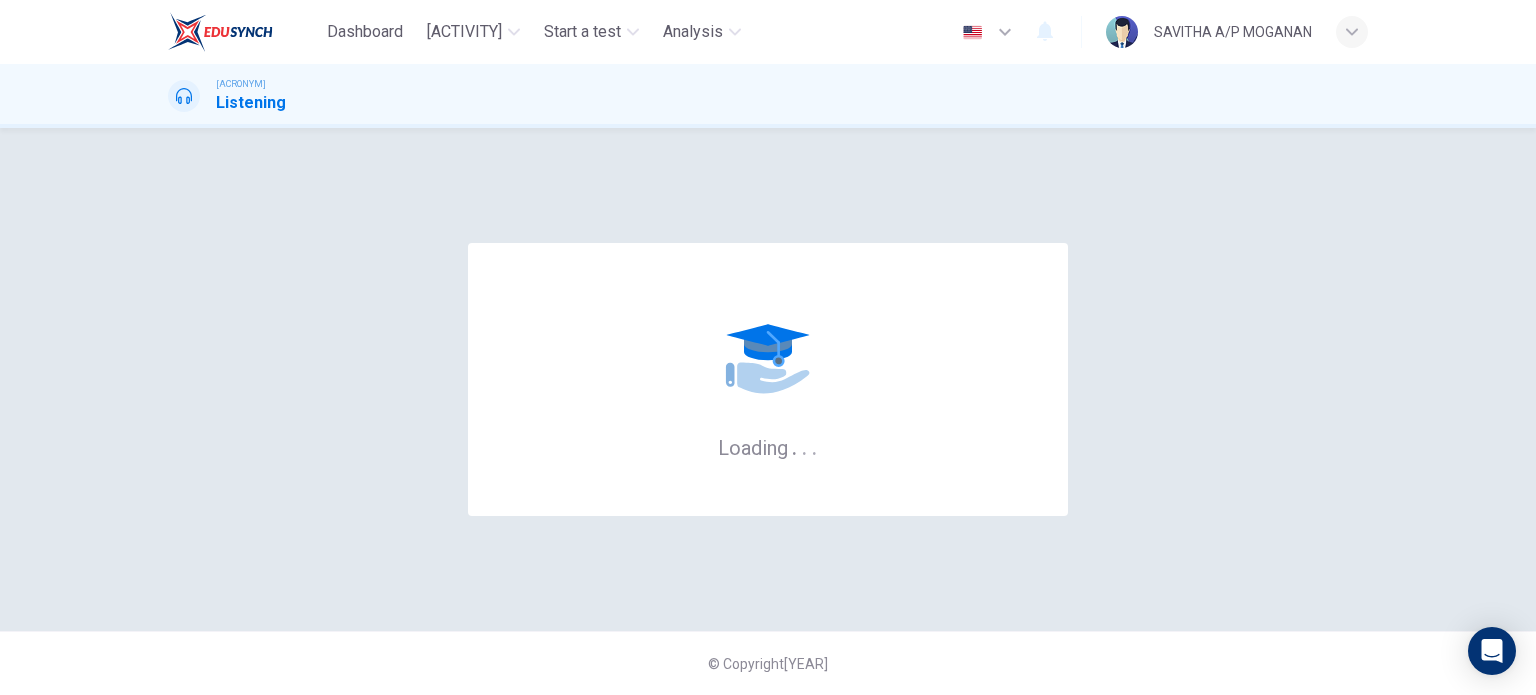 scroll, scrollTop: 0, scrollLeft: 0, axis: both 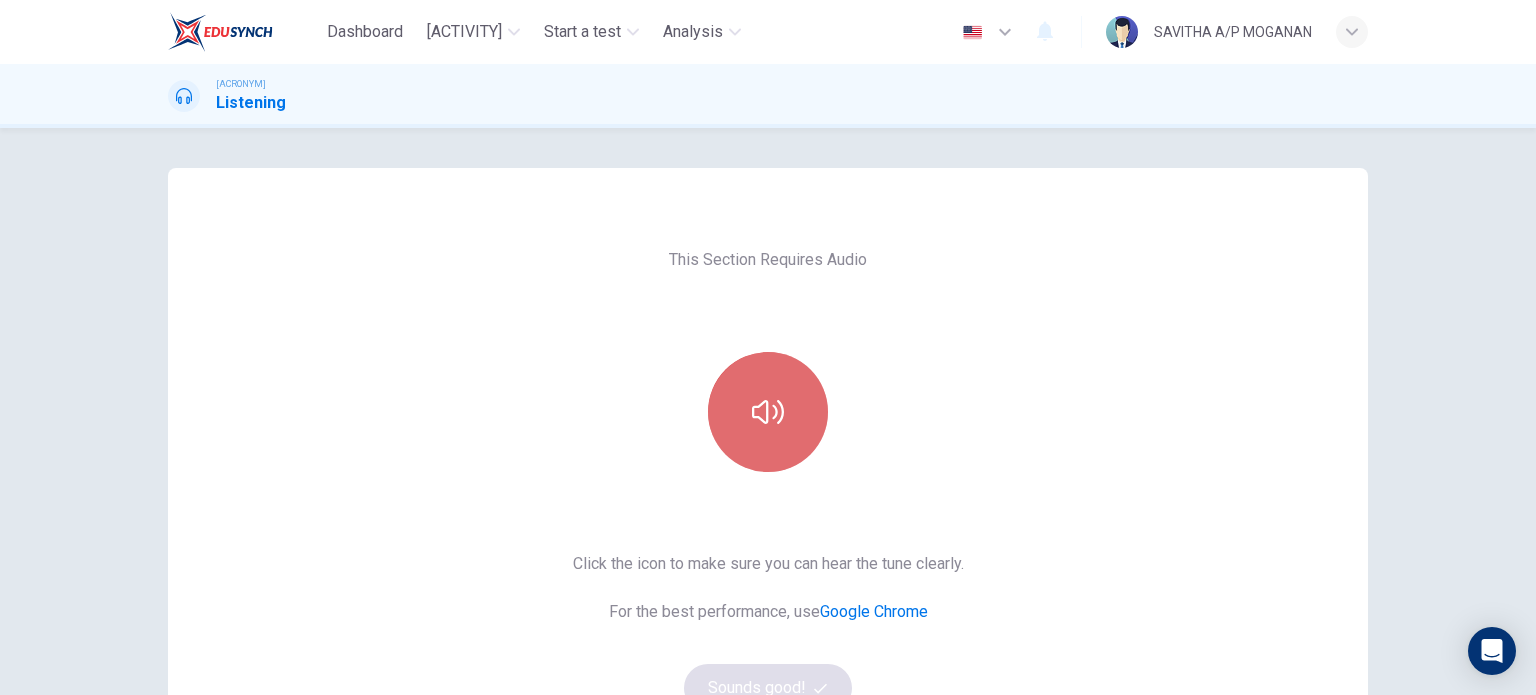 click at bounding box center [768, 412] 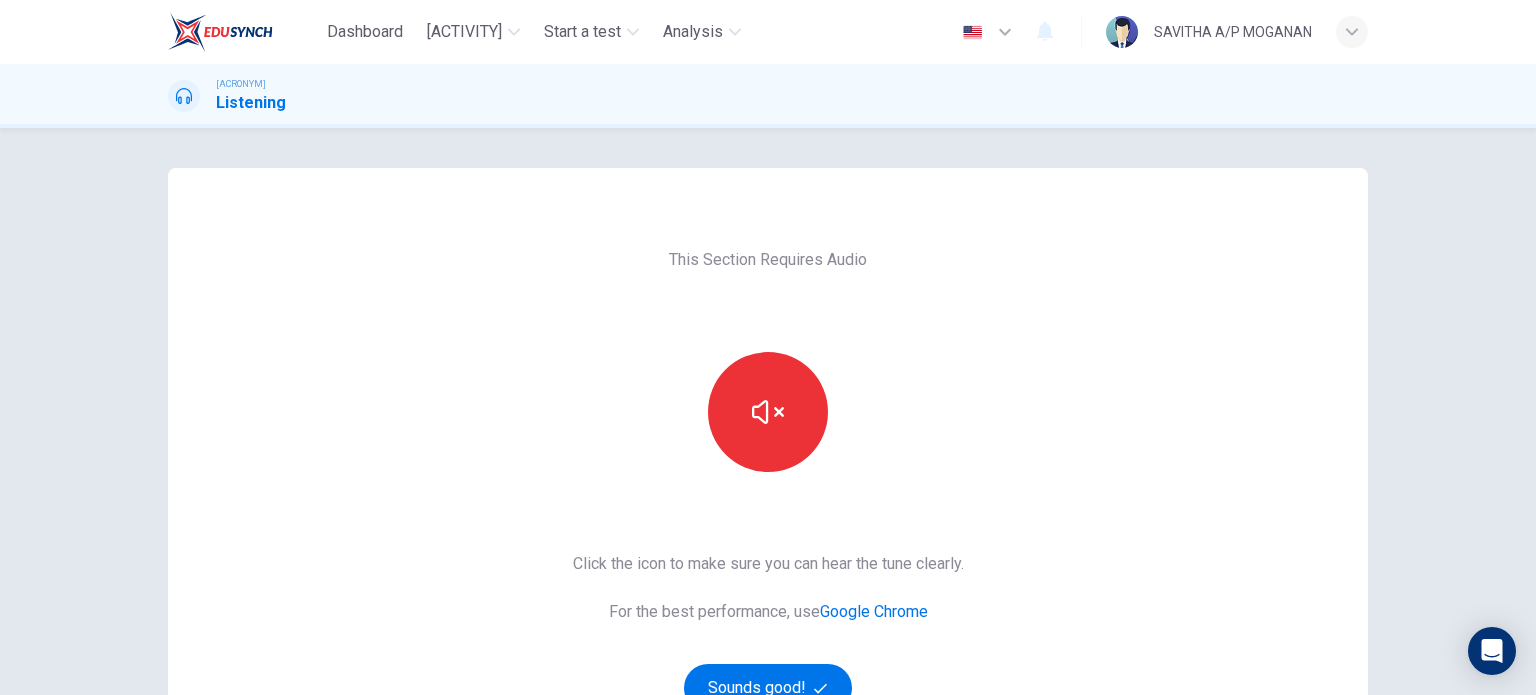 scroll, scrollTop: 111, scrollLeft: 0, axis: vertical 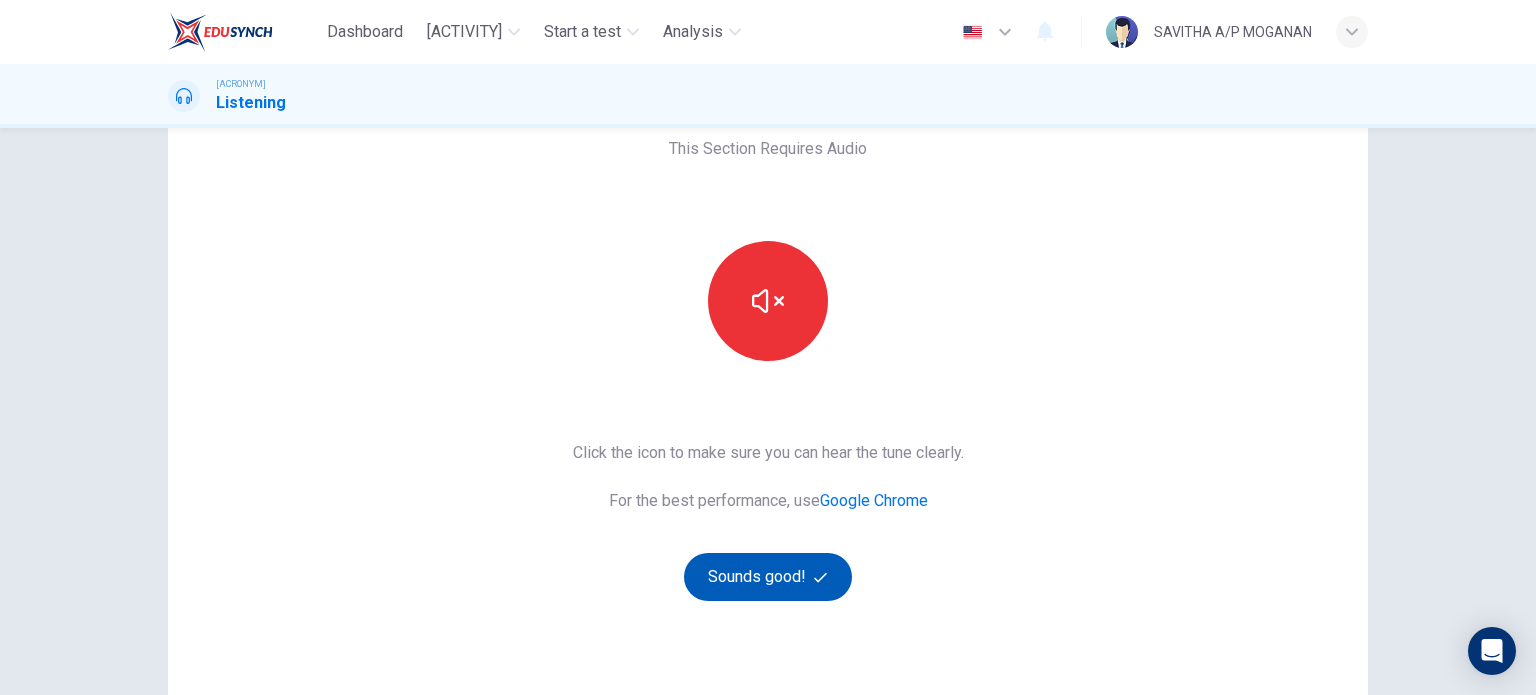 click on "Sounds good!" at bounding box center (768, 577) 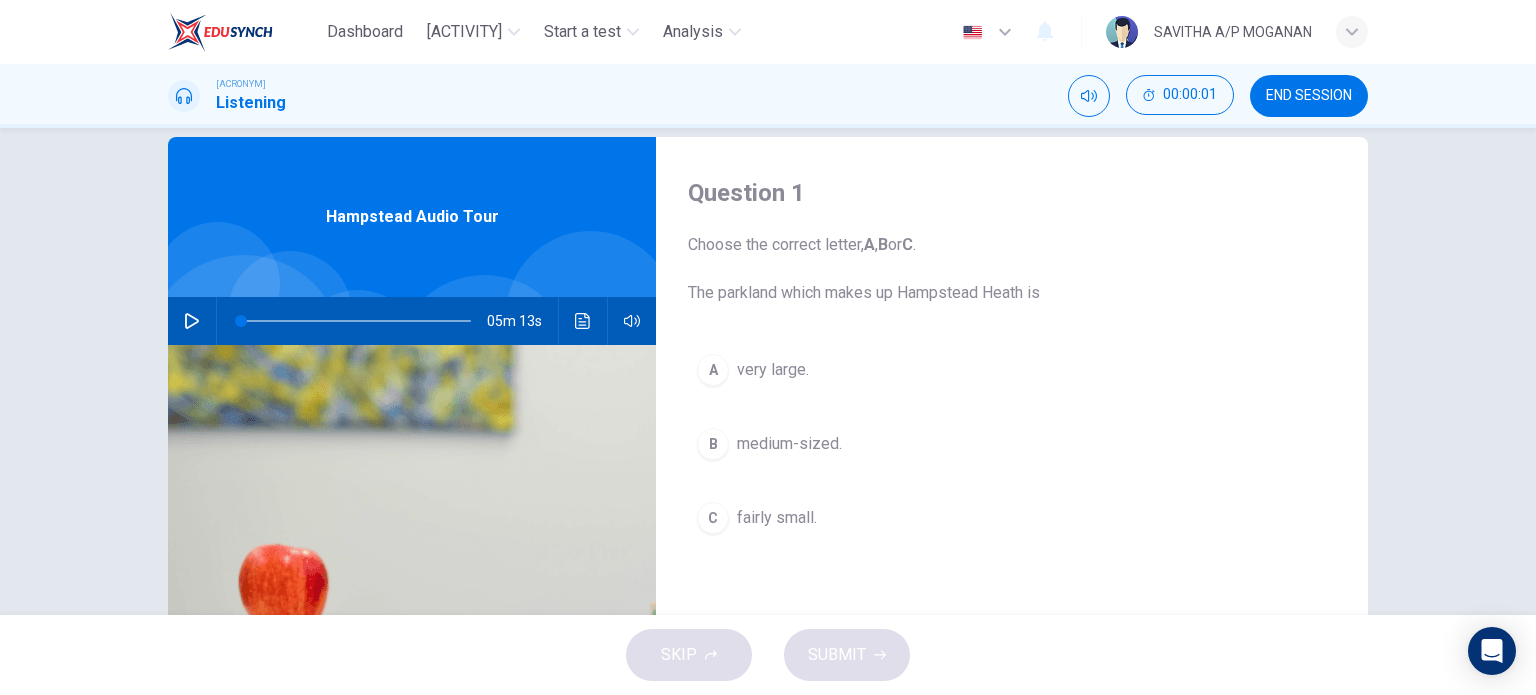 scroll, scrollTop: 31, scrollLeft: 0, axis: vertical 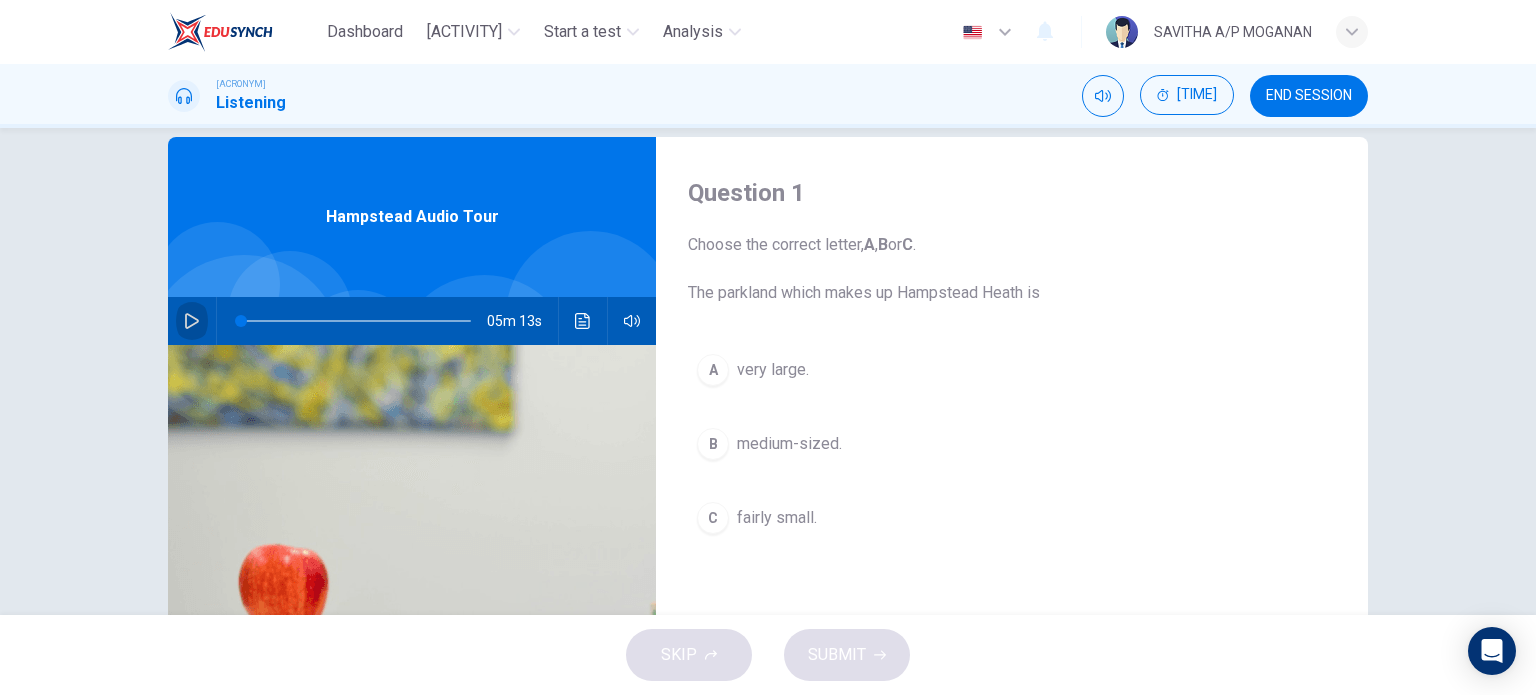 click at bounding box center (192, 321) 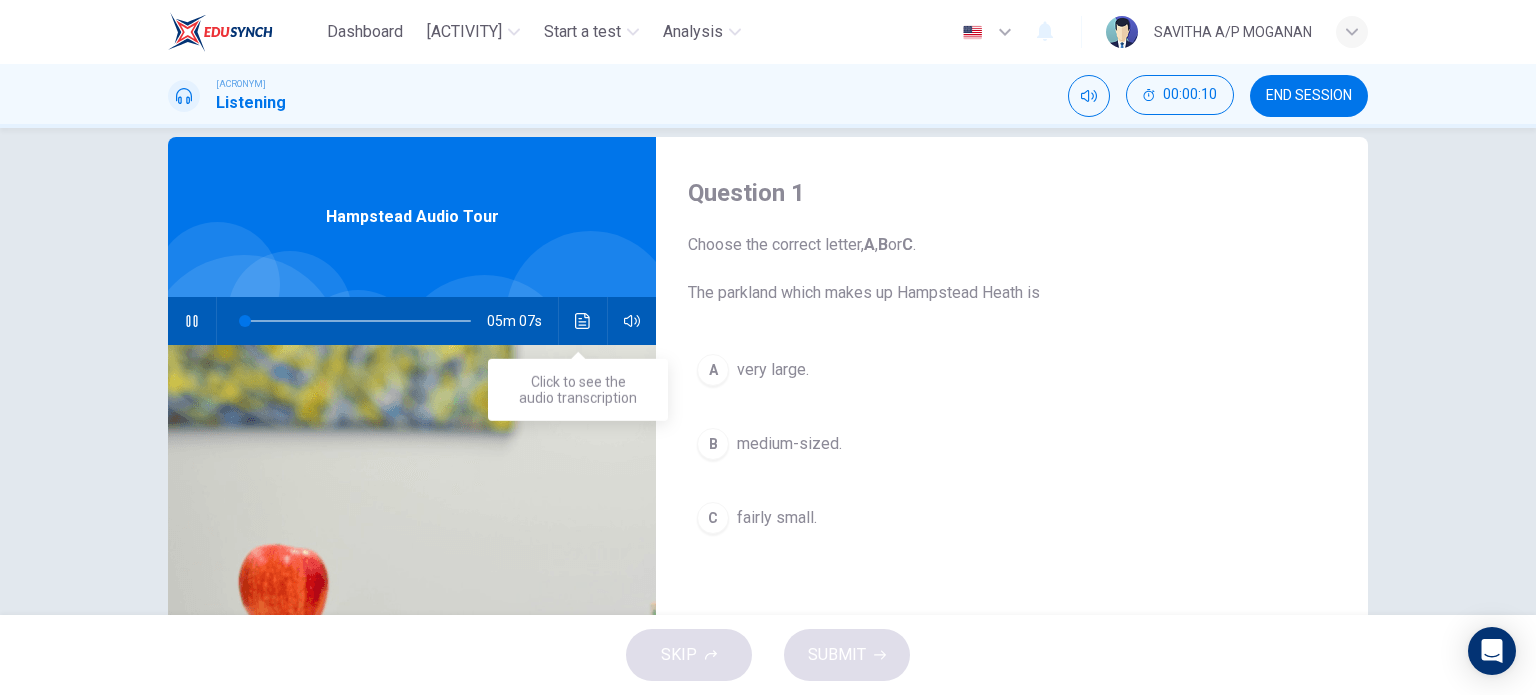 click at bounding box center [583, 321] 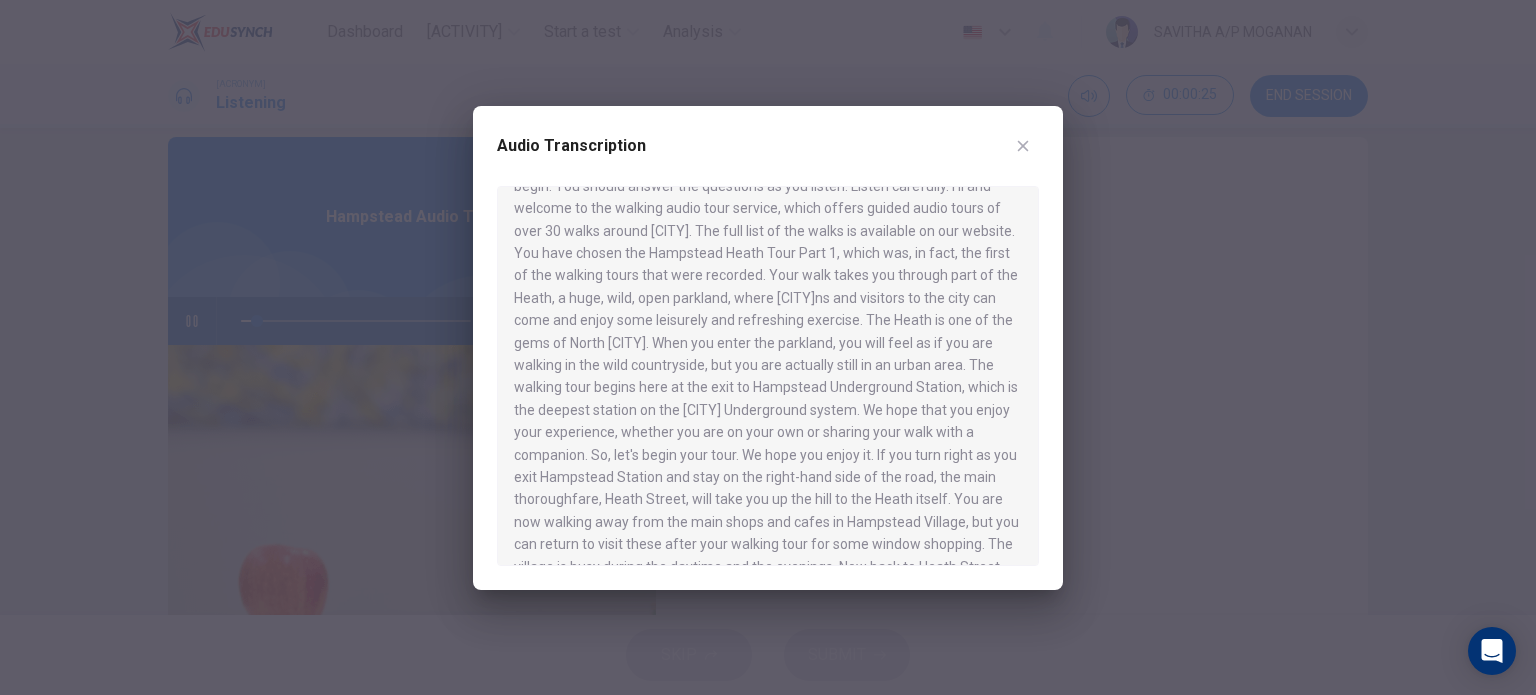 scroll, scrollTop: 51, scrollLeft: 0, axis: vertical 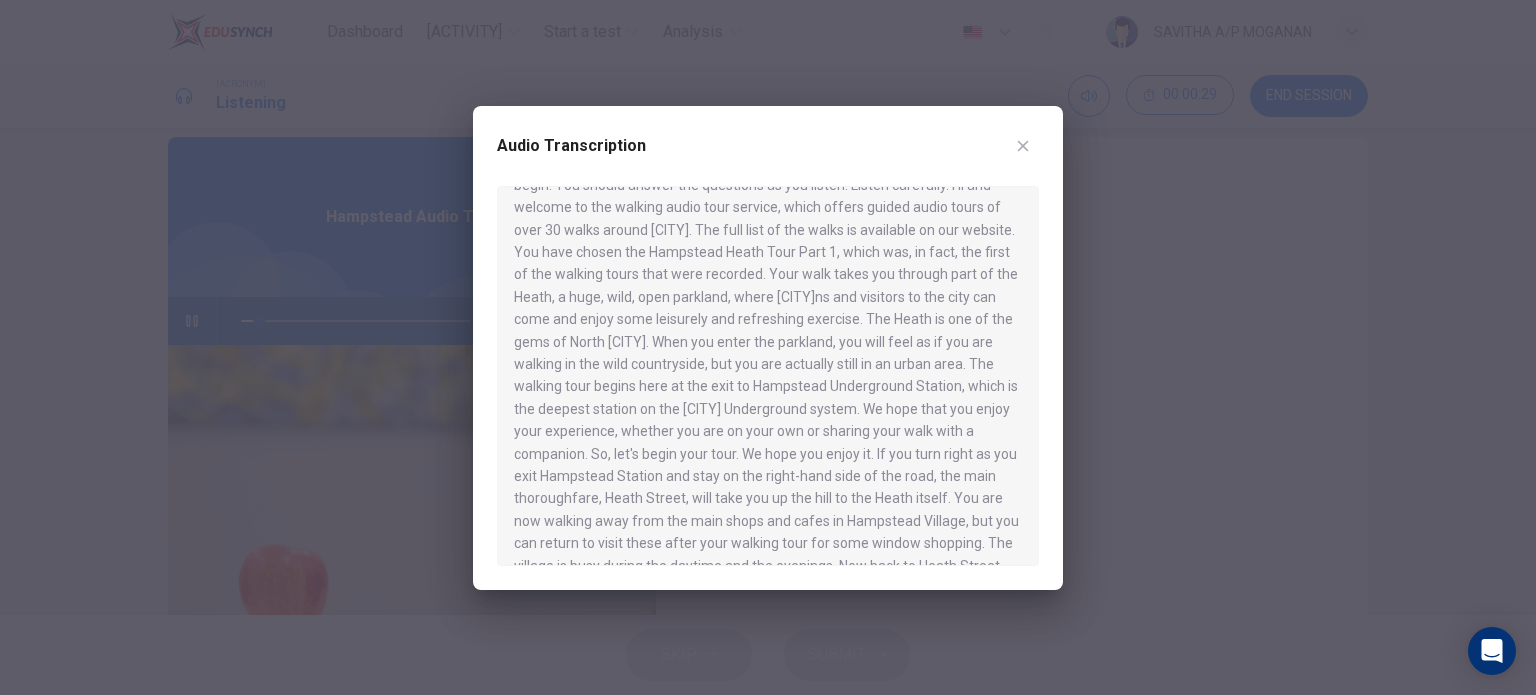 click at bounding box center (768, 347) 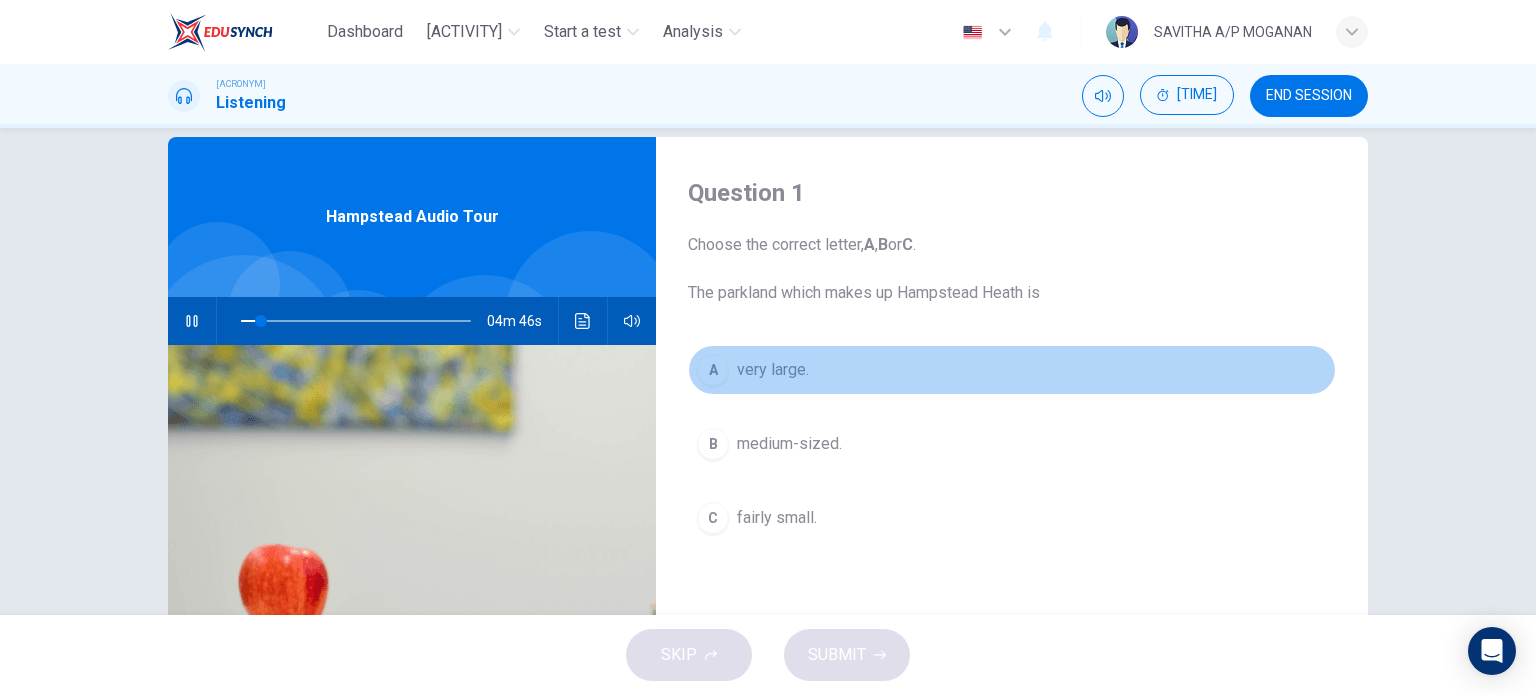 click on "A" at bounding box center [713, 370] 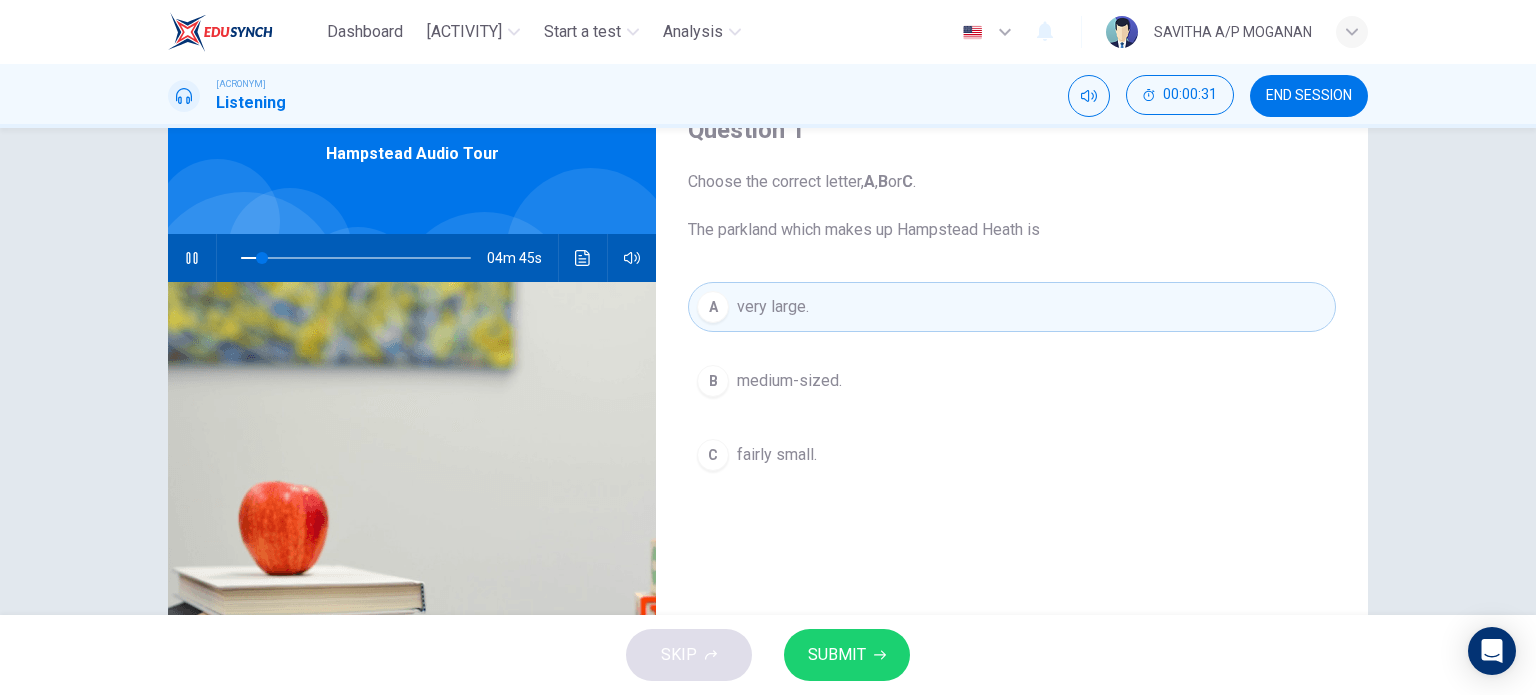 scroll, scrollTop: 95, scrollLeft: 0, axis: vertical 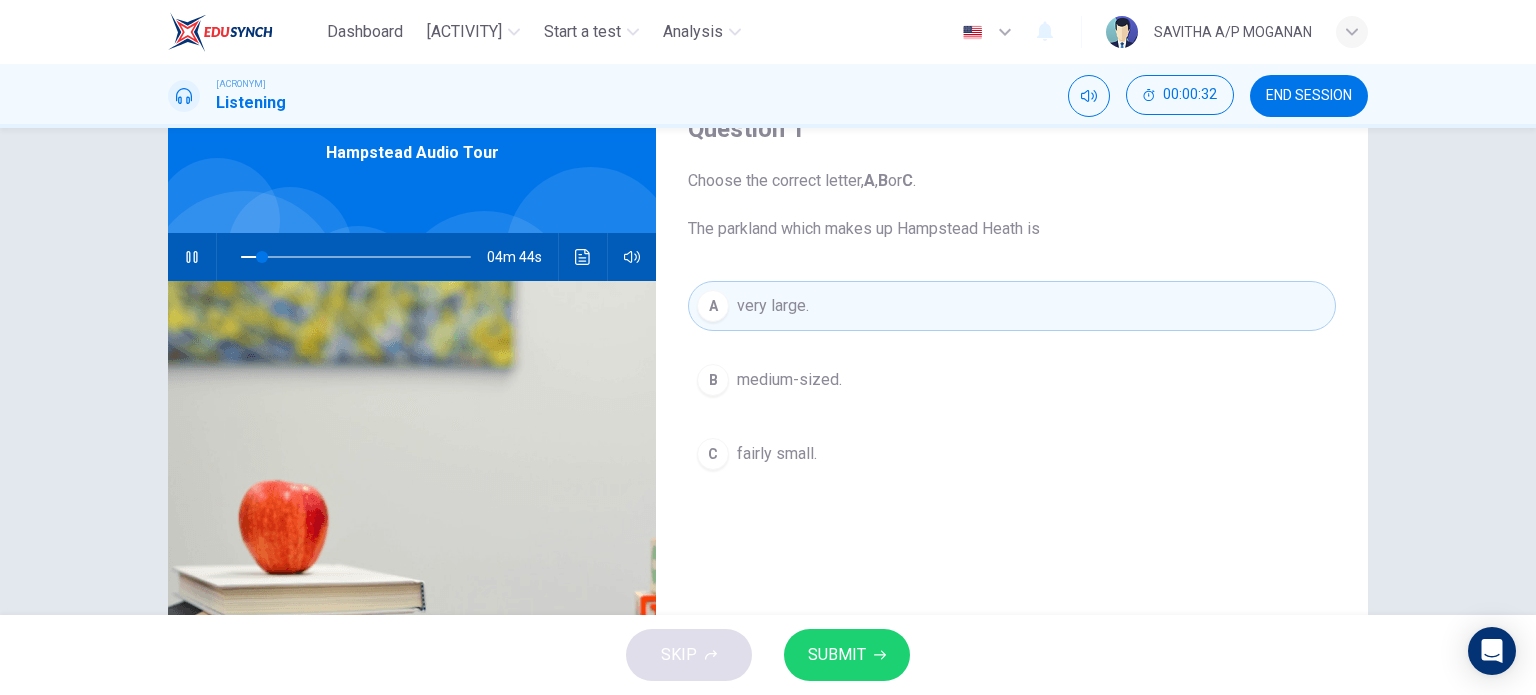 click on "SUBMIT" at bounding box center (837, 655) 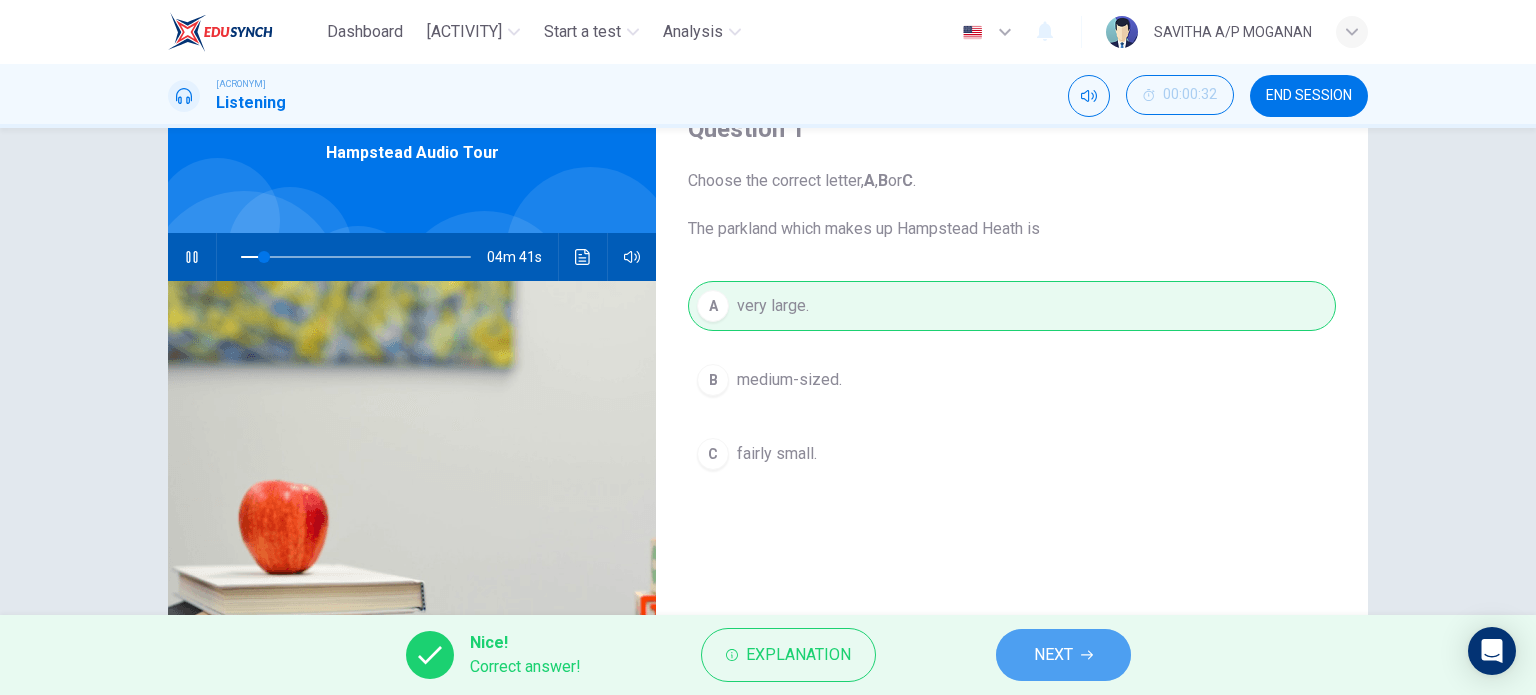 click on "NEXT" at bounding box center [1053, 655] 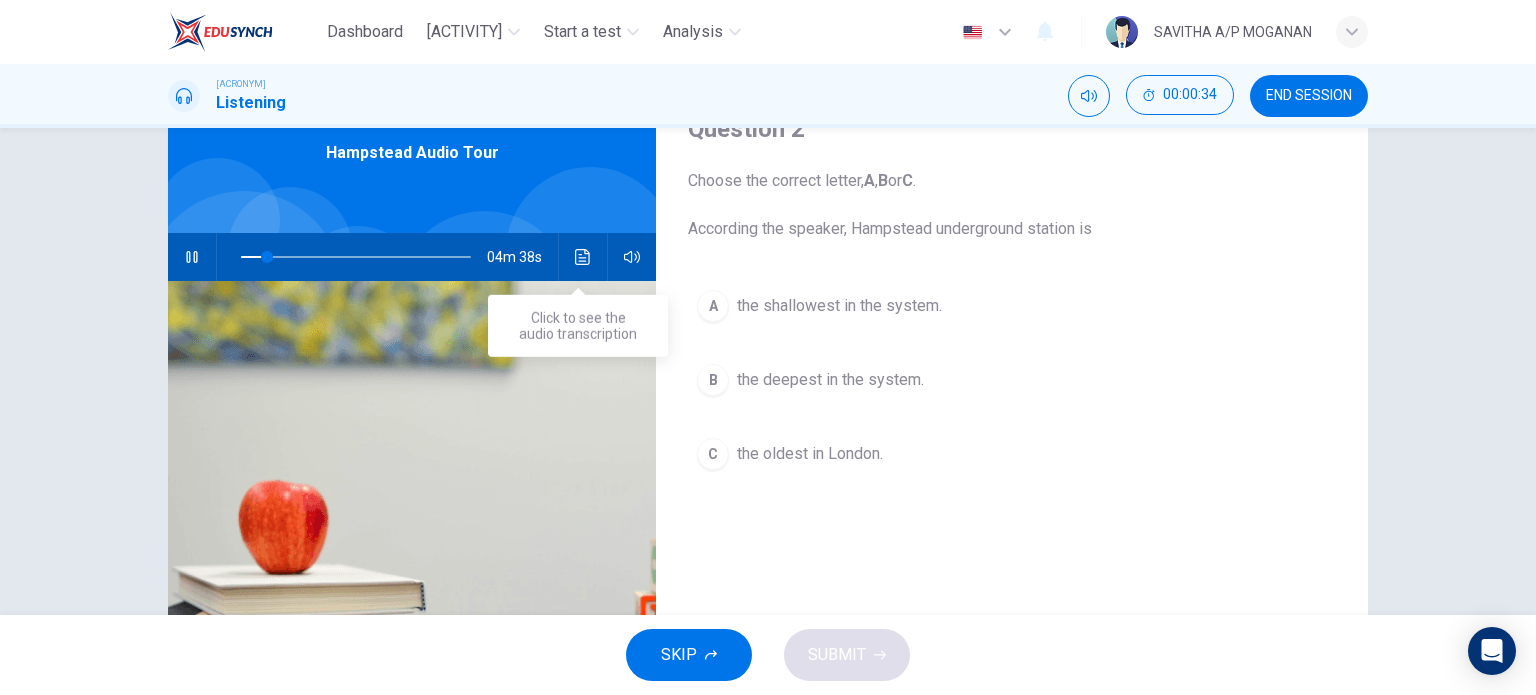 click at bounding box center [583, 257] 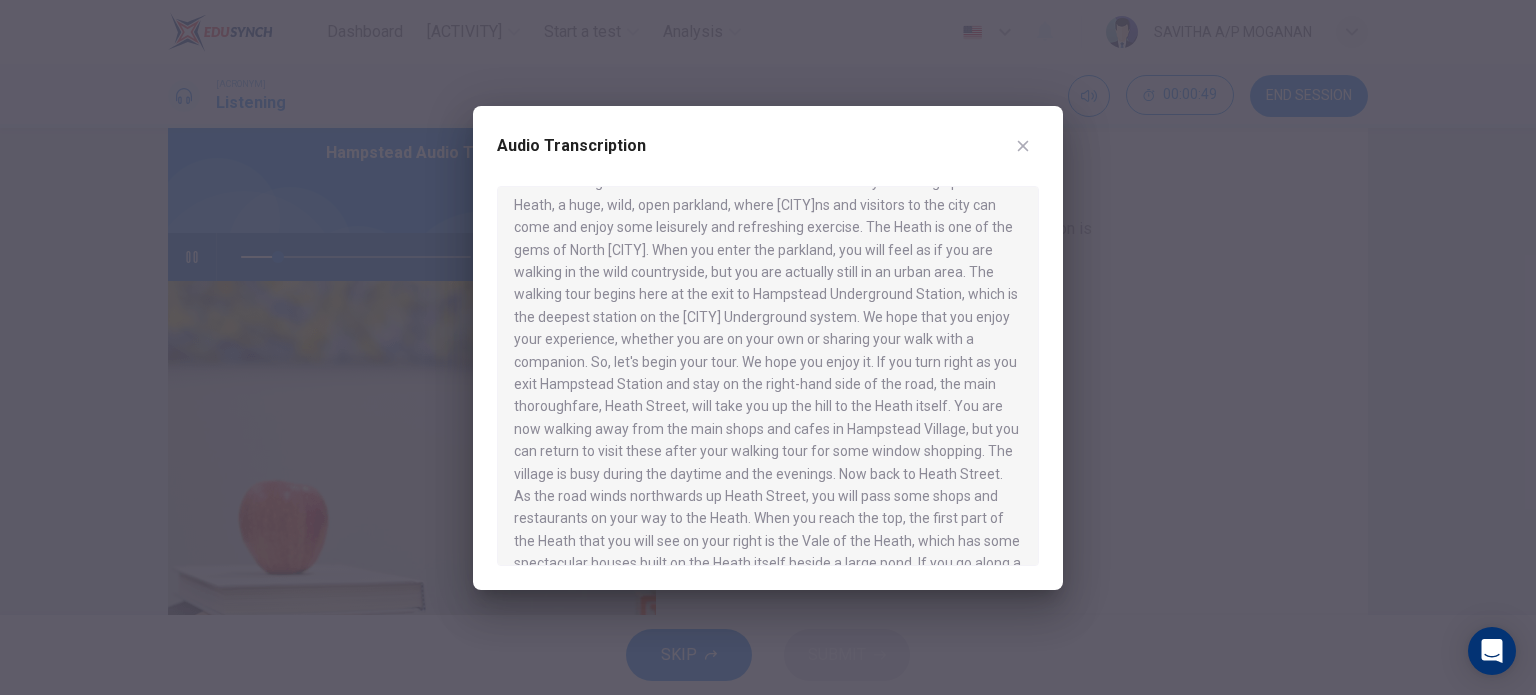 scroll, scrollTop: 144, scrollLeft: 0, axis: vertical 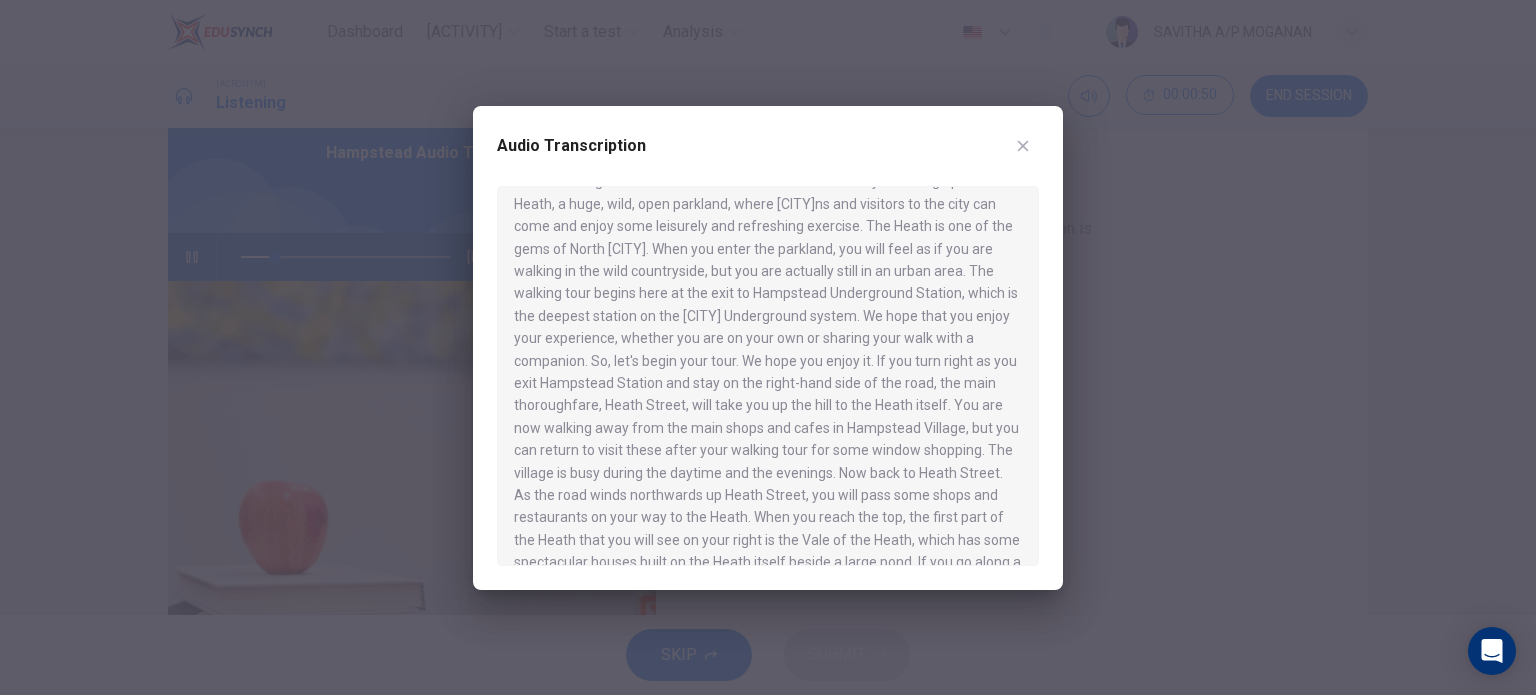 click at bounding box center (768, 347) 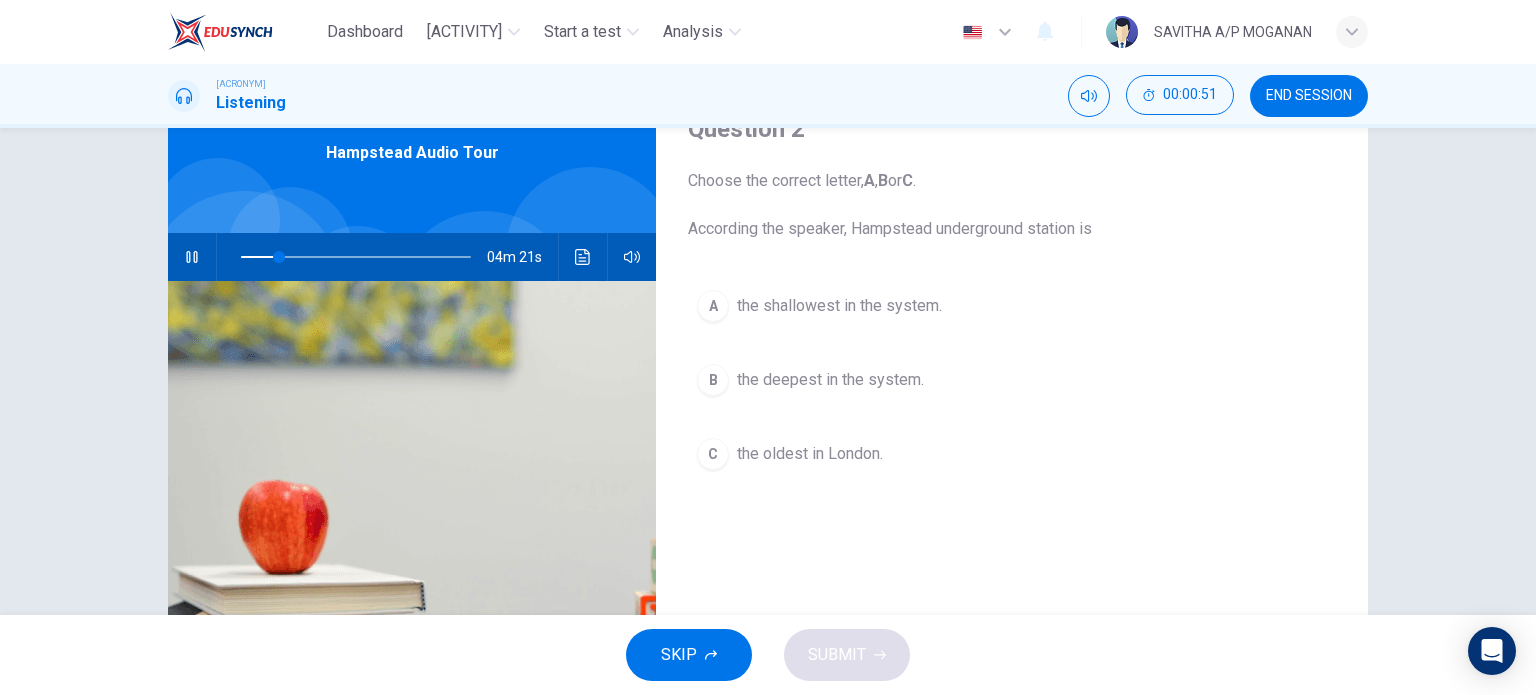 click on "B" at bounding box center [713, 306] 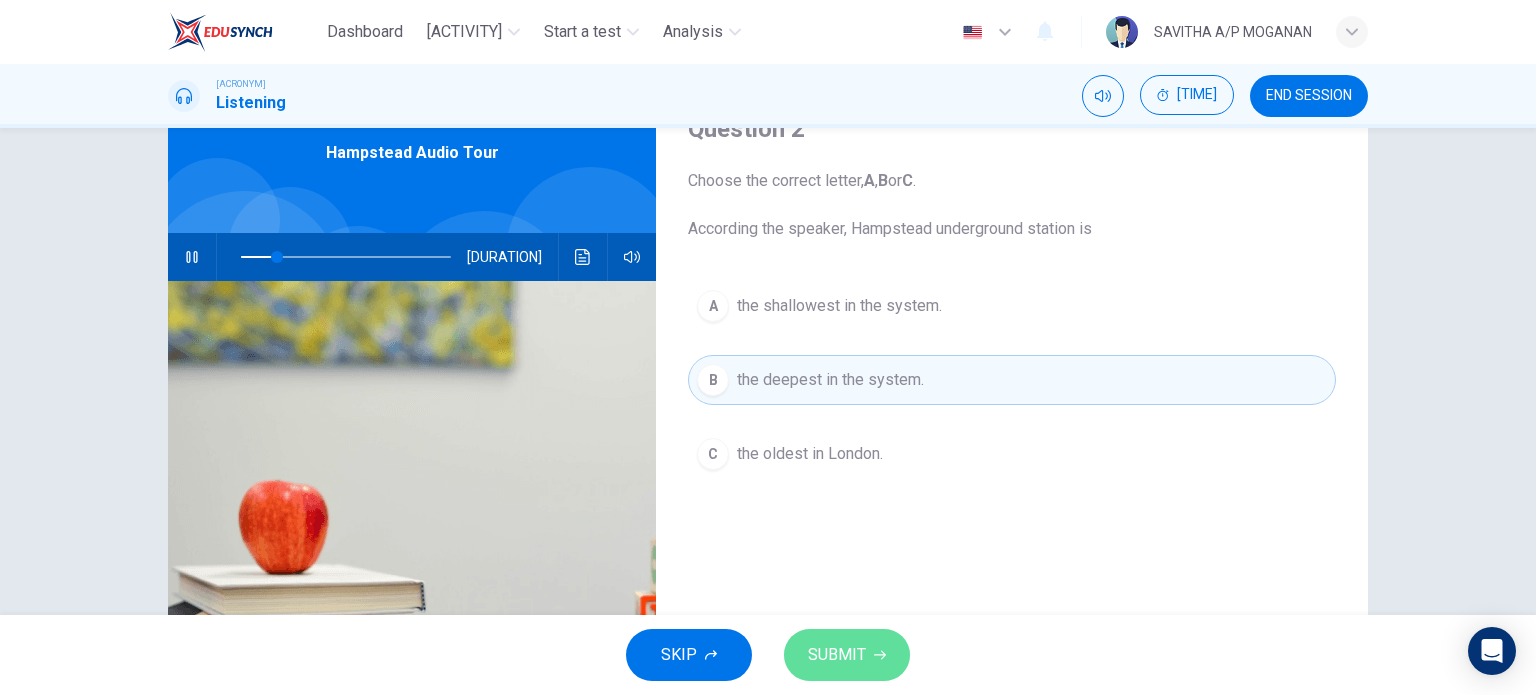 click on "SUBMIT" at bounding box center (837, 655) 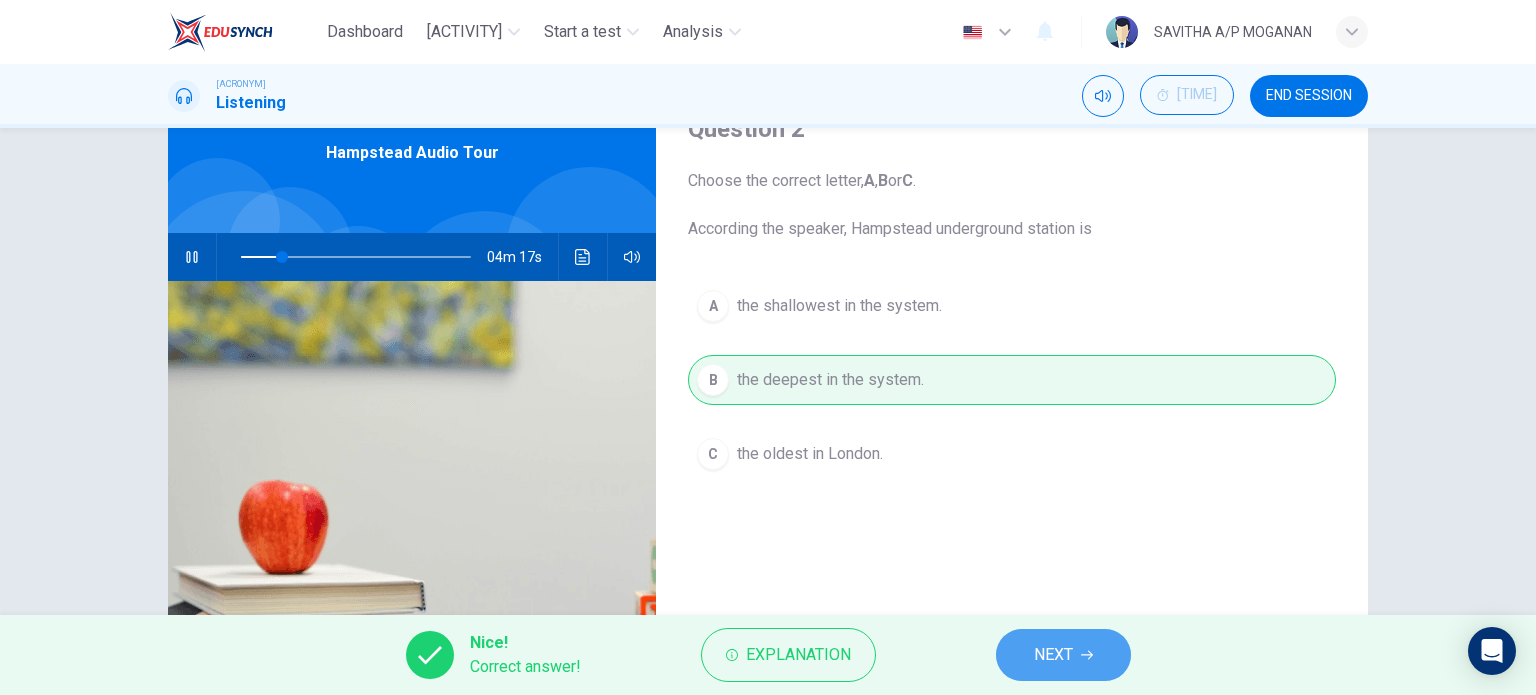 click on "NEXT" at bounding box center [1053, 655] 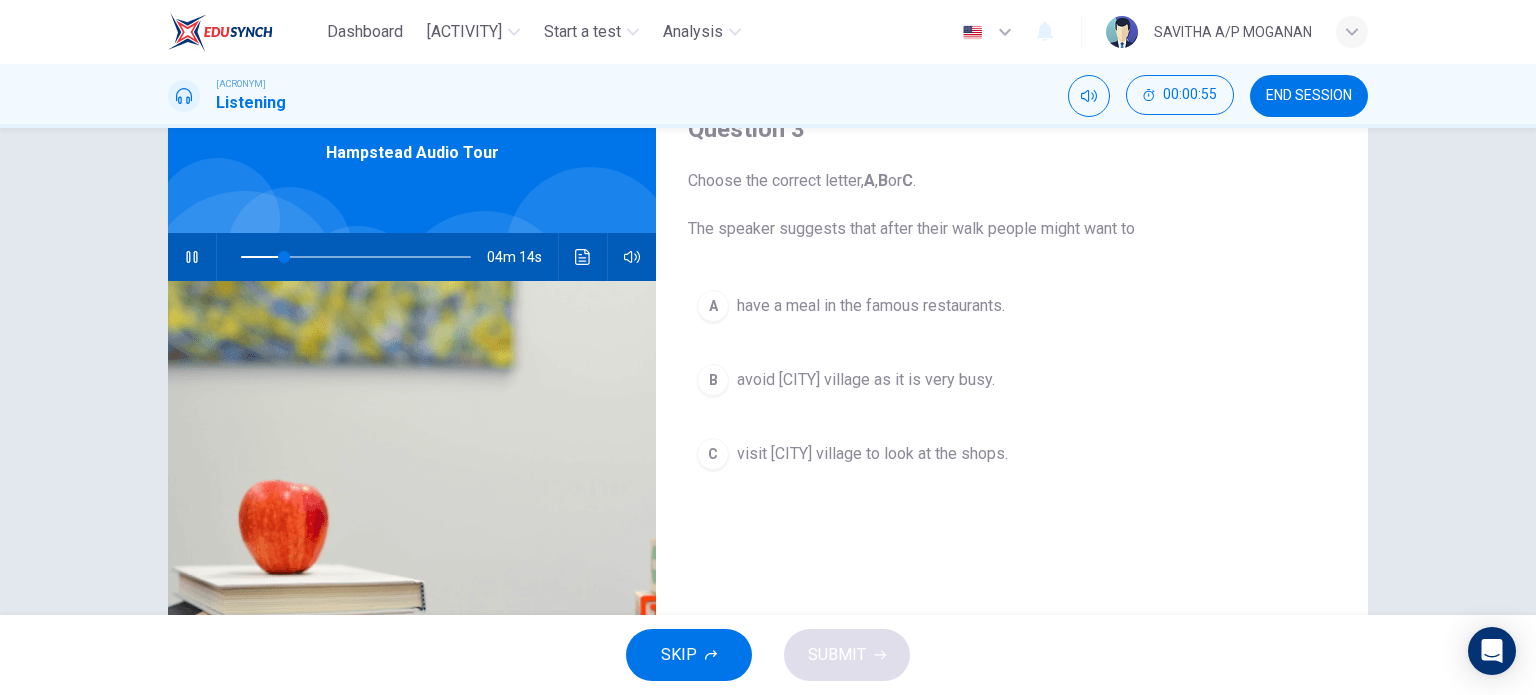 click at bounding box center [558, 257] 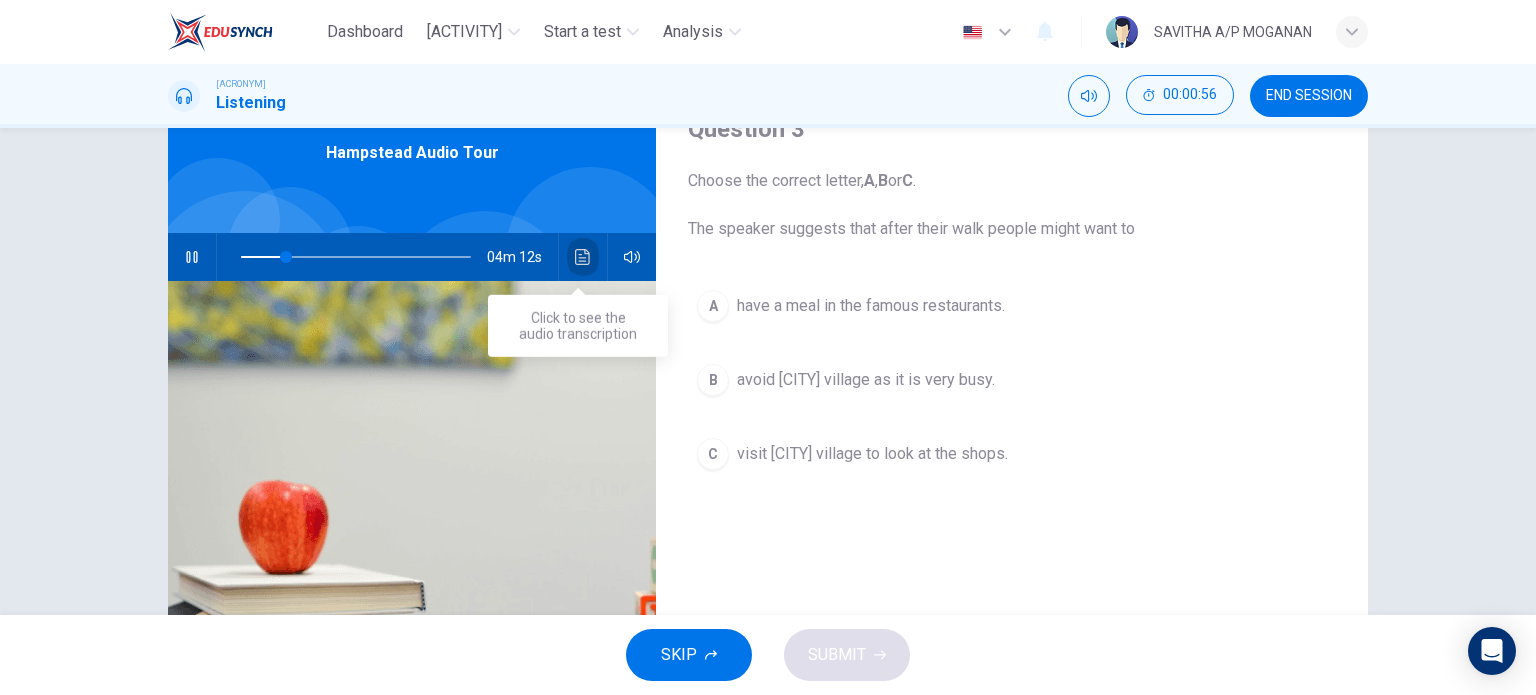 click at bounding box center (583, 257) 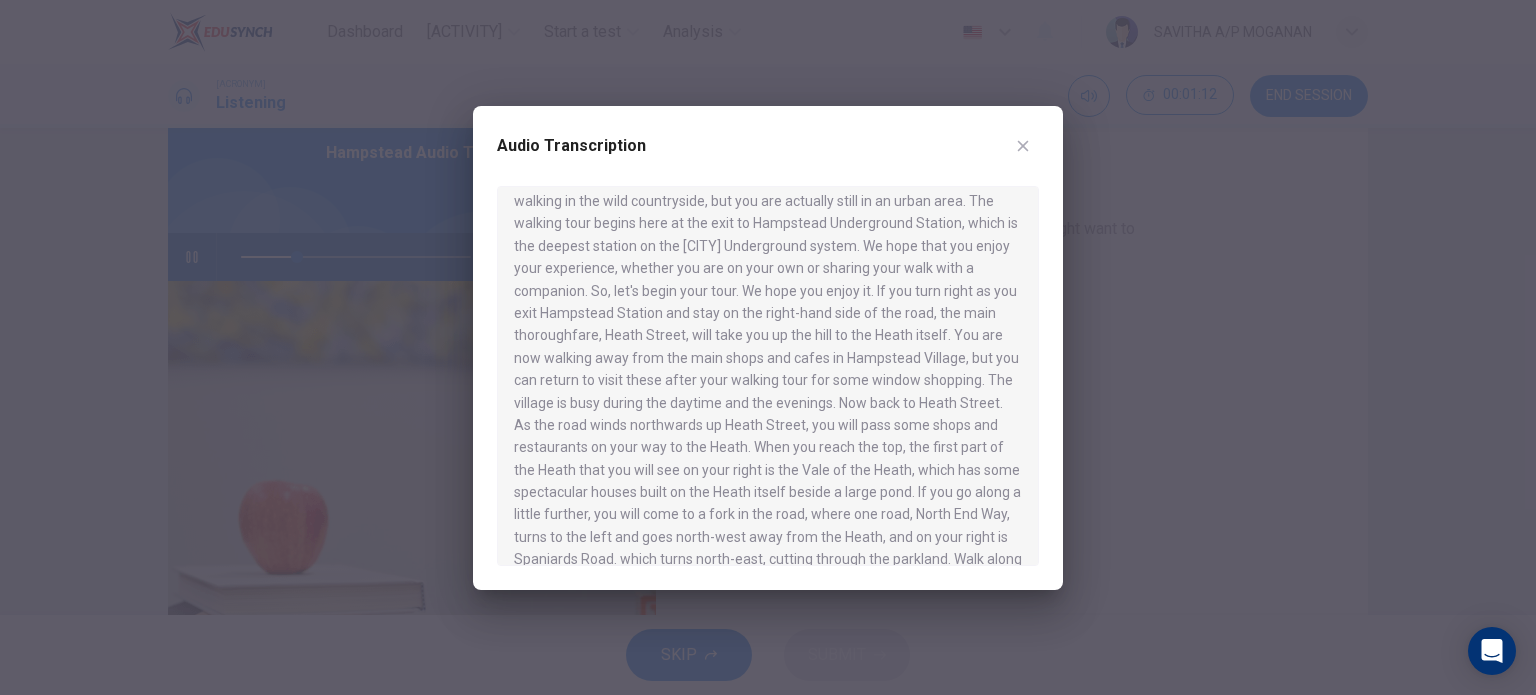 scroll, scrollTop: 216, scrollLeft: 0, axis: vertical 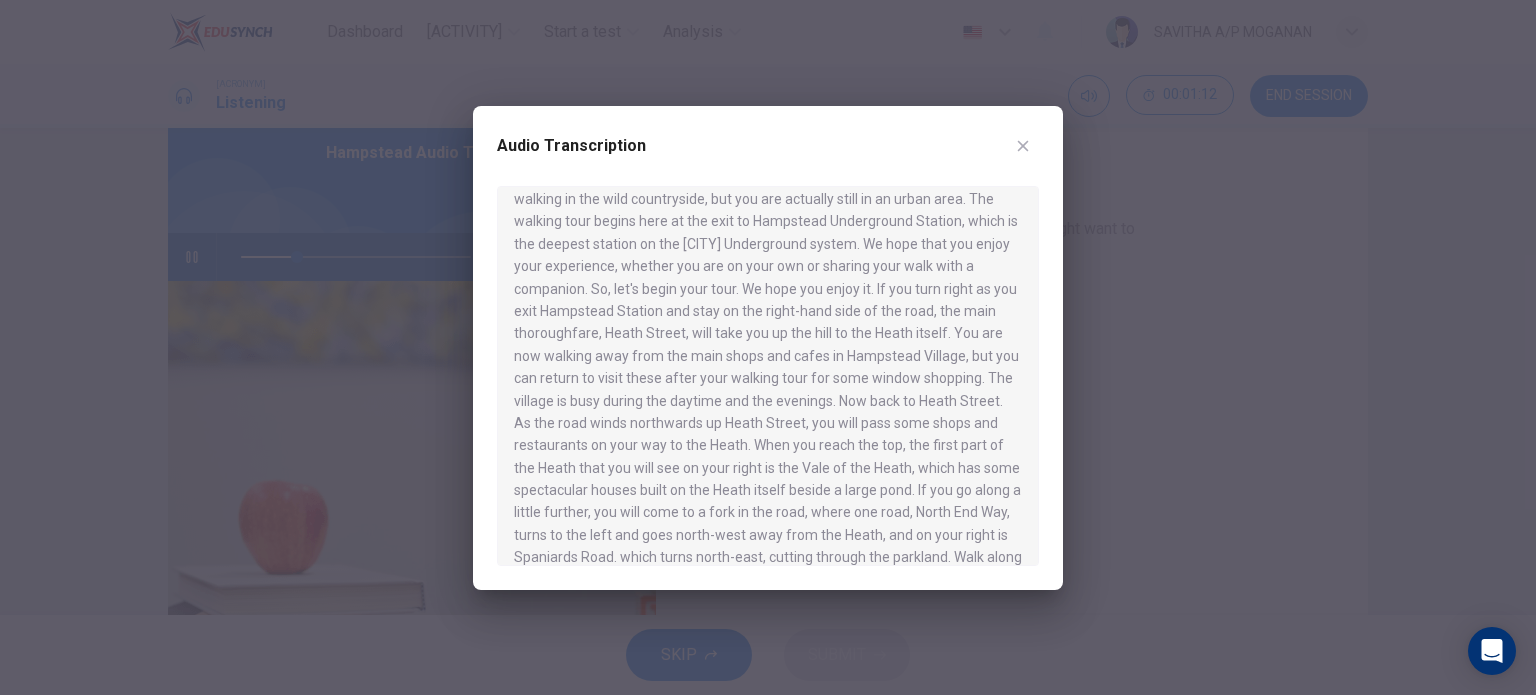 click at bounding box center [768, 347] 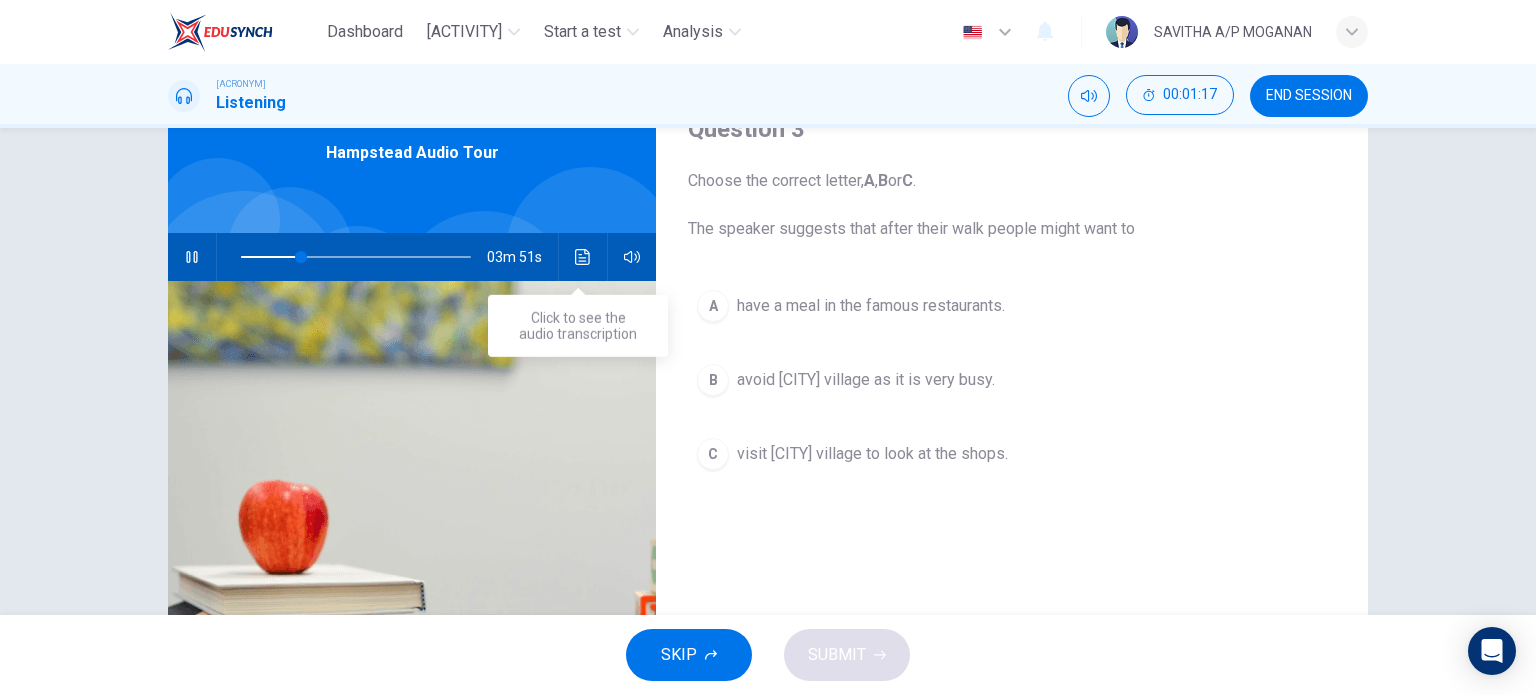 click at bounding box center [583, 257] 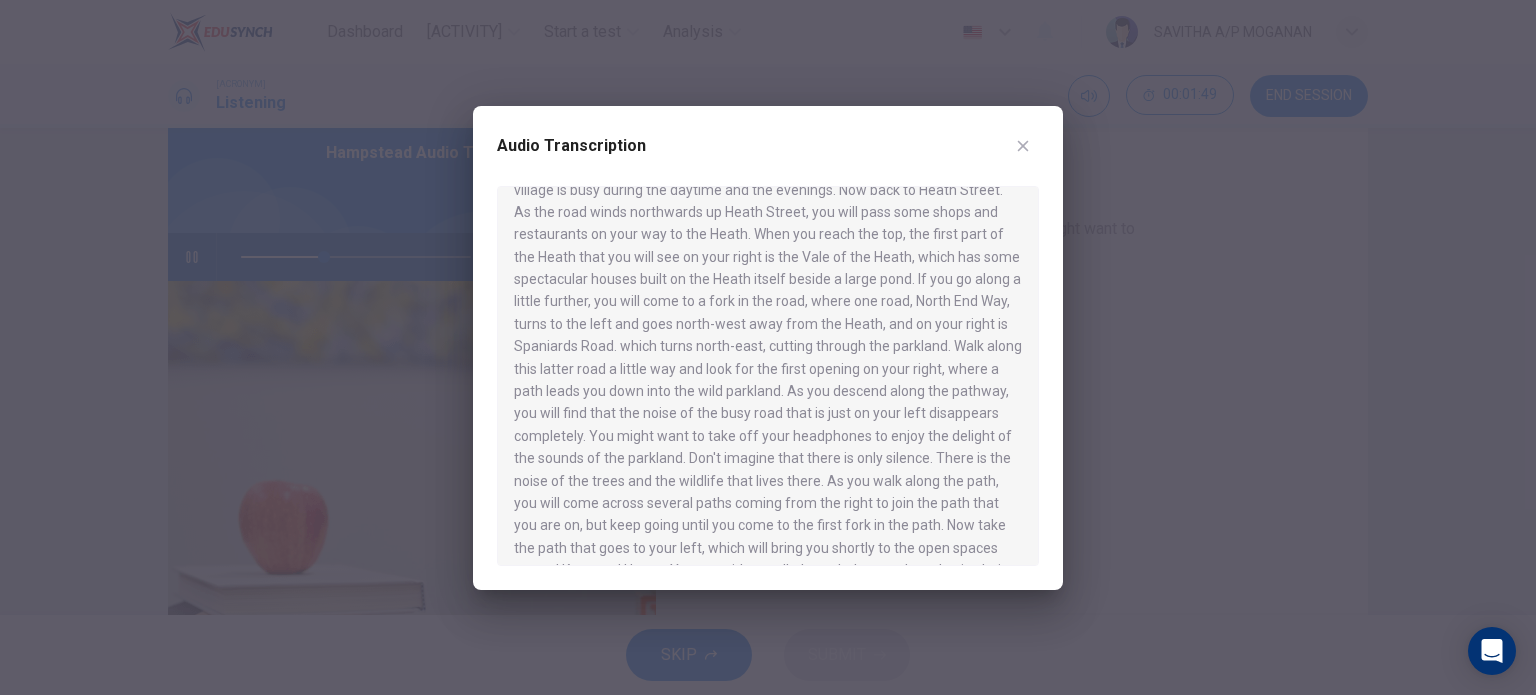 scroll, scrollTop: 430, scrollLeft: 0, axis: vertical 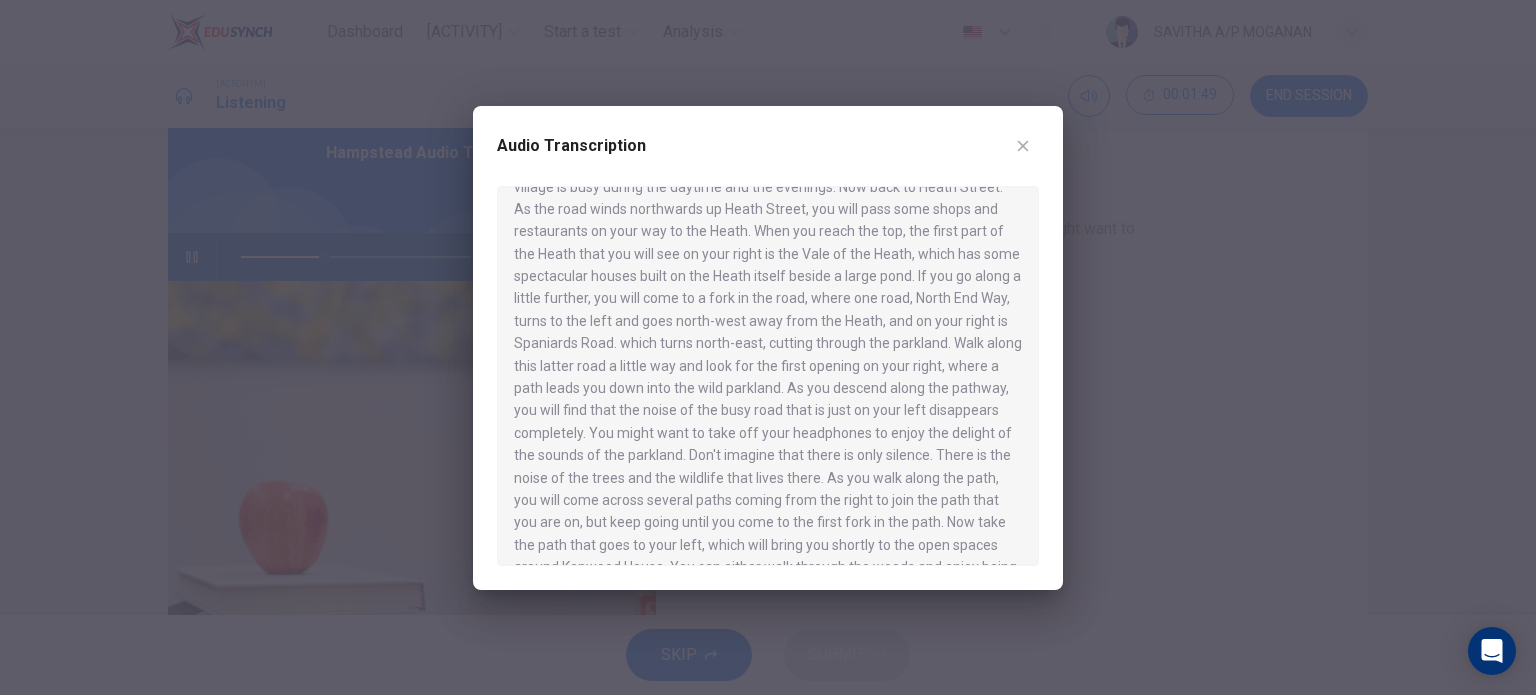 click at bounding box center [768, 347] 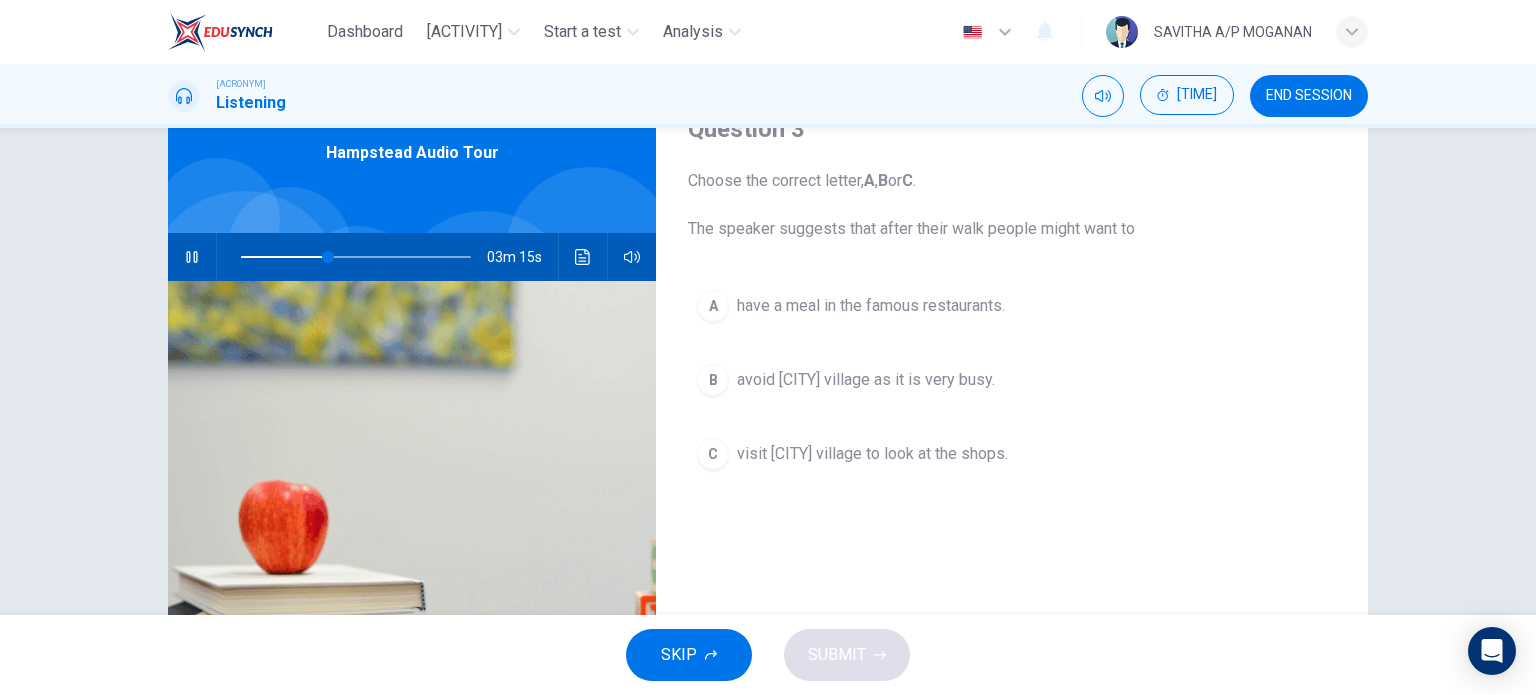 click on "C" at bounding box center (713, 306) 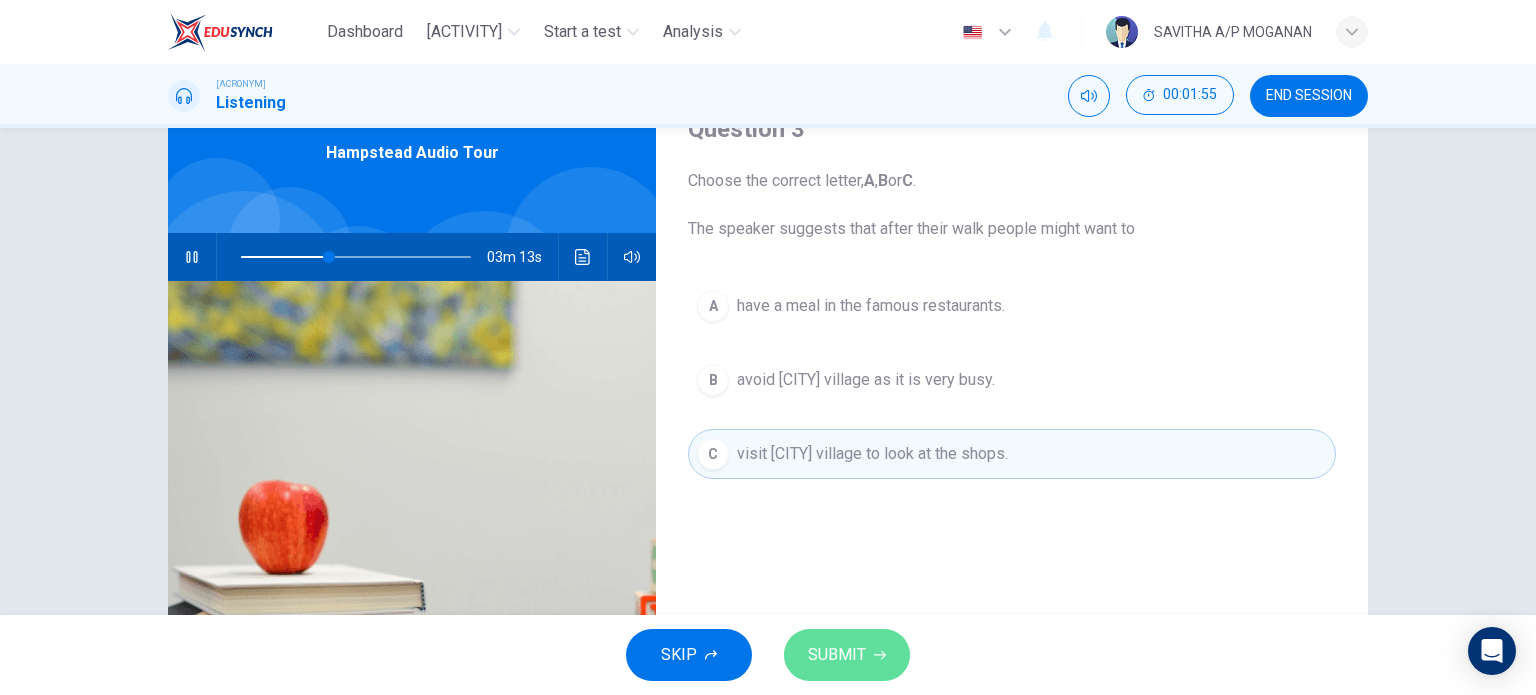 click on "SUBMIT" at bounding box center [837, 655] 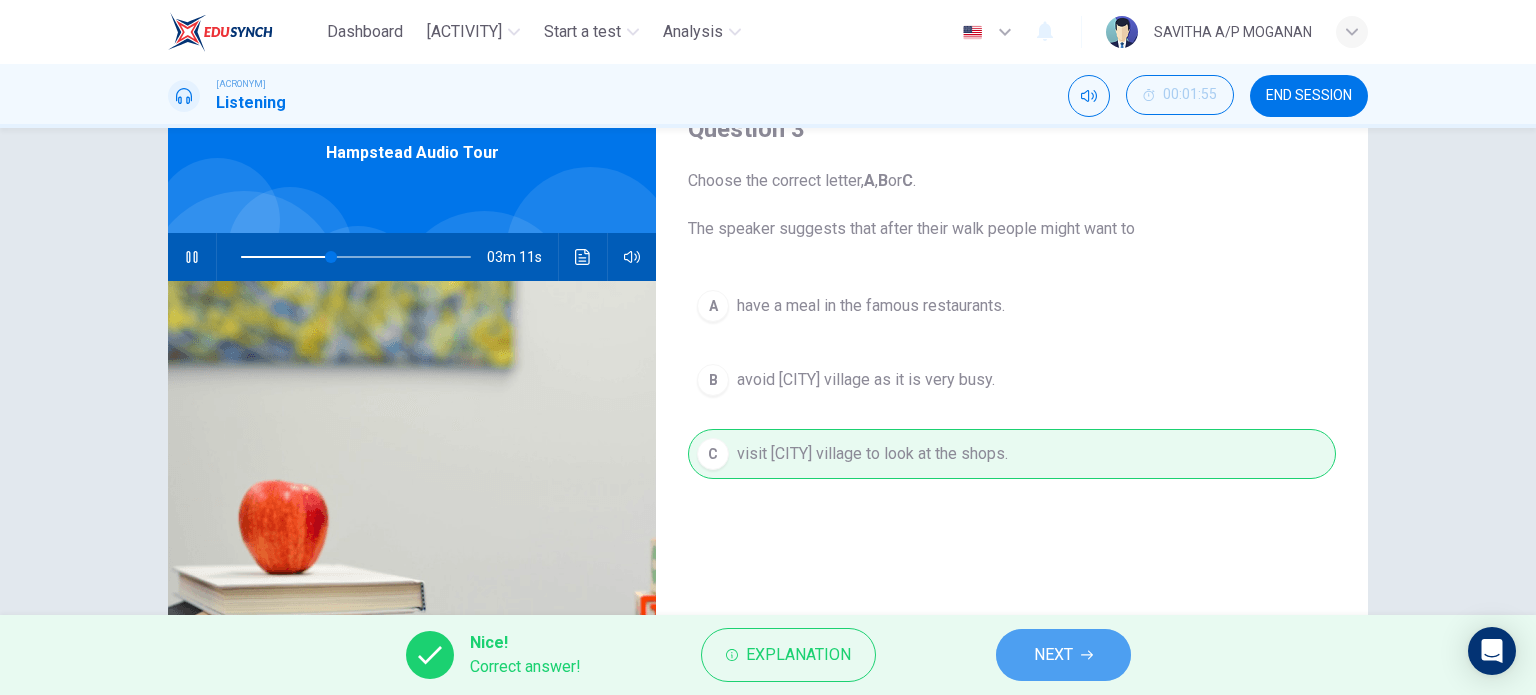 click on "NEXT" at bounding box center (1053, 655) 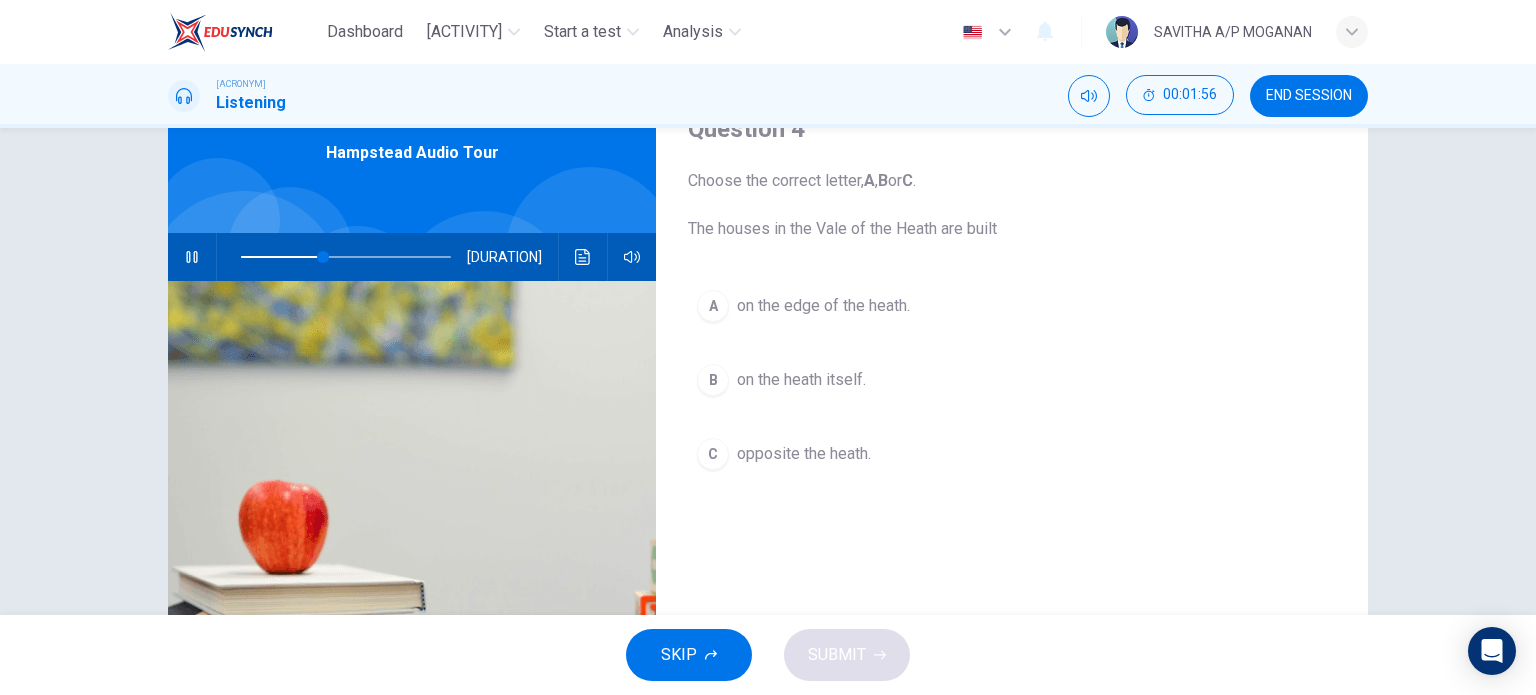 scroll, scrollTop: 72, scrollLeft: 0, axis: vertical 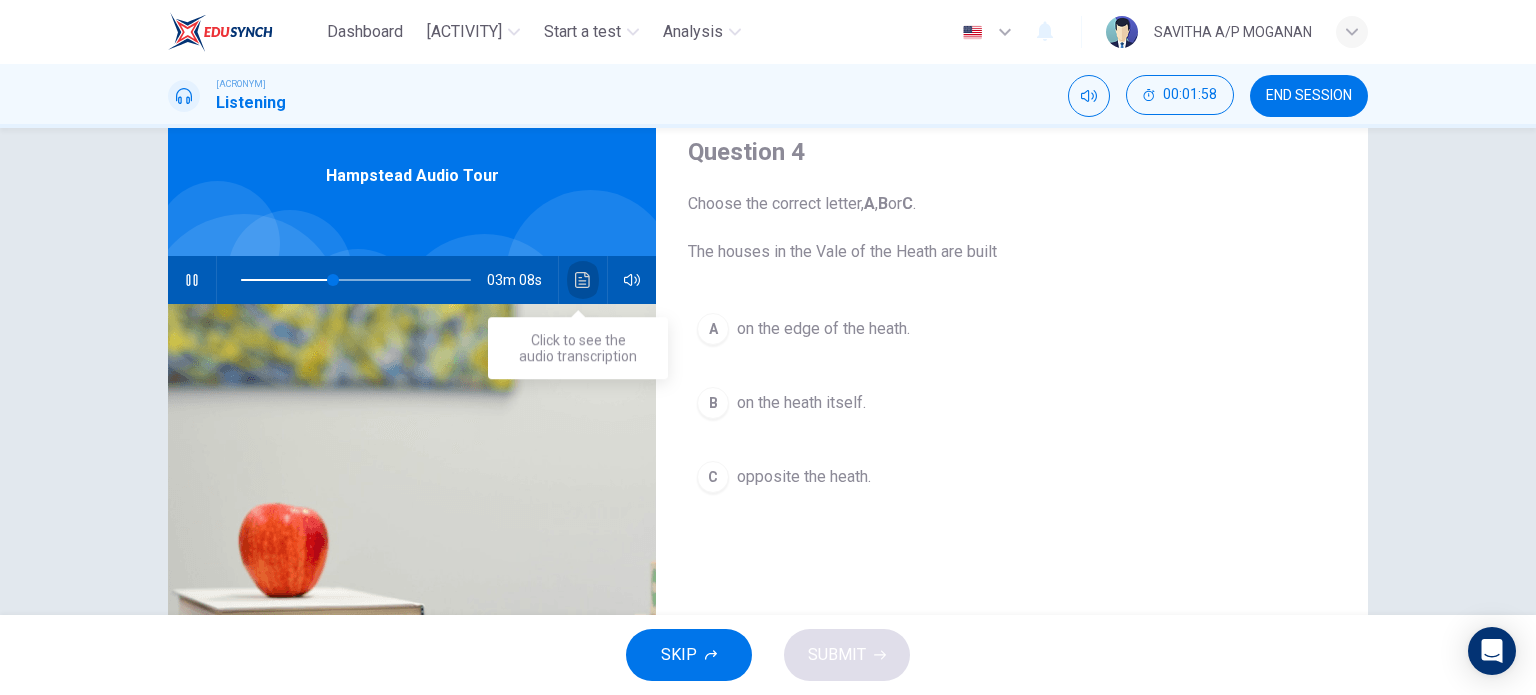 click at bounding box center (583, 280) 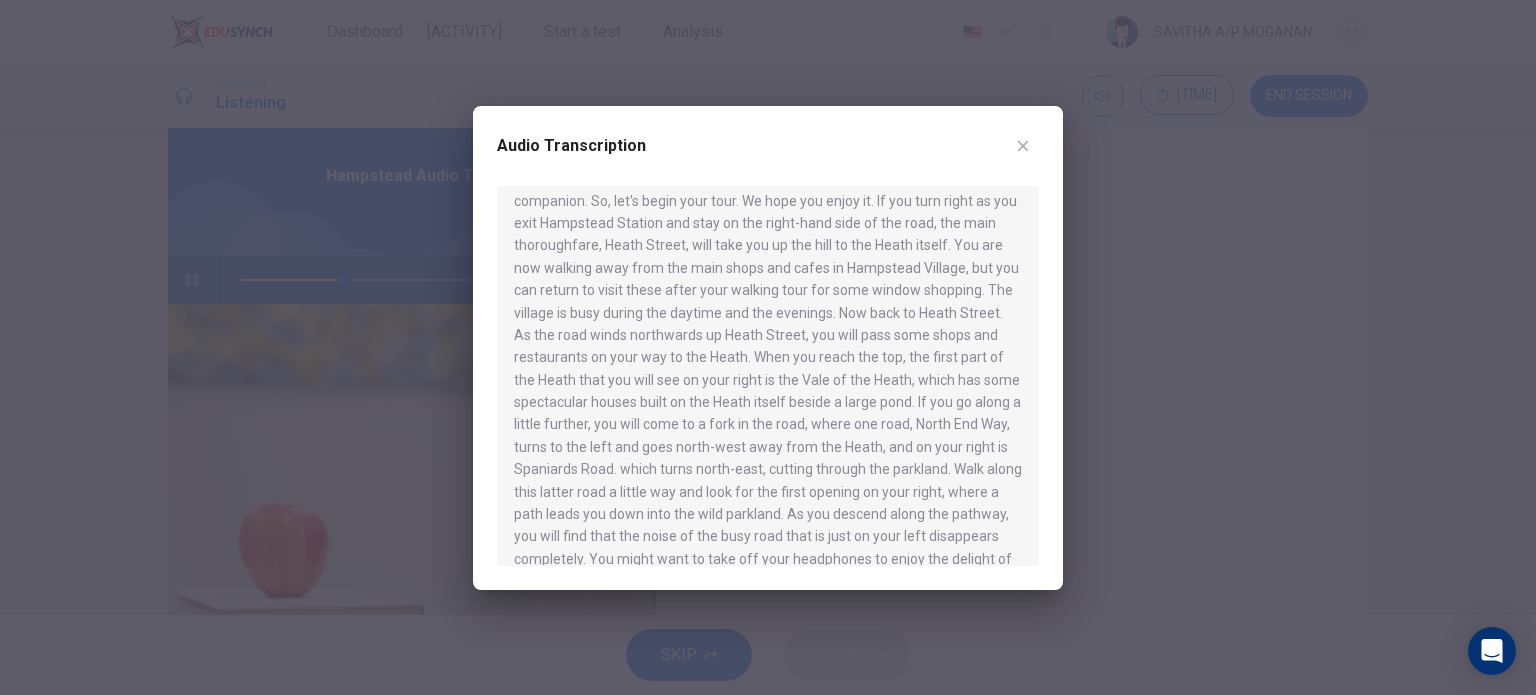 scroll, scrollTop: 304, scrollLeft: 0, axis: vertical 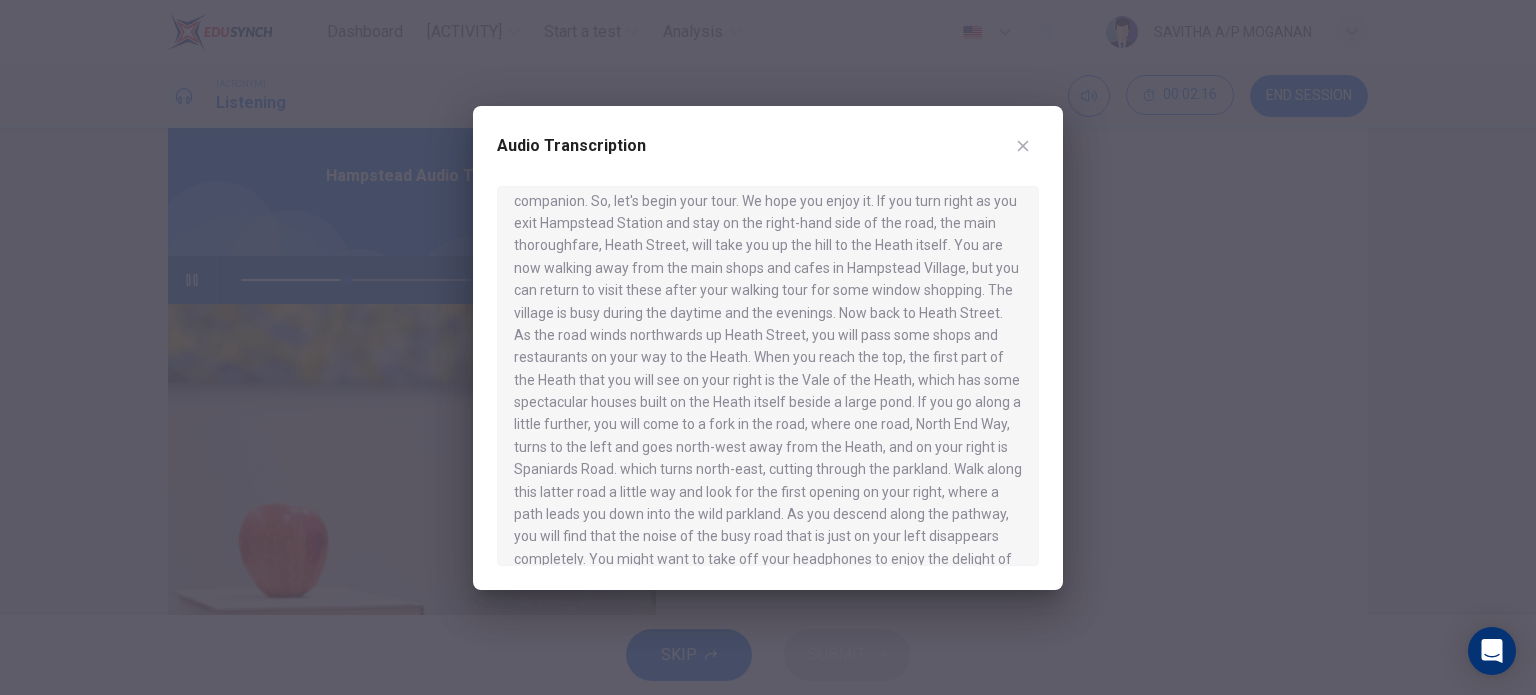 click at bounding box center (768, 347) 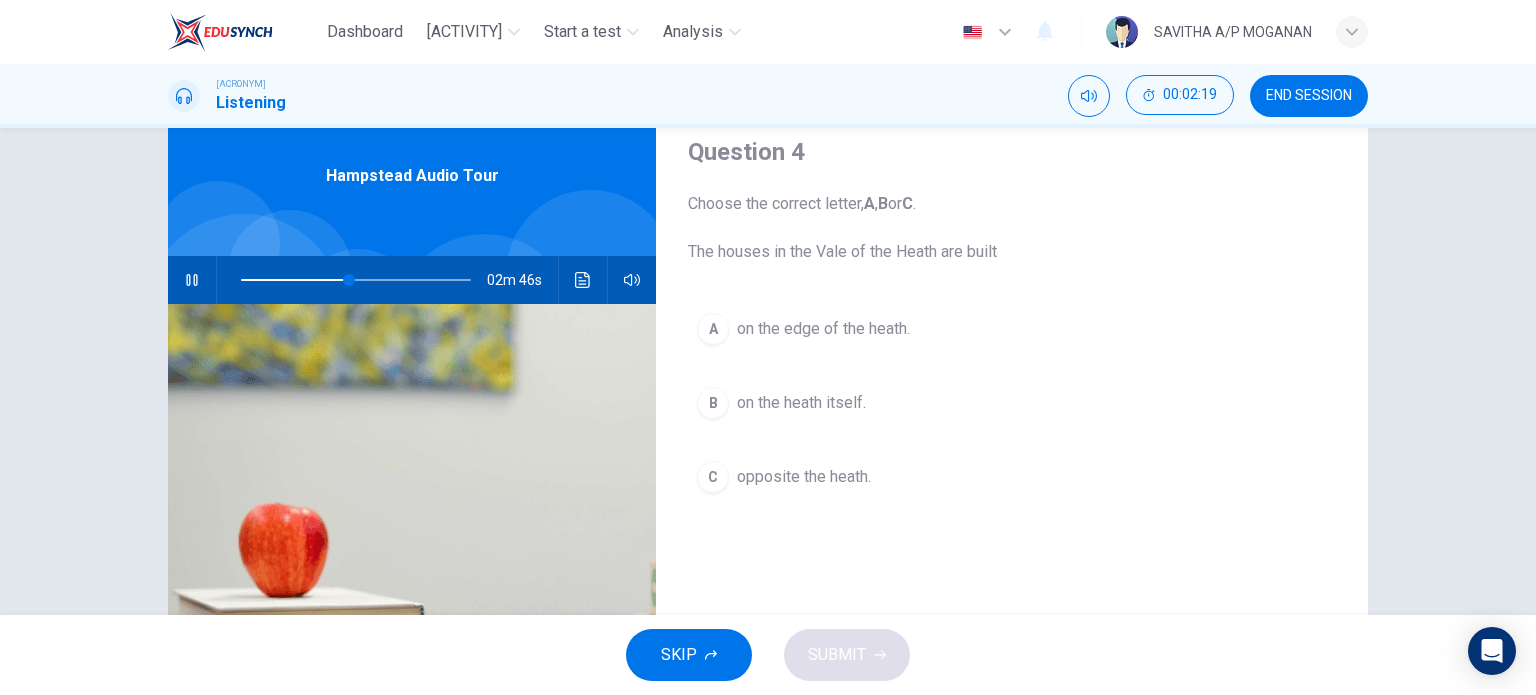click on "B" at bounding box center (713, 329) 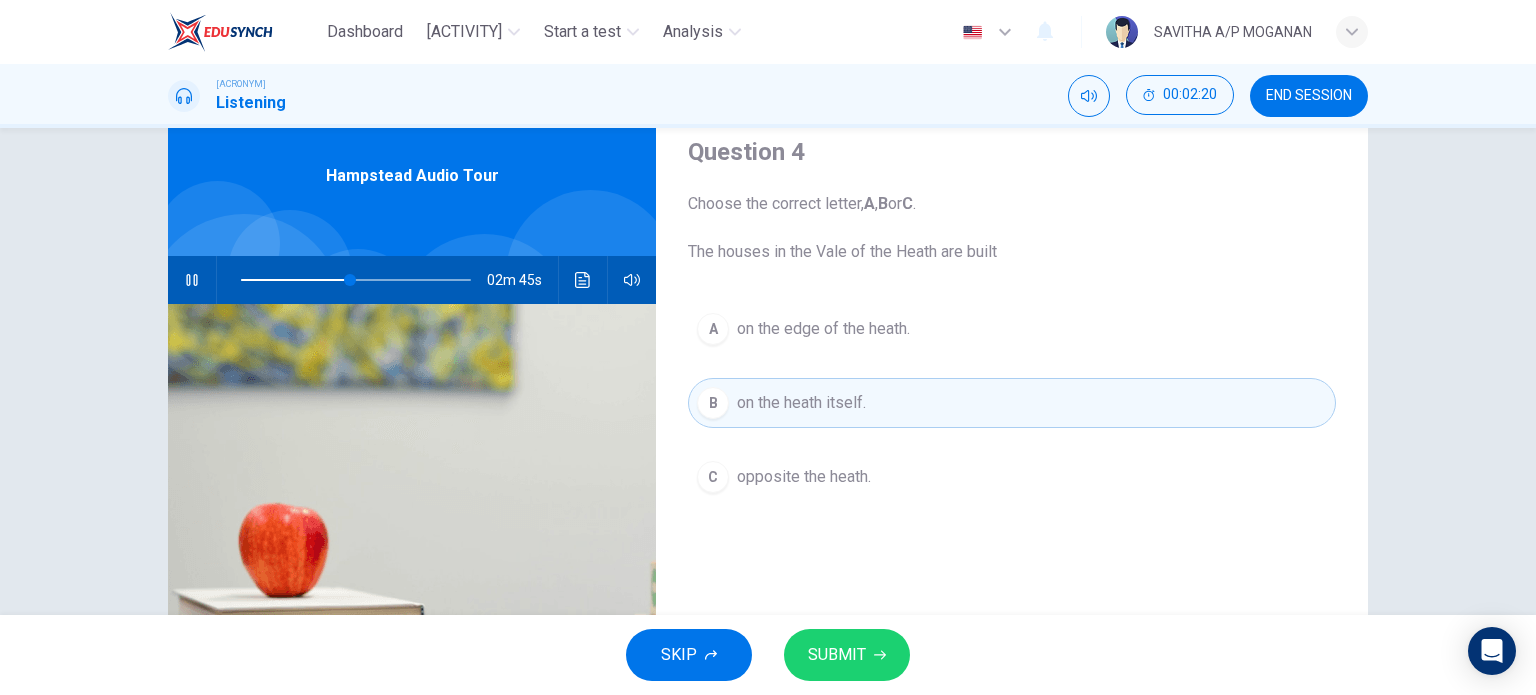 click on "SUBMIT" at bounding box center (837, 655) 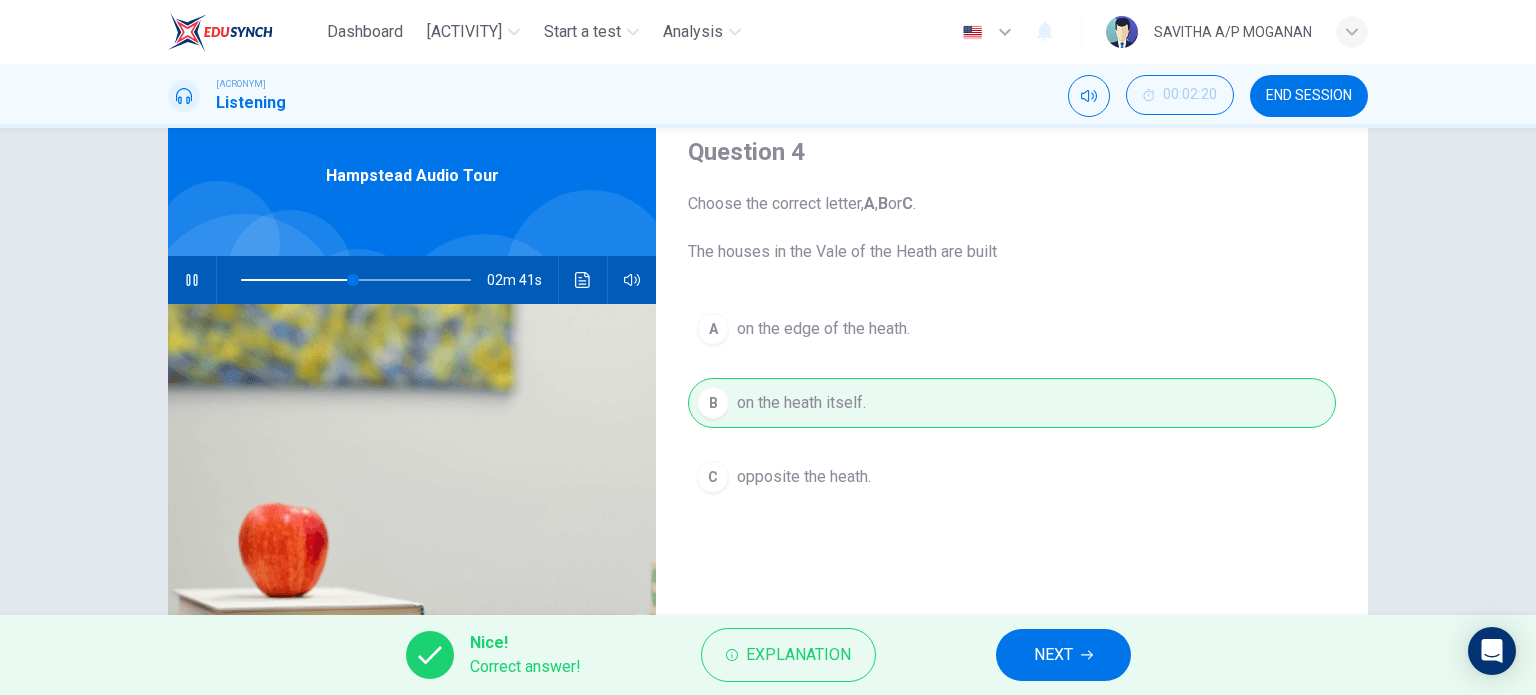 click on "NEXT" at bounding box center [1053, 655] 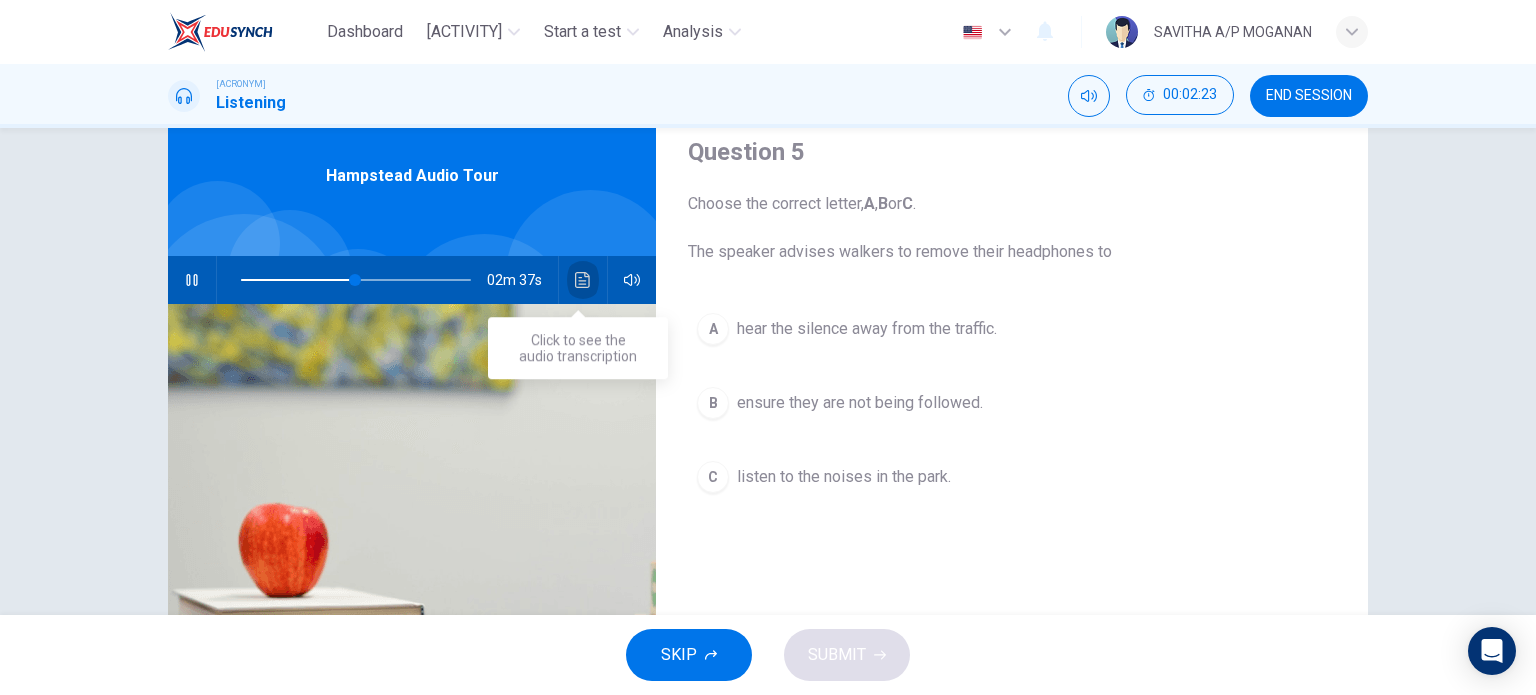 click at bounding box center (583, 280) 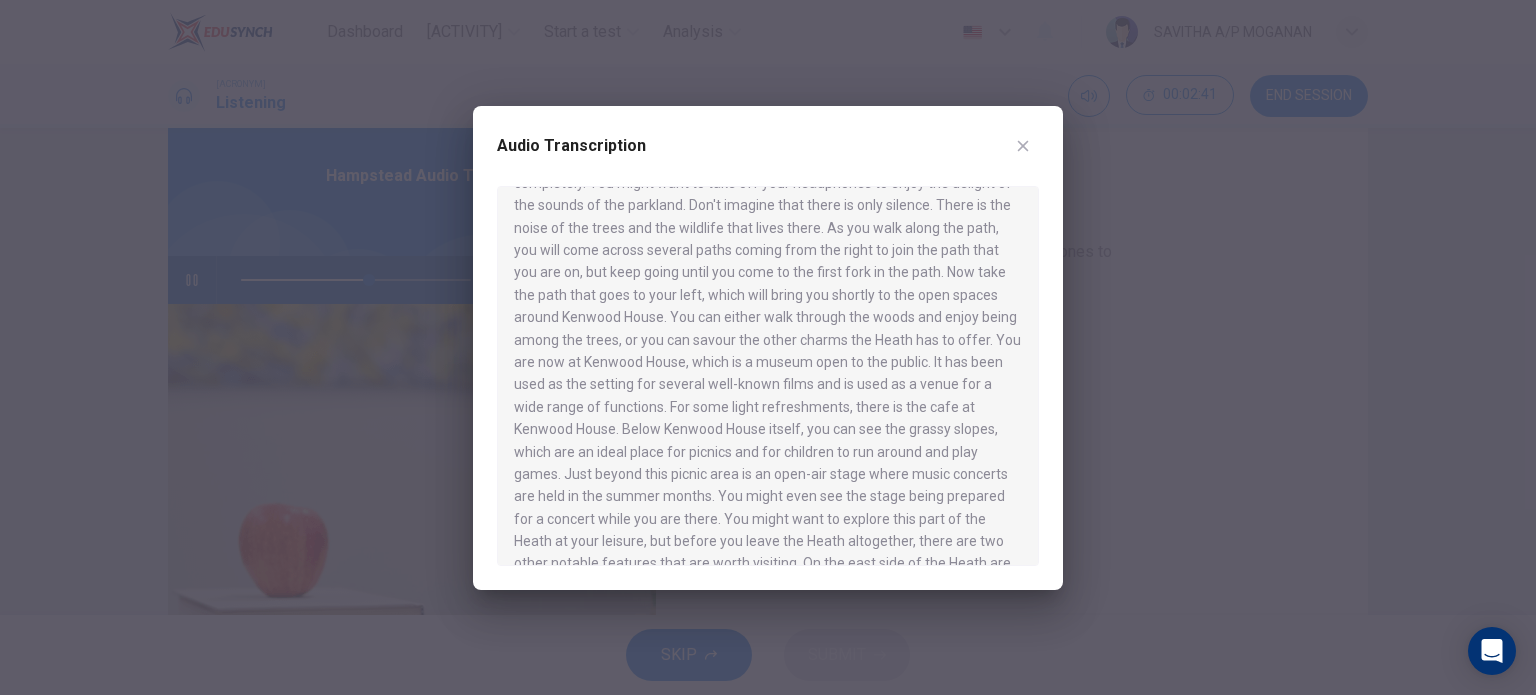 scroll, scrollTop: 619, scrollLeft: 0, axis: vertical 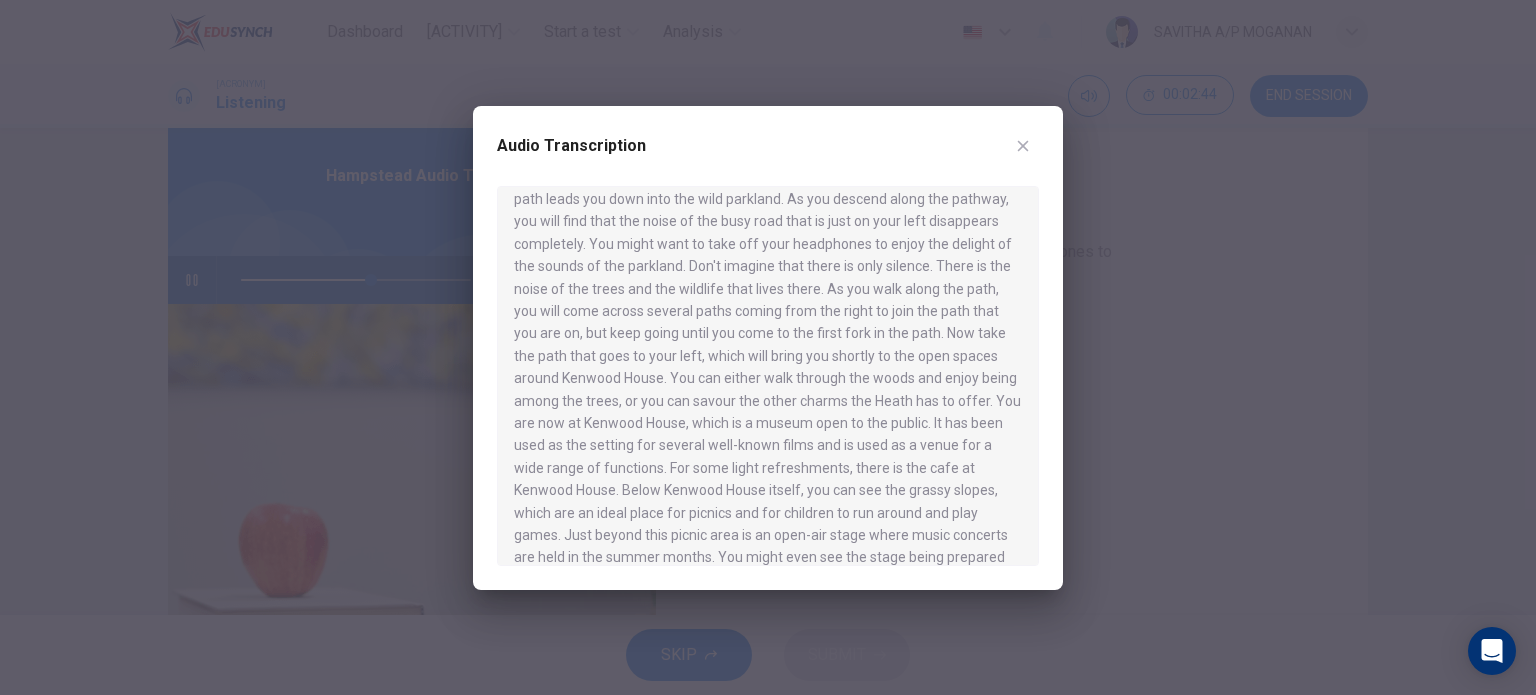 click at bounding box center (768, 347) 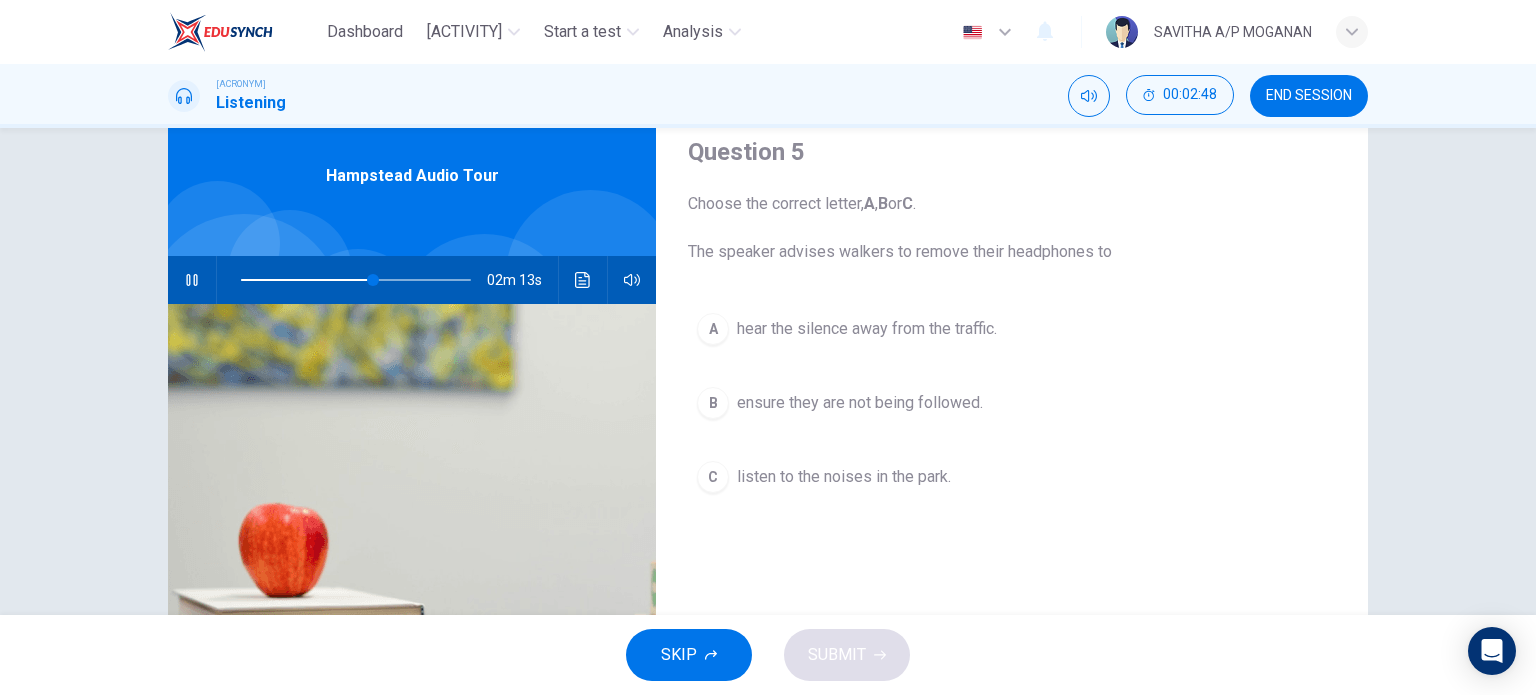 click on "C" at bounding box center (713, 329) 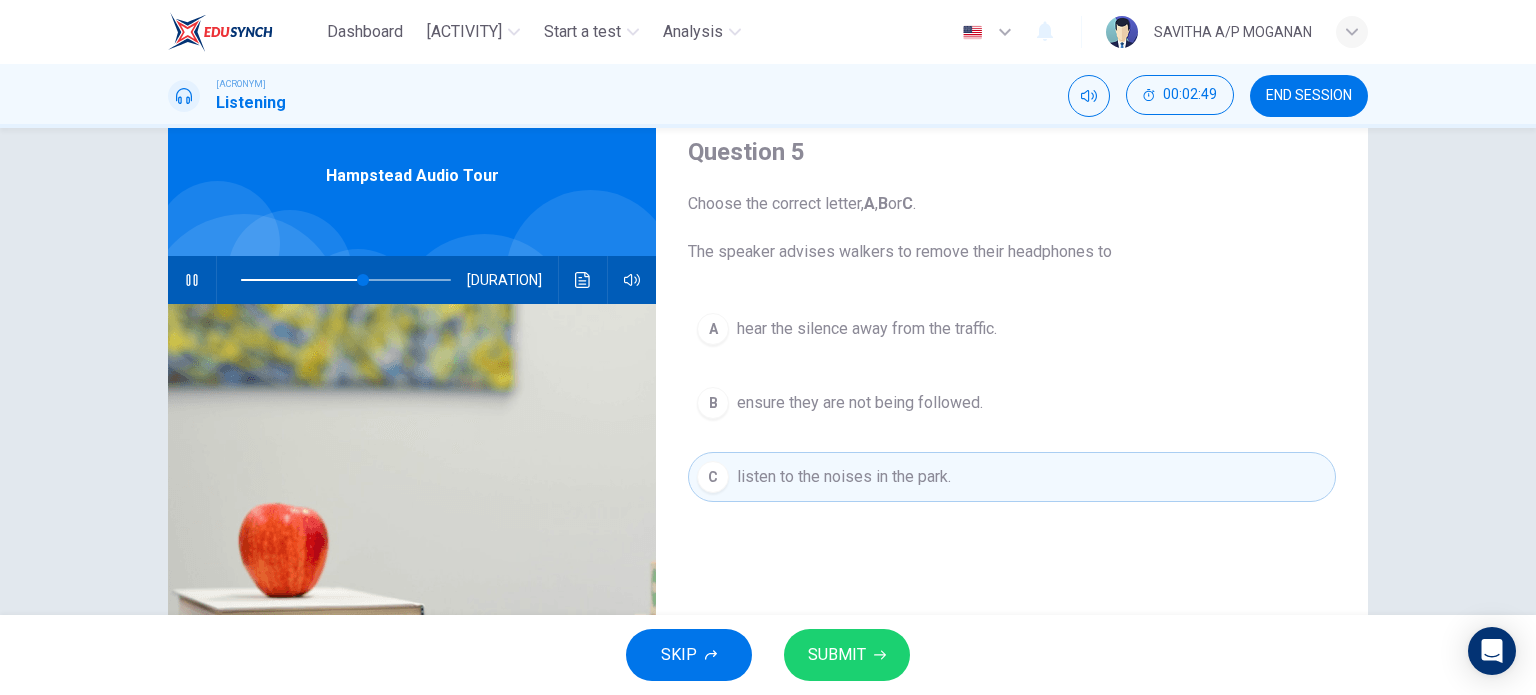 click on "SUBMIT" at bounding box center (847, 655) 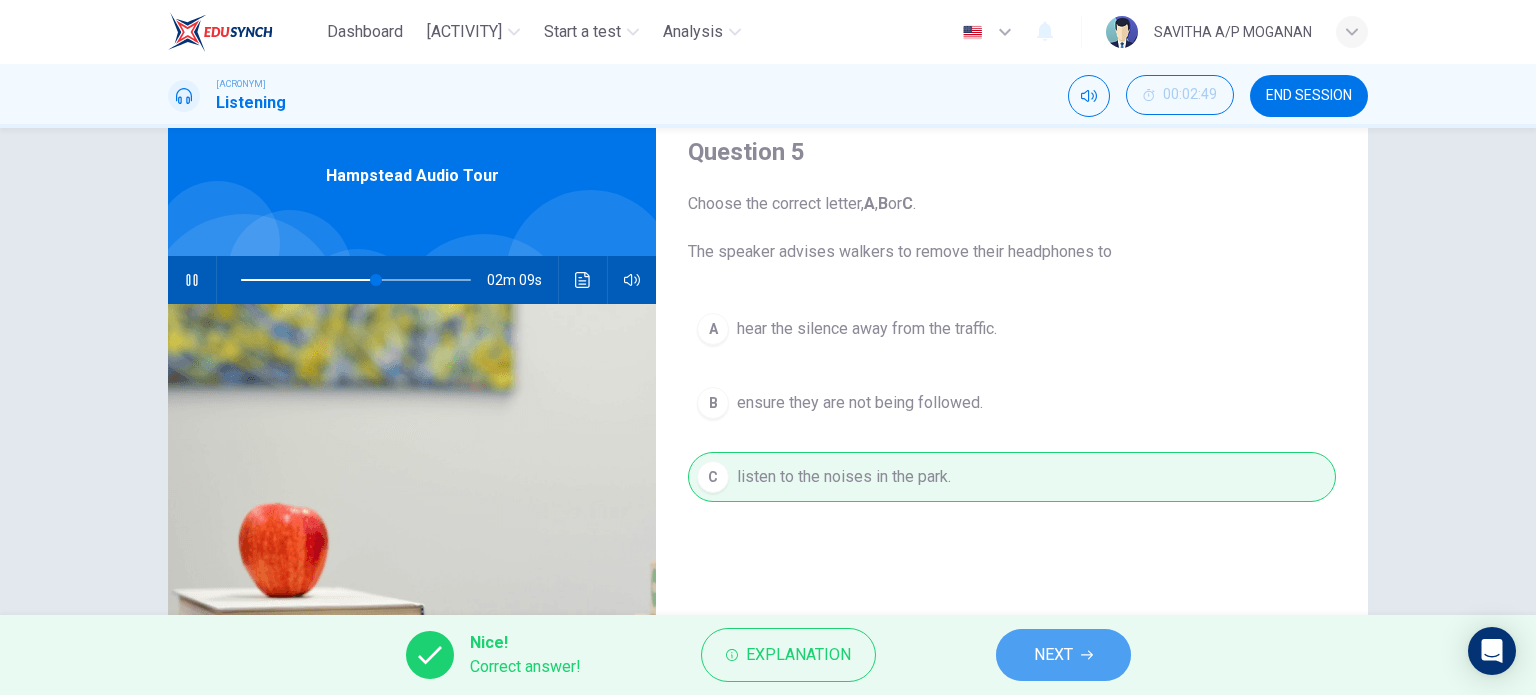 click on "NEXT" at bounding box center [1053, 655] 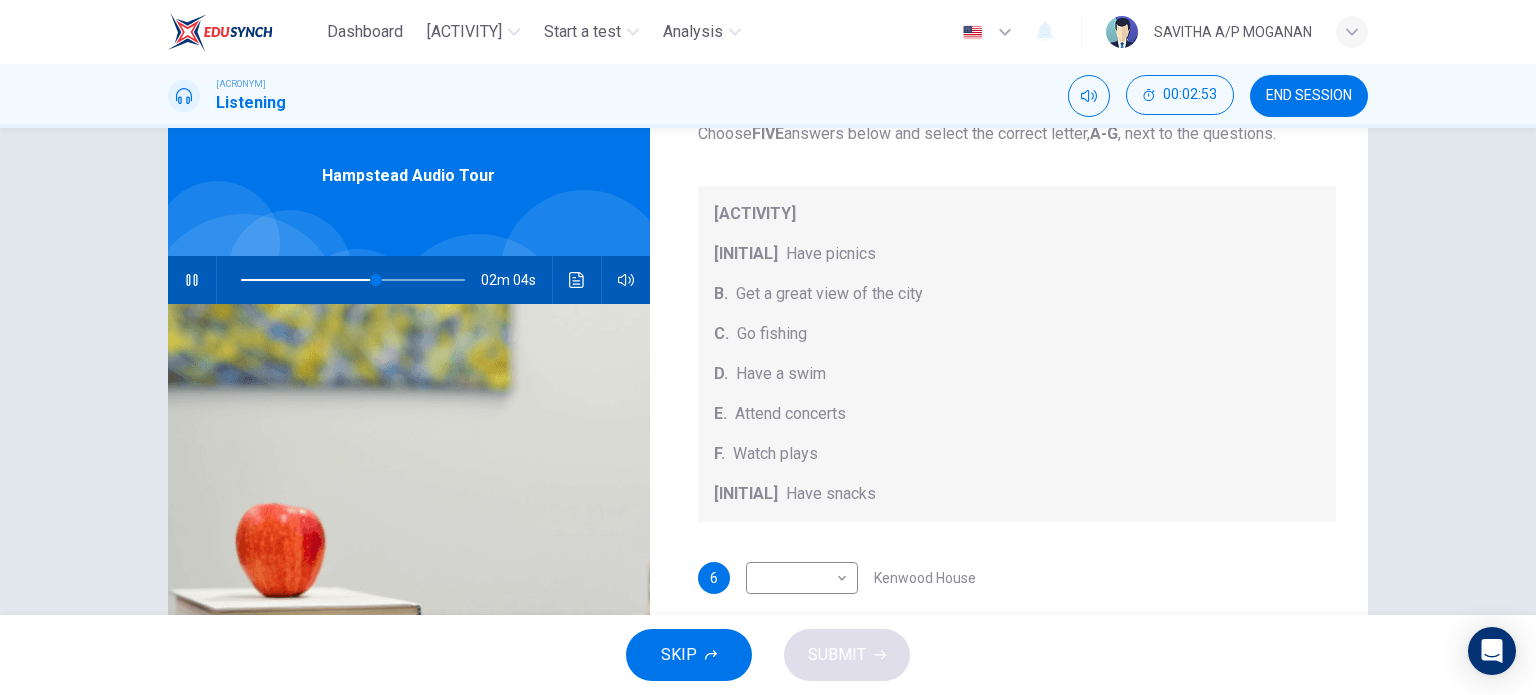 scroll, scrollTop: 122, scrollLeft: 0, axis: vertical 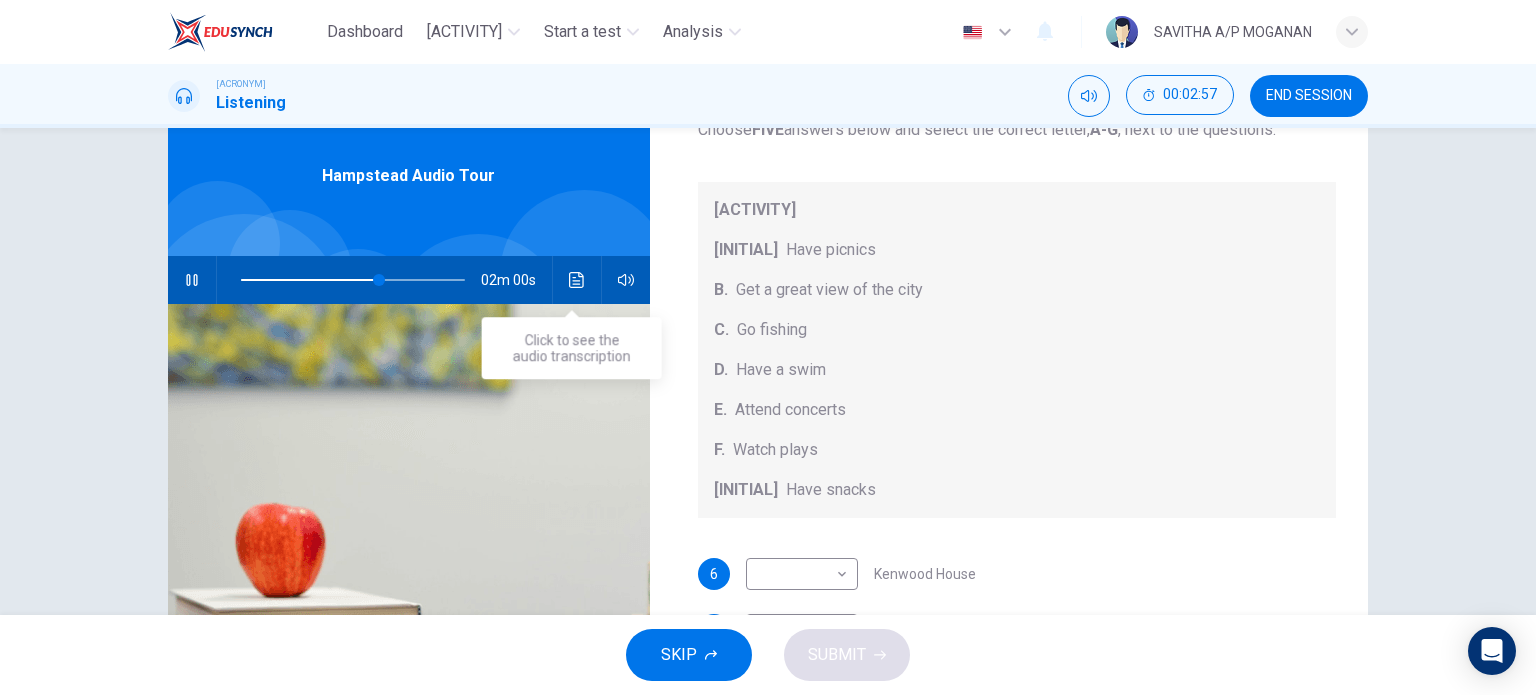 click at bounding box center (576, 280) 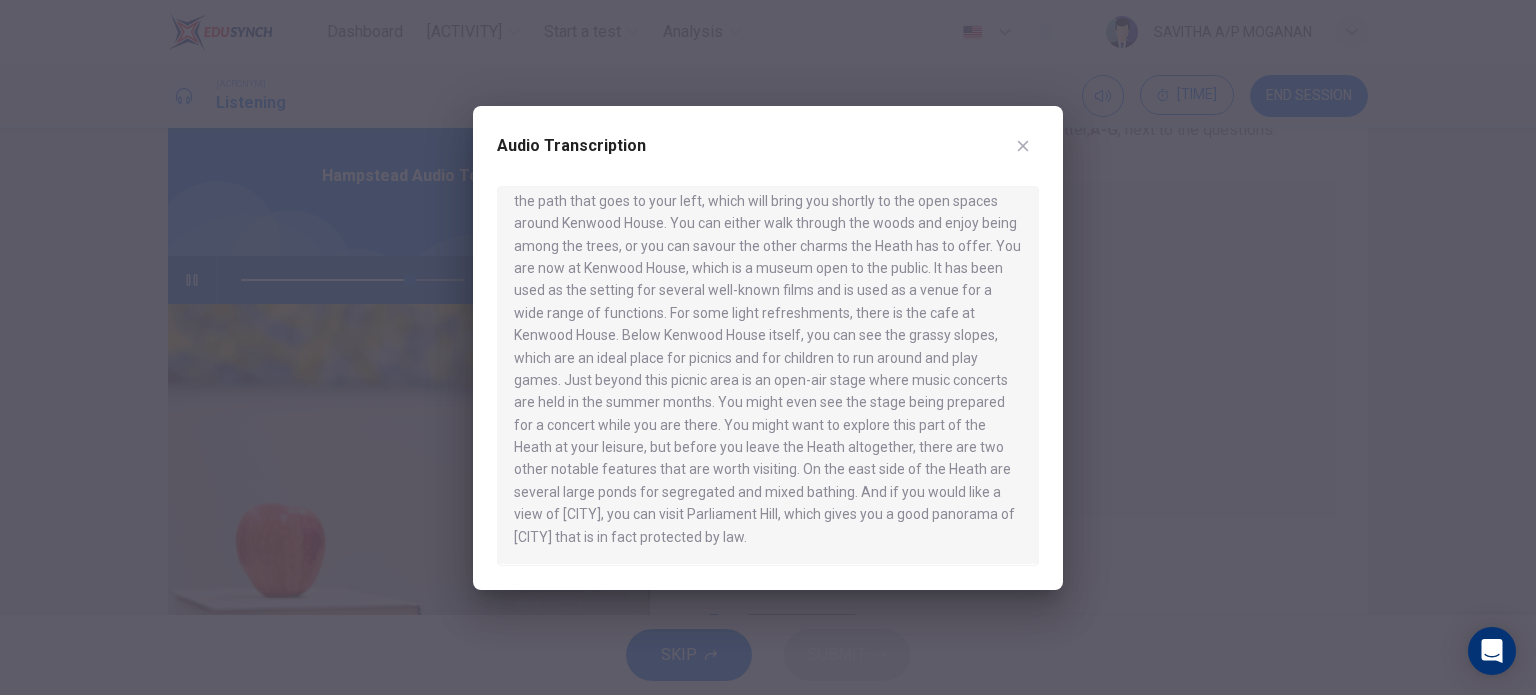 scroll, scrollTop: 795, scrollLeft: 0, axis: vertical 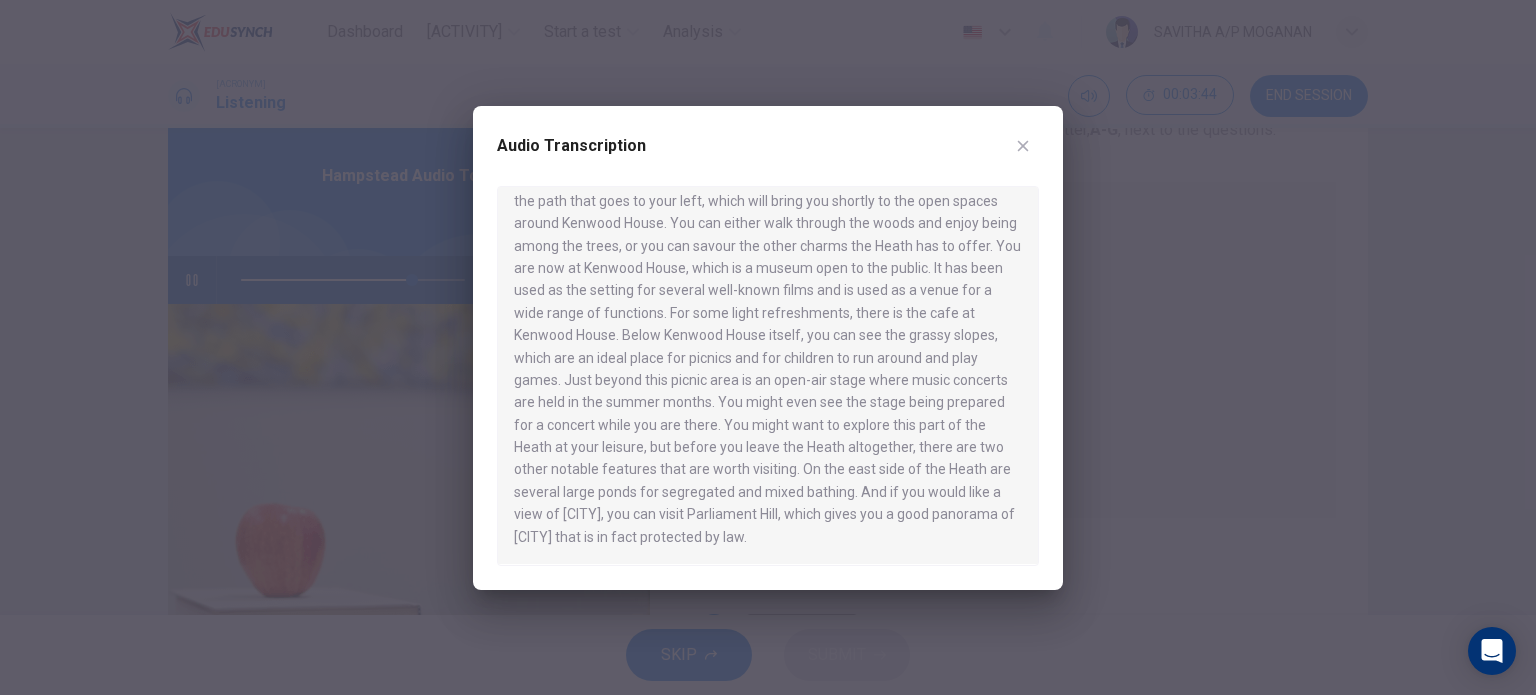 click at bounding box center (768, 347) 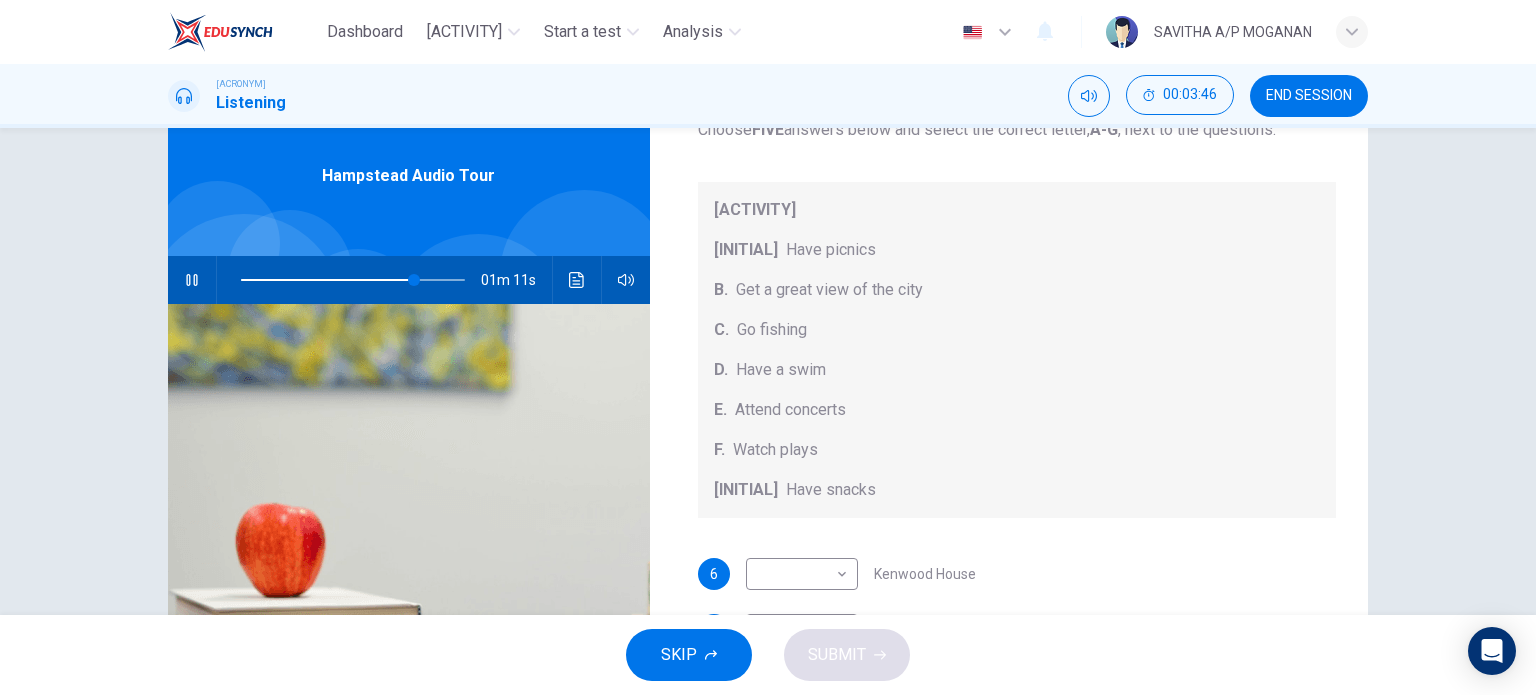 scroll, scrollTop: 184, scrollLeft: 0, axis: vertical 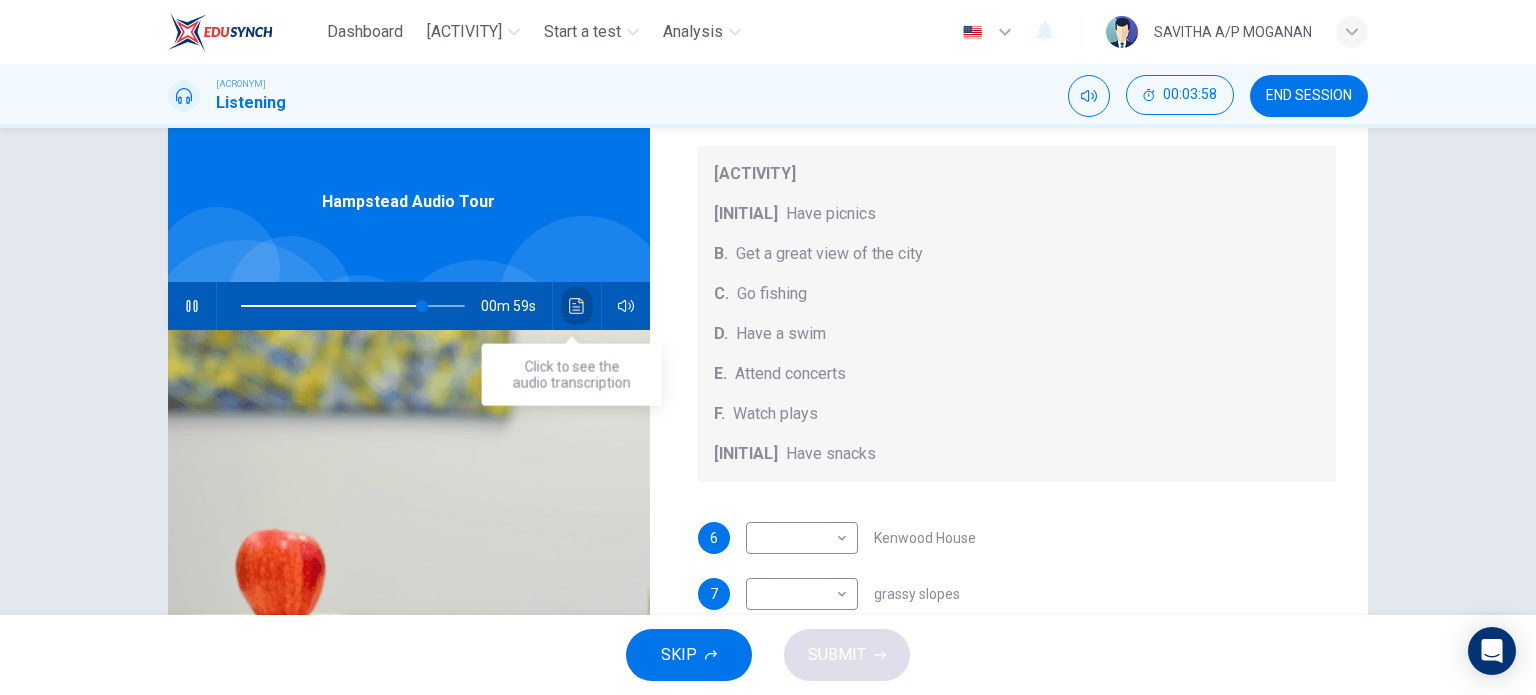 click at bounding box center (577, 306) 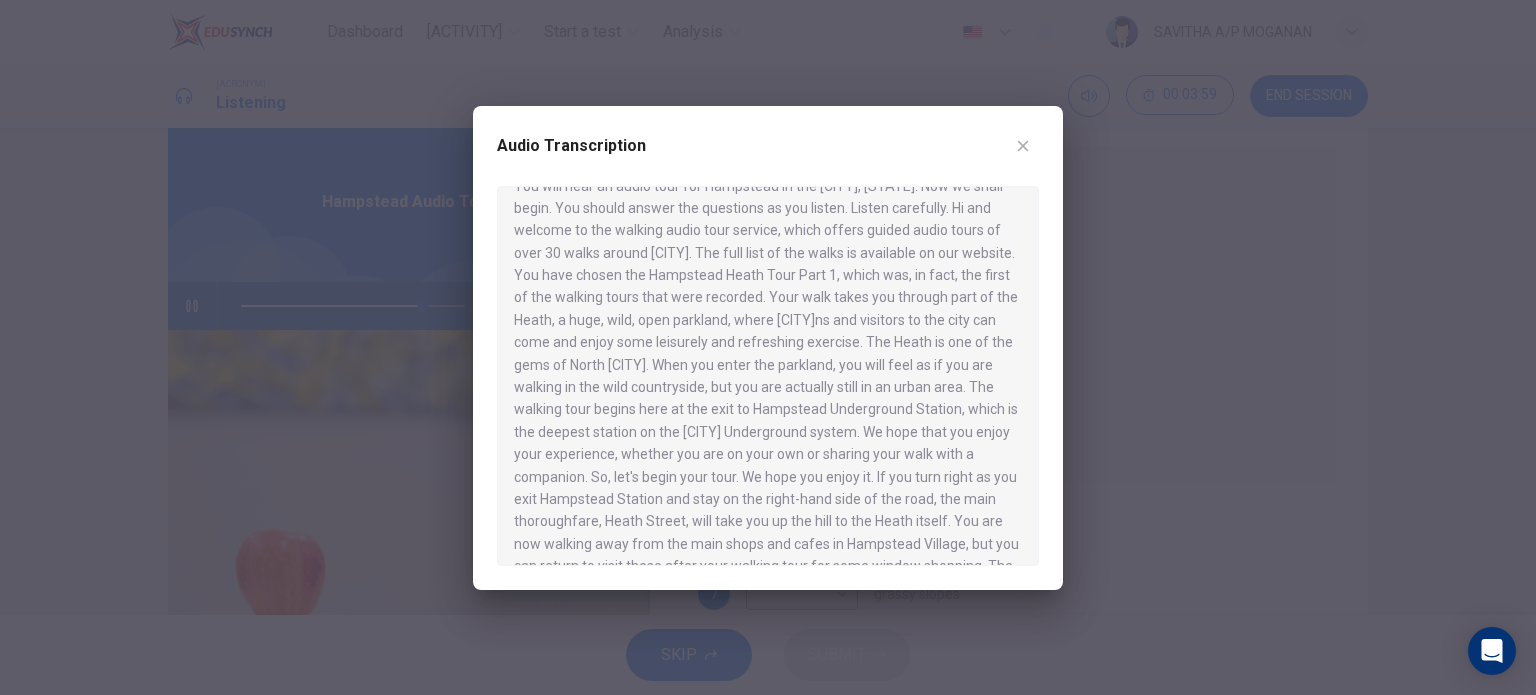 scroll, scrollTop: 28, scrollLeft: 0, axis: vertical 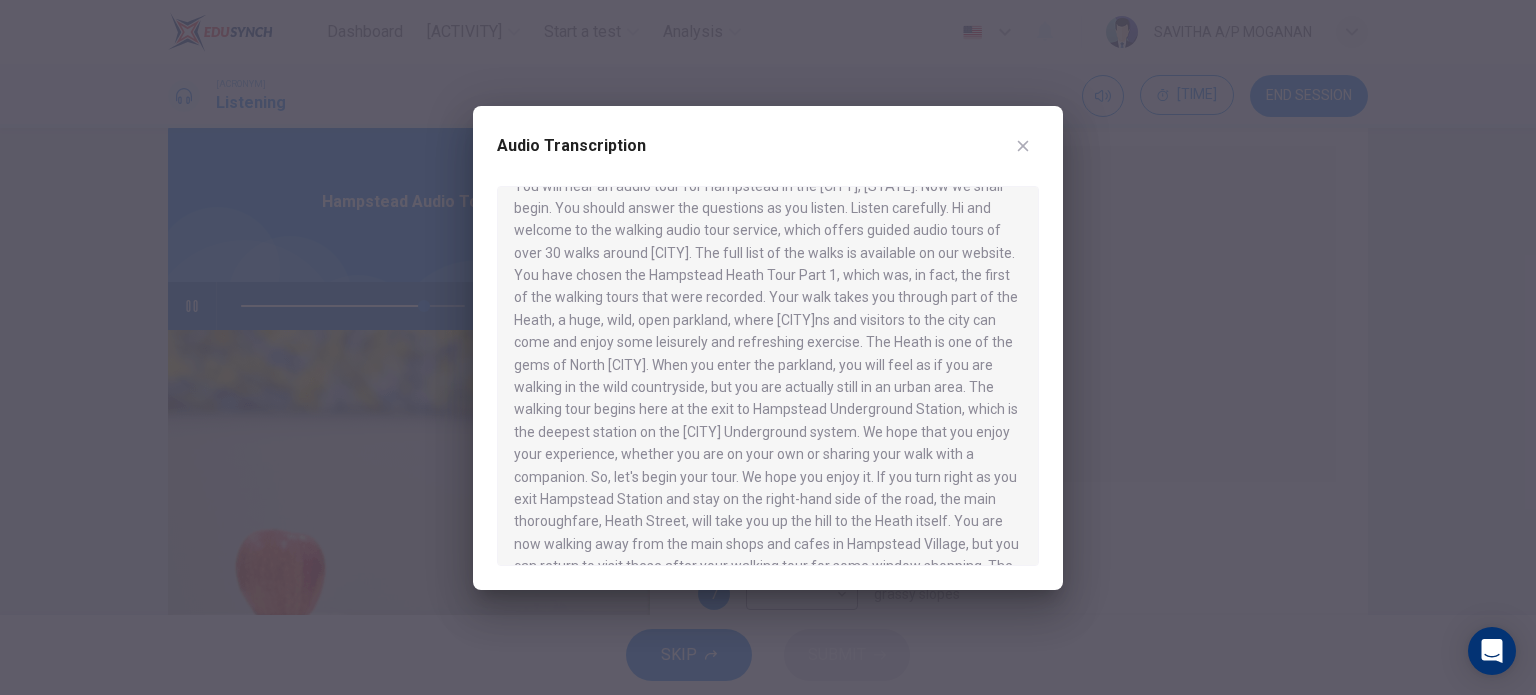 click at bounding box center [768, 347] 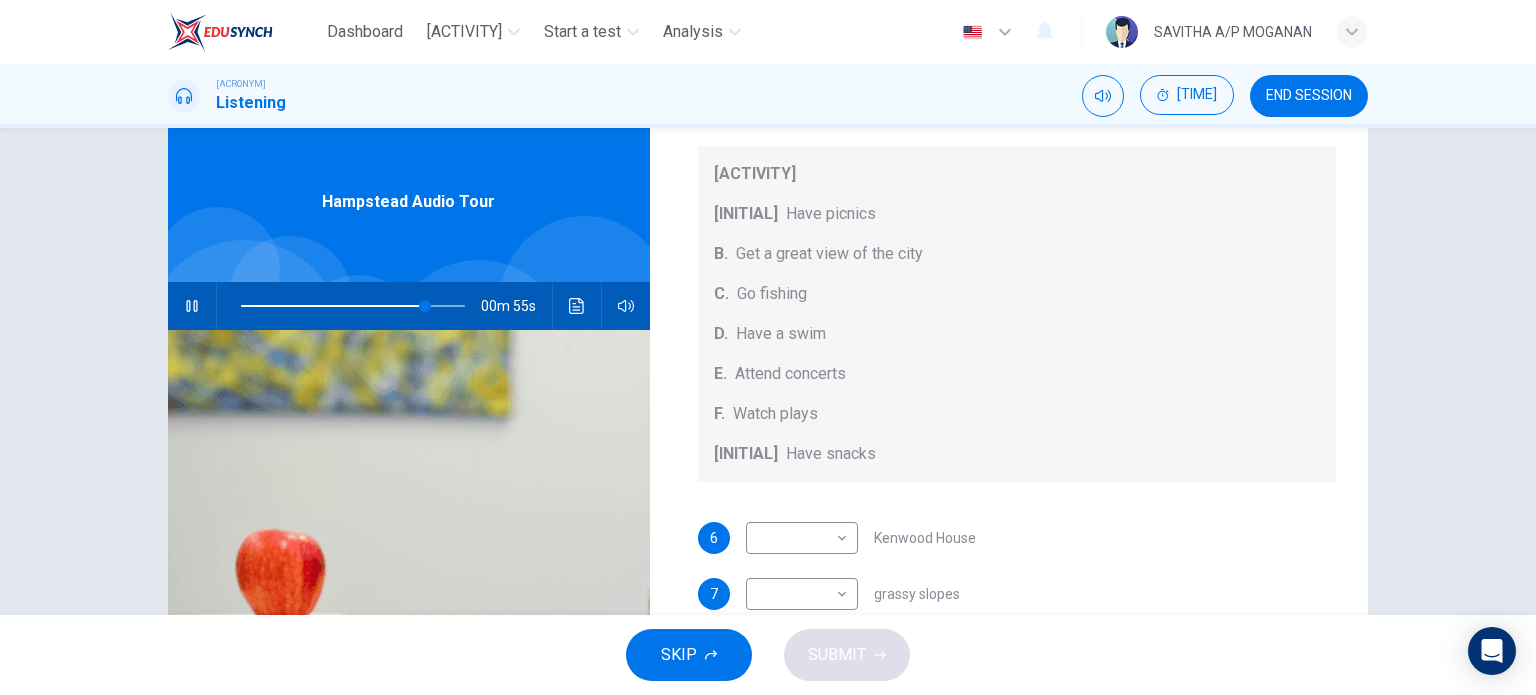 scroll, scrollTop: 116, scrollLeft: 0, axis: vertical 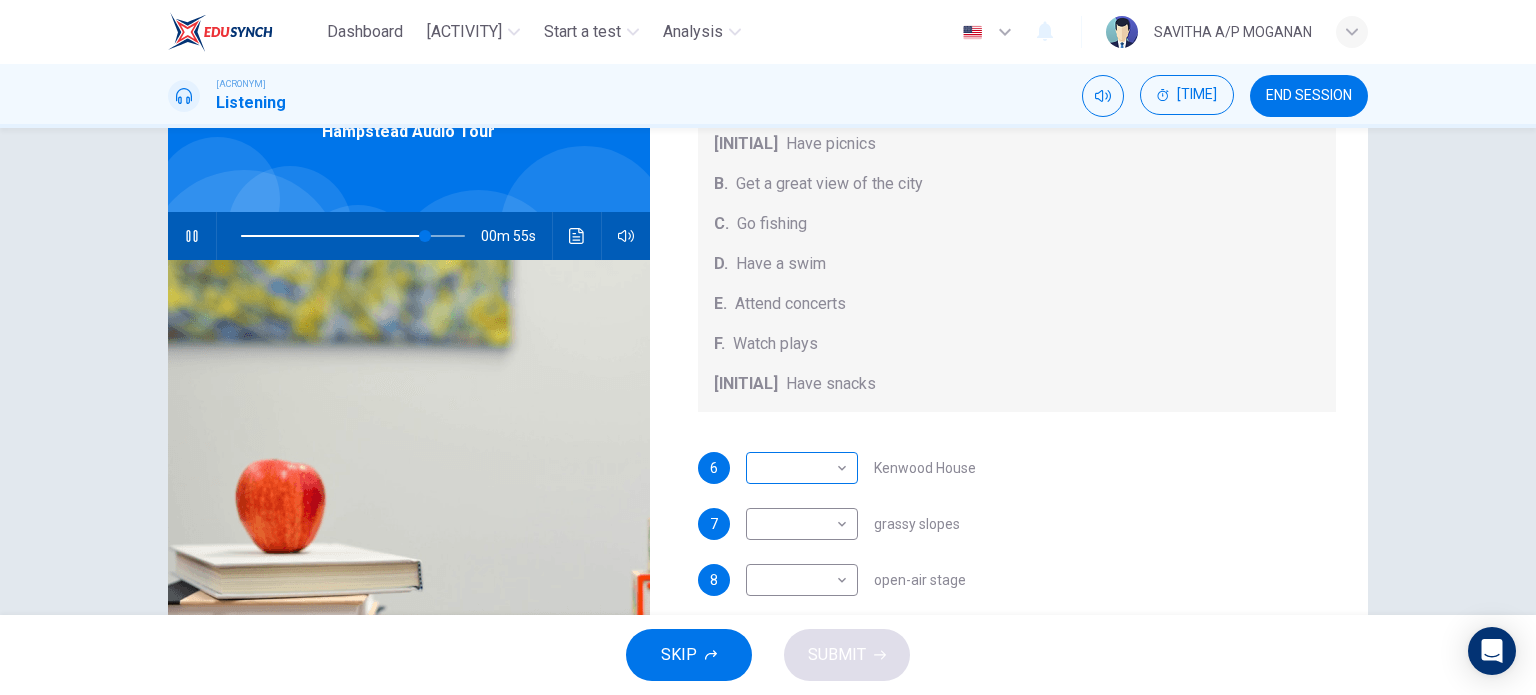click on "Dashboard Practice Start a test Analysis English en ​ SAVITHA A/P MOGANAN CEFR Listening 00:04:02 END SESSION Questions 6 - 10 Which activity can be done at each of the following locations on the heath? Choose  FIVE  answers below and select the correct letter,  A-G , next to the questions. Activities A. Have picnics B. Get a great view of the city C. Go fishing D. Have a swim E. Attend concerts F. Watch plays G. Have snacks 6 ​ ​ Kenwood House 7 ​ ​ grassy slopes 8 ​ ​ open-air stage 9 ​ ​ ponds 10 ​ ​ Parliament Hill Hampstead Audio Tour 00m 55s SKIP SUBMIT EduSynch - Online Language Proficiency Testing
Dashboard Practice Start a test Analysis Notifications © Copyright  2025" at bounding box center [768, 347] 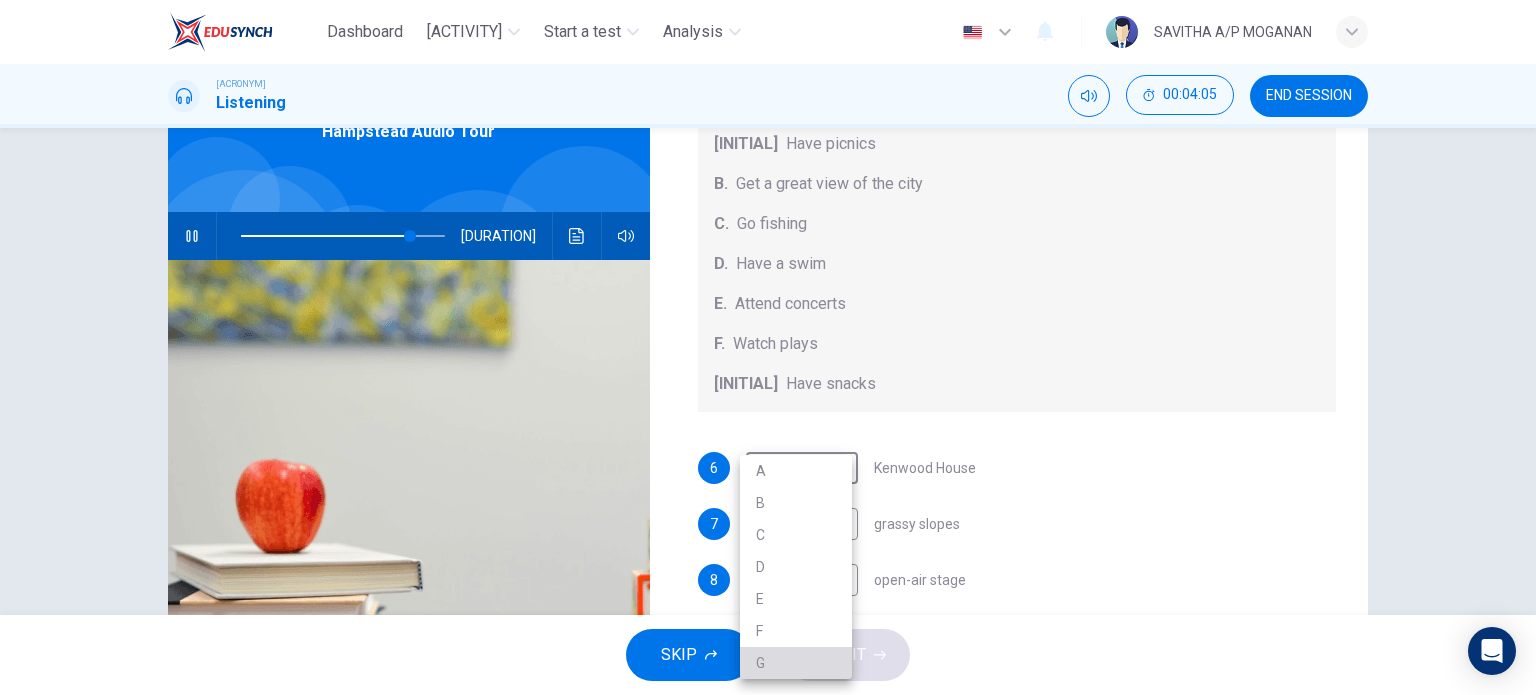 click on "G" at bounding box center (796, 663) 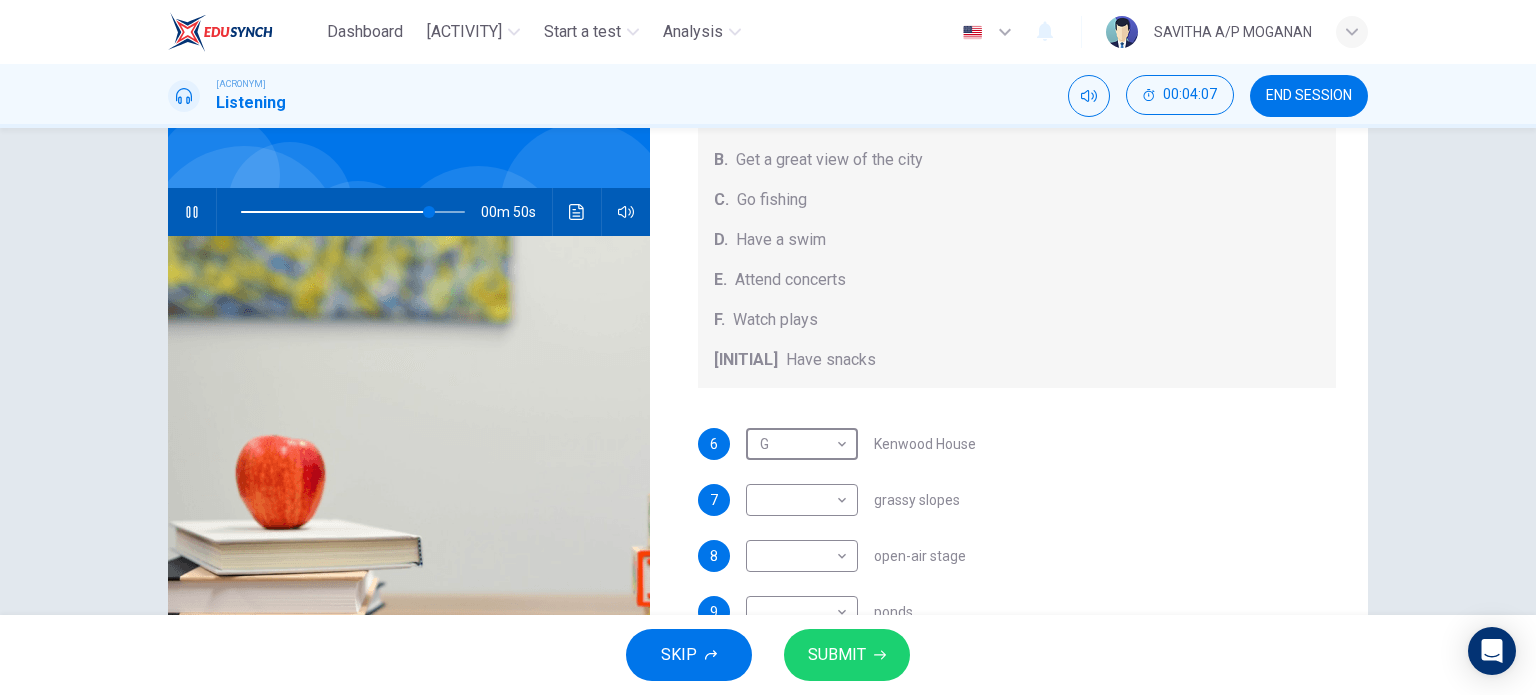 scroll, scrollTop: 144, scrollLeft: 0, axis: vertical 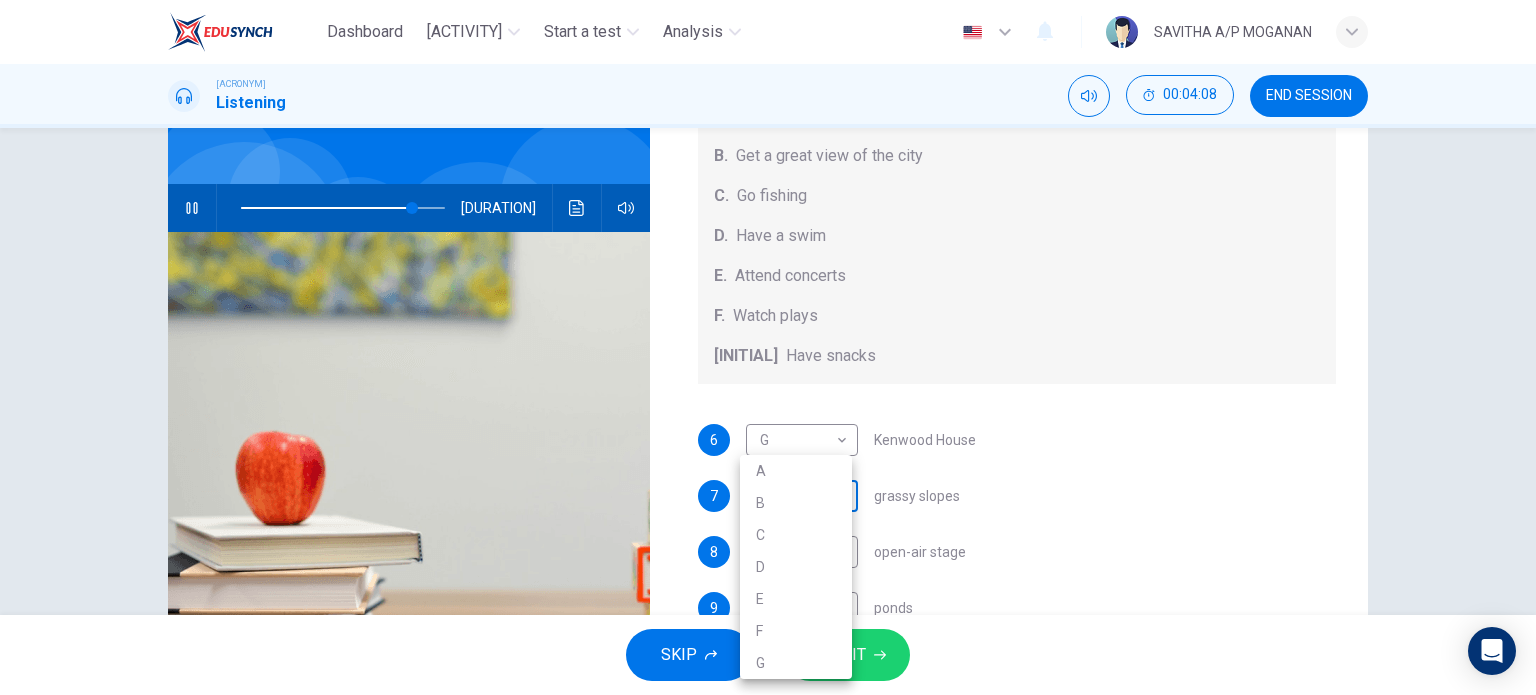 click on "Dashboard Practice Start a test Analysis English en ​ SAVITHA A/P MOGANAN CEFR Listening 00:04:08 END SESSION Questions 6 - 10 Which activity can be done at each of the following locations on the heath? Choose  FIVE  answers below and select the correct letter,  A-G , next to the questions. Activities A. Have picnics B. Get a great view of the city C. Go fishing D. Have a swim E. Attend concerts F. Watch plays G. Have snacks 6 G G ​ Kenwood House 7 ​ ​ grassy slopes 8 ​ ​ open-air stage 9 ​ ​ ponds 10 ​ ​ Parliament Hill Hampstead Audio Tour 00m 49s SKIP SUBMIT EduSynch - Online Language Proficiency Testing
Dashboard Practice Start a test Analysis Notifications © Copyright  2025 A B C D E F G" at bounding box center [768, 347] 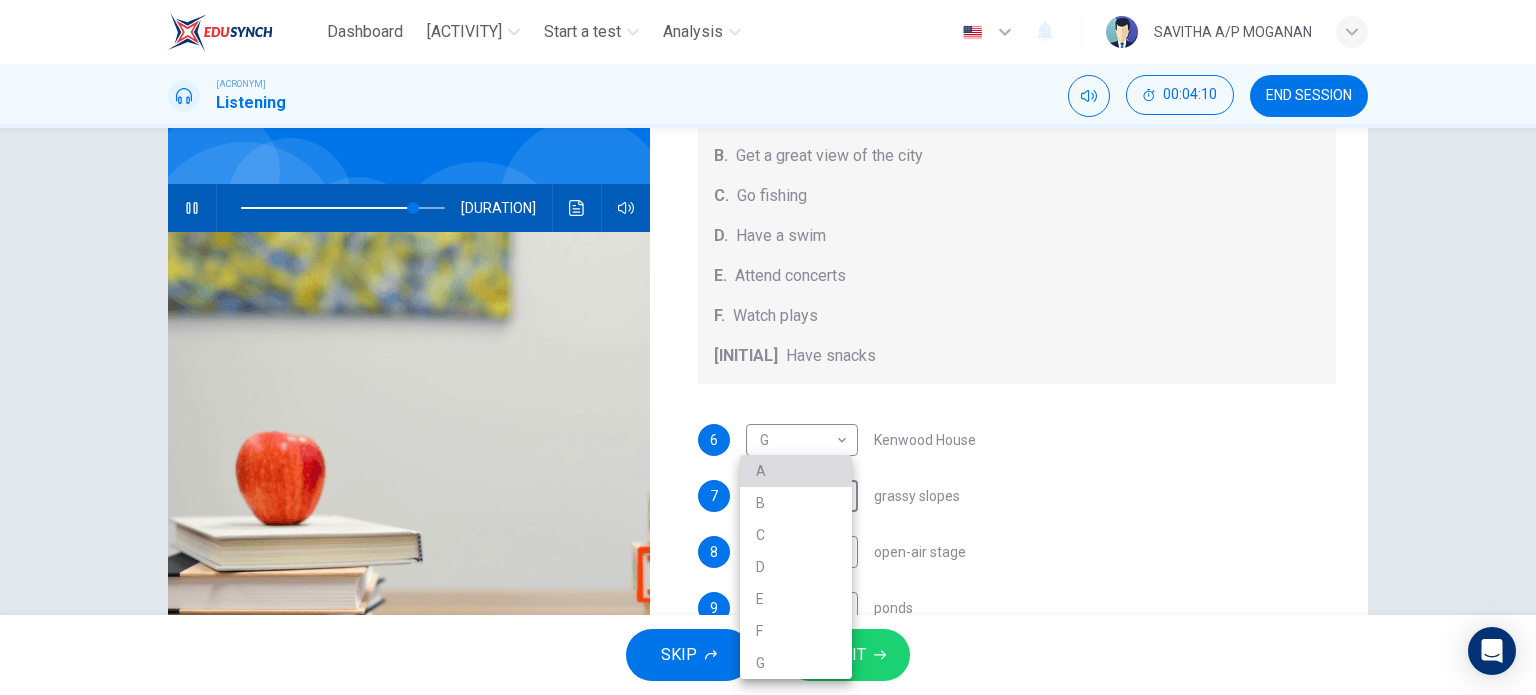 click on "A" at bounding box center (796, 471) 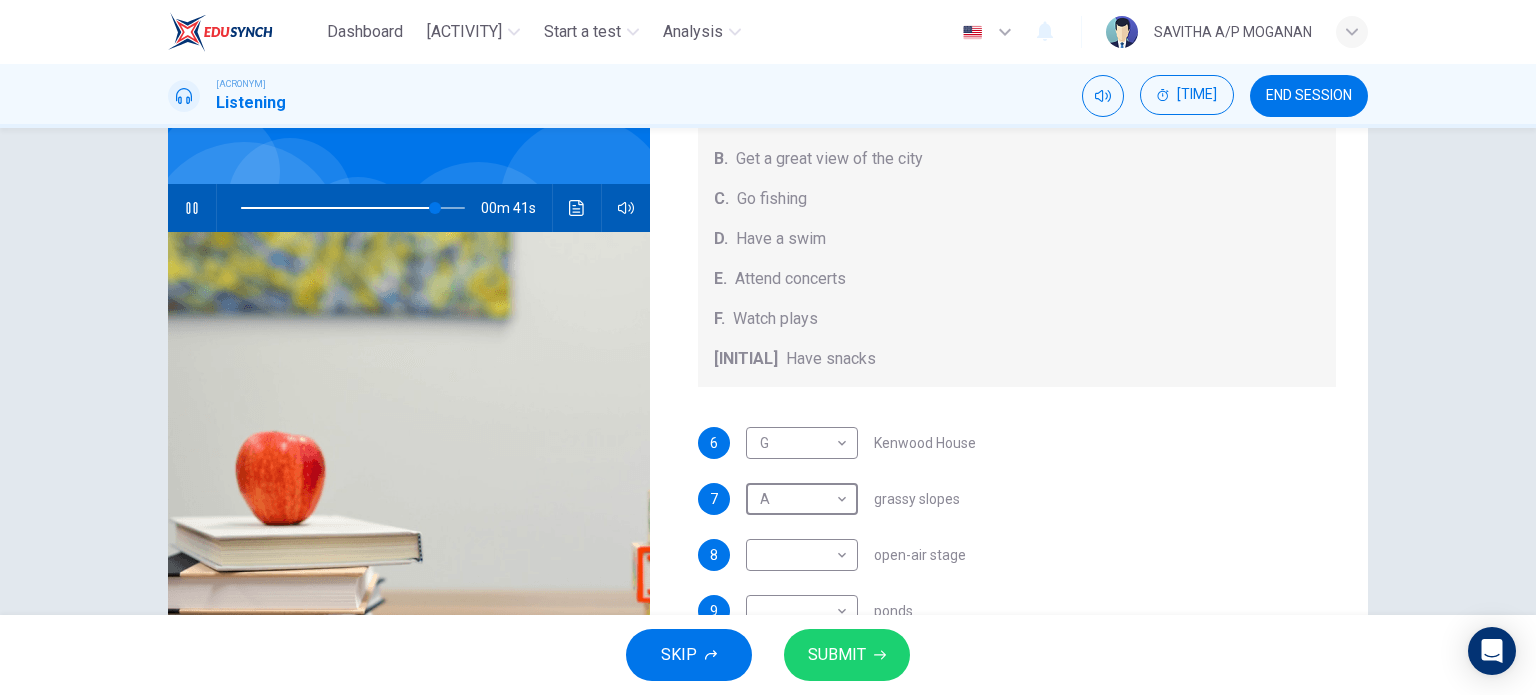 scroll, scrollTop: 184, scrollLeft: 0, axis: vertical 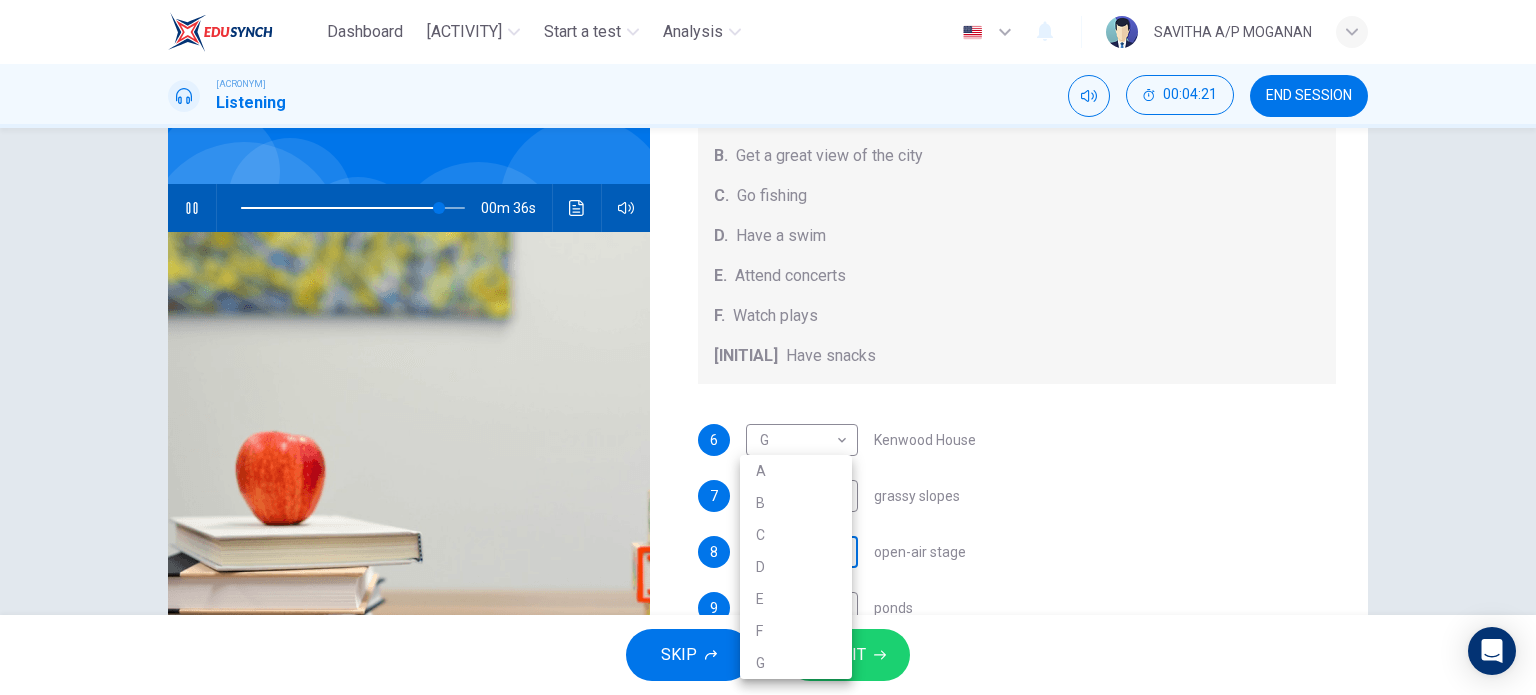 click on "Dashboard Practice Start a test Analysis English en ​ SAVITHA A/P MOGANAN CEFR Listening 00:04:21 END SESSION Questions 6 - 10 Which activity can be done at each of the following locations on the heath? Choose  FIVE  answers below and select the correct letter,  A-G , next to the questions. Activities A. Have picnics B. Get a great view of the city C. Go fishing D. Have a swim E. Attend concerts F. Watch plays G. Have snacks 6 G G ​ Kenwood House 7 A A ​ grassy slopes 8 ​ ​ open-air stage 9 ​ ​ ponds 10 ​ ​ Parliament Hill Hampstead Audio Tour 00m 36s SKIP SUBMIT EduSynch - Online Language Proficiency Testing
Dashboard Practice Start a test Analysis Notifications © Copyright  2025 A B C D E F G" at bounding box center (768, 347) 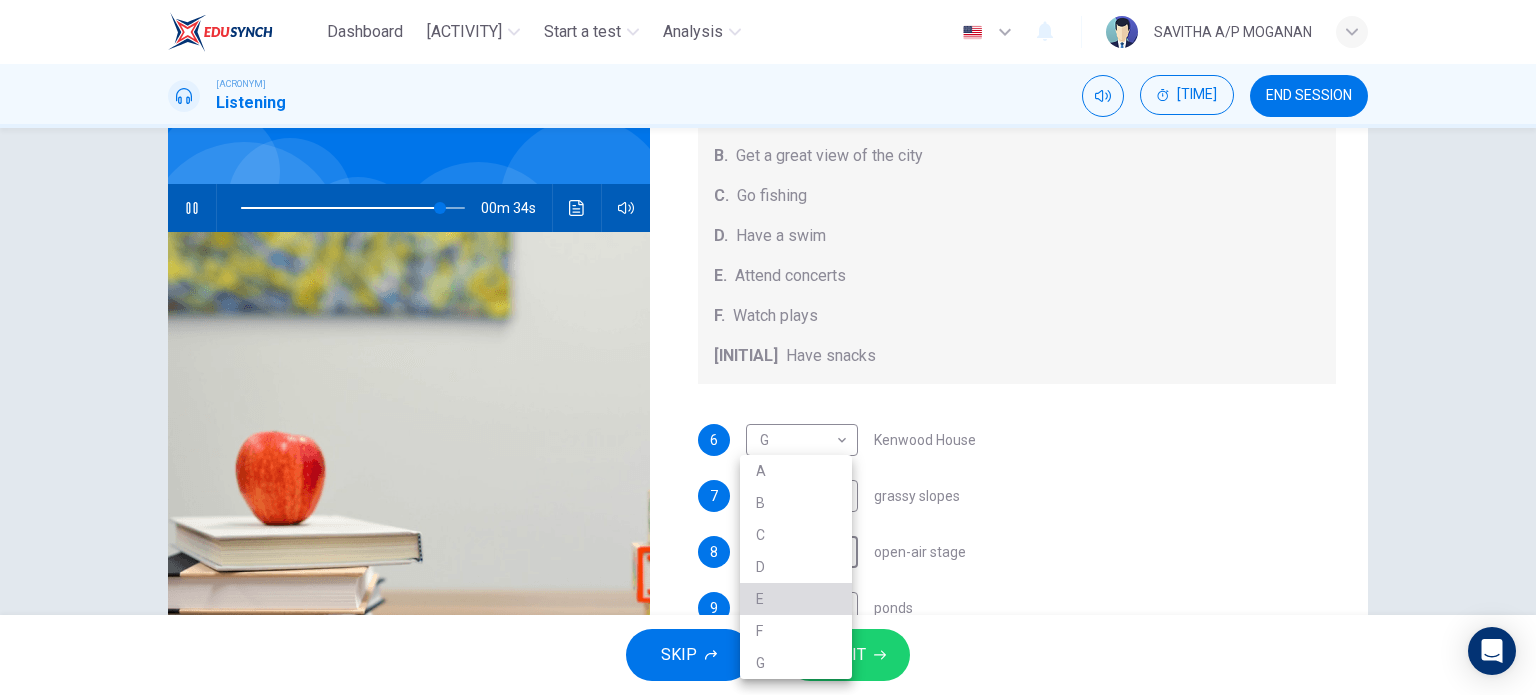 click on "E" at bounding box center (796, 599) 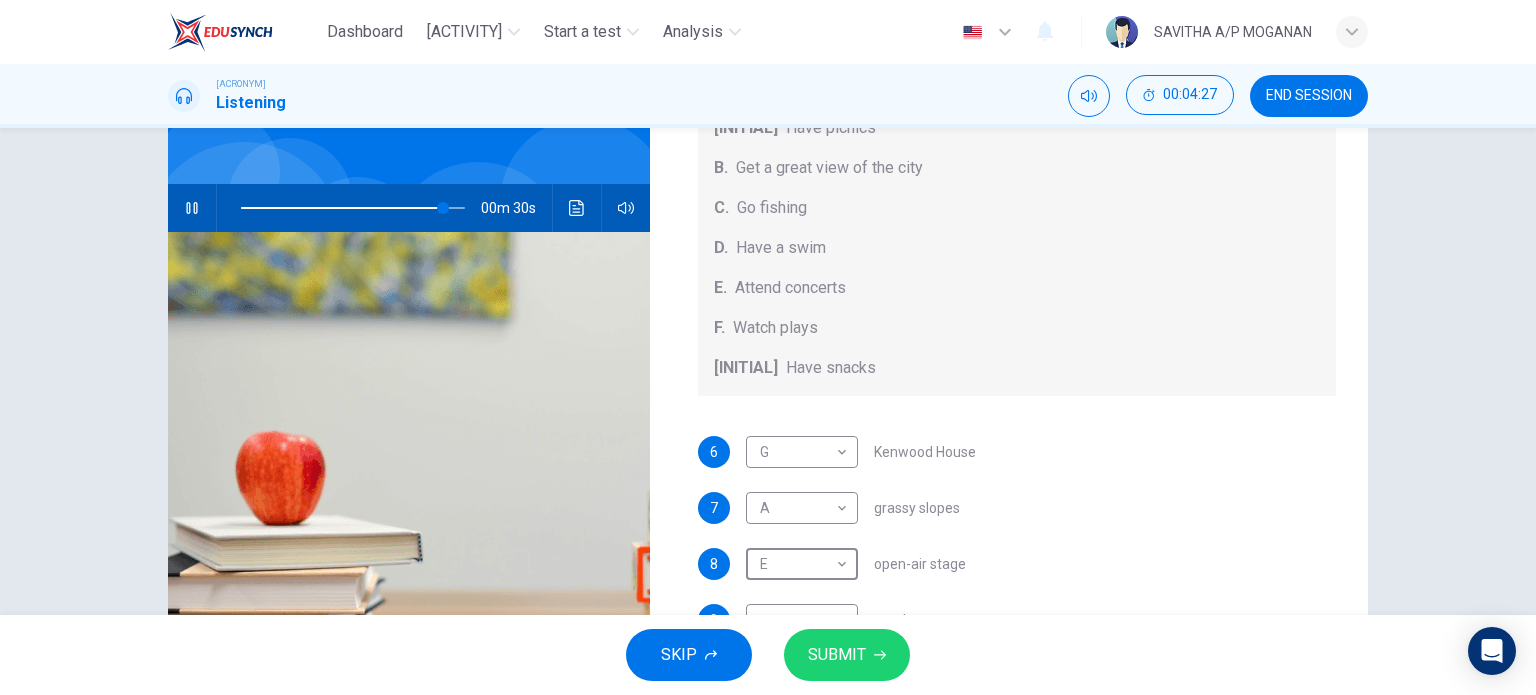 scroll, scrollTop: 184, scrollLeft: 0, axis: vertical 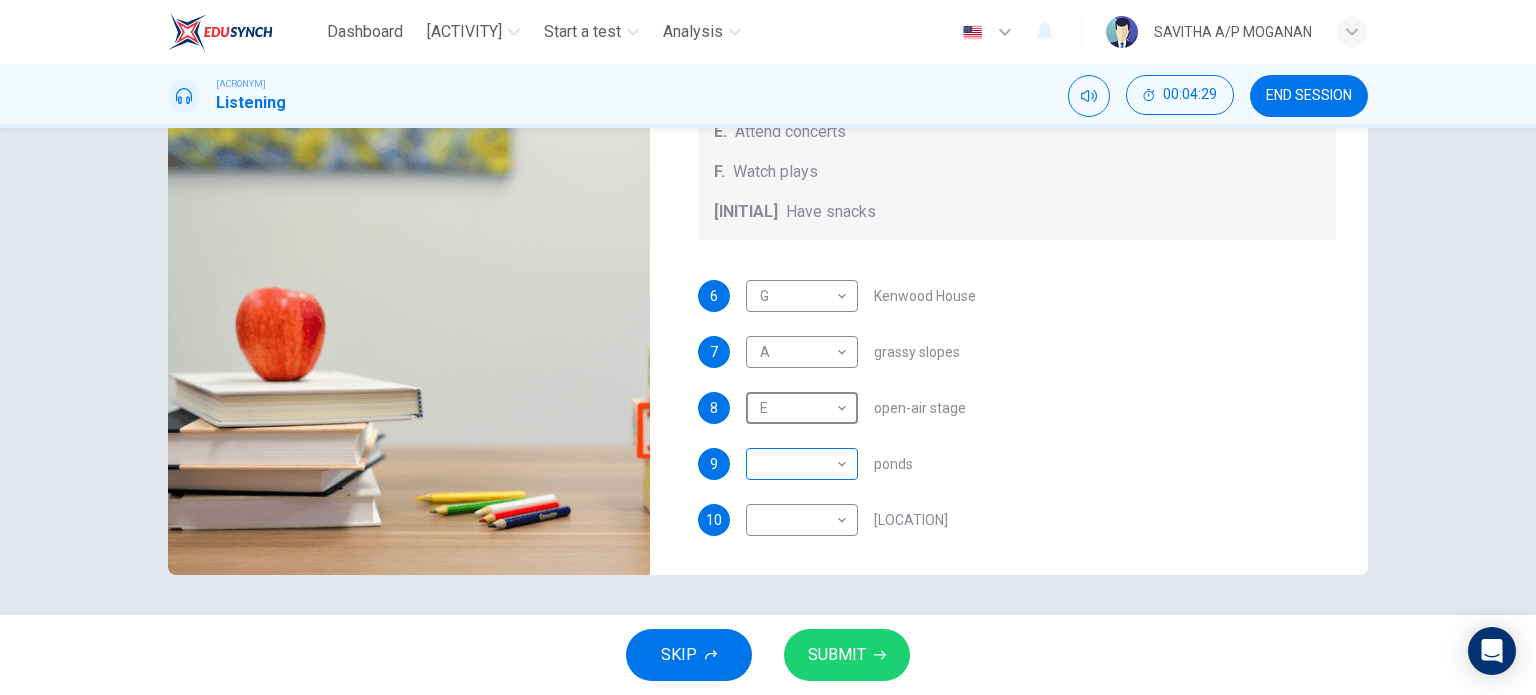 click on "Dashboard Practice Start a test Analysis English en ​ SAVITHA A/P MOGANAN CEFR Listening 00:04:29 END SESSION Questions 6 - 10 Which activity can be done at each of the following locations on the heath? Choose  FIVE  answers below and select the correct letter,  A-G , next to the questions. Activities A. Have picnics B. Get a great view of the city C. Go fishing D. Have a swim E. Attend concerts F. Watch plays G. Have snacks 6 G G ​ Kenwood House 7 A A ​ grassy slopes 8 E E ​ open-air stage 9 ​ ​ ponds 10 ​ ​ Parliament Hill Hampstead Audio Tour 00m 29s SKIP SUBMIT EduSynch - Online Language Proficiency Testing
Dashboard Practice Start a test Analysis Notifications © Copyright  2025" at bounding box center [768, 347] 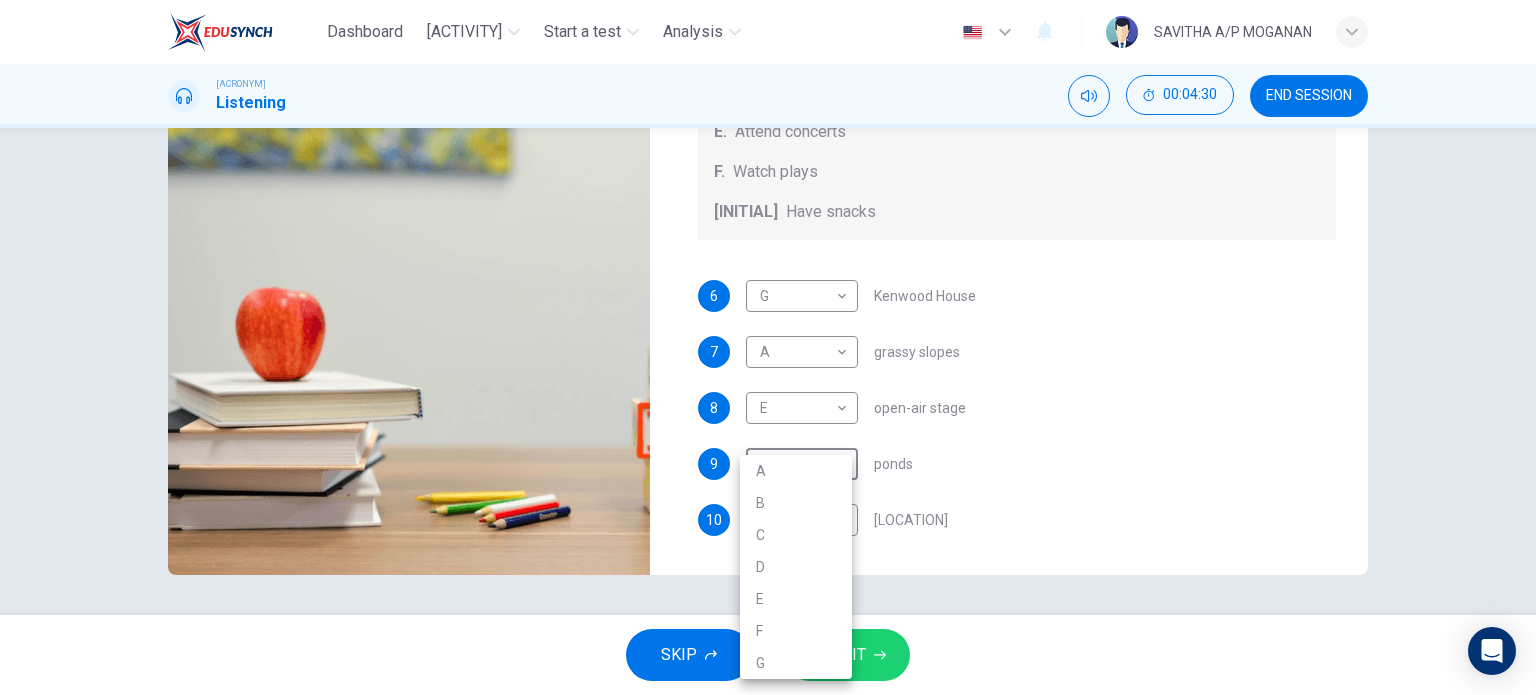 click at bounding box center (768, 347) 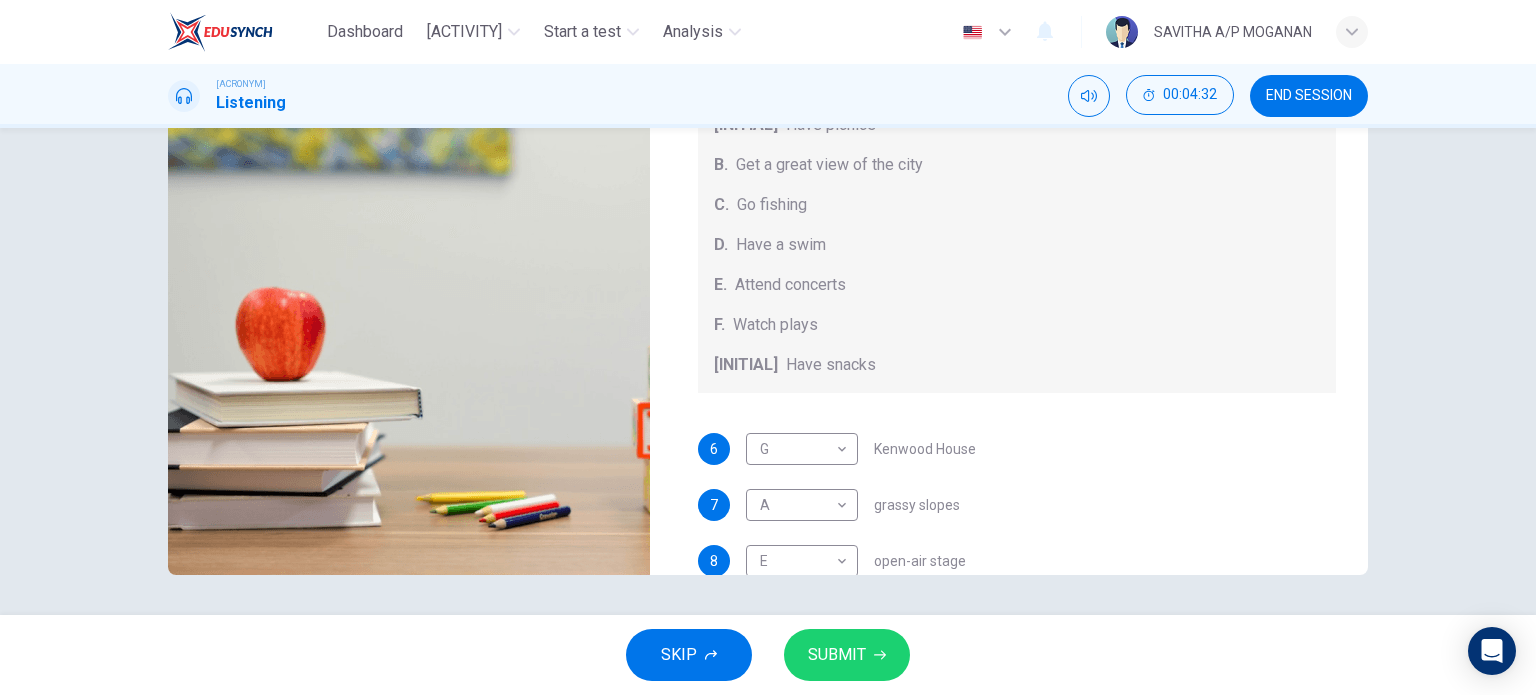 scroll, scrollTop: 0, scrollLeft: 0, axis: both 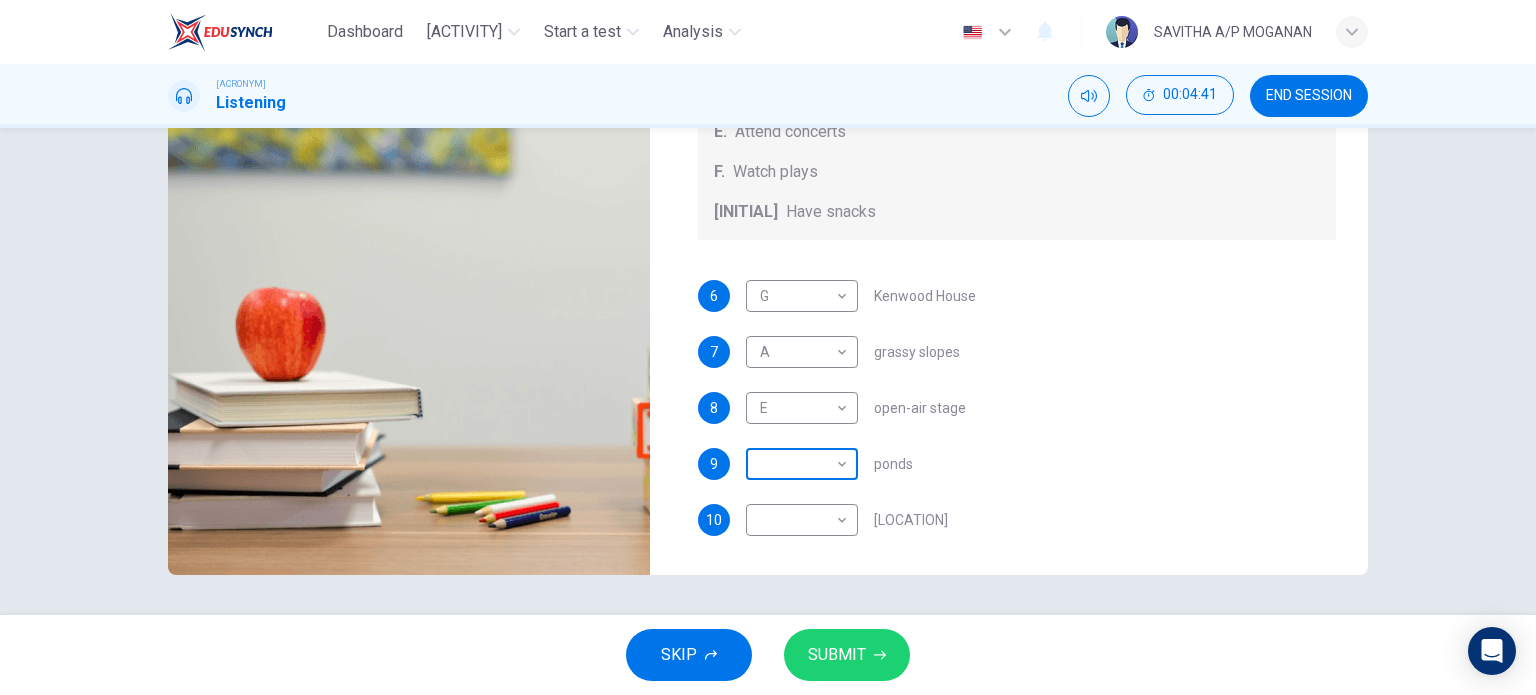 click on "Dashboard Practice Start a test Analysis English en ​ SAVITHA A/P MOGANAN CEFR Listening 00:04:41 END SESSION Questions 6 - 10 Which activity can be done at each of the following locations on the heath? Choose  FIVE  answers below and select the correct letter,  A-G , next to the questions. Activities A. Have picnics B. Get a great view of the city C. Go fishing D. Have a swim E. Attend concerts F. Watch plays G. Have snacks 6 G G ​ Kenwood House 7 A A ​ grassy slopes 8 E E ​ open-air stage 9 ​ ​ ponds 10 ​ ​ Parliament Hill Hampstead Audio Tour 00m 16s SKIP SUBMIT EduSynch - Online Language Proficiency Testing
Dashboard Practice Start a test Analysis Notifications © Copyright  2025" at bounding box center (768, 347) 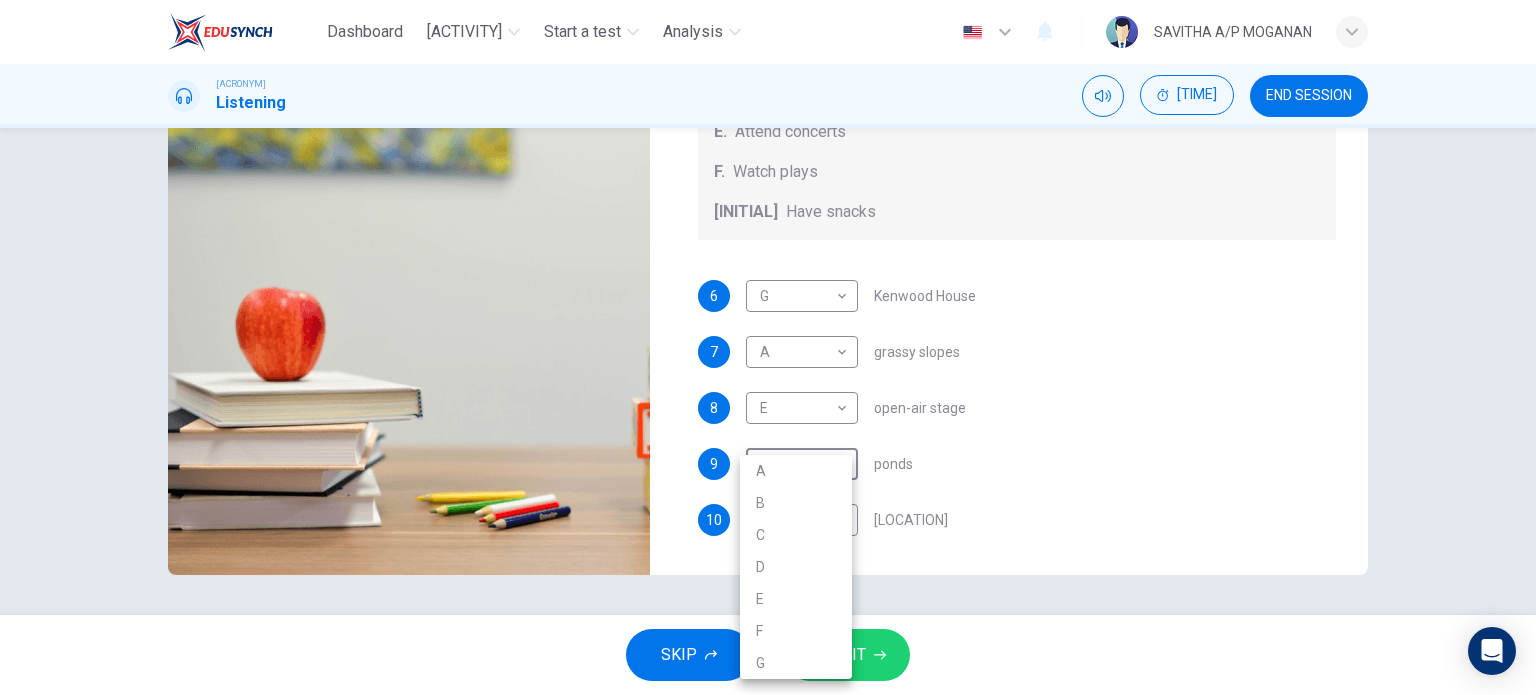 click on "C" at bounding box center (796, 535) 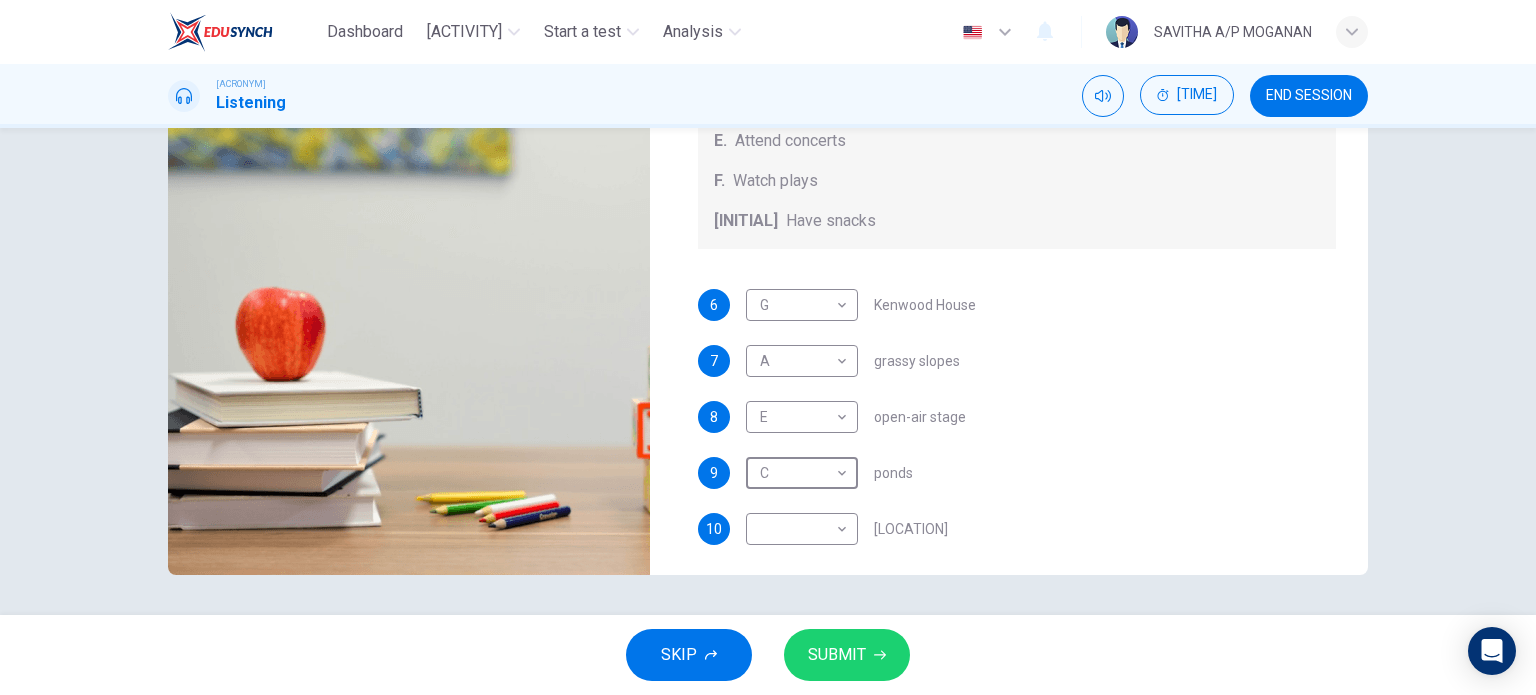 scroll, scrollTop: 176, scrollLeft: 0, axis: vertical 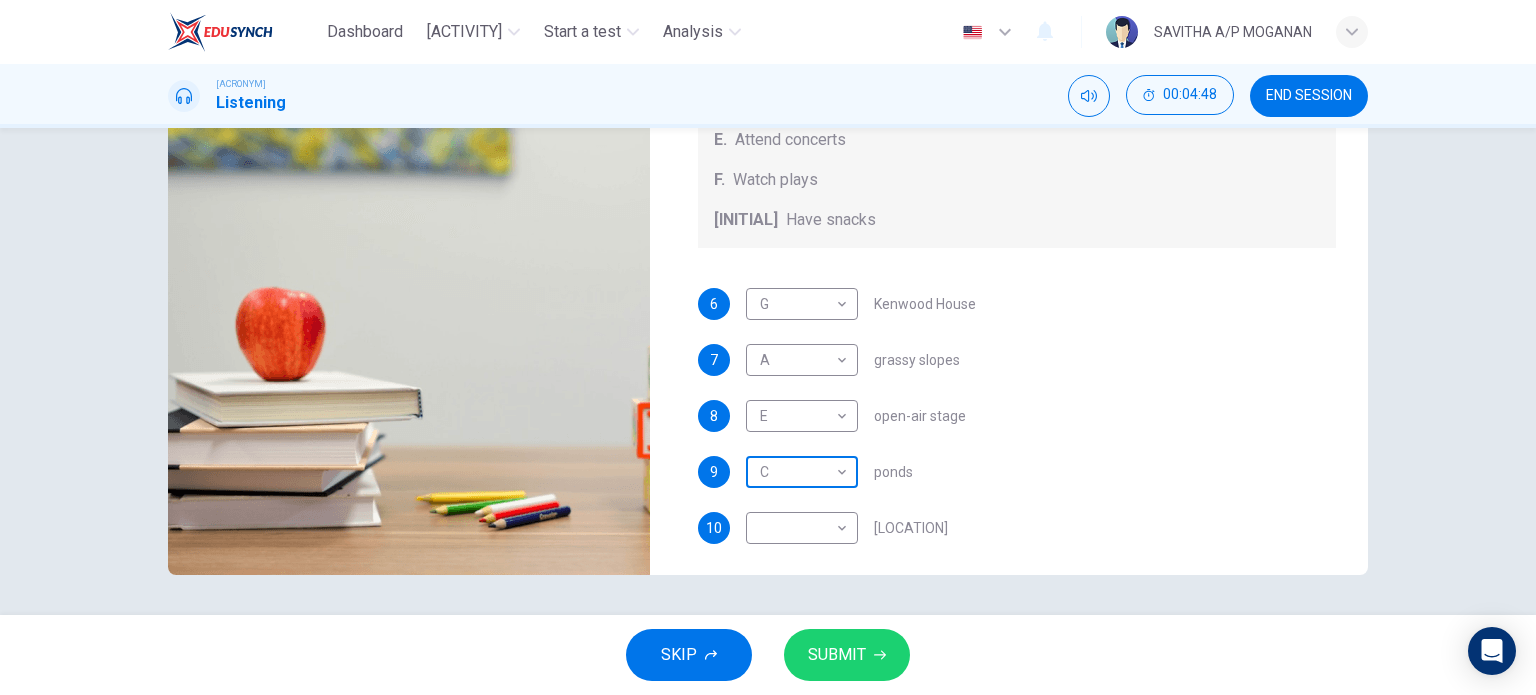 click on "Dashboard Practice Start a test Analysis English en ​ SAVITHA A/P MOGANAN CEFR Listening 00:04:48 END SESSION Questions 6 - 10 Which activity can be done at each of the following locations on the heath? Choose  FIVE  answers below and select the correct letter,  A-G , next to the questions. Activities A. Have picnics B. Get a great view of the city C. Go fishing D. Have a swim E. Attend concerts F. Watch plays G. Have snacks 6 G G ​ Kenwood House 7 A A ​ grassy slopes 8 E E ​ open-air stage 9 C C ​ ponds 10 ​ ​ Parliament Hill Hampstead Audio Tour 00m 09s SKIP SUBMIT EduSynch - Online Language Proficiency Testing
Dashboard Practice Start a test Analysis Notifications © Copyright  2025" at bounding box center (768, 347) 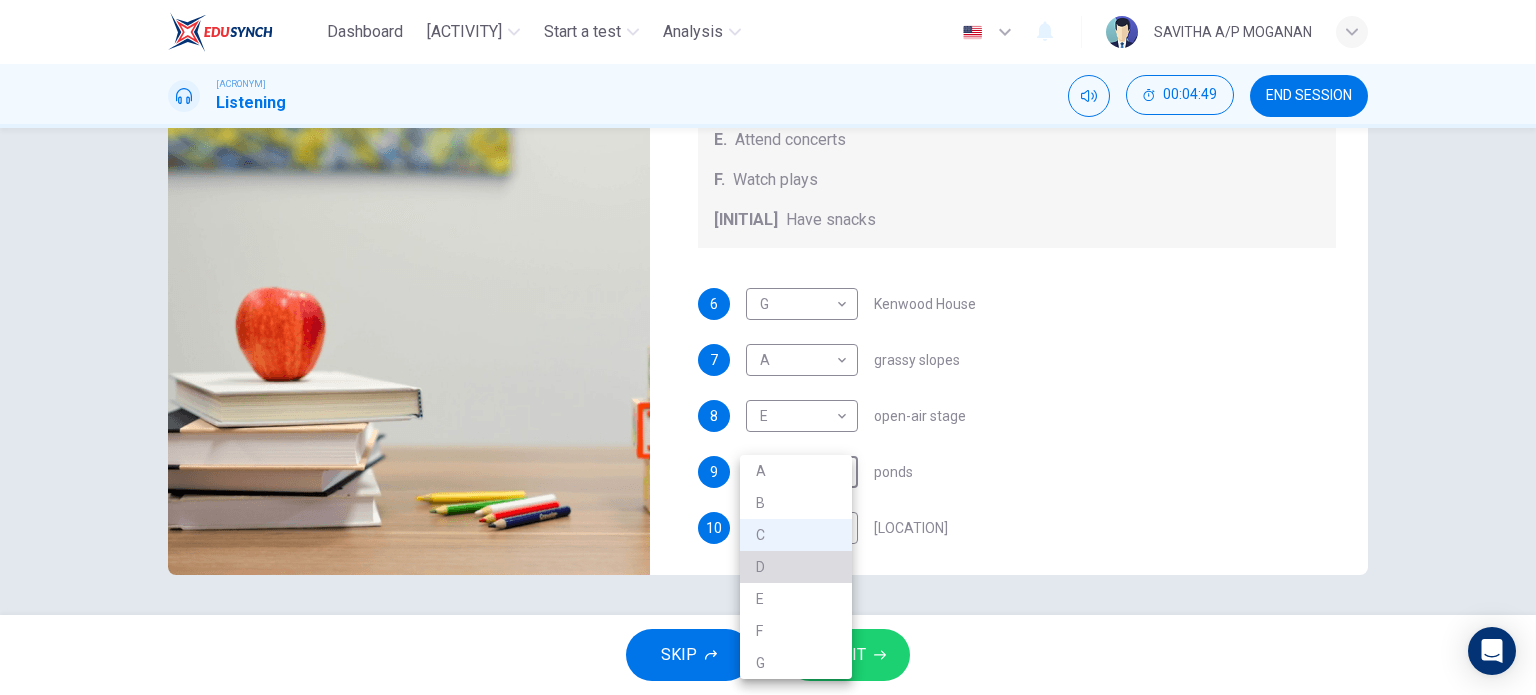 click on "D" at bounding box center (796, 567) 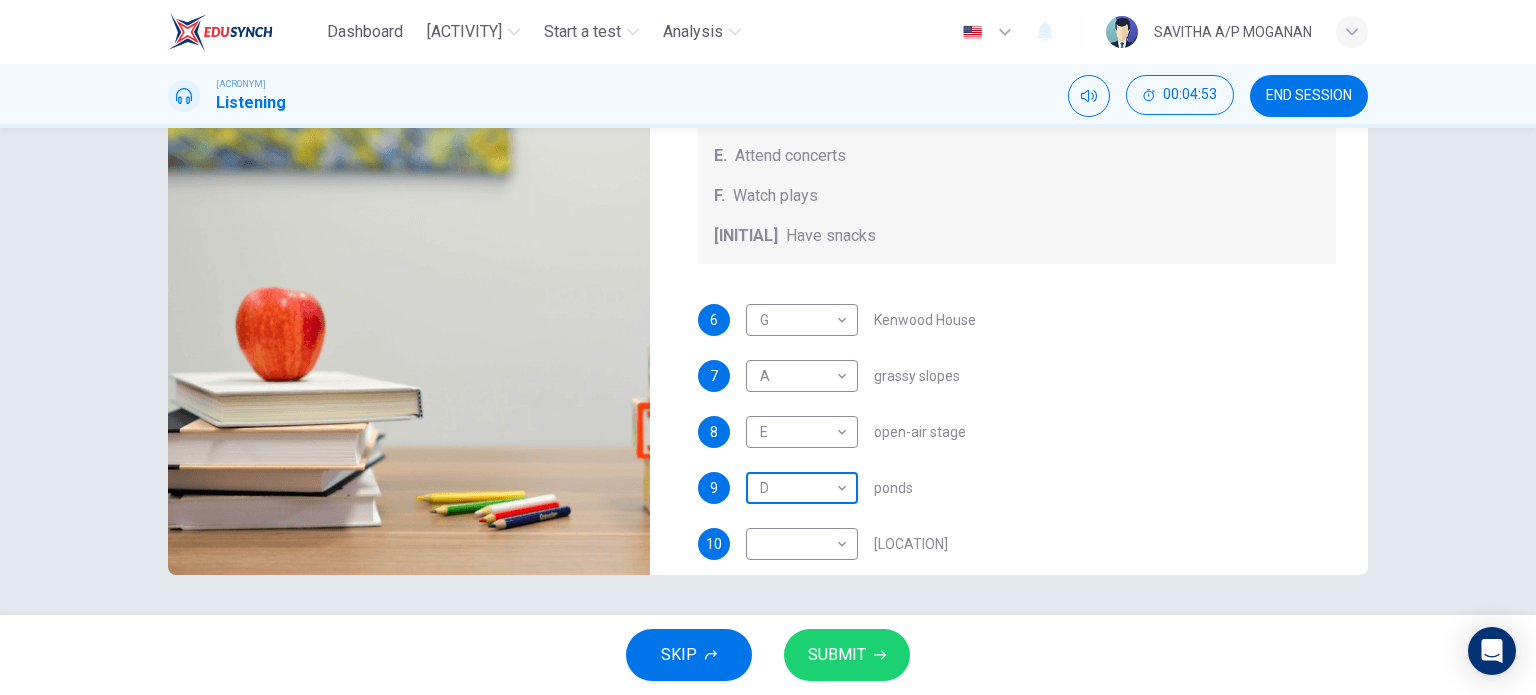 scroll, scrollTop: 163, scrollLeft: 0, axis: vertical 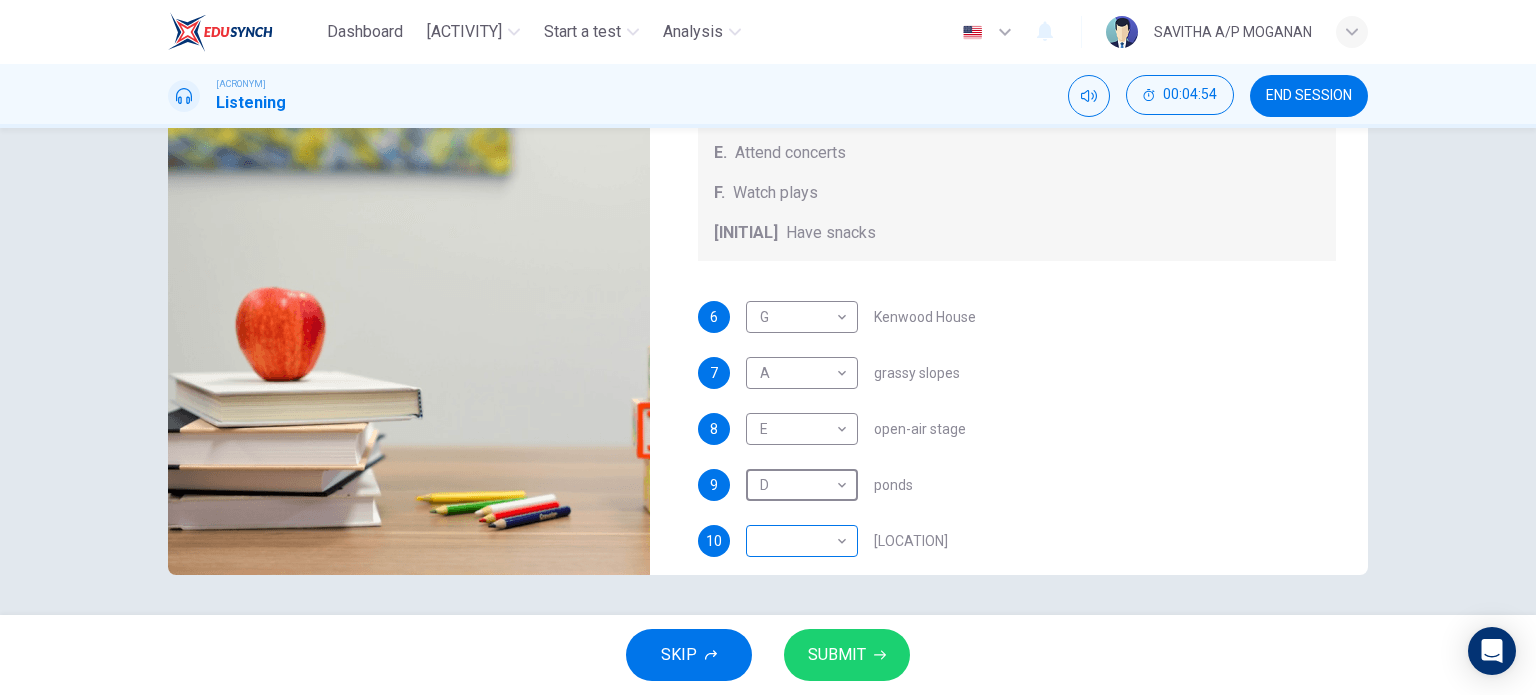 click on "Dashboard Practice Start a test Analysis English en ​ SAVITHA A/P MOGANAN CEFR Listening 00:04:54 END SESSION Questions 6 - 10 Which activity can be done at each of the following locations on the heath? Choose  FIVE  answers below and select the correct letter,  A-G , next to the questions. Activities A. Have picnics B. Get a great view of the city C. Go fishing D. Have a swim E. Attend concerts F. Watch plays G. Have snacks 6 G G ​ Kenwood House 7 A A ​ grassy slopes 8 E E ​ open-air stage 9 D D ​ ponds 10 ​ ​ Parliament Hill Hampstead Audio Tour 00m 03s SKIP SUBMIT EduSynch - Online Language Proficiency Testing
Dashboard Practice Start a test Analysis Notifications © Copyright  2025" at bounding box center (768, 347) 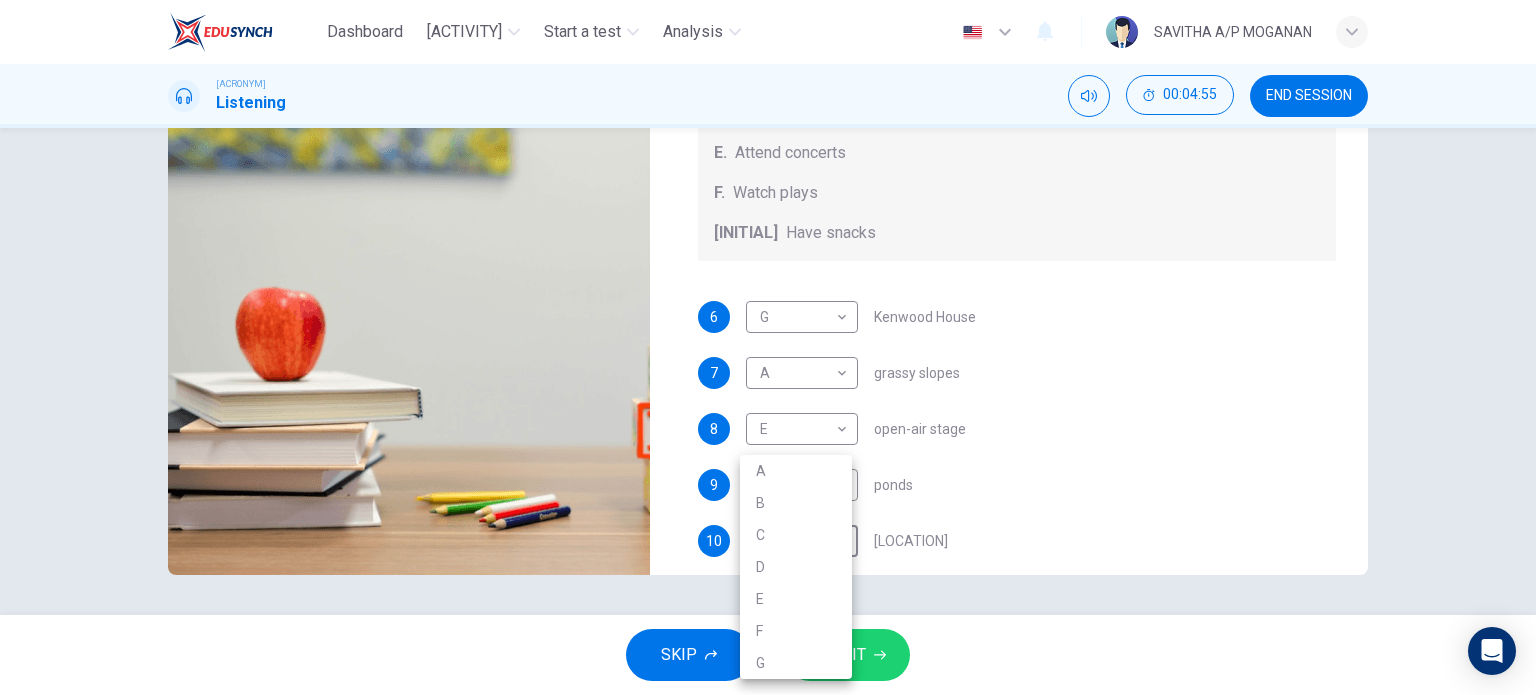 click on "B" at bounding box center (796, 503) 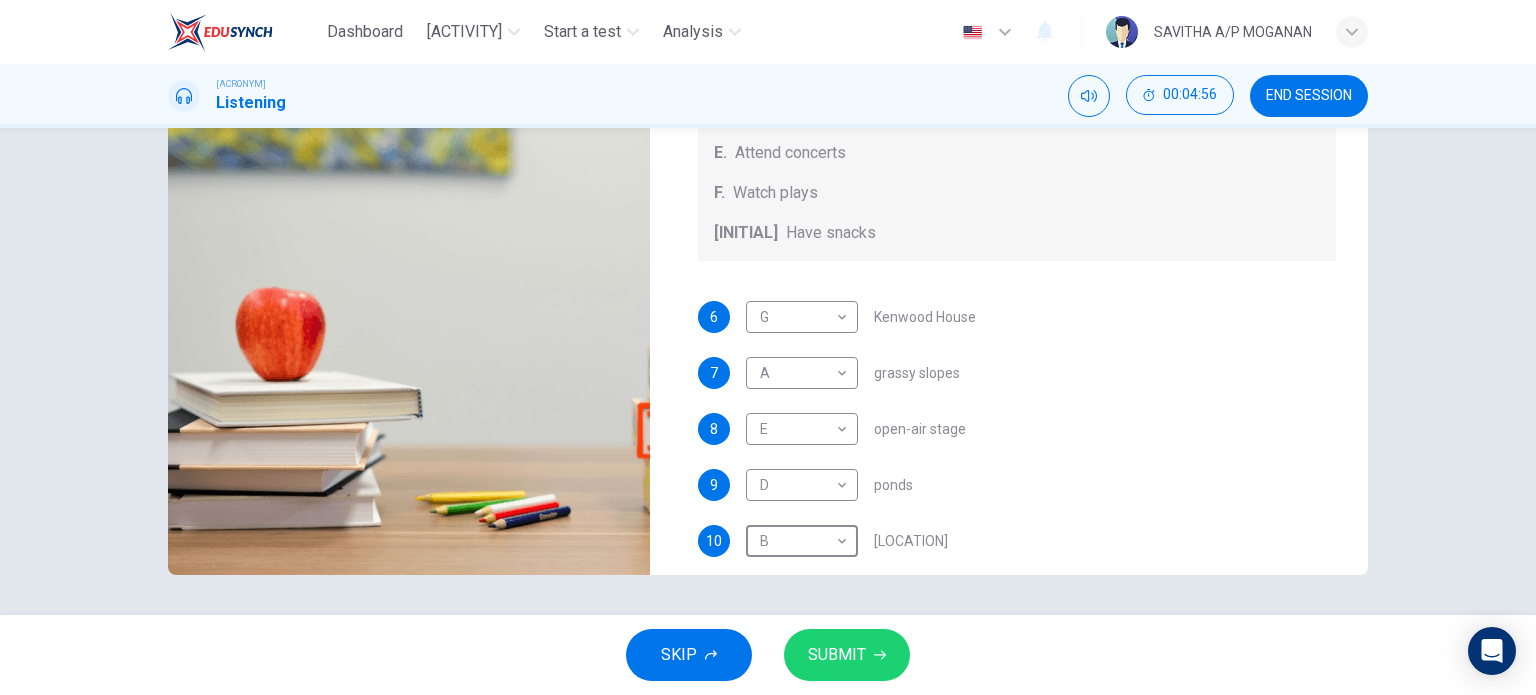 click on "SUBMIT" at bounding box center (837, 655) 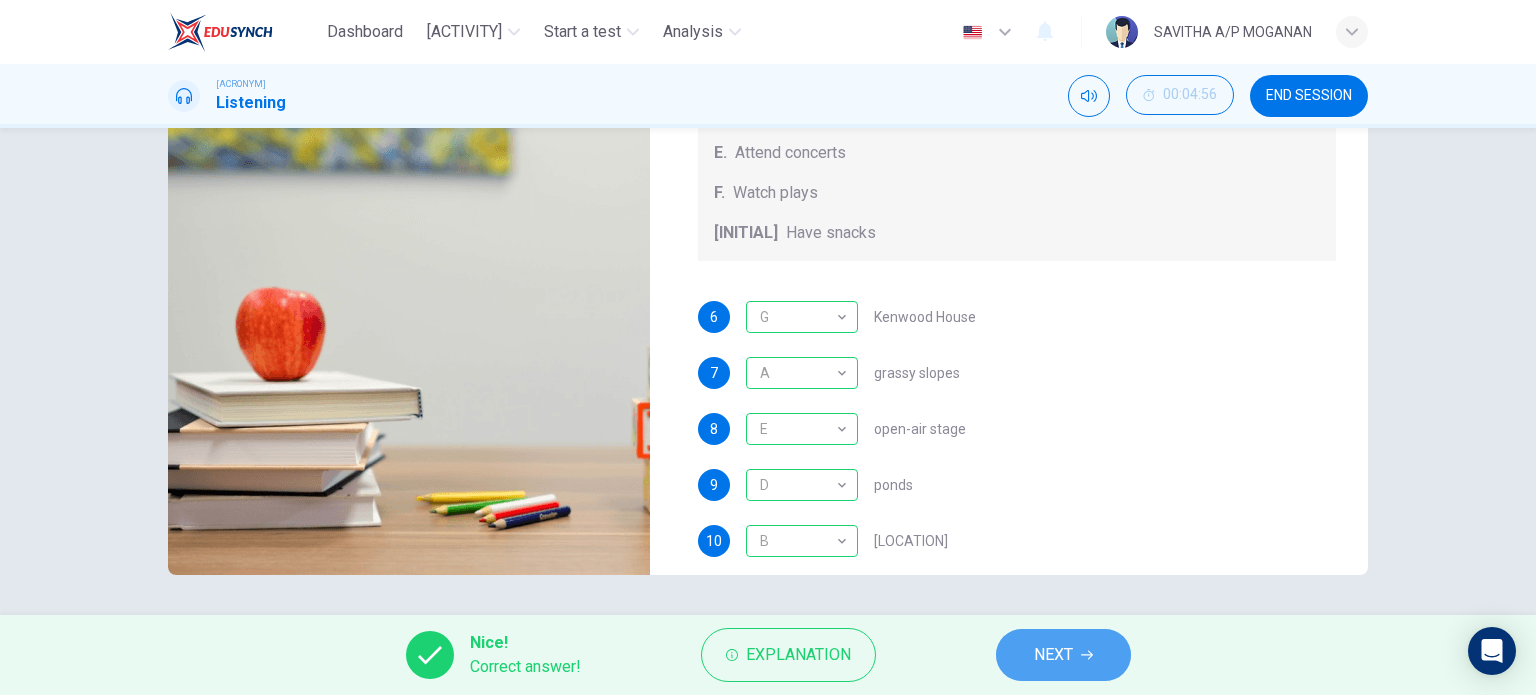 click on "NEXT" at bounding box center (1053, 655) 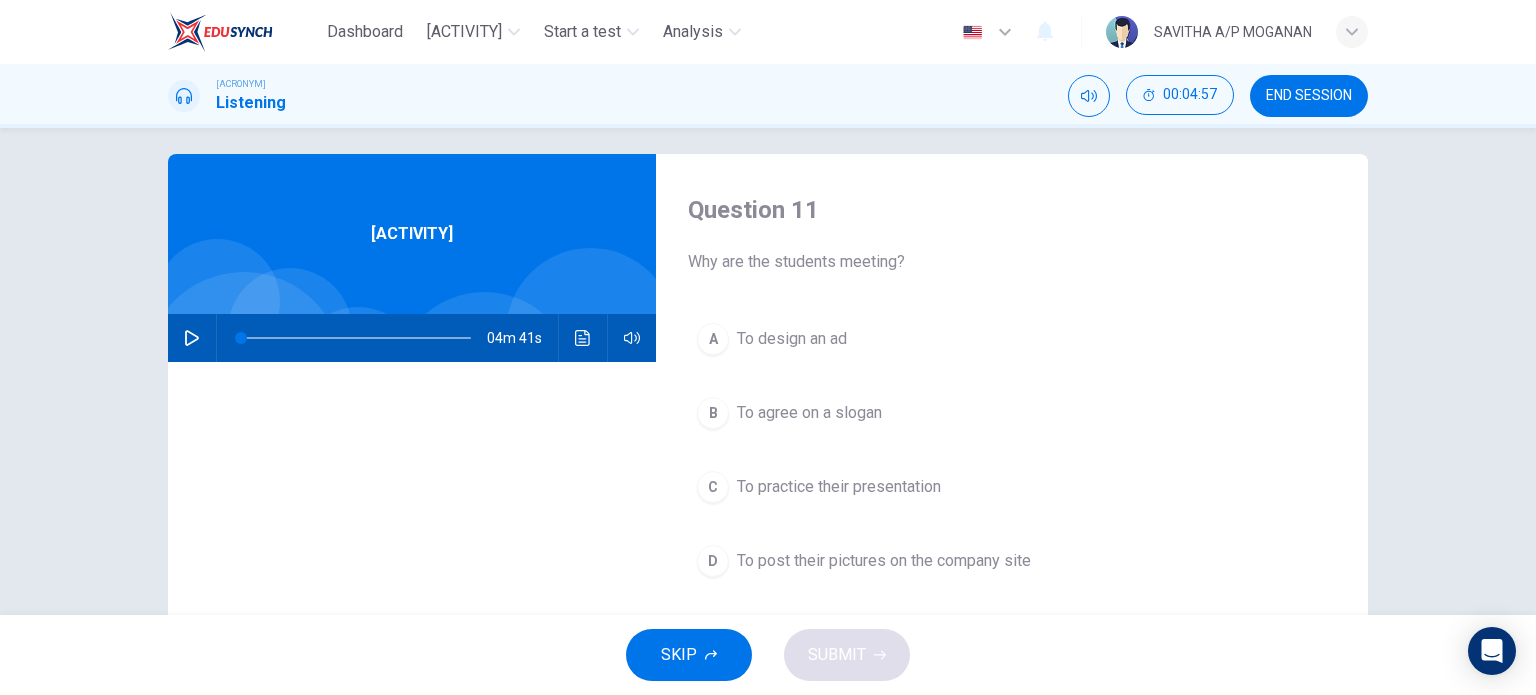 scroll, scrollTop: 19, scrollLeft: 0, axis: vertical 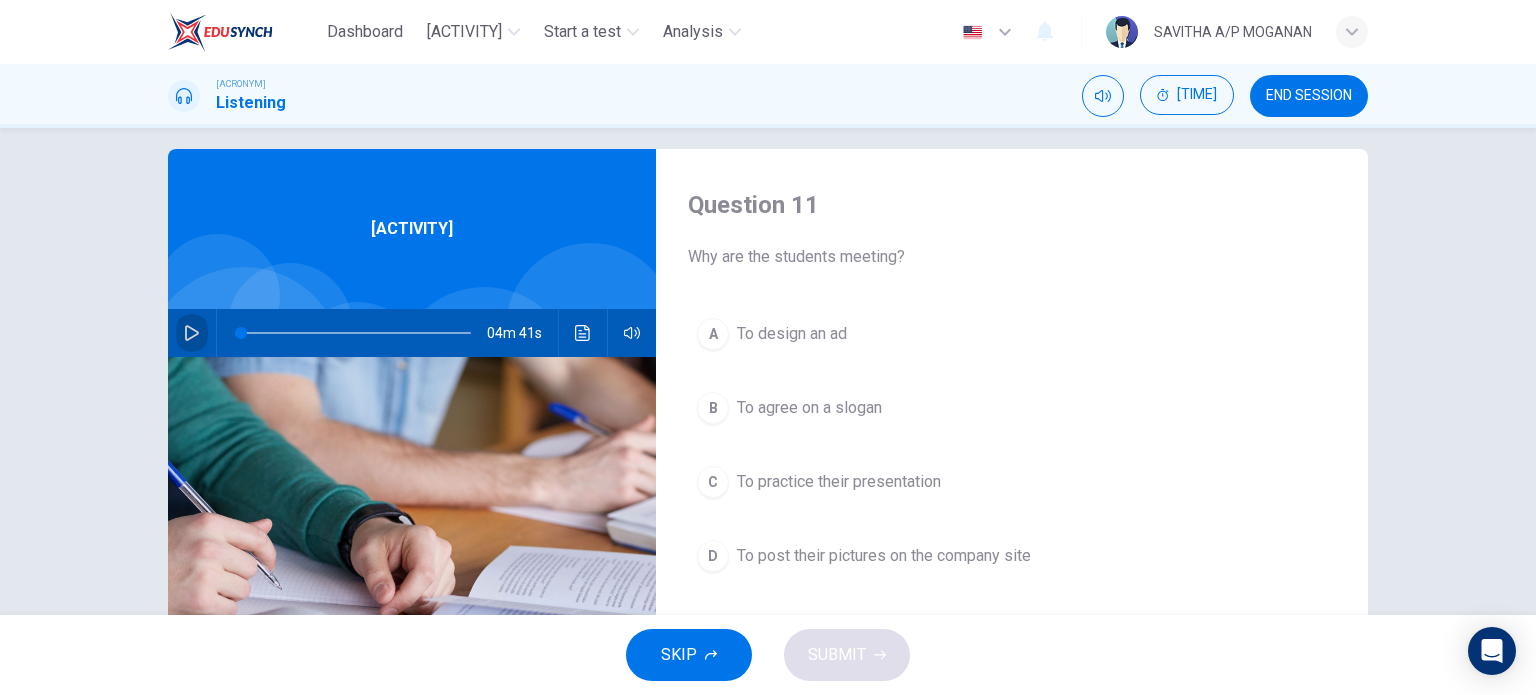 click at bounding box center [192, 333] 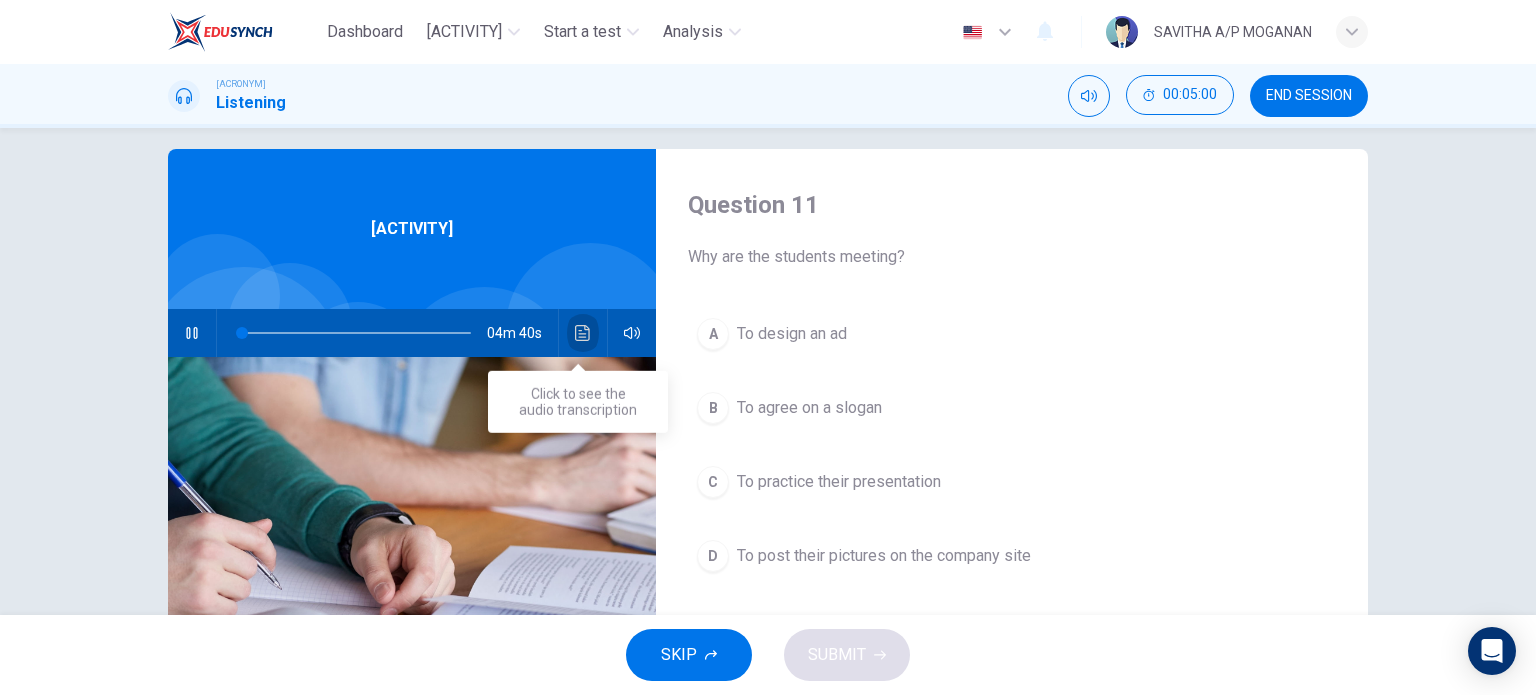 click at bounding box center (583, 333) 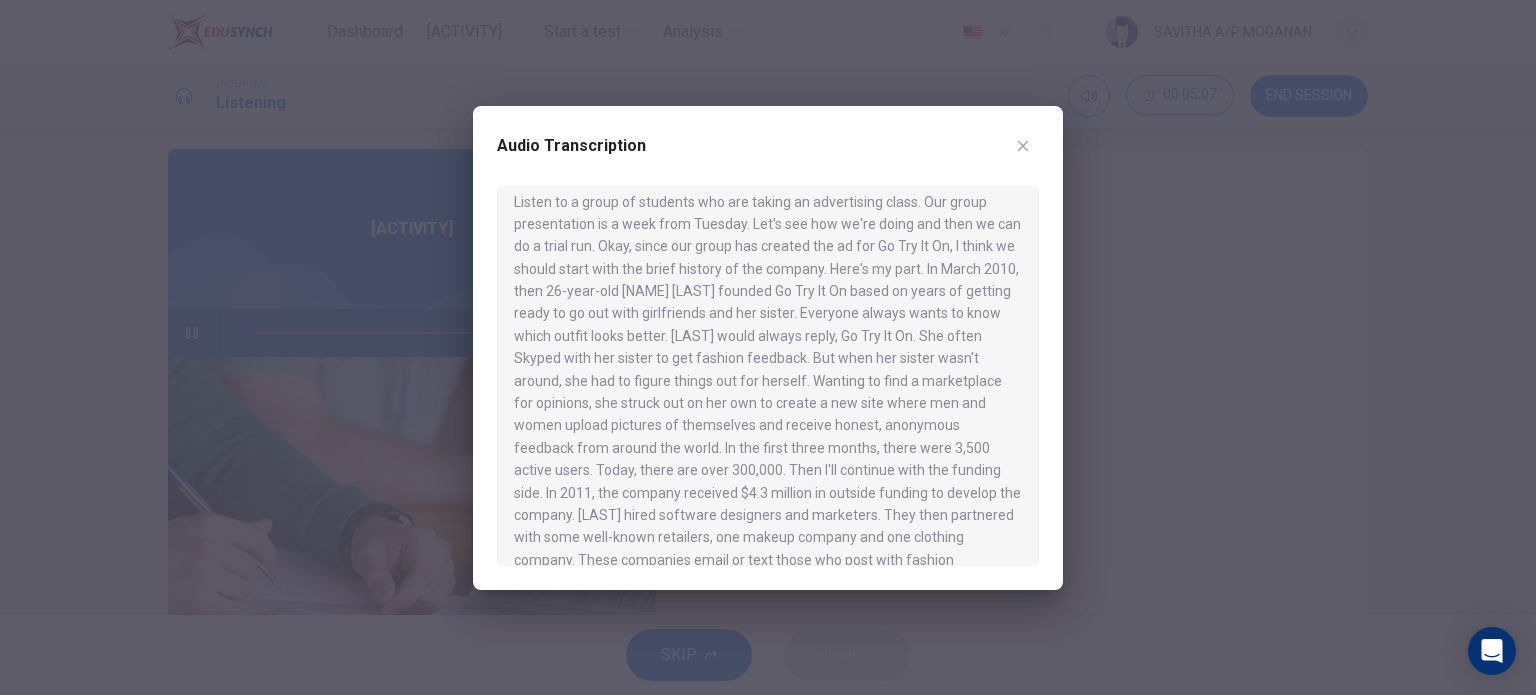 scroll, scrollTop: 14, scrollLeft: 0, axis: vertical 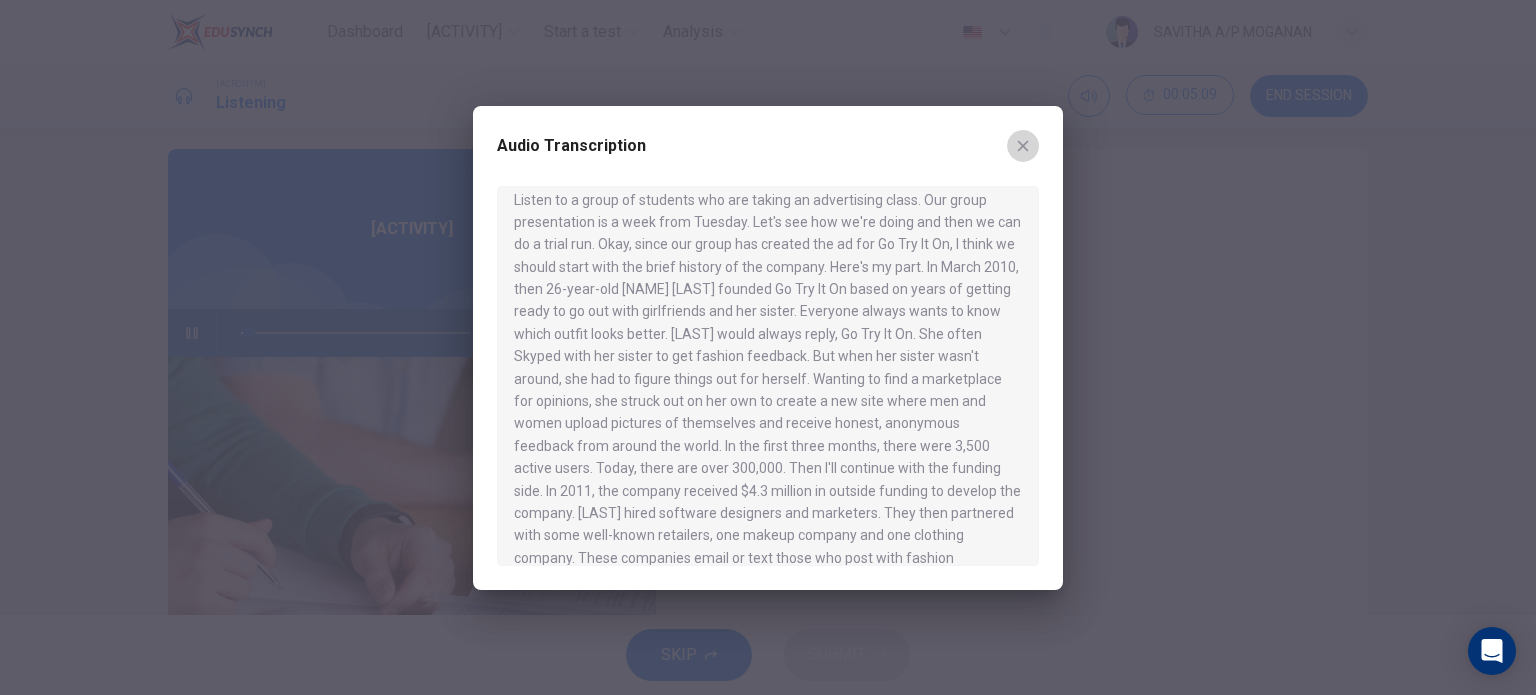 click at bounding box center [1023, 145] 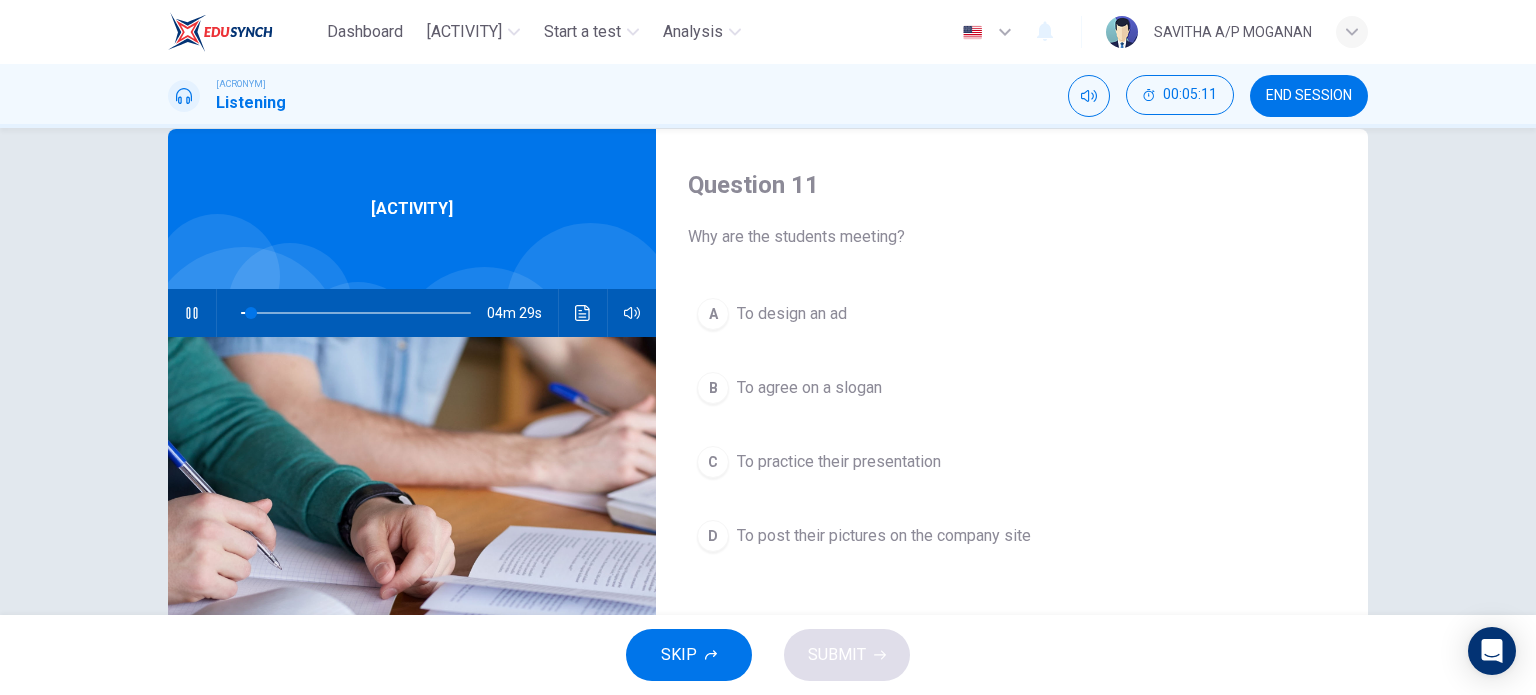 scroll, scrollTop: 44, scrollLeft: 0, axis: vertical 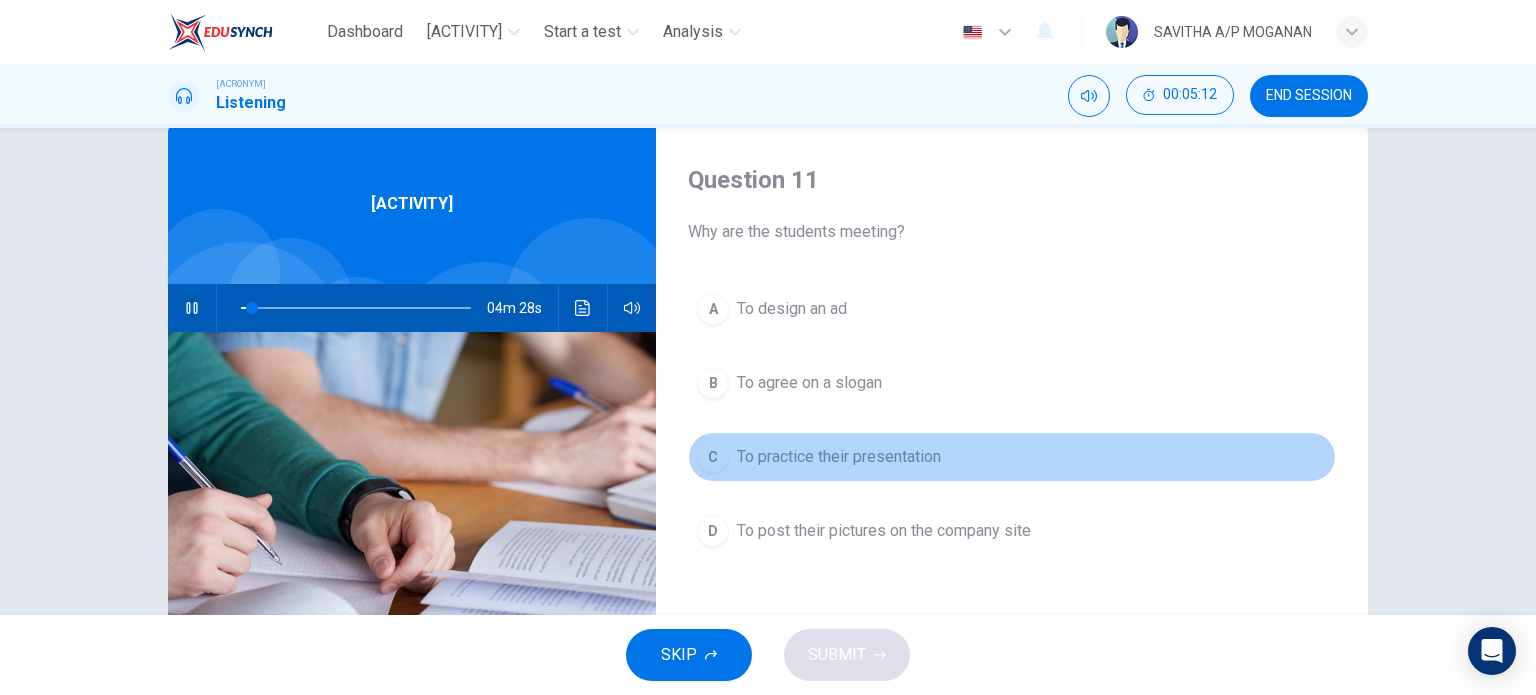 click on "C" at bounding box center (713, 309) 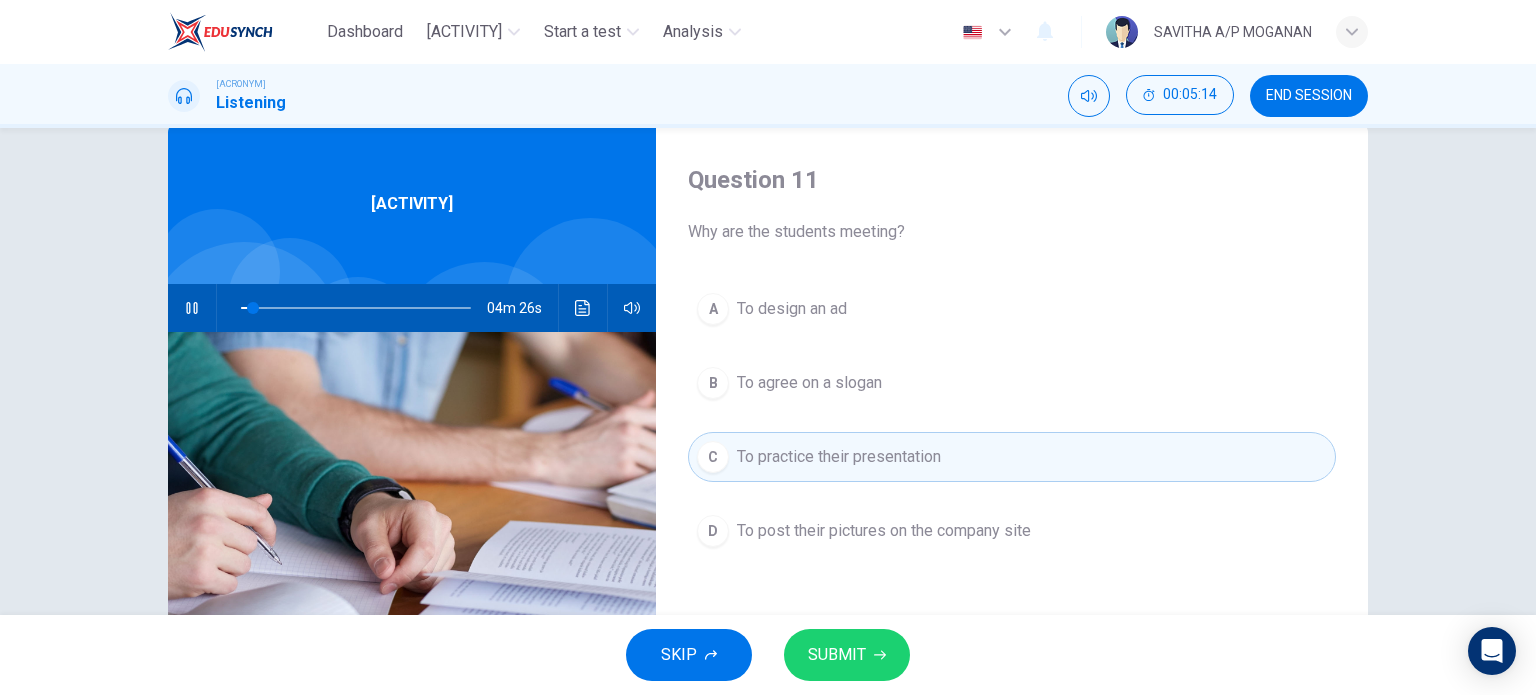 click on "SUBMIT" at bounding box center [837, 655] 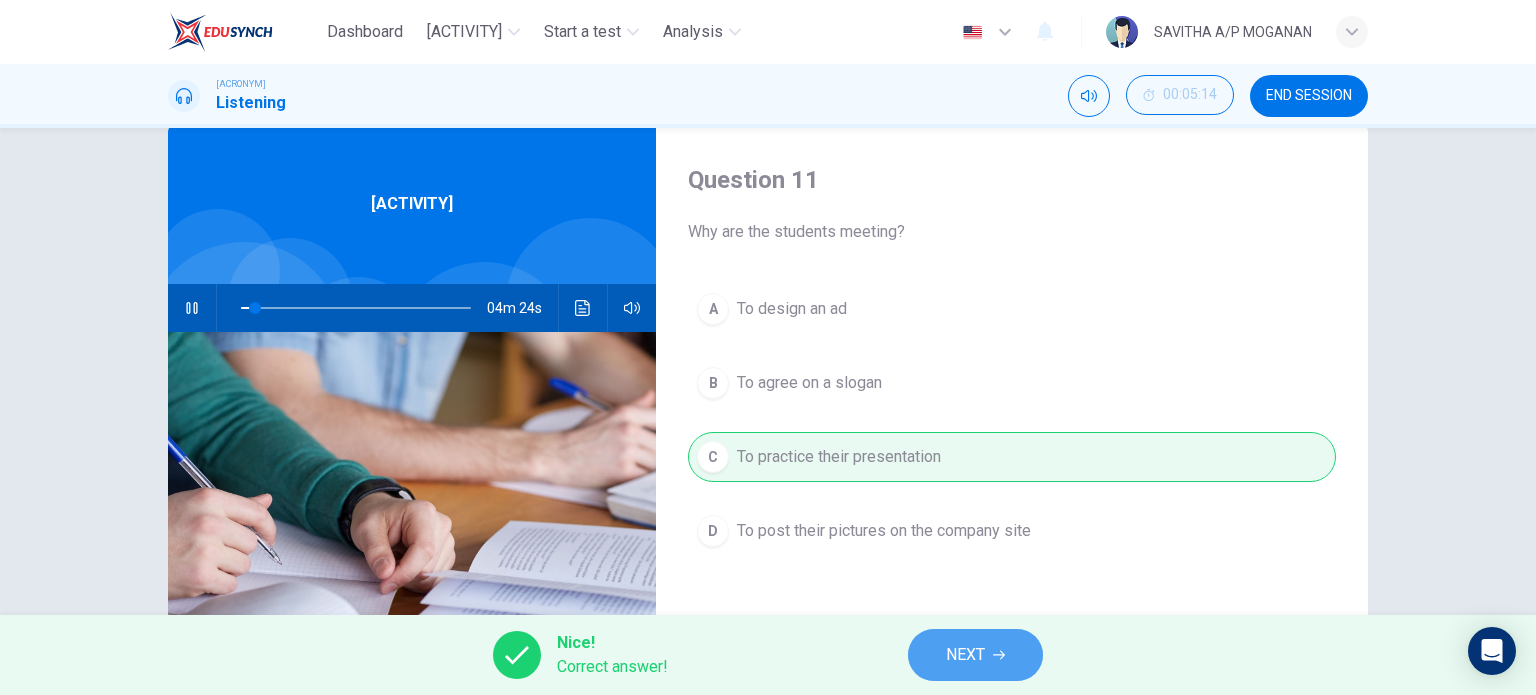 click on "NEXT" at bounding box center (975, 655) 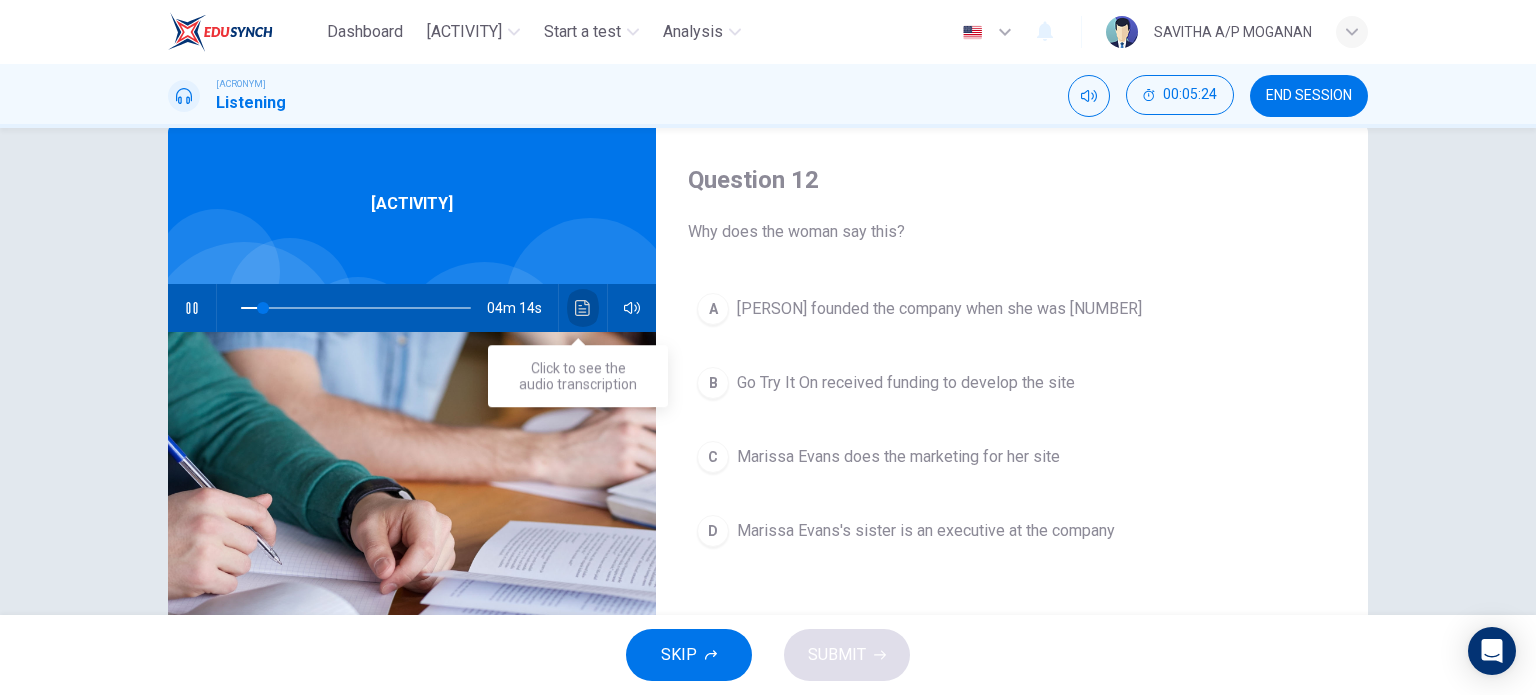 click at bounding box center (582, 308) 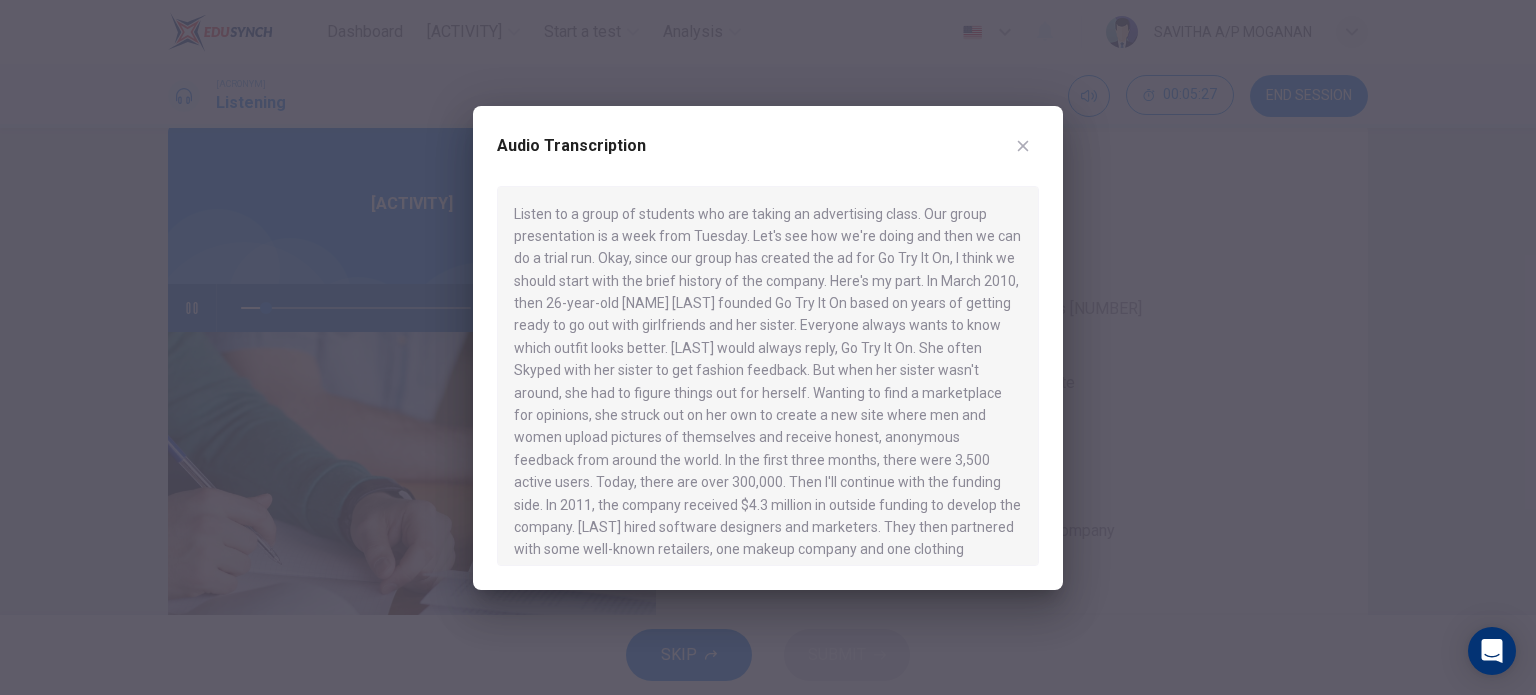 click at bounding box center (768, 347) 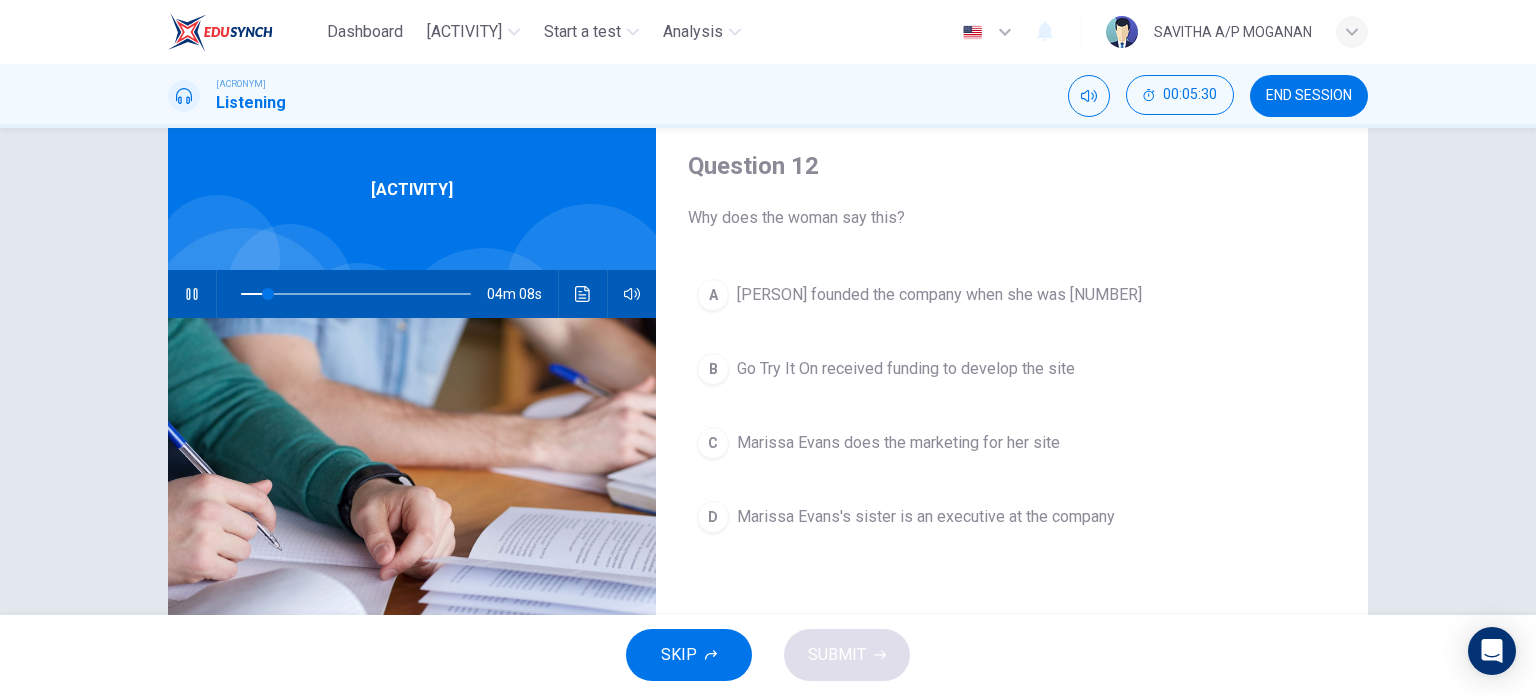 scroll, scrollTop: 60, scrollLeft: 0, axis: vertical 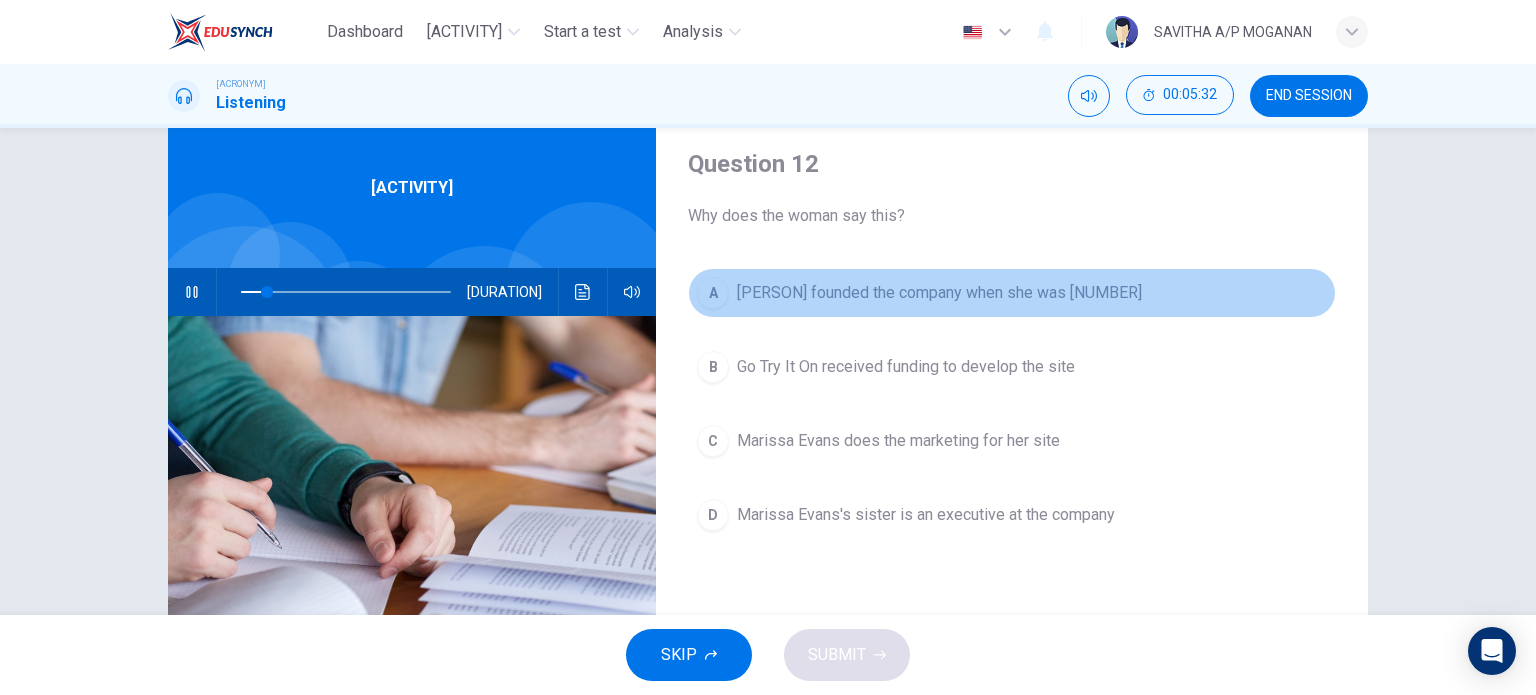 click on "A Marissa Evans founded the company when she was 26" at bounding box center (1012, 293) 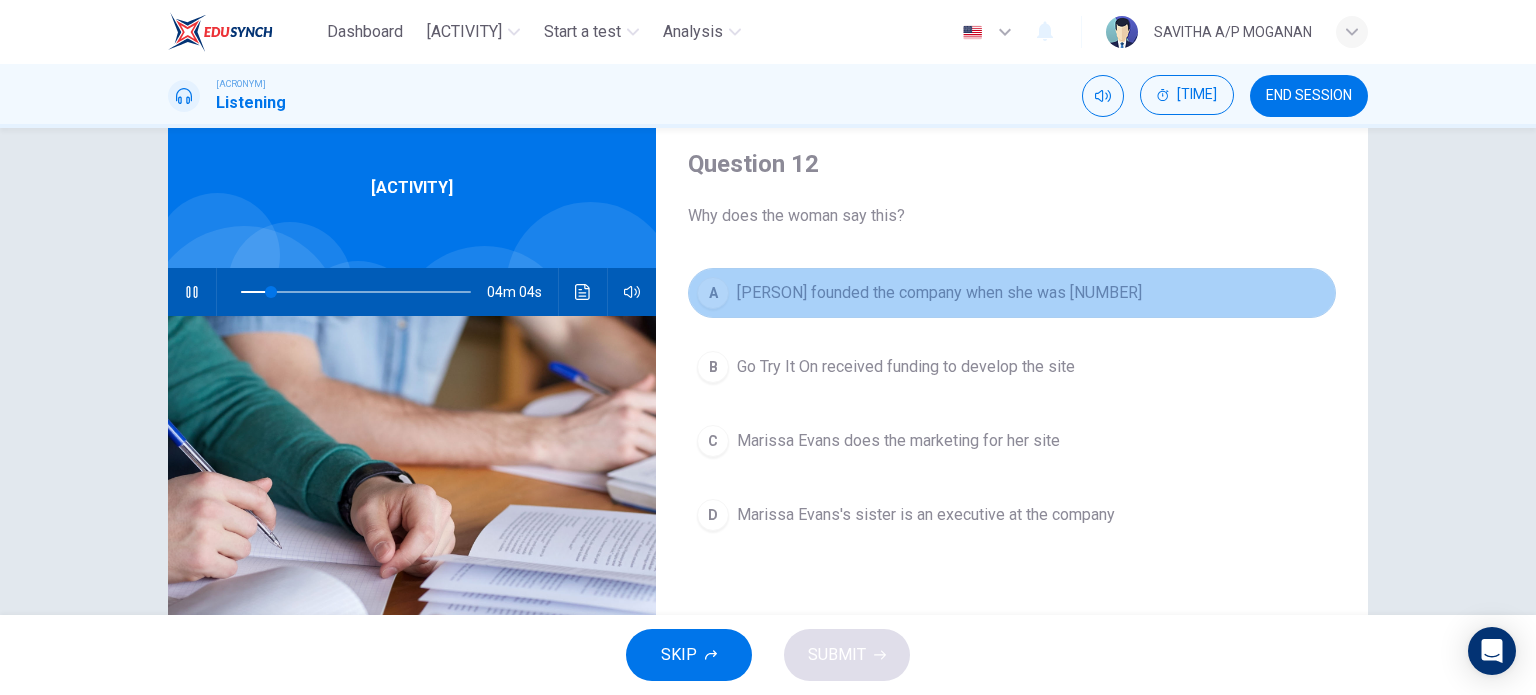 click on "Marissa Evans founded the company when she was 26" at bounding box center (939, 293) 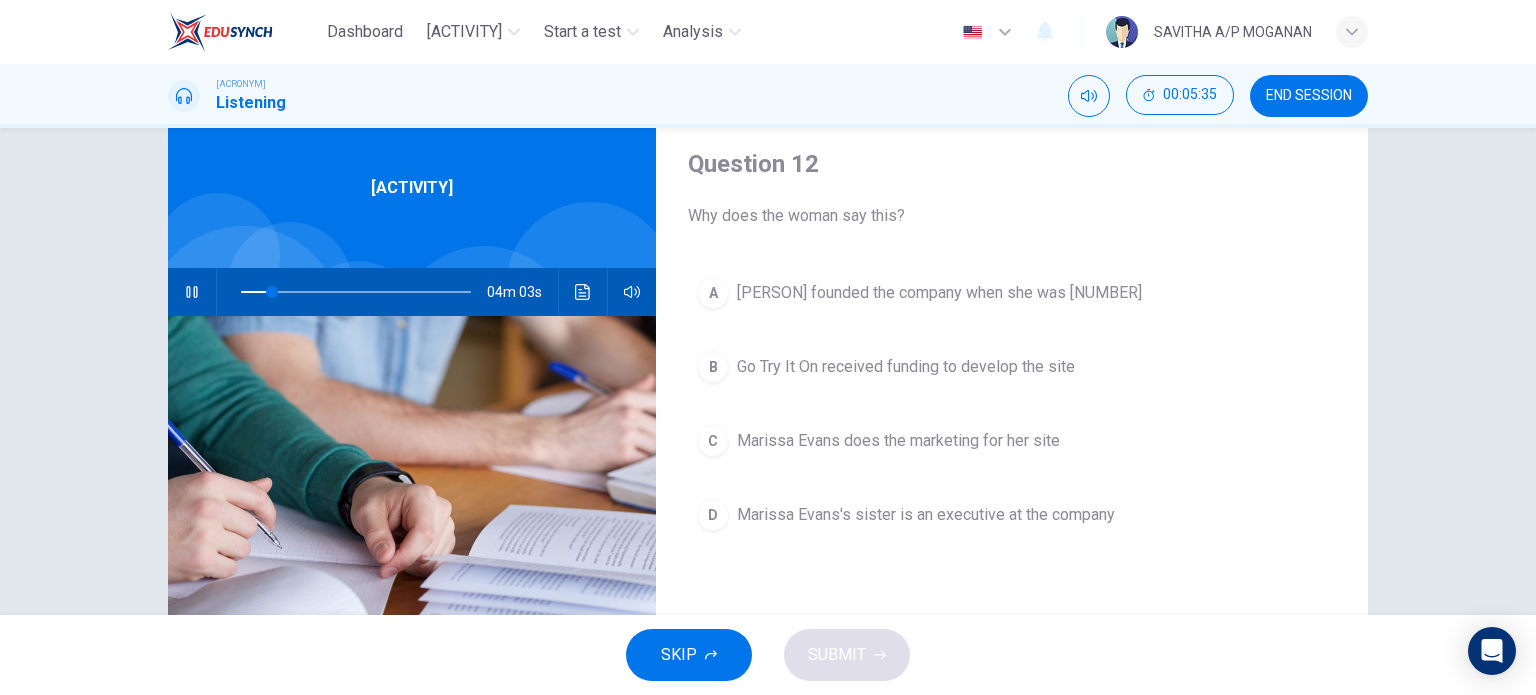 click on "Marissa Evans founded the company when she was 26" at bounding box center (939, 293) 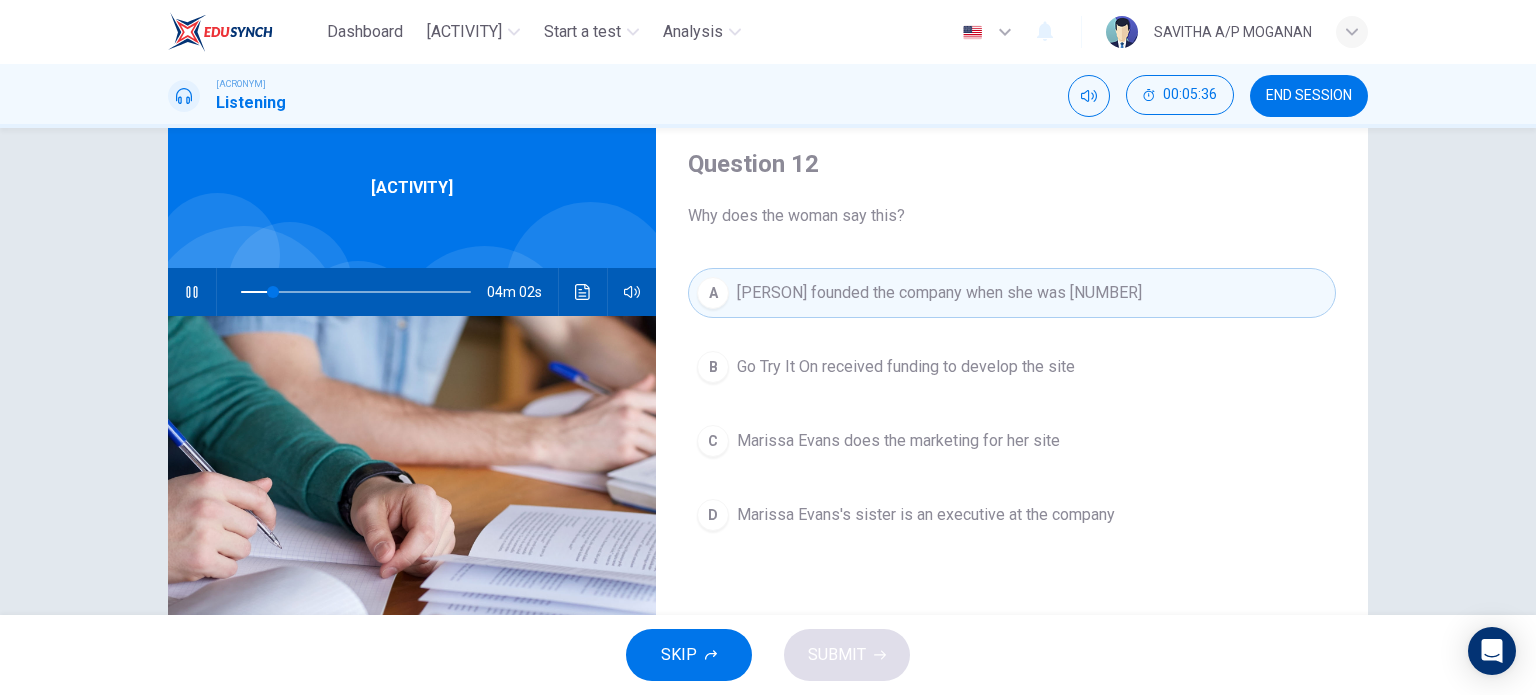 click on "SKIP SUBMIT" at bounding box center (768, 655) 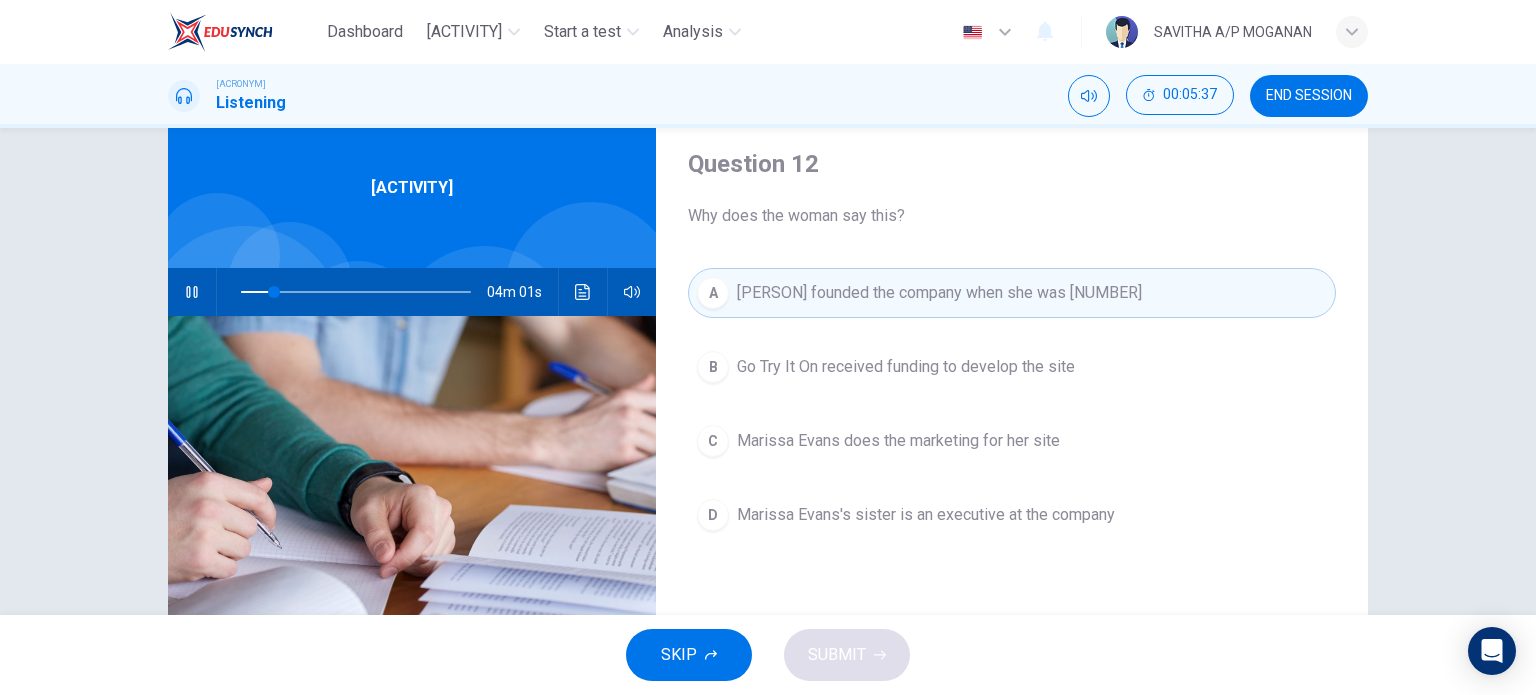 click on "B Go Try It On received funding to develop the site" at bounding box center (1012, 367) 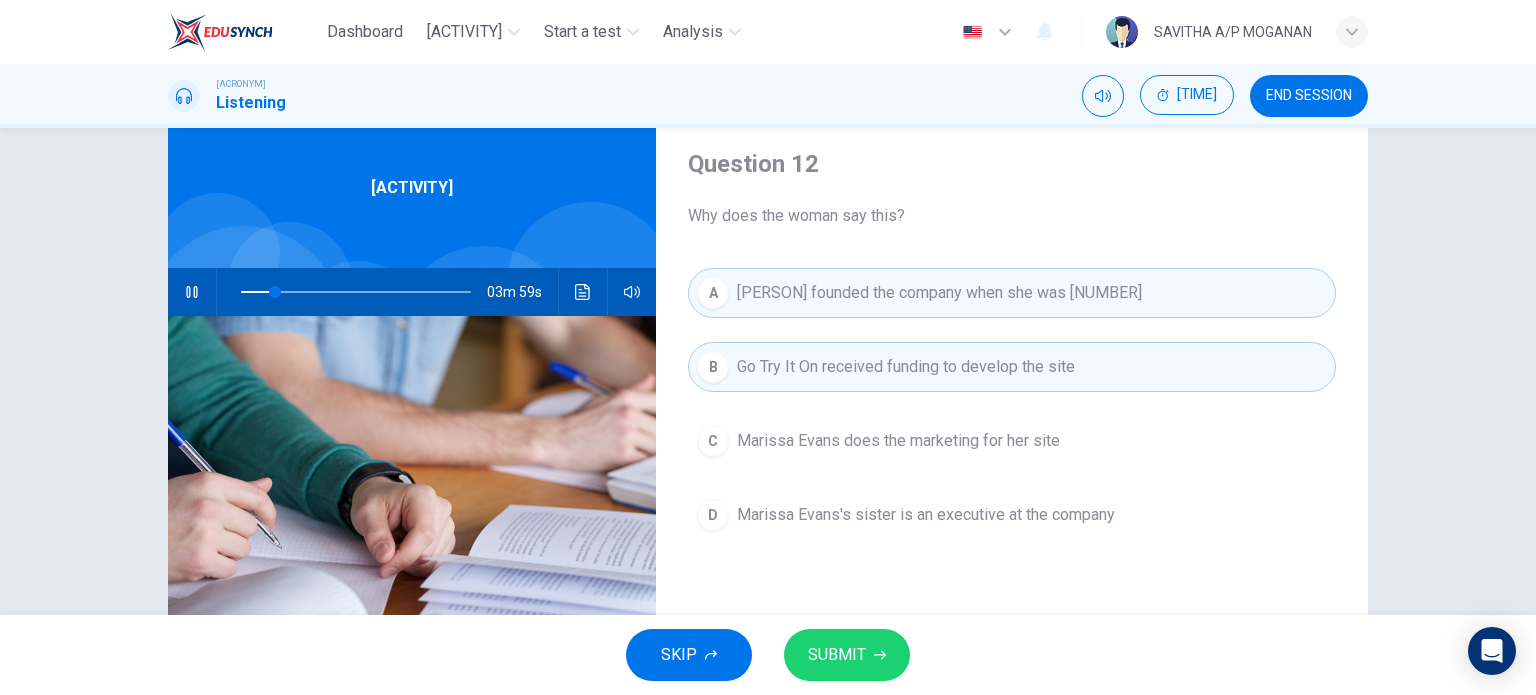 click on "Go Try It On received funding to develop the site" at bounding box center [939, 293] 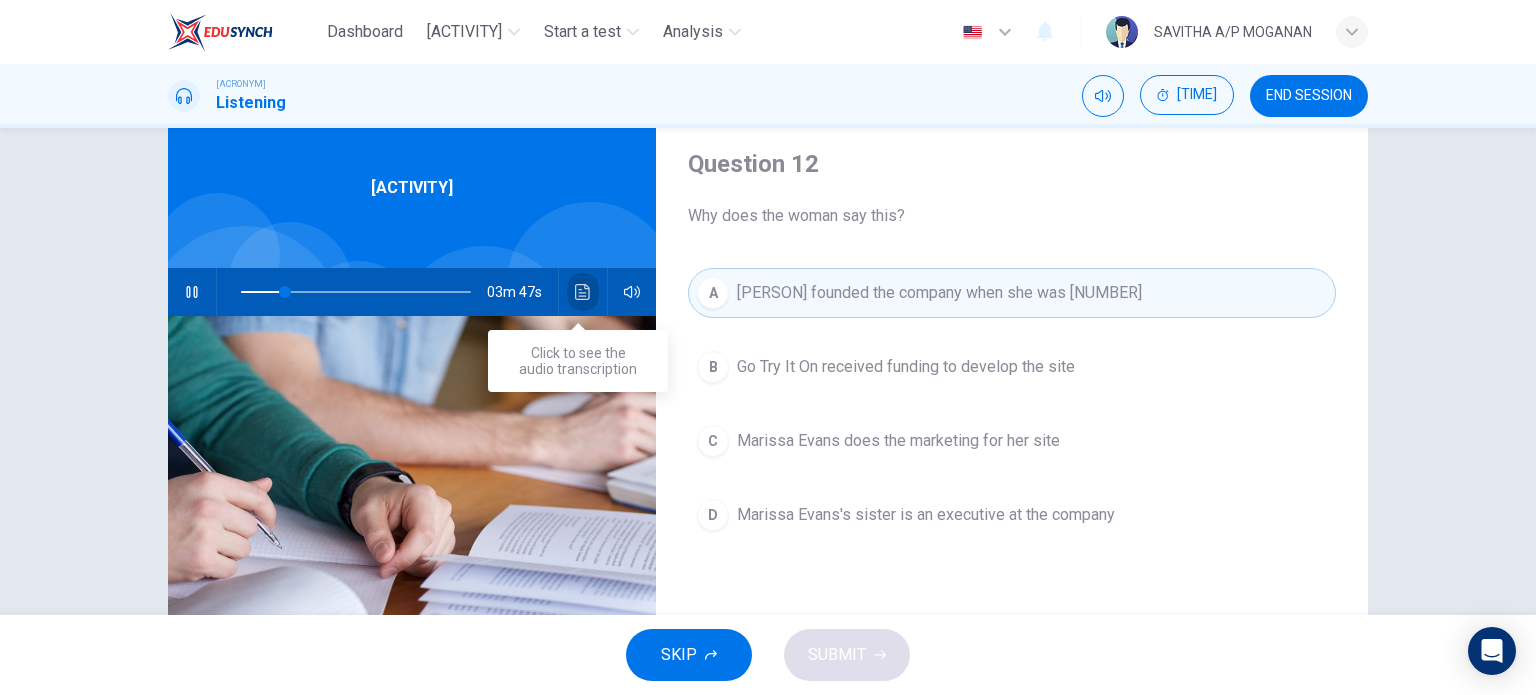 click at bounding box center [583, 292] 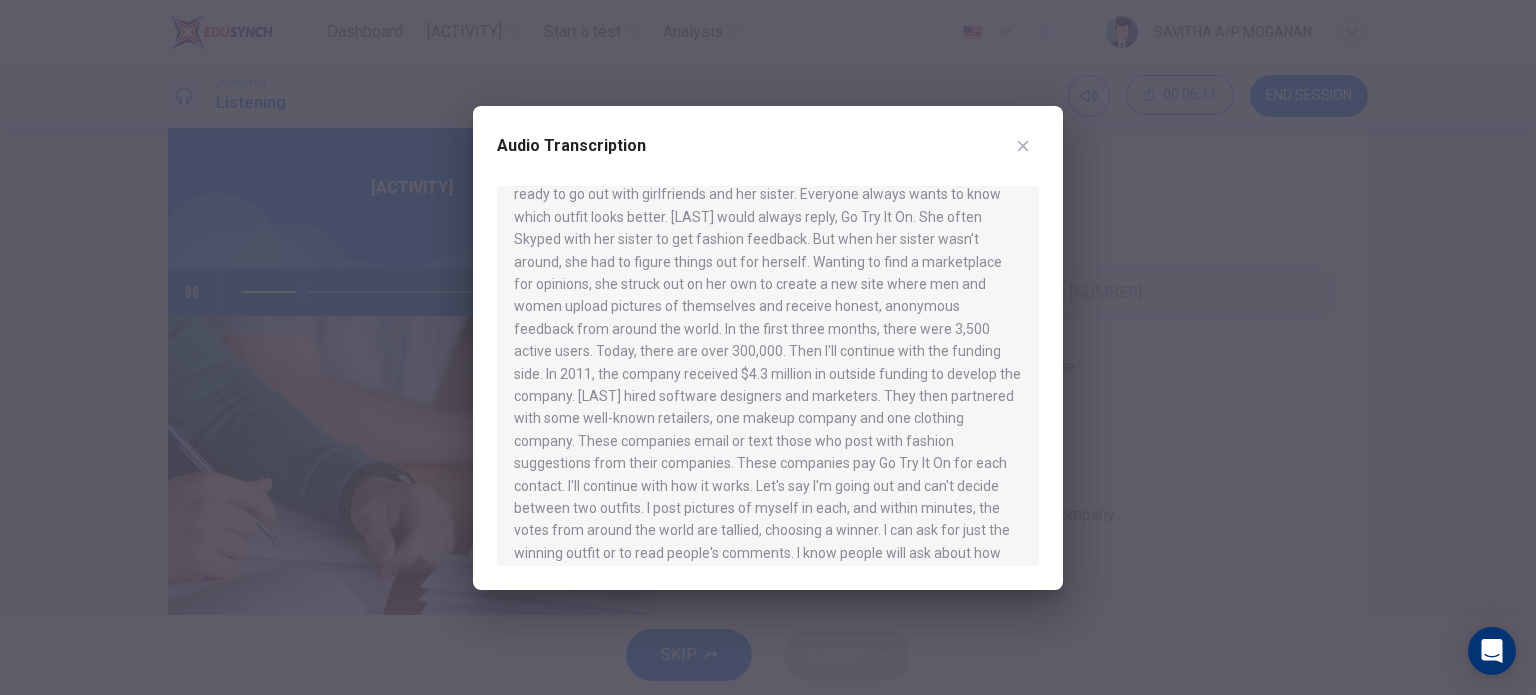 scroll, scrollTop: 151, scrollLeft: 0, axis: vertical 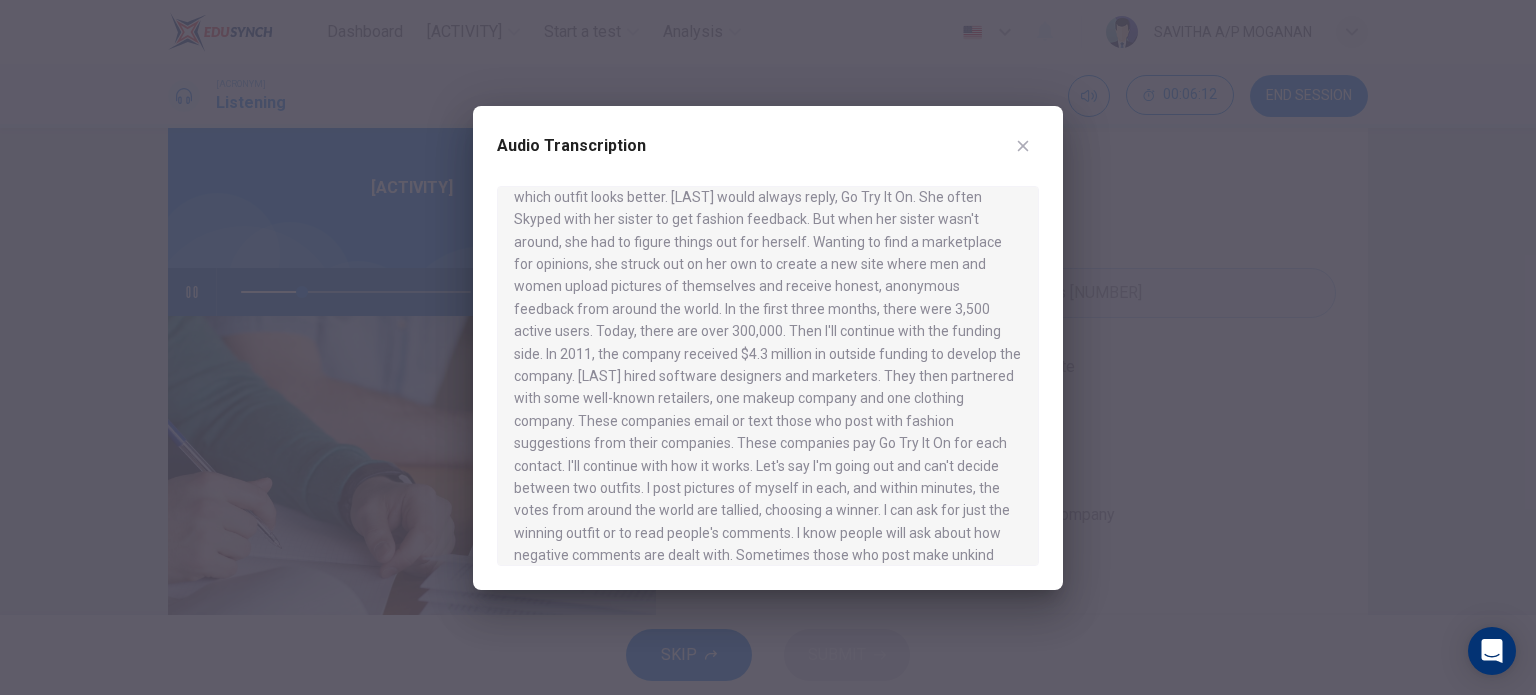 click at bounding box center [768, 347] 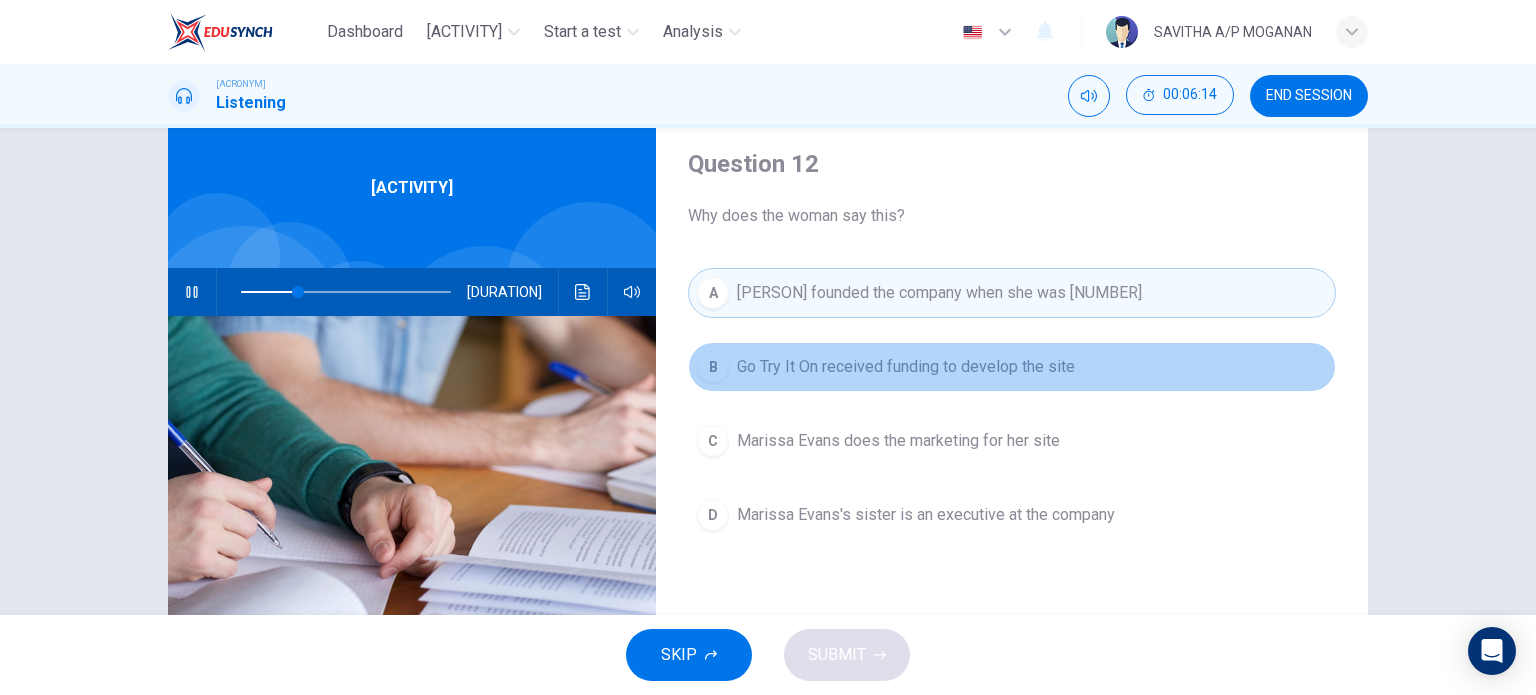 click on "Go Try It On received funding to develop the site" at bounding box center (906, 367) 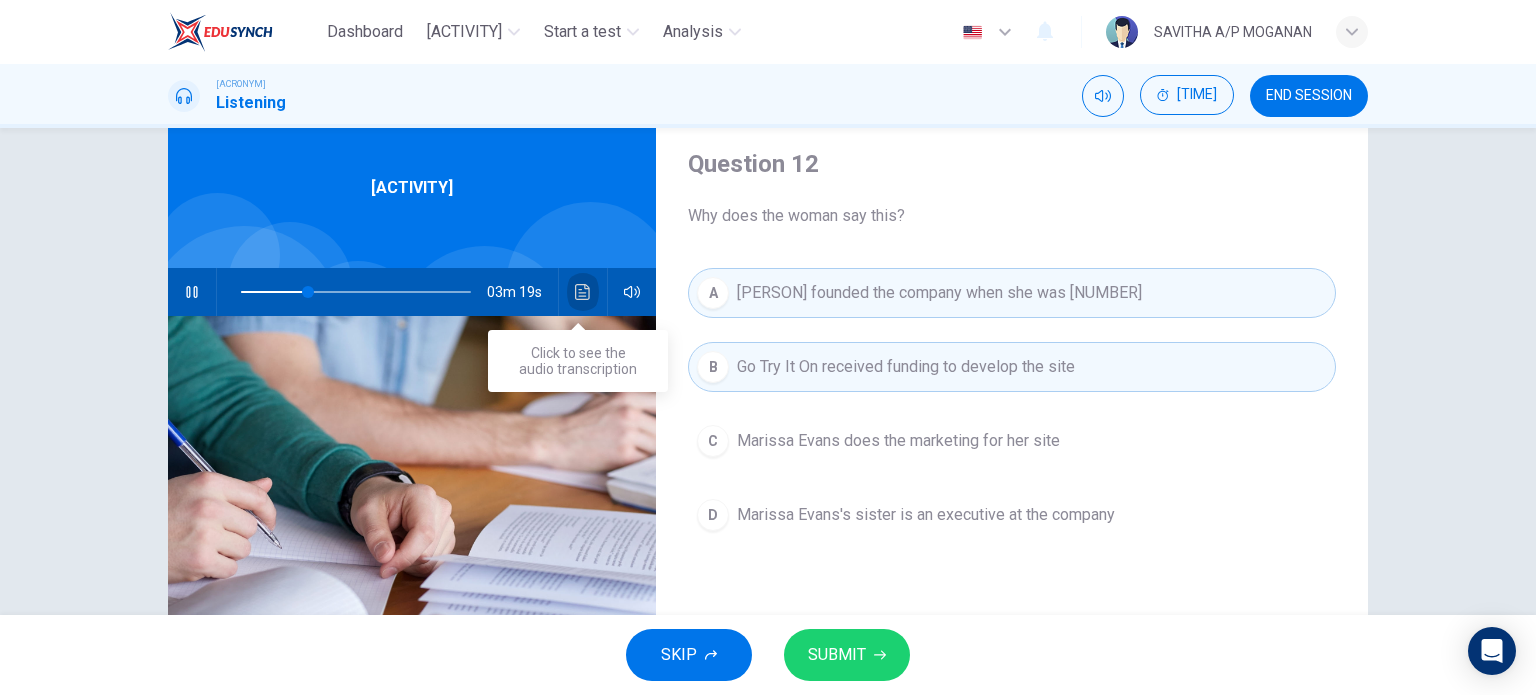 click at bounding box center [583, 292] 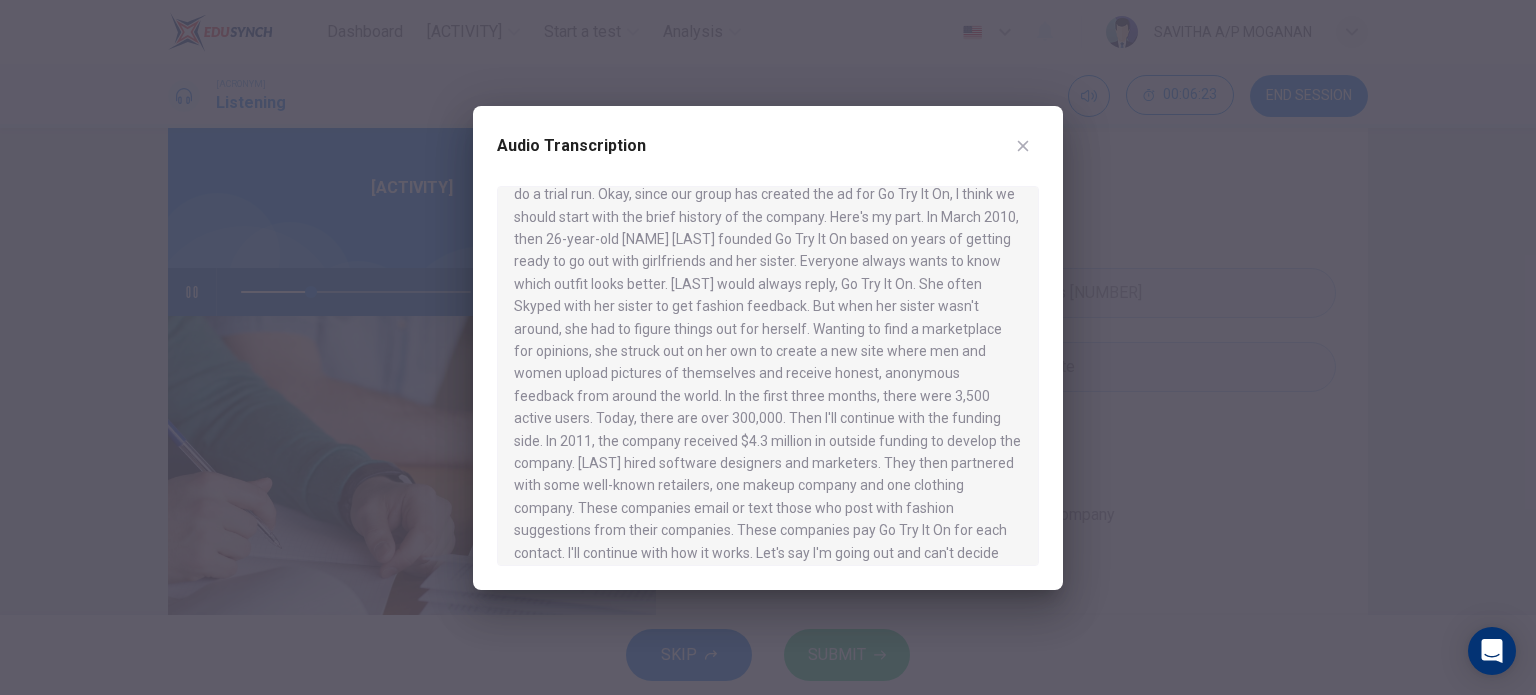 scroll, scrollTop: 74, scrollLeft: 0, axis: vertical 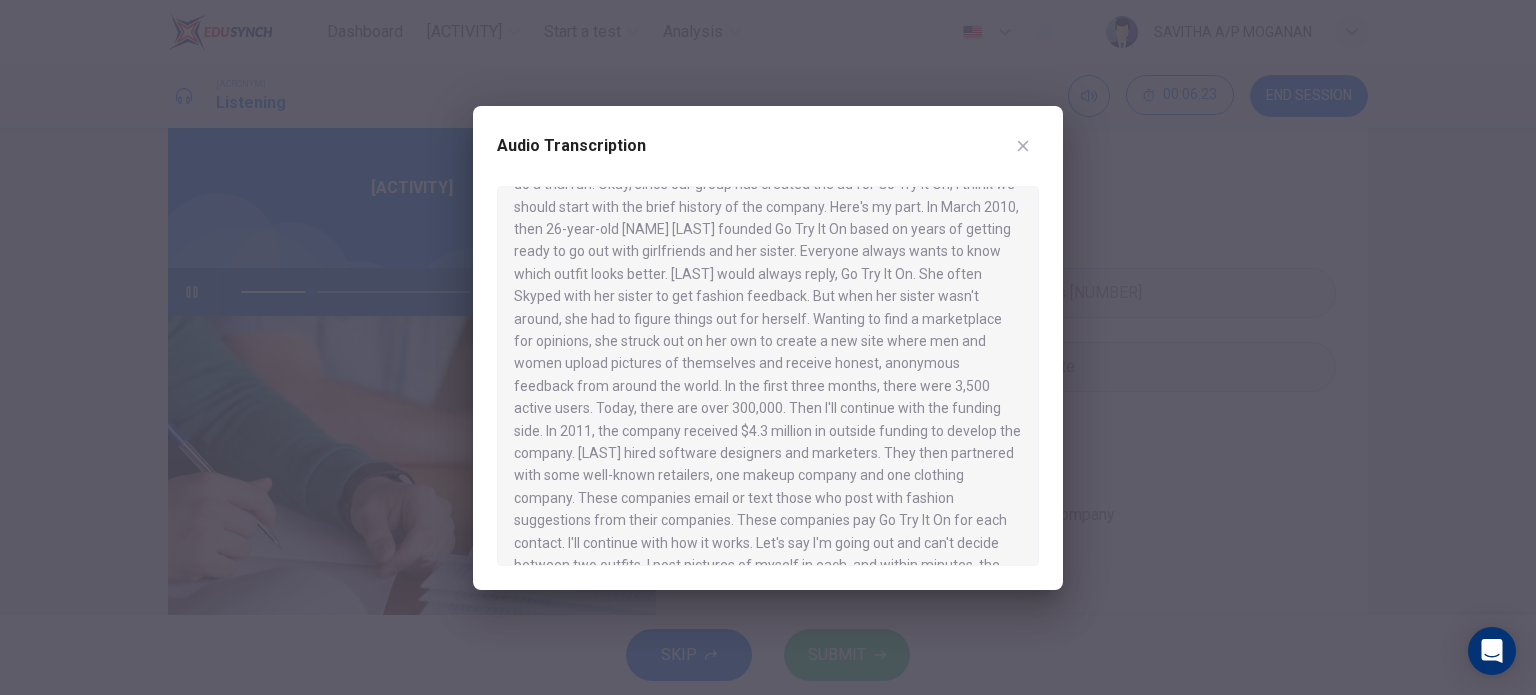 click at bounding box center [768, 347] 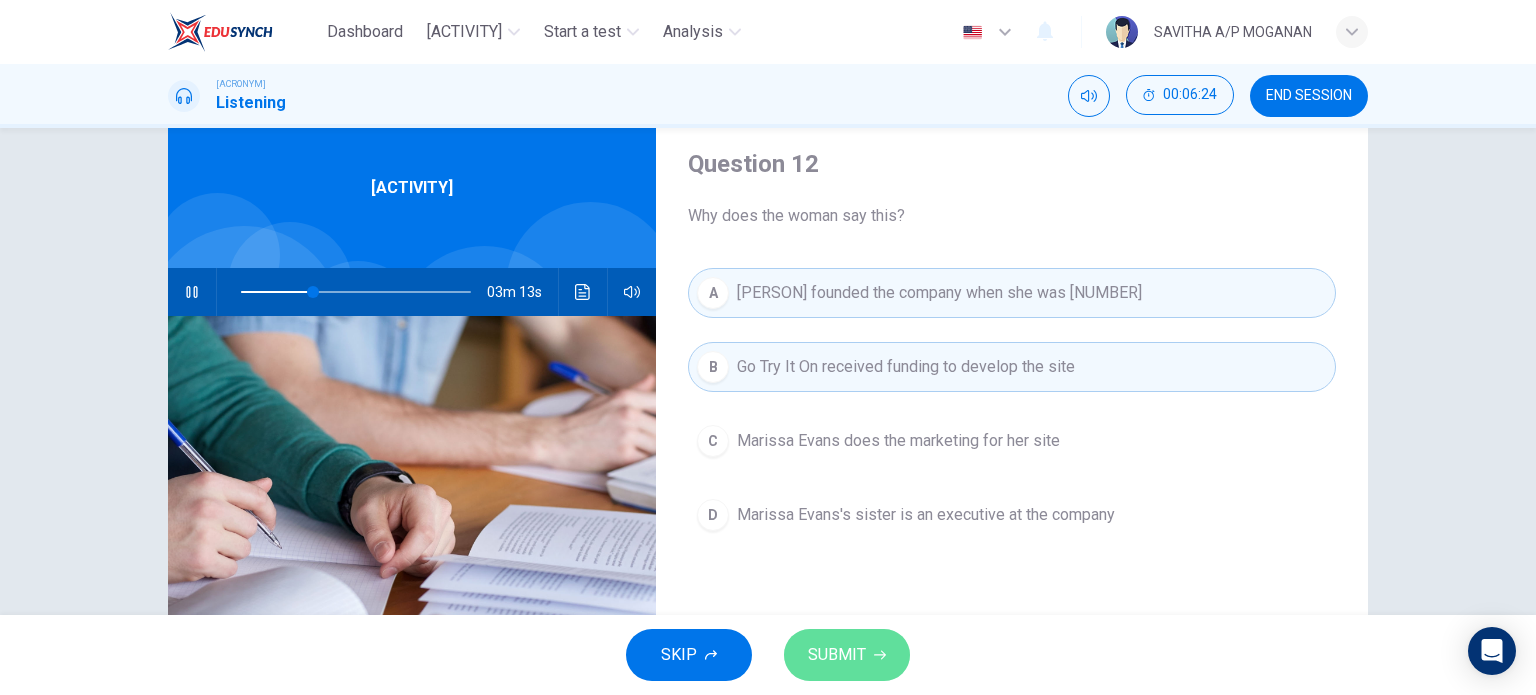 click on "SUBMIT" at bounding box center [837, 655] 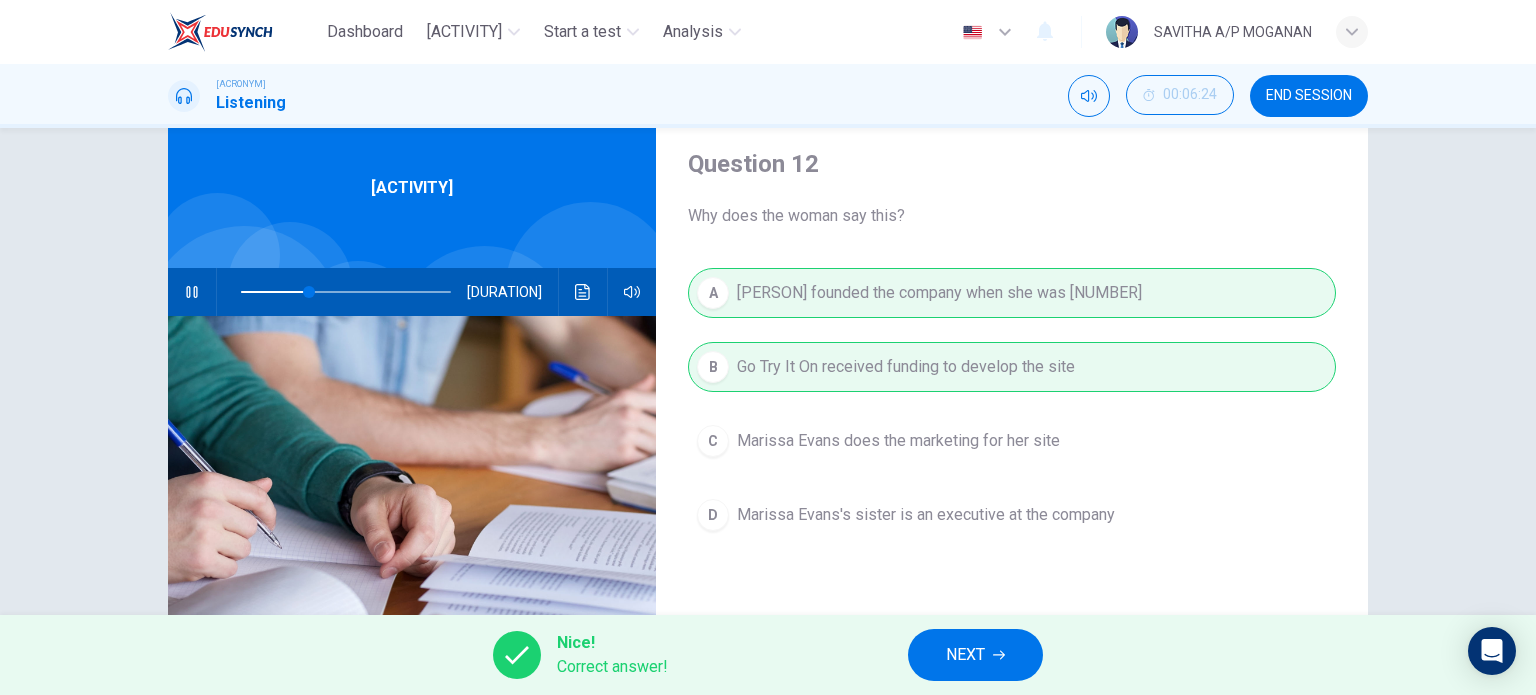 click on "NEXT" at bounding box center [975, 655] 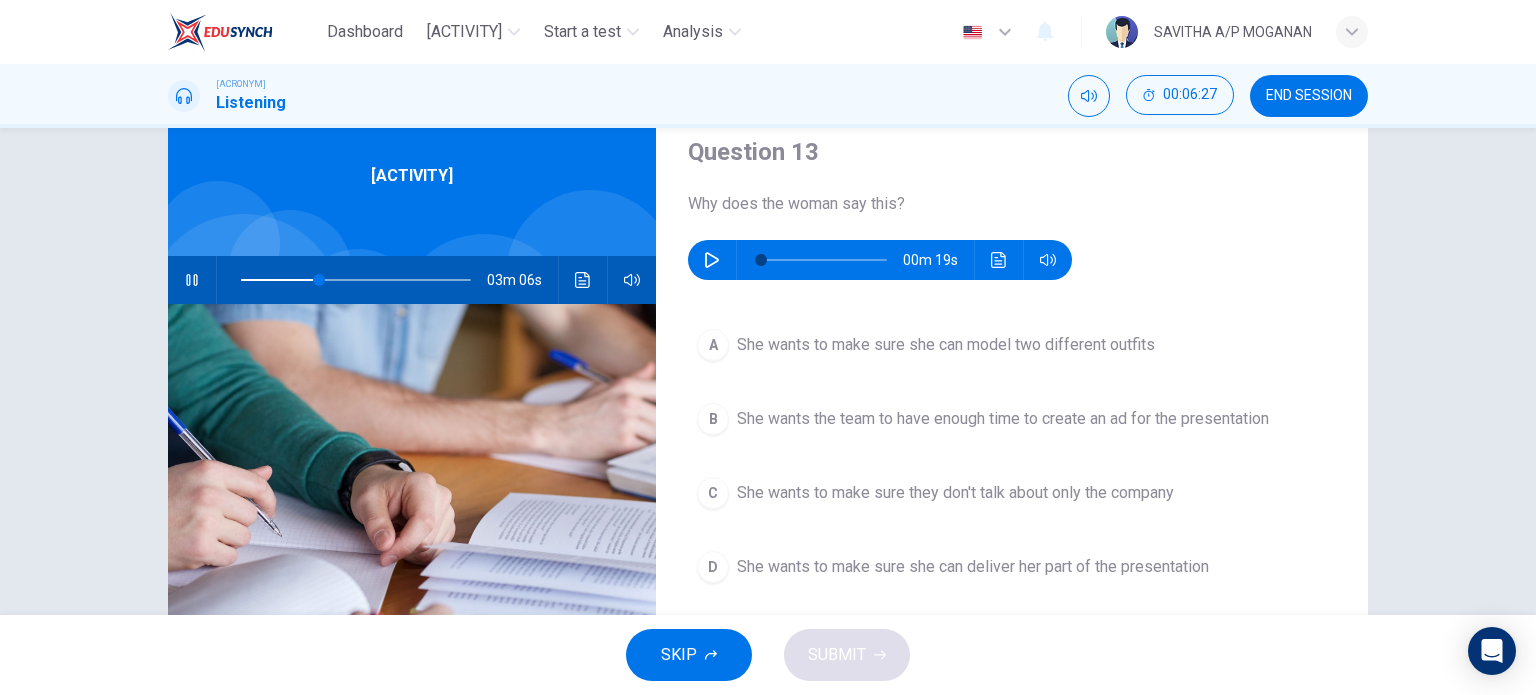 scroll, scrollTop: 83, scrollLeft: 0, axis: vertical 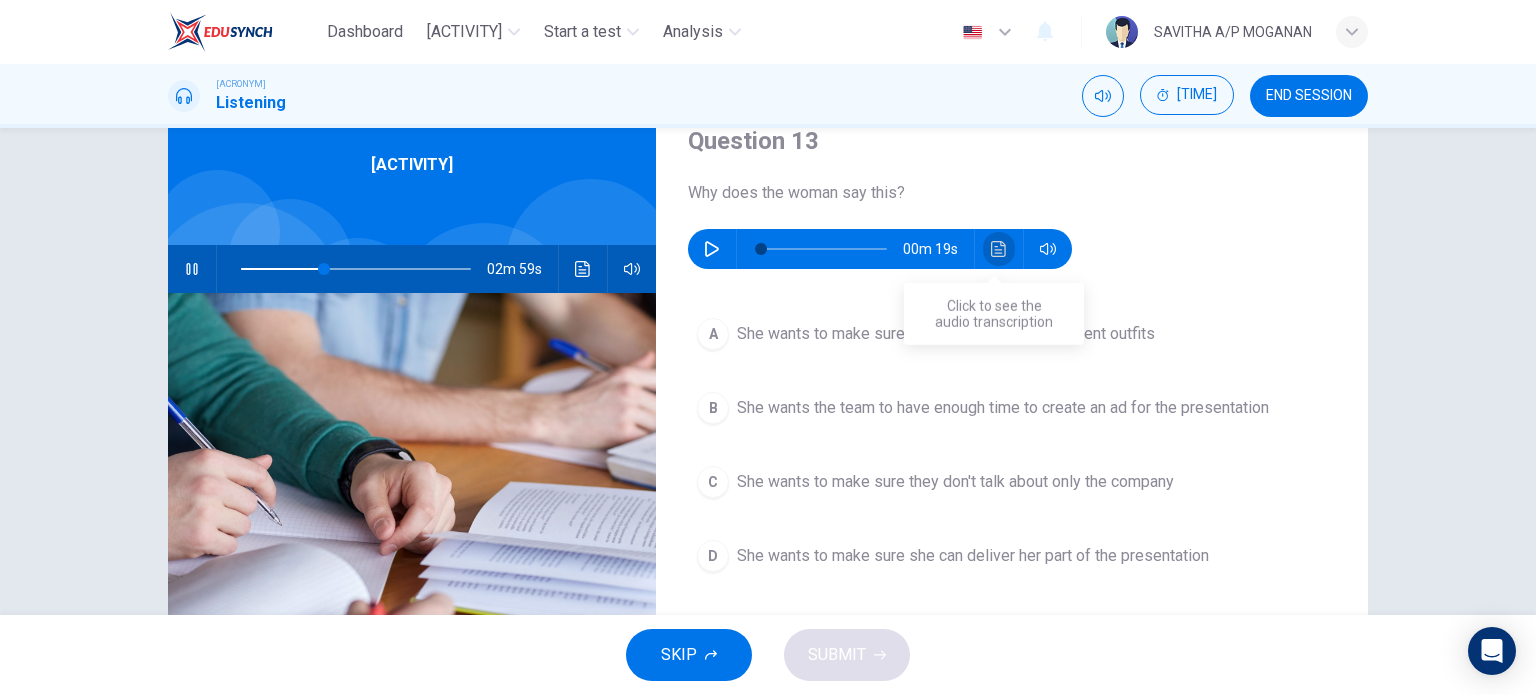 click at bounding box center [998, 249] 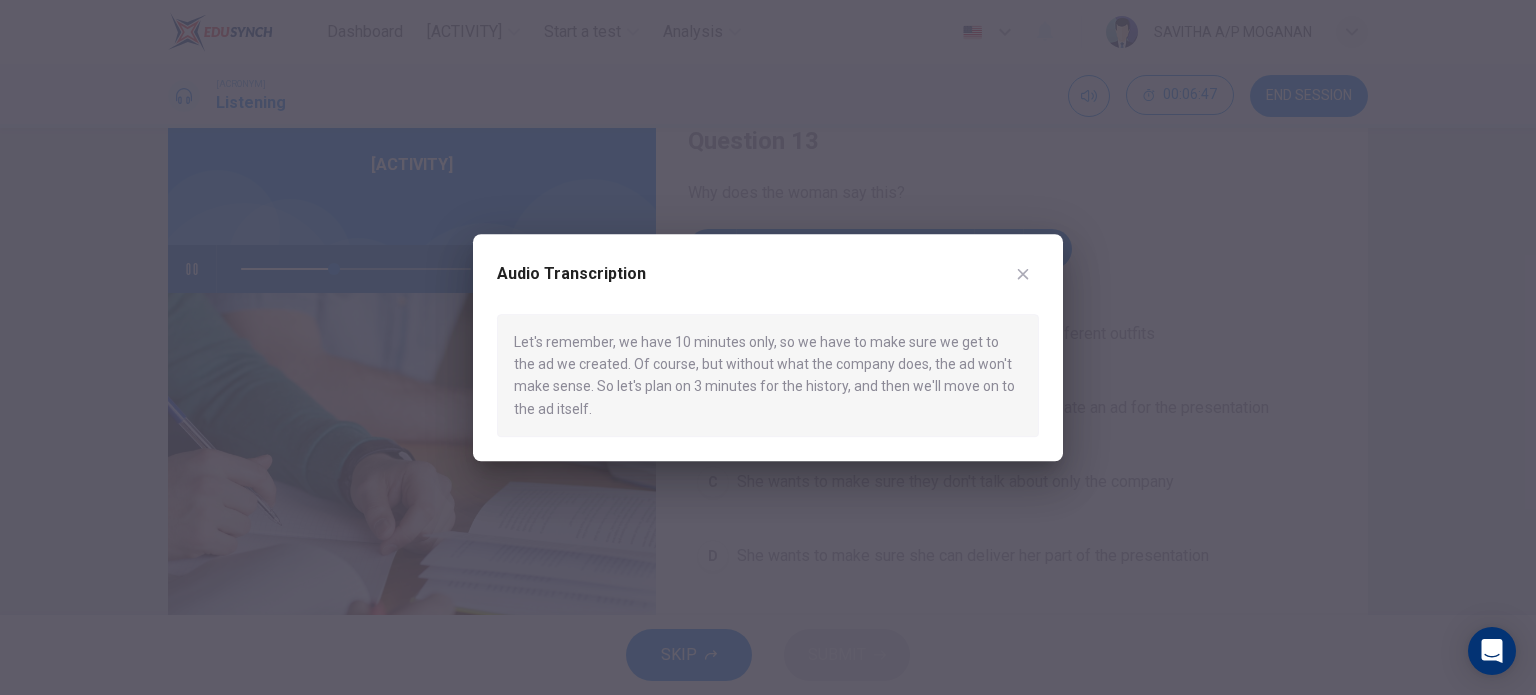 click at bounding box center [768, 347] 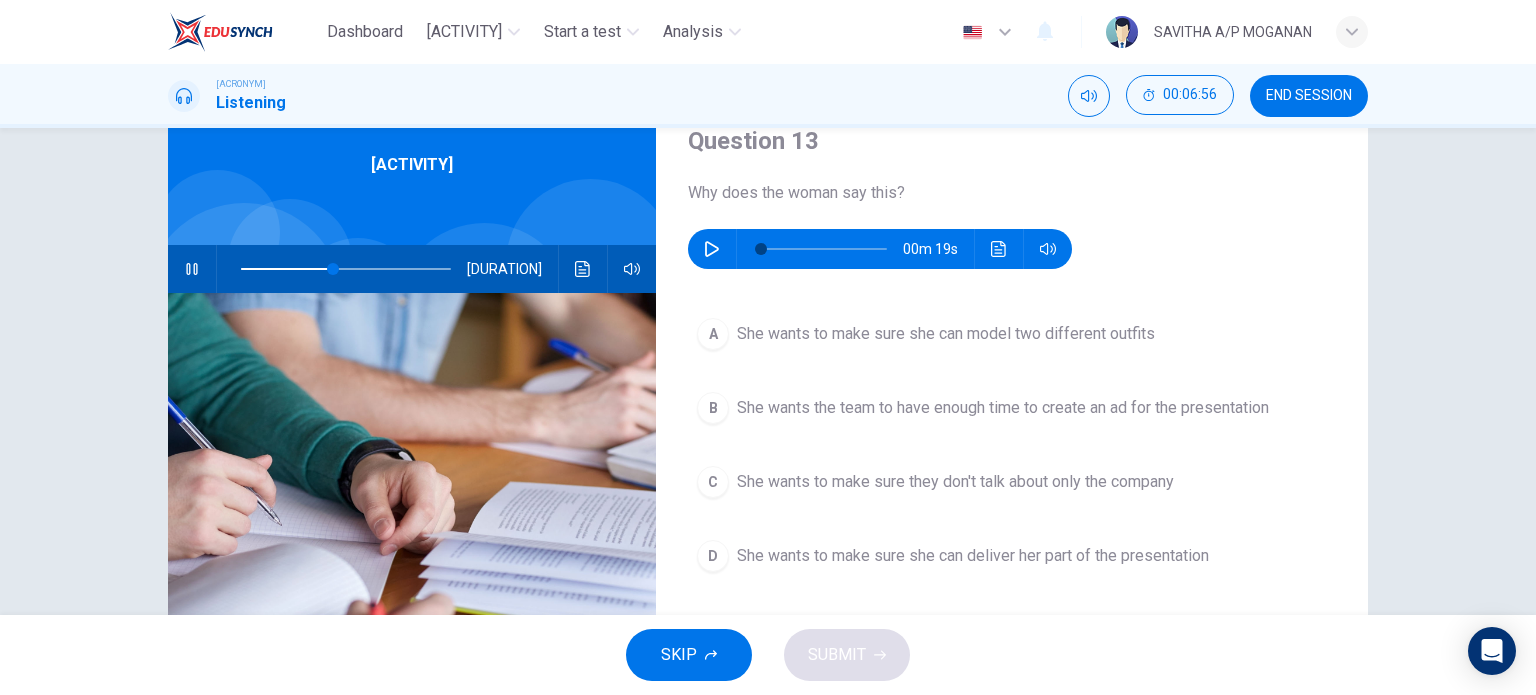 click on "She wants to make sure they don't talk about only the company" at bounding box center (946, 334) 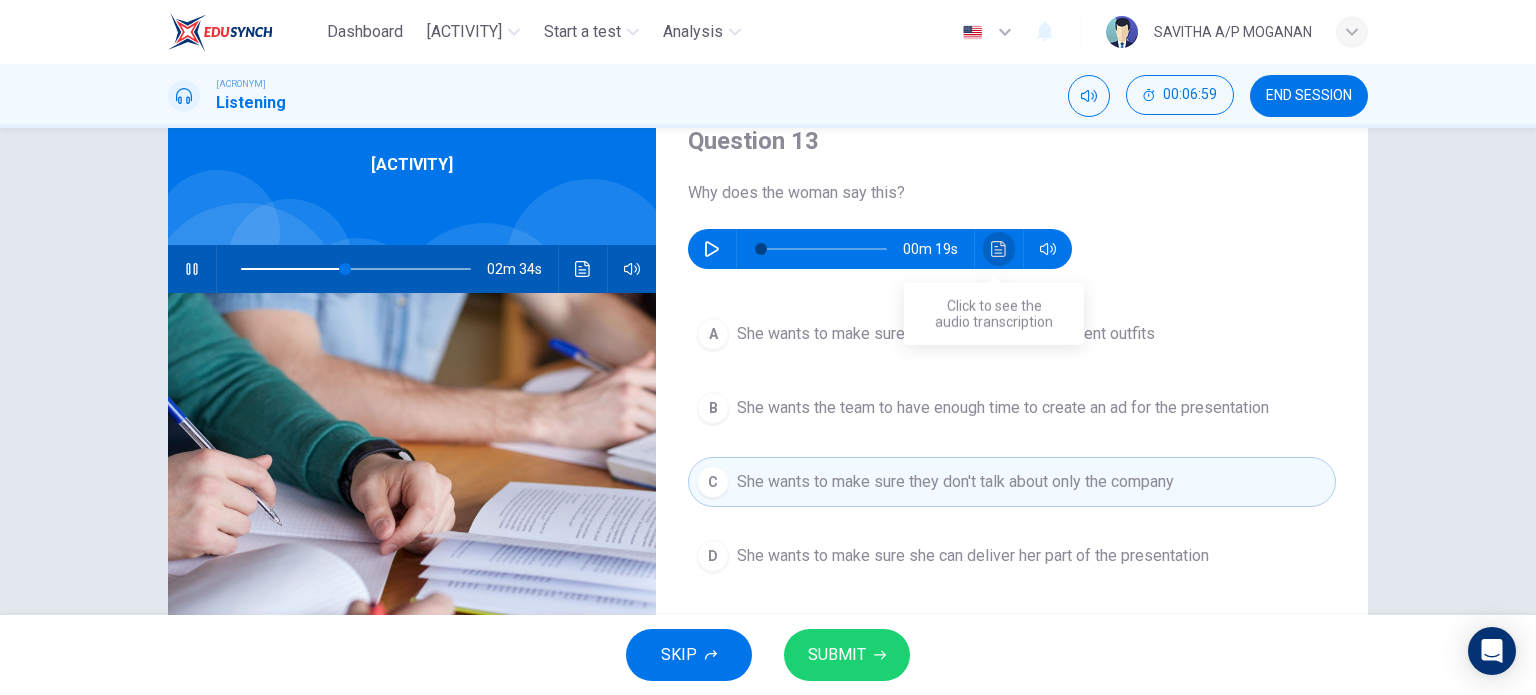click at bounding box center [998, 249] 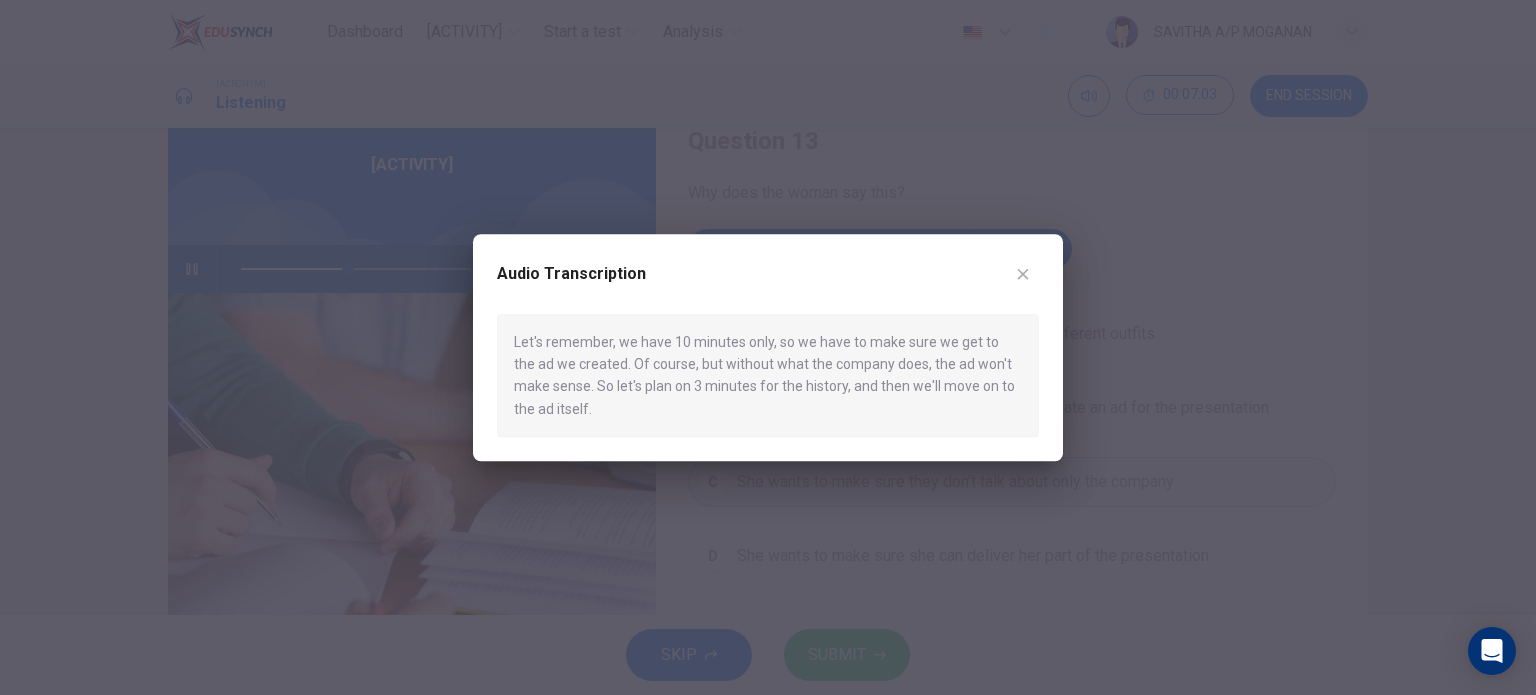click at bounding box center [768, 347] 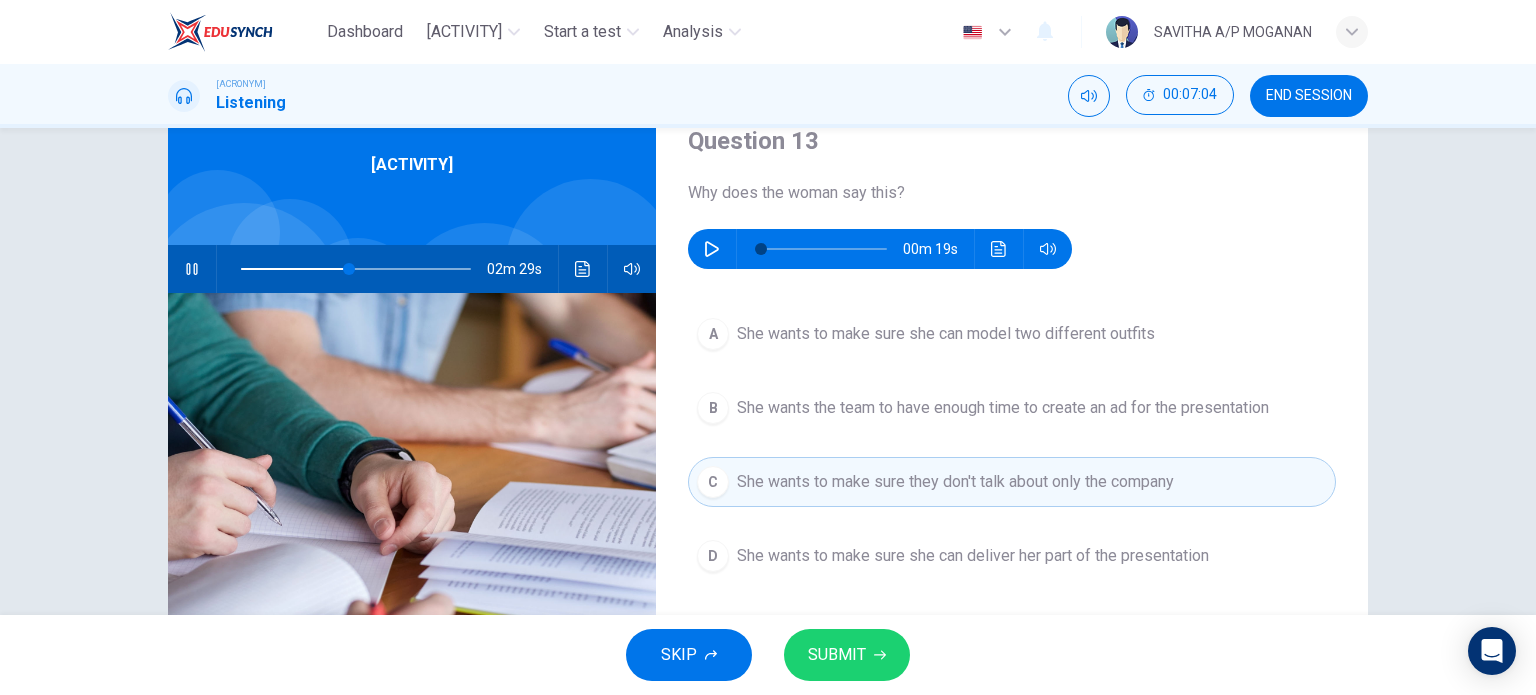 click on "She wants to make sure she can model two different outfits" at bounding box center [946, 334] 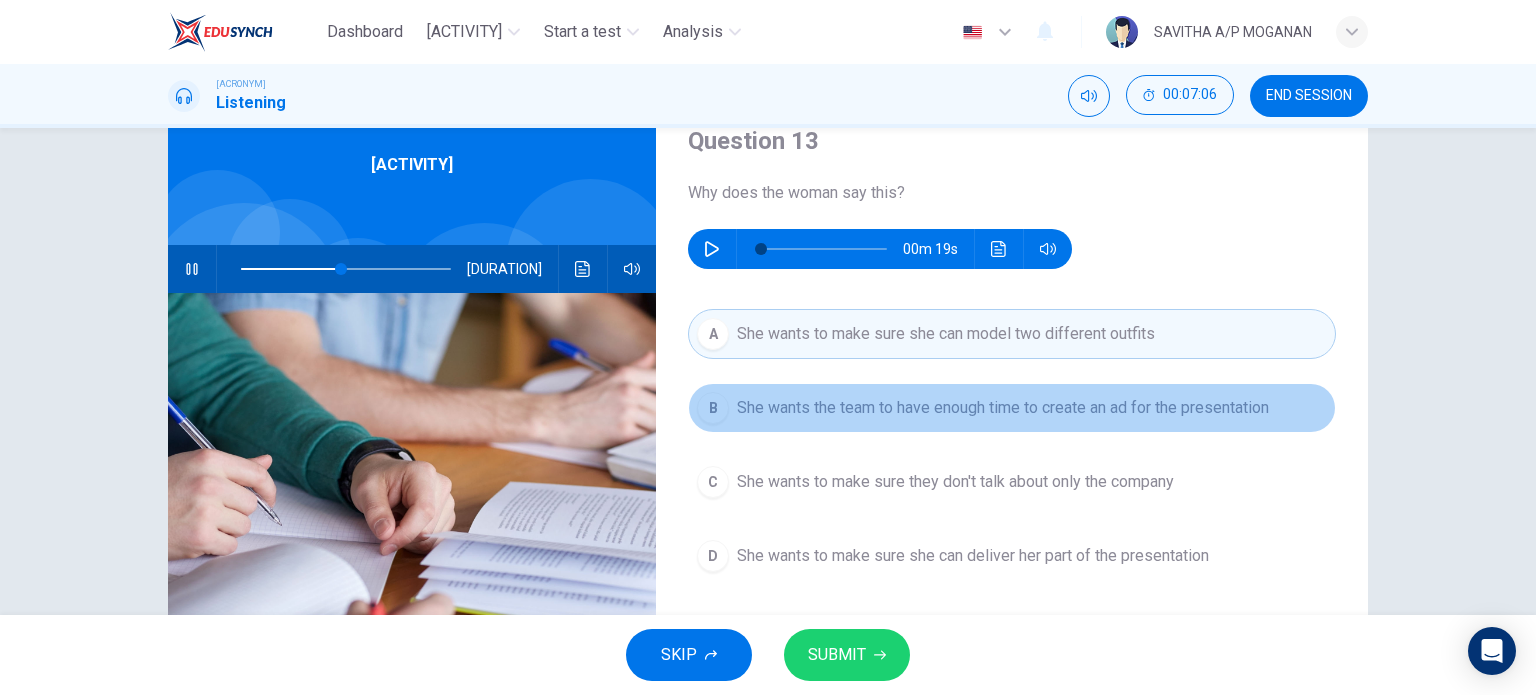 click on "She wants the team to have enough time to create an ad for the presentation" at bounding box center [1003, 408] 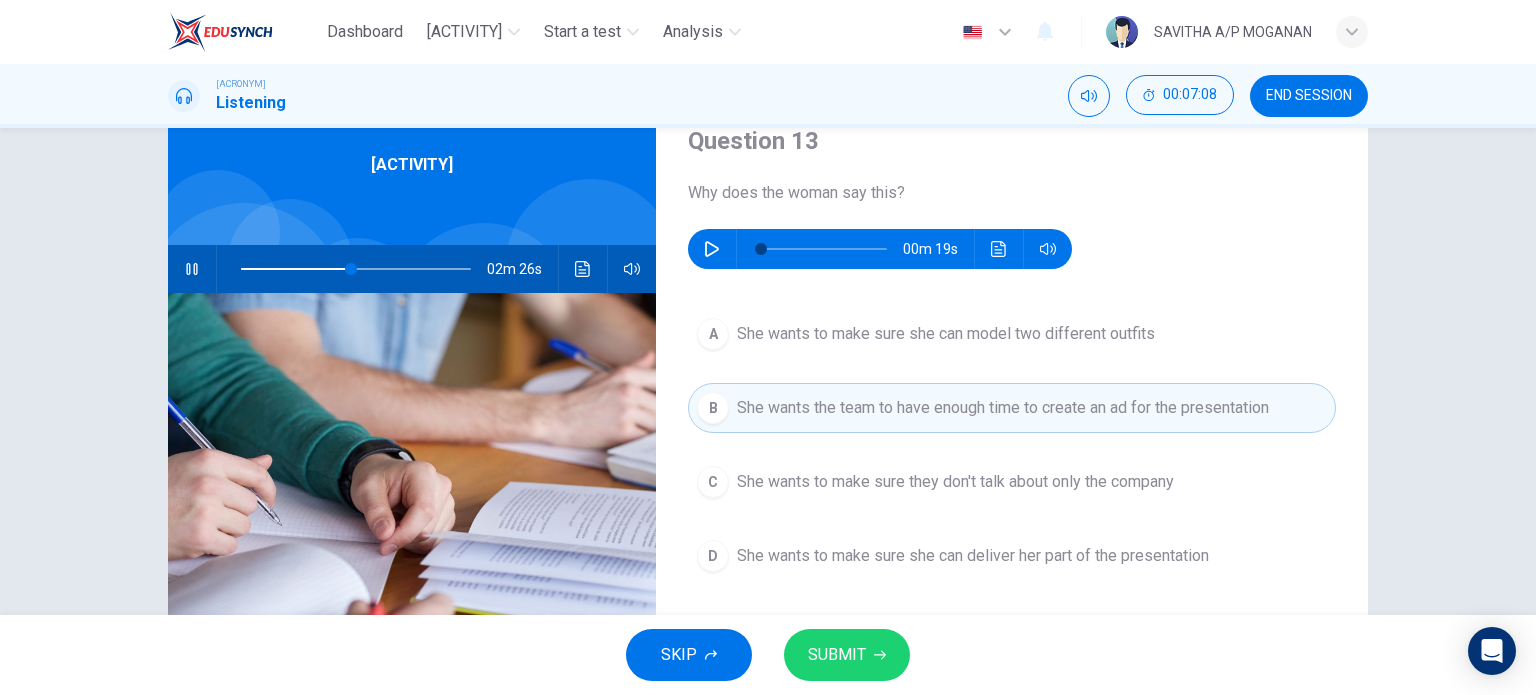 click at bounding box center [998, 249] 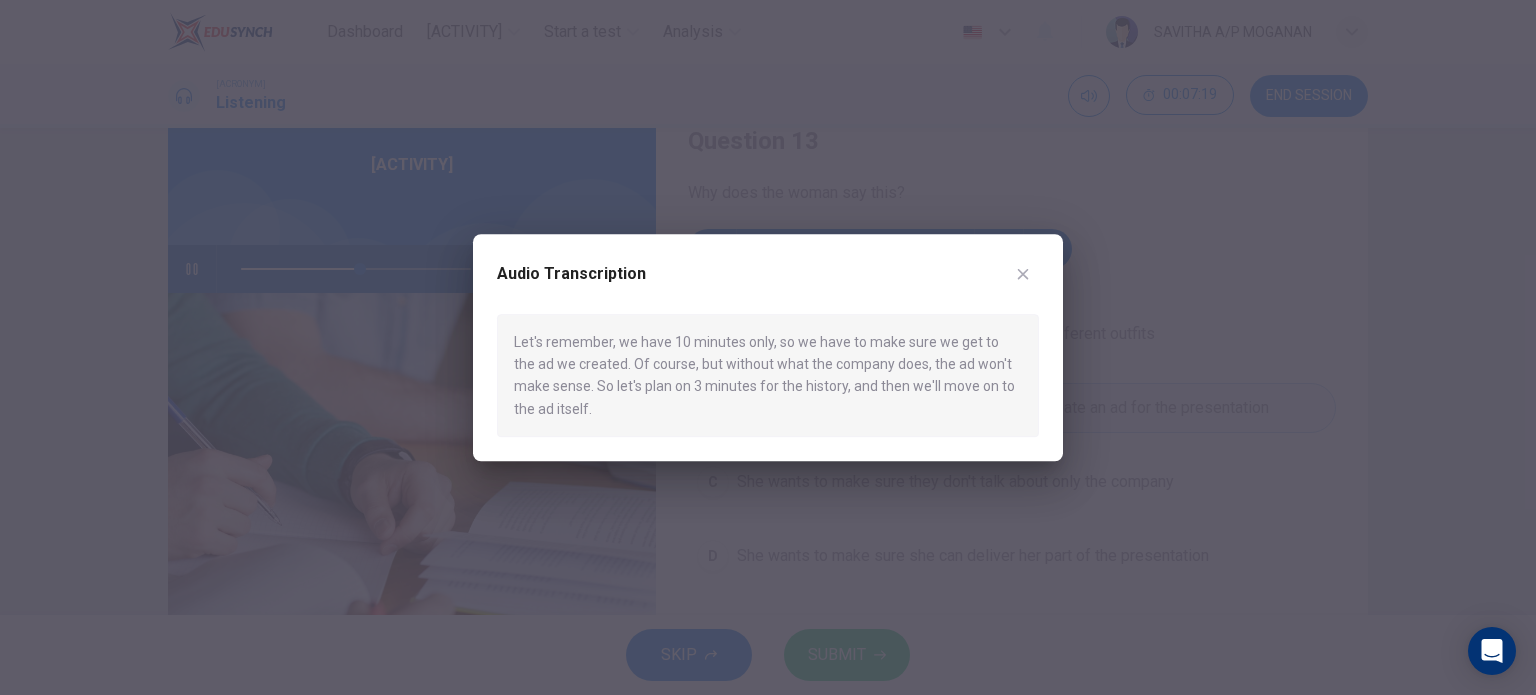 click at bounding box center [768, 347] 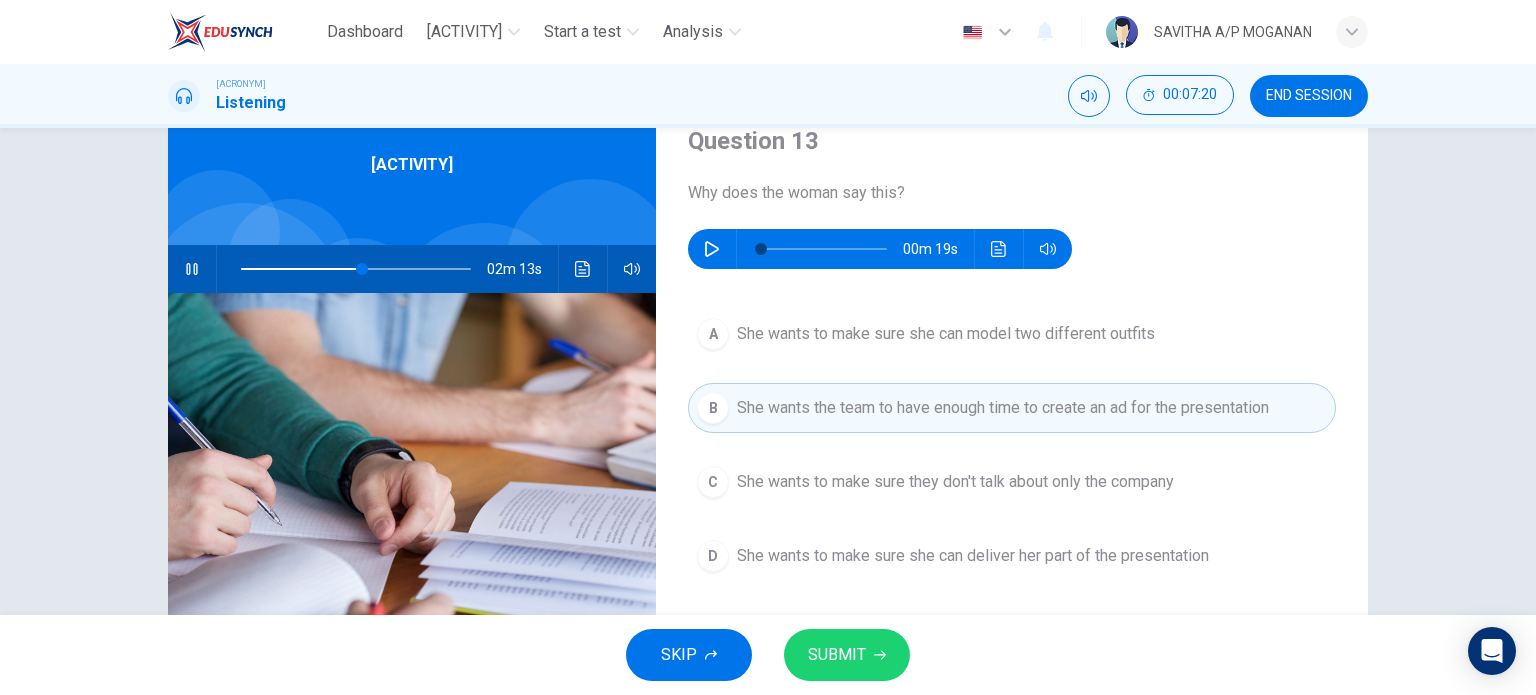 click on "She wants to make sure they don't talk about only the company" at bounding box center [946, 334] 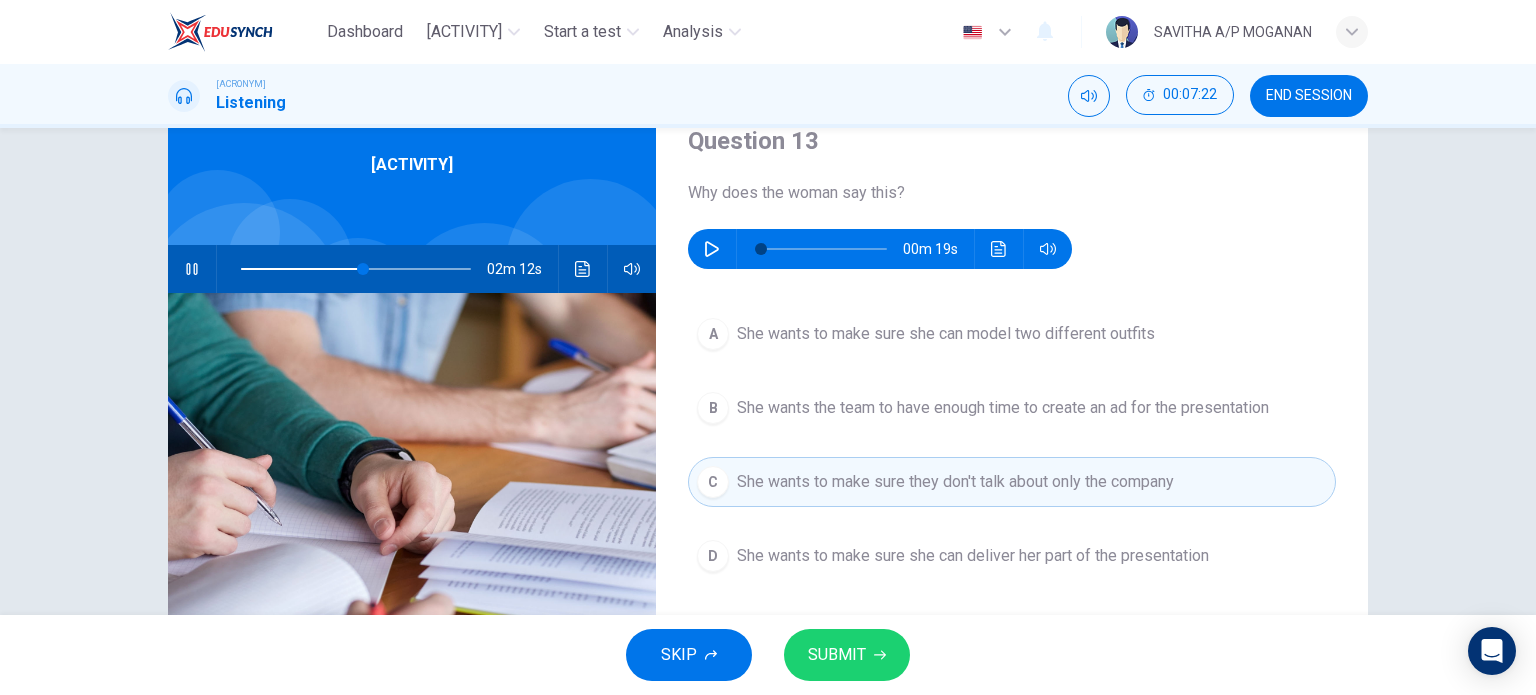 click on "SUBMIT" at bounding box center (847, 655) 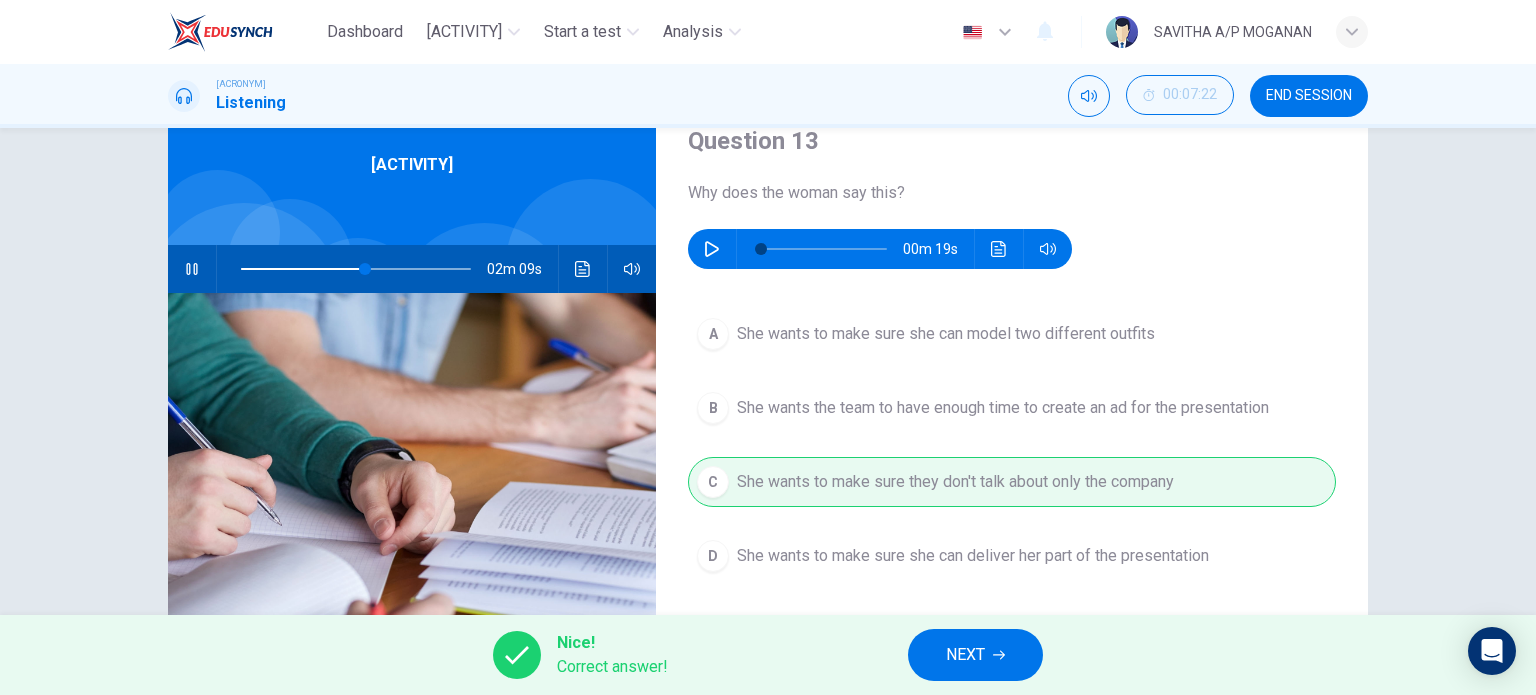 click on "NEXT" at bounding box center (965, 655) 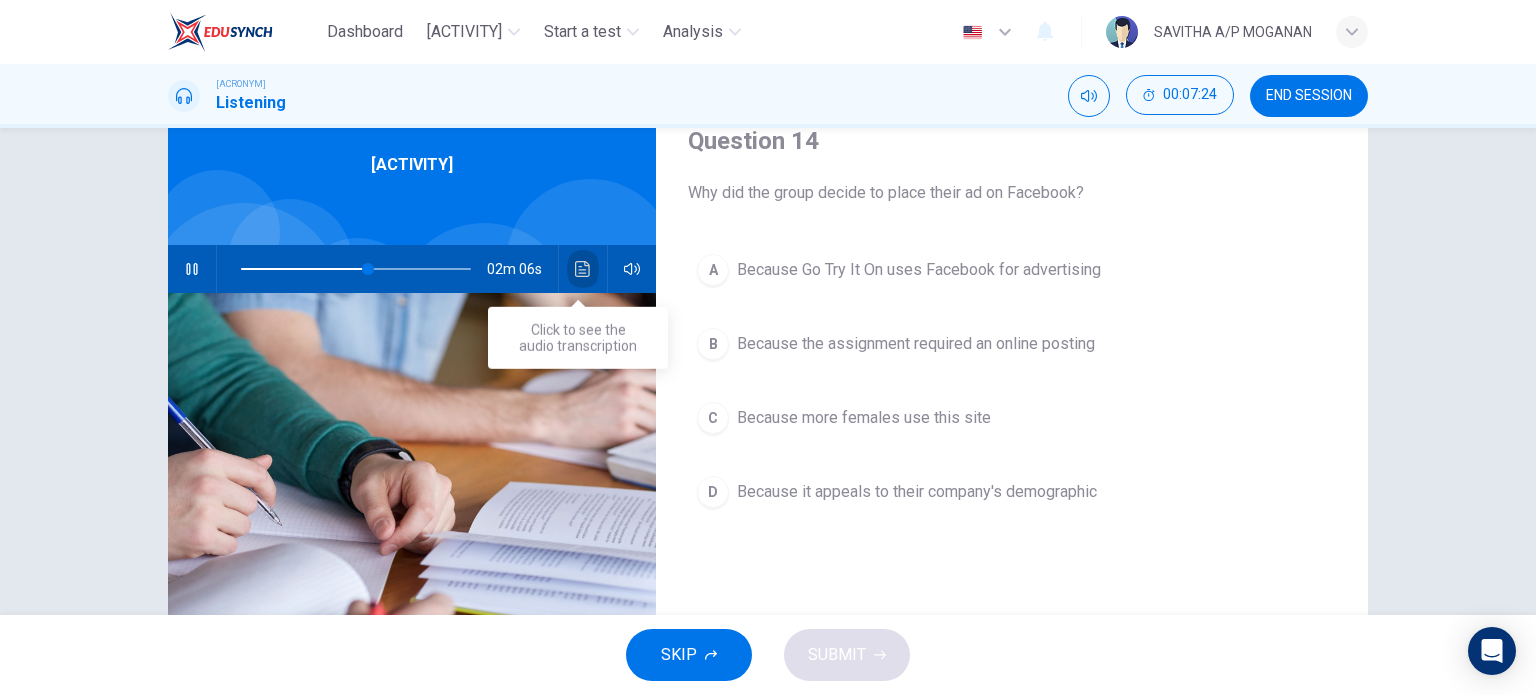 click at bounding box center (583, 269) 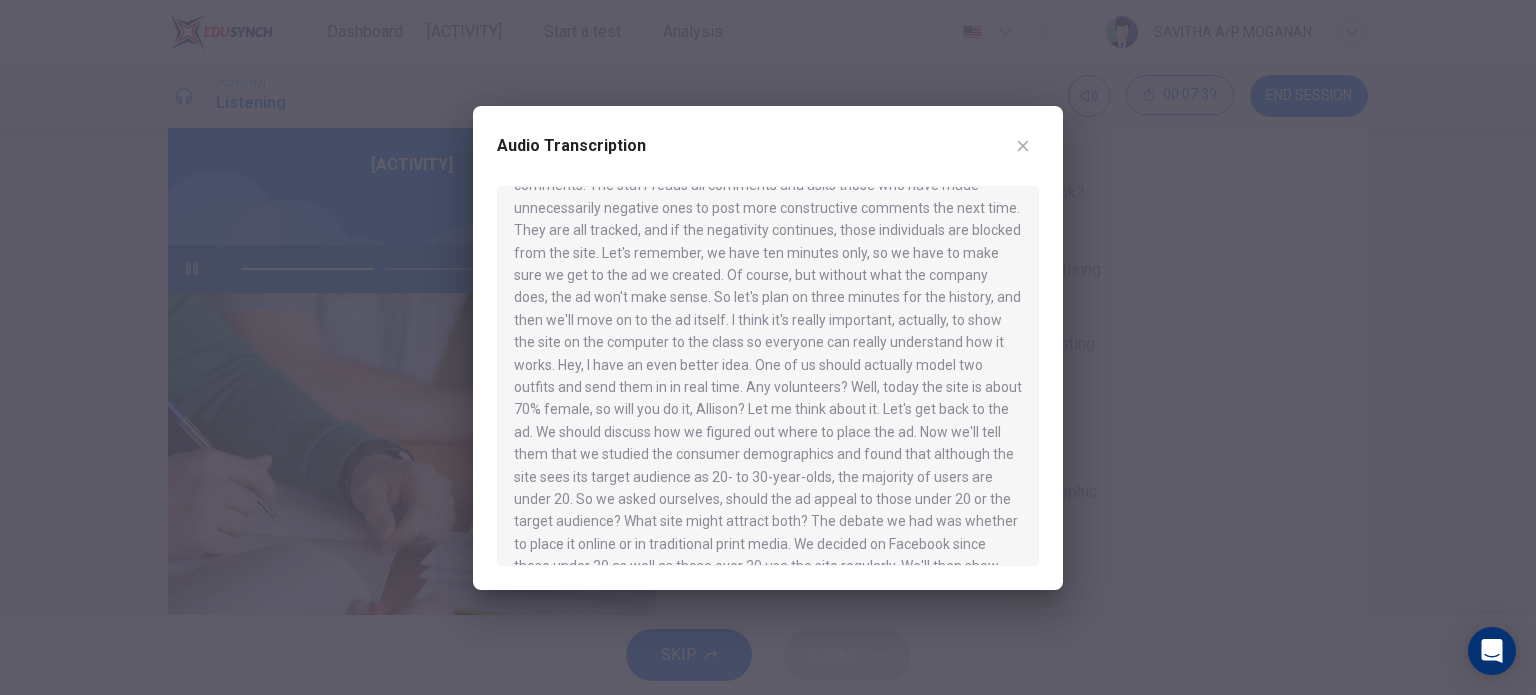 scroll, scrollTop: 706, scrollLeft: 0, axis: vertical 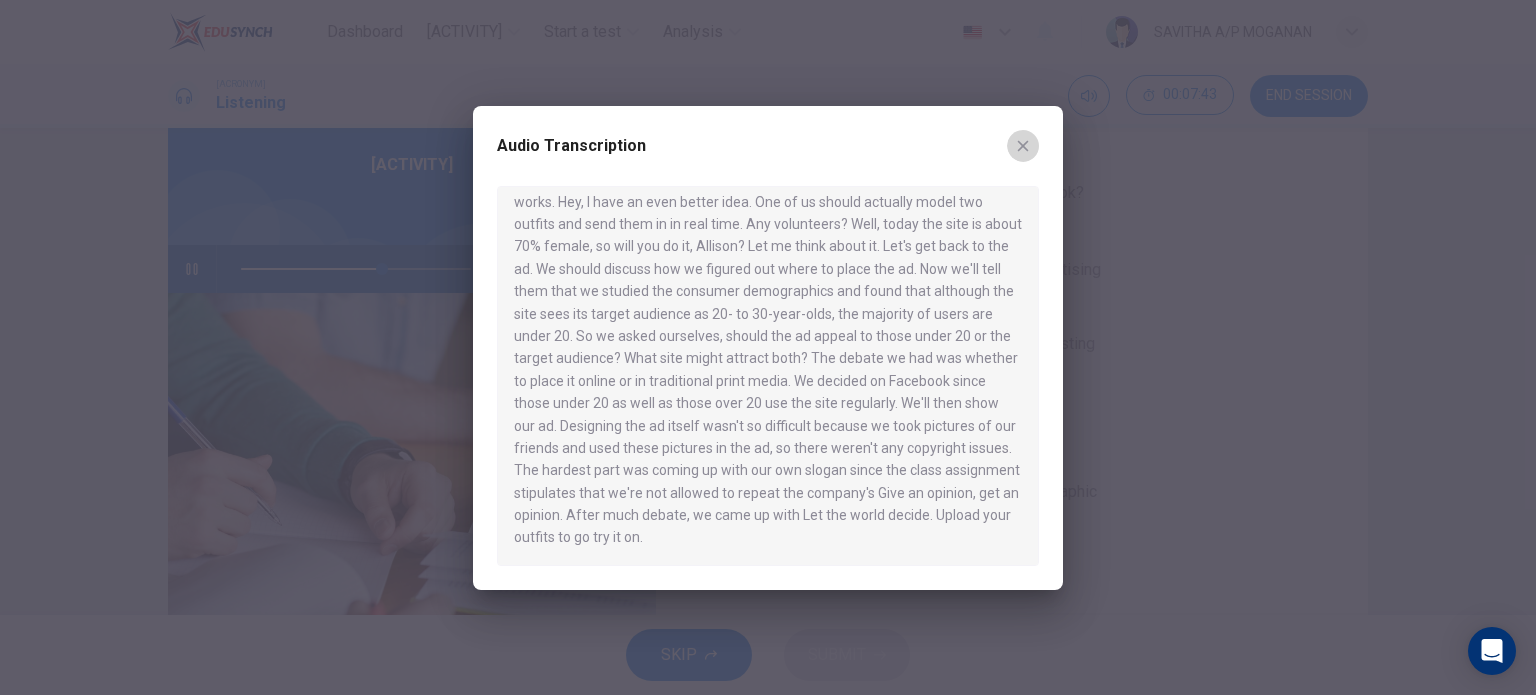click at bounding box center [1023, 146] 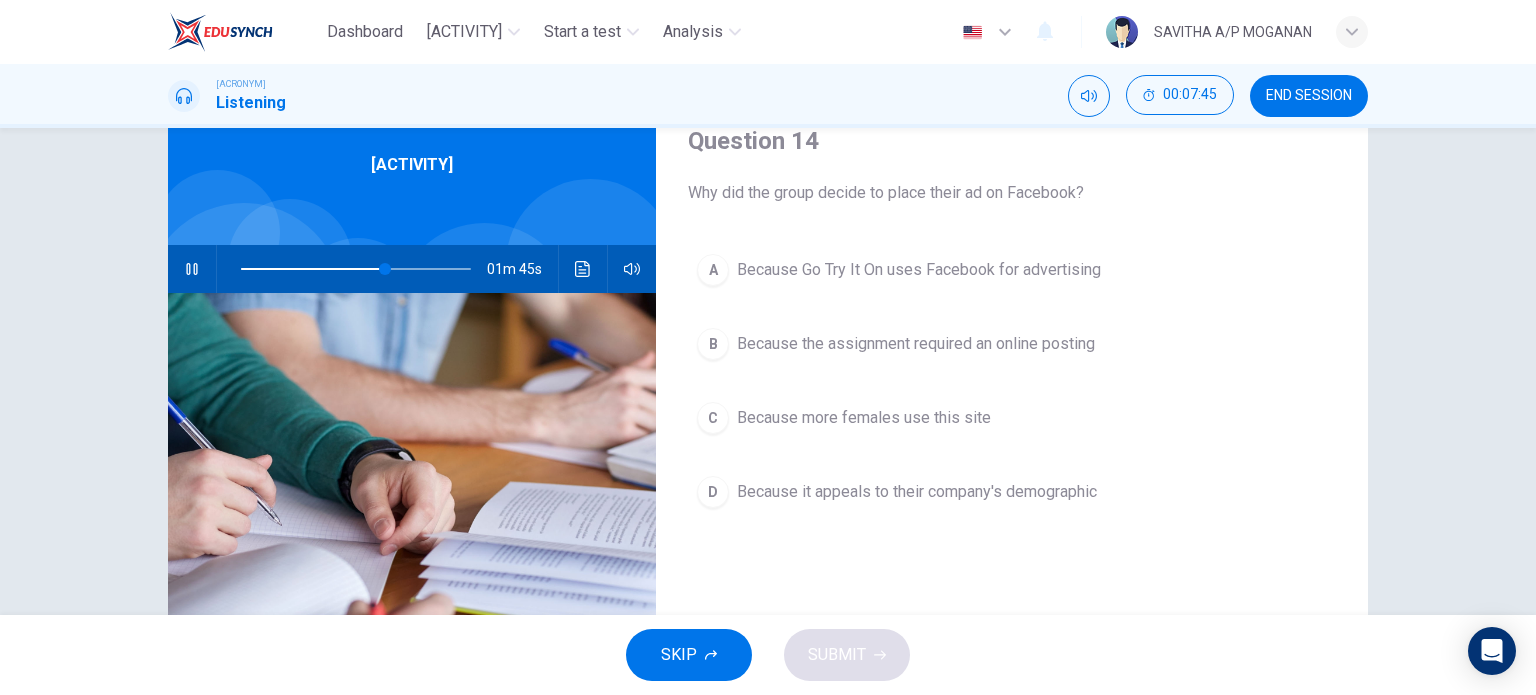 click at bounding box center (192, 269) 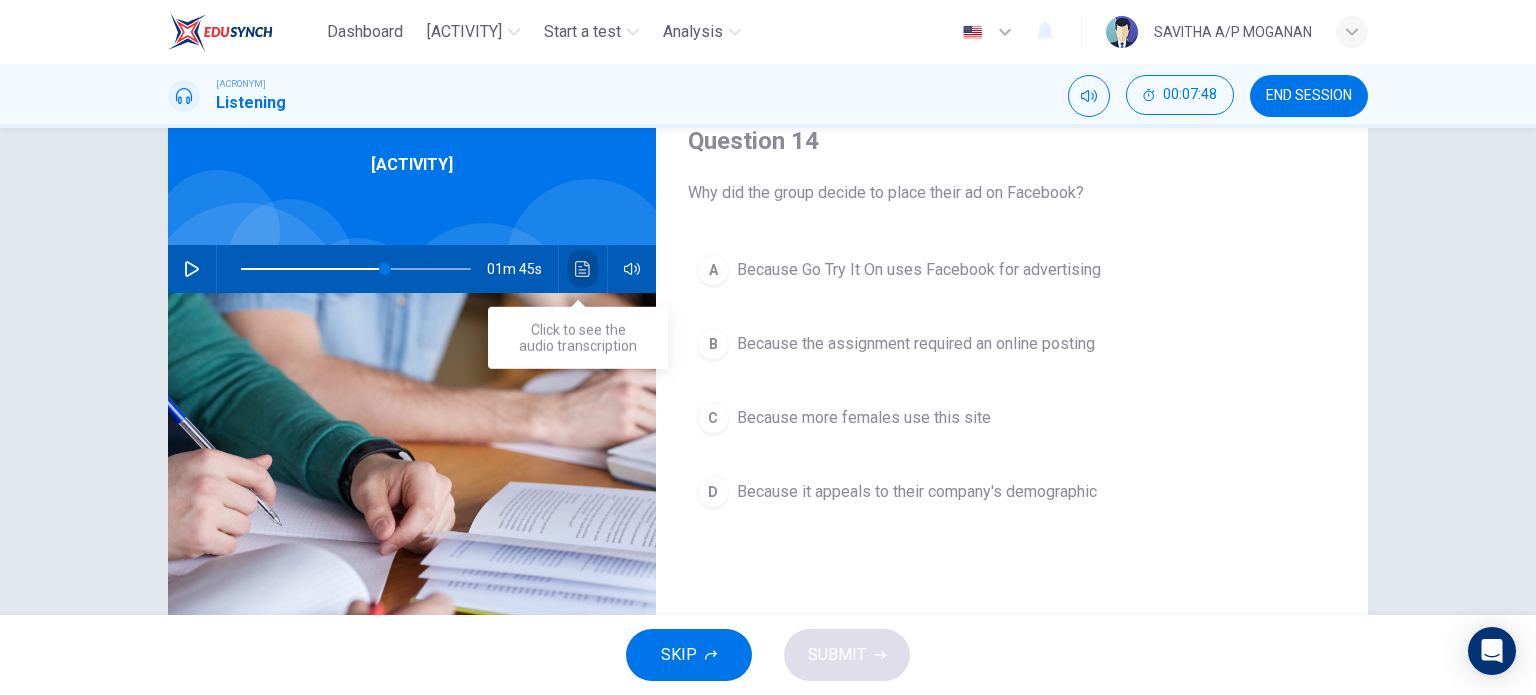 click at bounding box center (583, 269) 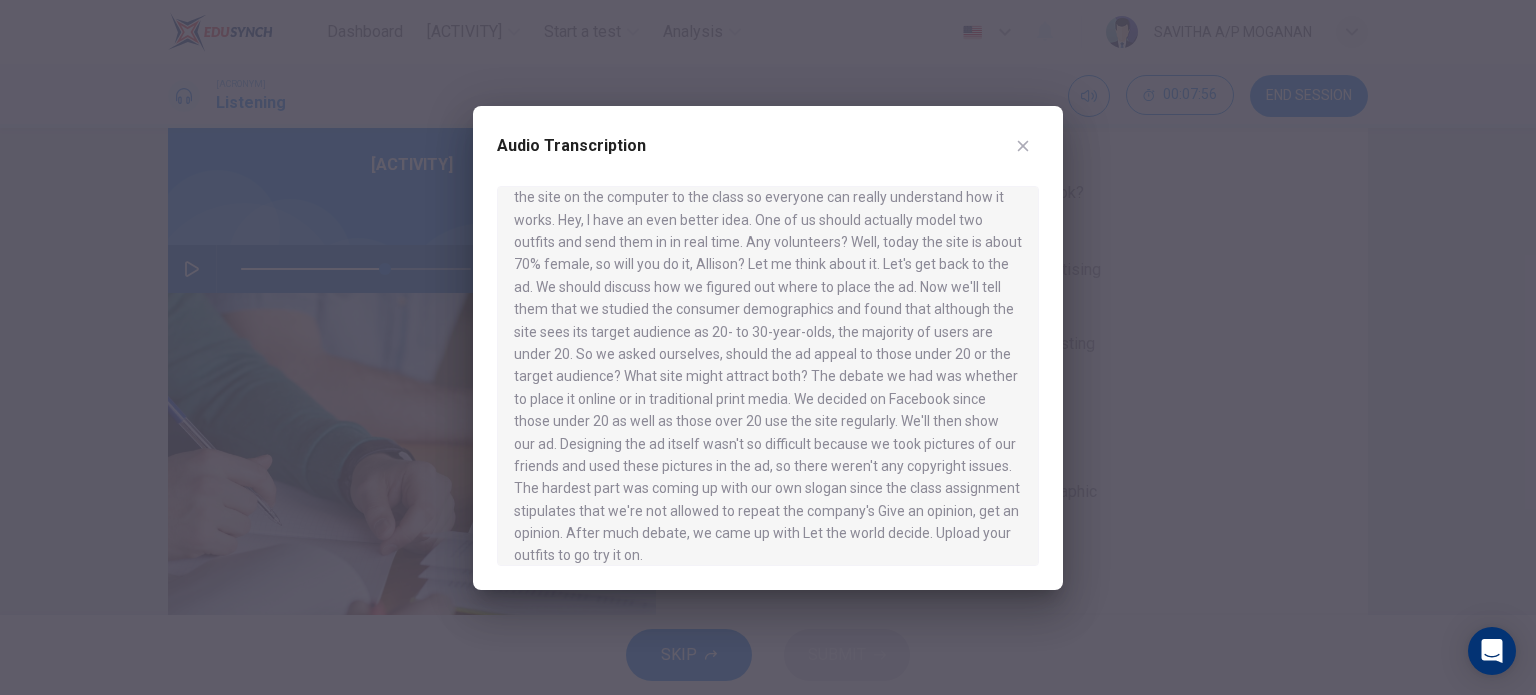 scroll, scrollTop: 706, scrollLeft: 0, axis: vertical 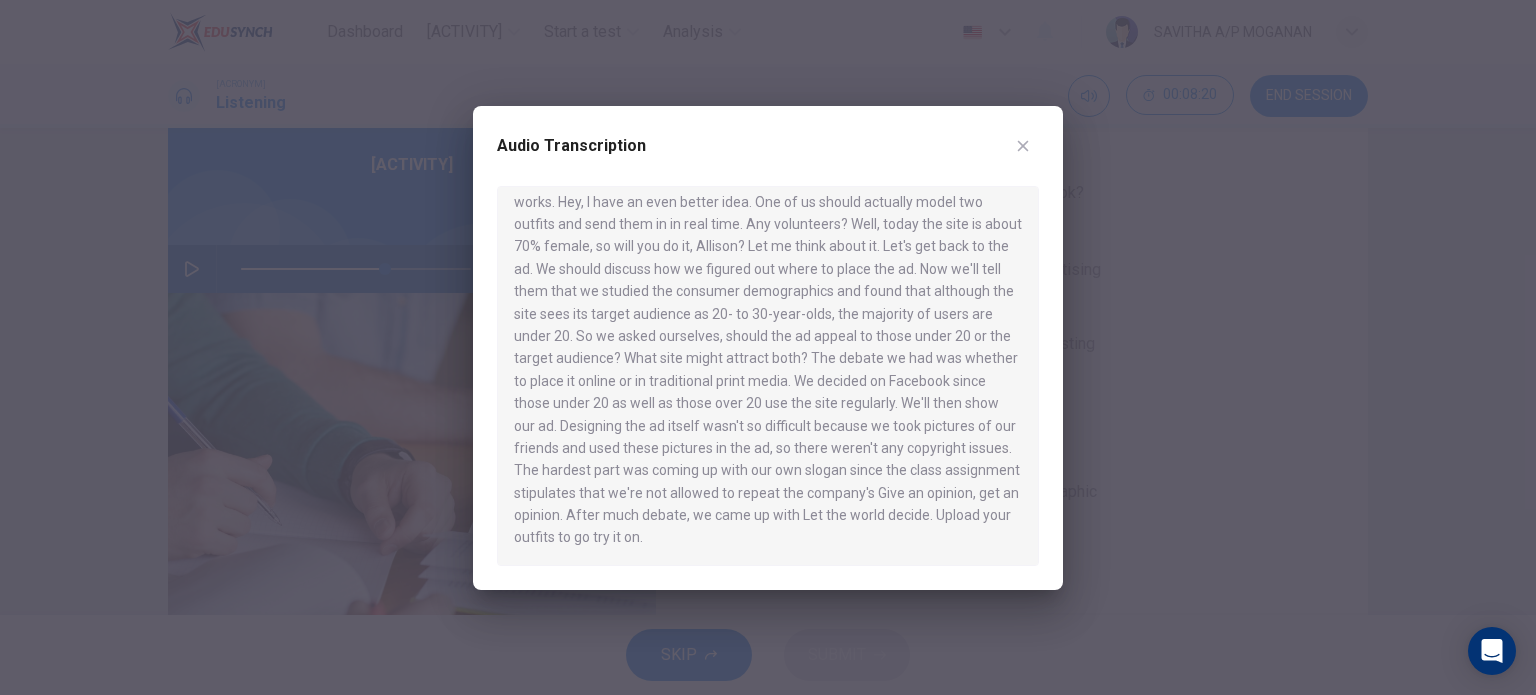 click at bounding box center [768, 347] 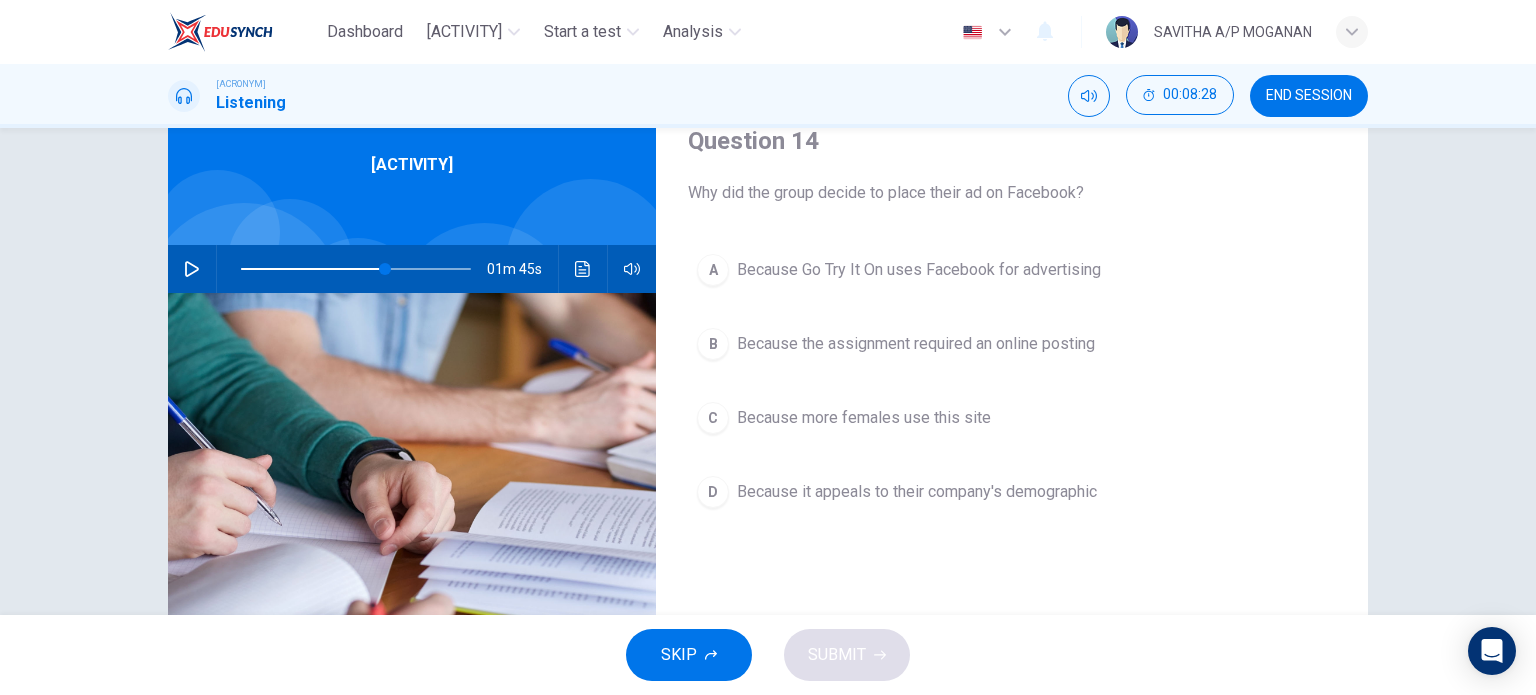 click on "Because it appeals to their company's demographic" at bounding box center (919, 270) 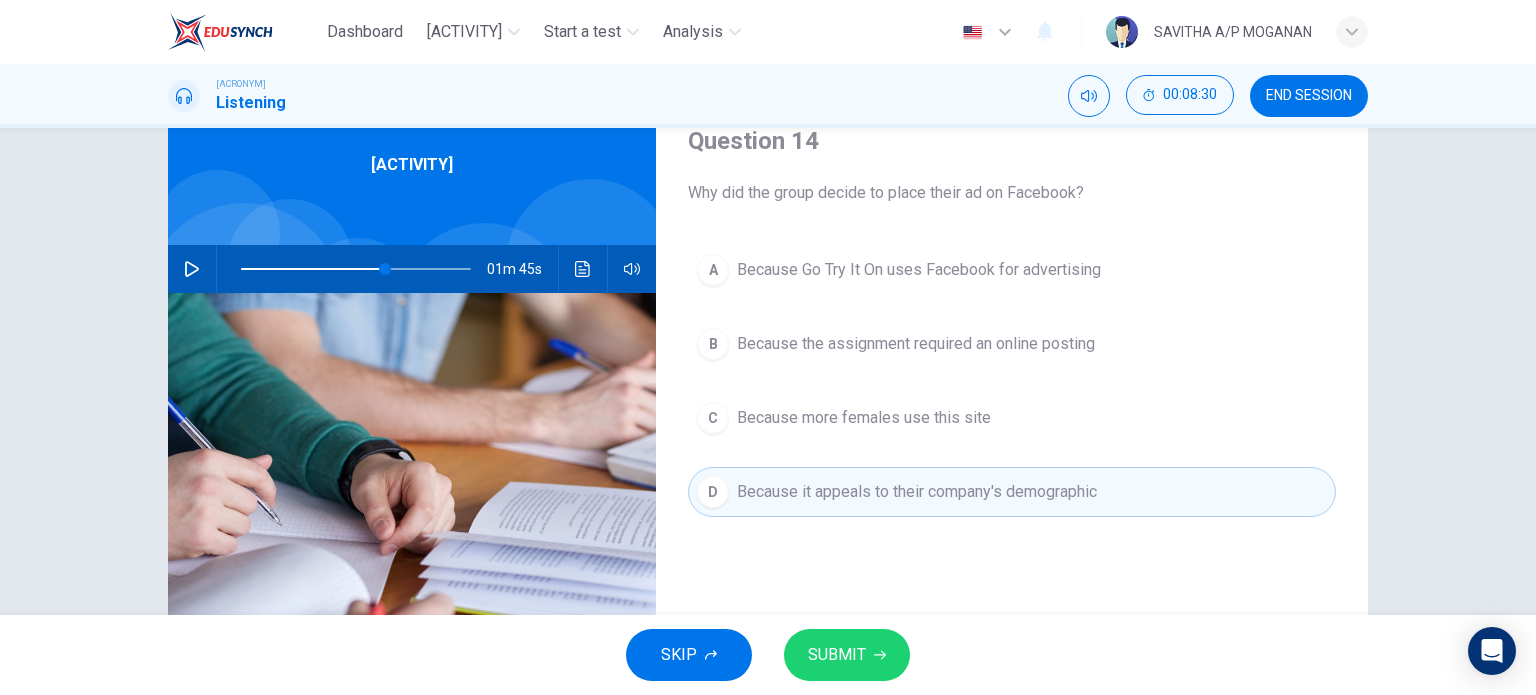 click on "SUBMIT" at bounding box center [837, 655] 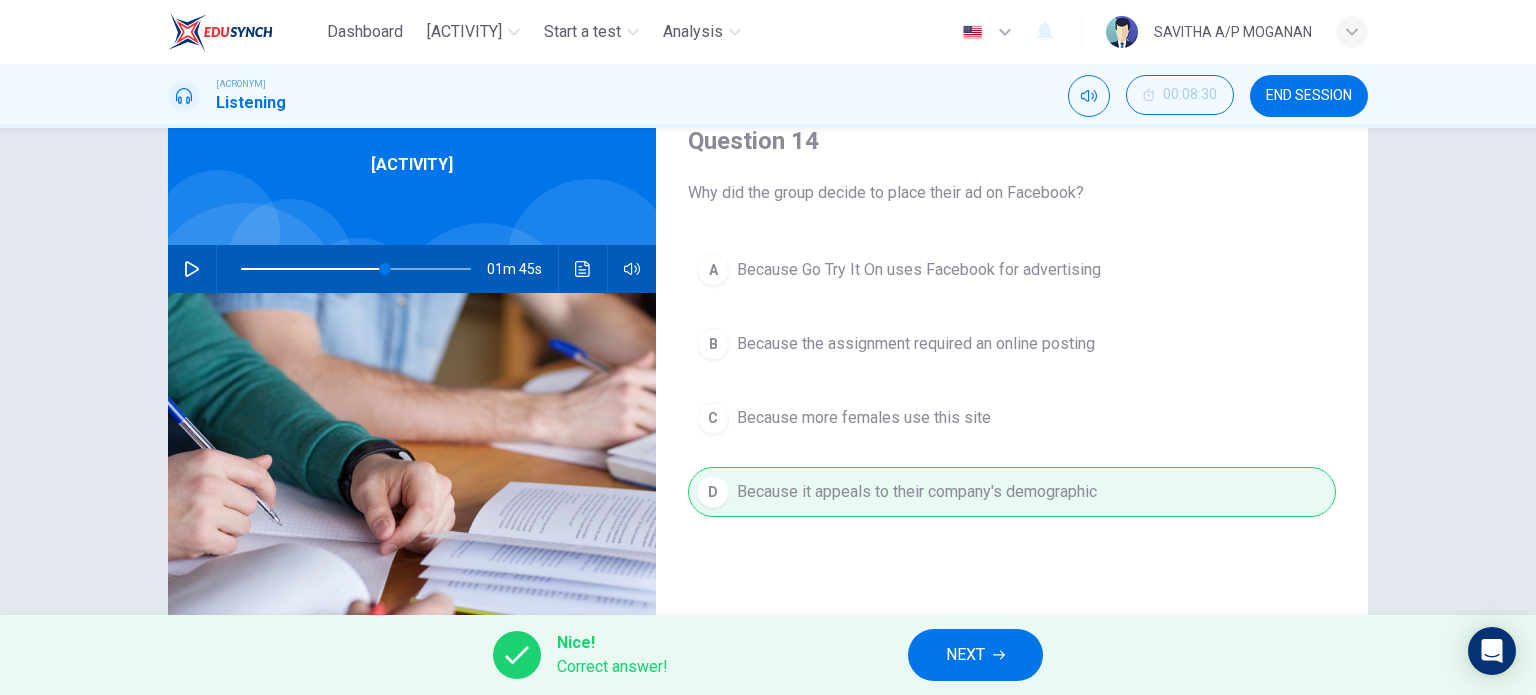 click on "NEXT" at bounding box center (965, 655) 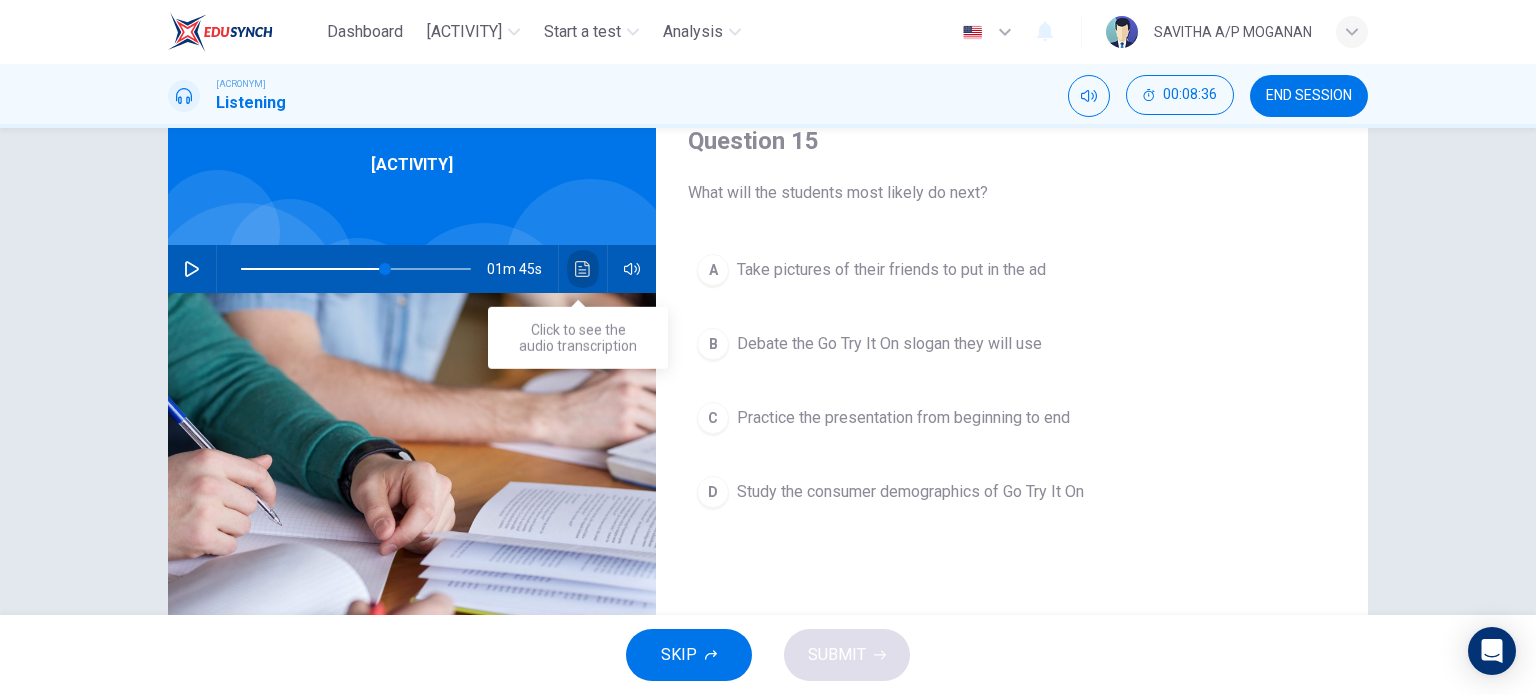 click at bounding box center [583, 269] 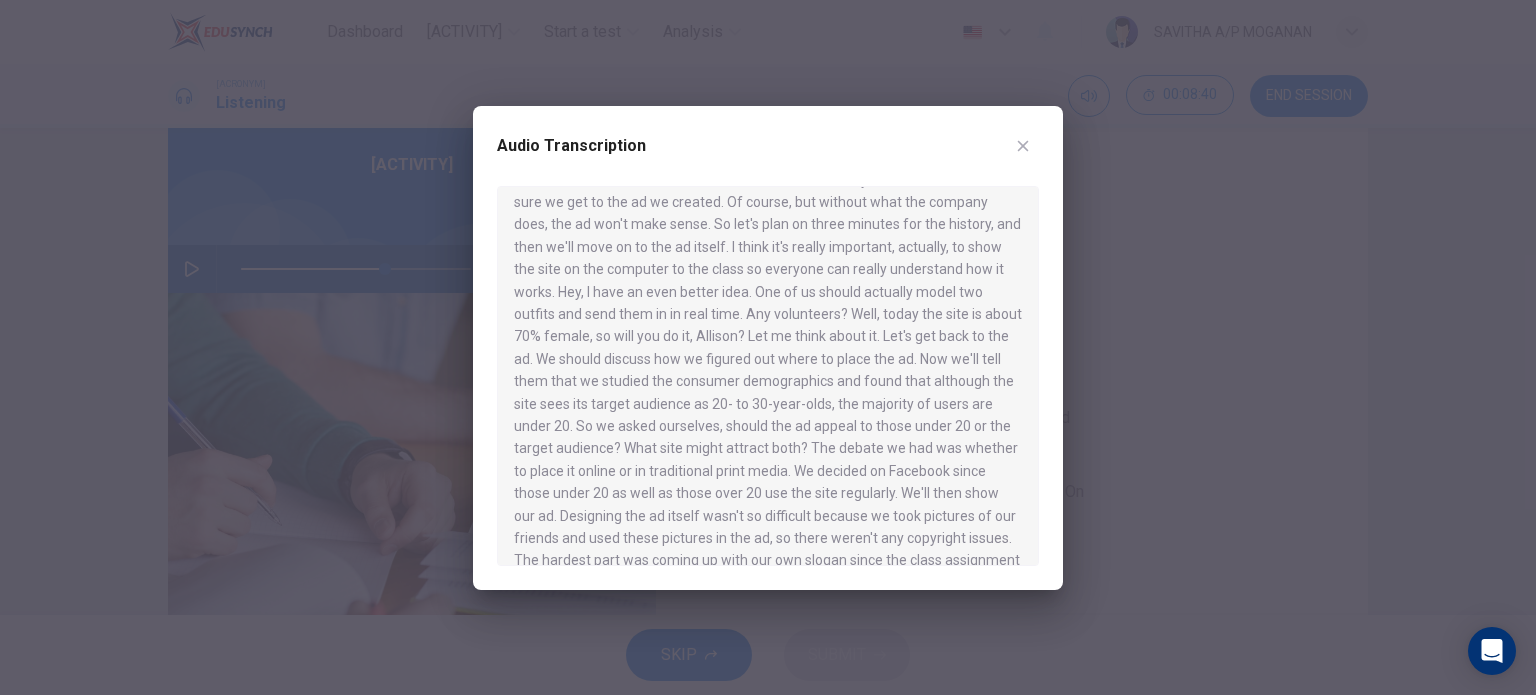 scroll, scrollTop: 706, scrollLeft: 0, axis: vertical 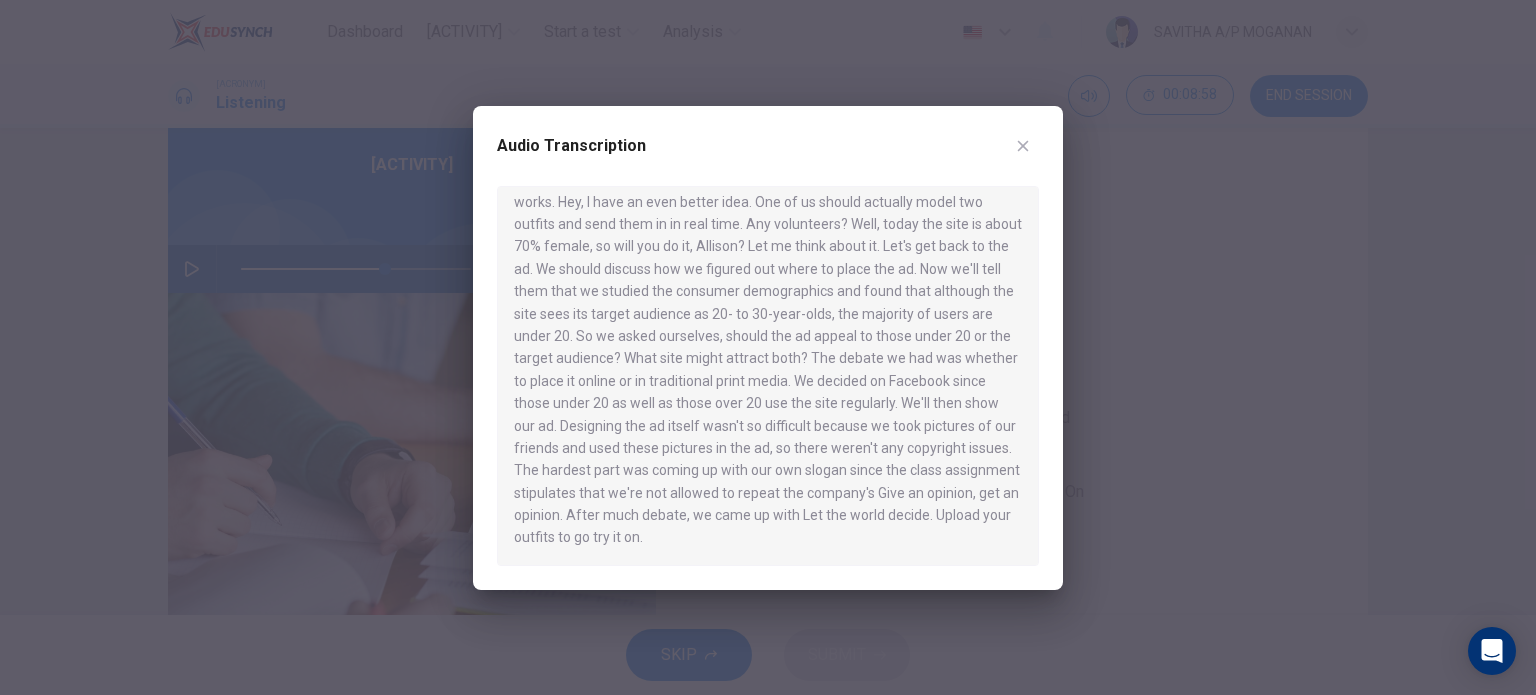 click at bounding box center (768, 347) 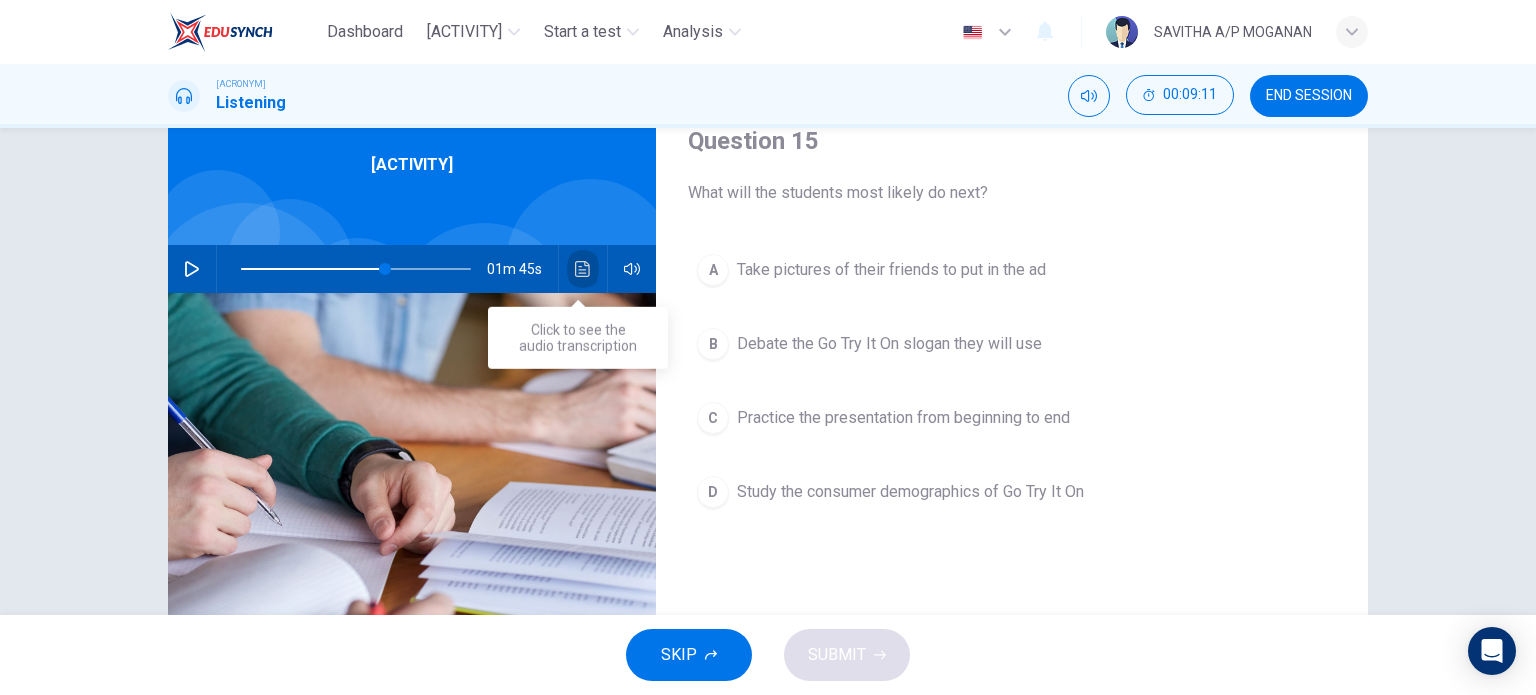 click at bounding box center (582, 269) 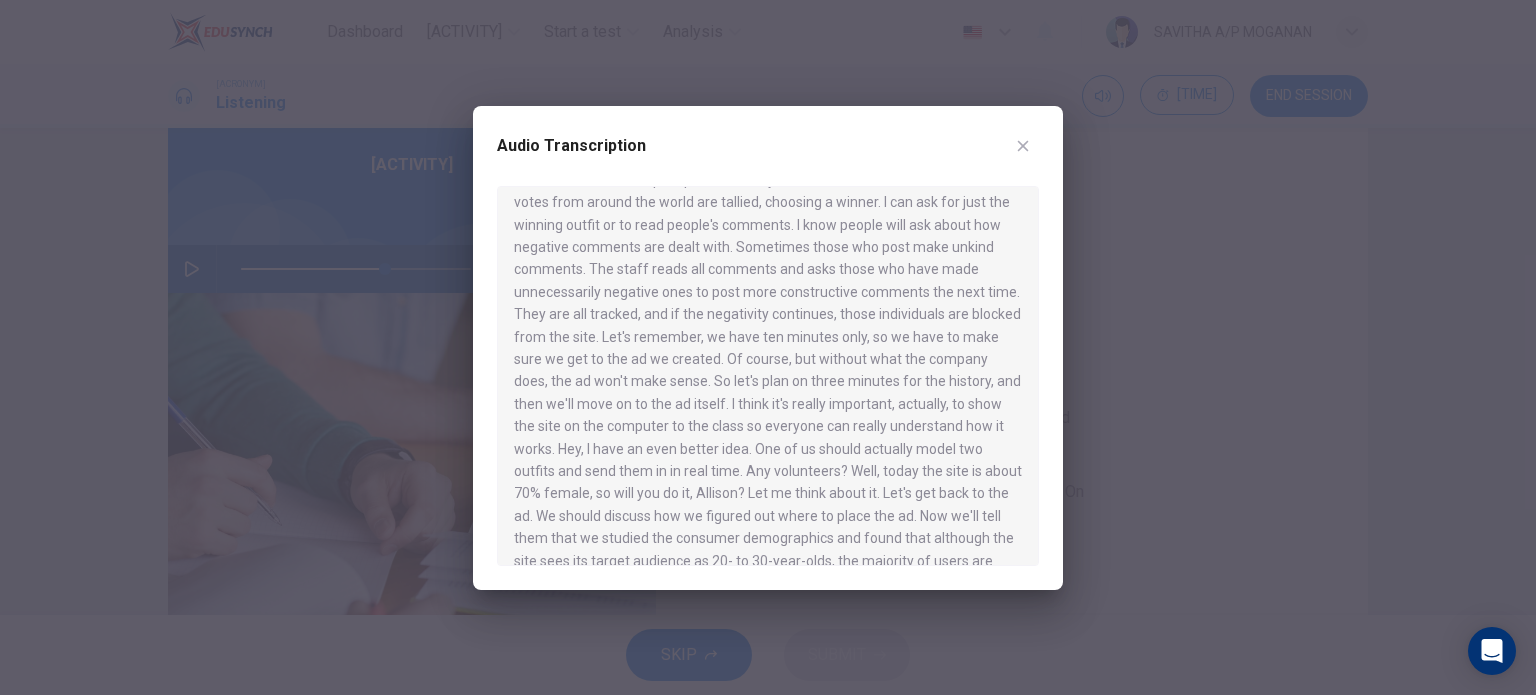 scroll, scrollTop: 706, scrollLeft: 0, axis: vertical 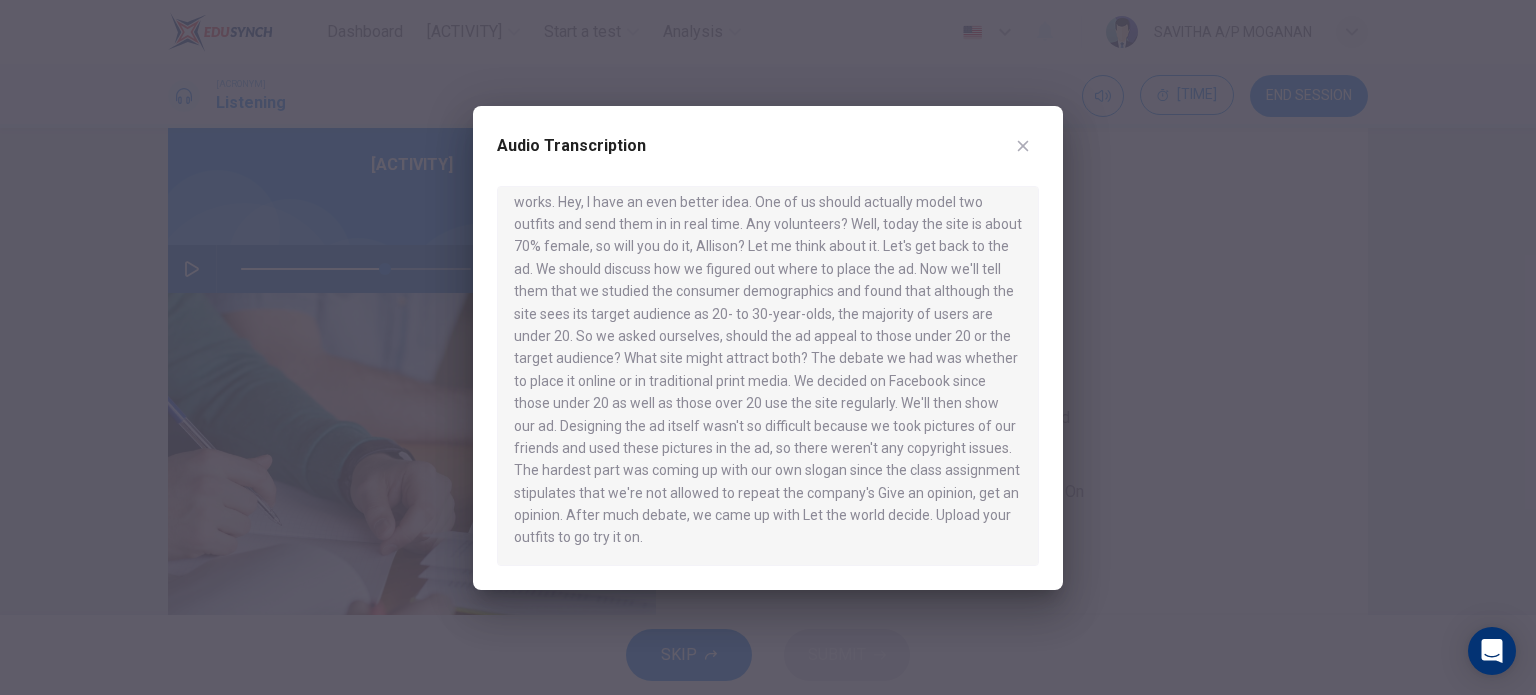 click at bounding box center [768, 347] 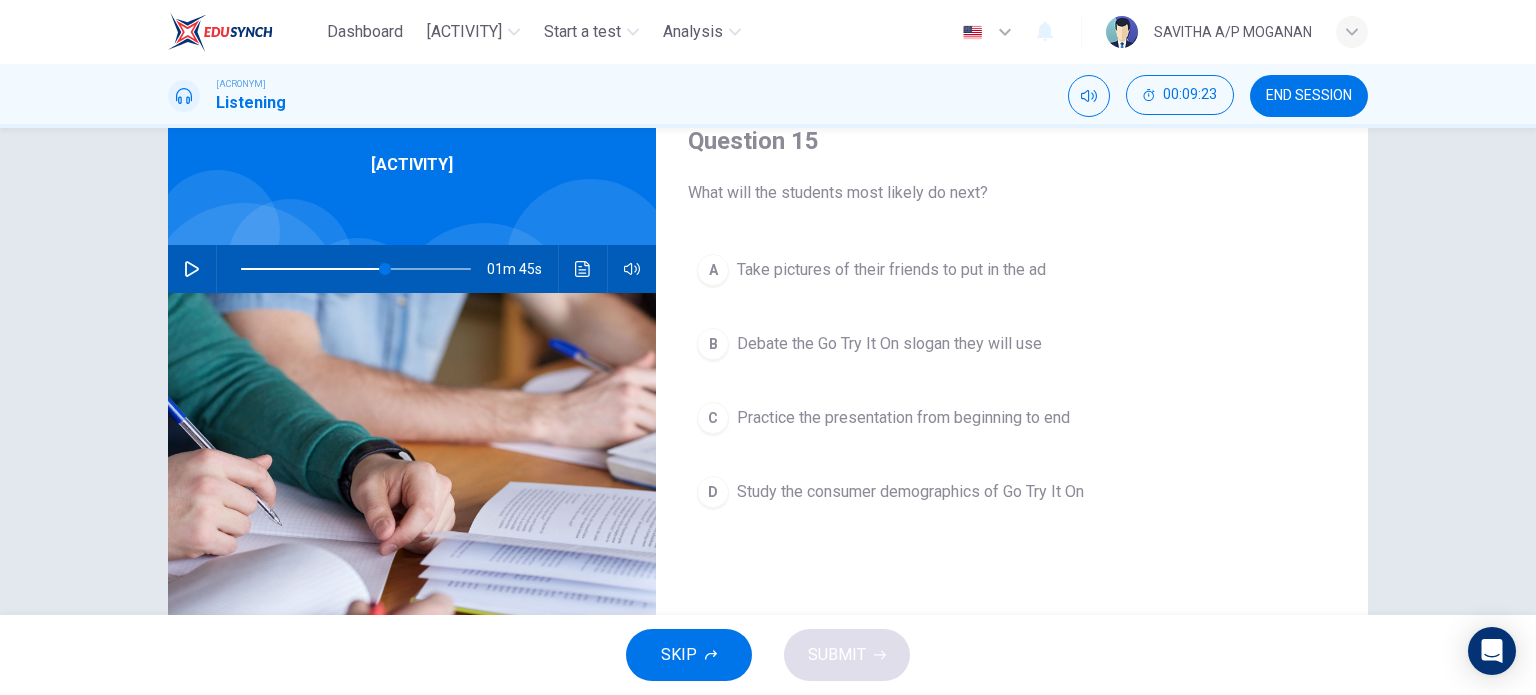 click on "Debate the Go Try It On slogan they will use" at bounding box center [891, 270] 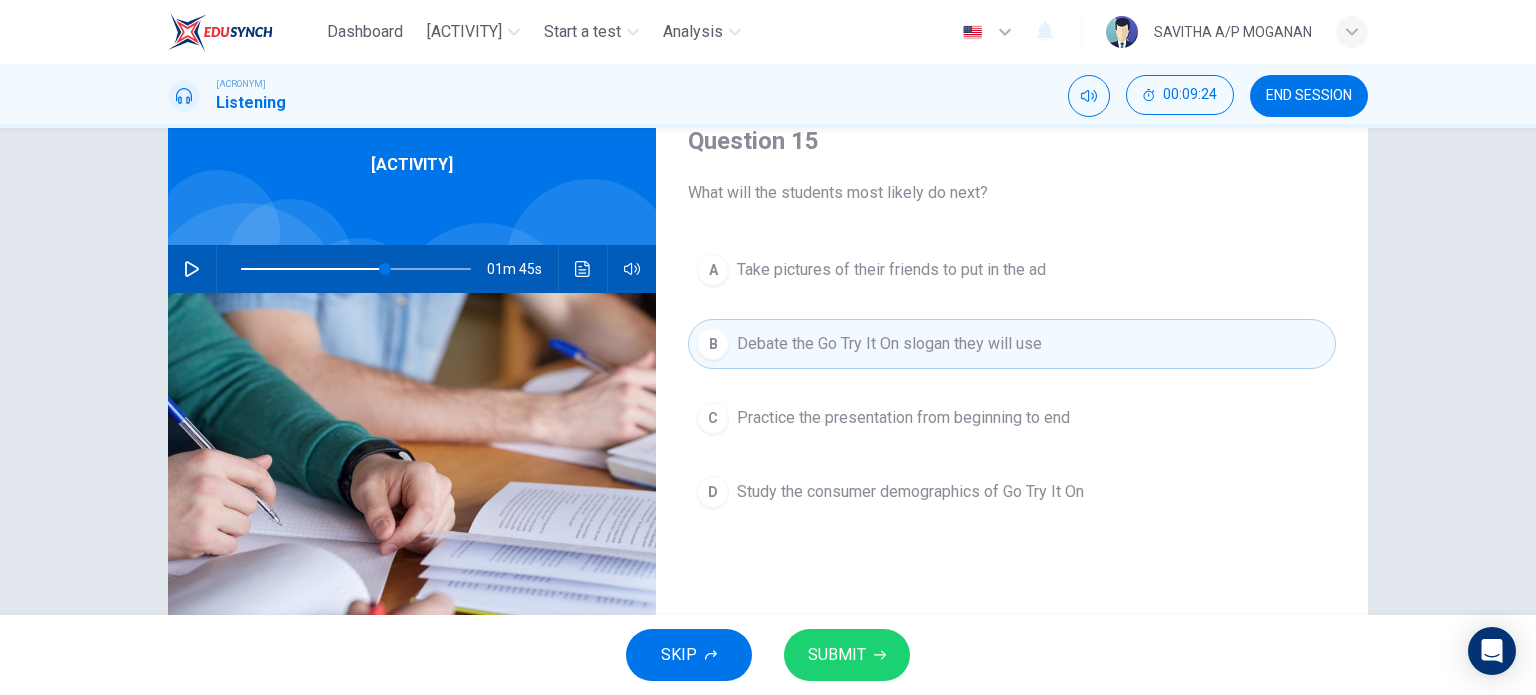 click on "SUBMIT" at bounding box center [837, 655] 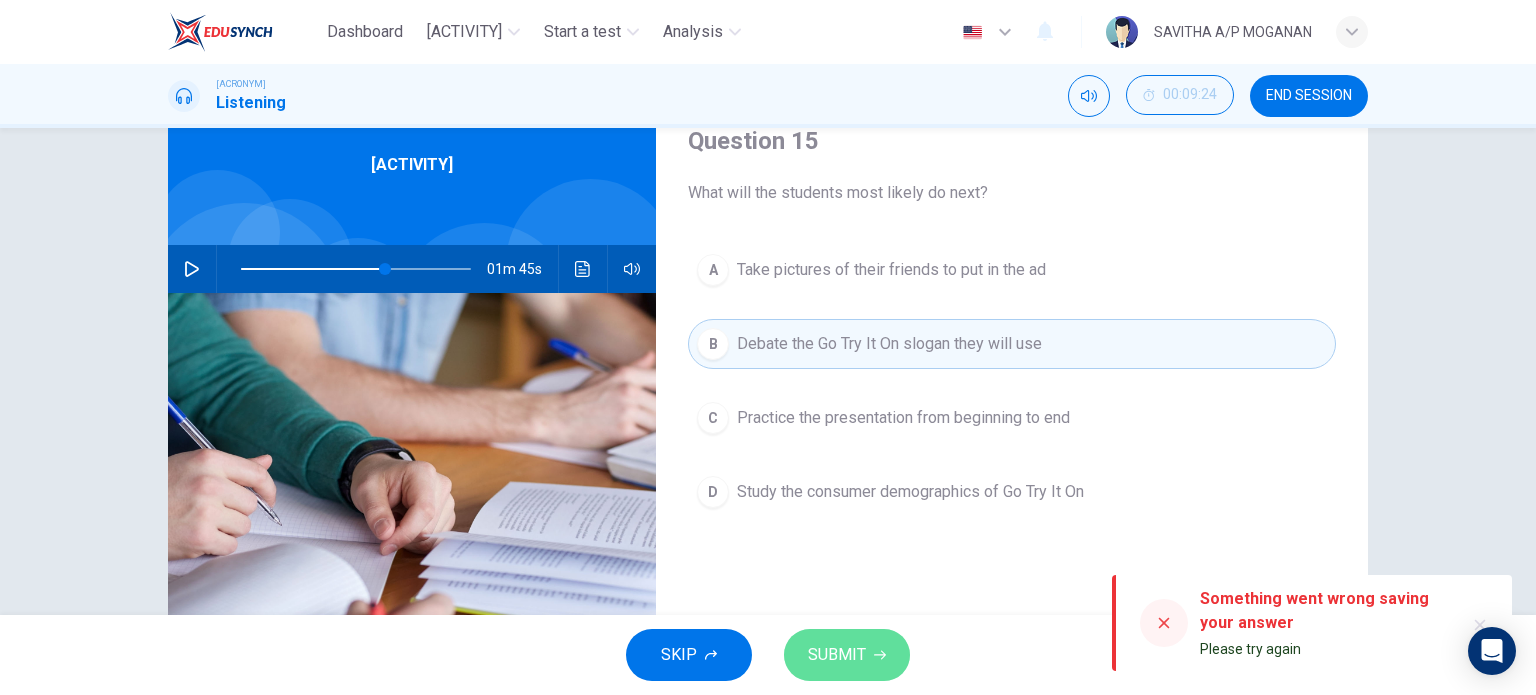 click on "SUBMIT" at bounding box center [837, 655] 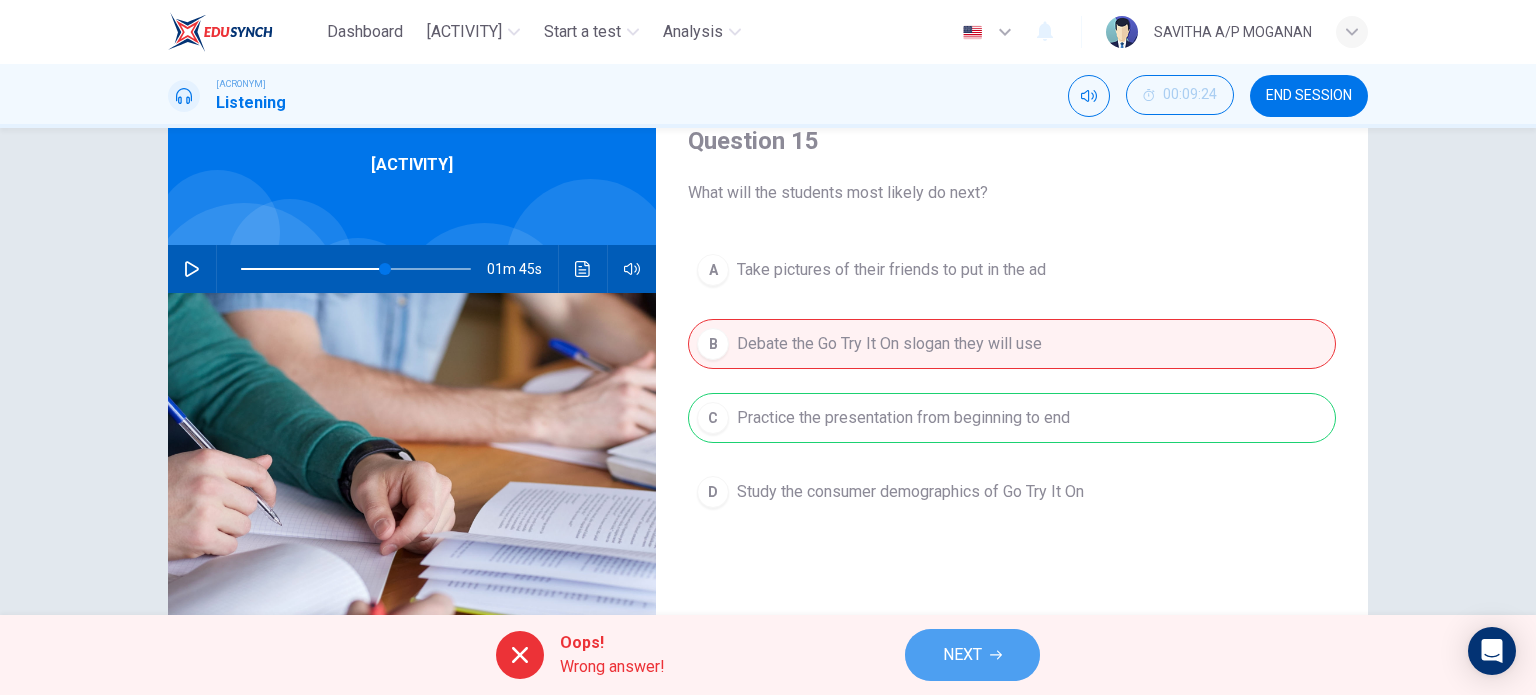 click on "NEXT" at bounding box center (962, 655) 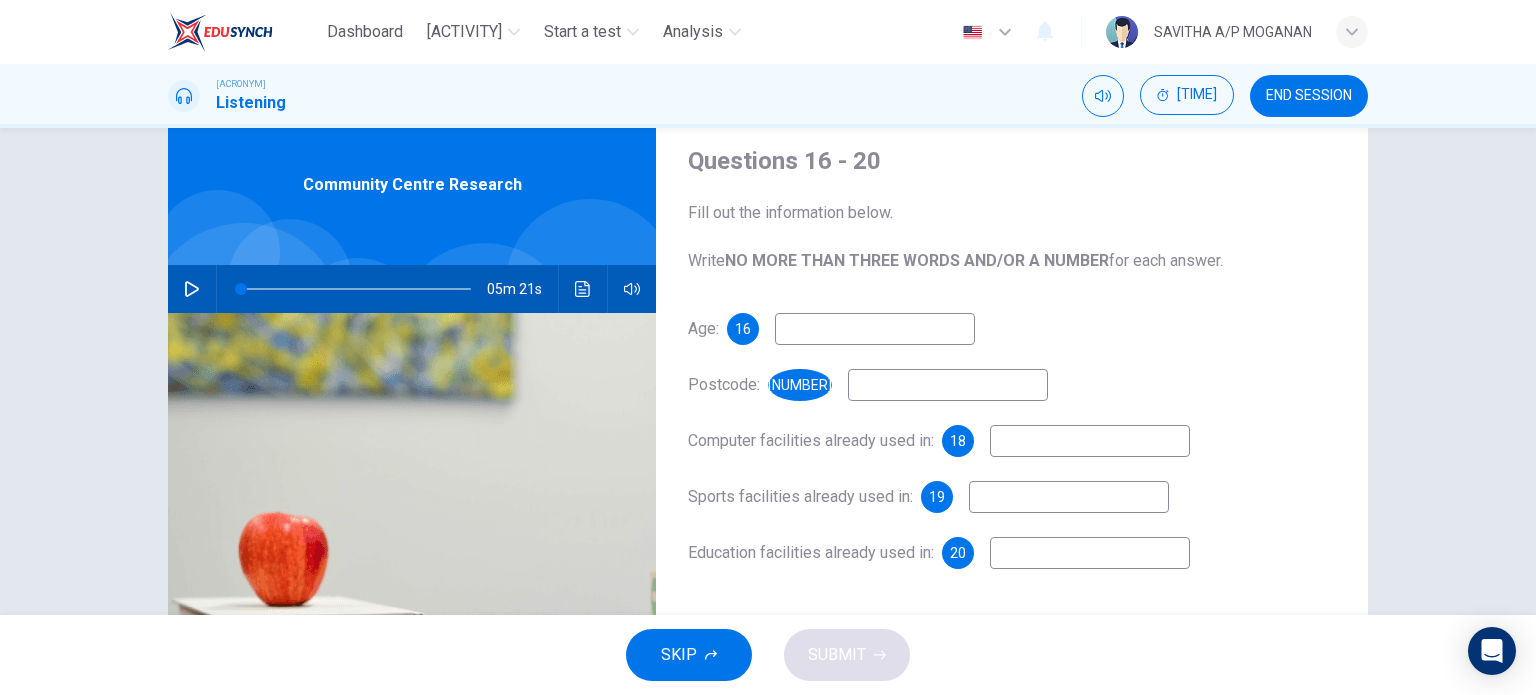 scroll, scrollTop: 64, scrollLeft: 0, axis: vertical 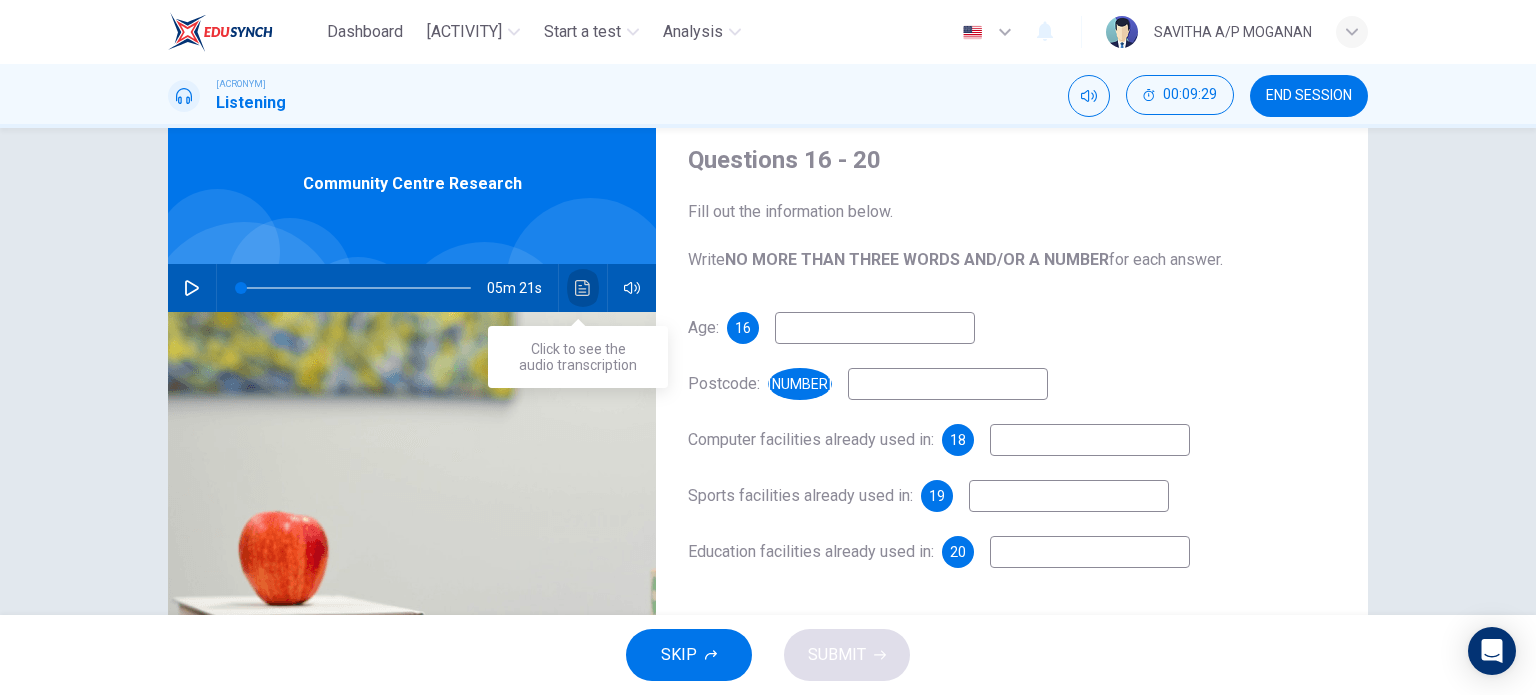 click at bounding box center (583, 288) 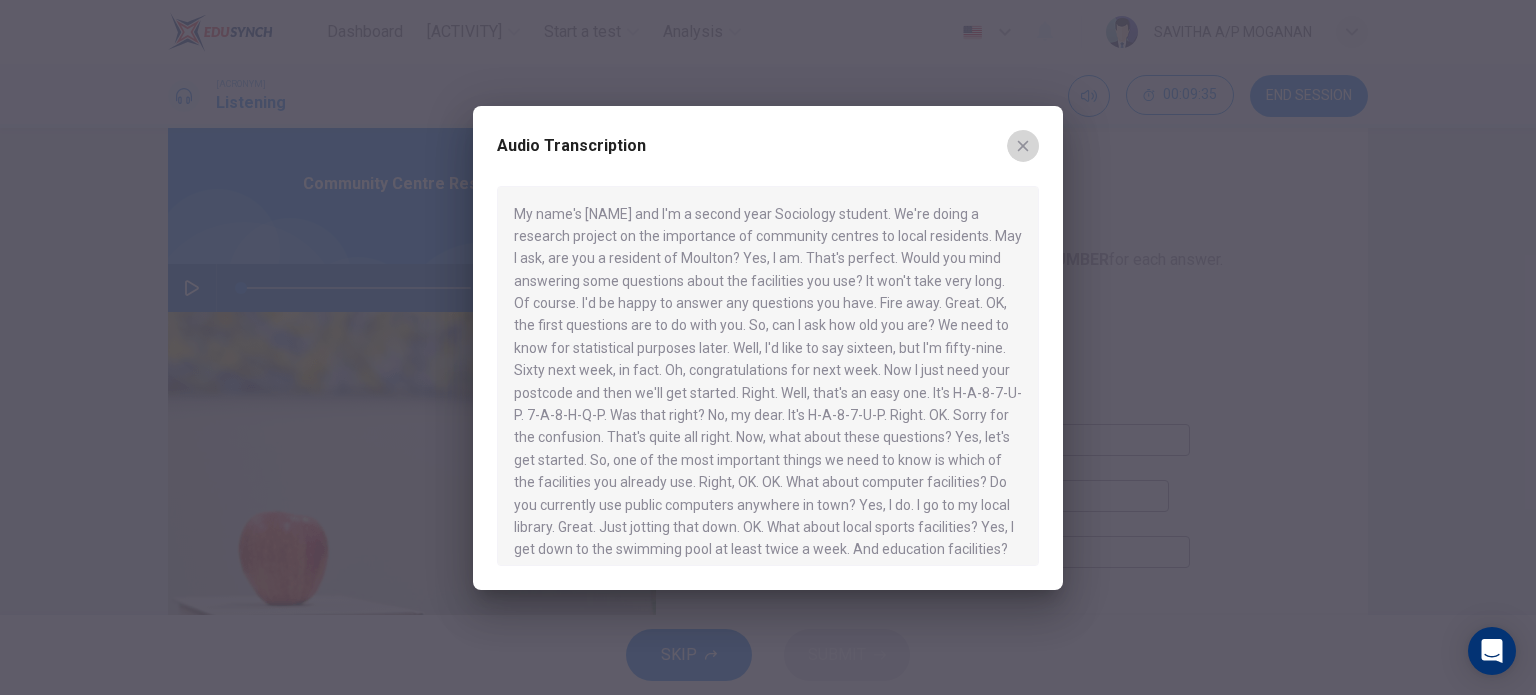 click at bounding box center (1023, 146) 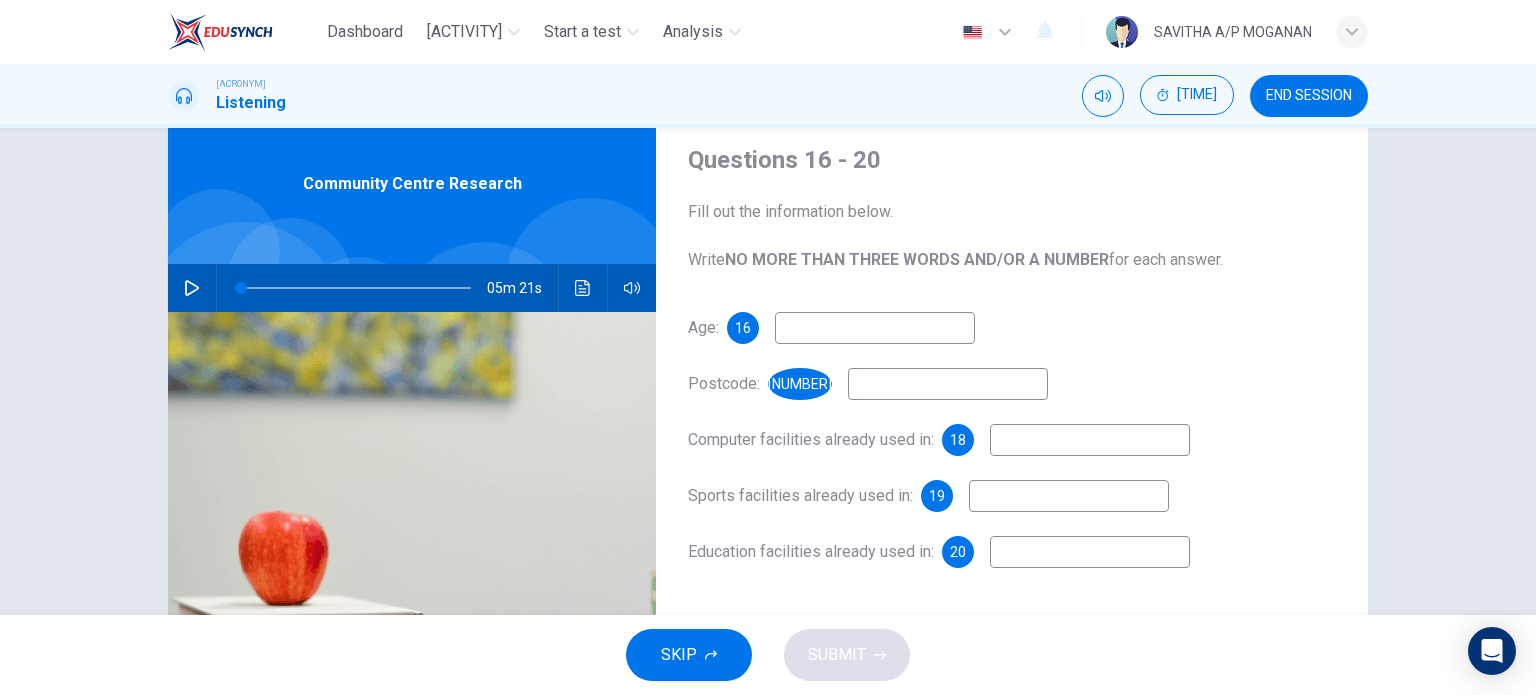 click at bounding box center [192, 288] 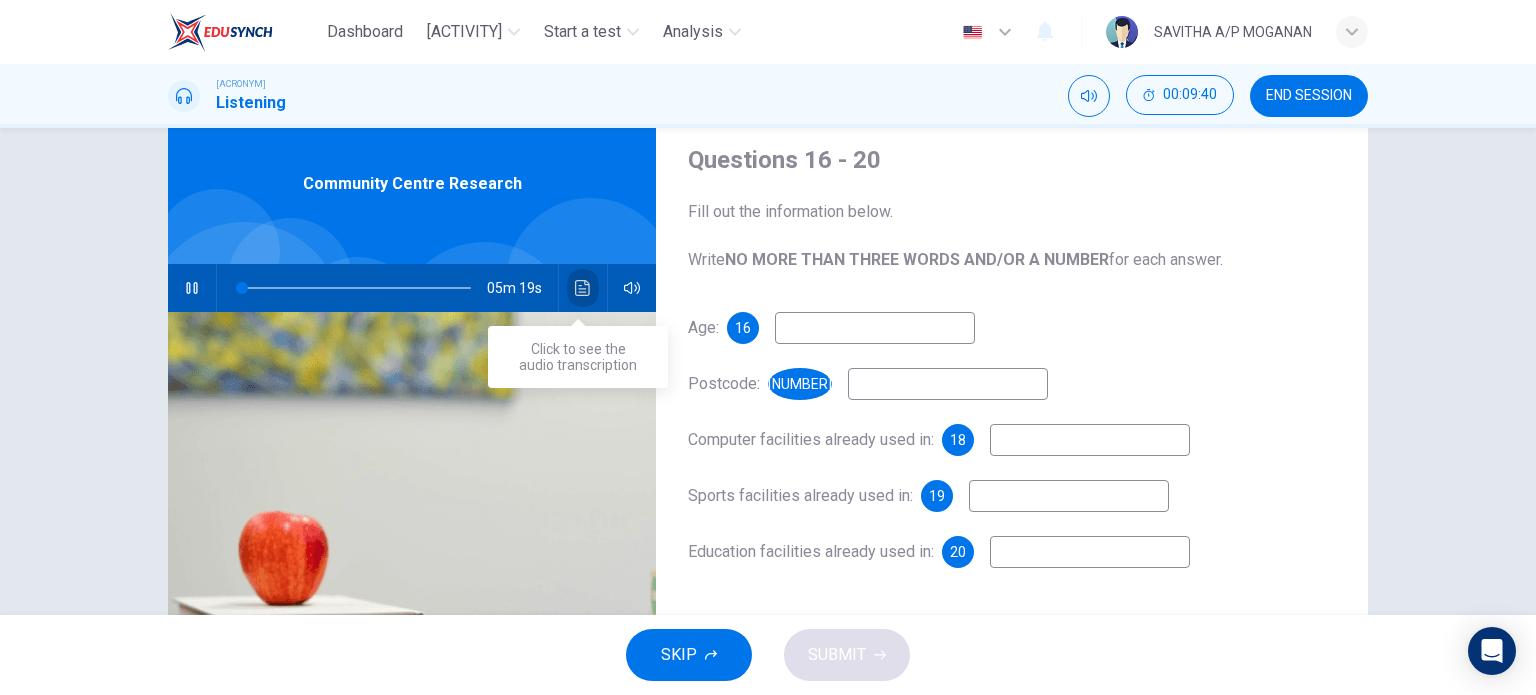 click at bounding box center [583, 288] 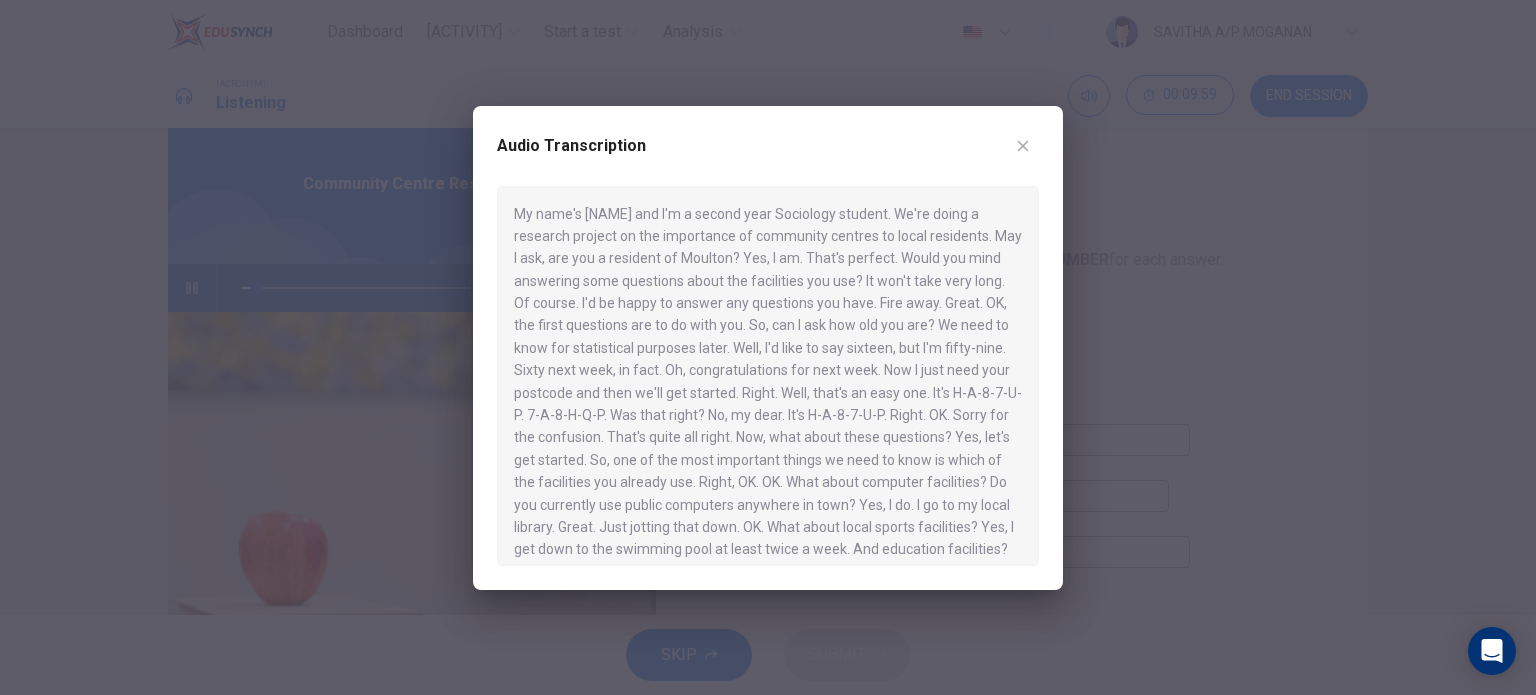 click at bounding box center (1023, 146) 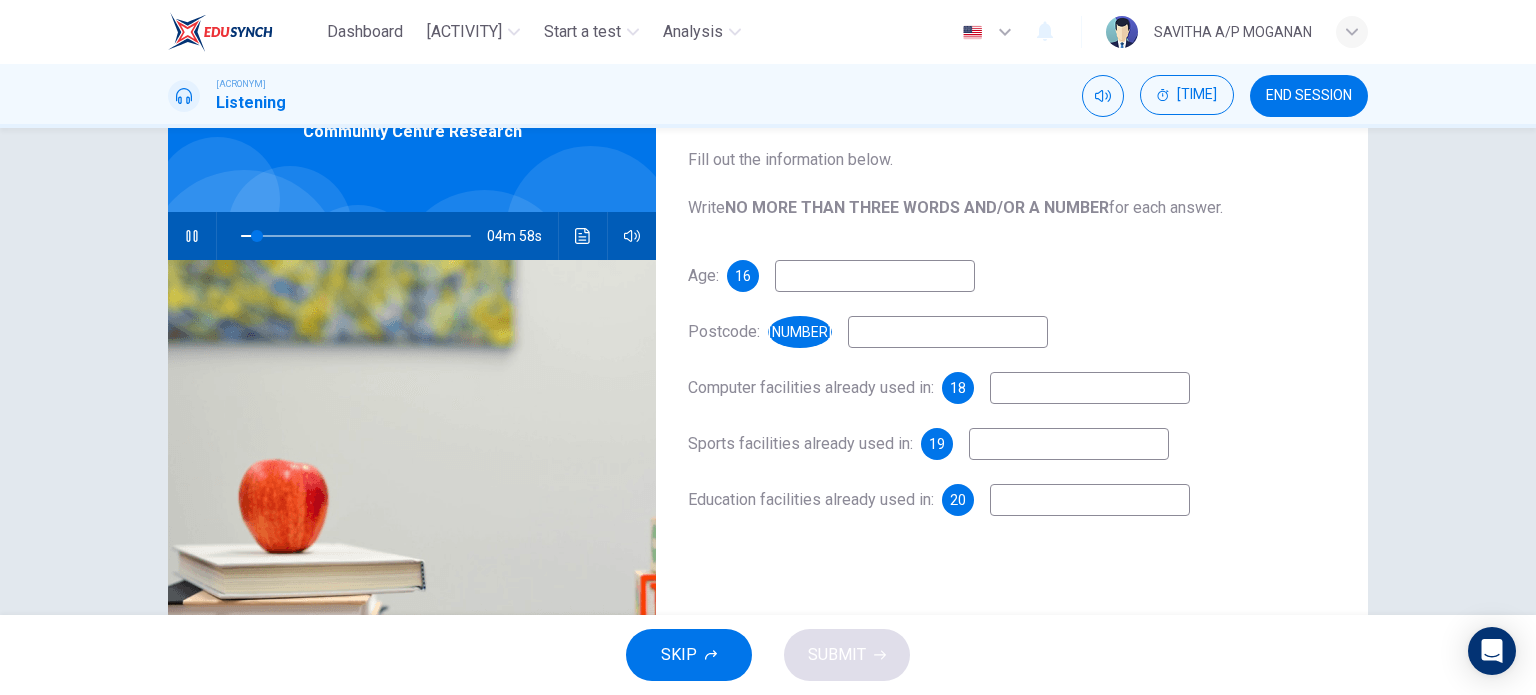 scroll, scrollTop: 116, scrollLeft: 0, axis: vertical 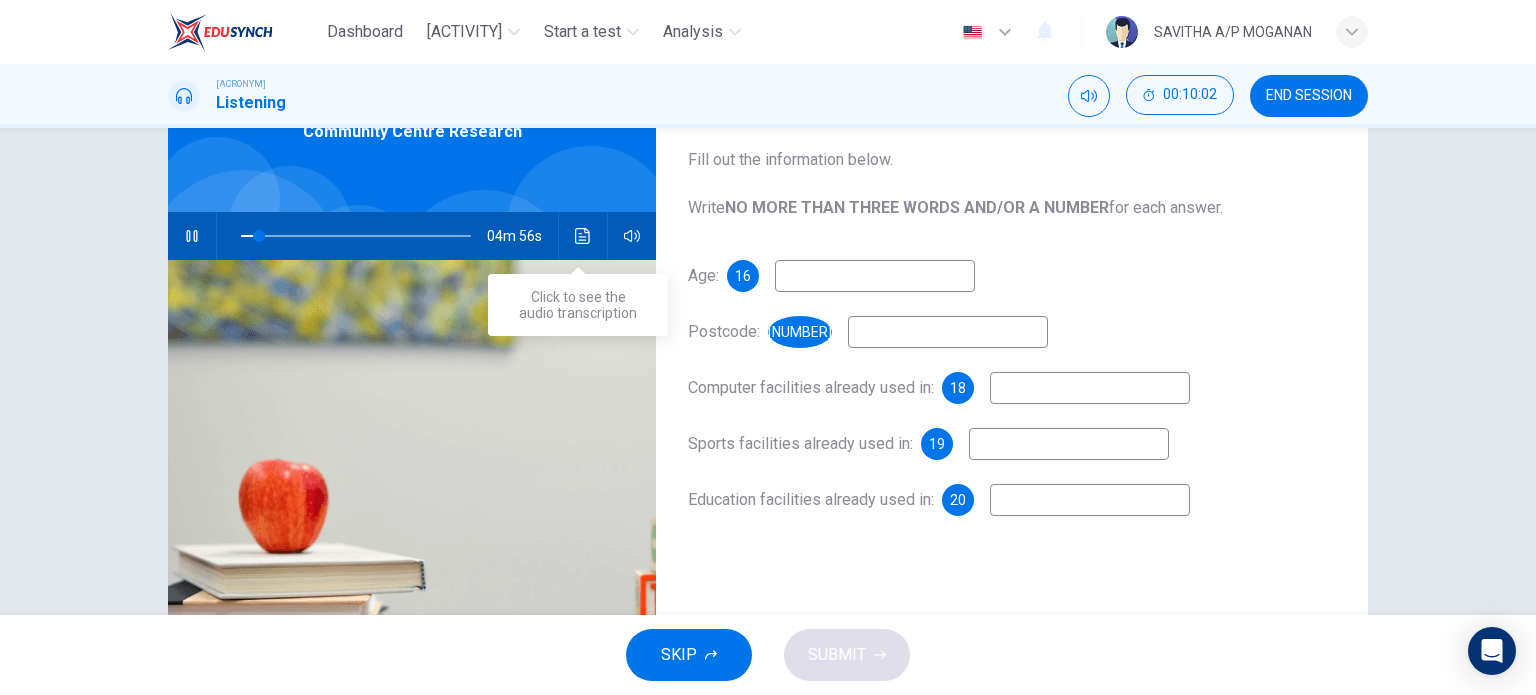 click at bounding box center [583, 236] 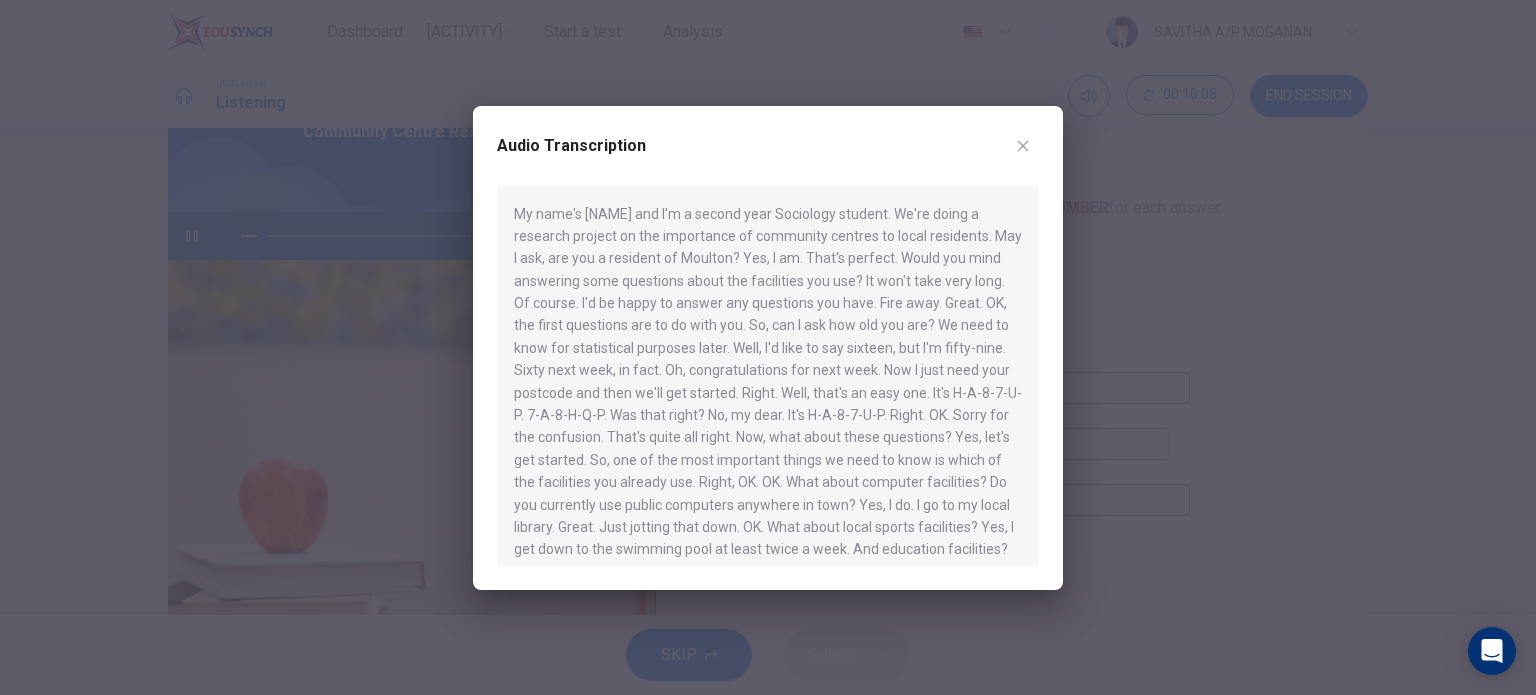 click at bounding box center [1023, 146] 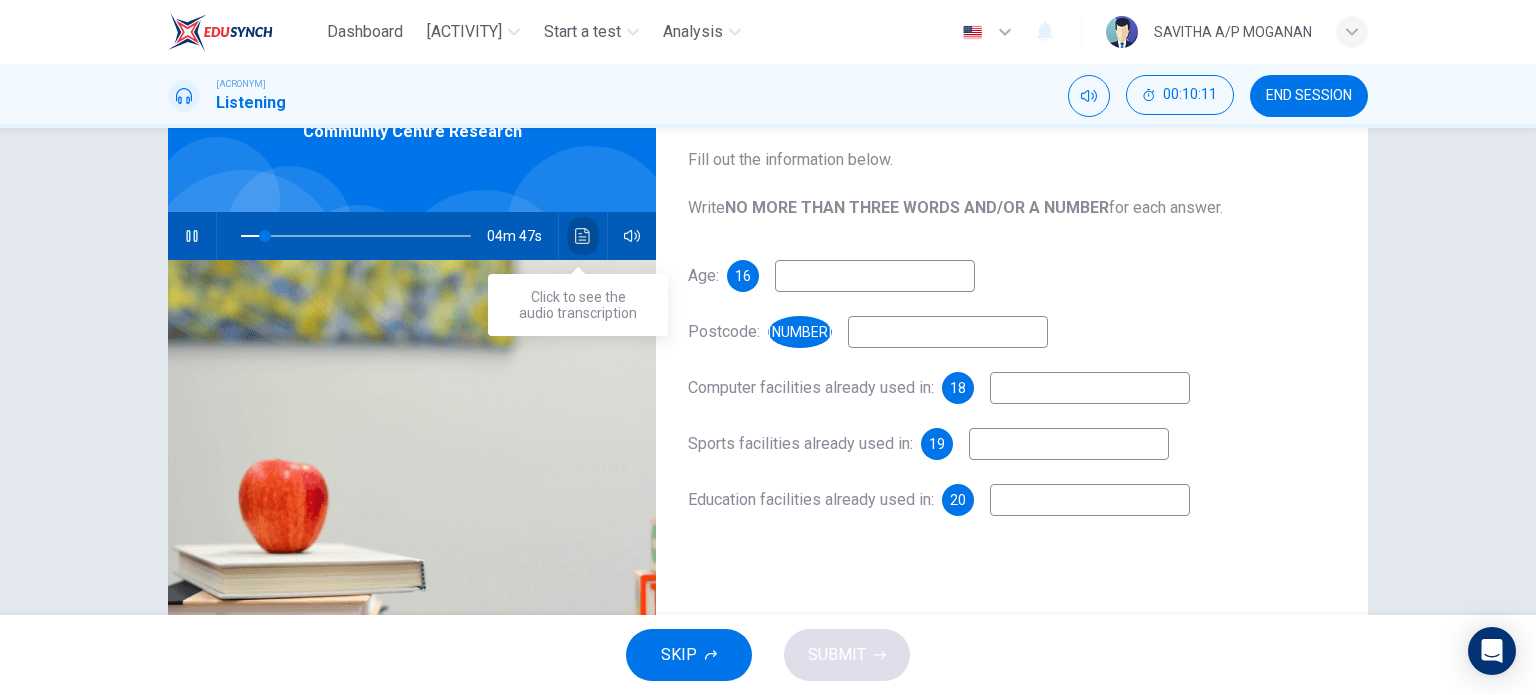 click at bounding box center [583, 236] 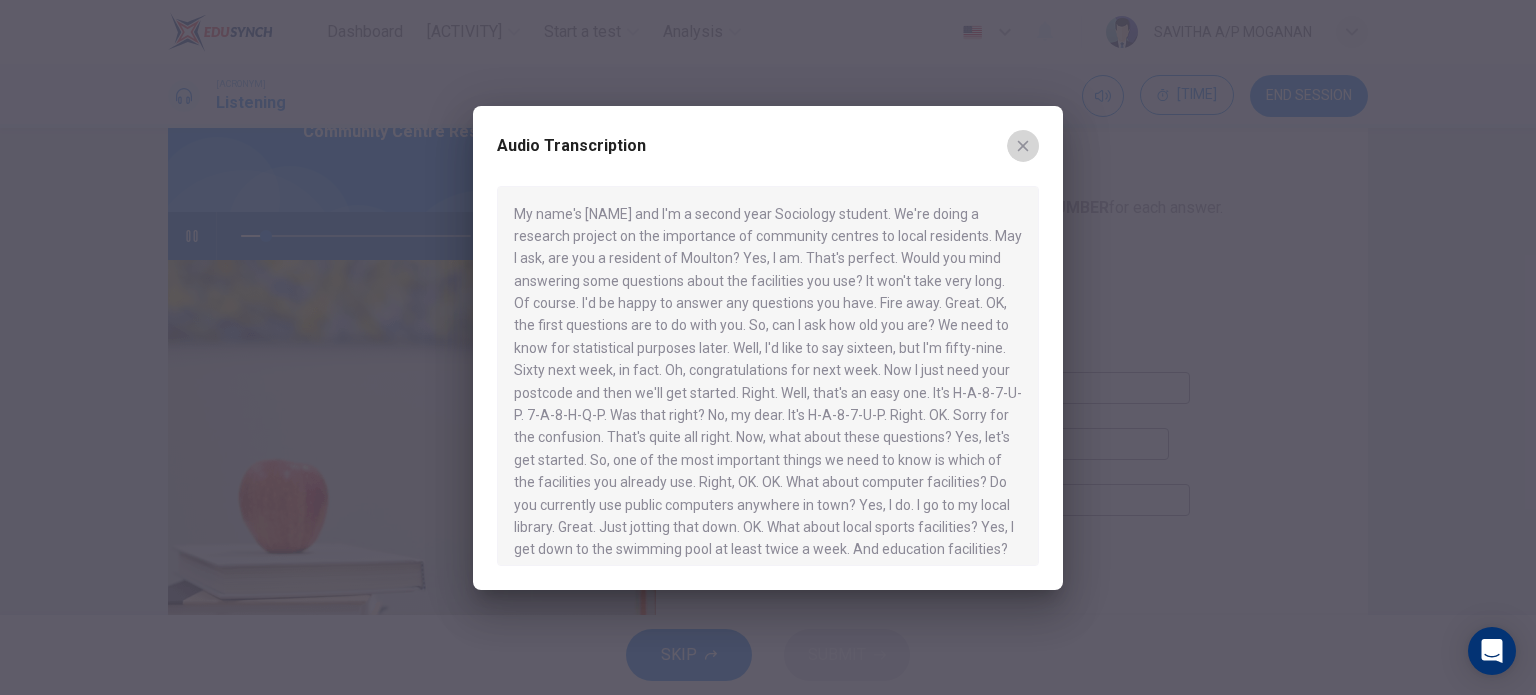 click at bounding box center [1023, 146] 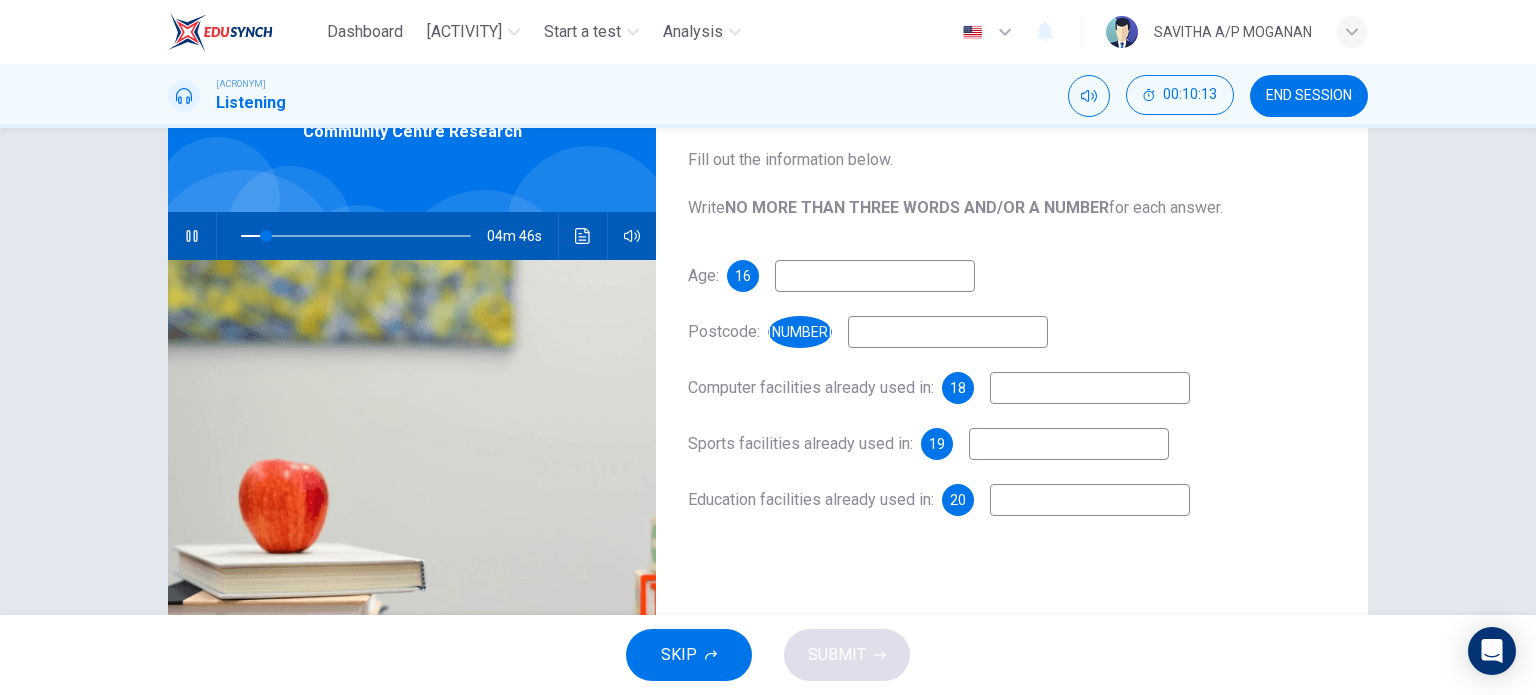 click at bounding box center [875, 276] 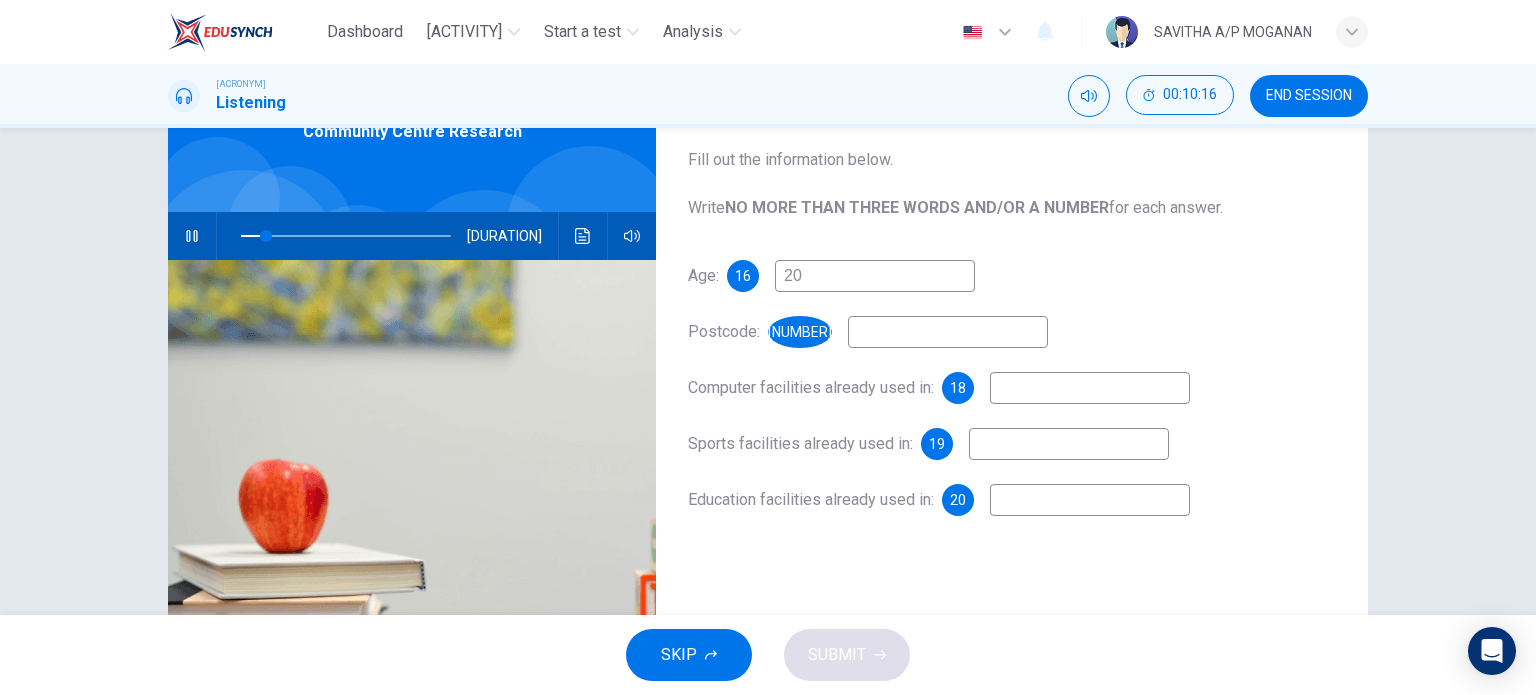 type on "20" 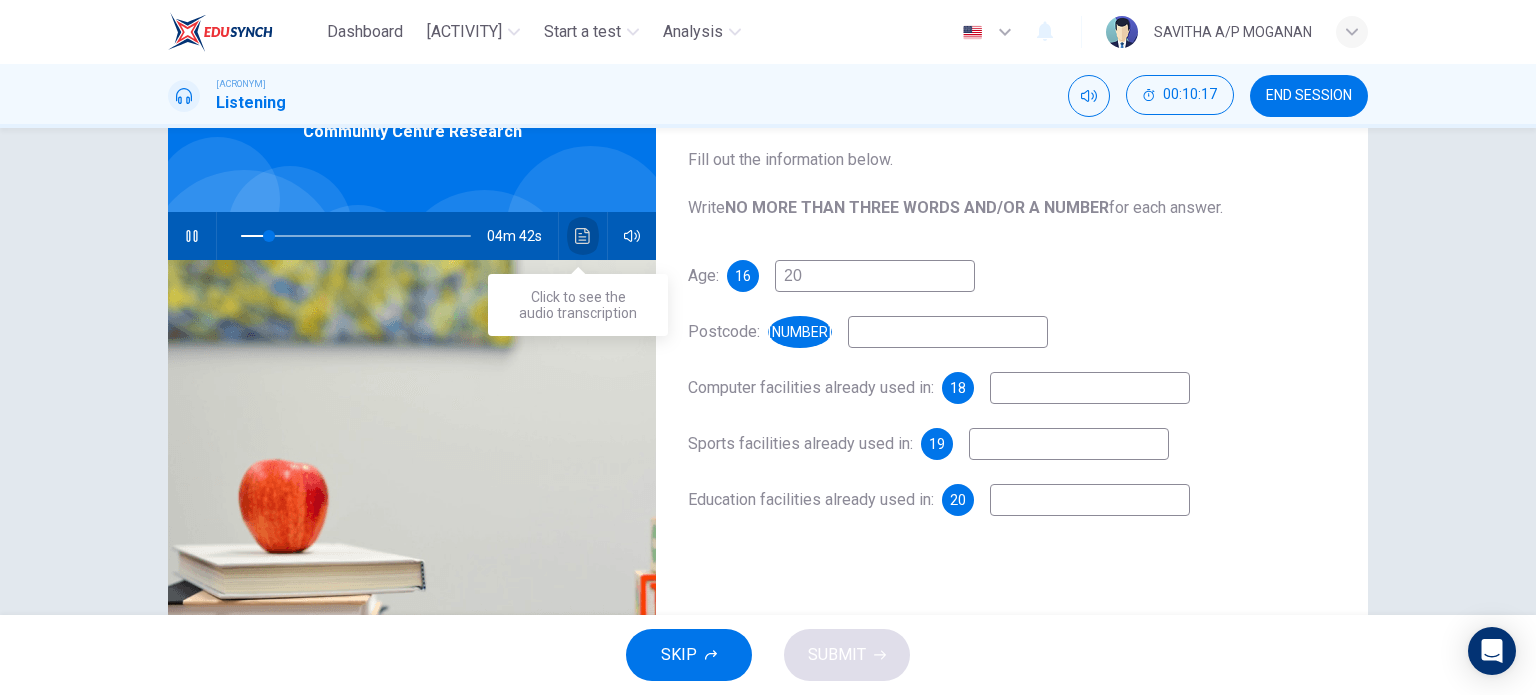 click at bounding box center [583, 236] 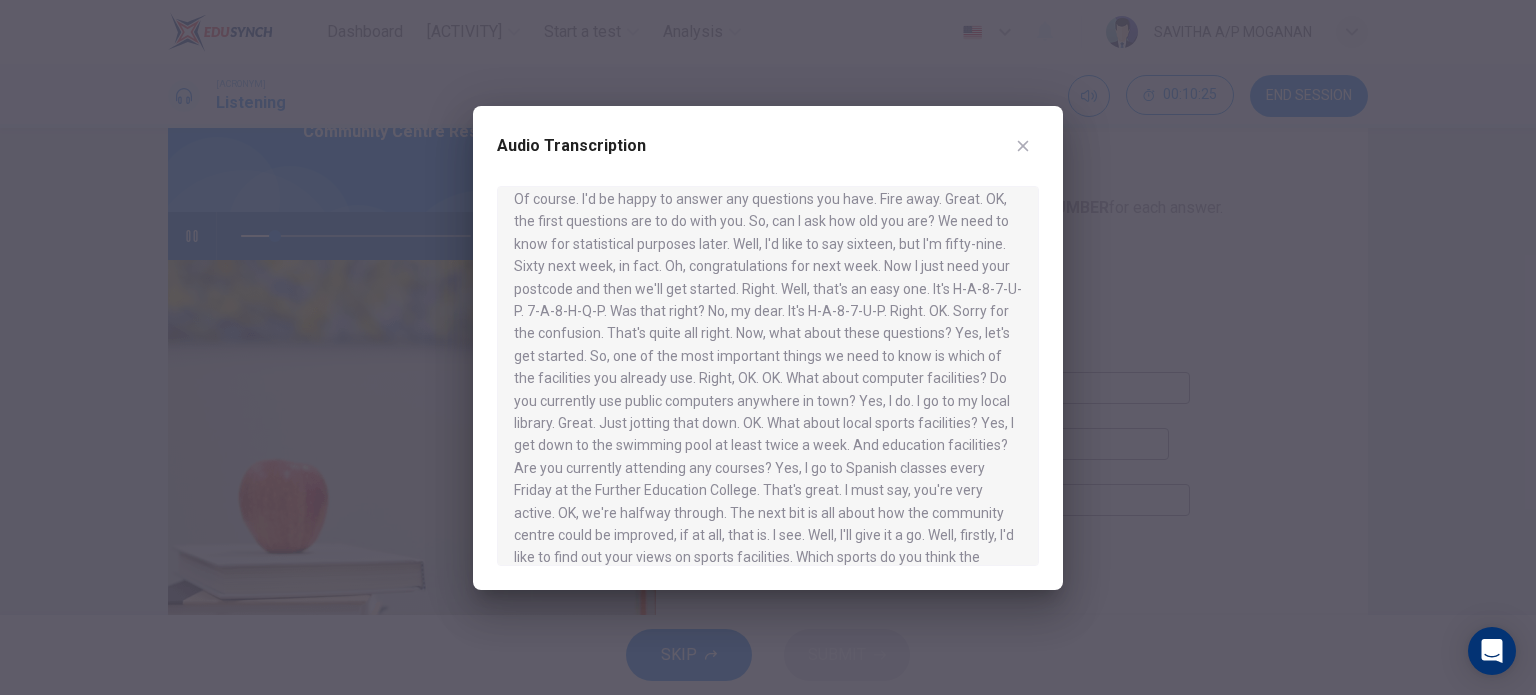 scroll, scrollTop: 104, scrollLeft: 0, axis: vertical 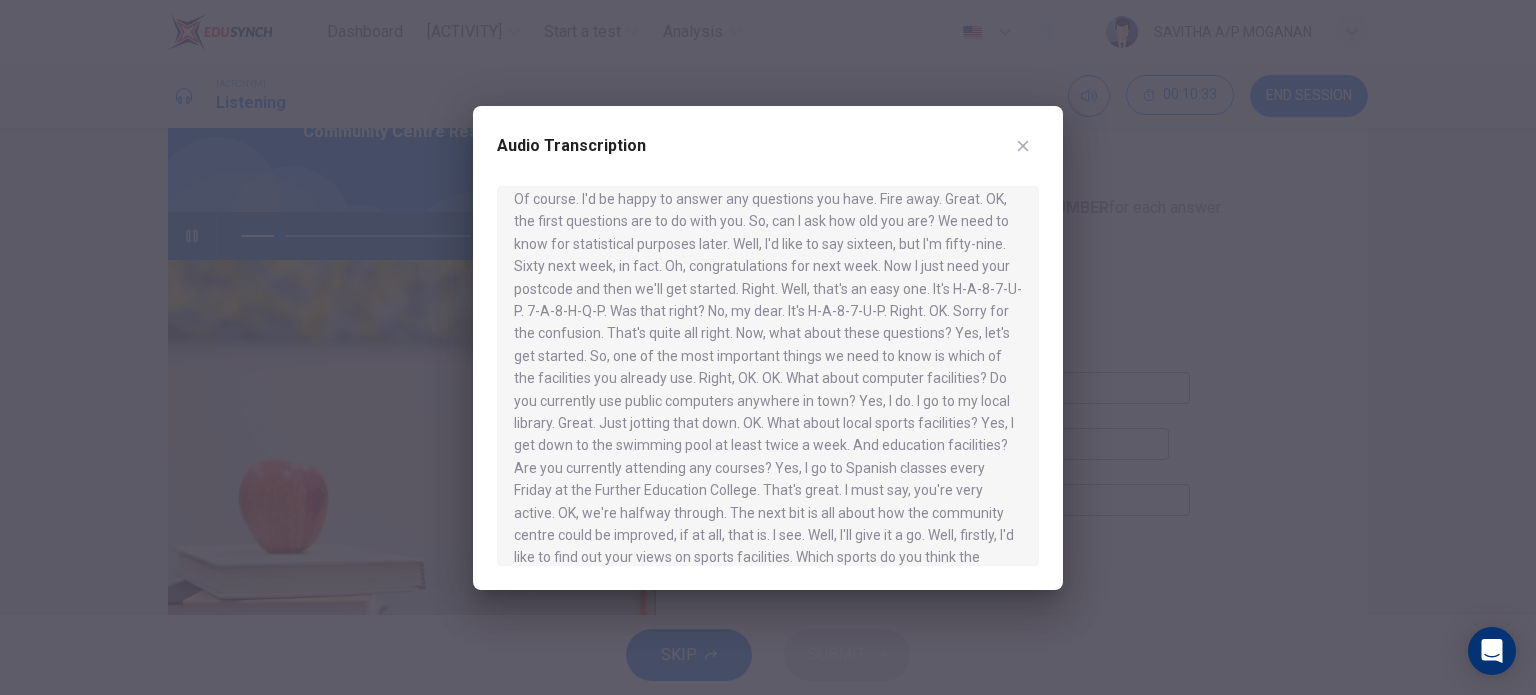 click at bounding box center [1023, 146] 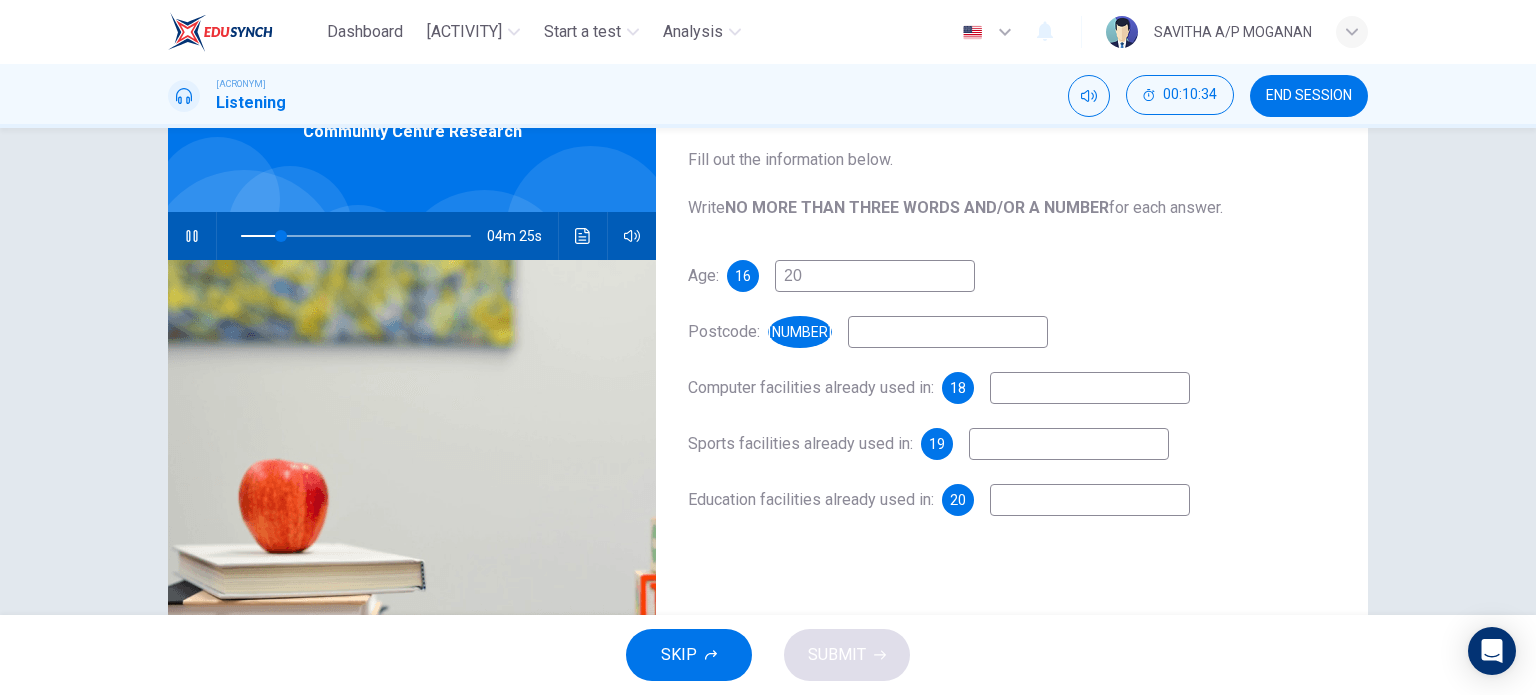 click at bounding box center (875, 276) 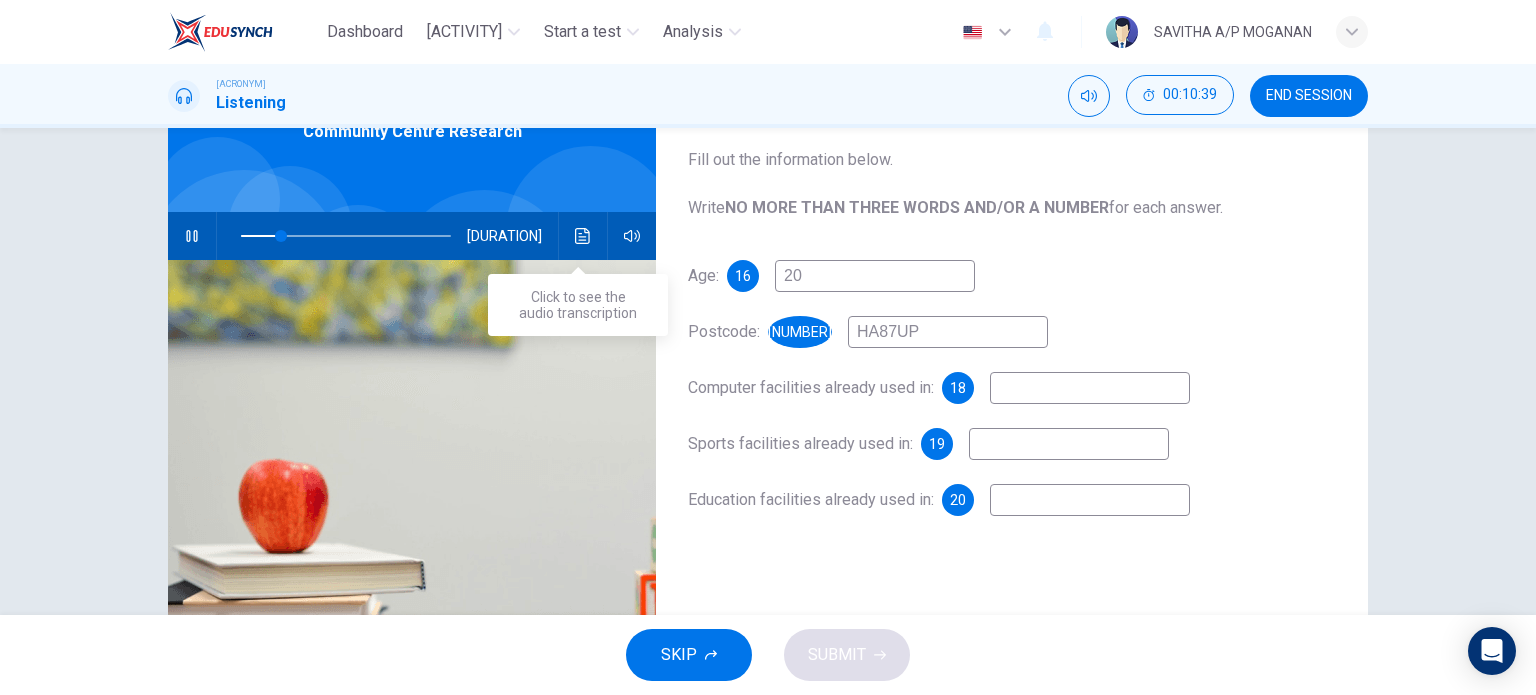 click at bounding box center (583, 236) 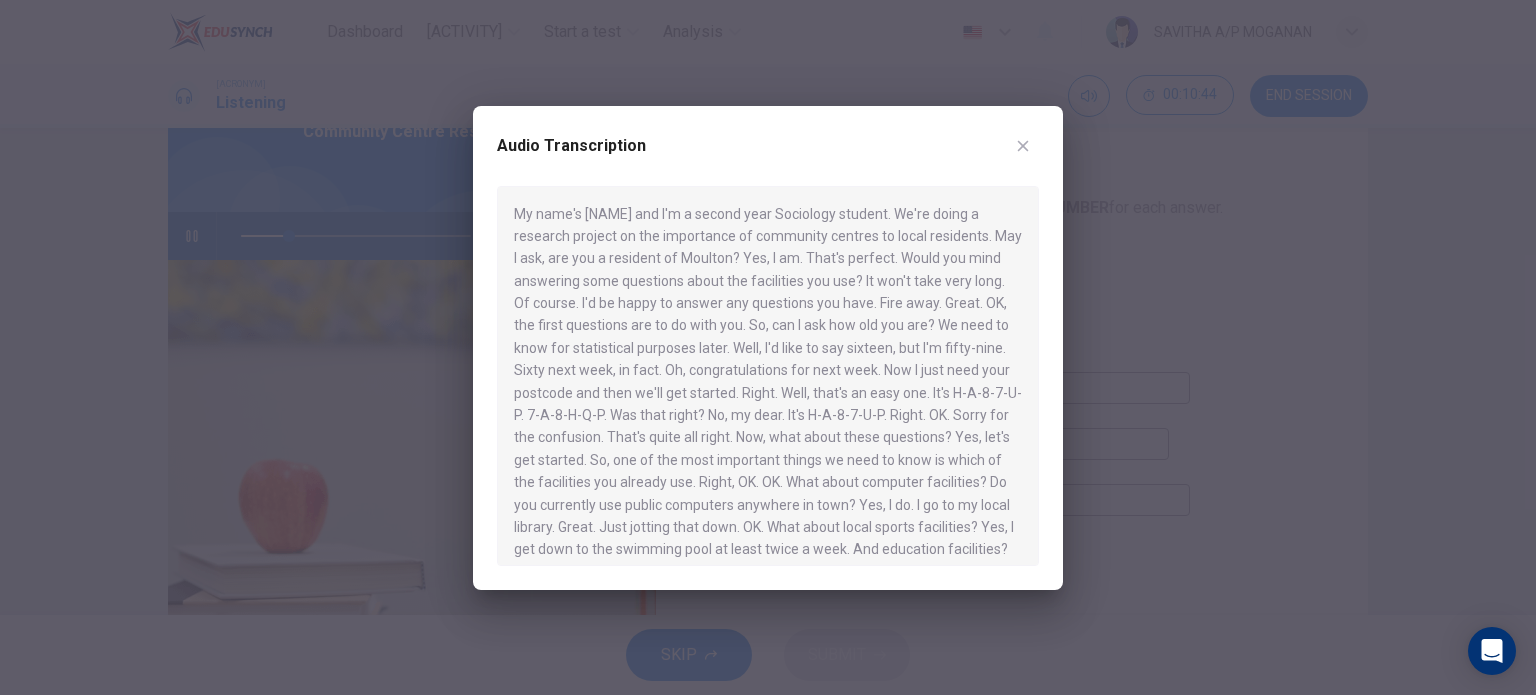 click at bounding box center (1023, 146) 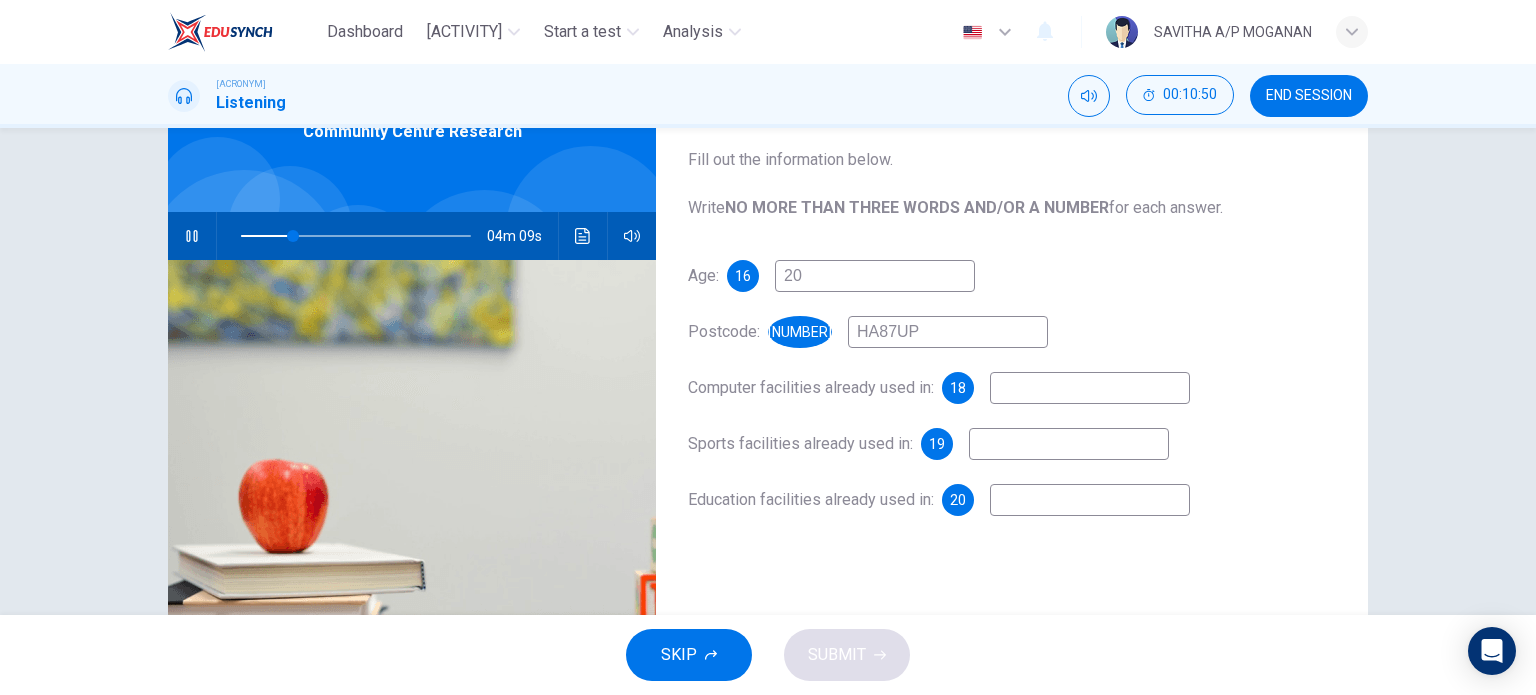 click on "HA87UP" at bounding box center [875, 276] 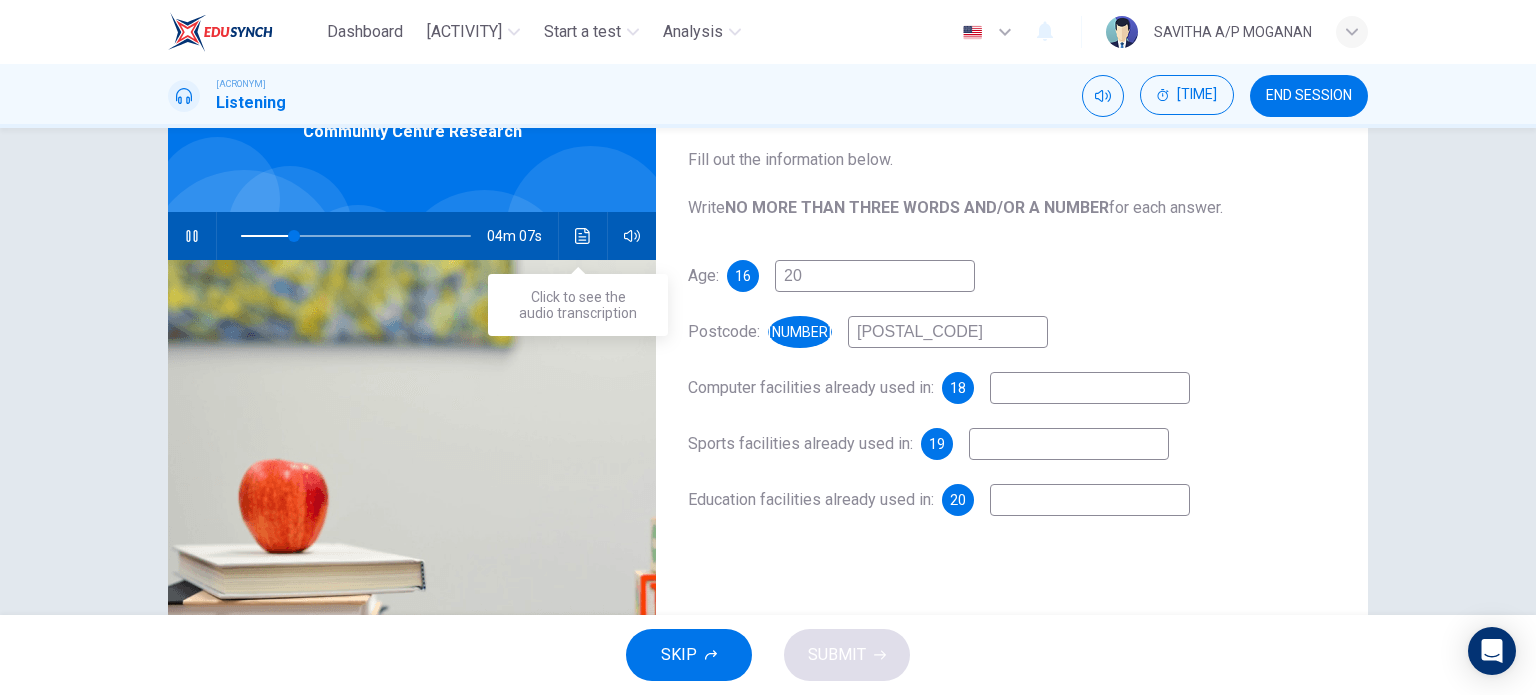 type on "HA87UP7" 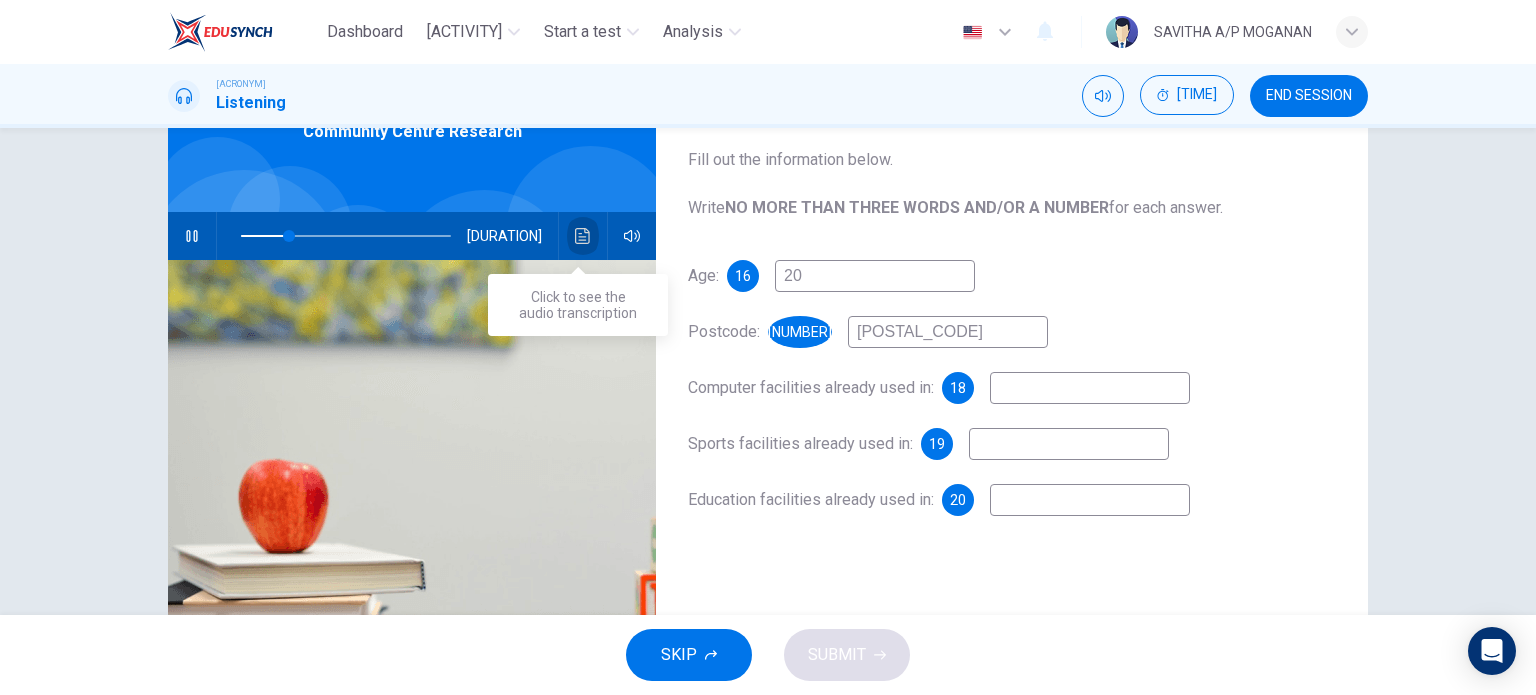click at bounding box center (583, 236) 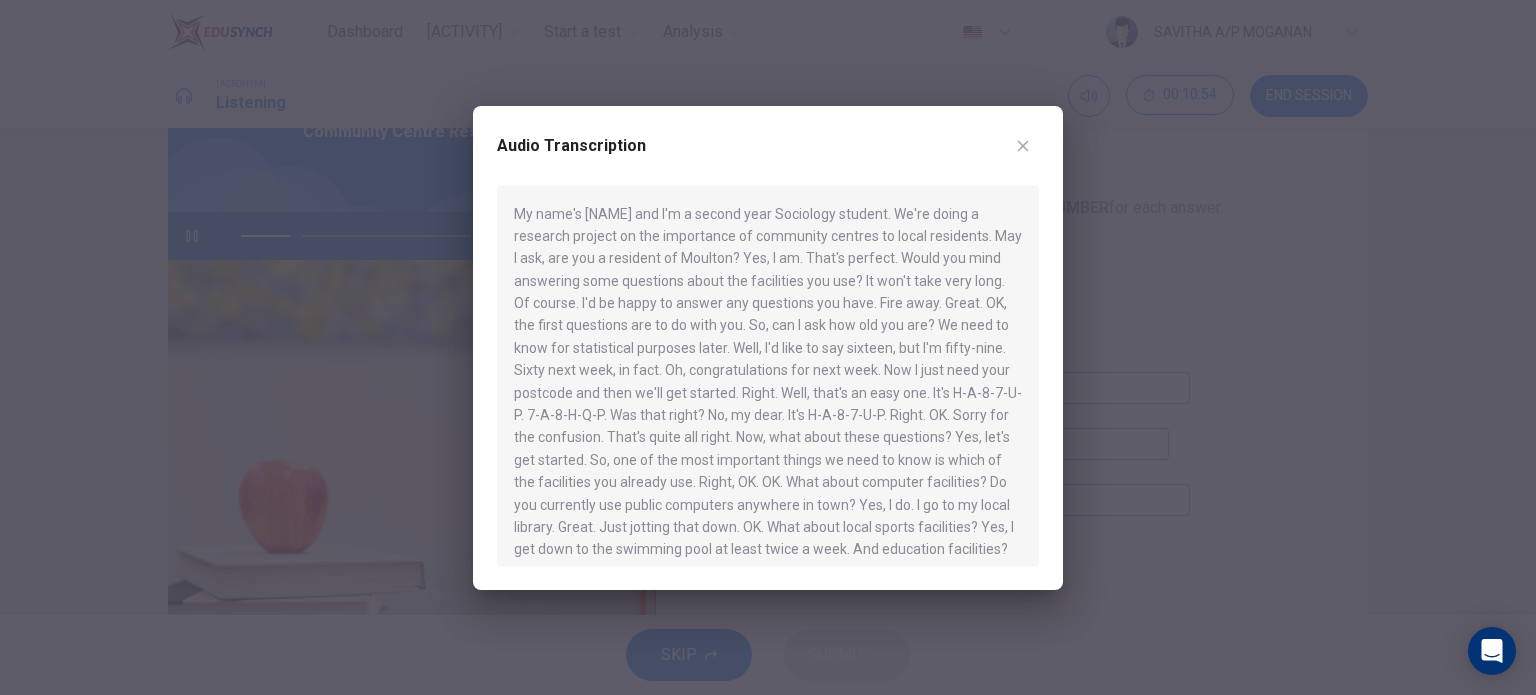 click at bounding box center (1023, 146) 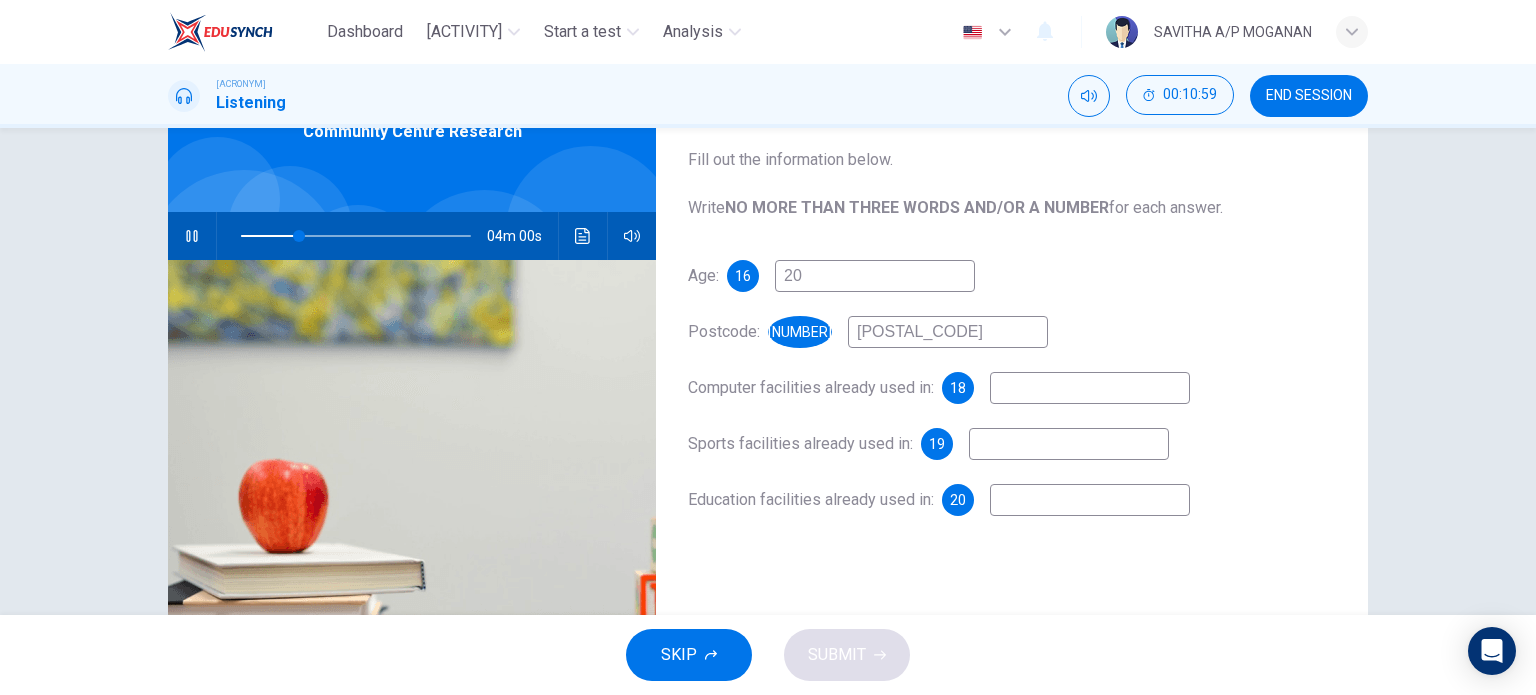 drag, startPoint x: 800, startPoint y: 275, endPoint x: 763, endPoint y: 275, distance: 37 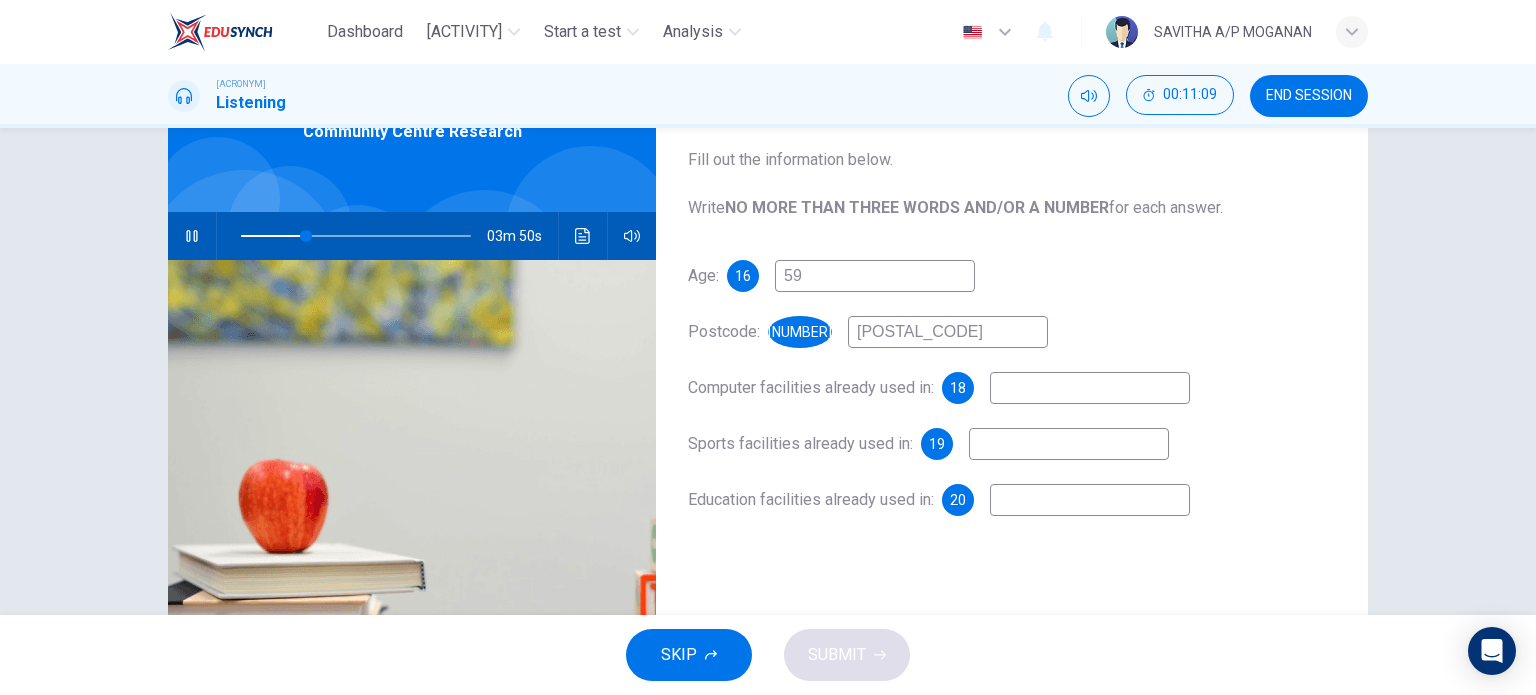 type on "59" 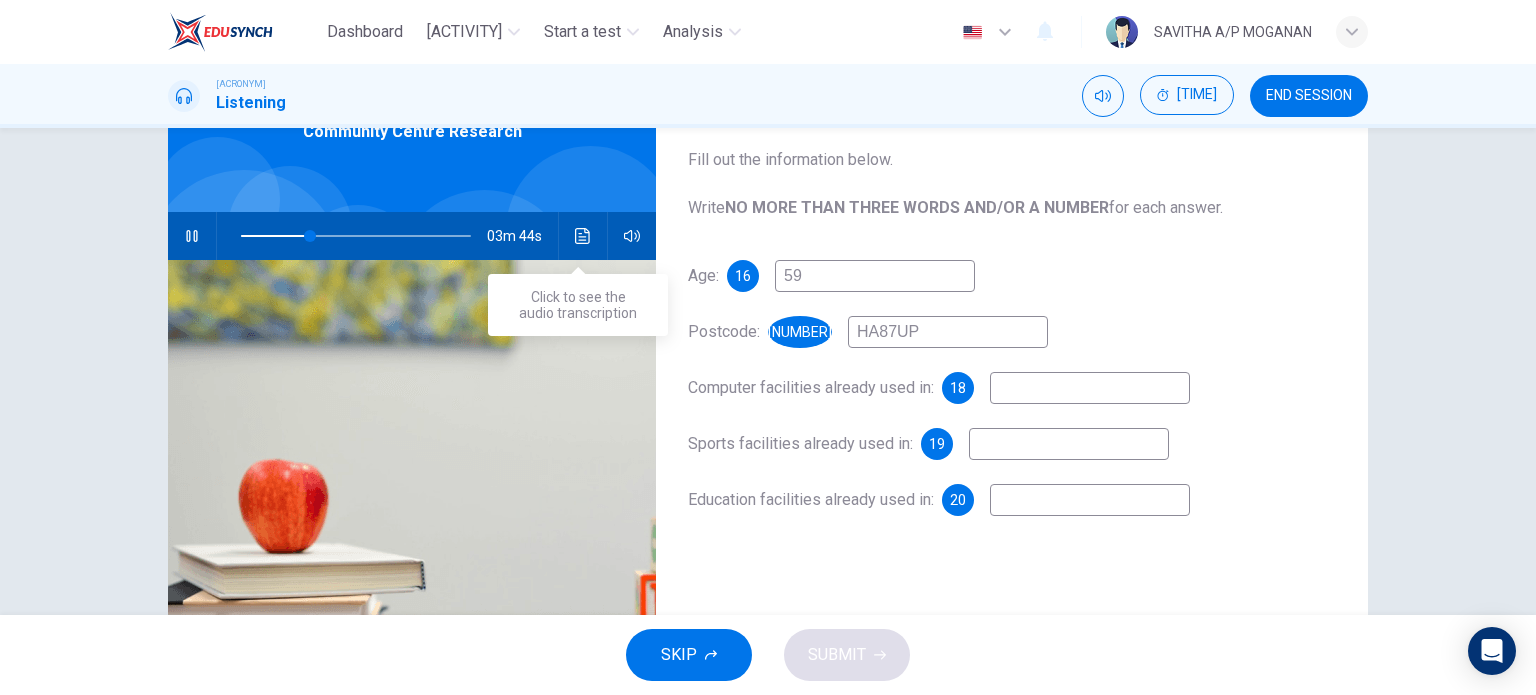 type on "HA87UP" 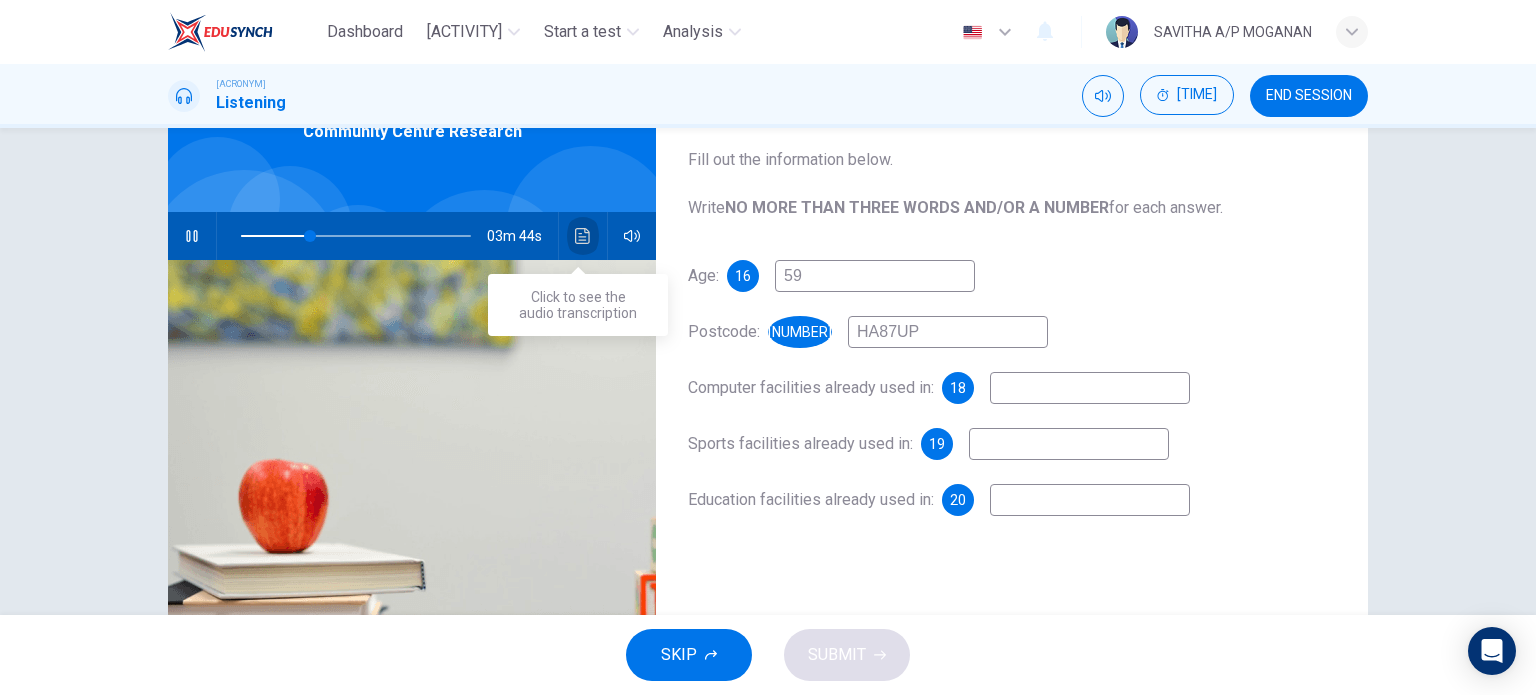 click at bounding box center [583, 236] 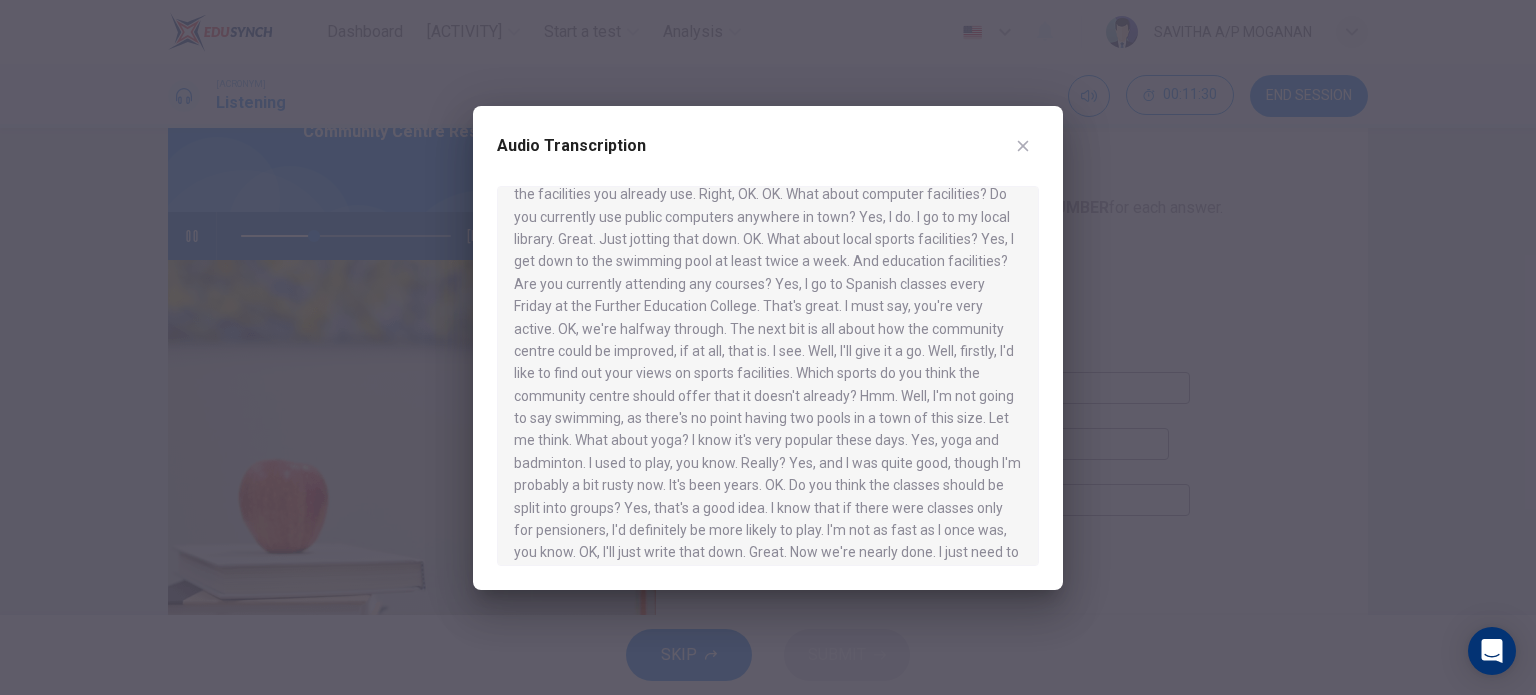 scroll, scrollTop: 290, scrollLeft: 0, axis: vertical 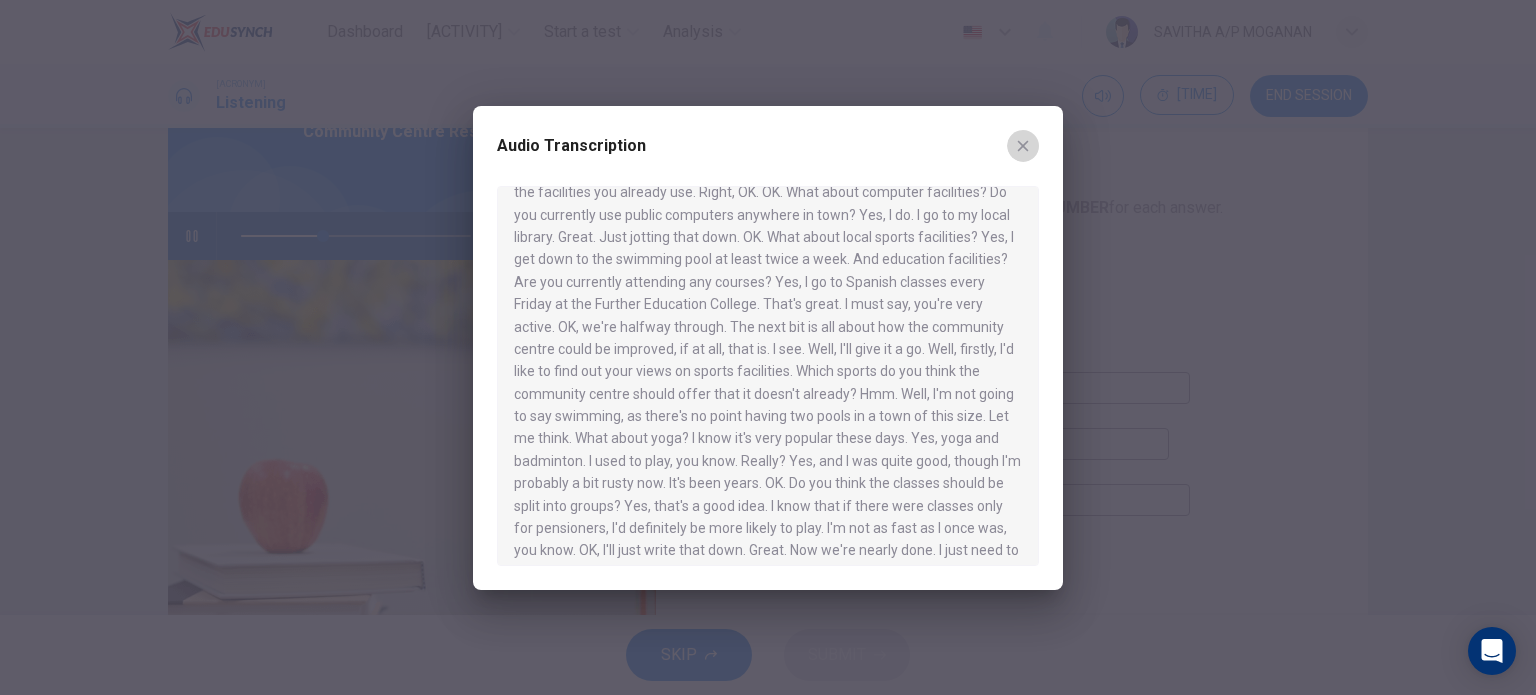 click at bounding box center [1023, 145] 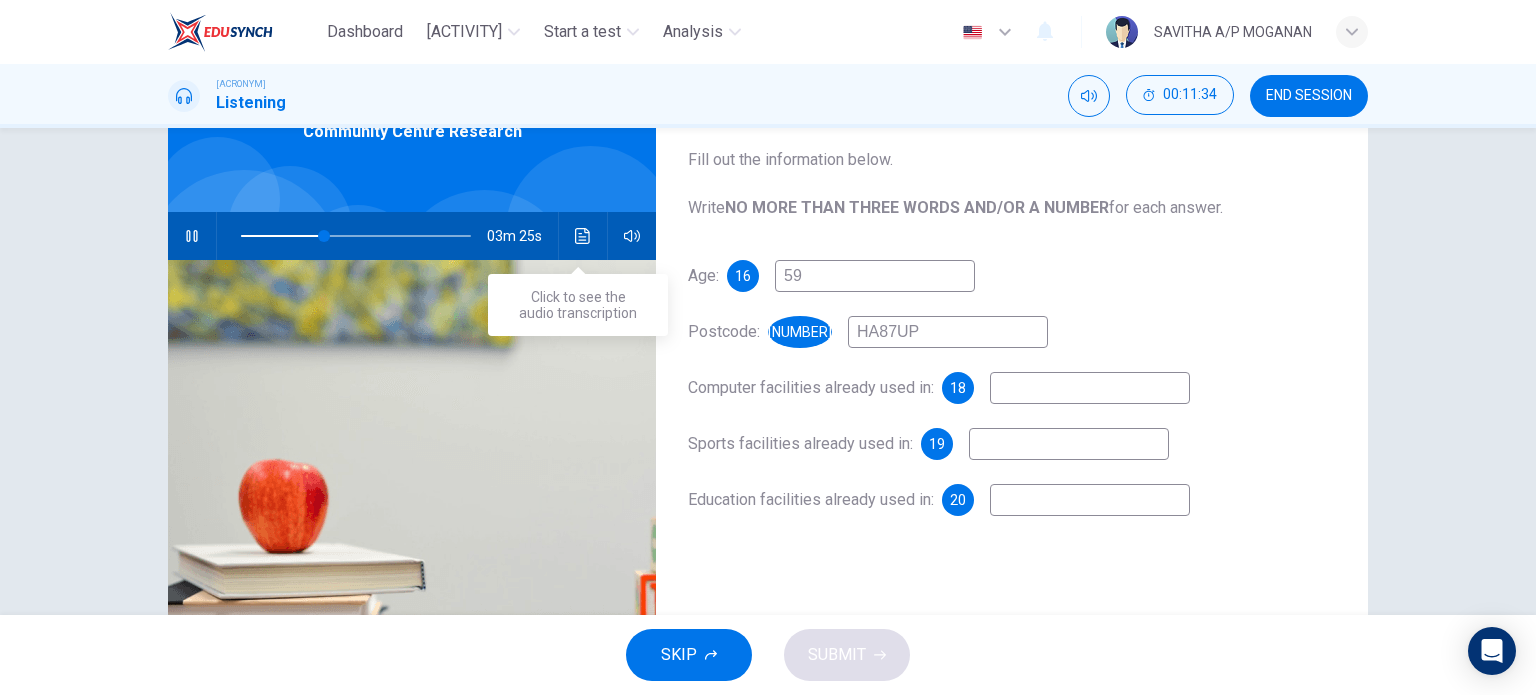click at bounding box center (582, 236) 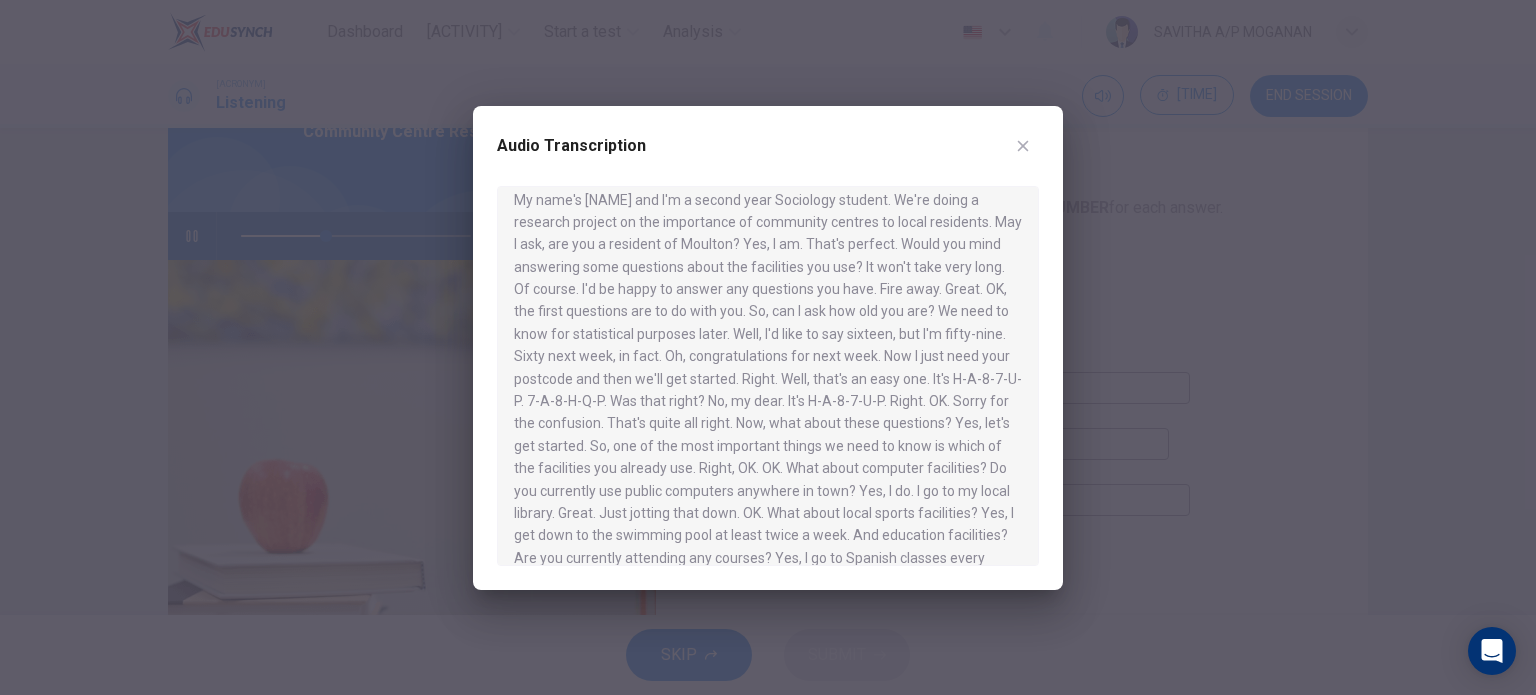 scroll, scrollTop: 56, scrollLeft: 0, axis: vertical 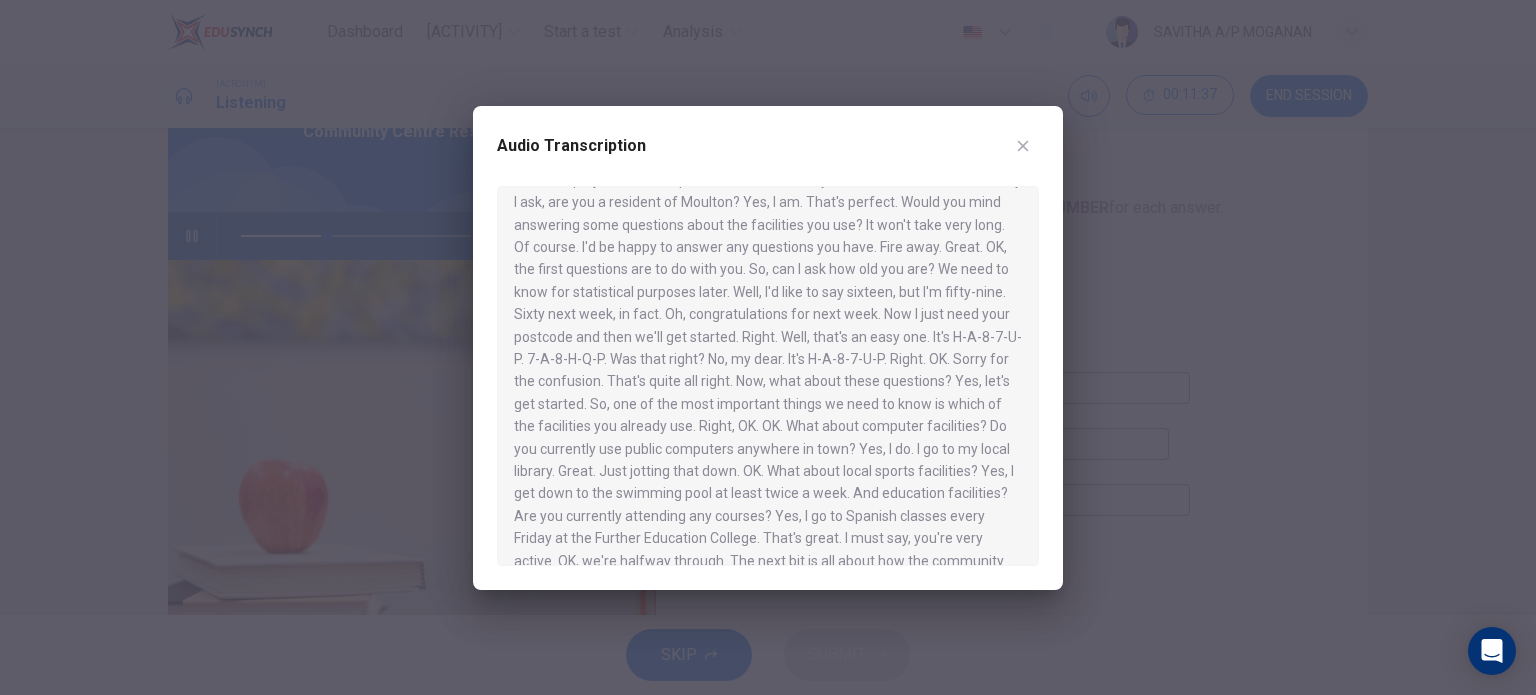 click at bounding box center (1023, 146) 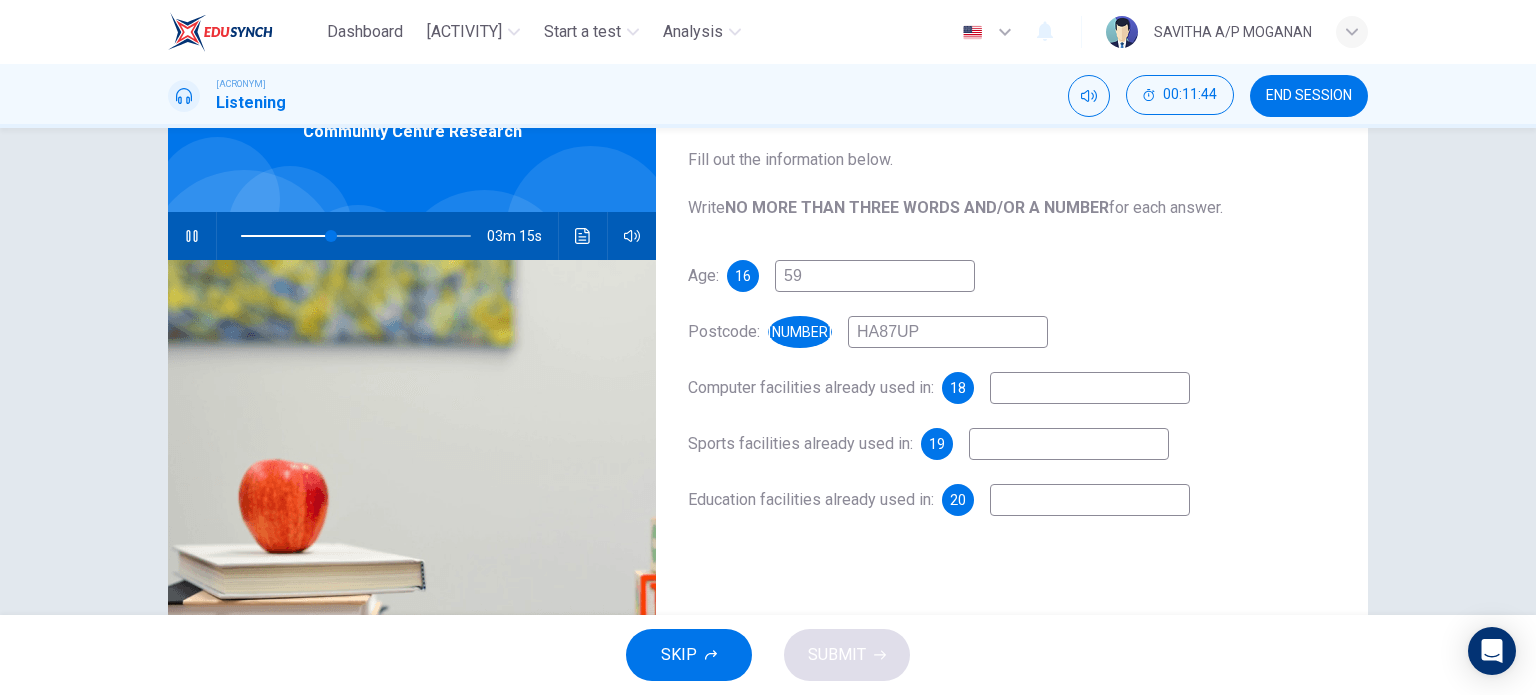 click at bounding box center [875, 276] 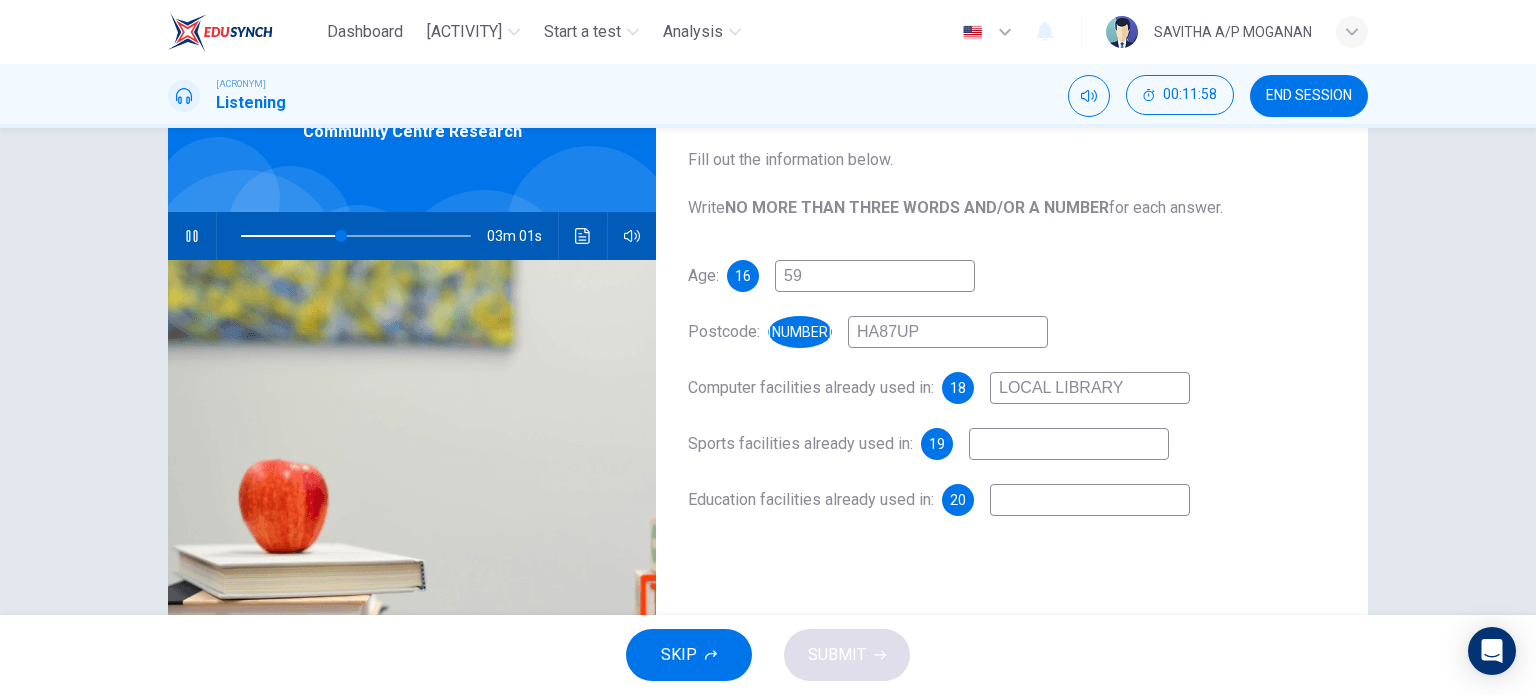 type on "LOCAL LIBRARY" 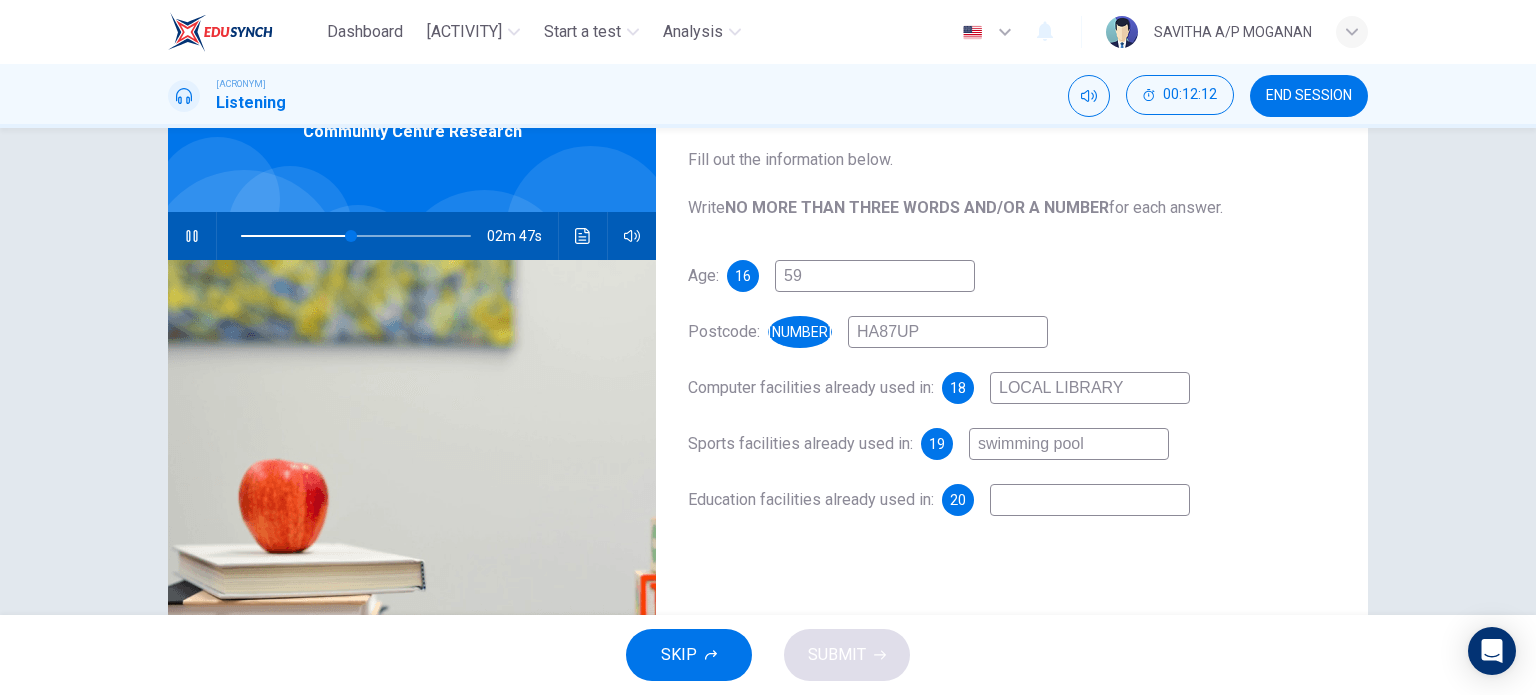 type on "swimming pool" 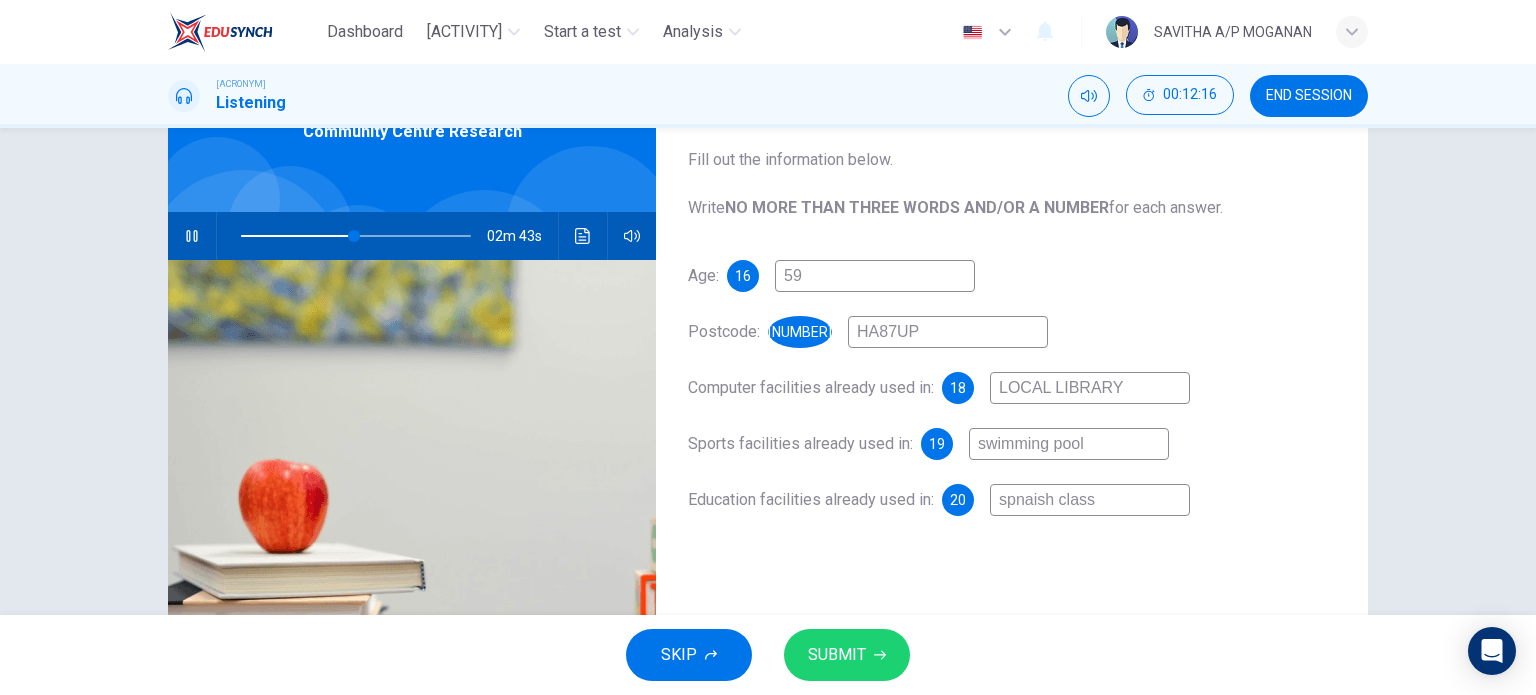 click on "spnaish class" at bounding box center (875, 276) 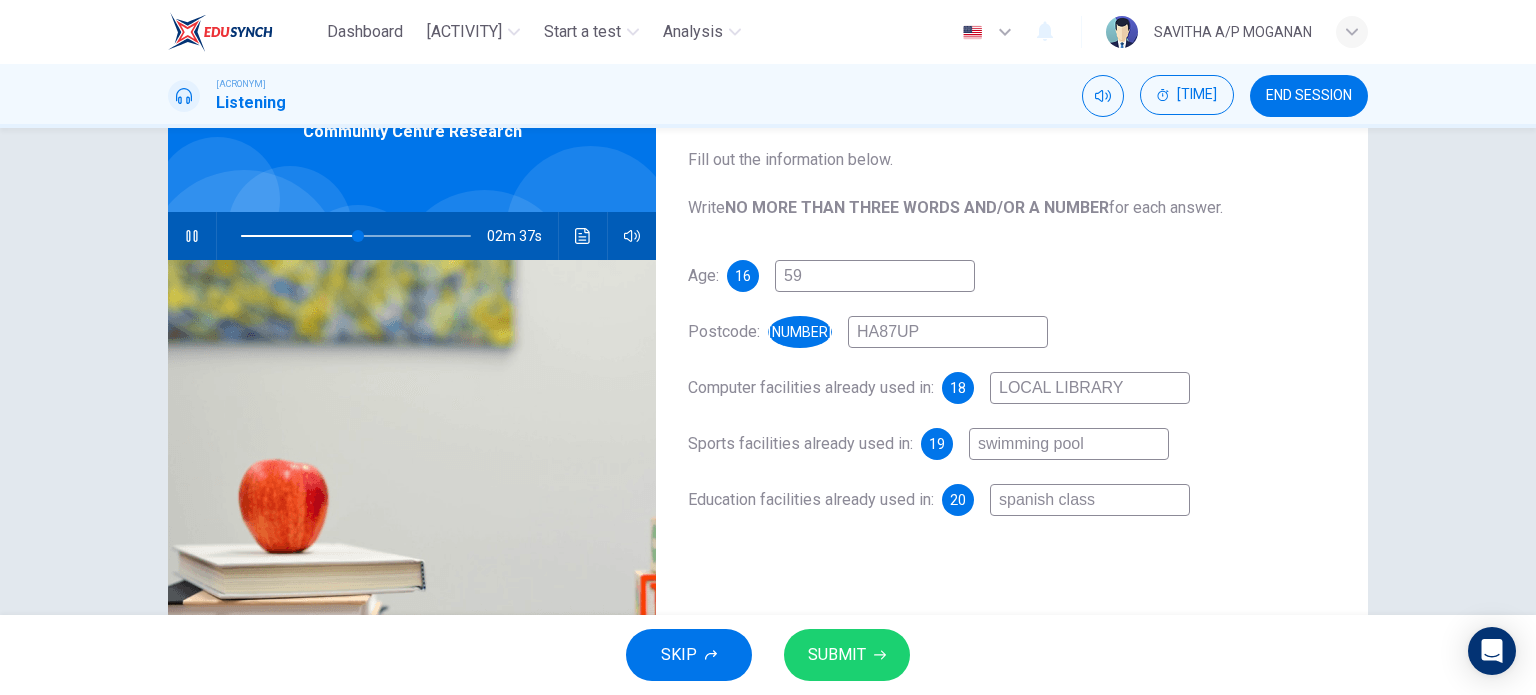 click on "spanish class" at bounding box center [875, 276] 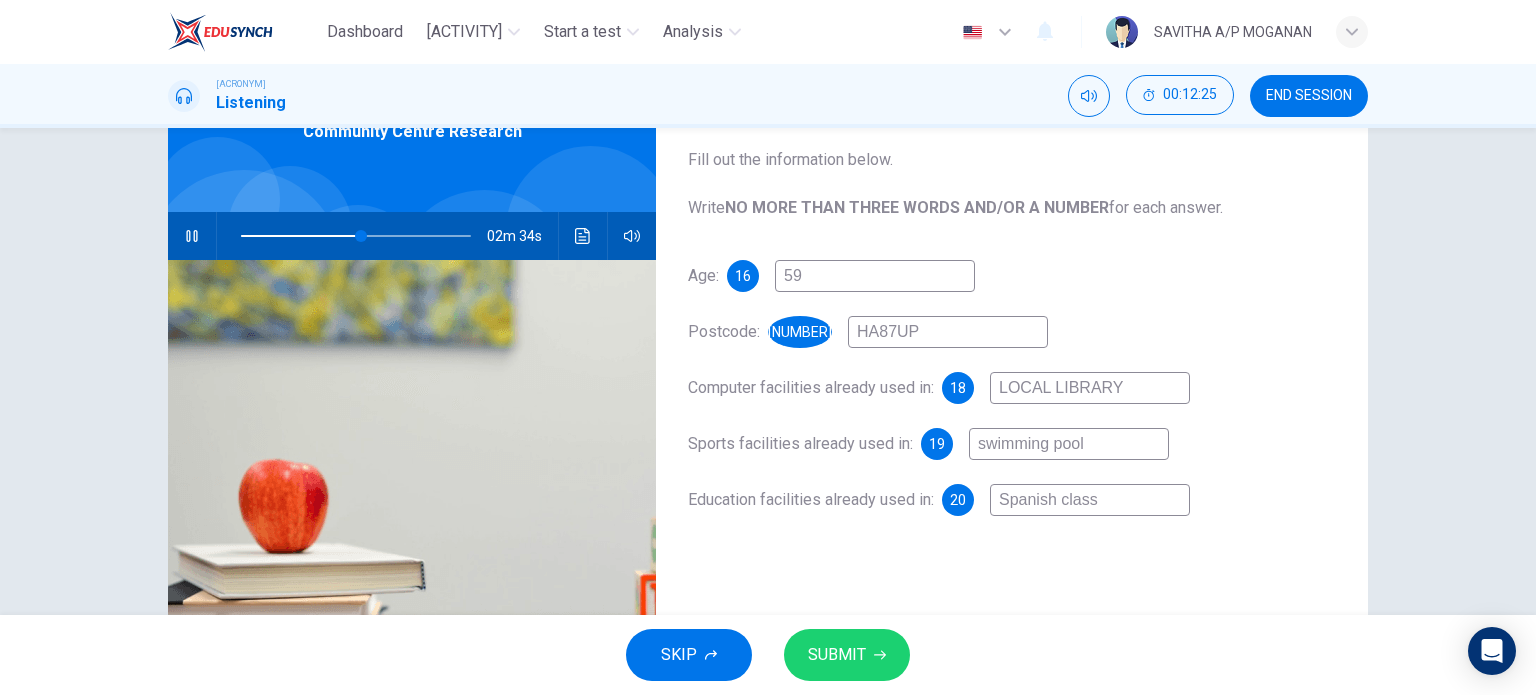 type on "Spanish class" 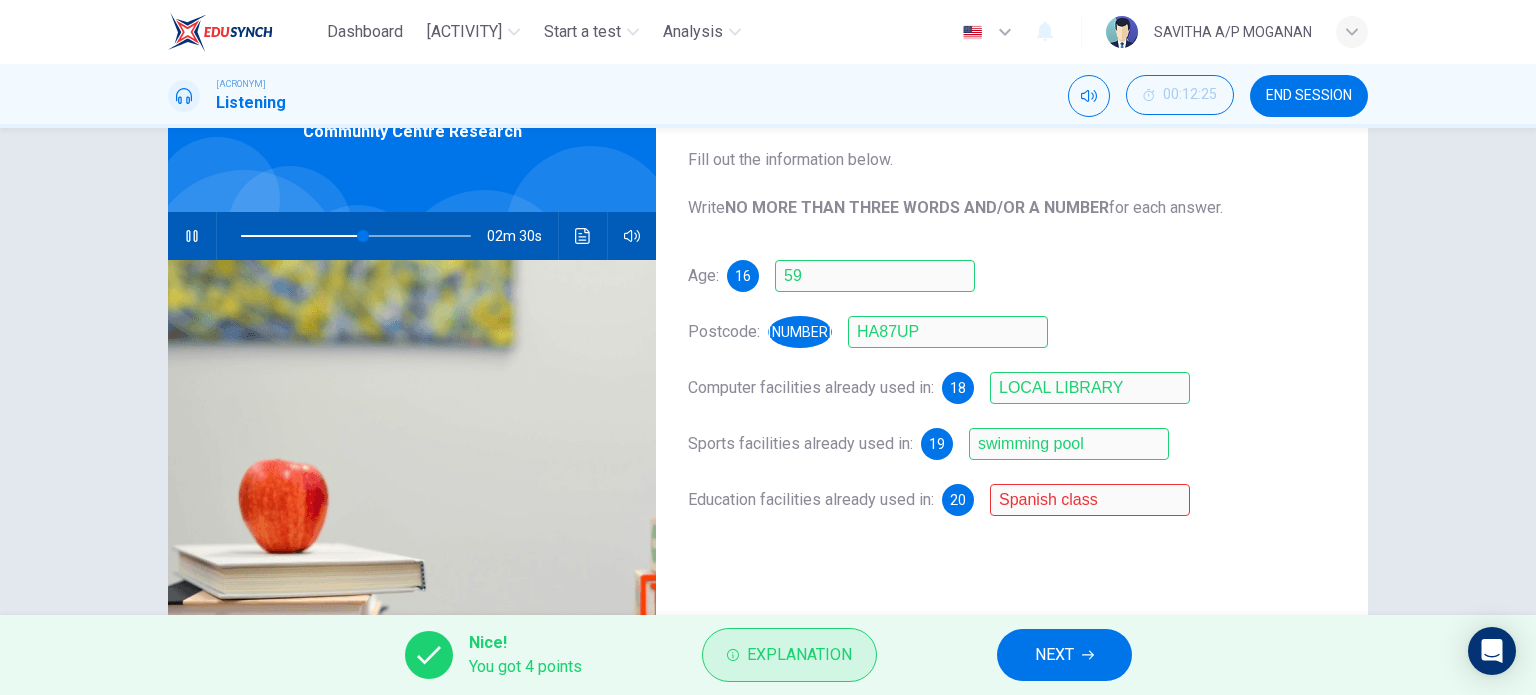 click on "Explanation" at bounding box center (799, 655) 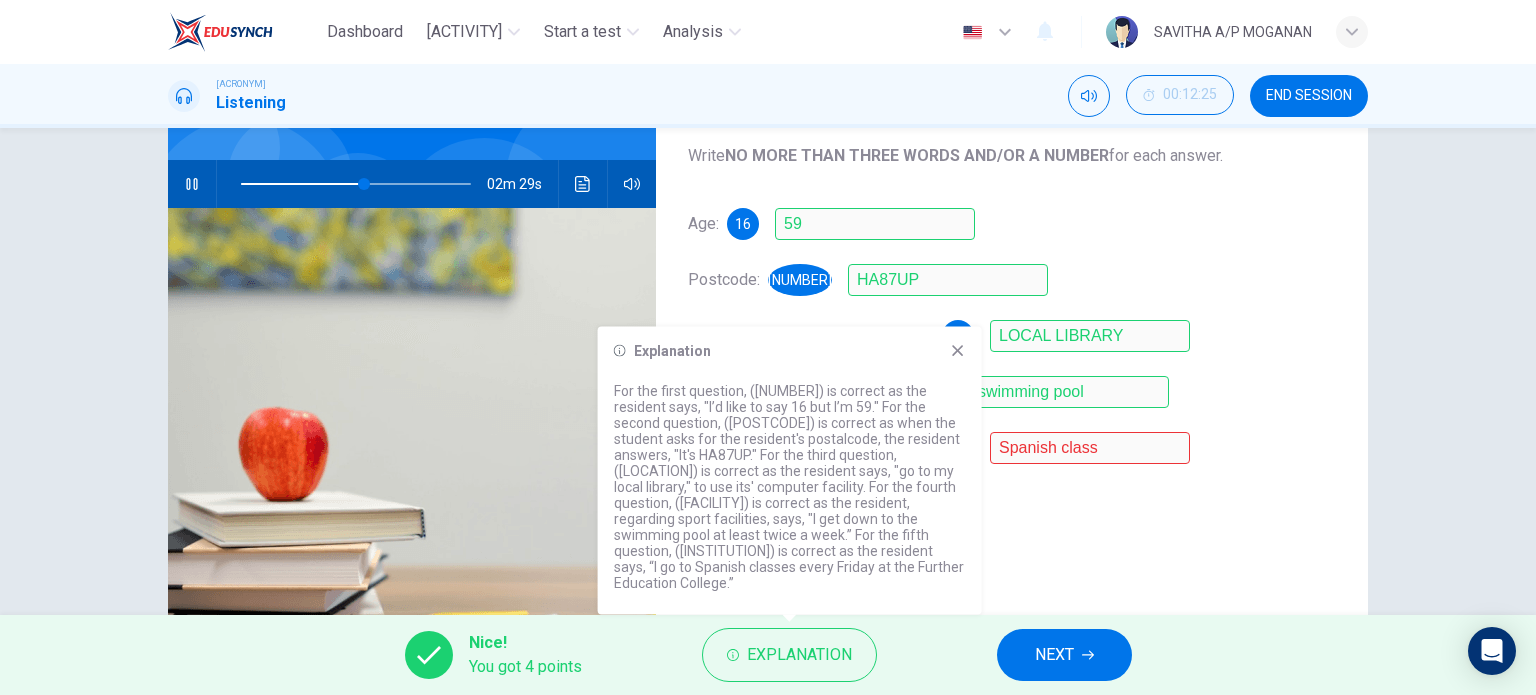 scroll, scrollTop: 170, scrollLeft: 0, axis: vertical 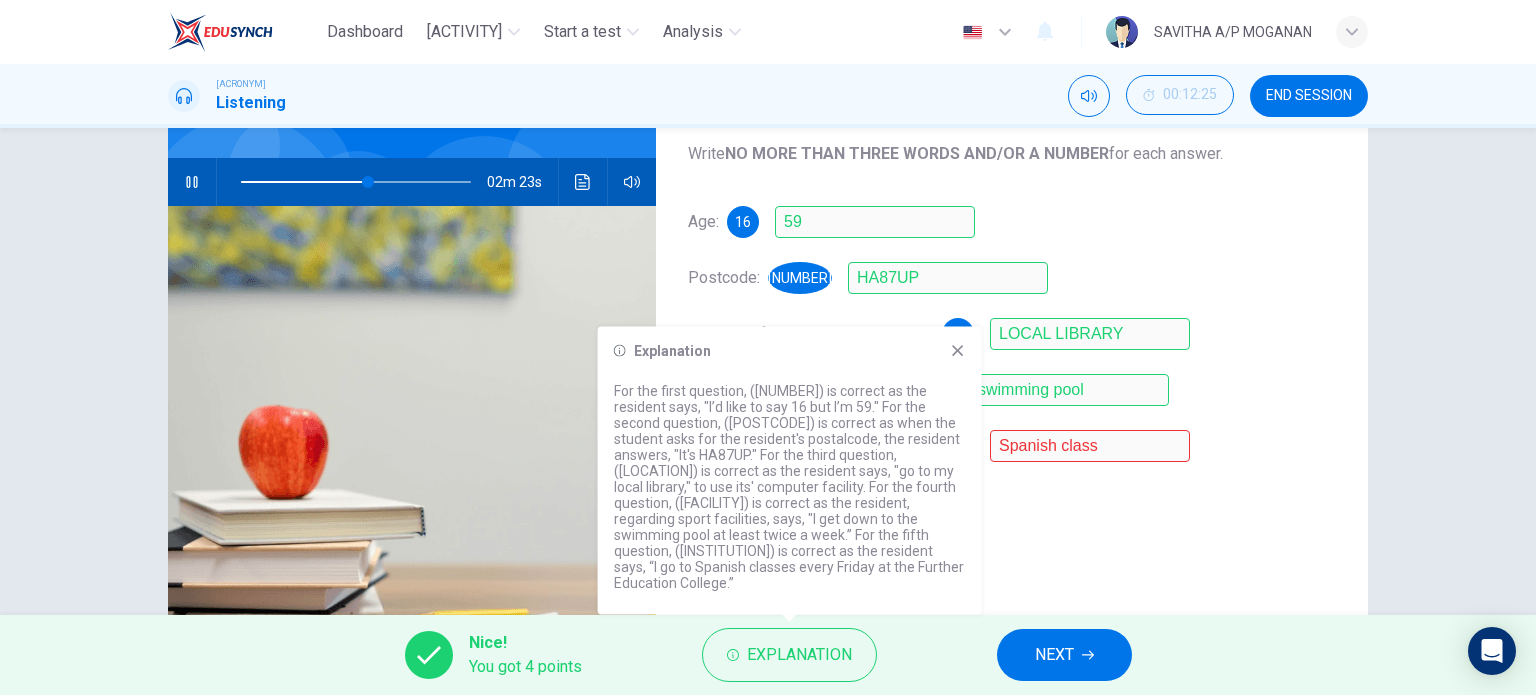 click on "Questions 16 - 20 Fill out the information below.
Write  NO MORE THAN THREE WORDS AND/OR A NUMBER  for each
answer. Age: 16 59 Postcode:  17 HA87UP Computer facilities already used in:  18 LOCAL LIBRARY Sports facilities already used in:  19 swimming pool Education facilities already used in:  20 Spanish class" at bounding box center (1012, 345) 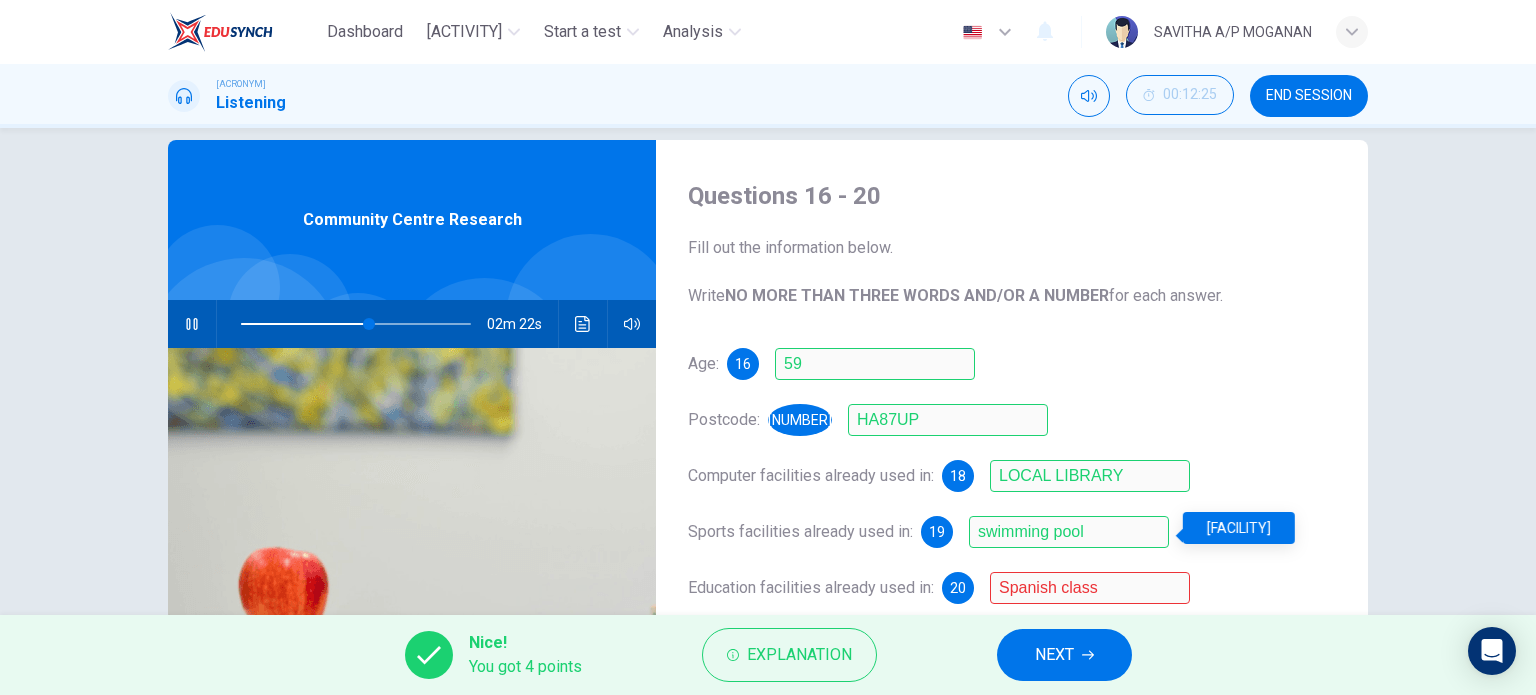 scroll, scrollTop: 26, scrollLeft: 0, axis: vertical 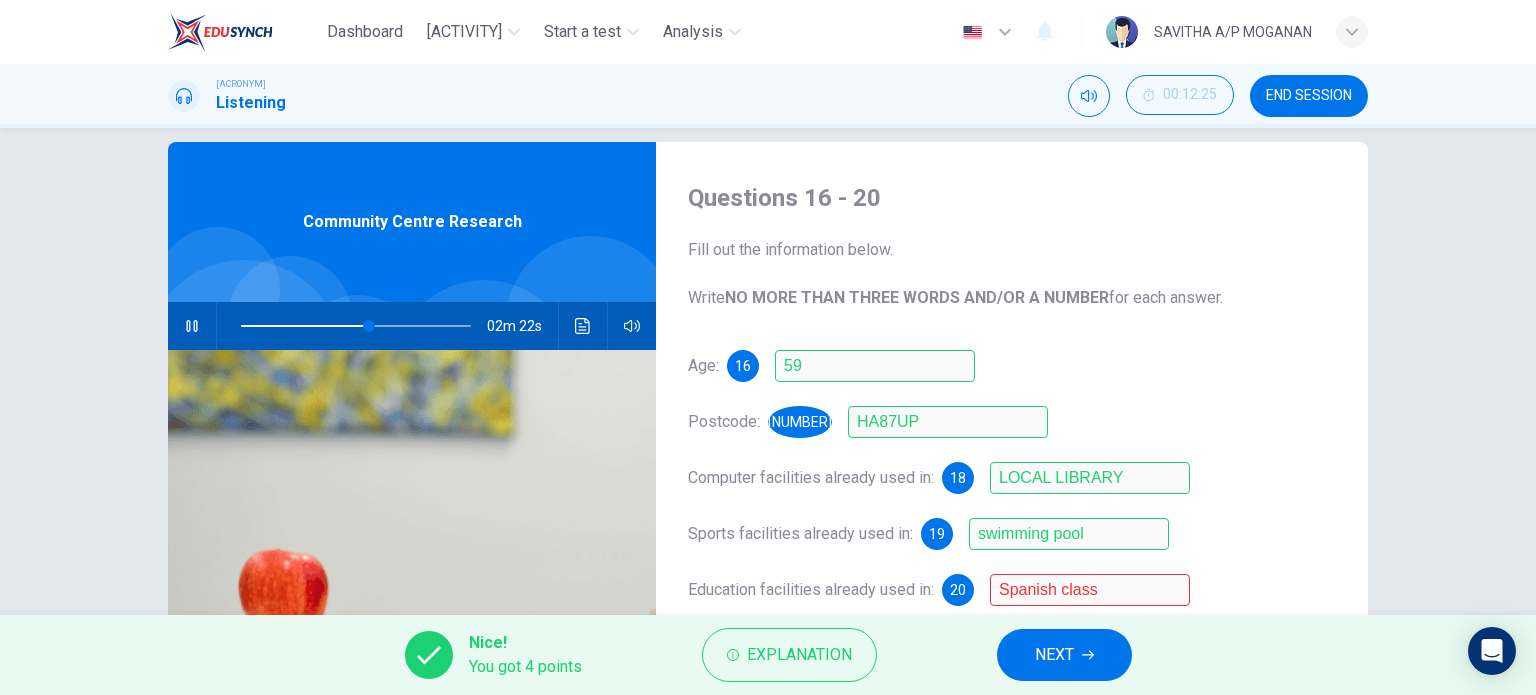 click on "NEXT" at bounding box center (1054, 655) 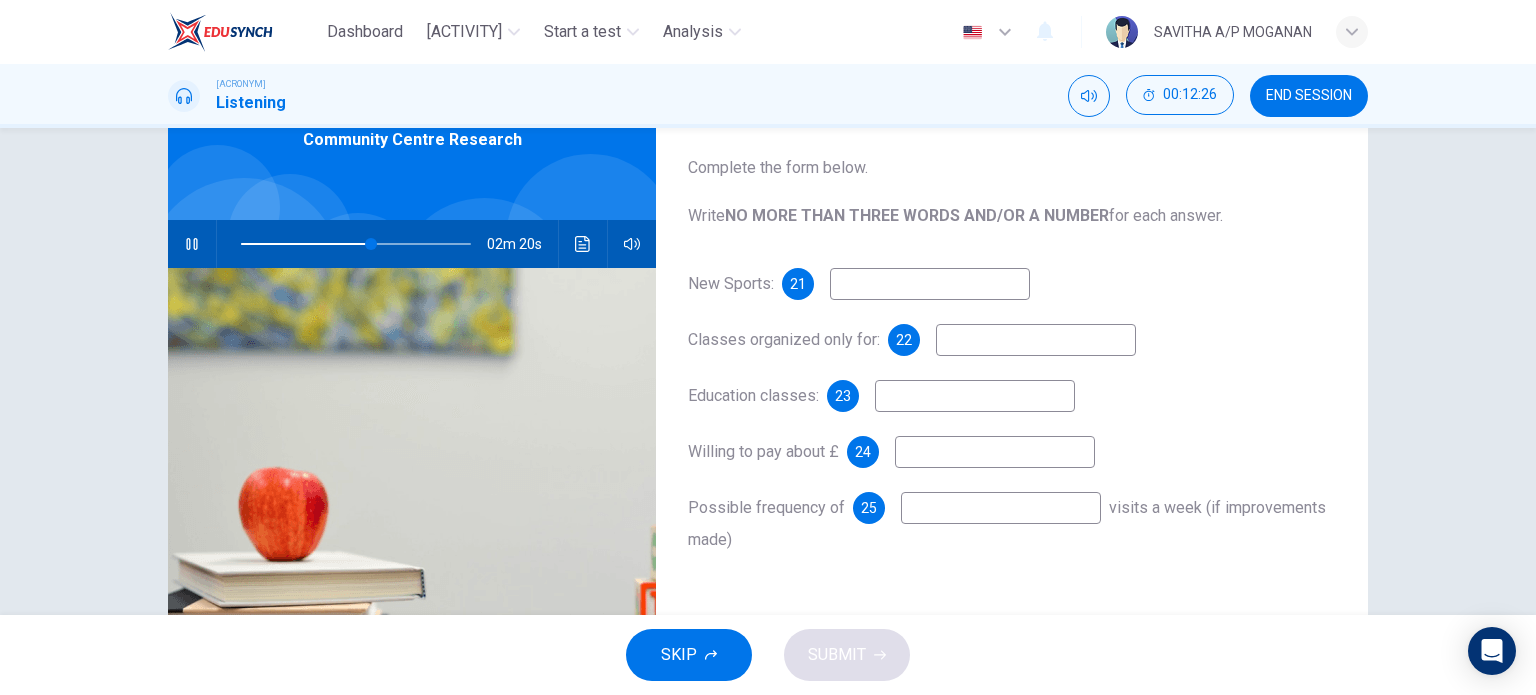 scroll, scrollTop: 131, scrollLeft: 0, axis: vertical 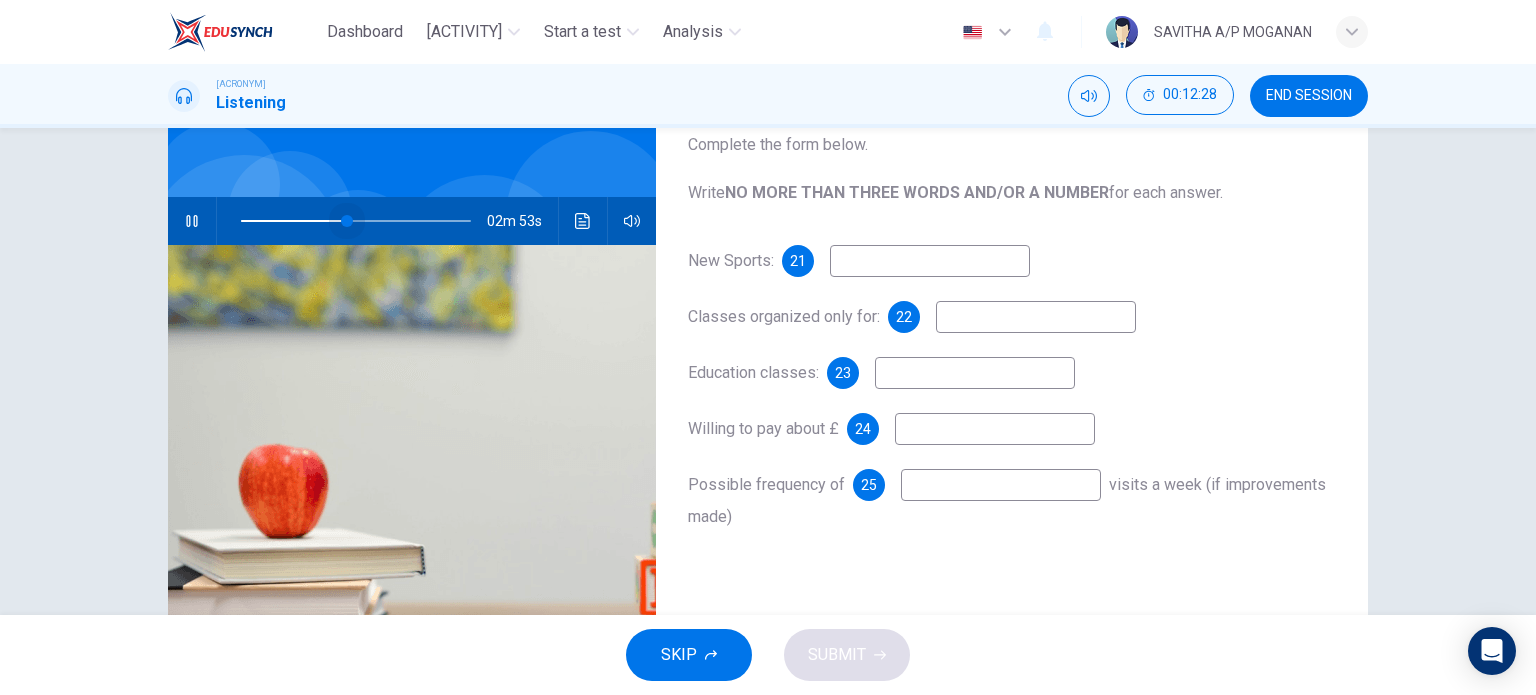 drag, startPoint x: 366, startPoint y: 223, endPoint x: 342, endPoint y: 223, distance: 24 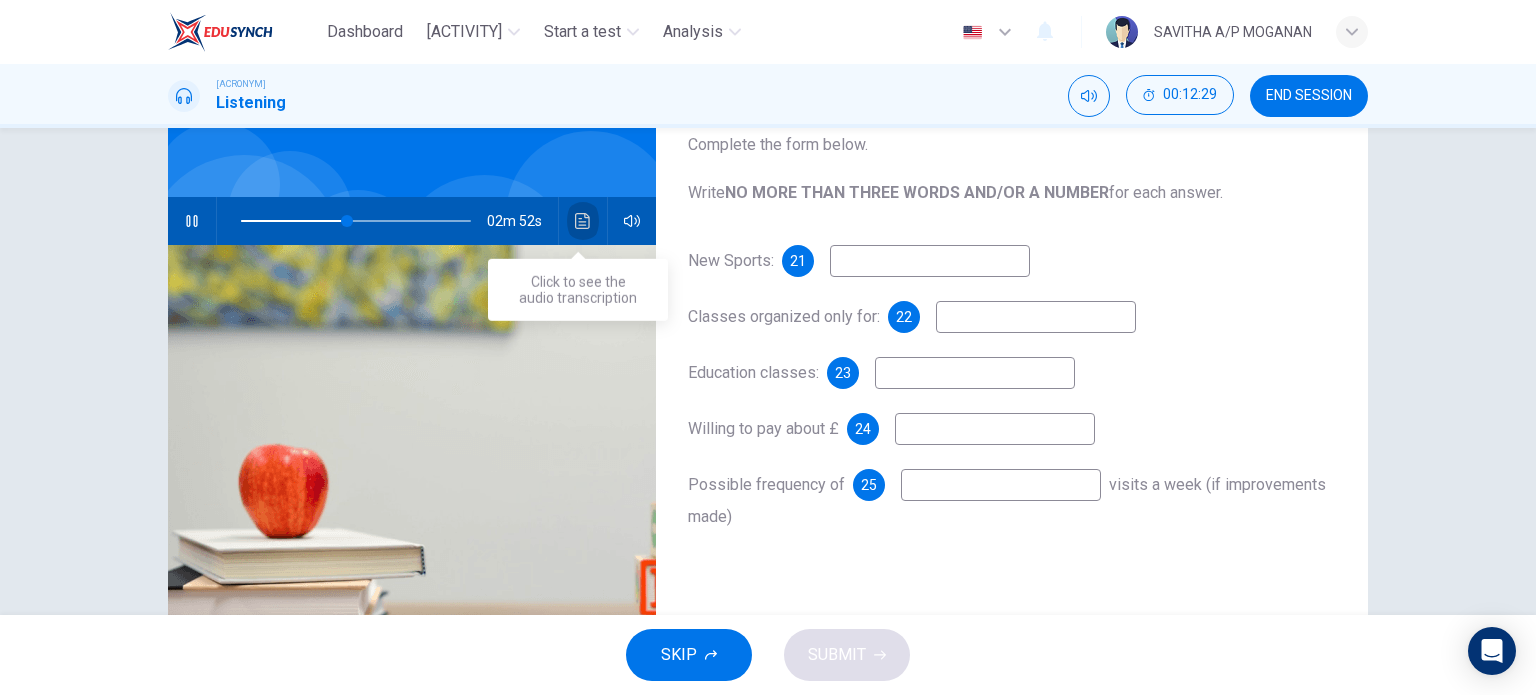 click at bounding box center (583, 221) 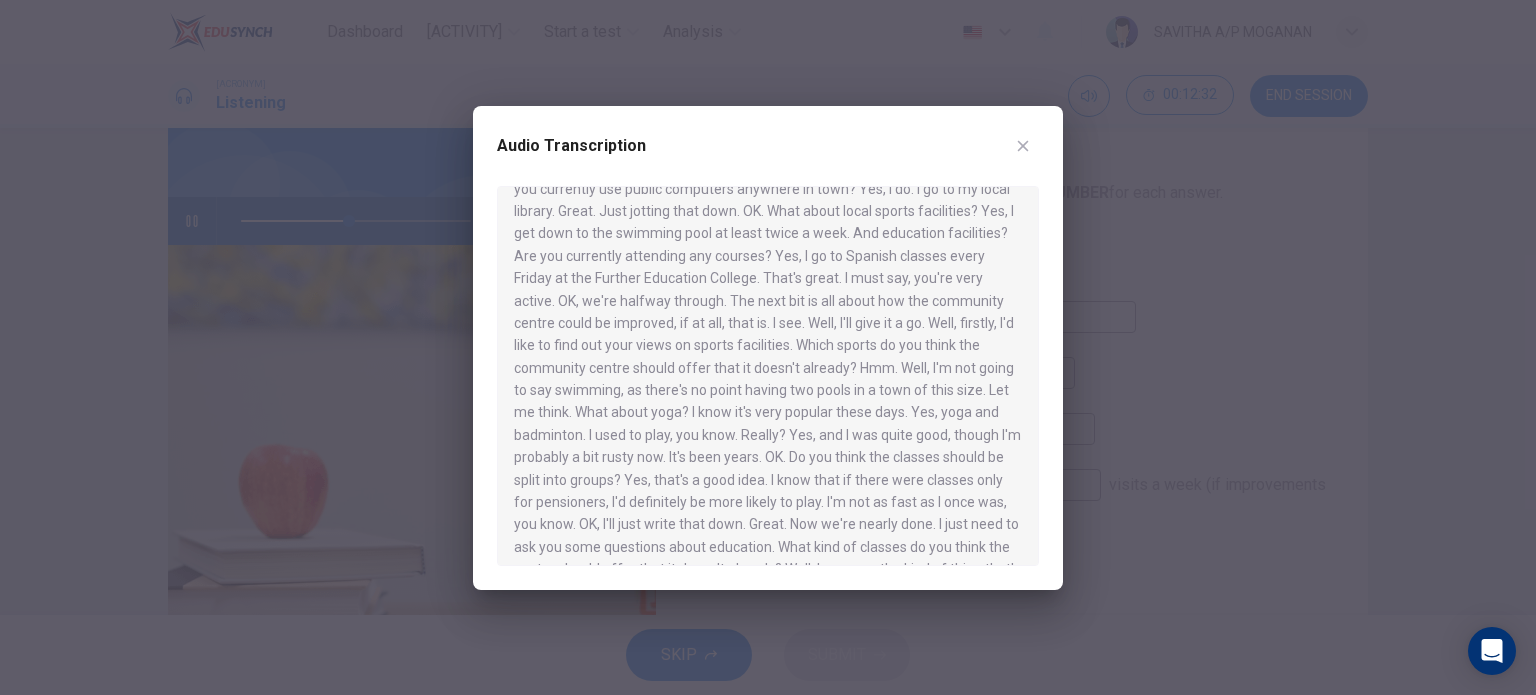 scroll, scrollTop: 323, scrollLeft: 0, axis: vertical 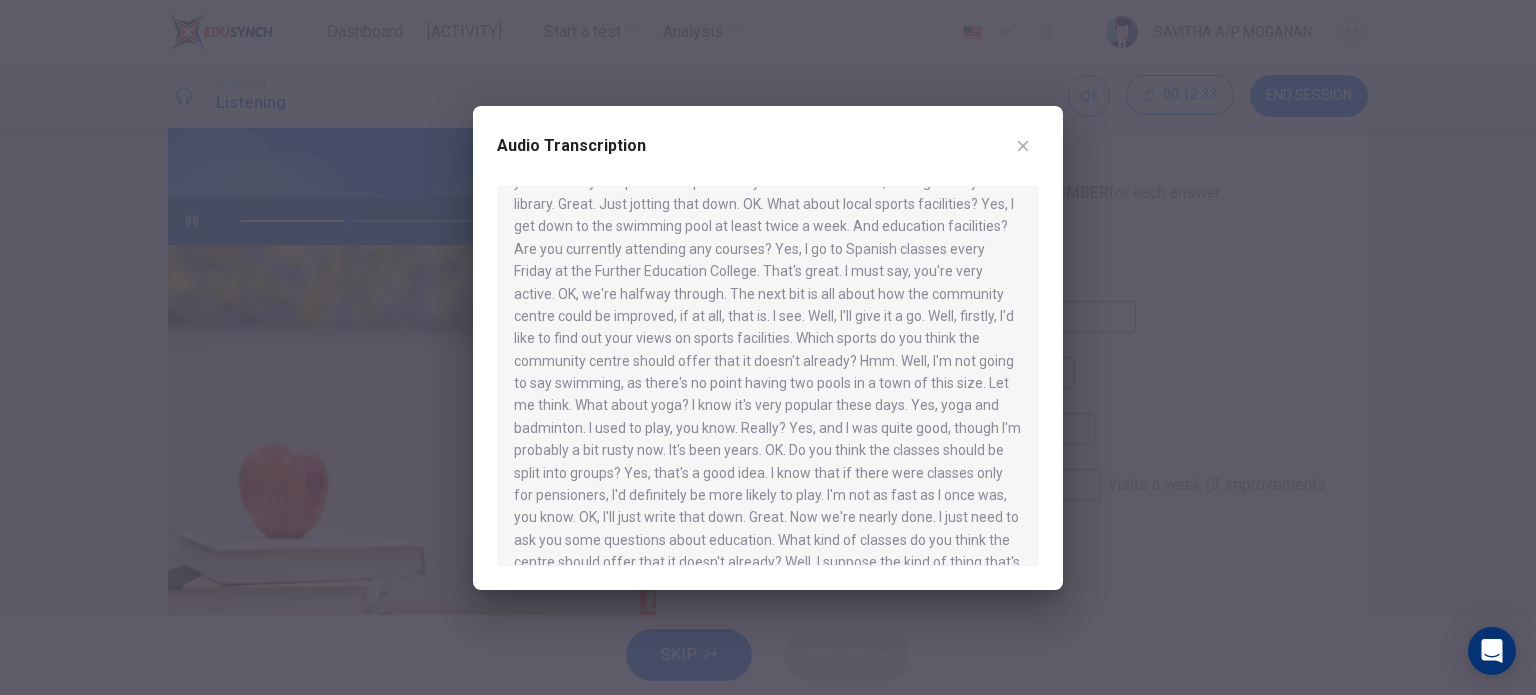 click at bounding box center [768, 347] 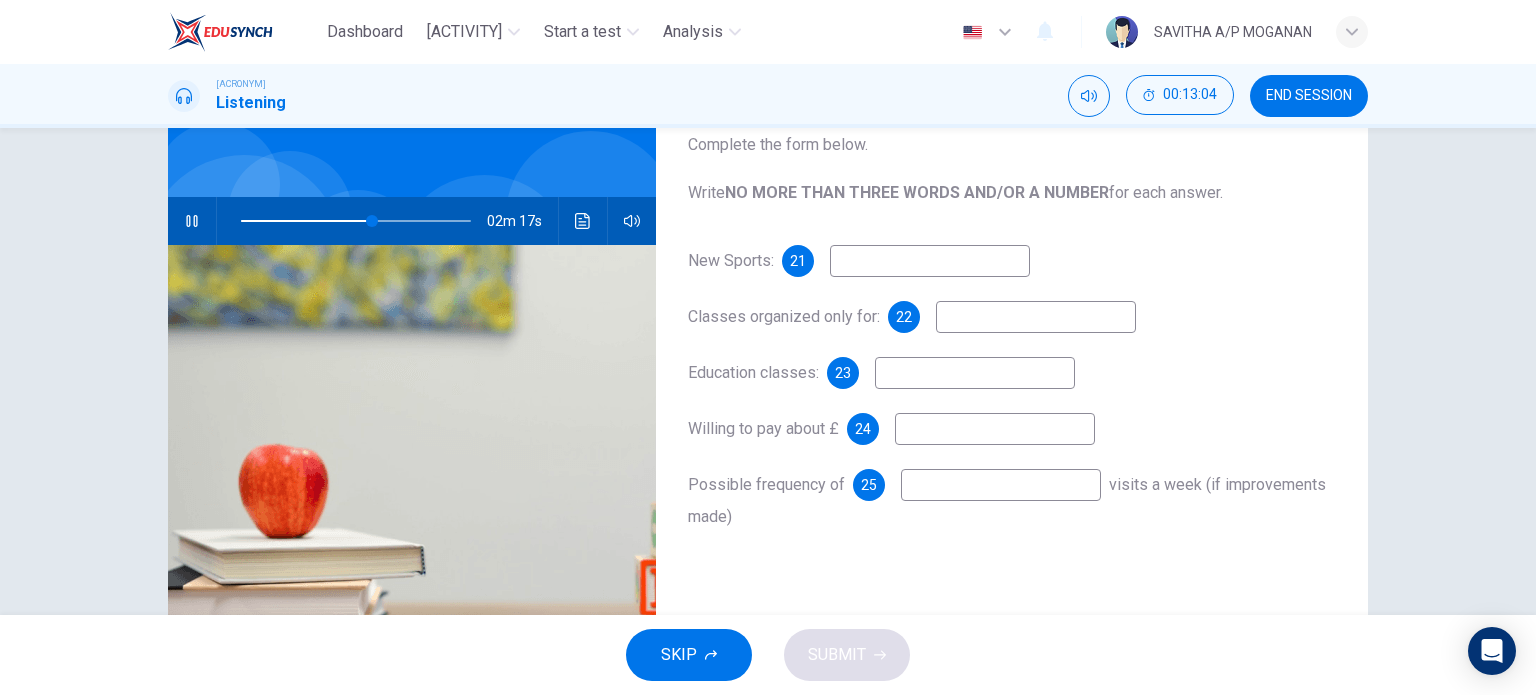 click at bounding box center (930, 261) 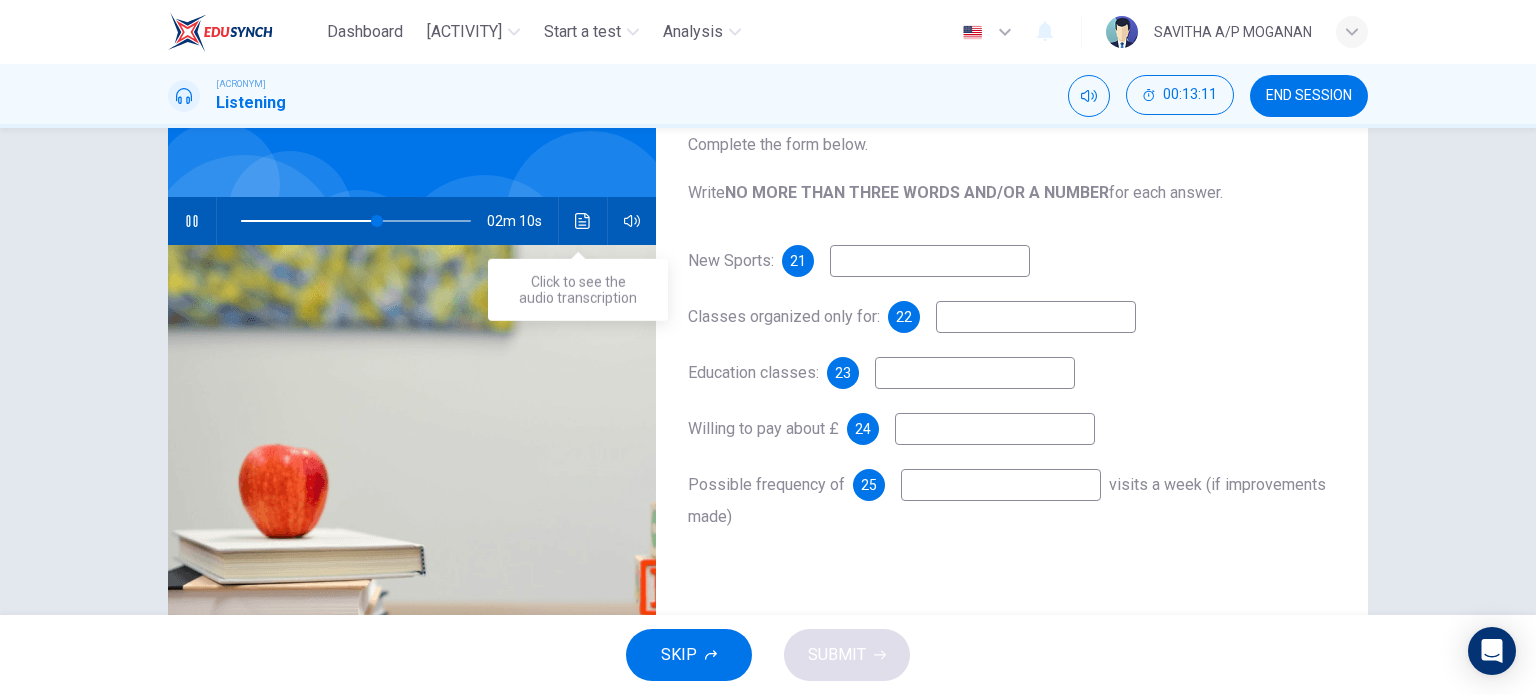 click at bounding box center (583, 221) 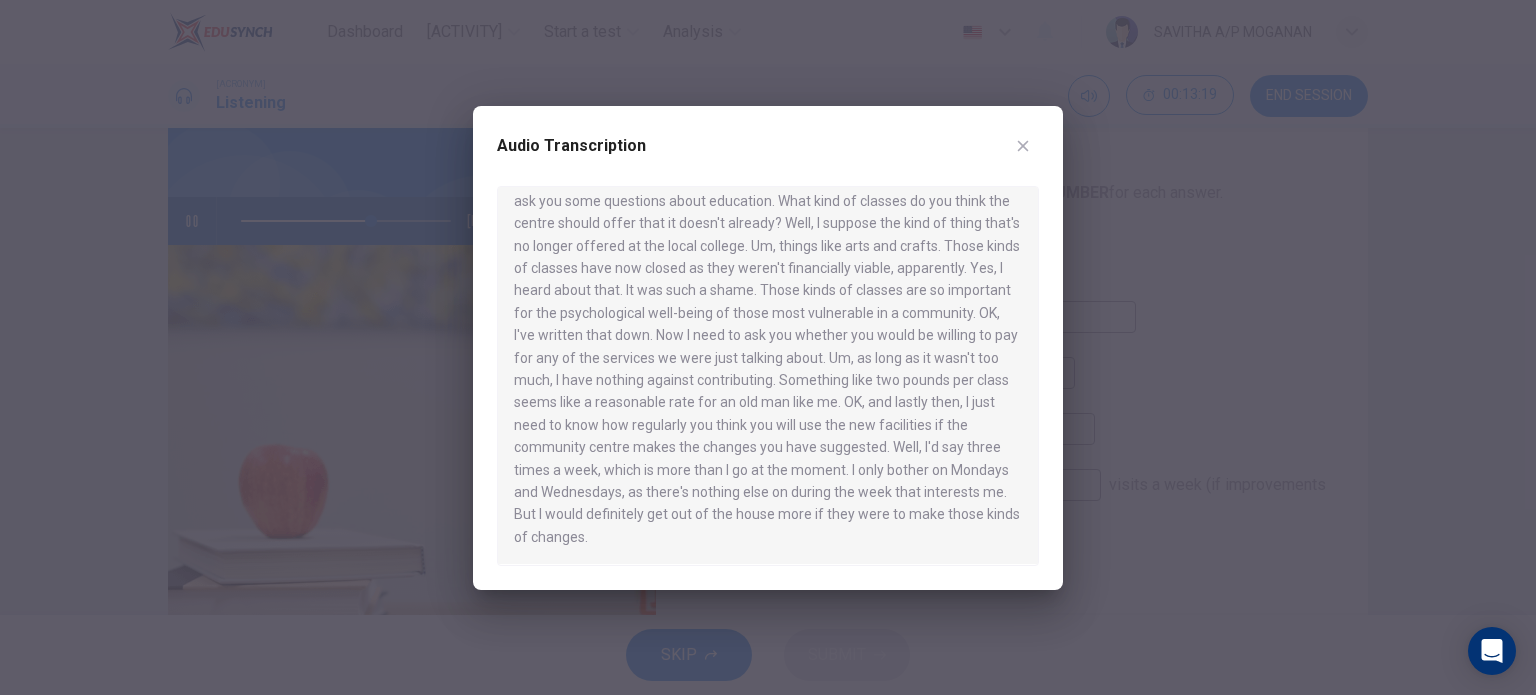 scroll, scrollTop: 685, scrollLeft: 0, axis: vertical 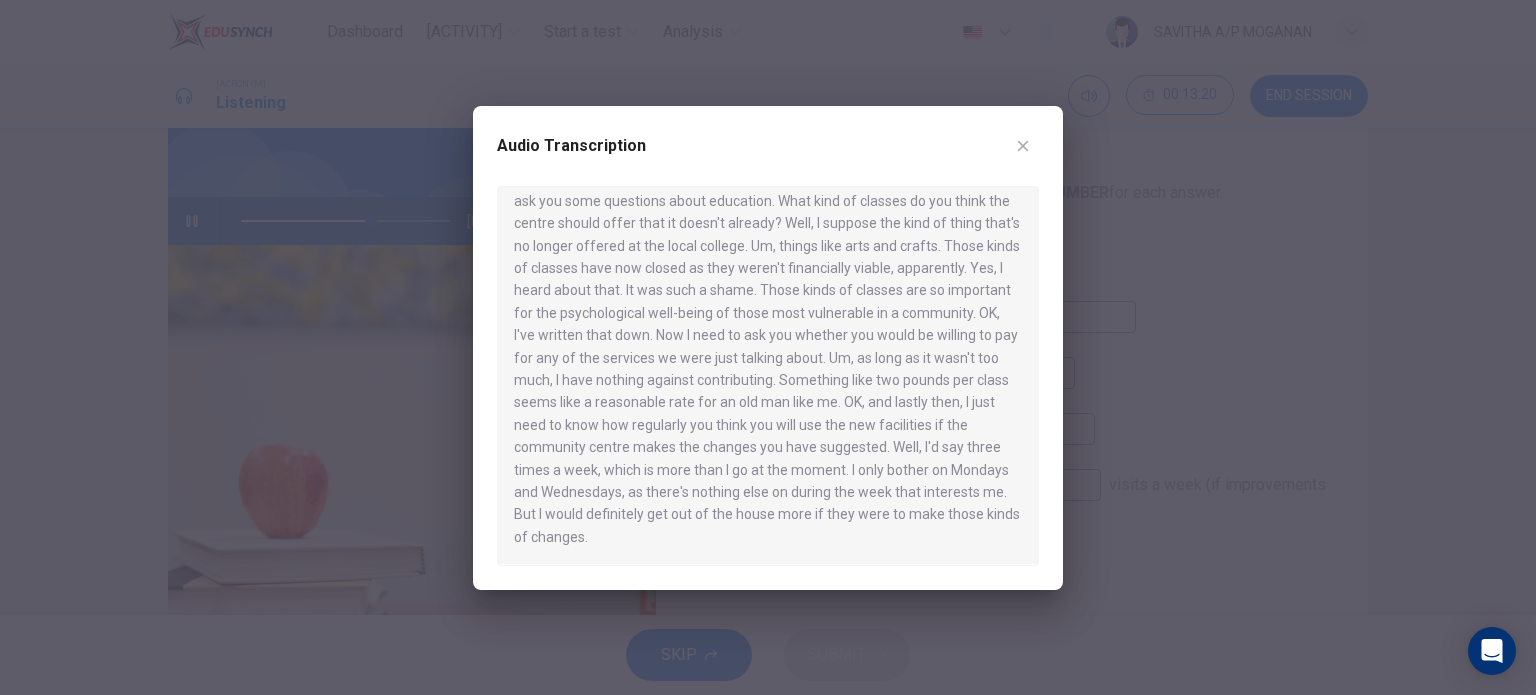 click at bounding box center (768, 347) 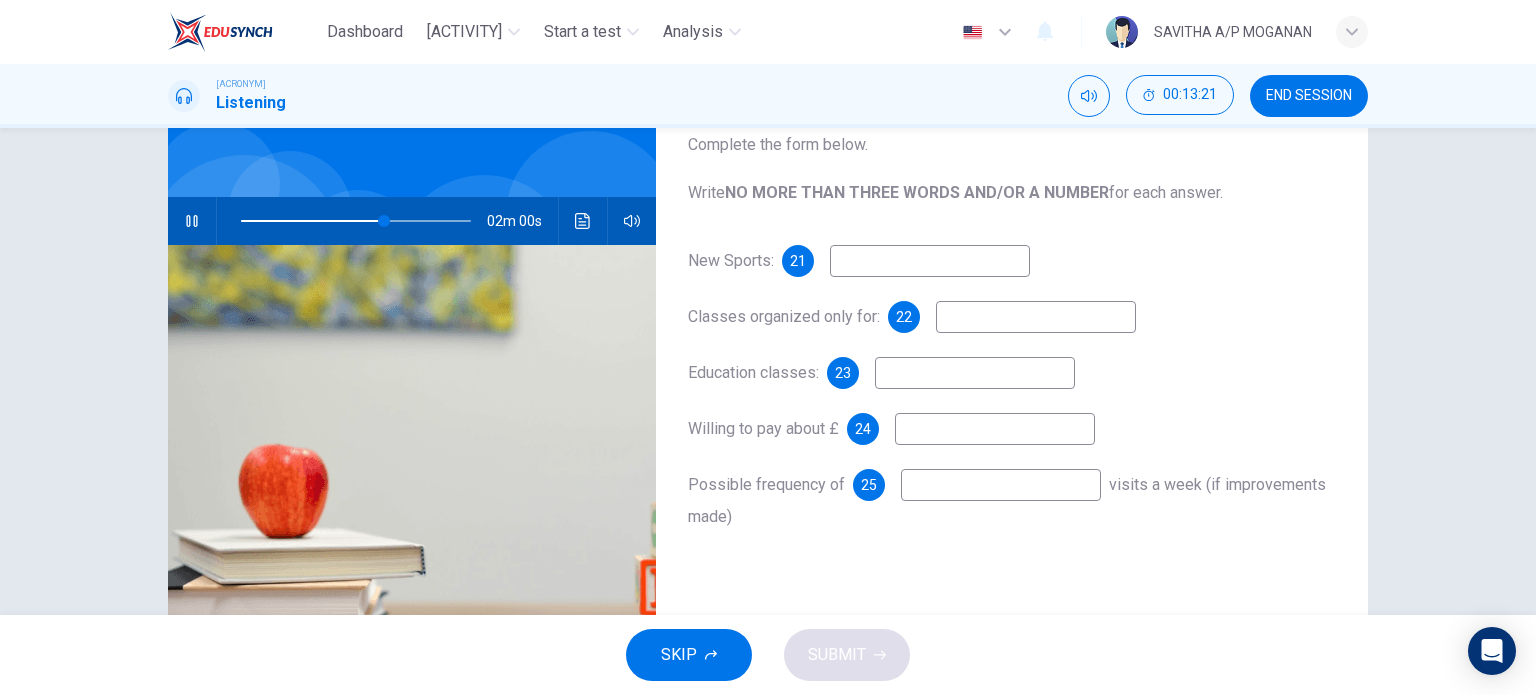 click at bounding box center (930, 261) 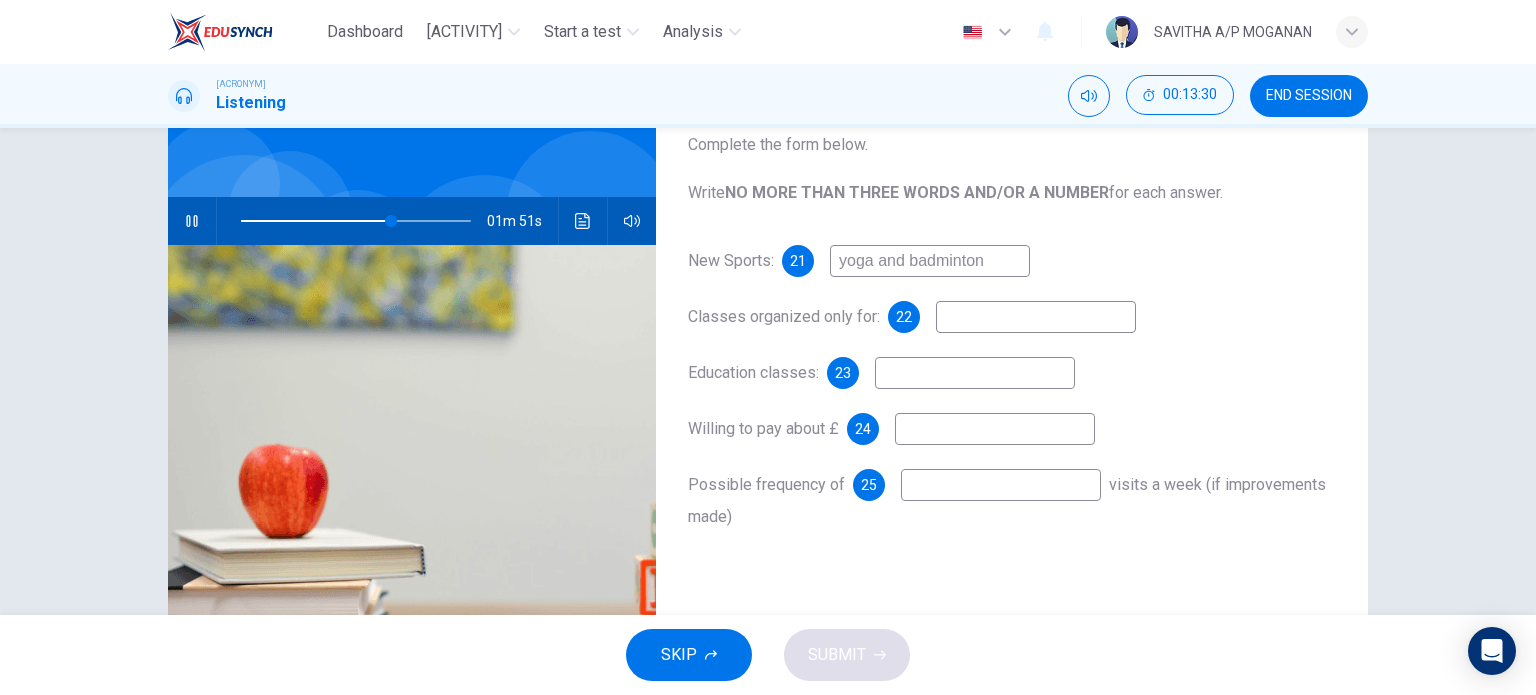 type on "yoga and badminton" 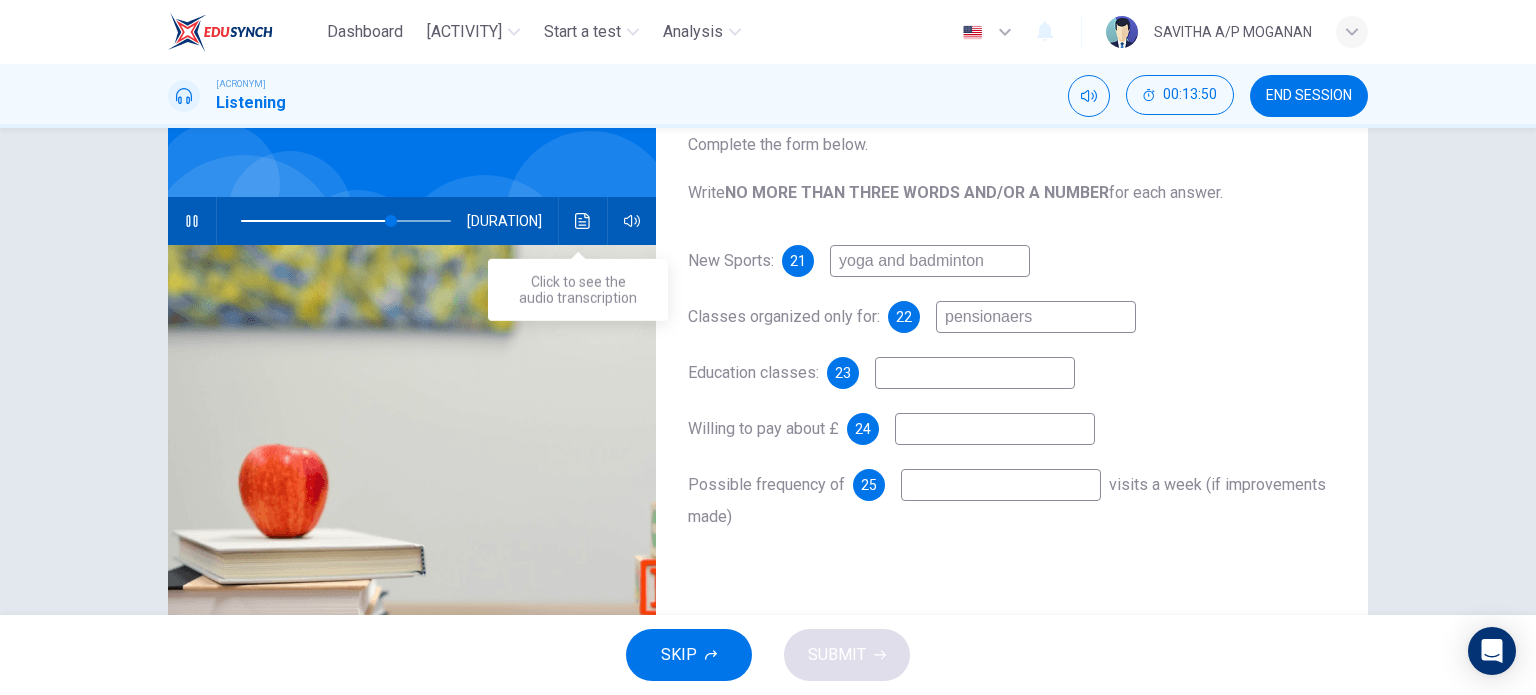 click at bounding box center (583, 221) 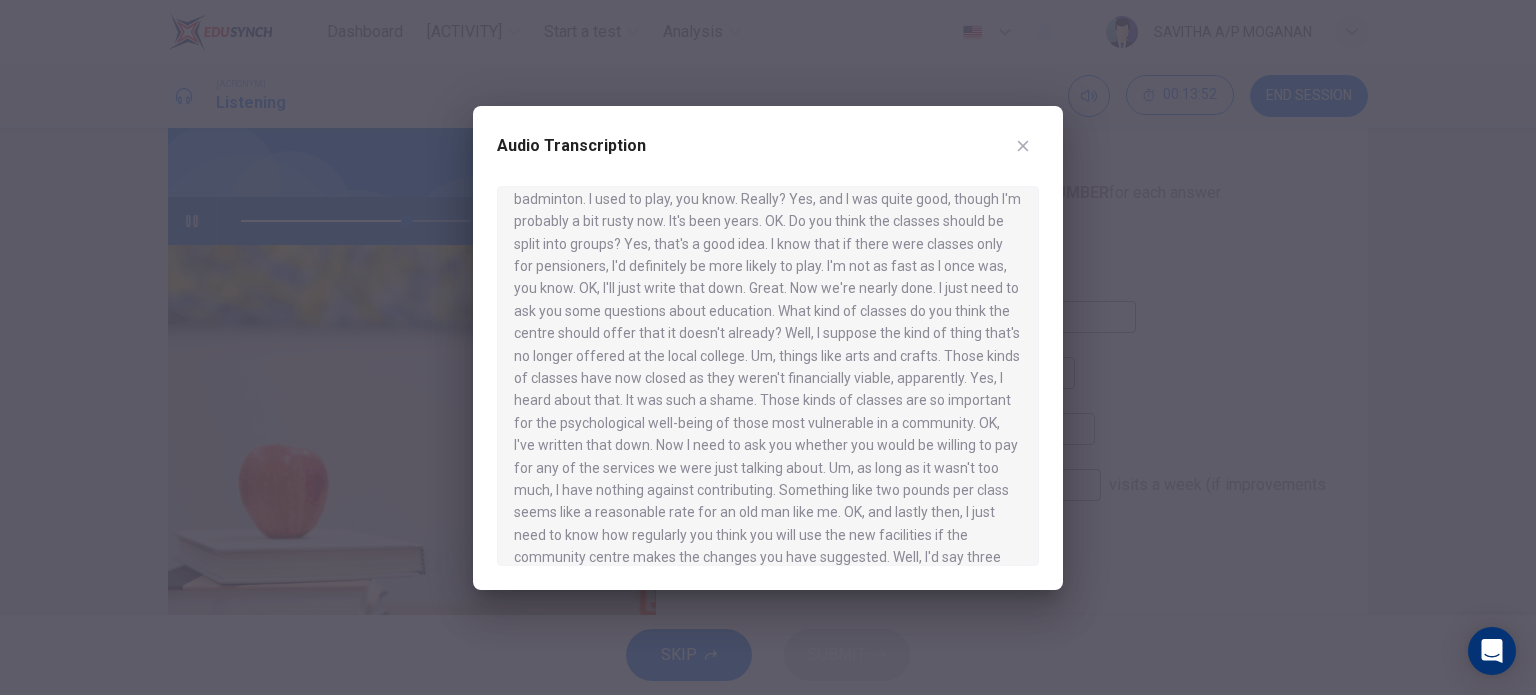 scroll, scrollTop: 552, scrollLeft: 0, axis: vertical 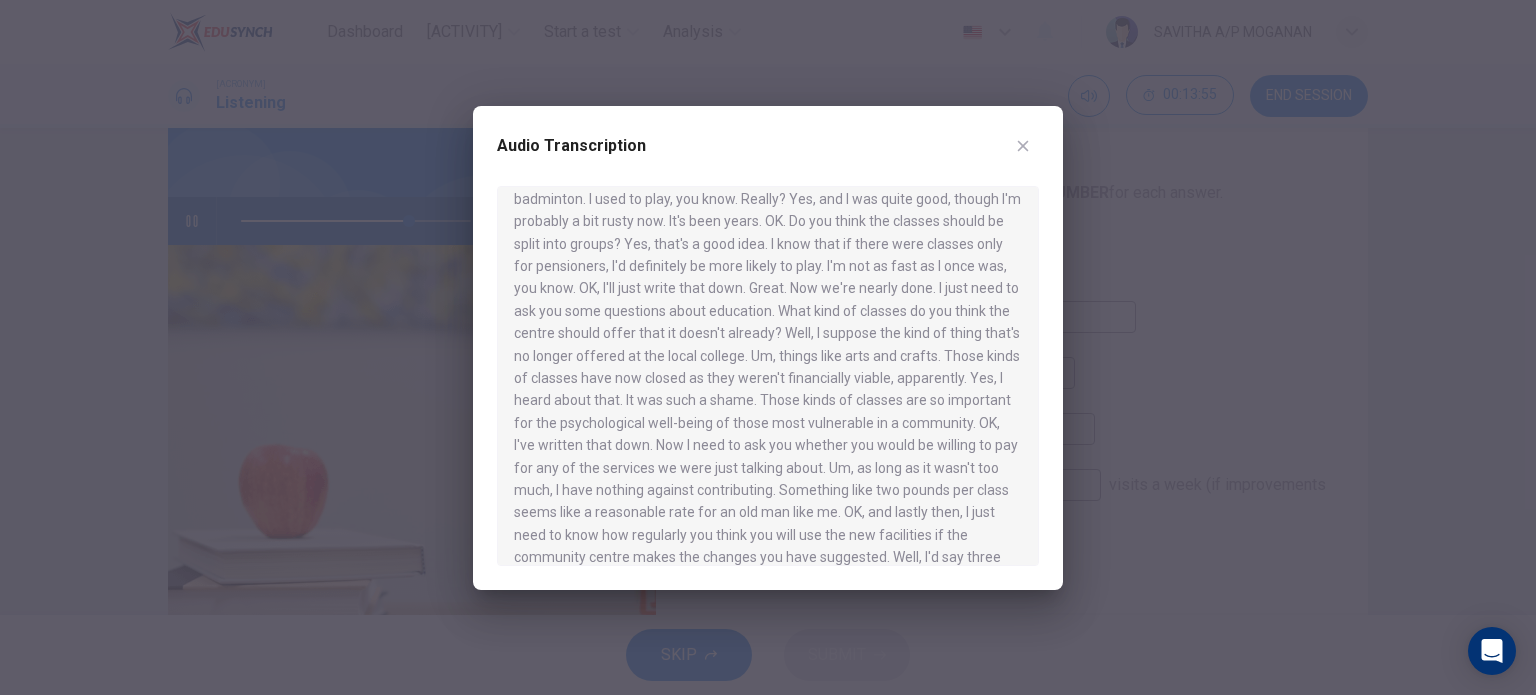click at bounding box center (1023, 146) 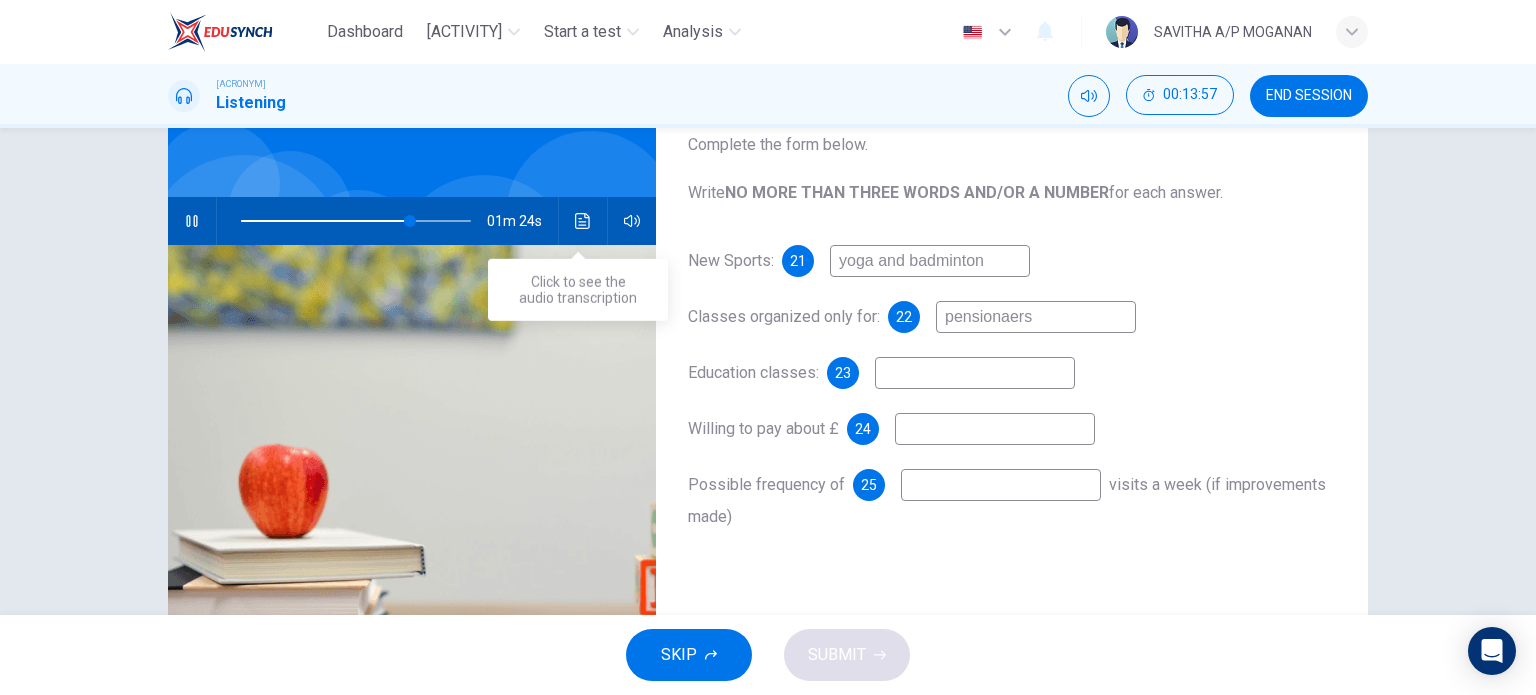 click at bounding box center [583, 221] 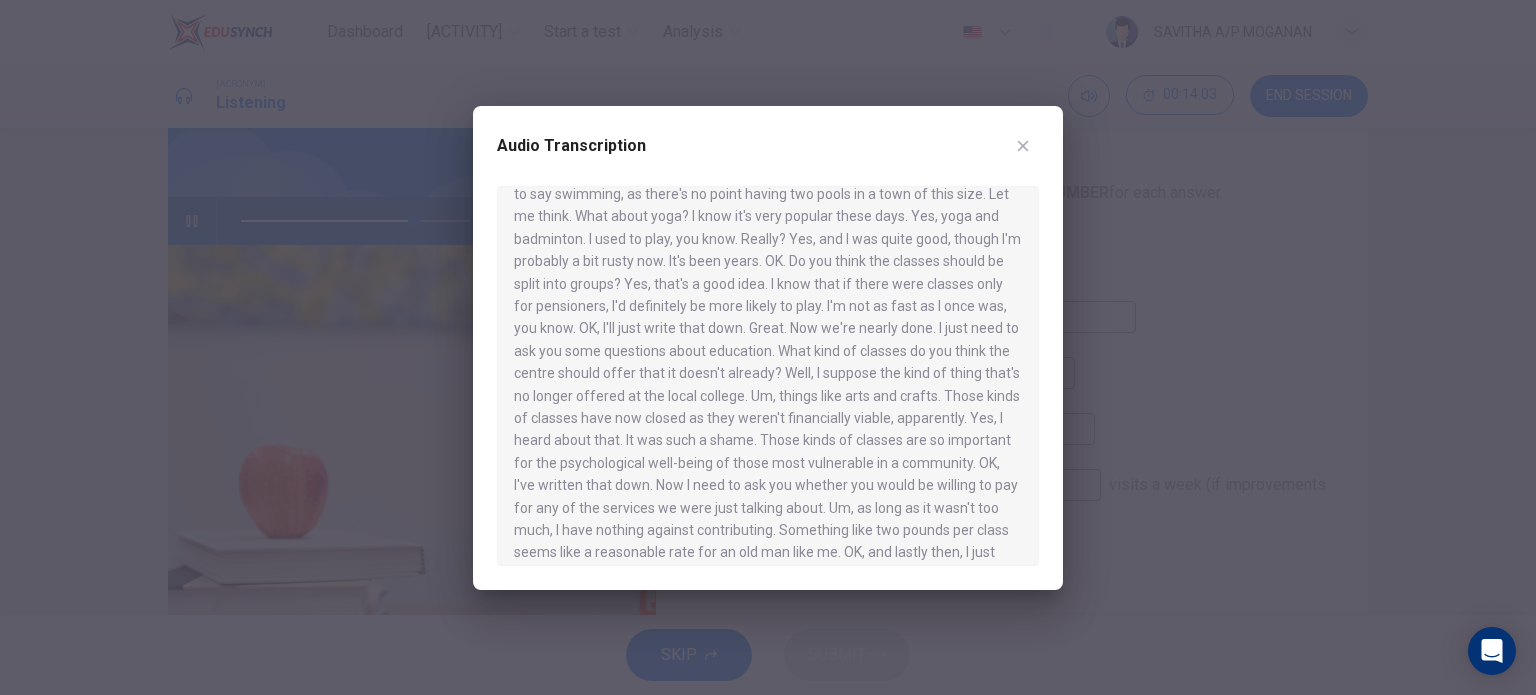 scroll, scrollTop: 514, scrollLeft: 0, axis: vertical 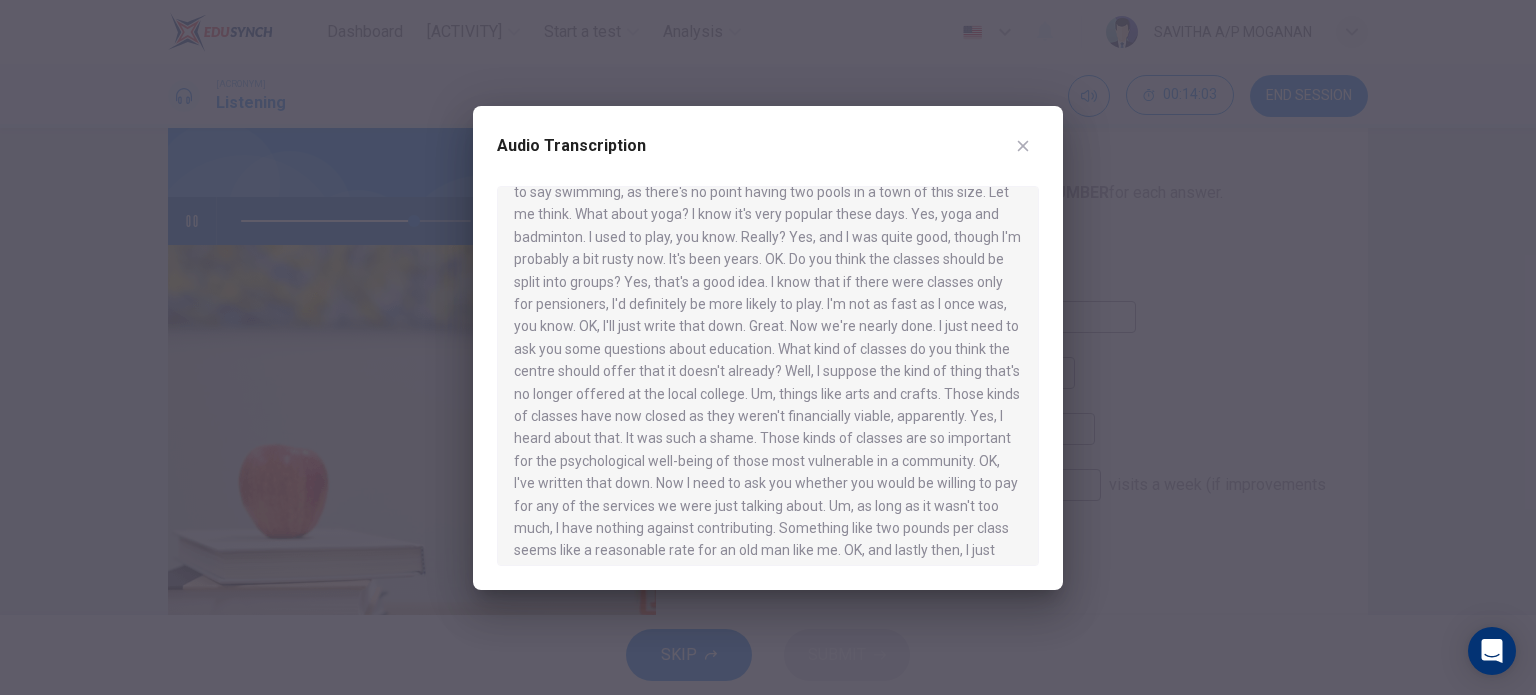 click at bounding box center [768, 347] 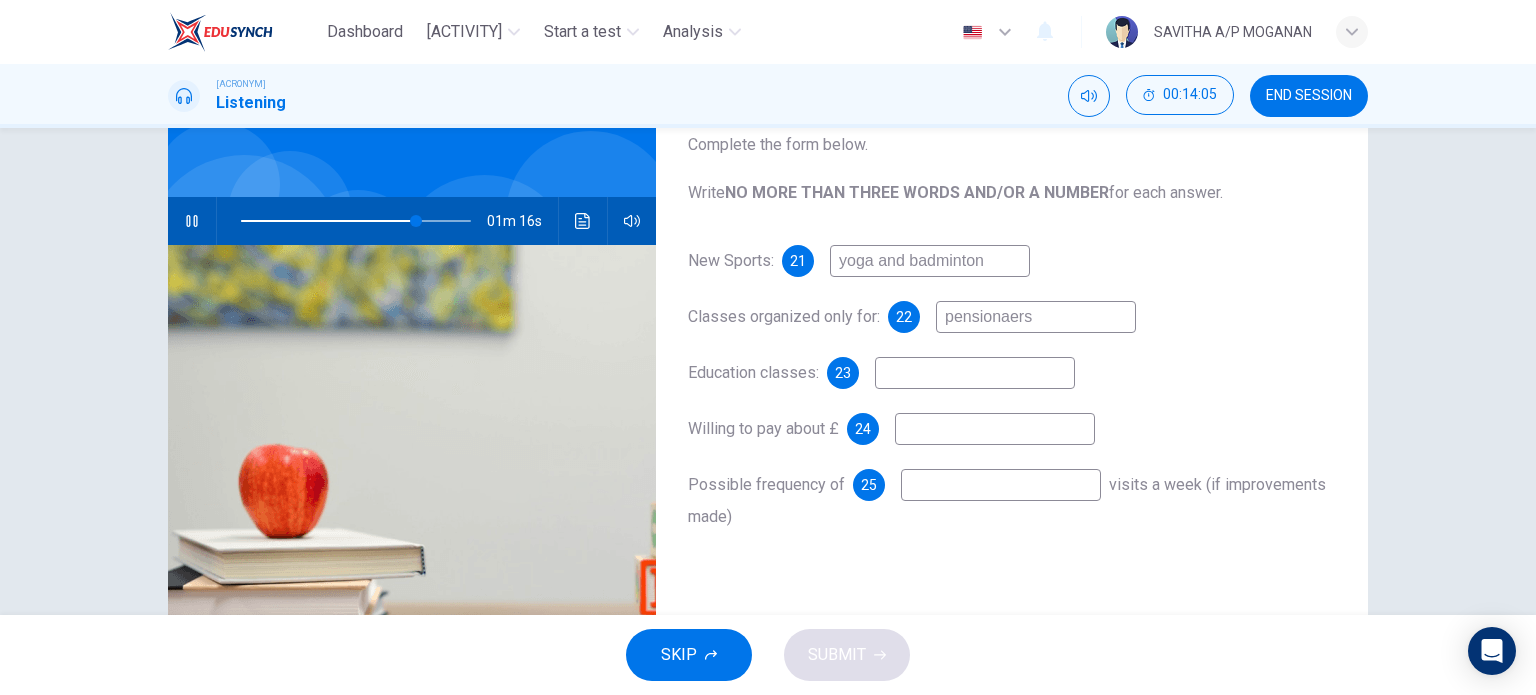 click on "pensionaers" at bounding box center [930, 261] 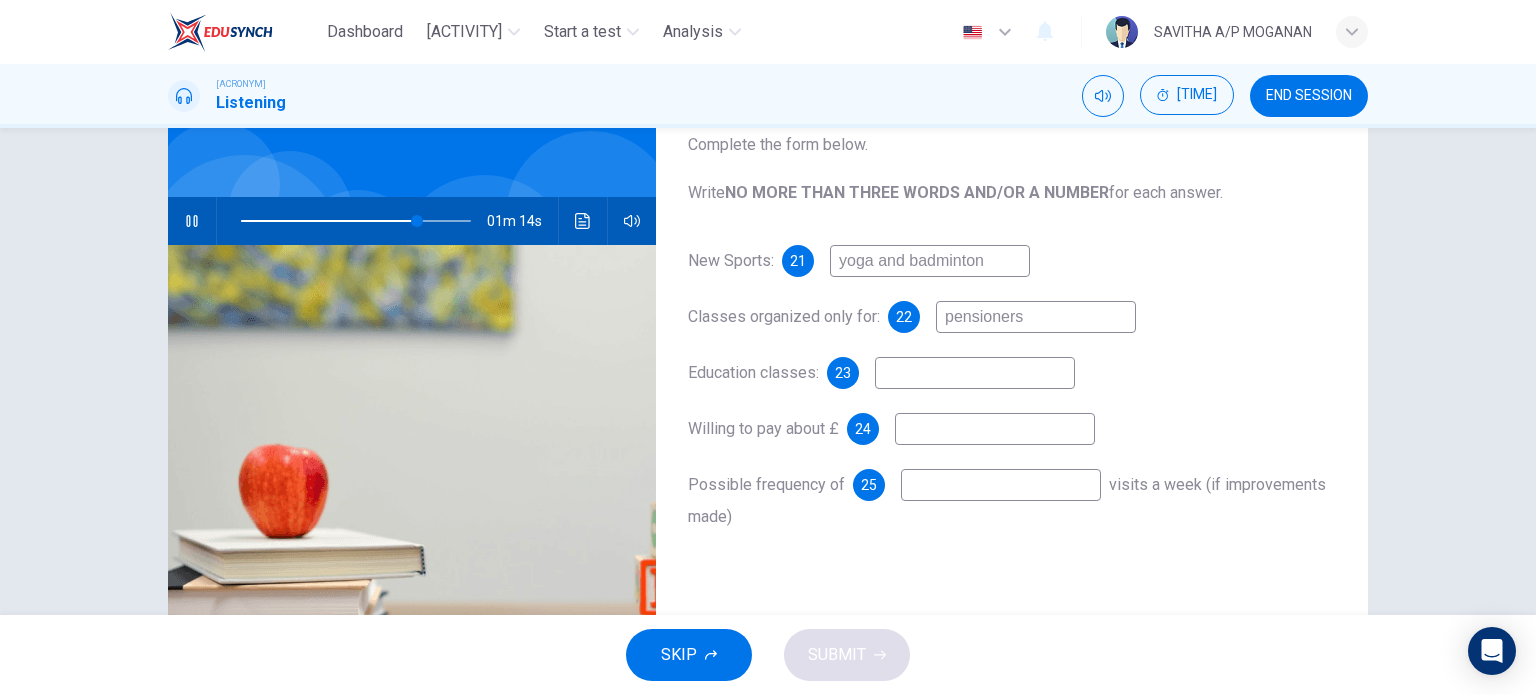 type on "pensioners" 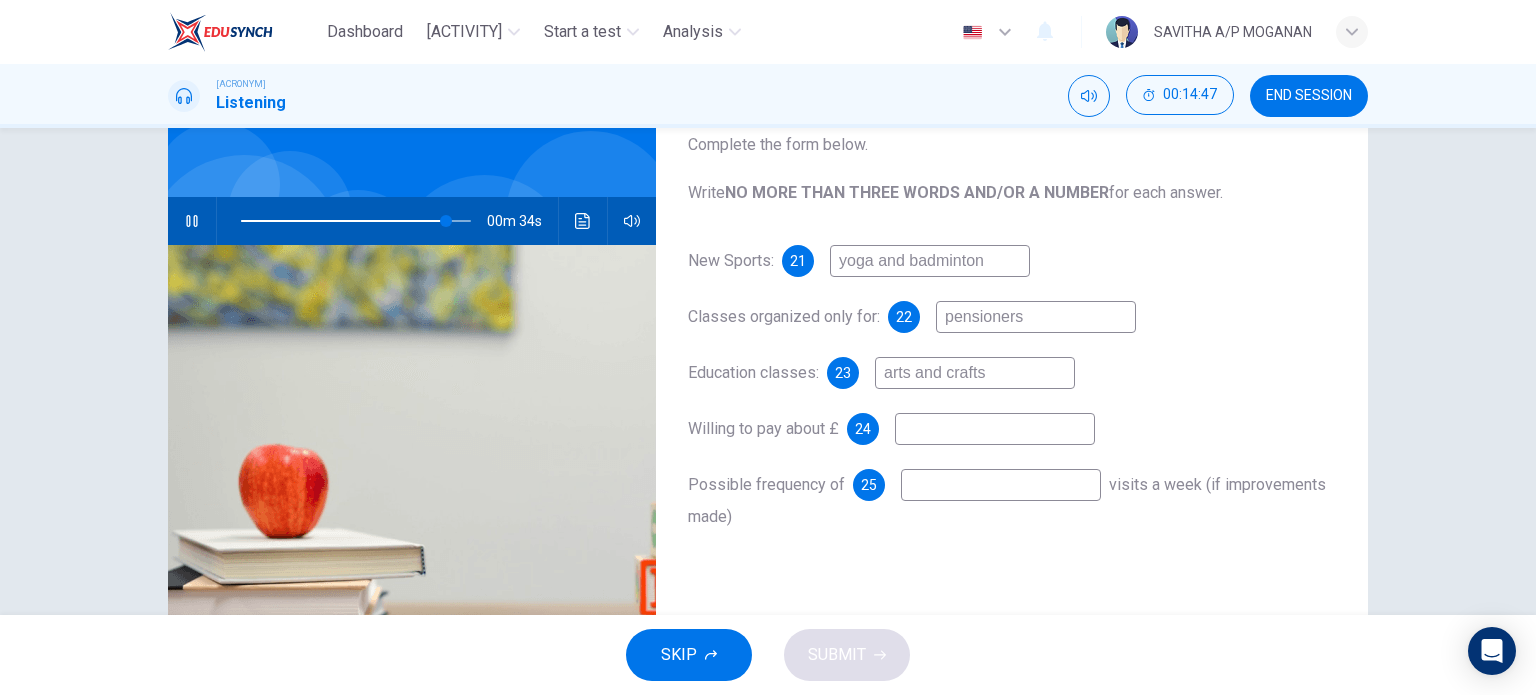 type on "arts and crafts" 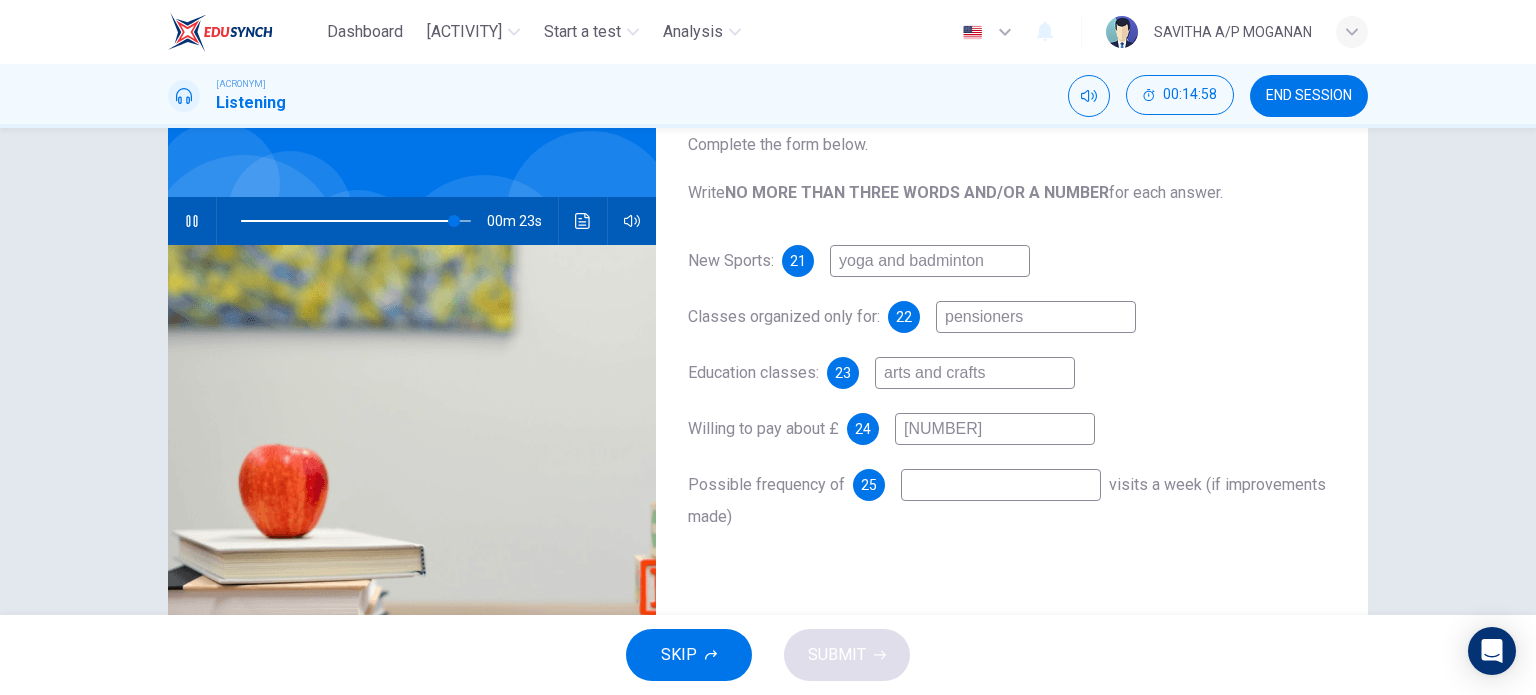 type on "2" 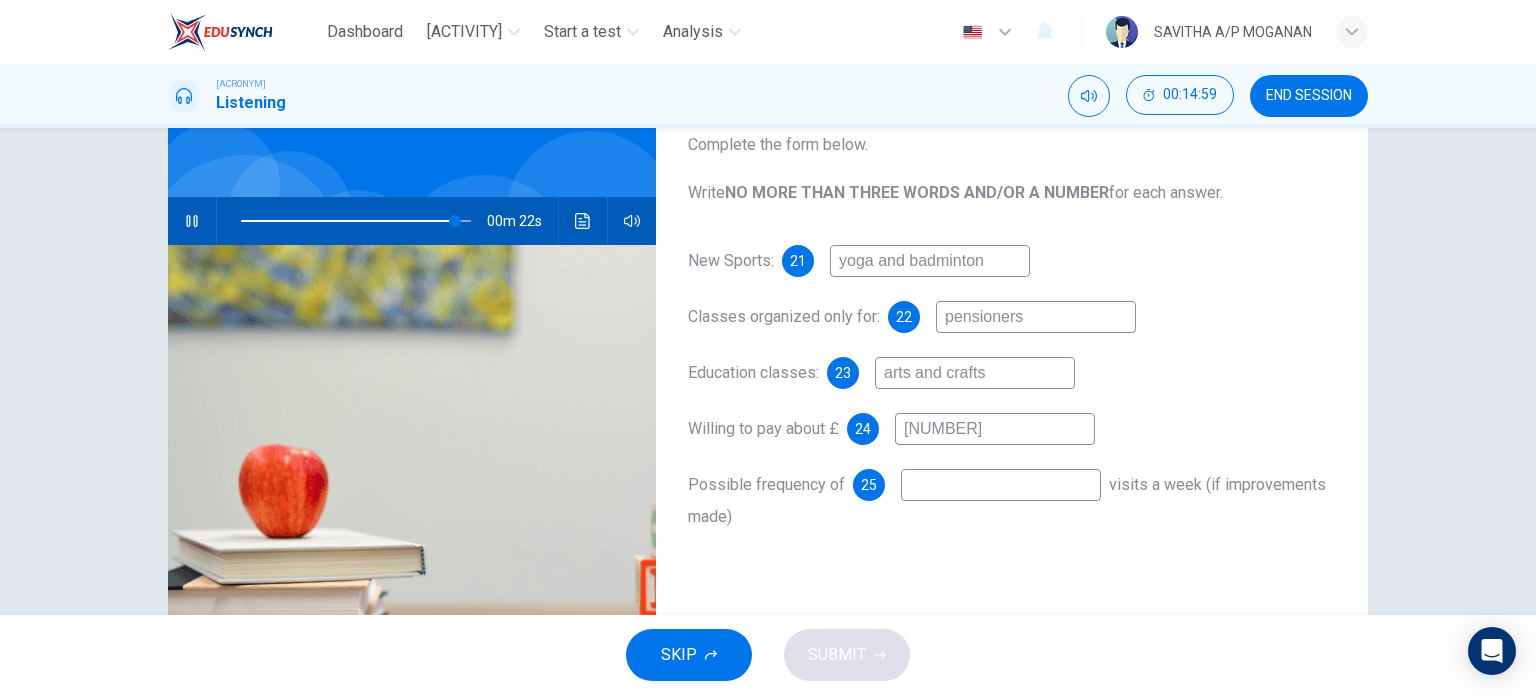 click at bounding box center [930, 261] 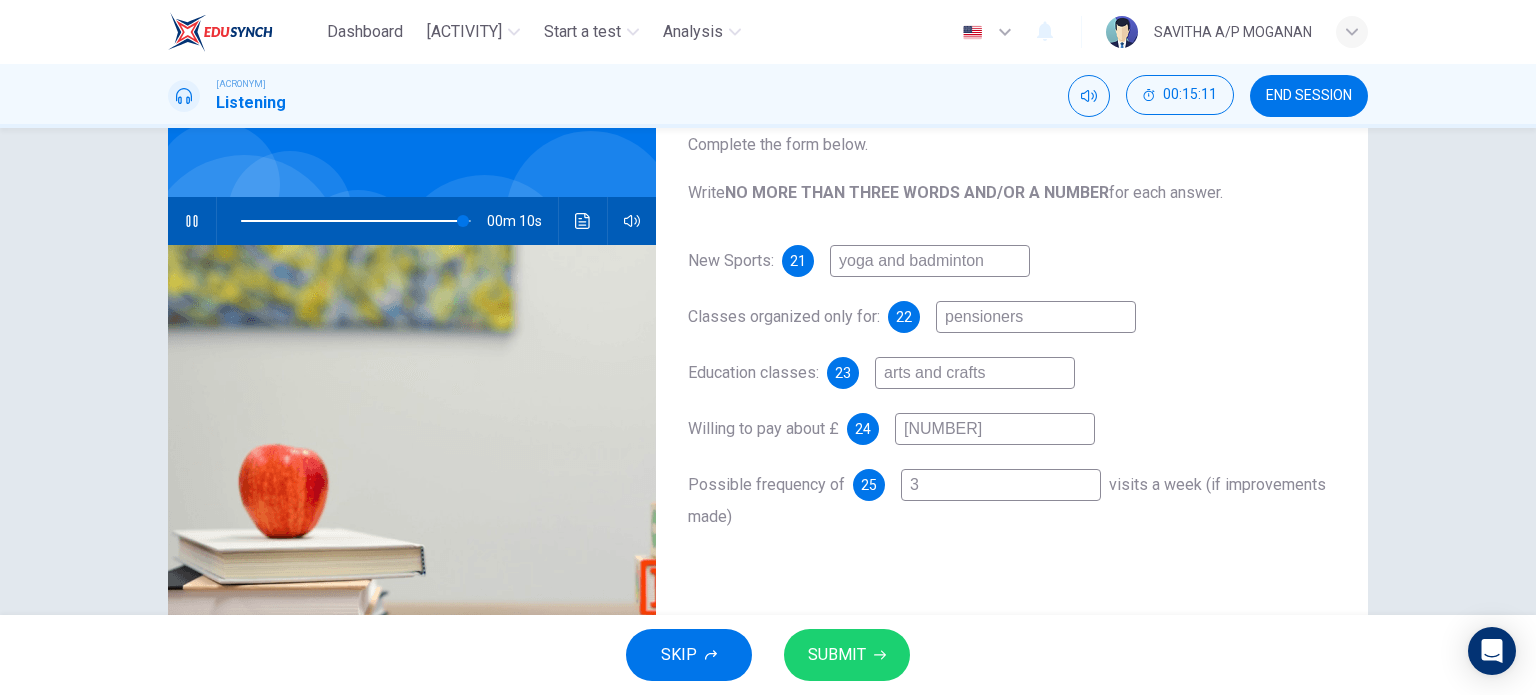 type on "3" 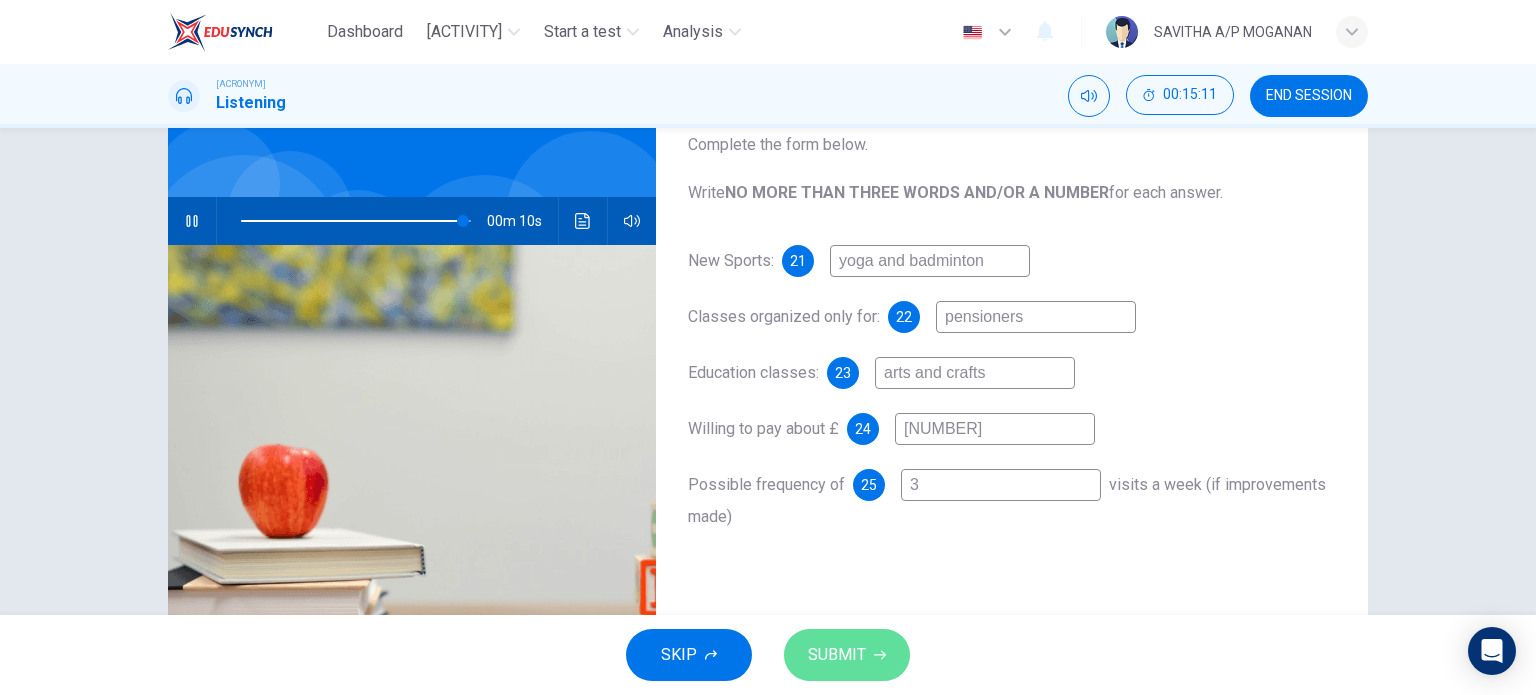 click on "SUBMIT" at bounding box center (837, 655) 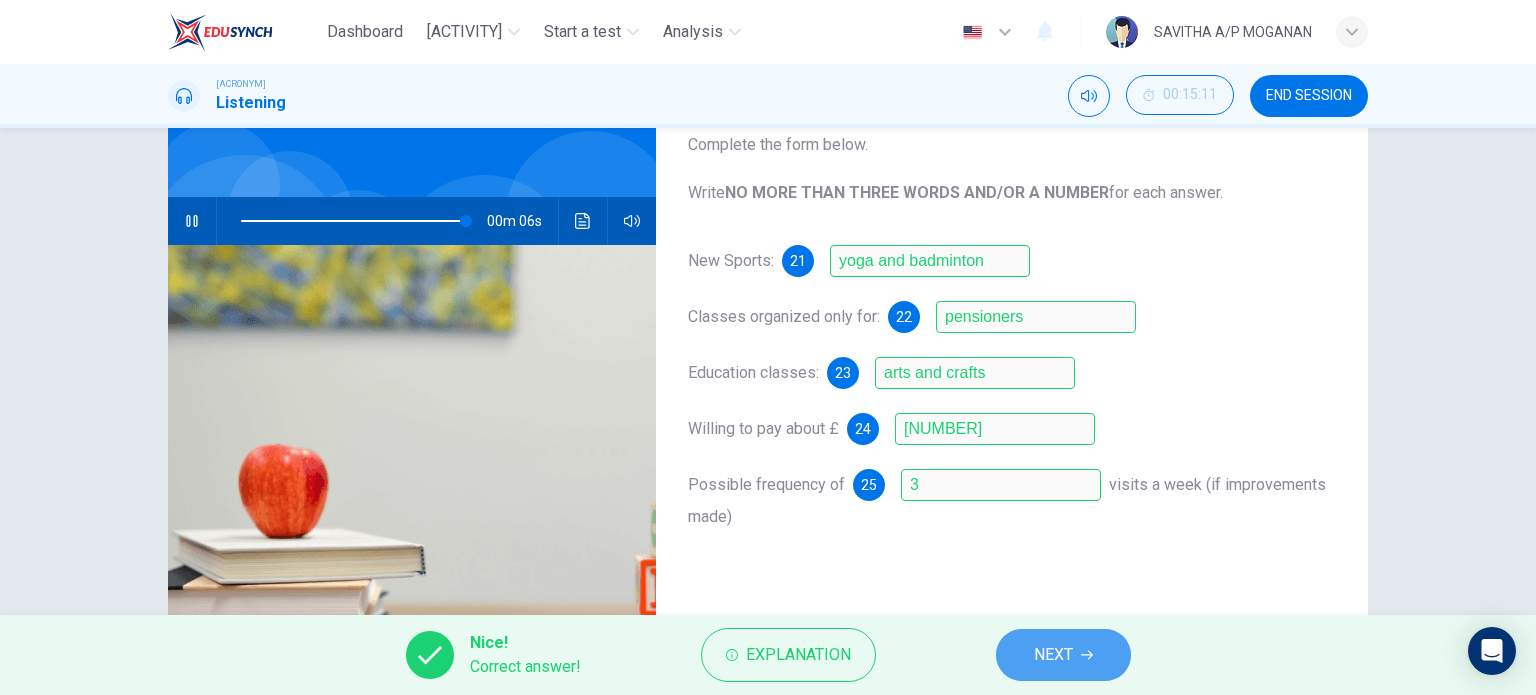 click on "NEXT" at bounding box center [1053, 655] 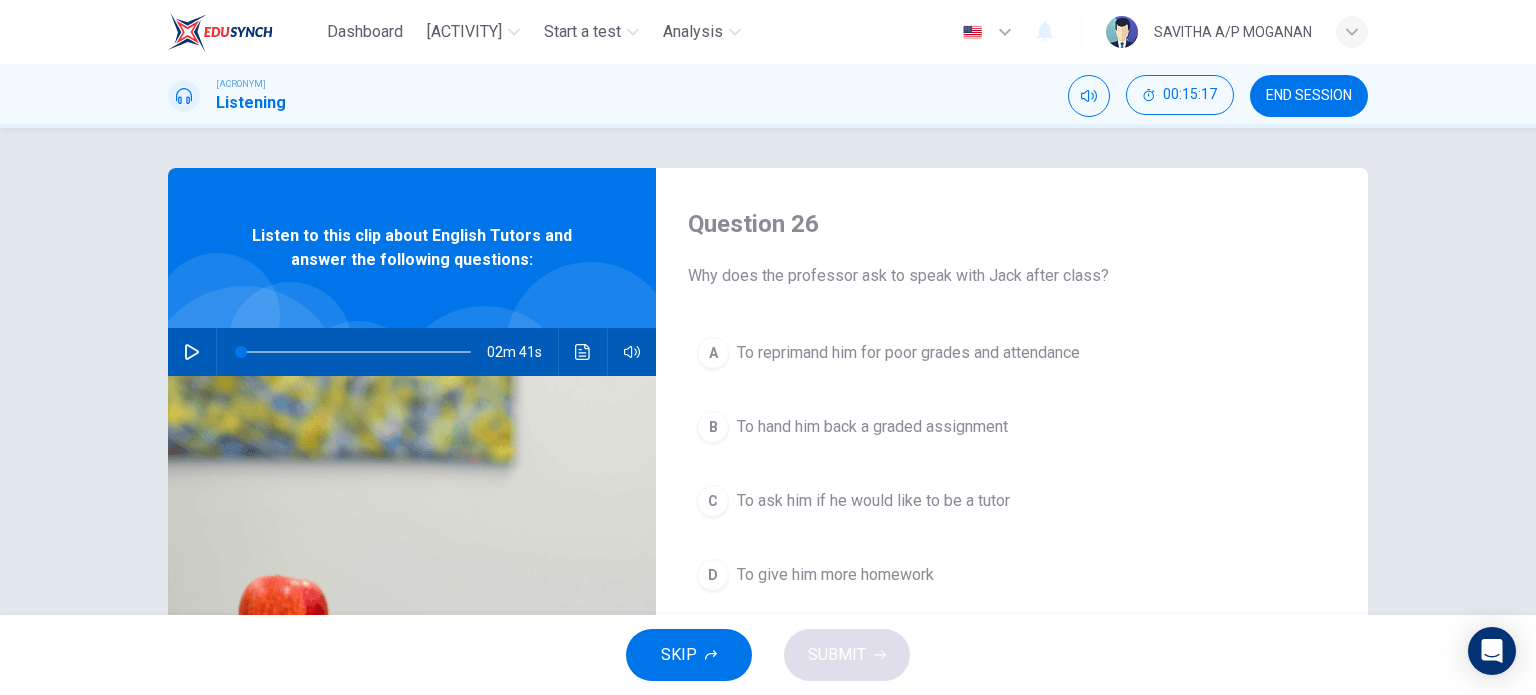 scroll, scrollTop: 27, scrollLeft: 0, axis: vertical 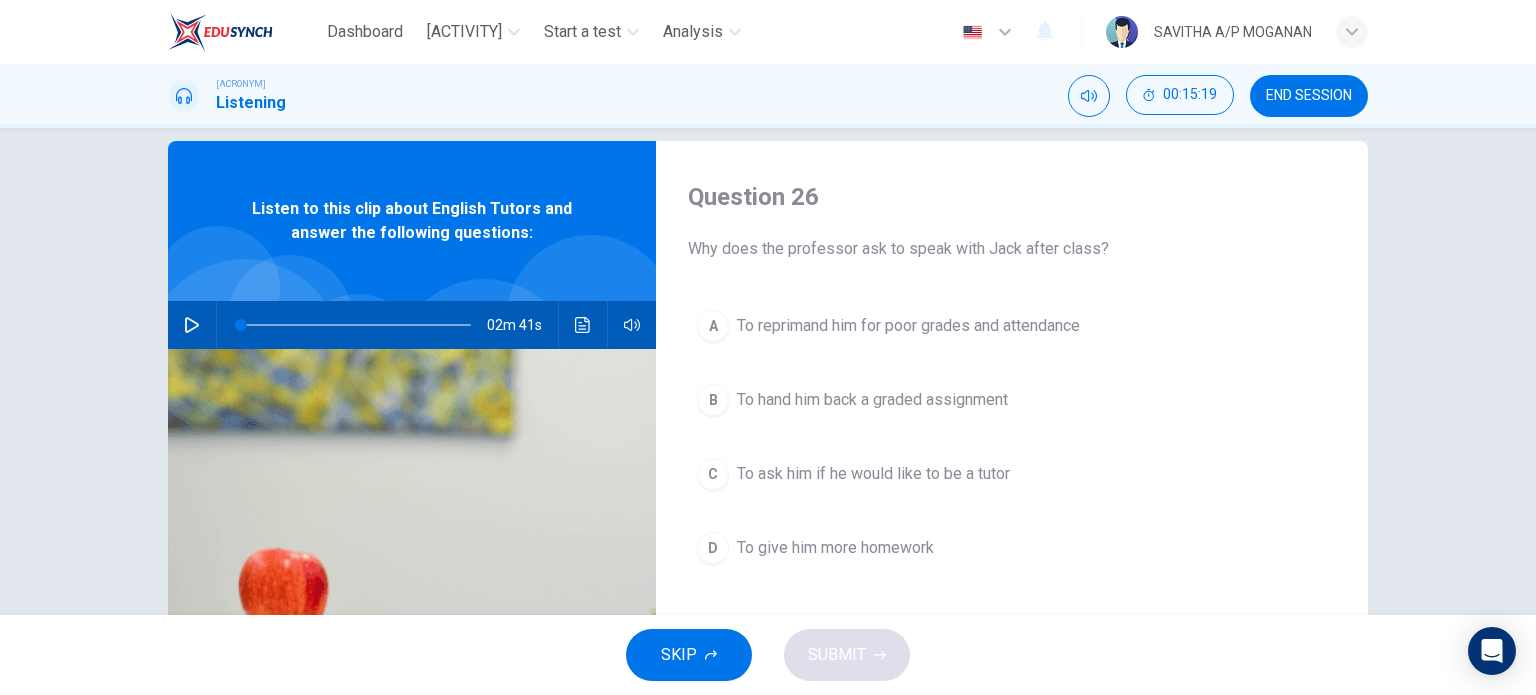 click at bounding box center (192, 325) 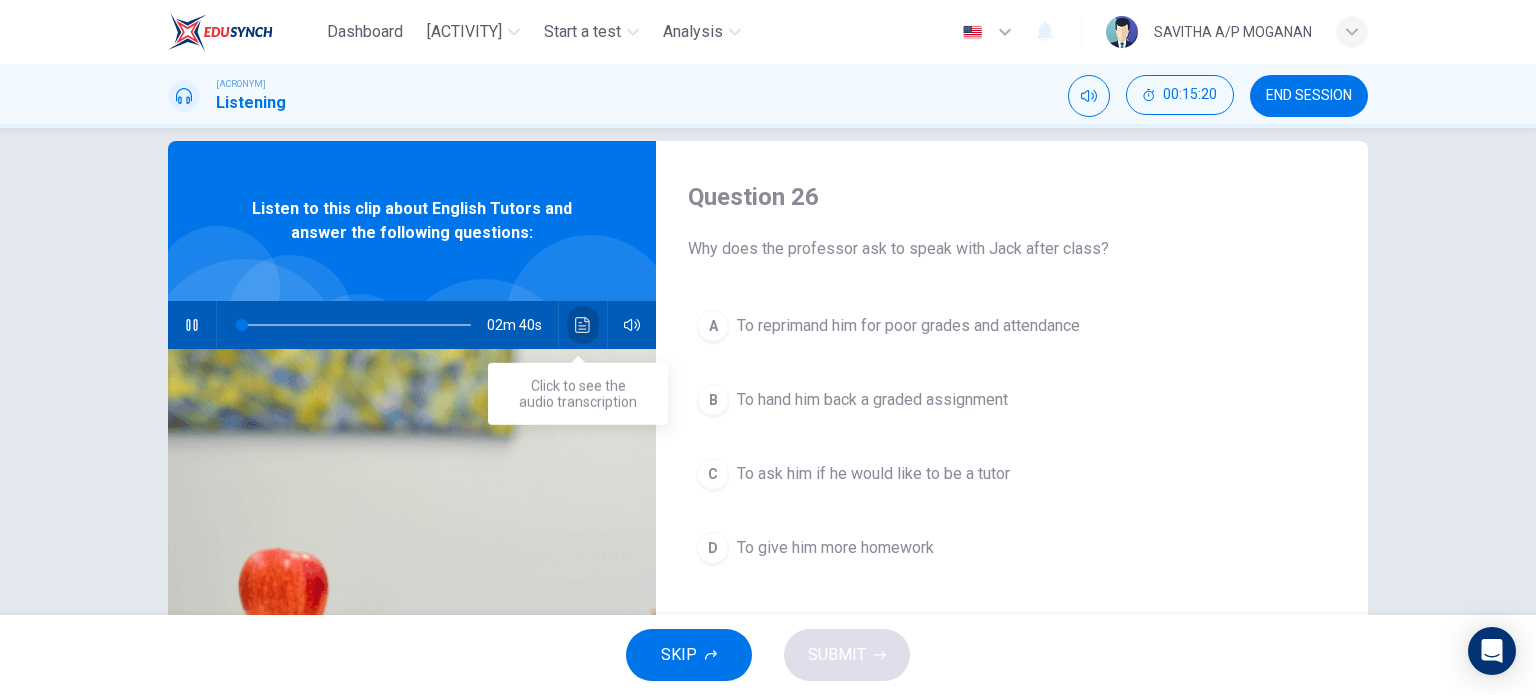 click at bounding box center (583, 325) 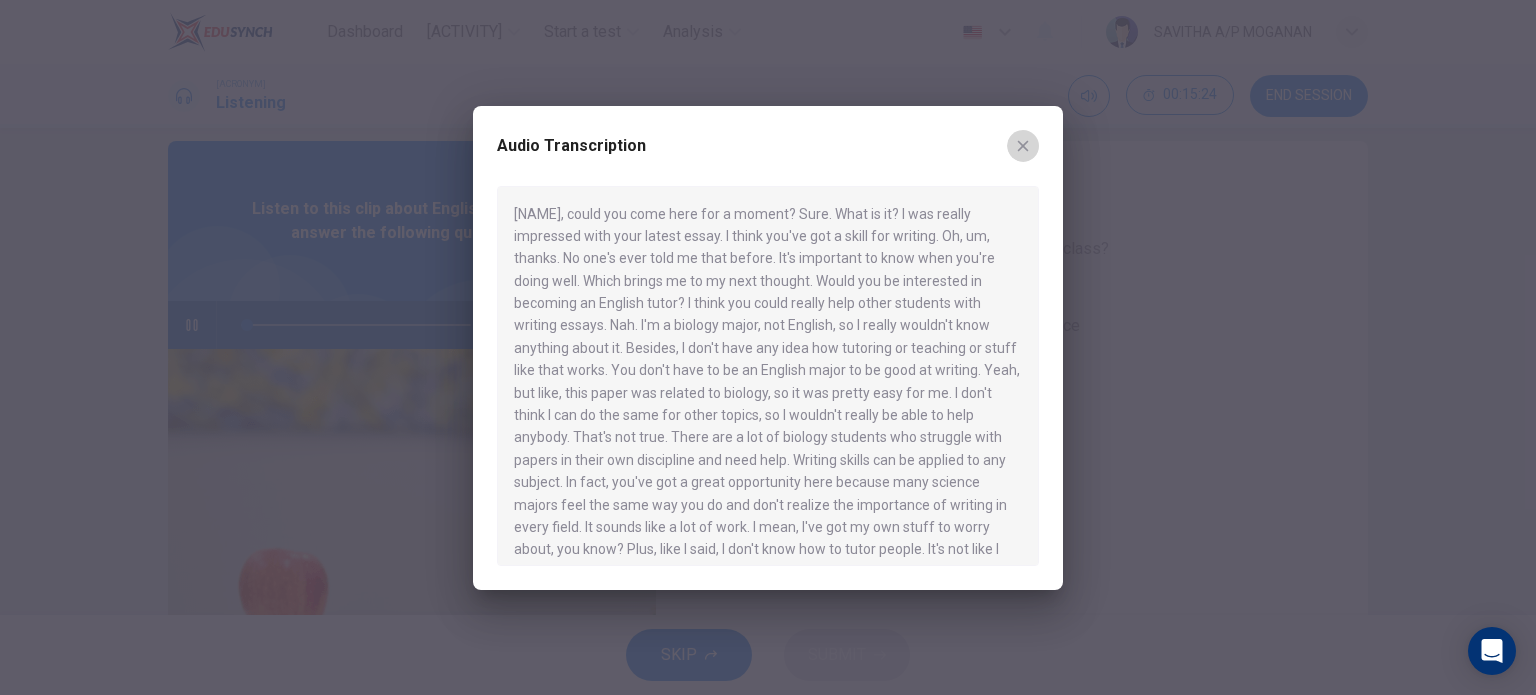 click at bounding box center [1023, 146] 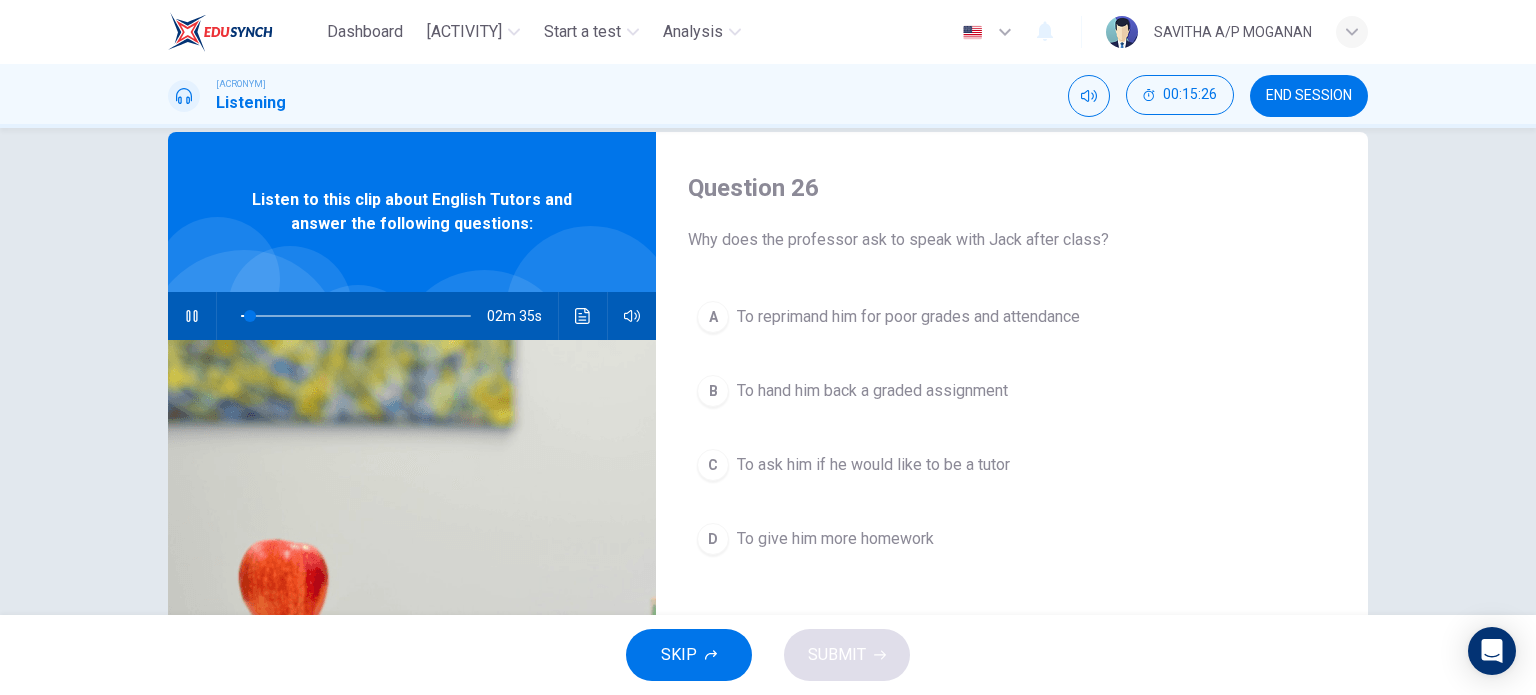 scroll, scrollTop: 38, scrollLeft: 0, axis: vertical 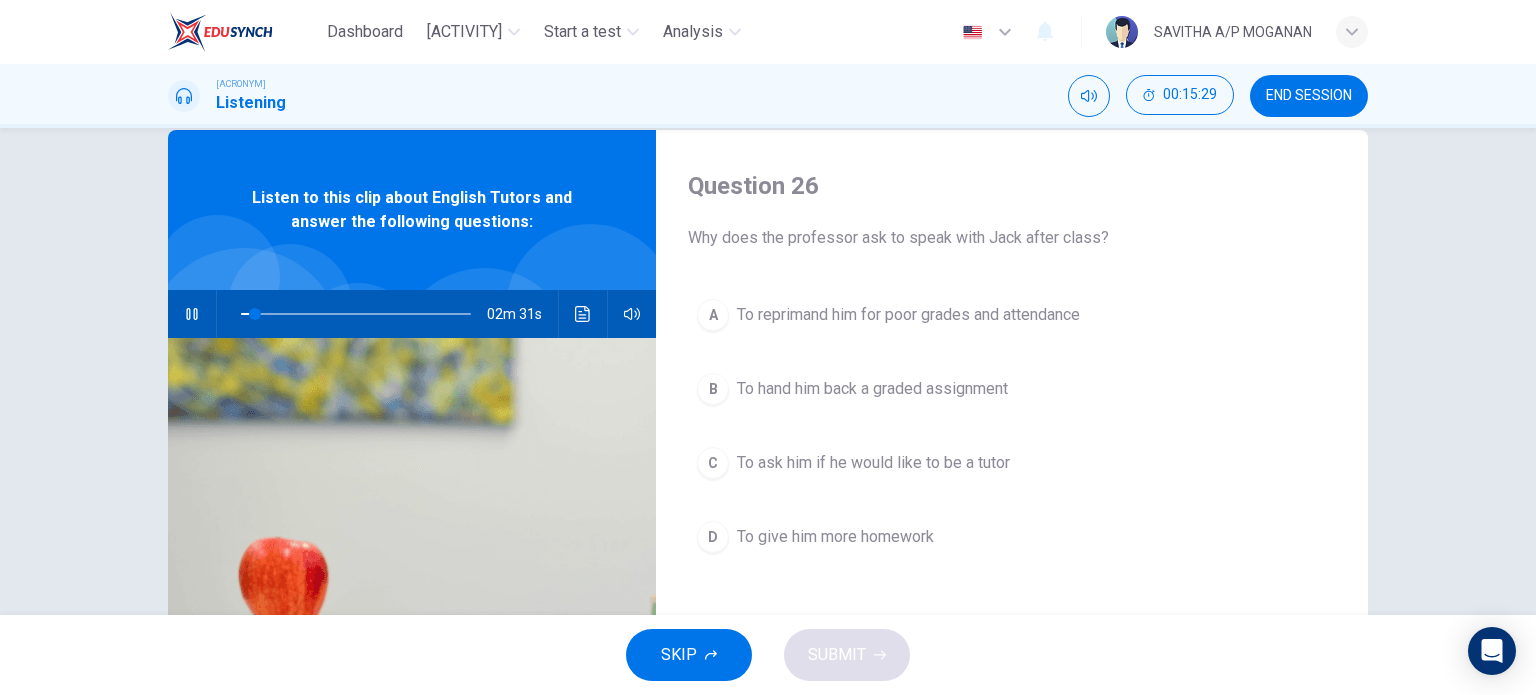 click on "To hand him back a graded assignment" at bounding box center [908, 315] 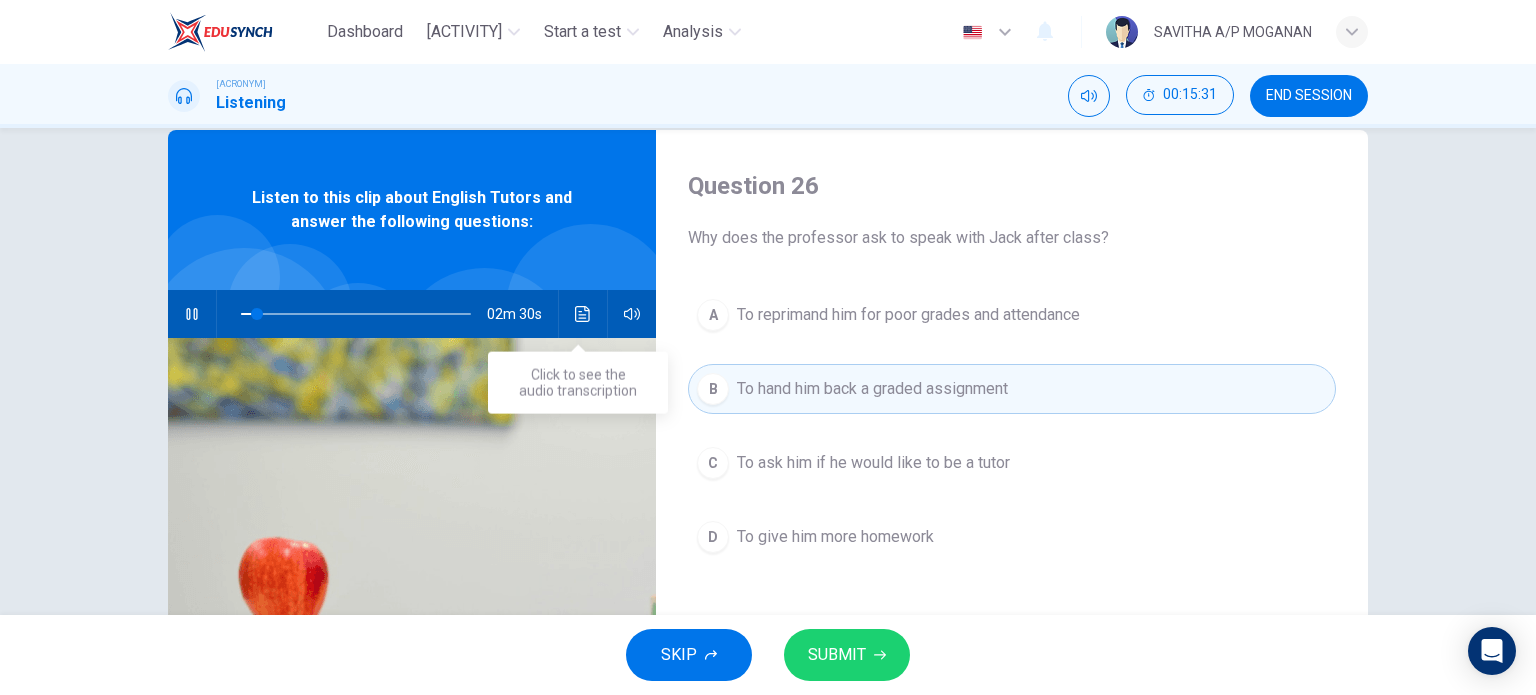 click at bounding box center (582, 314) 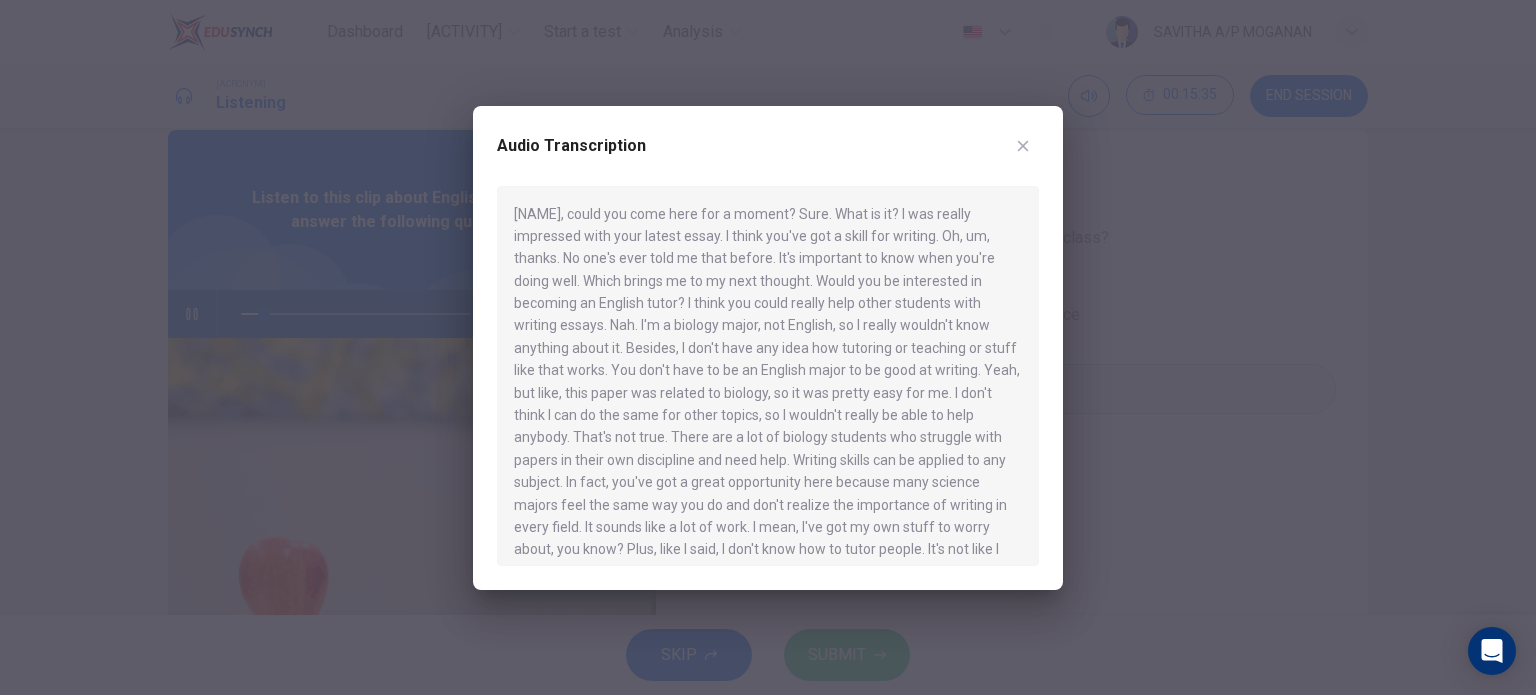 scroll, scrollTop: 4, scrollLeft: 0, axis: vertical 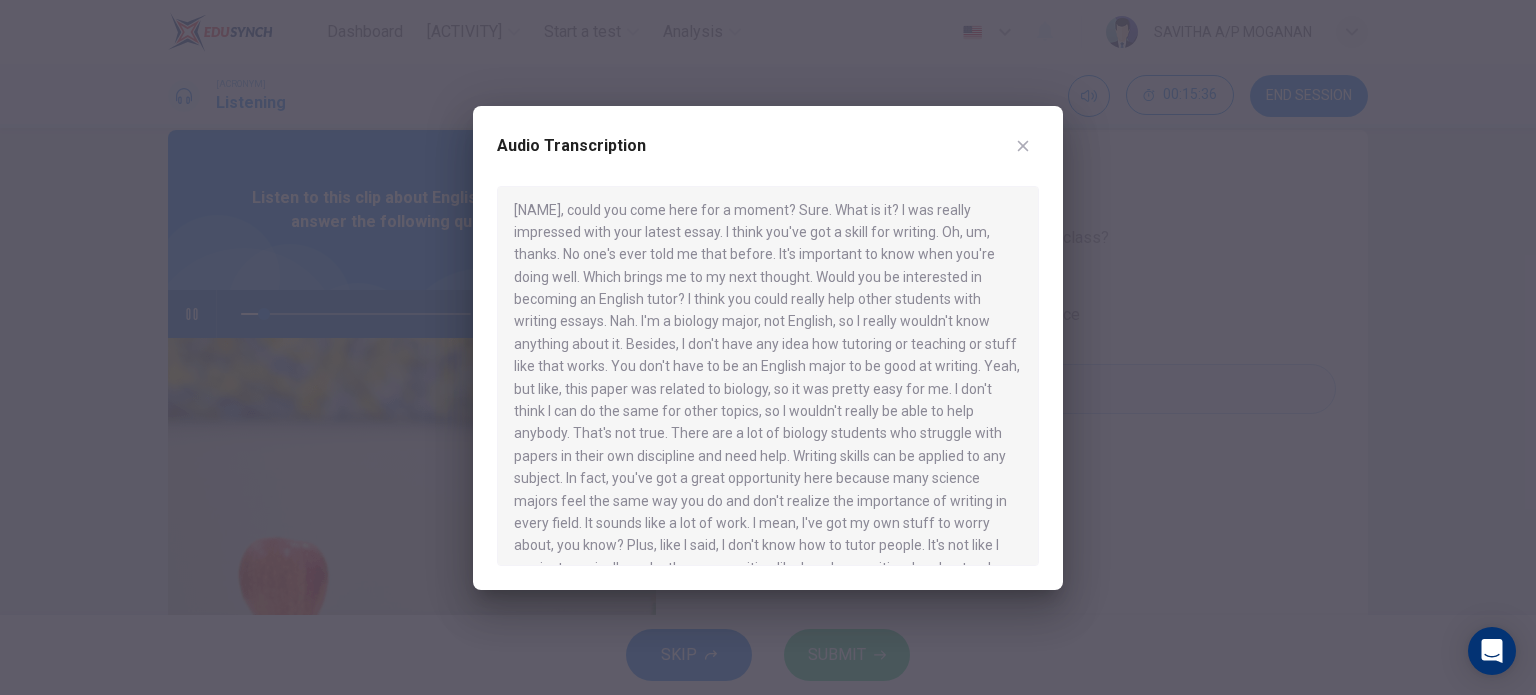 click at bounding box center (768, 347) 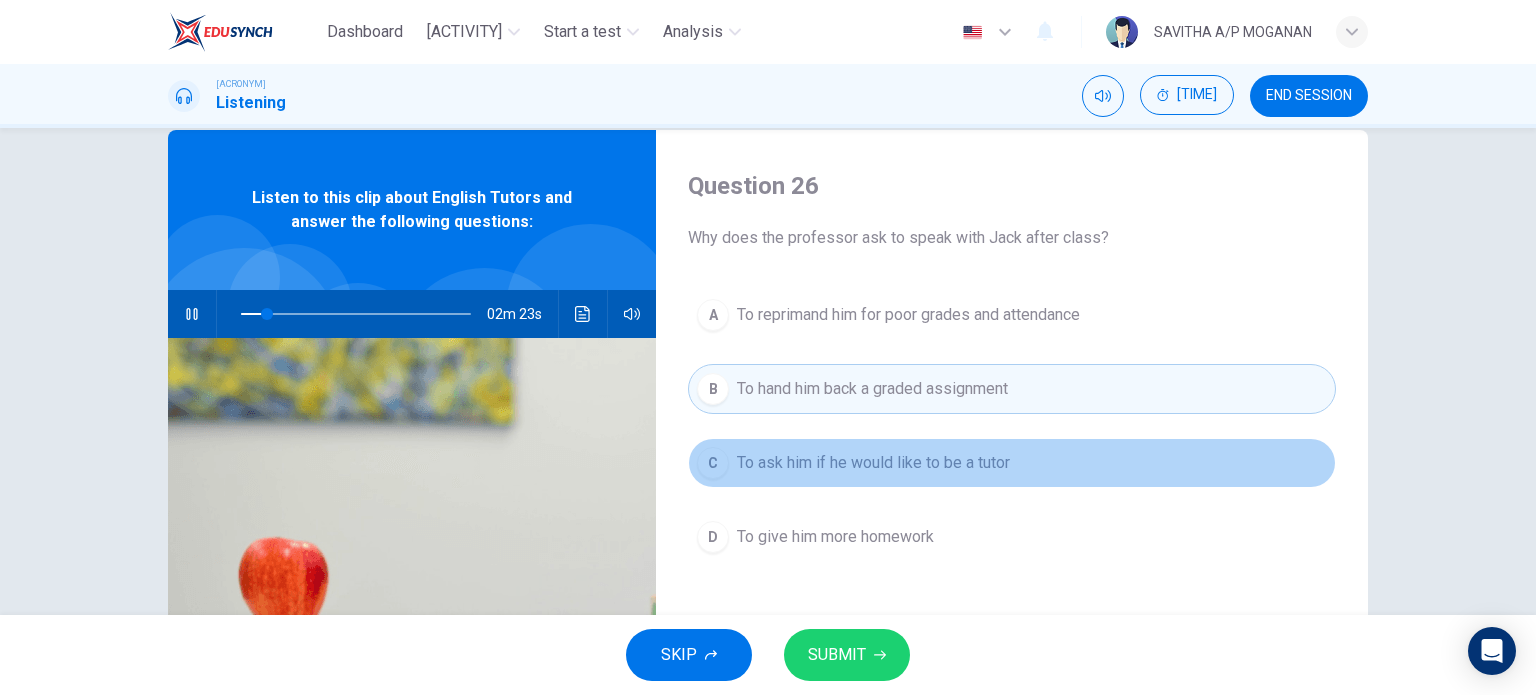 click on "To ask him if he would like to be a tutor" at bounding box center [908, 315] 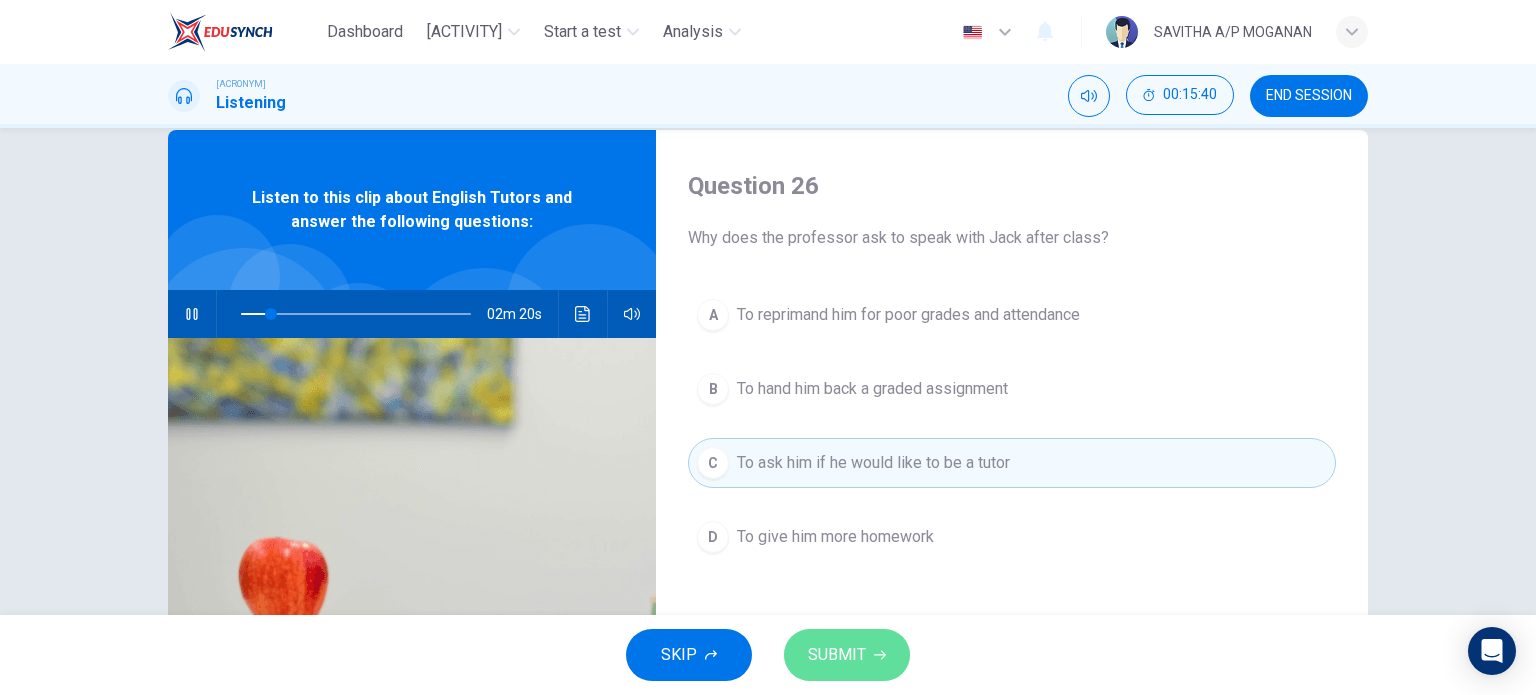 click on "SUBMIT" at bounding box center [837, 655] 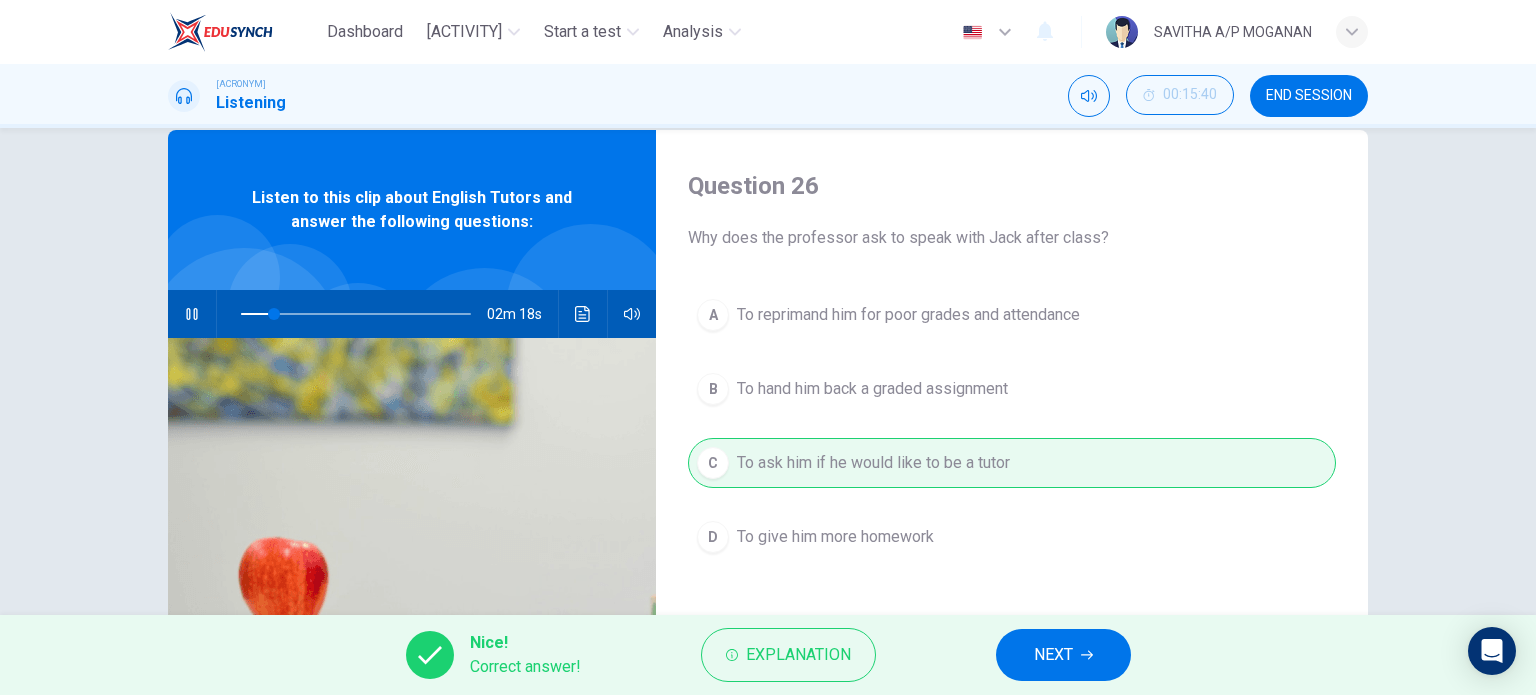 click on "NEXT" at bounding box center [1053, 655] 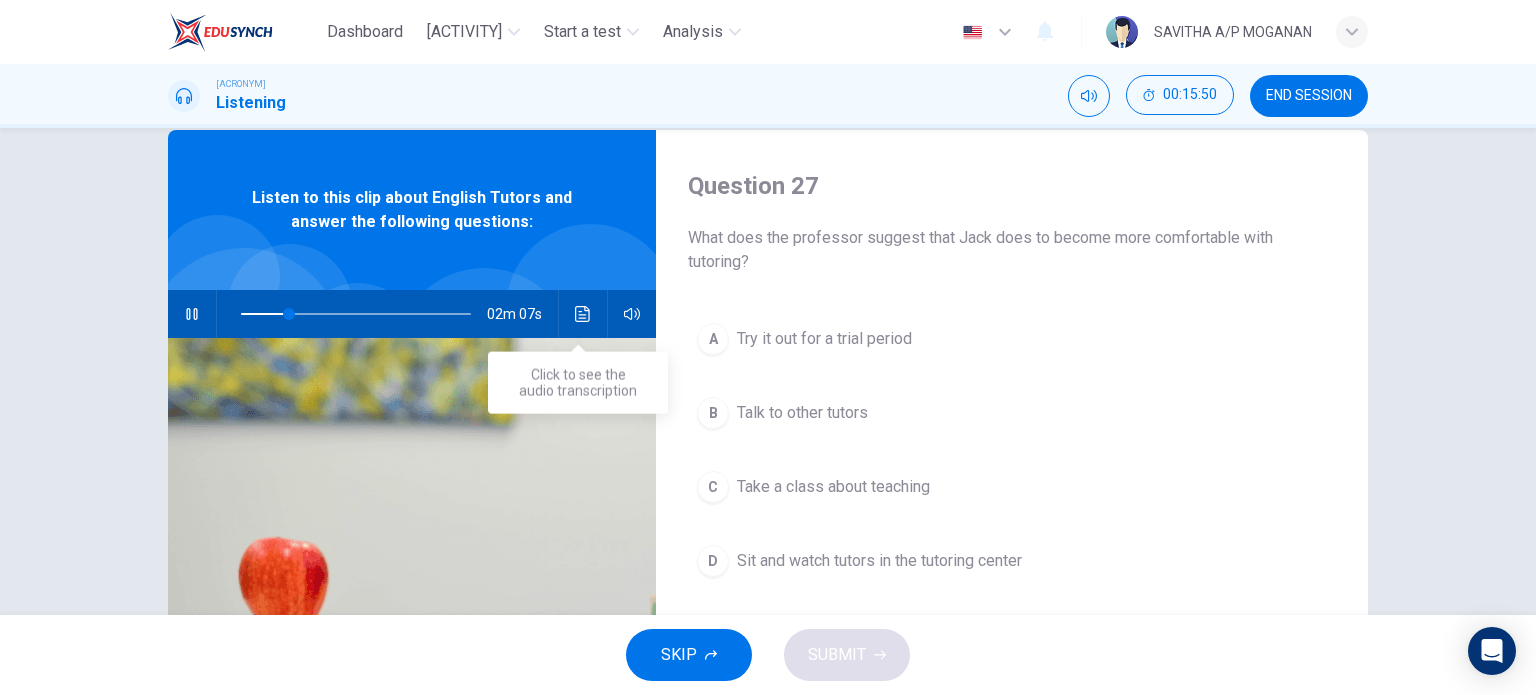 click at bounding box center (583, 314) 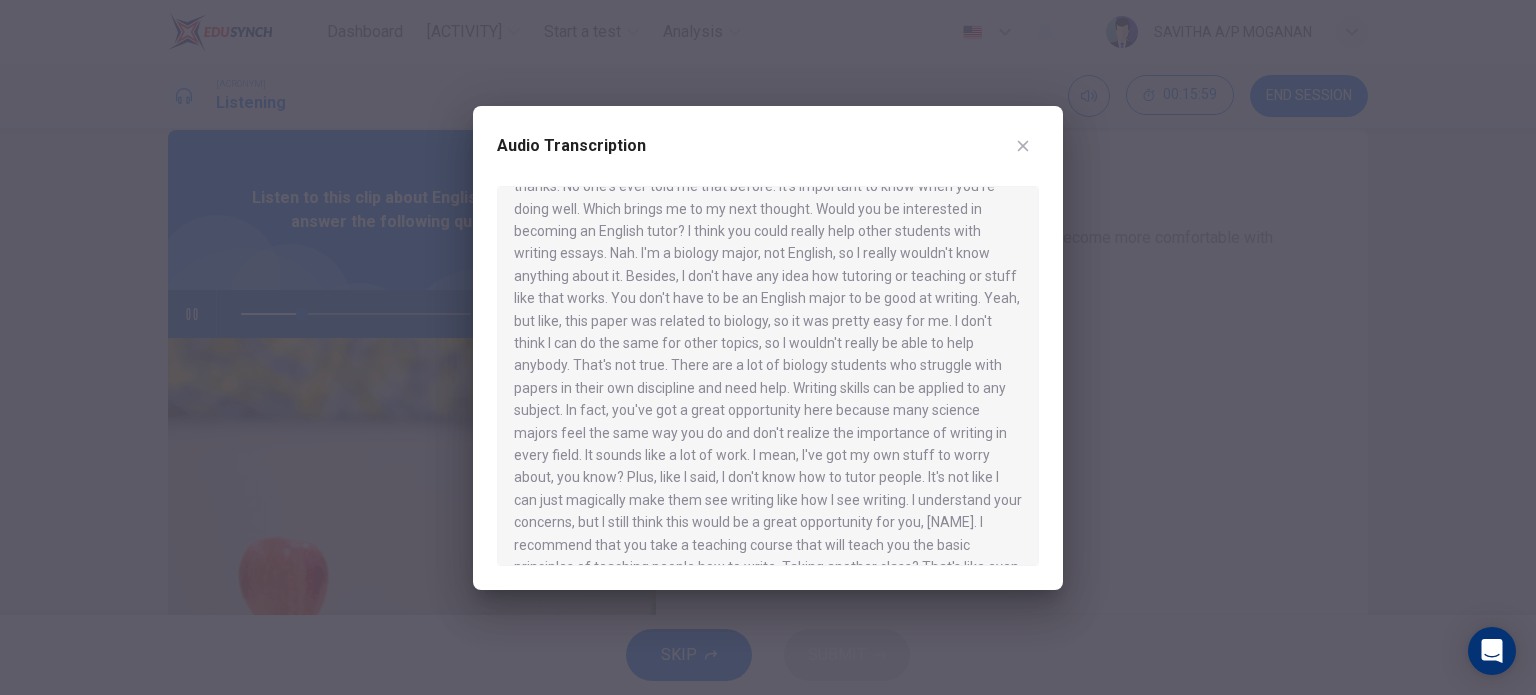 scroll, scrollTop: 75, scrollLeft: 0, axis: vertical 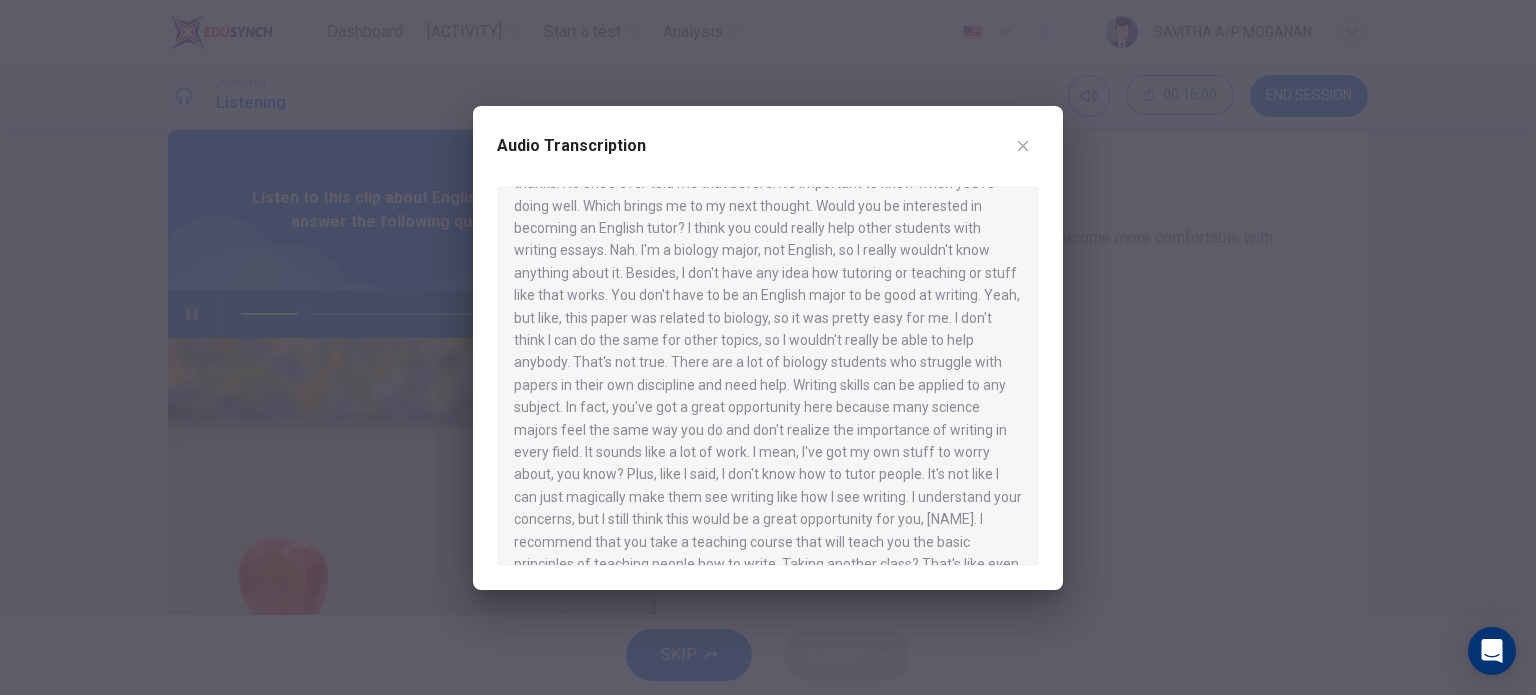 click at bounding box center (768, 347) 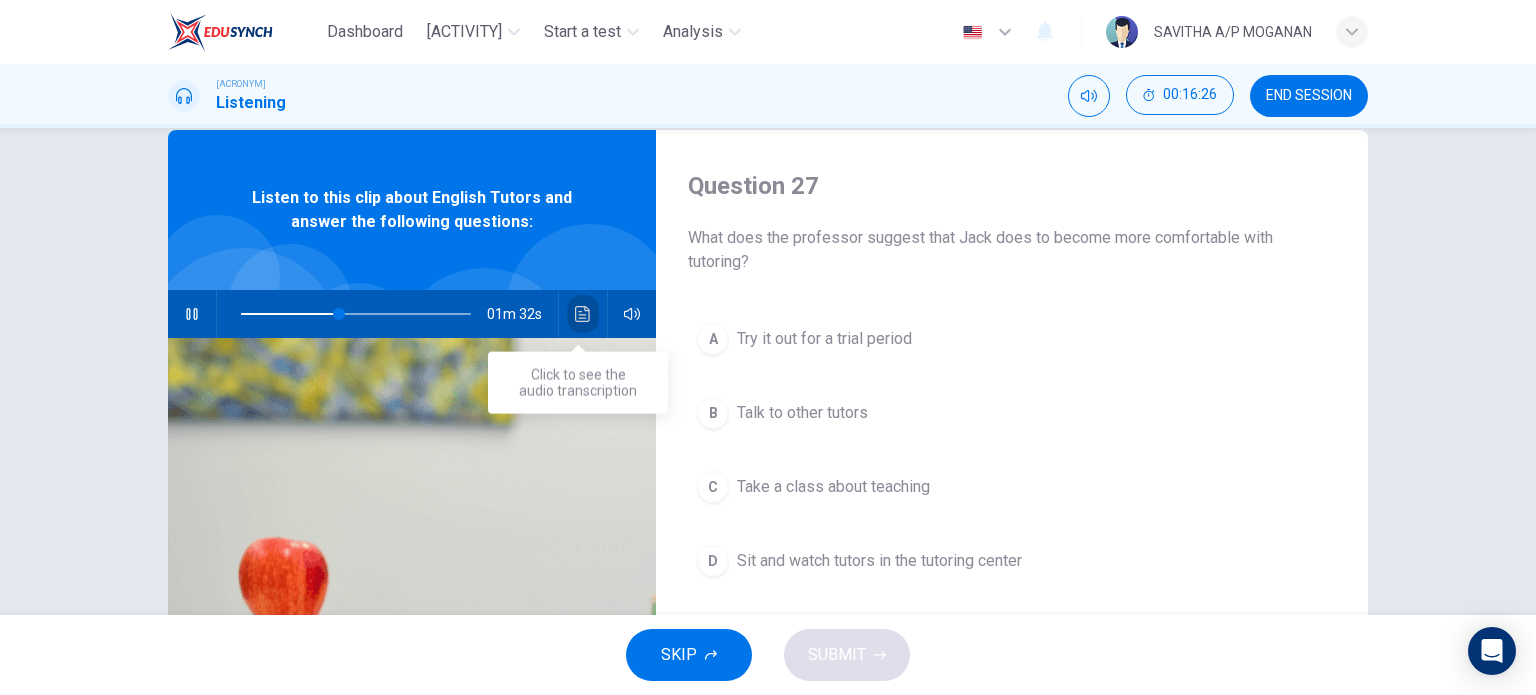 click at bounding box center [583, 314] 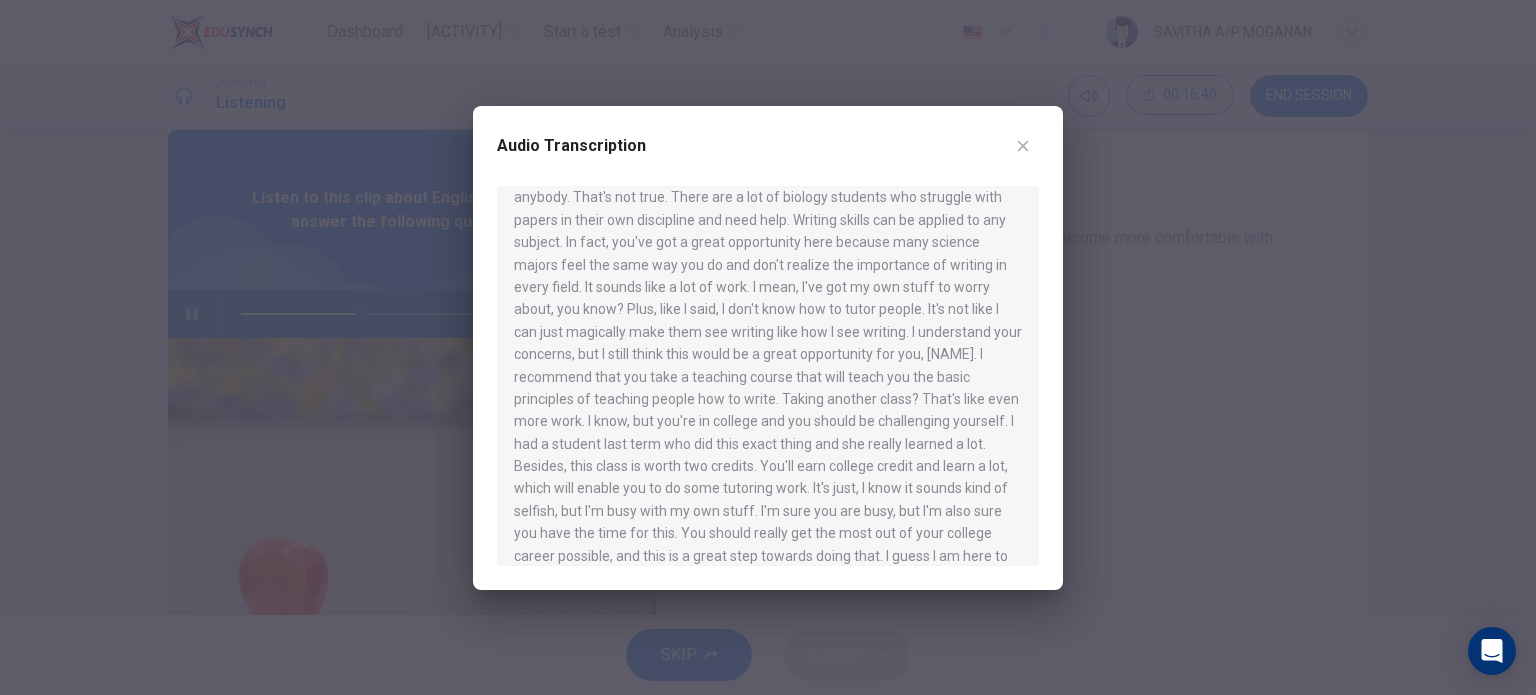 scroll, scrollTop: 240, scrollLeft: 0, axis: vertical 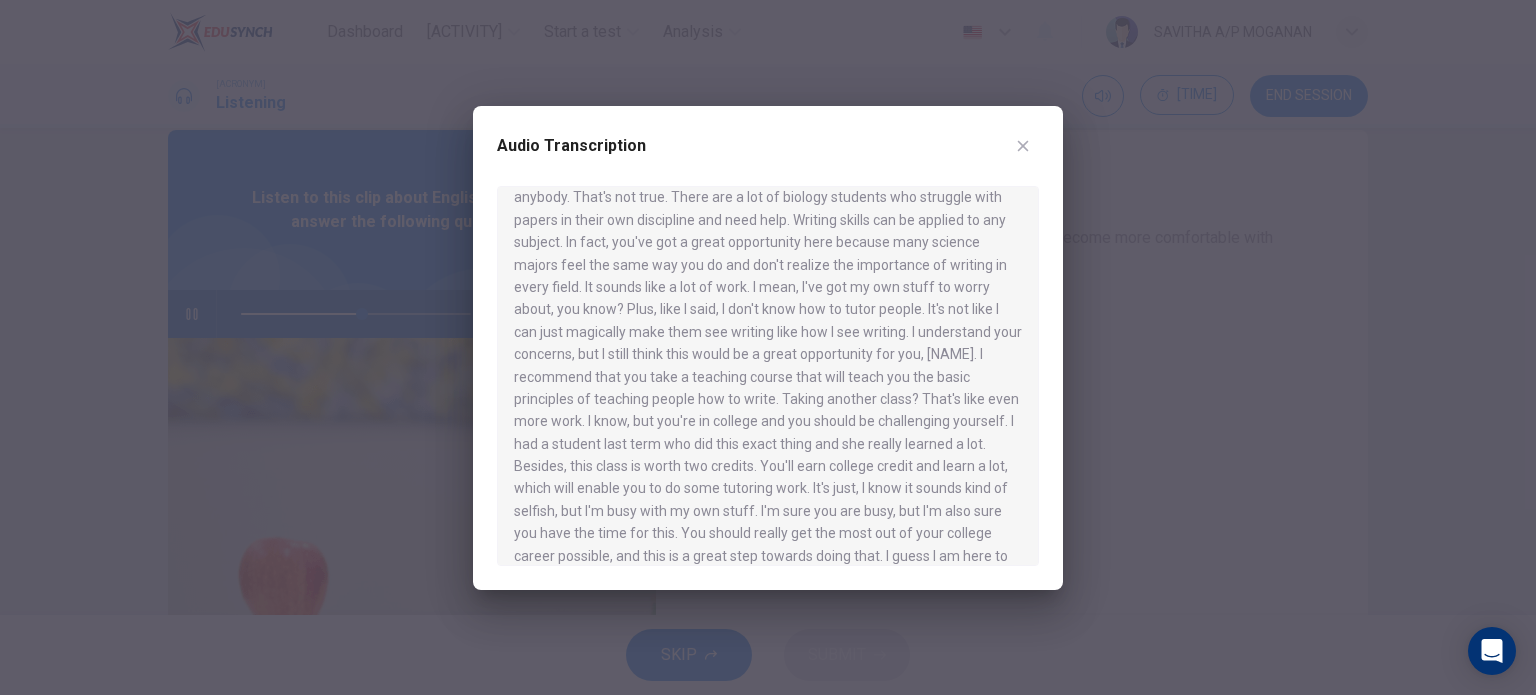 click at bounding box center (768, 347) 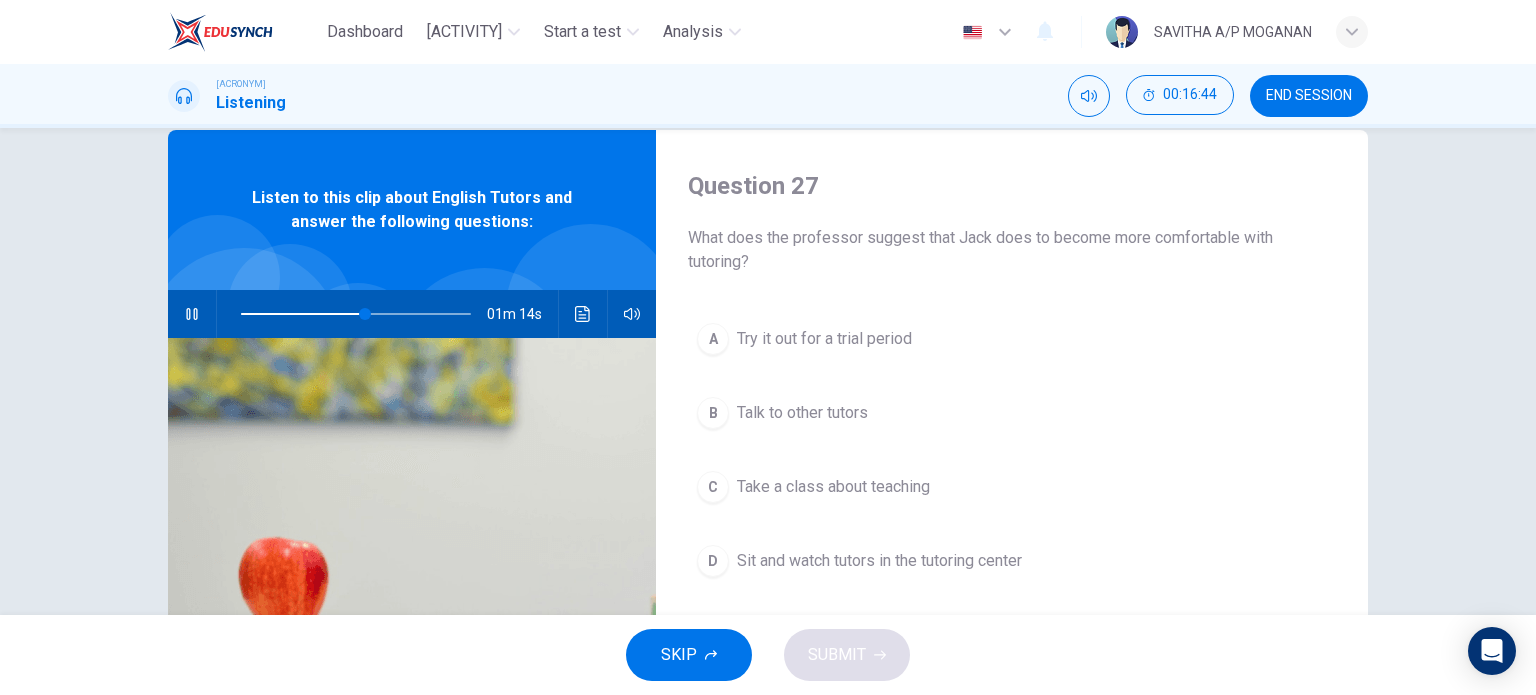 click on "Take a class about teaching" at bounding box center [824, 339] 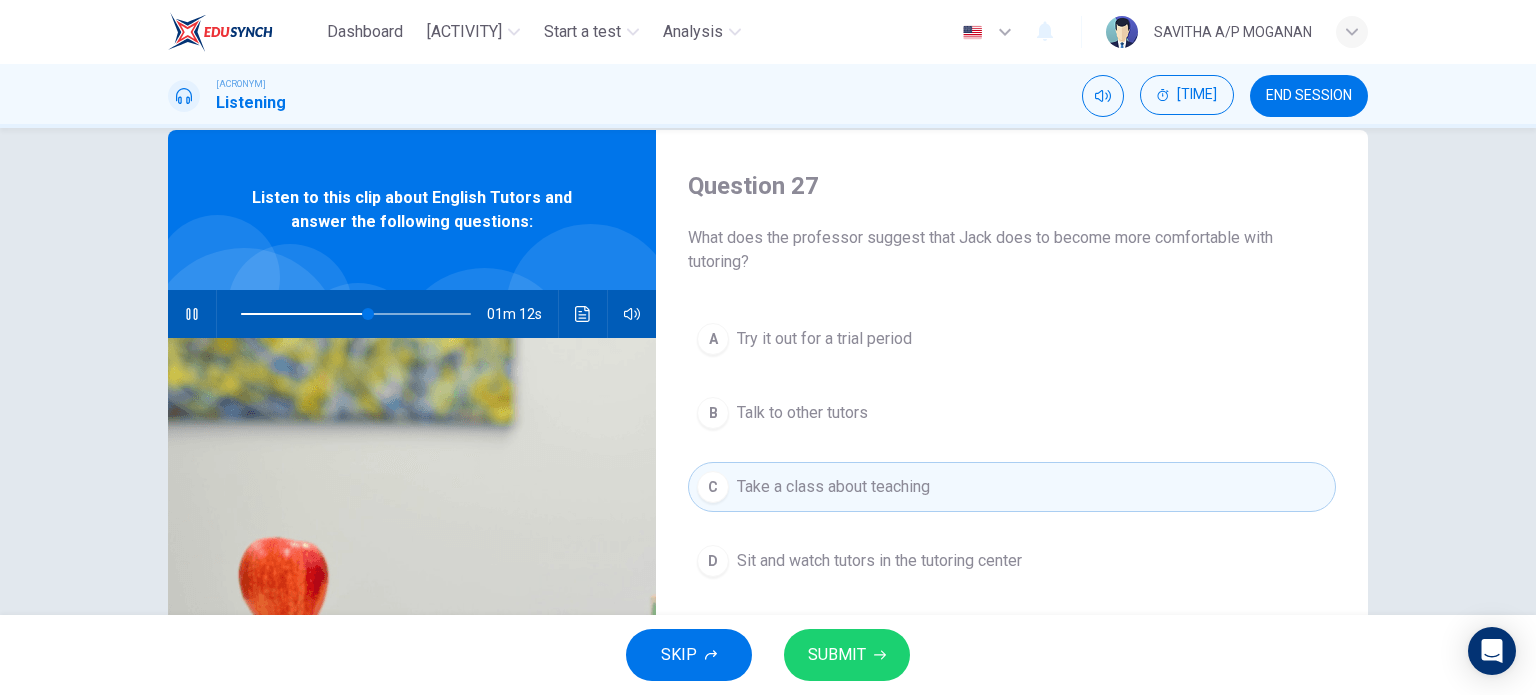 click on "SUBMIT" at bounding box center (837, 655) 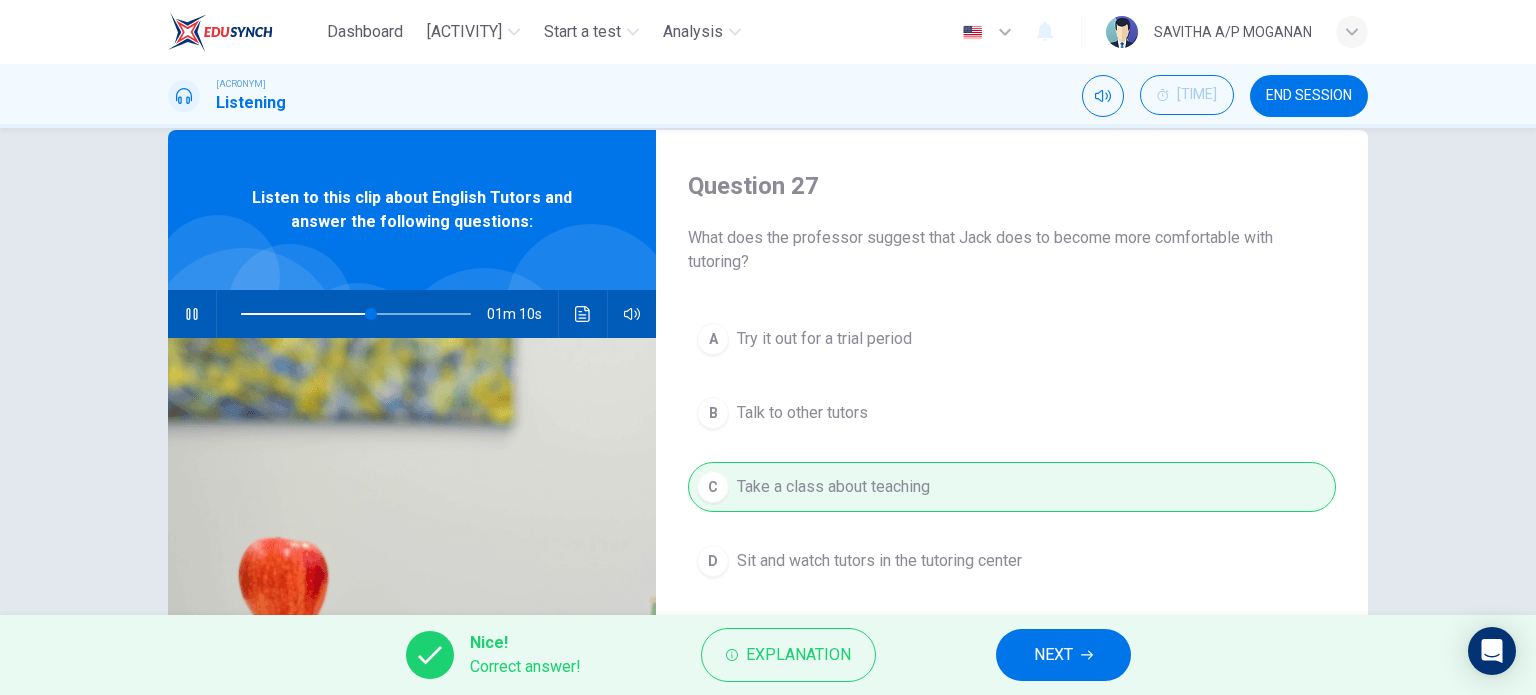 click on "NEXT" at bounding box center (1053, 655) 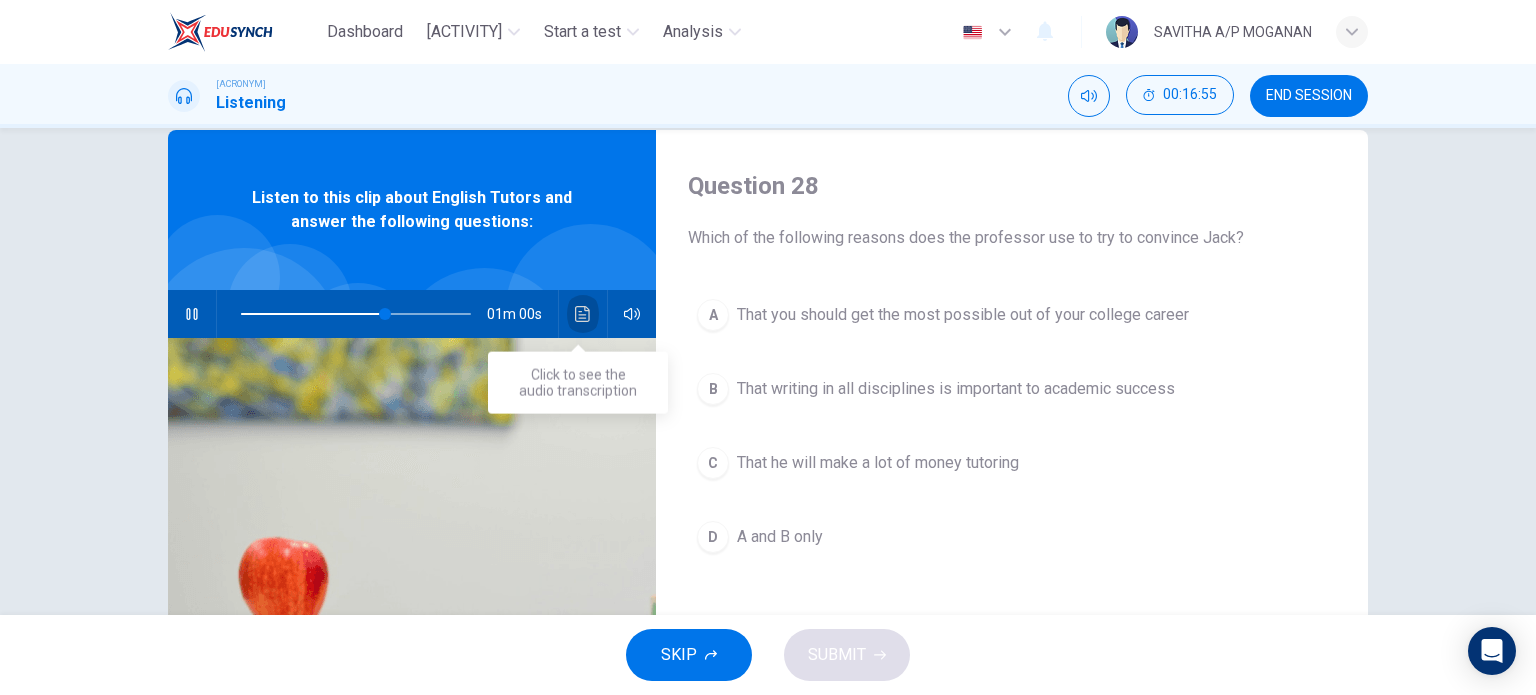 click at bounding box center [583, 314] 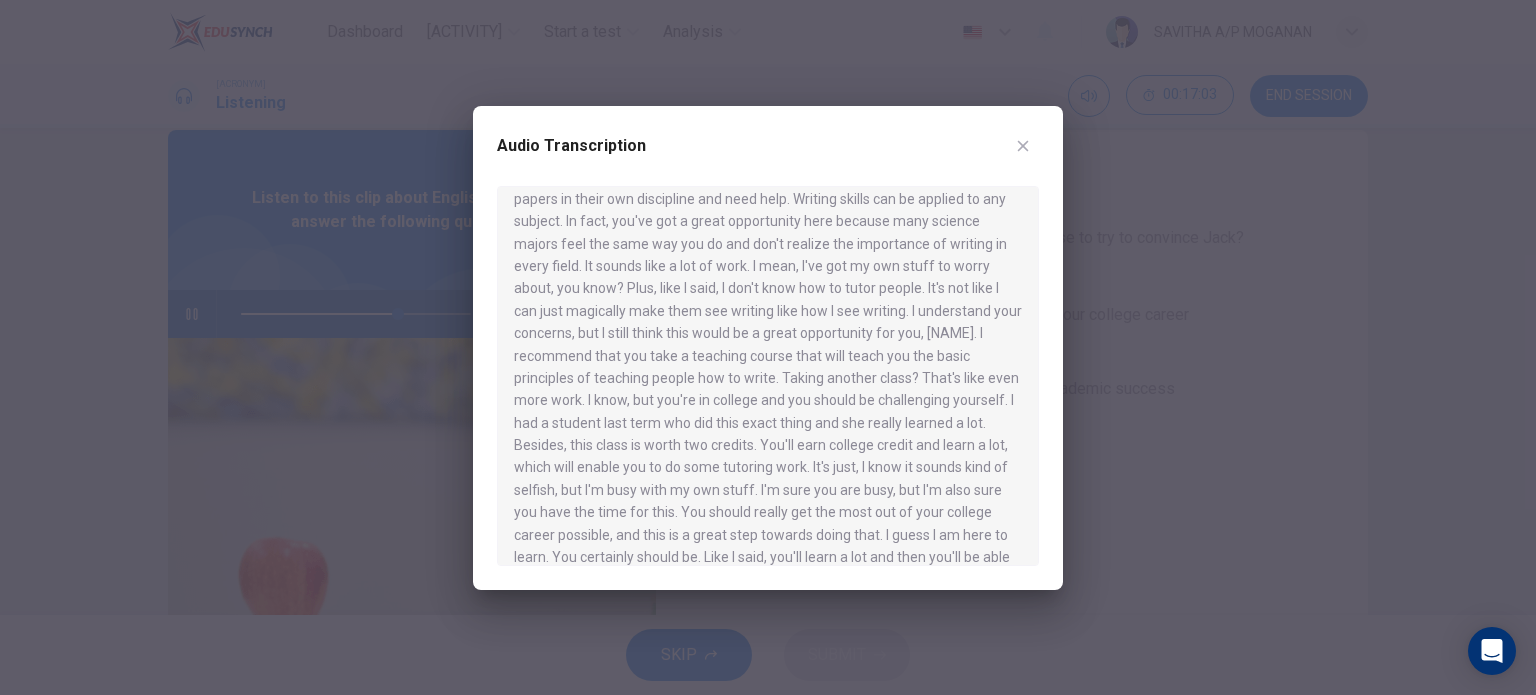 scroll, scrollTop: 260, scrollLeft: 0, axis: vertical 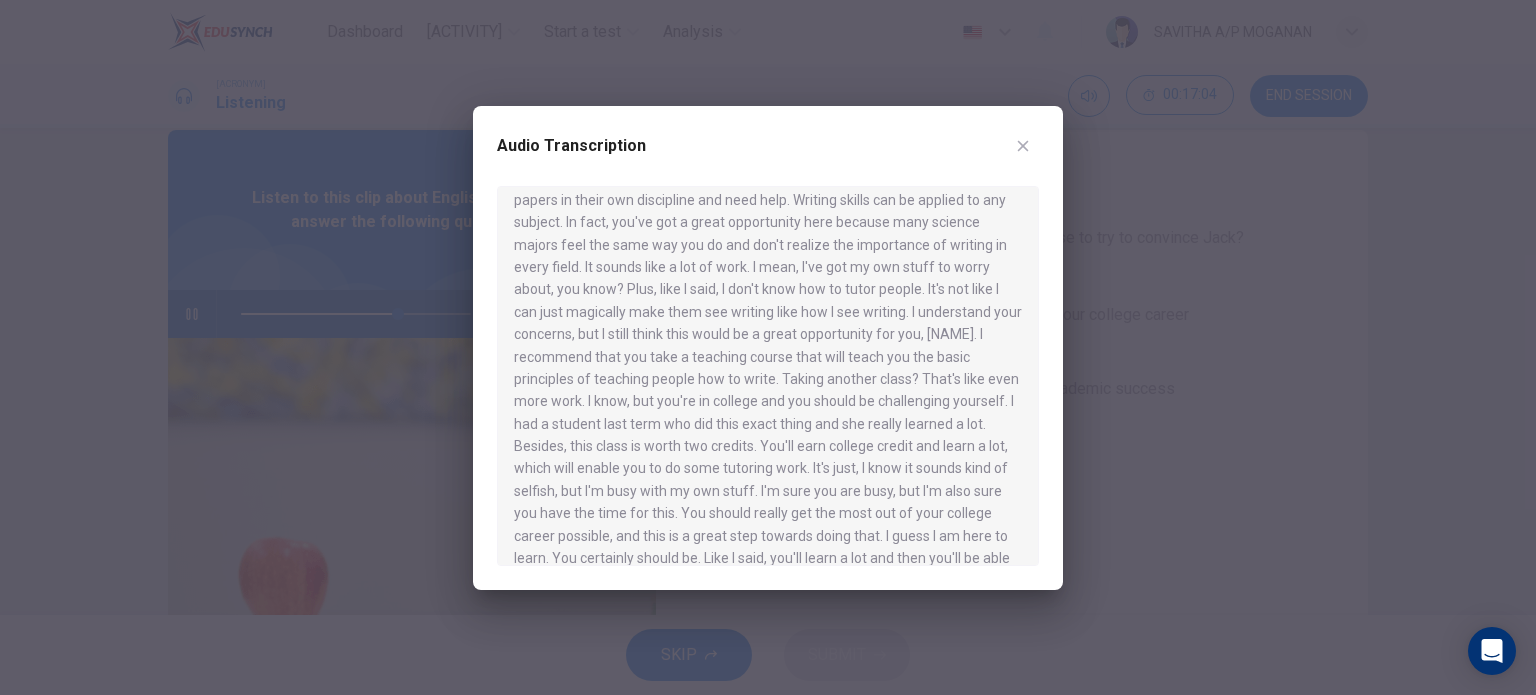 click at bounding box center [768, 347] 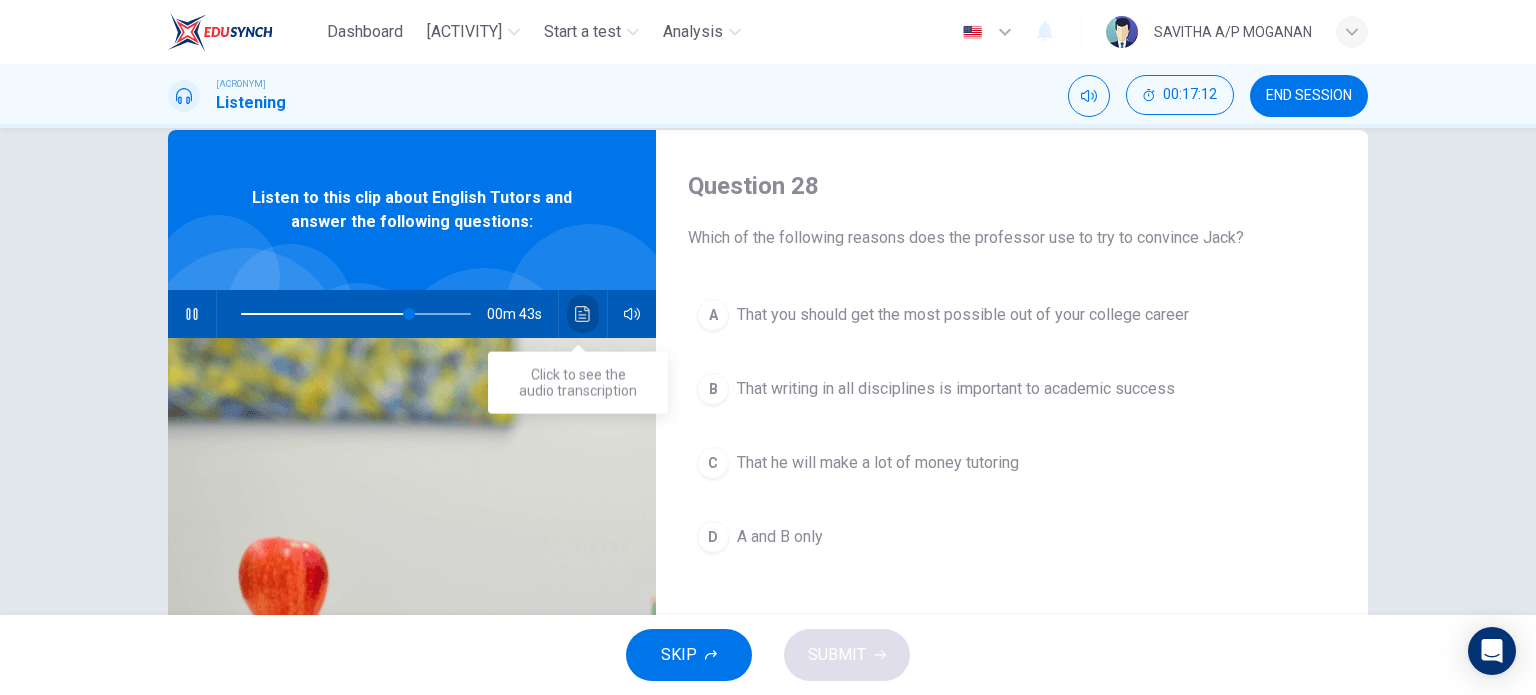 click at bounding box center [582, 314] 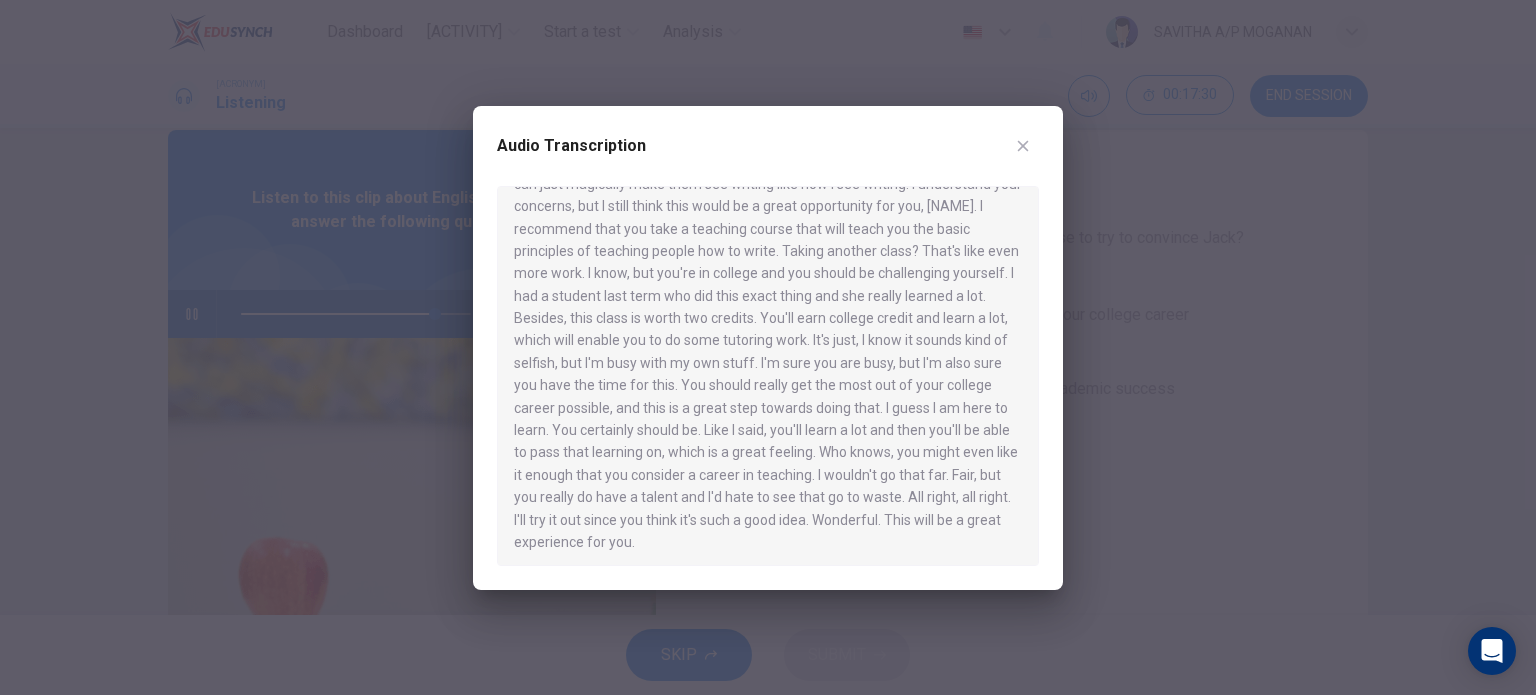 scroll, scrollTop: 392, scrollLeft: 0, axis: vertical 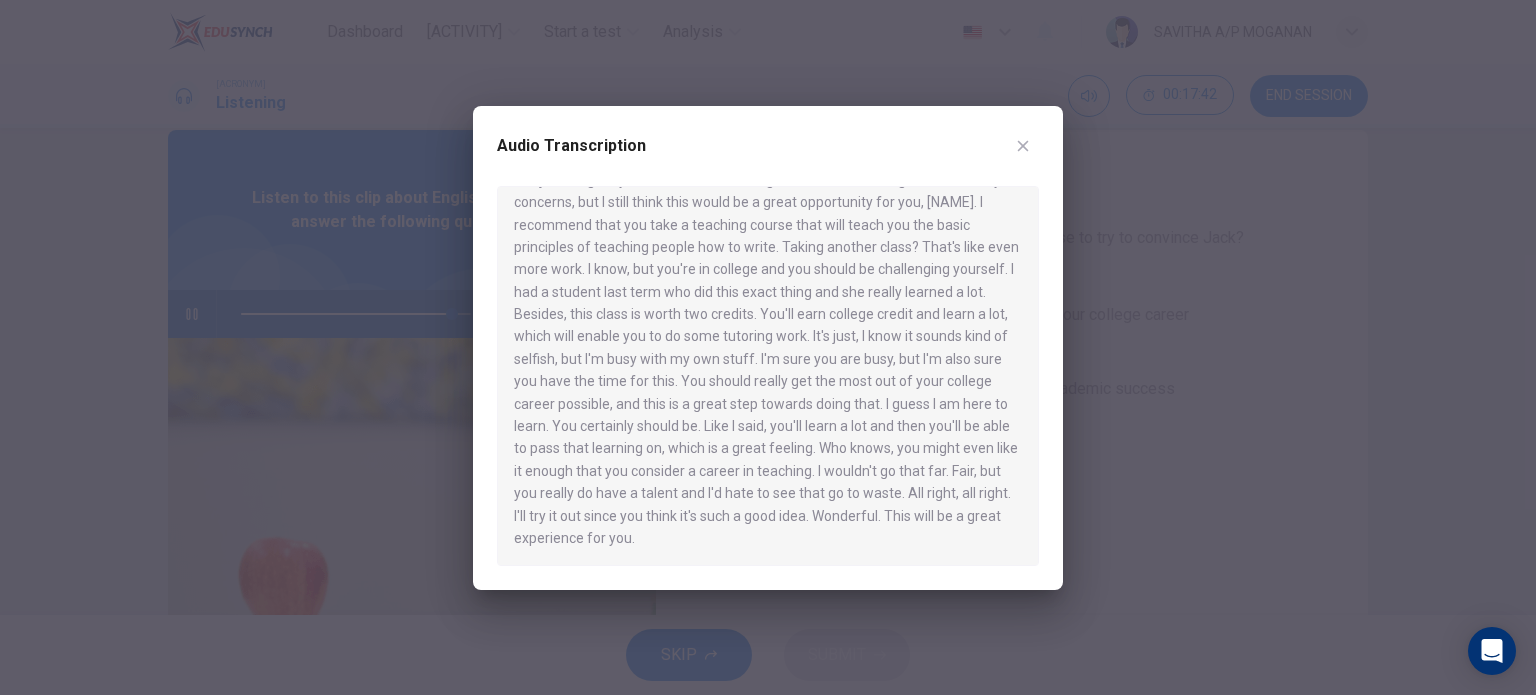 click at bounding box center [768, 347] 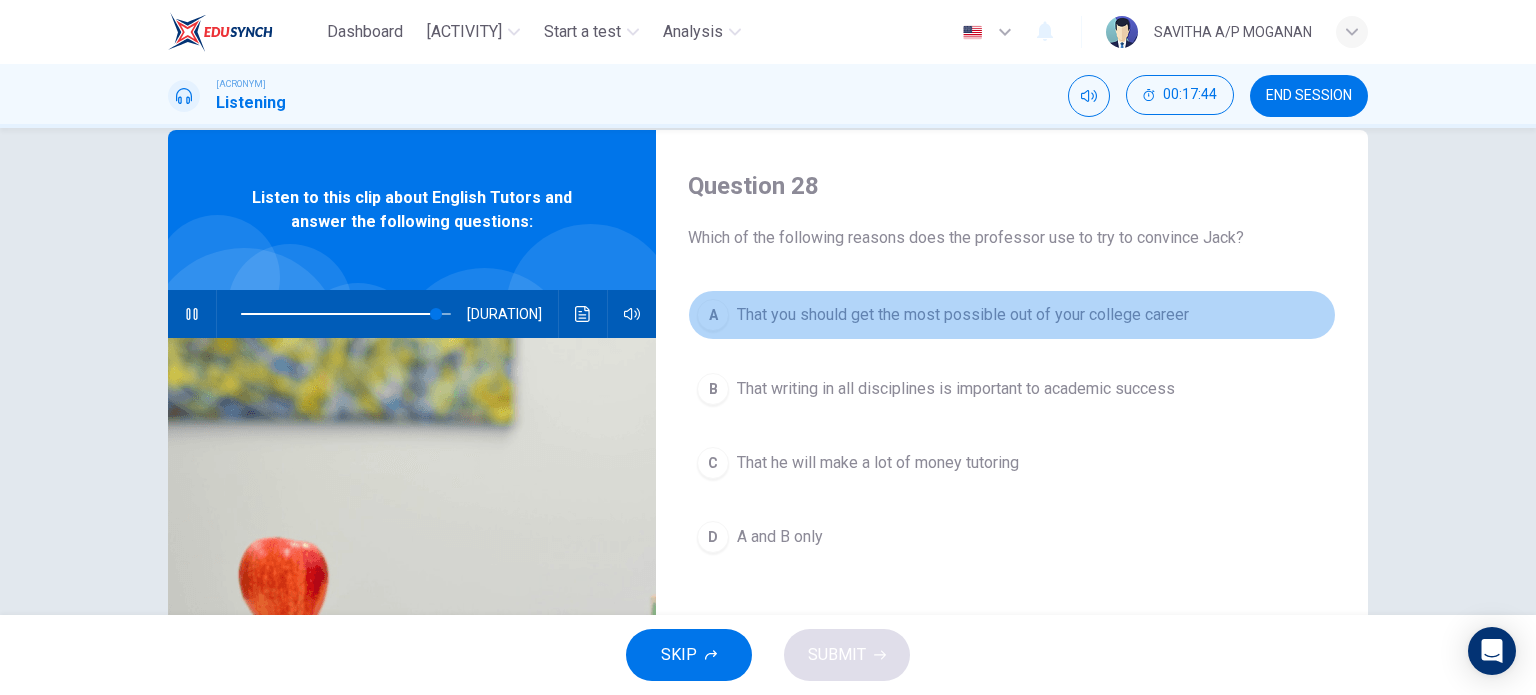 click on "That you should get the most possible out of your college career" at bounding box center [963, 315] 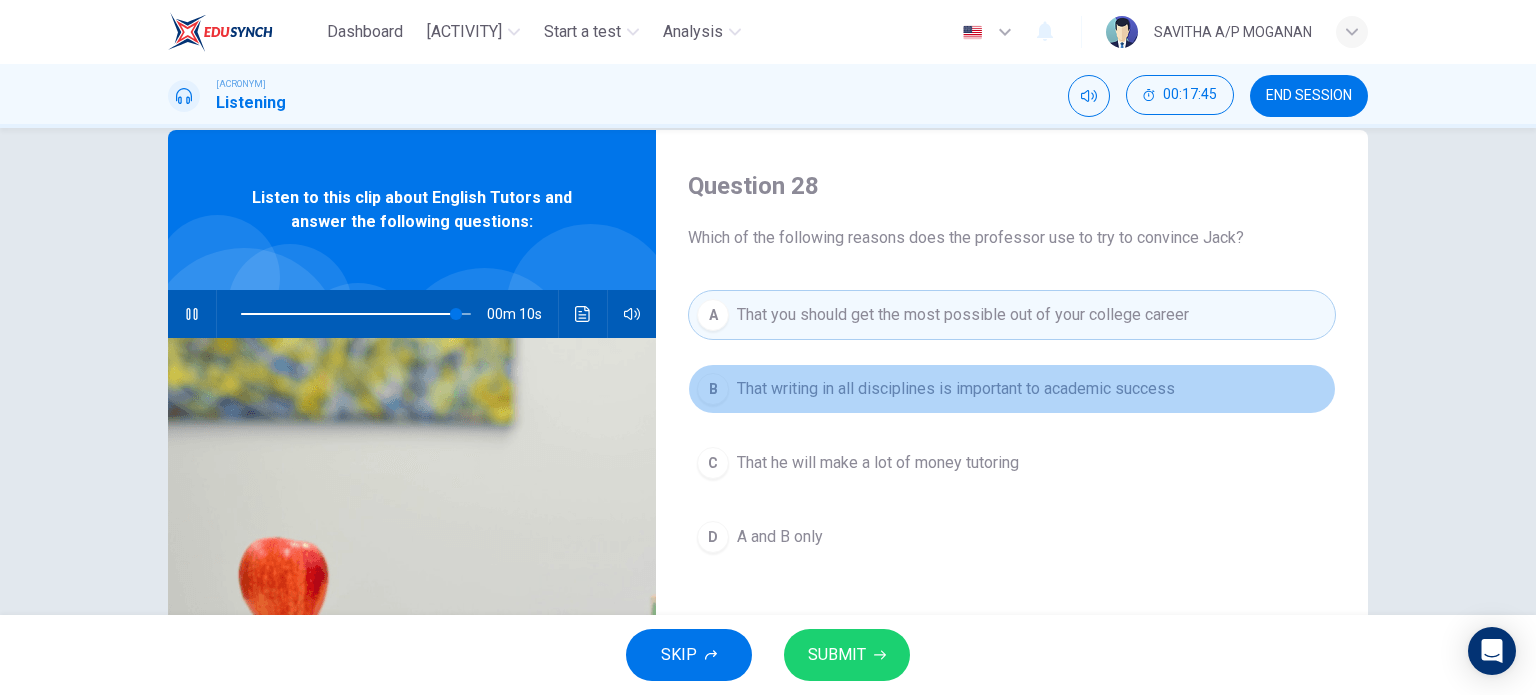 click on "That writing in all disciplines is important to academic success" at bounding box center [956, 389] 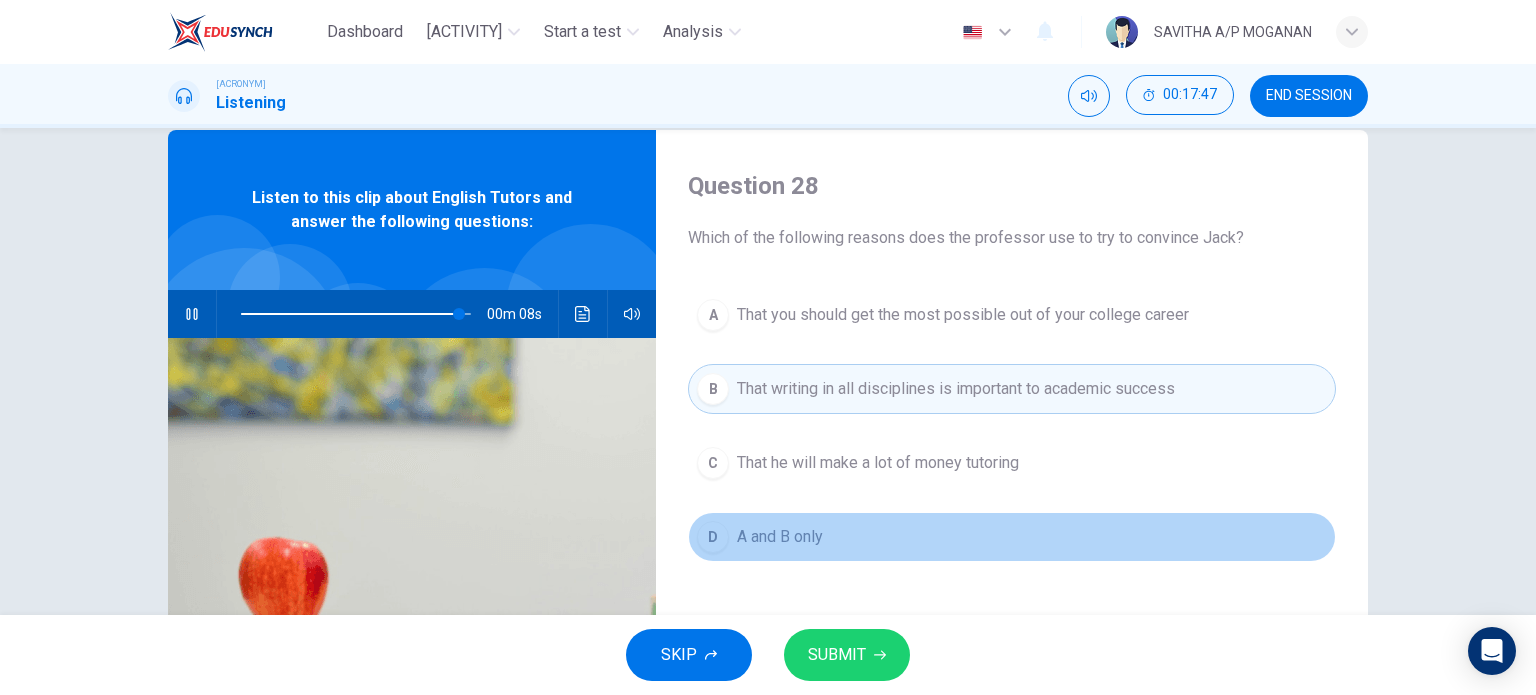 click on "A and B only" at bounding box center [963, 315] 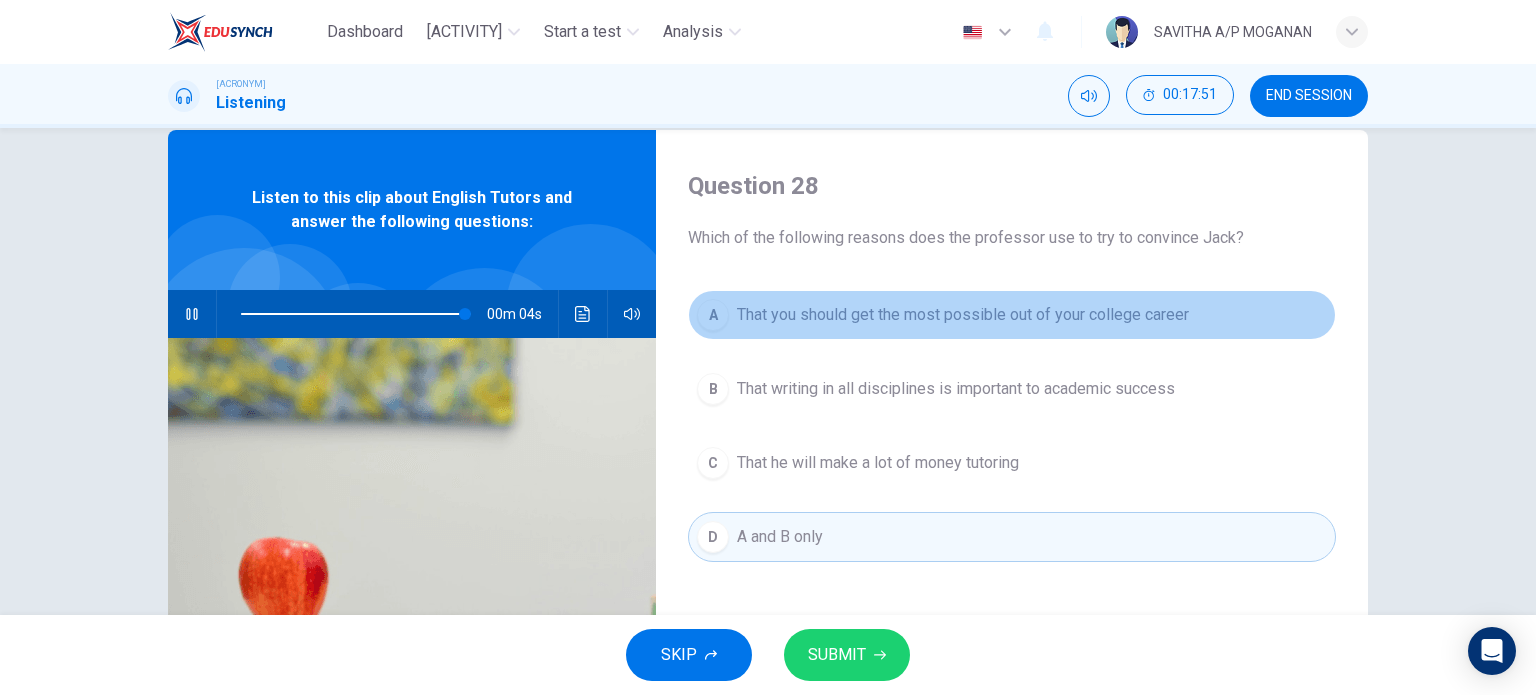 click on "That you should get the most possible out of your college career" at bounding box center (963, 315) 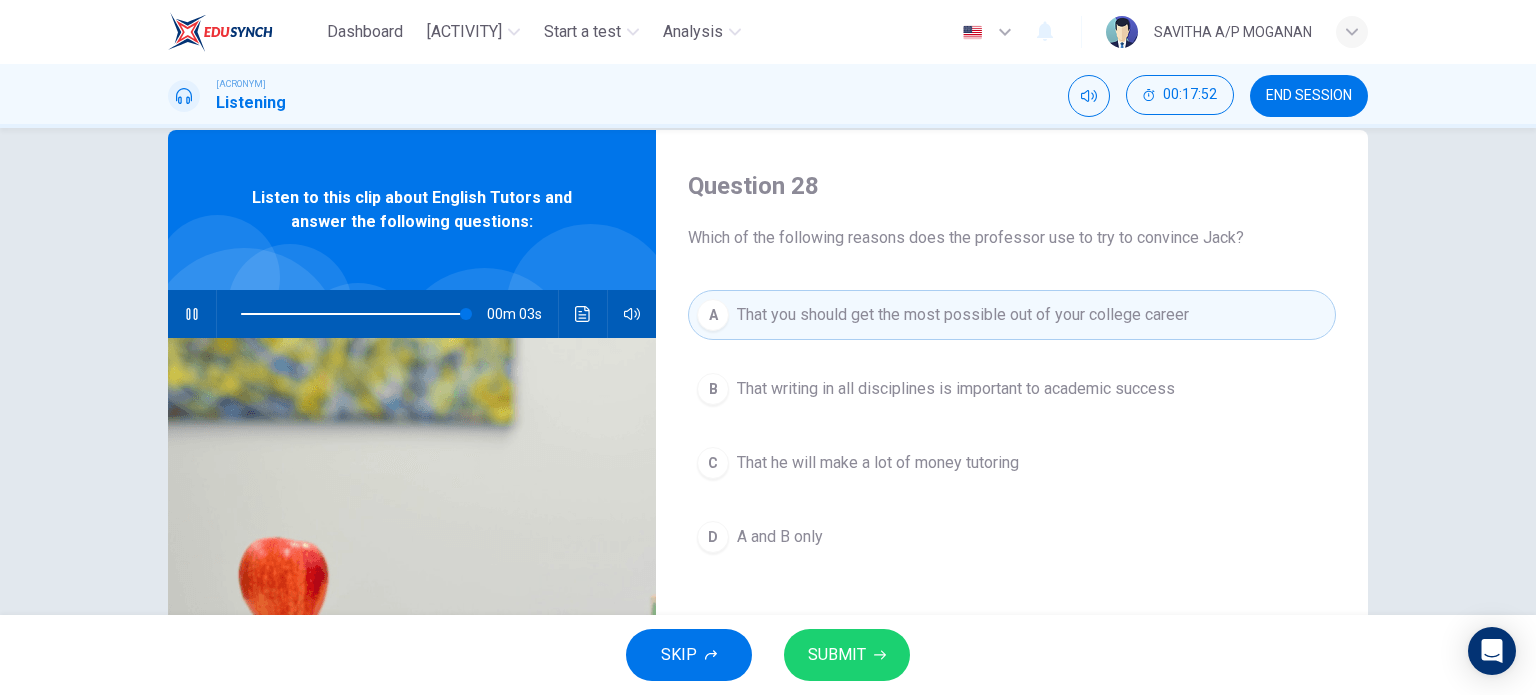 click on "SUBMIT" at bounding box center (837, 655) 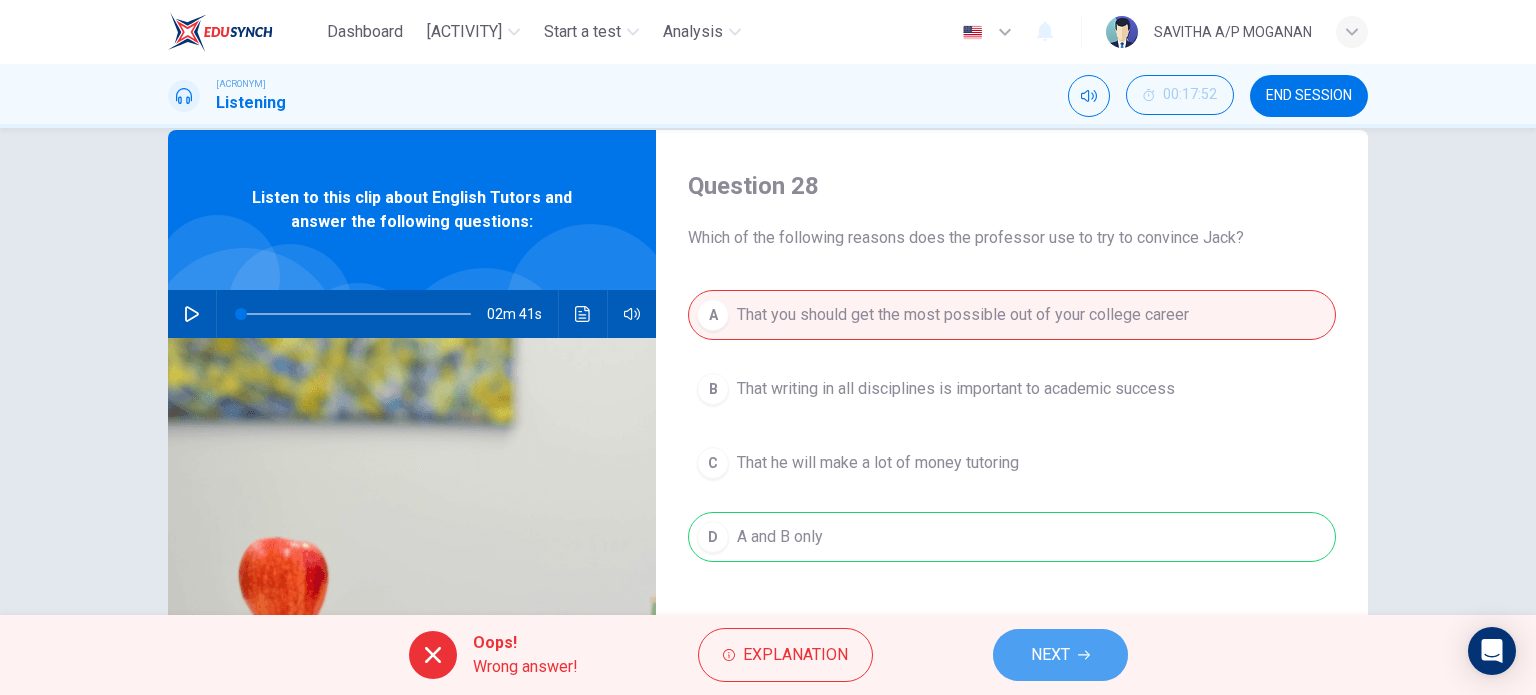 click on "NEXT" at bounding box center [1050, 655] 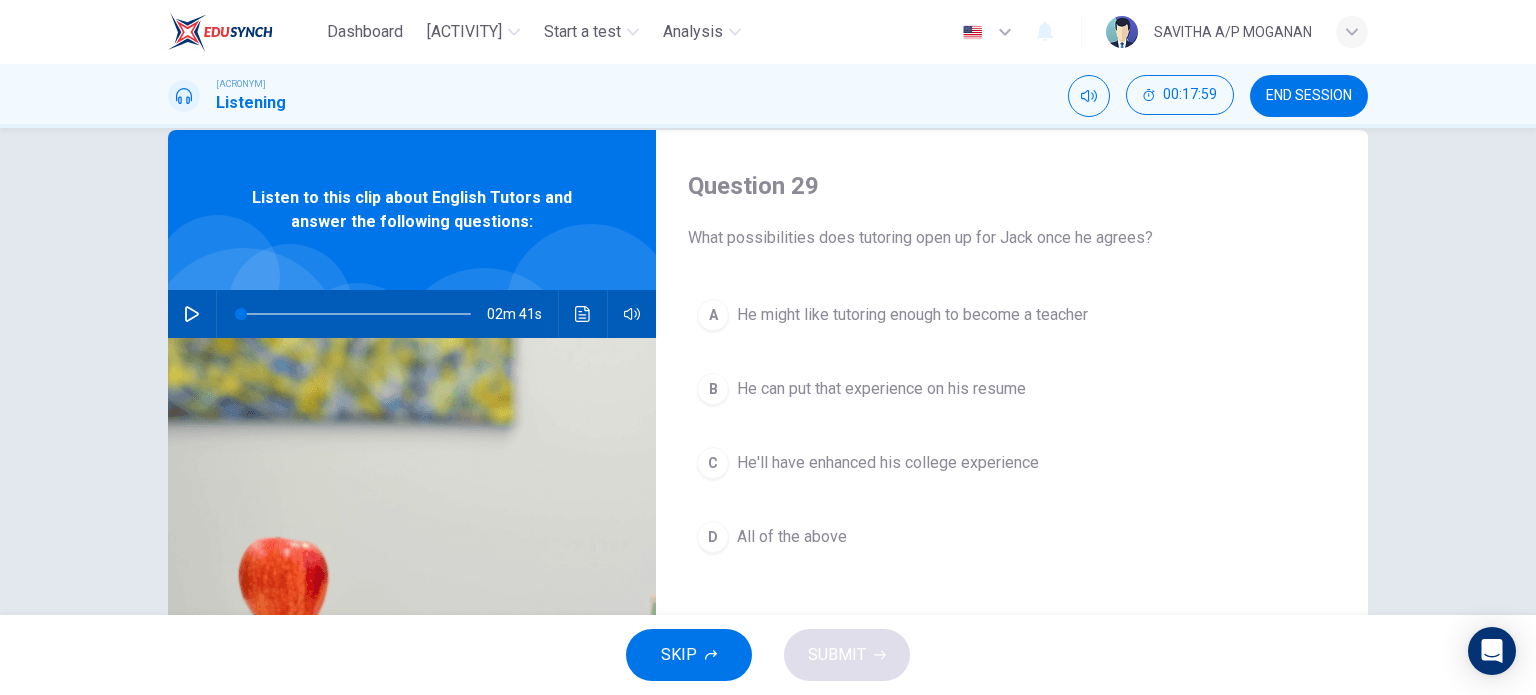 click on "He'll have enhanced his college experience" at bounding box center (912, 315) 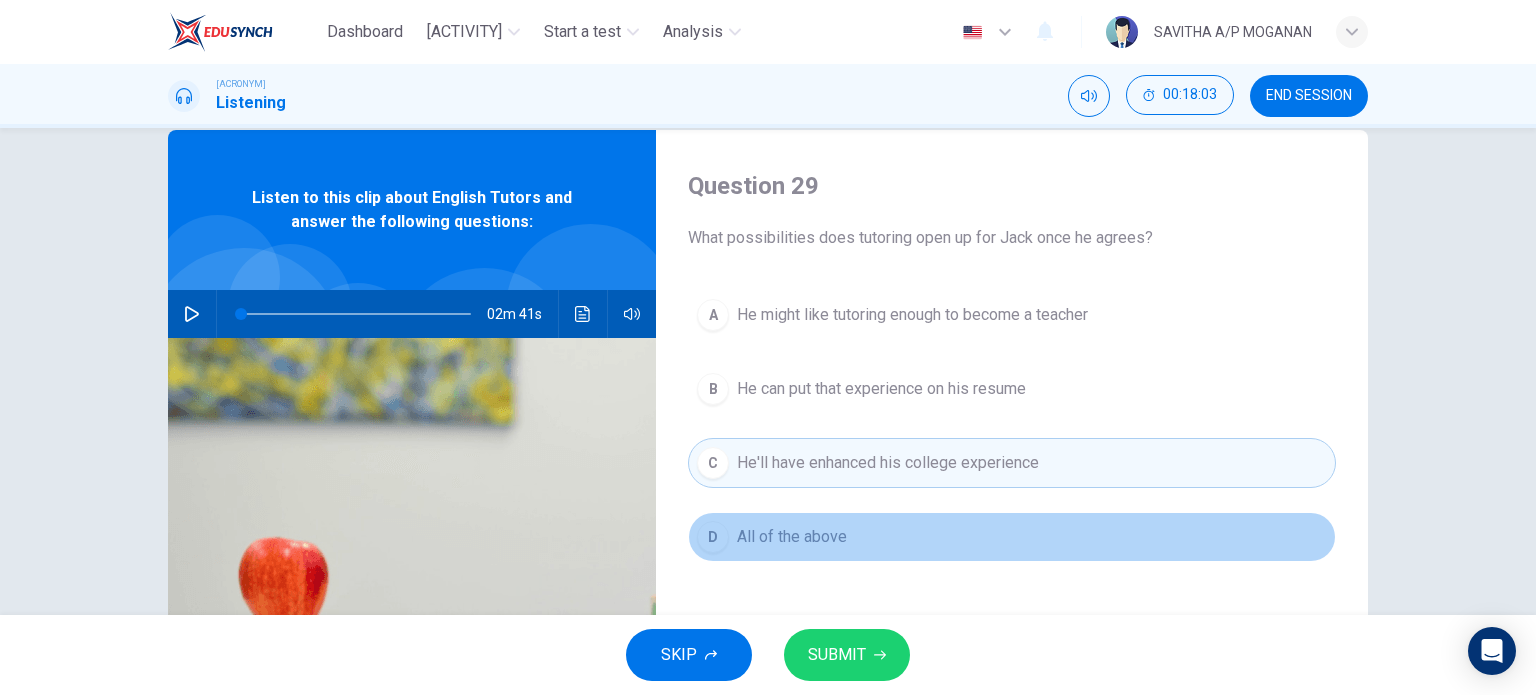 click on "All of the above" at bounding box center [912, 315] 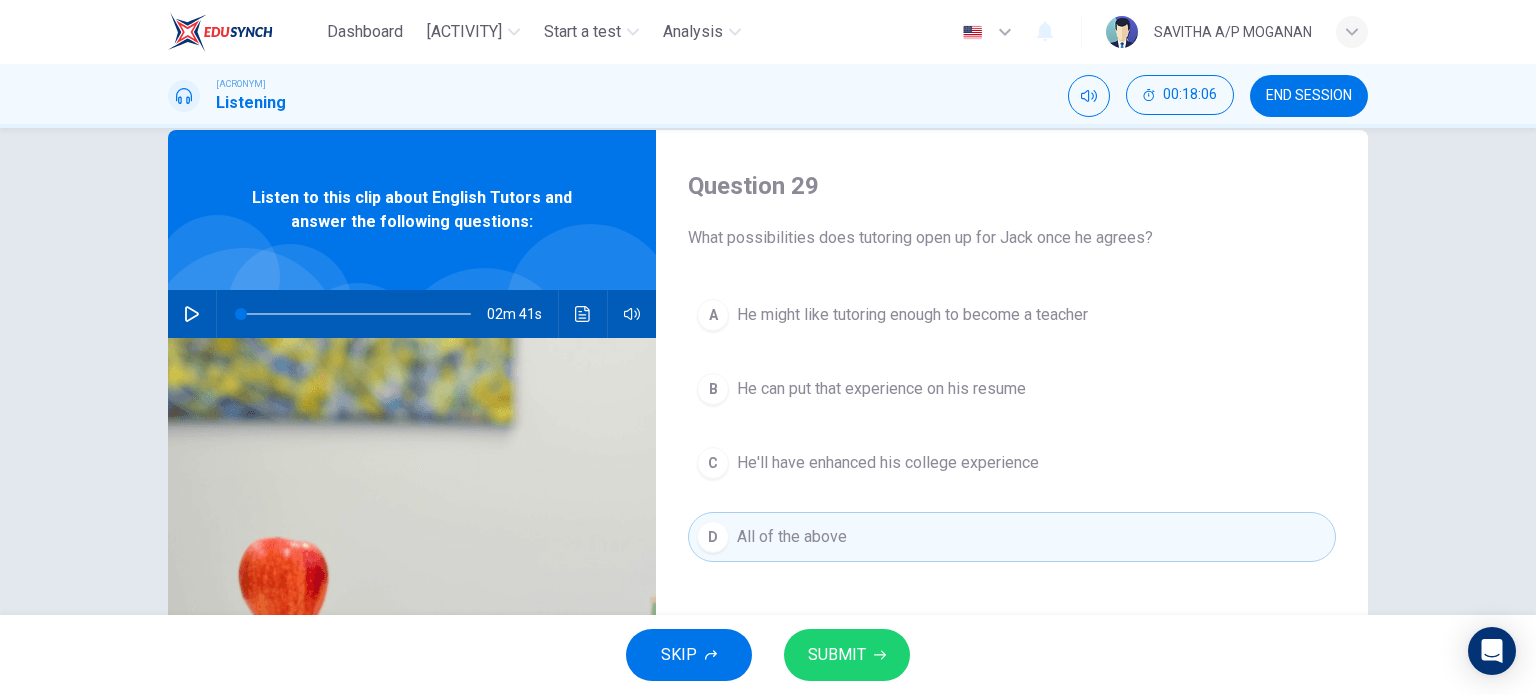 click on "He'll have enhanced his college experience" at bounding box center [912, 315] 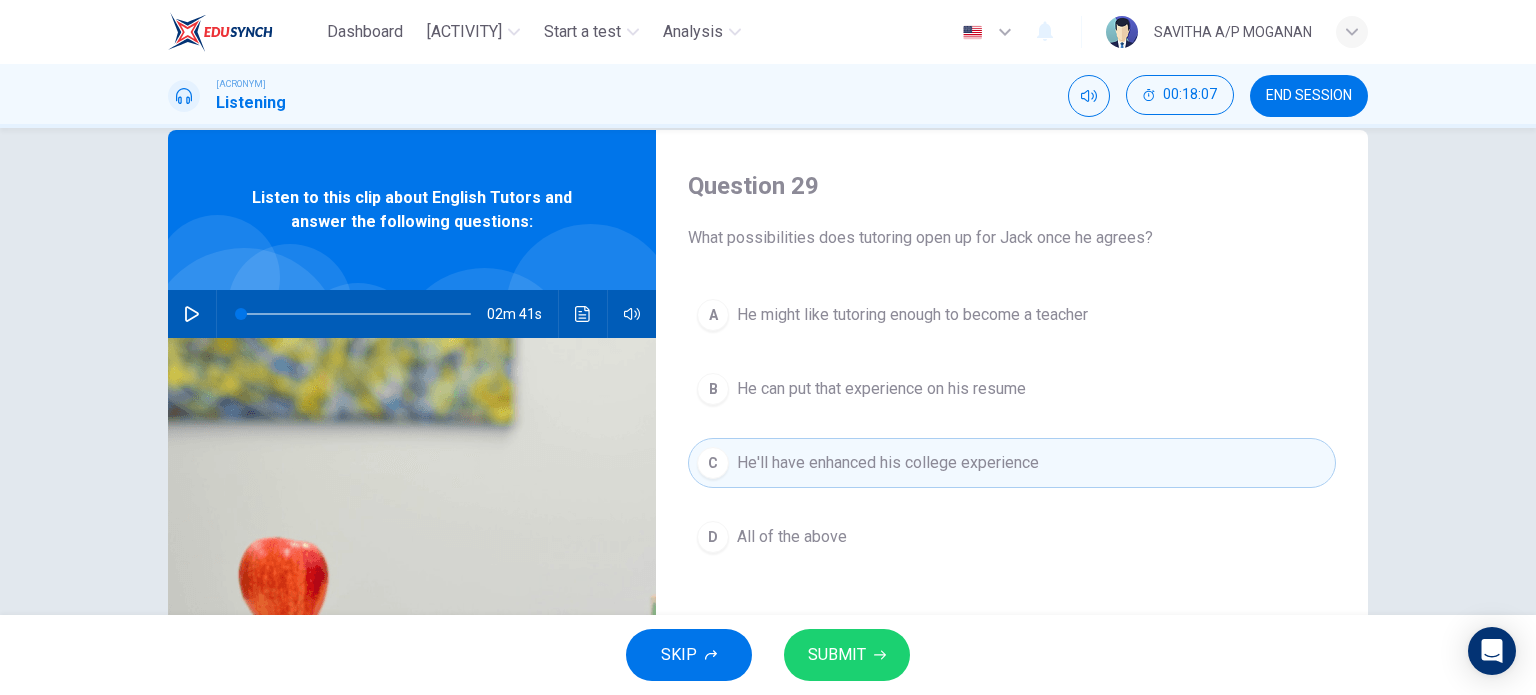 click on "A He might like tutoring enough to become a teacher" at bounding box center [1012, 315] 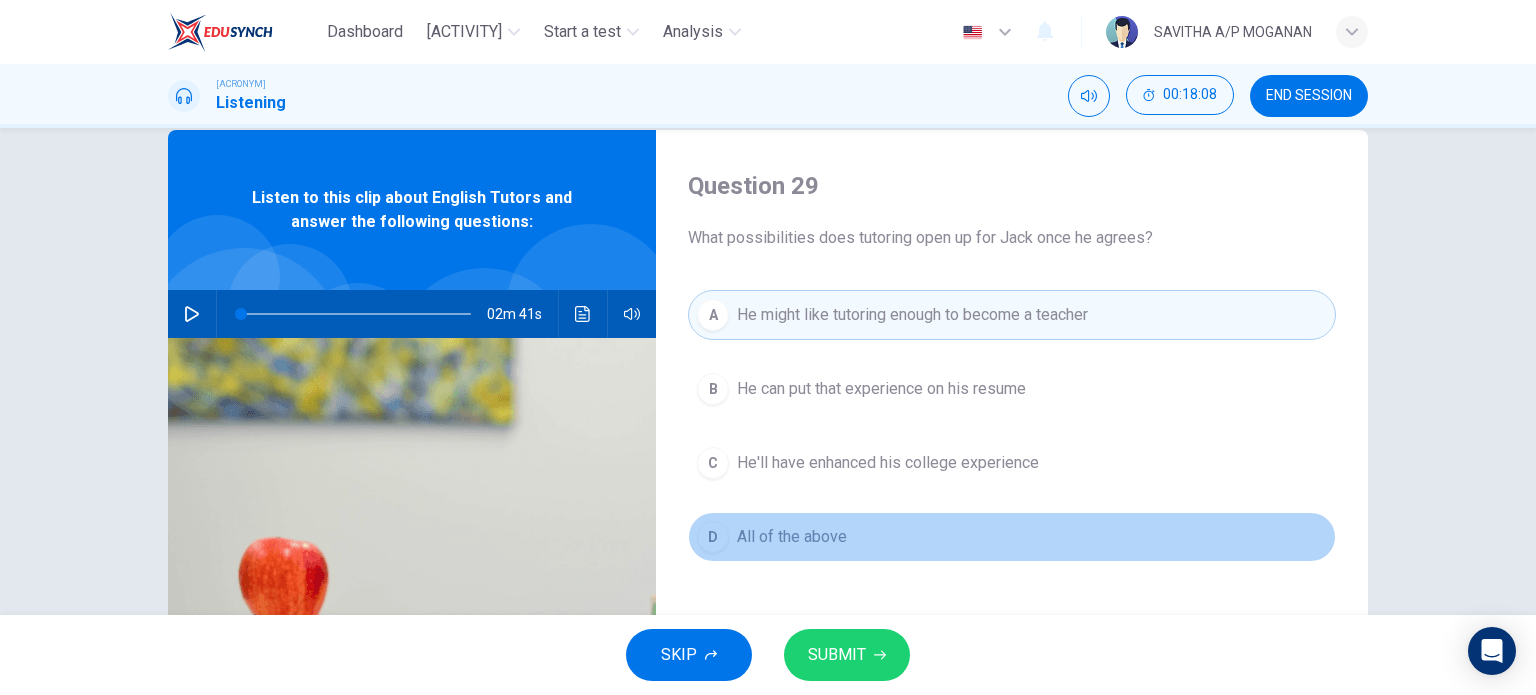 click on "All of the above" at bounding box center (881, 389) 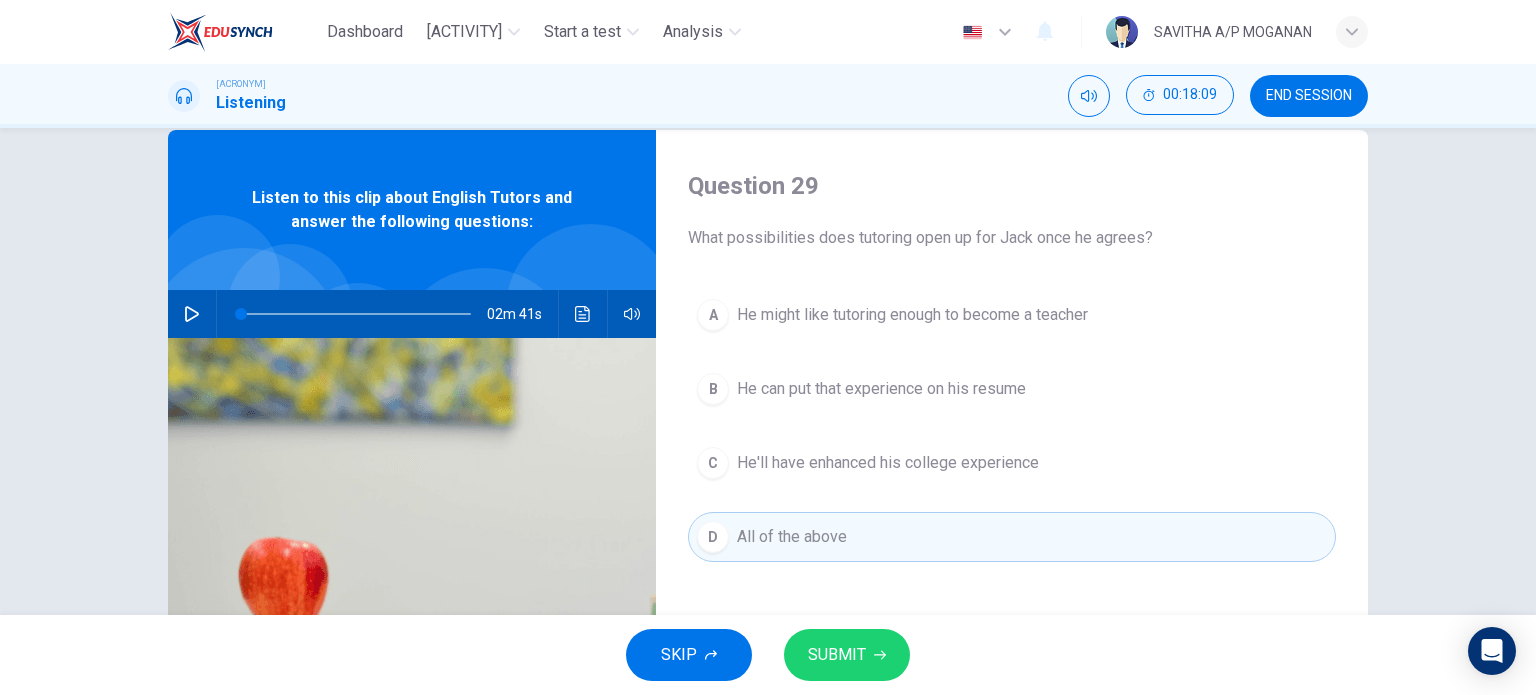 click on "SUBMIT" at bounding box center (837, 655) 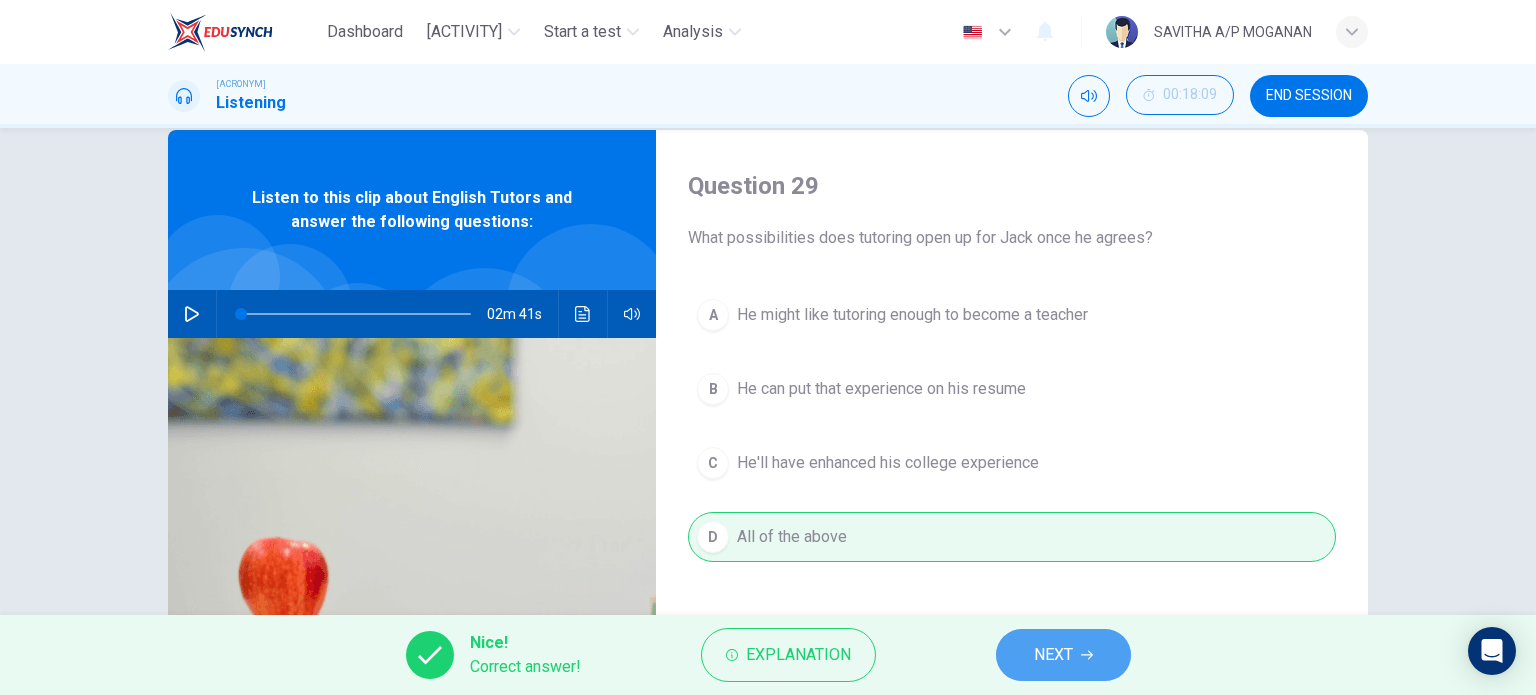 click on "NEXT" at bounding box center [1053, 655] 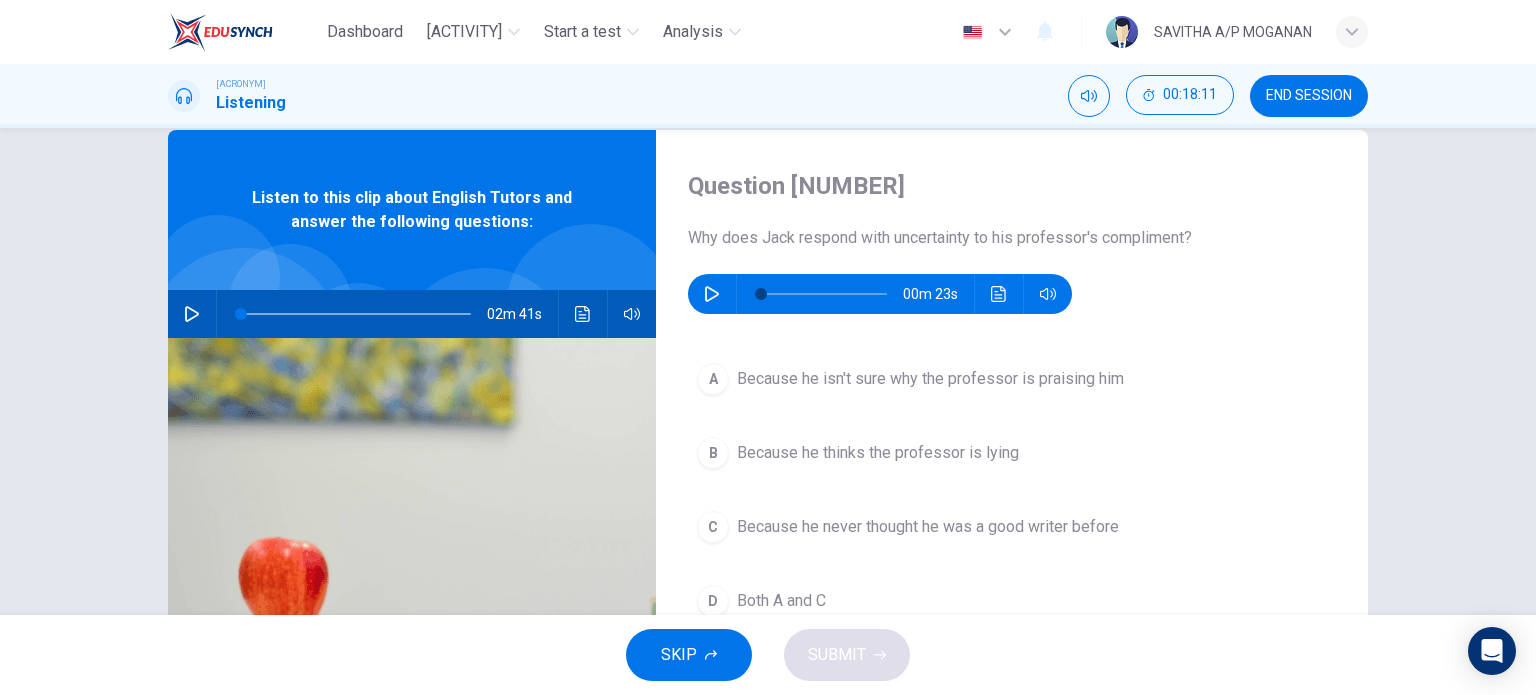 click at bounding box center (712, 294) 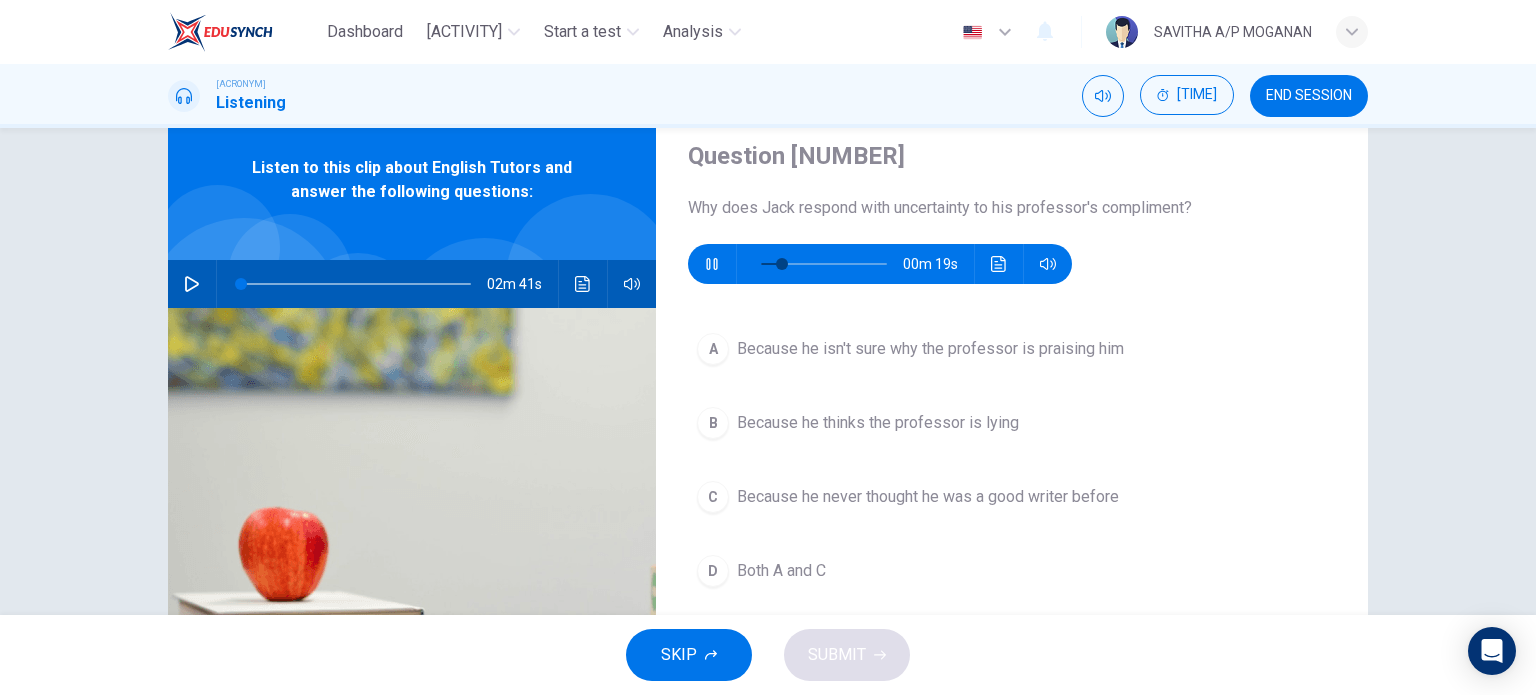 scroll, scrollTop: 70, scrollLeft: 0, axis: vertical 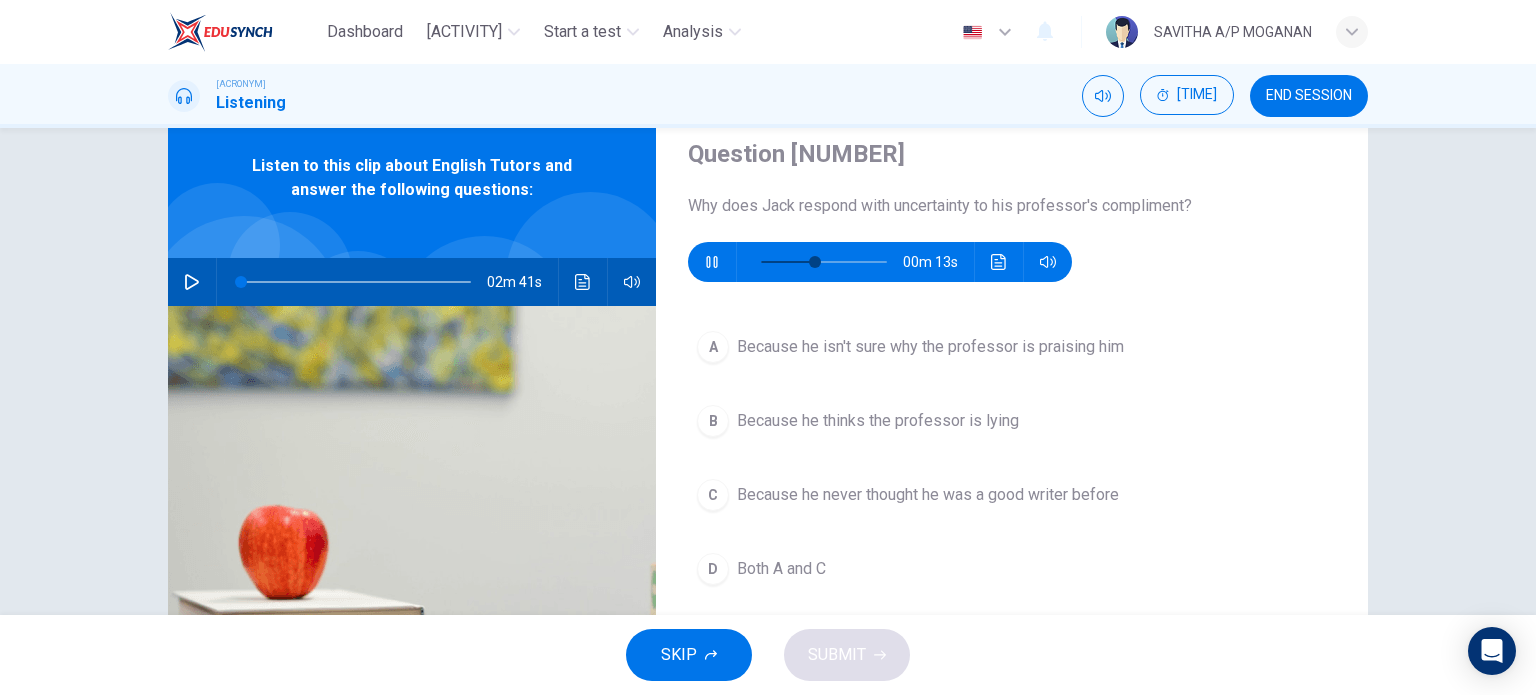 click on "Because he never thought he was a good writer before" at bounding box center [930, 347] 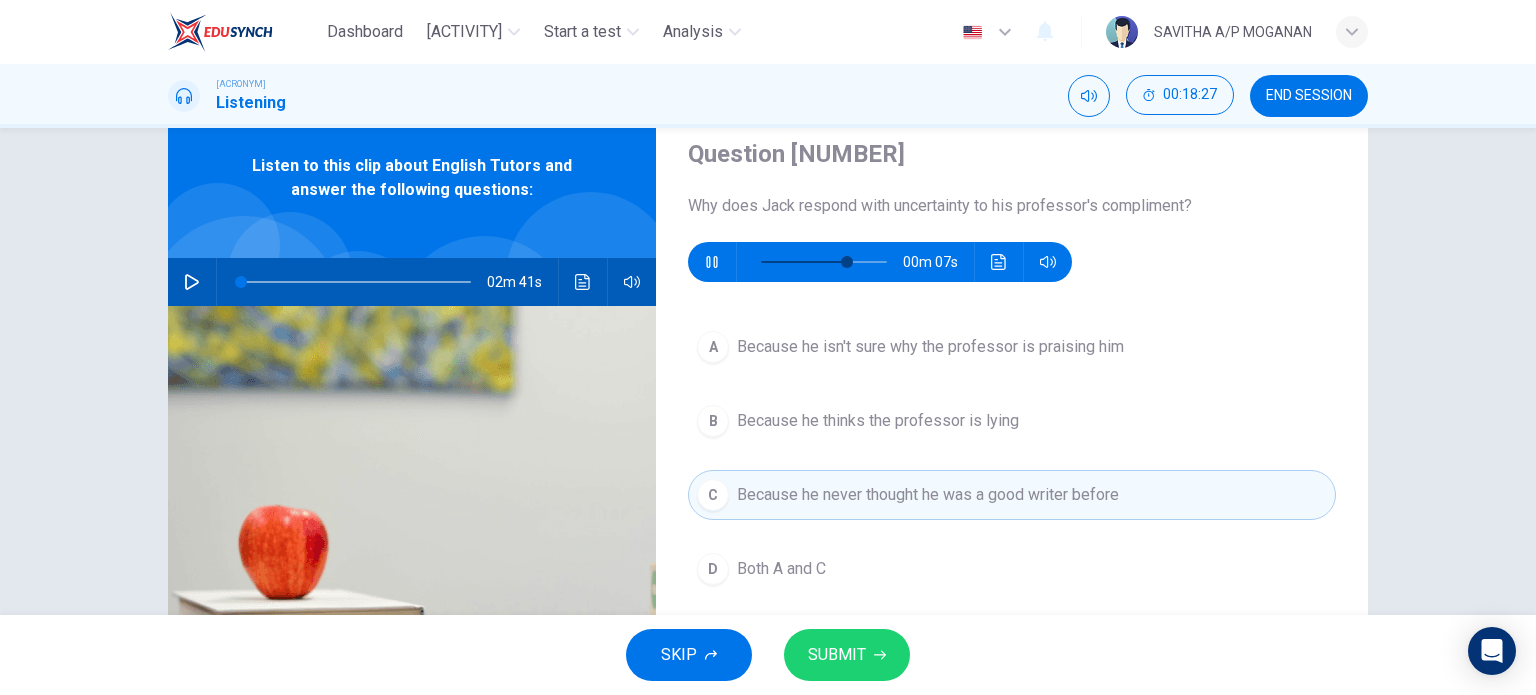 click on "SUBMIT" at bounding box center (837, 655) 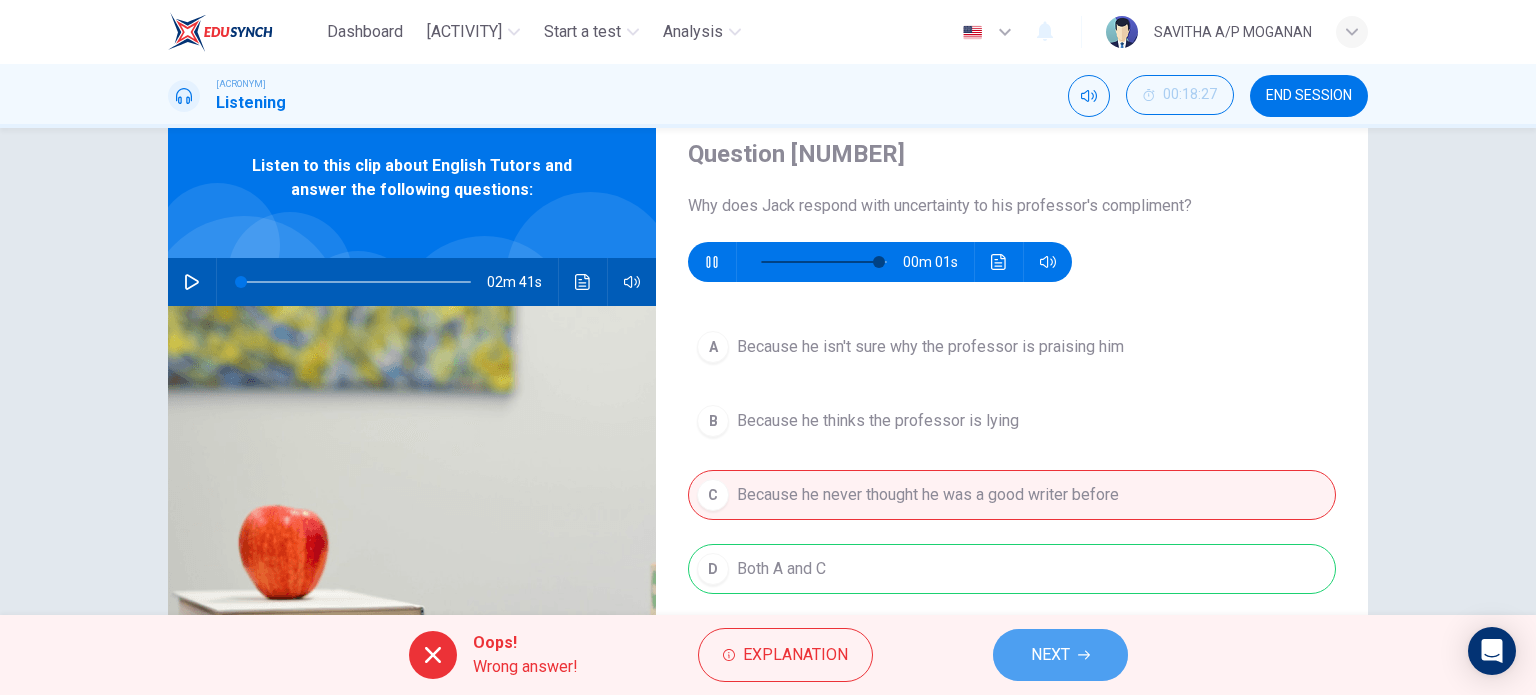 click on "NEXT" at bounding box center (1050, 655) 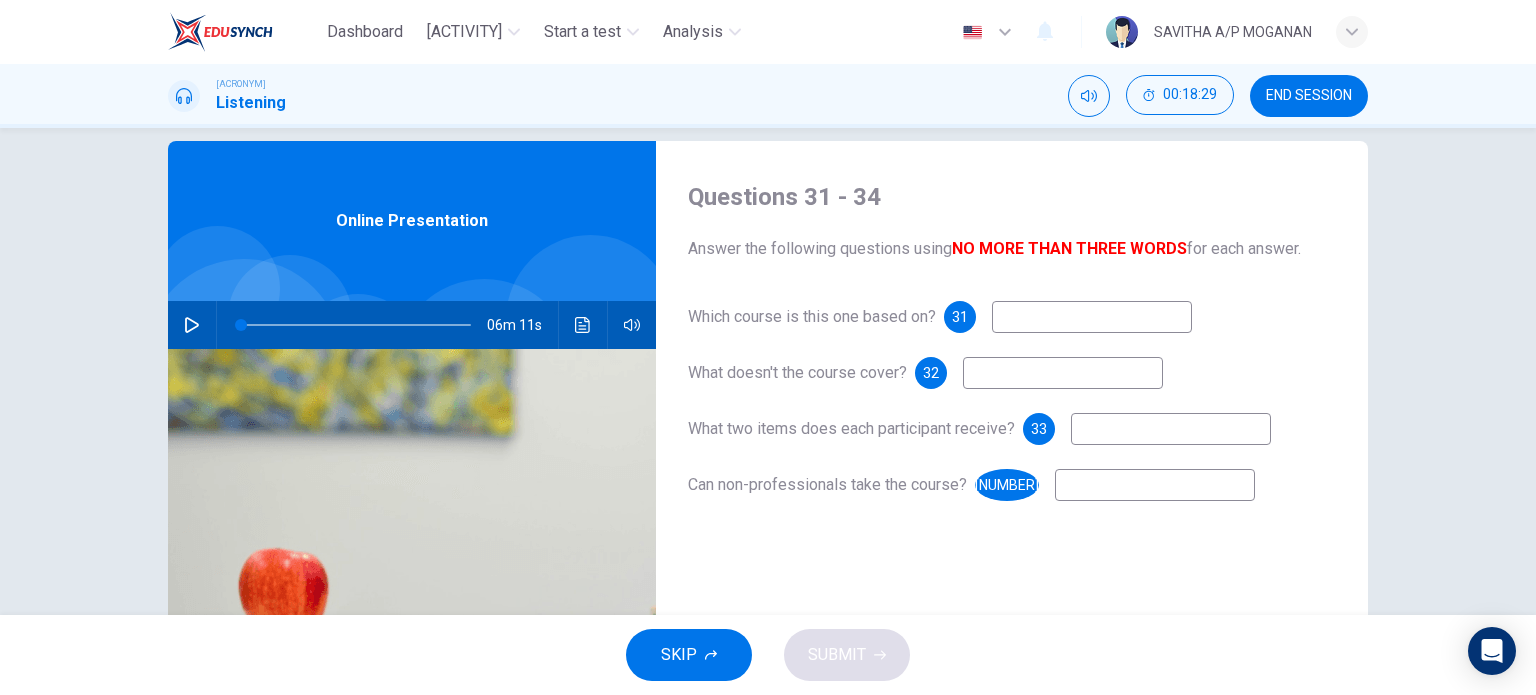 scroll, scrollTop: 36, scrollLeft: 0, axis: vertical 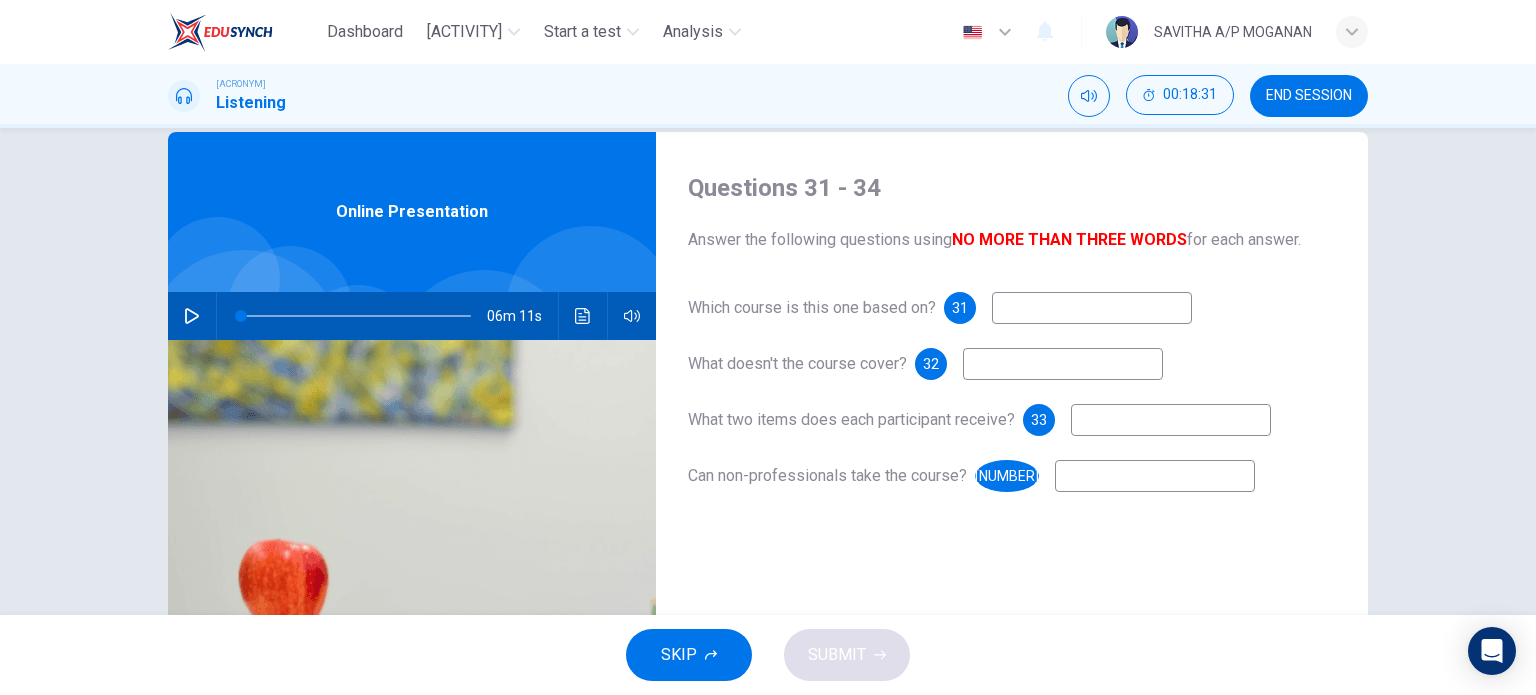 click at bounding box center [192, 316] 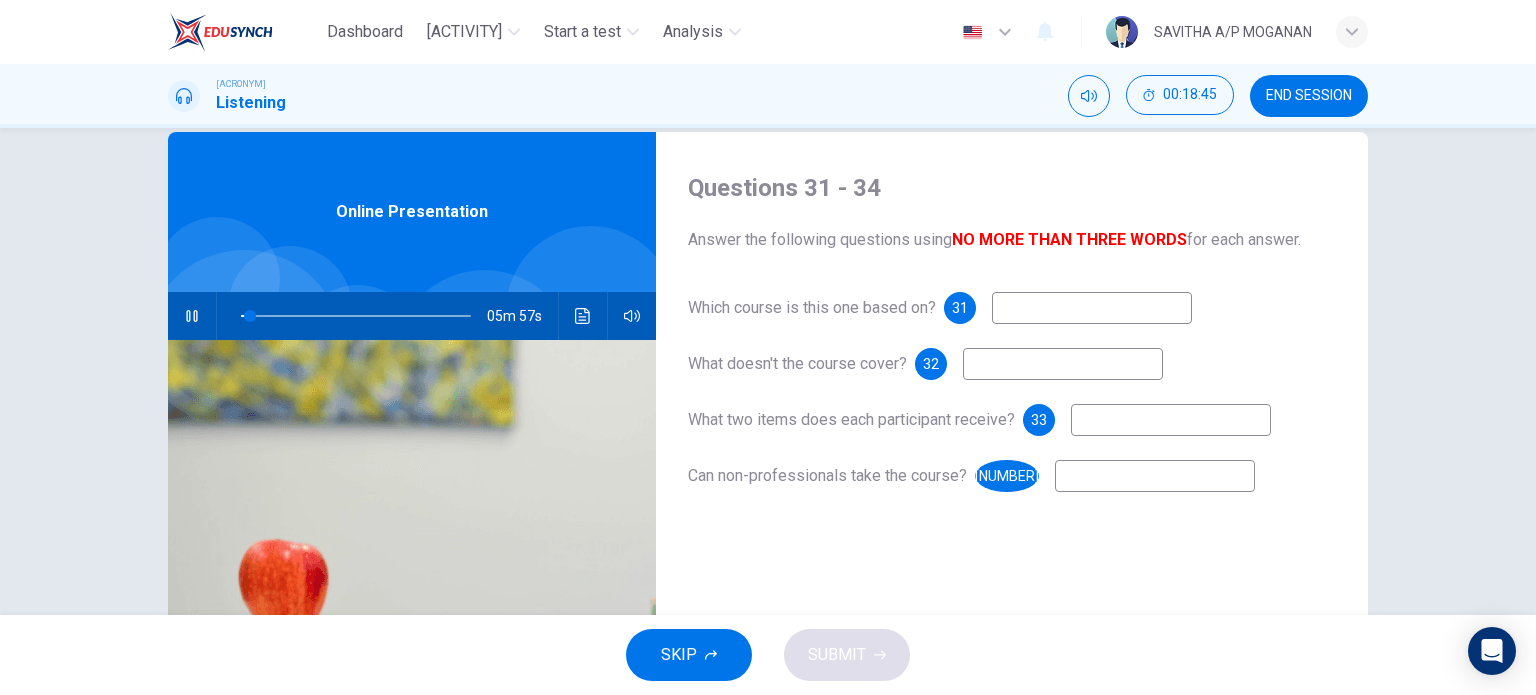 click at bounding box center (1092, 308) 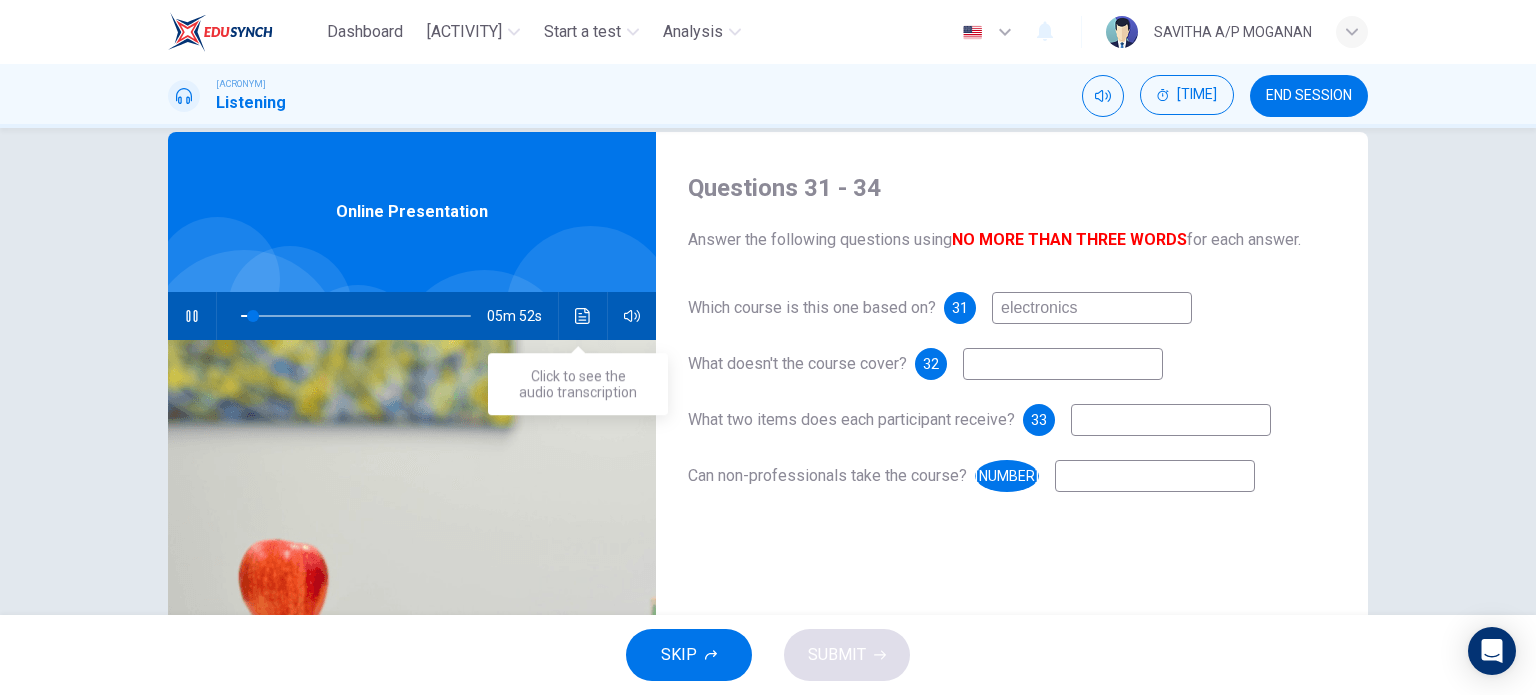 type on "electronics" 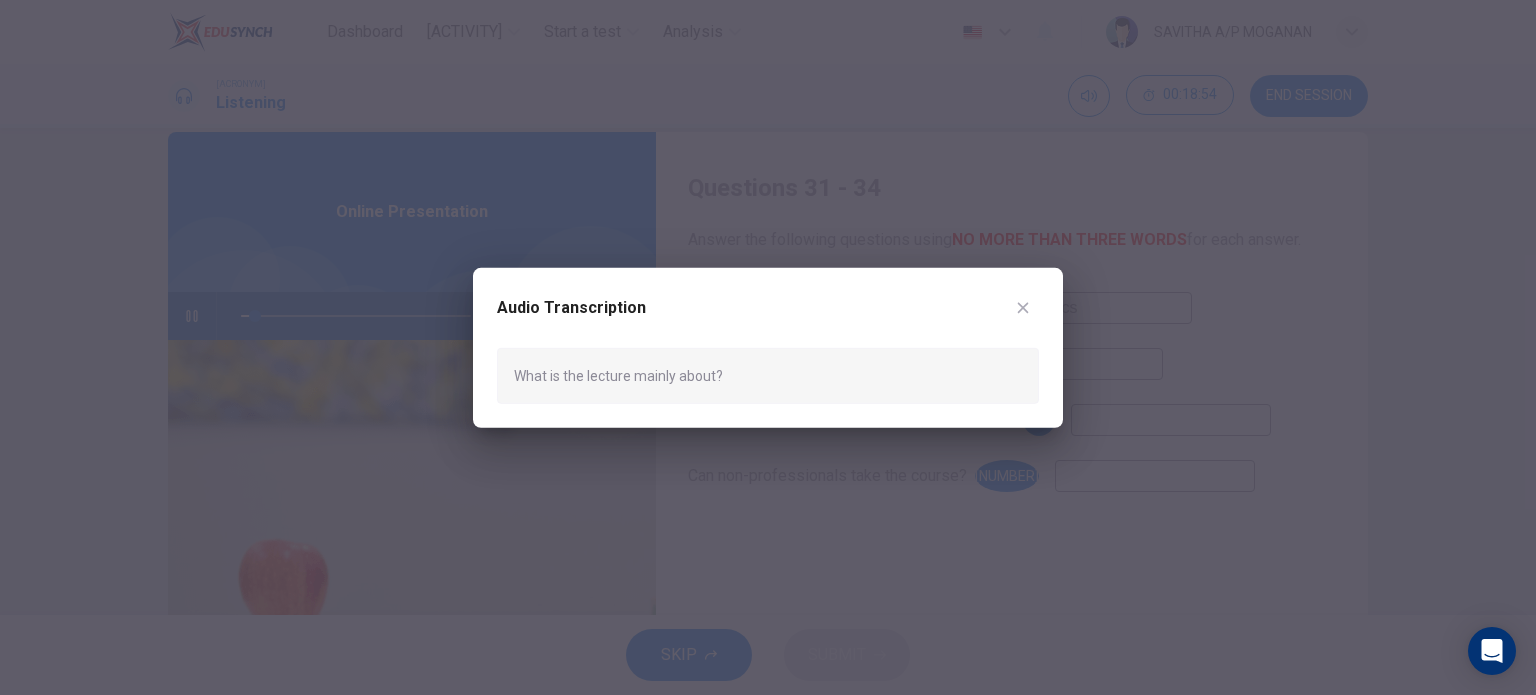 click at bounding box center (768, 347) 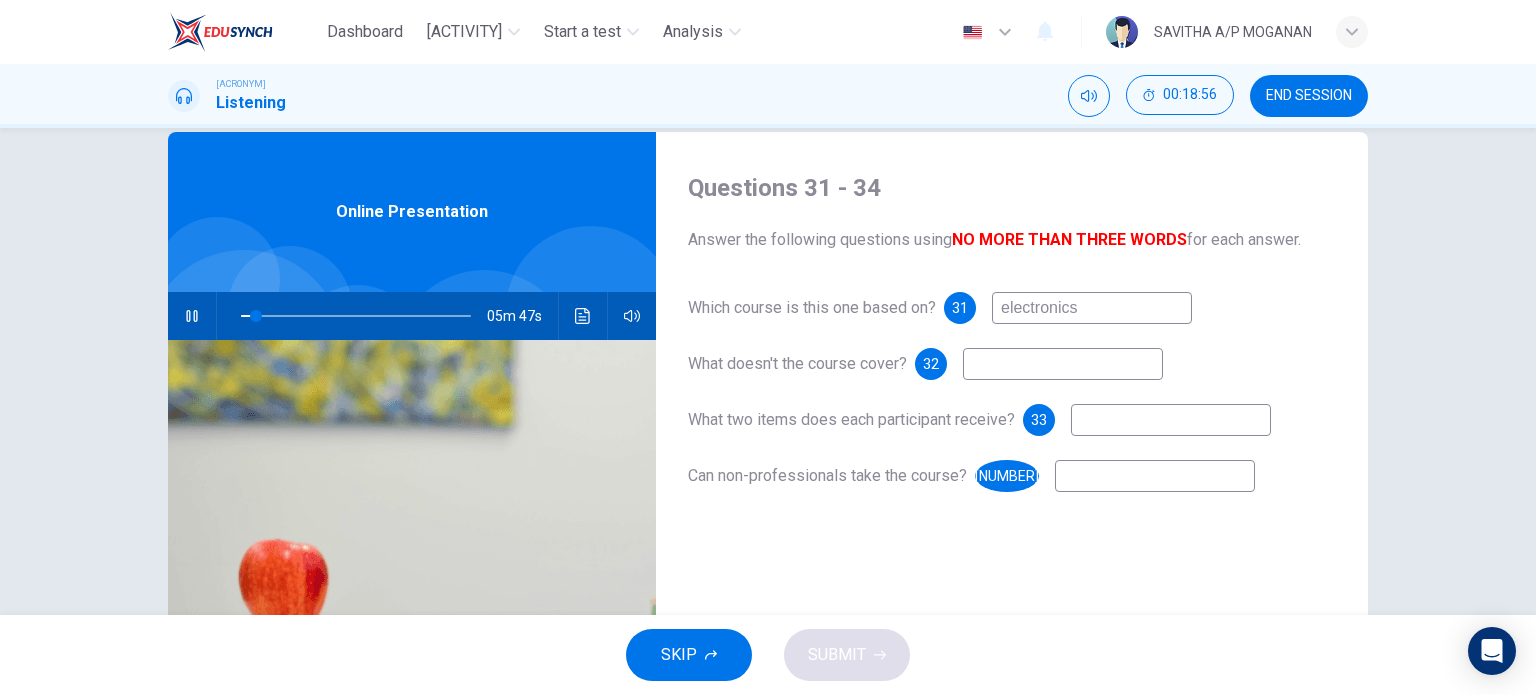 click at bounding box center [1092, 308] 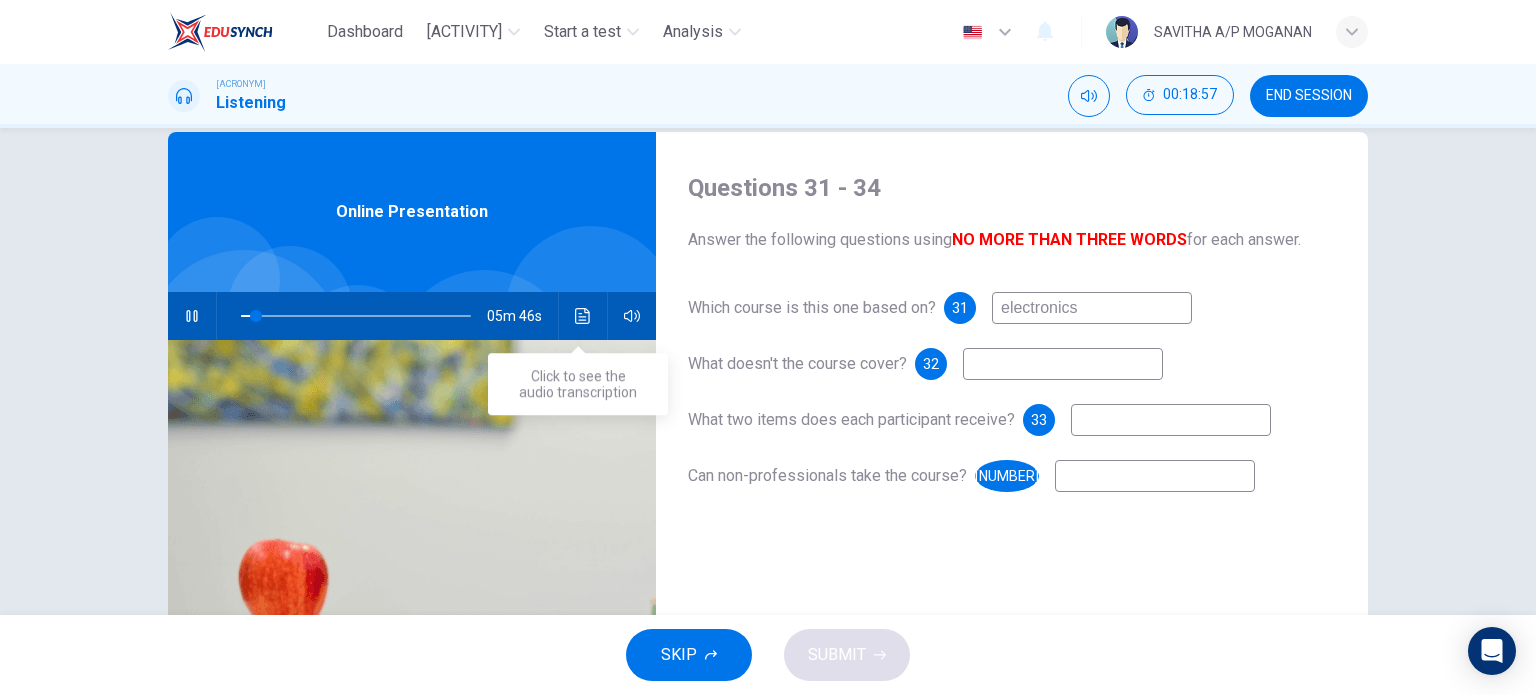 click at bounding box center [583, 316] 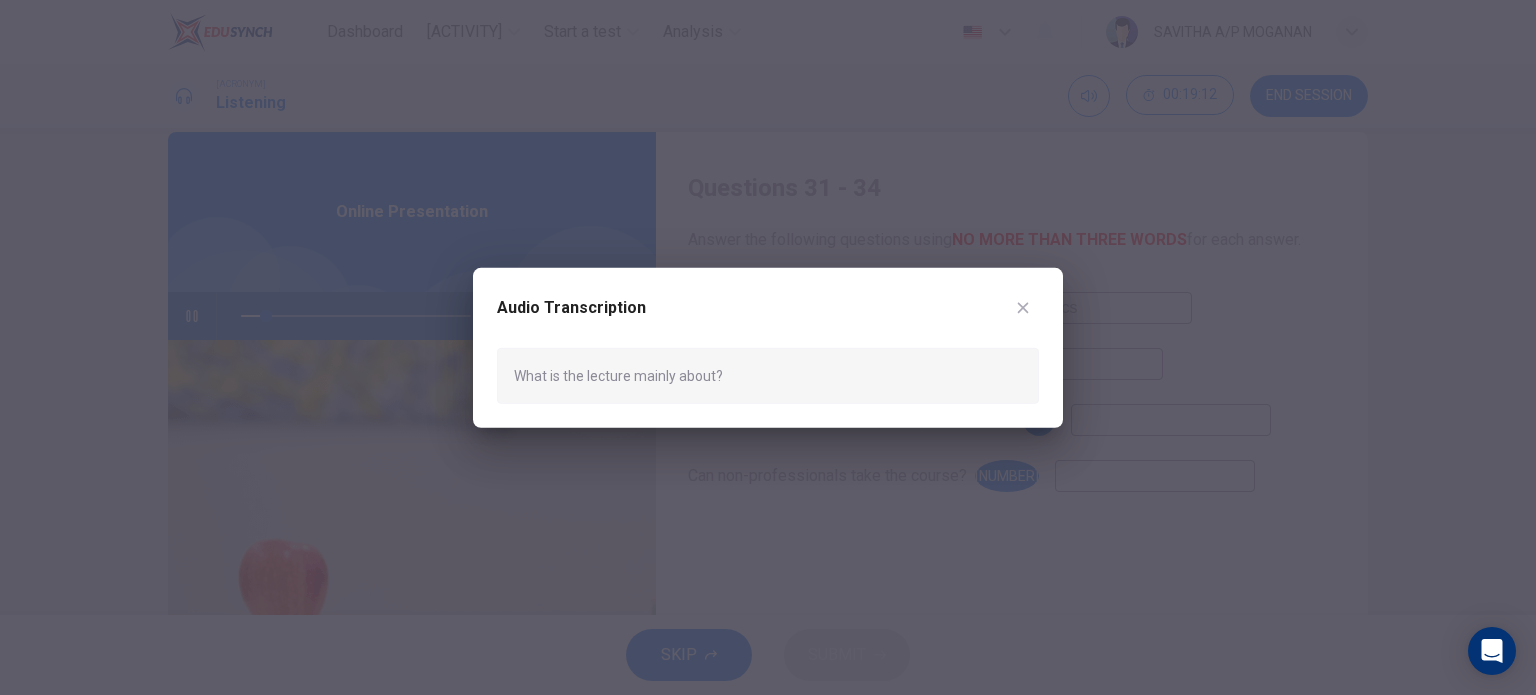 scroll, scrollTop: 20, scrollLeft: 0, axis: vertical 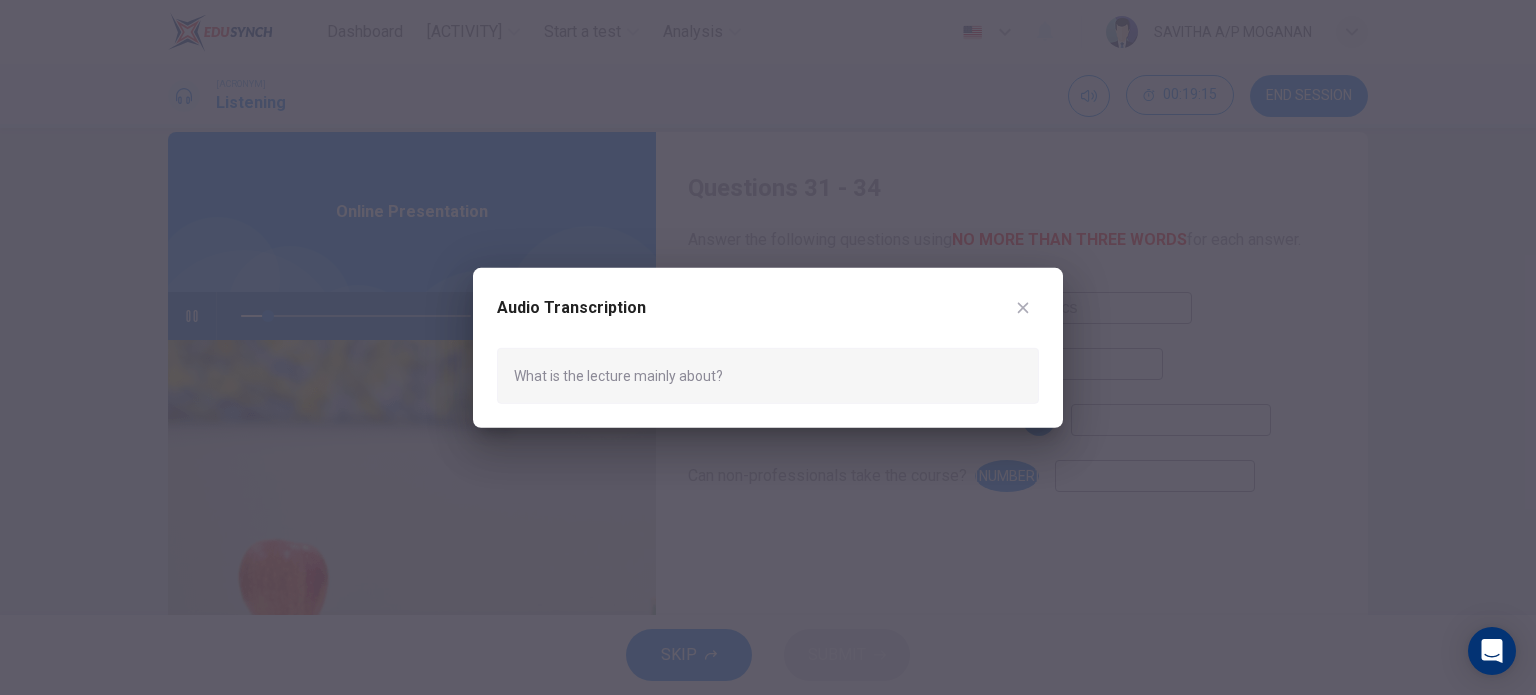 drag, startPoint x: 822, startPoint y: 464, endPoint x: 920, endPoint y: 456, distance: 98.32599 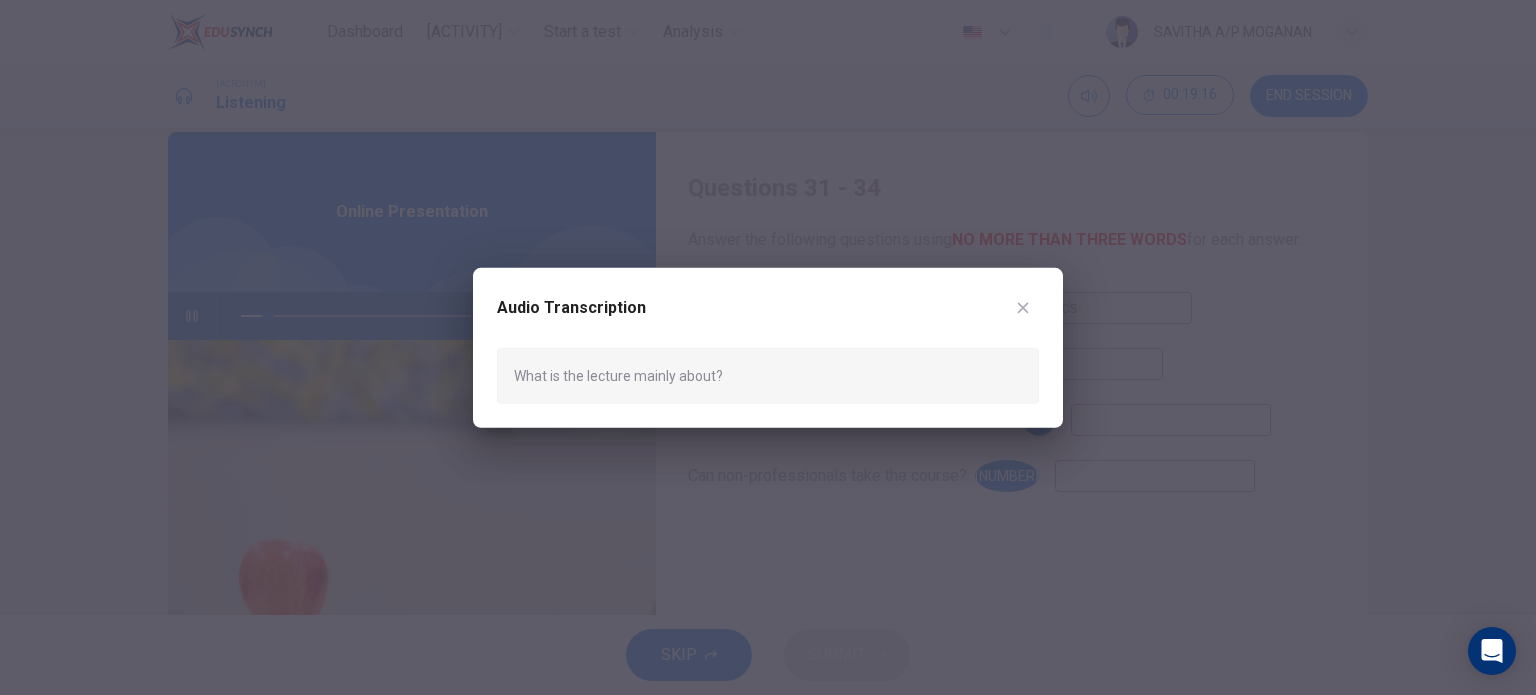 click at bounding box center (768, 347) 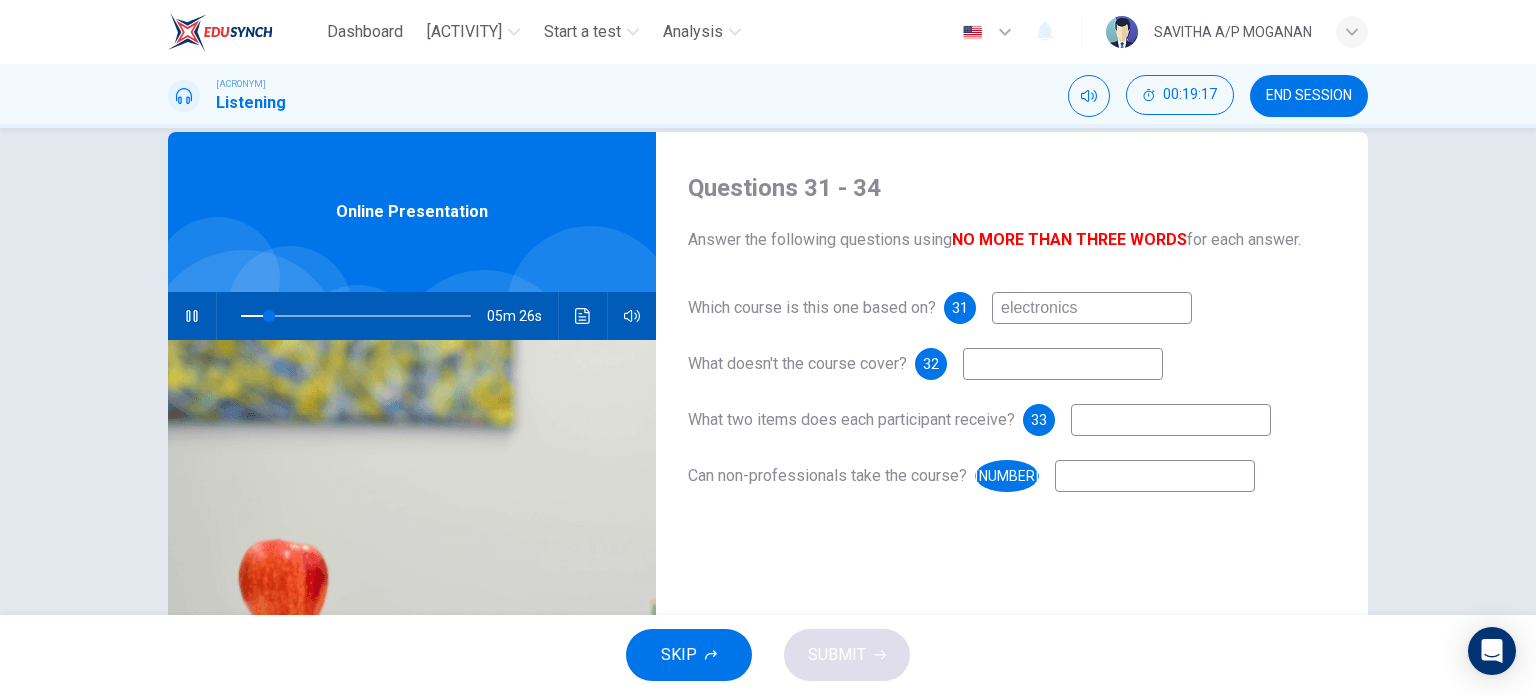 click at bounding box center (1092, 308) 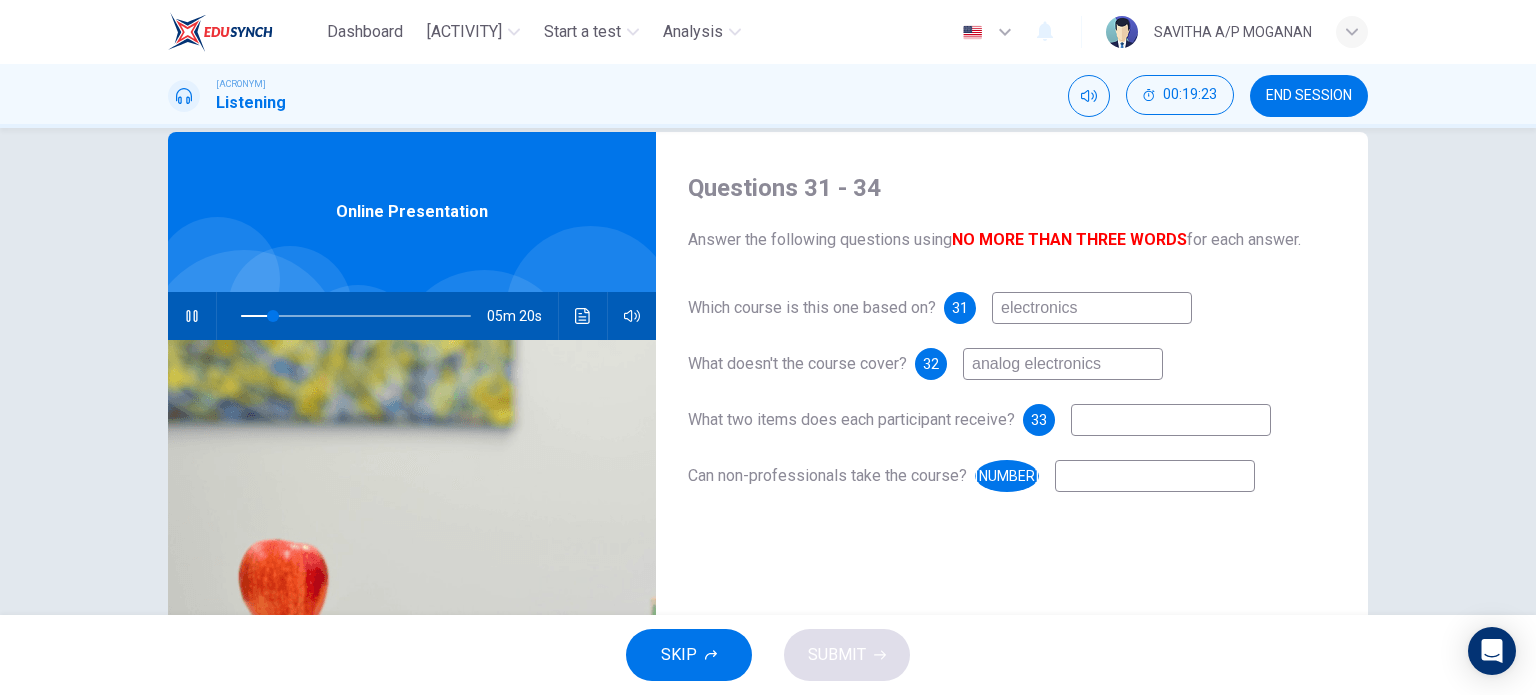 click at bounding box center (1092, 308) 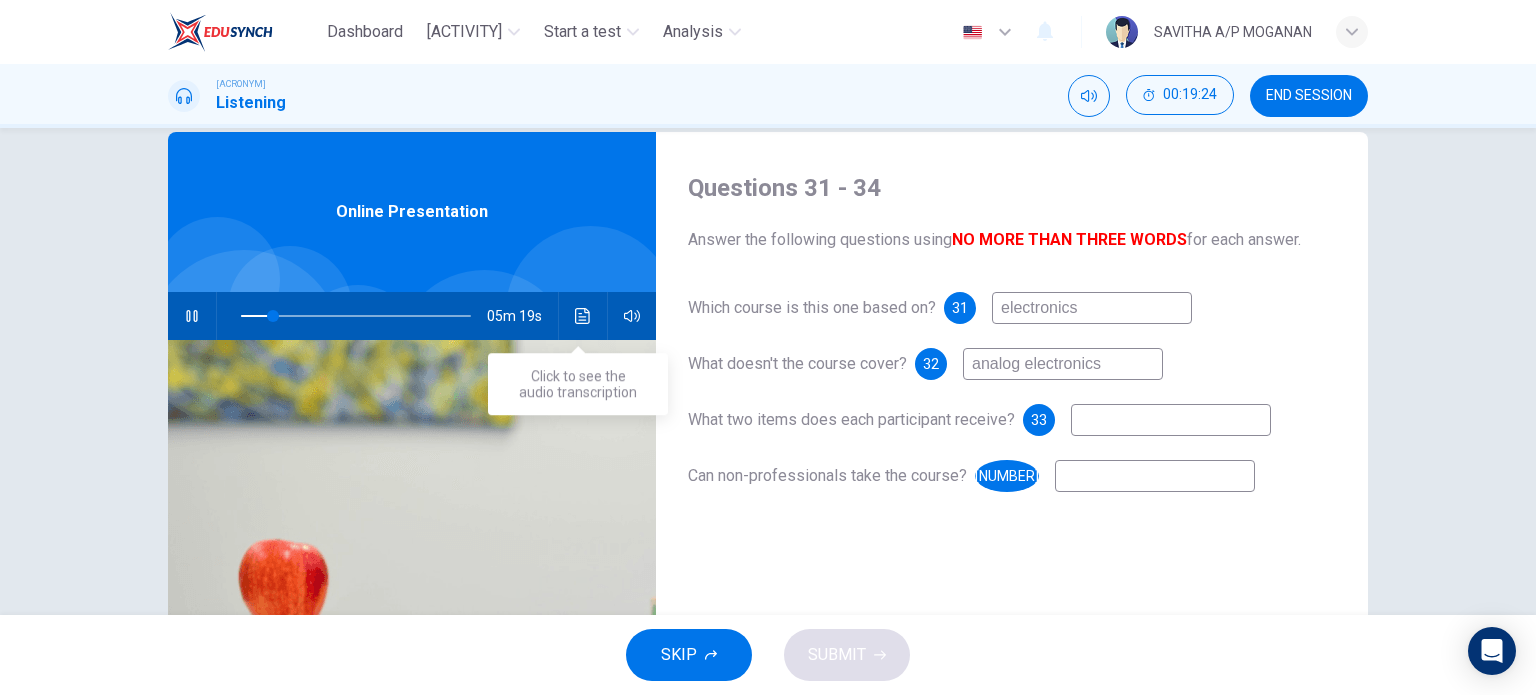 click at bounding box center [582, 316] 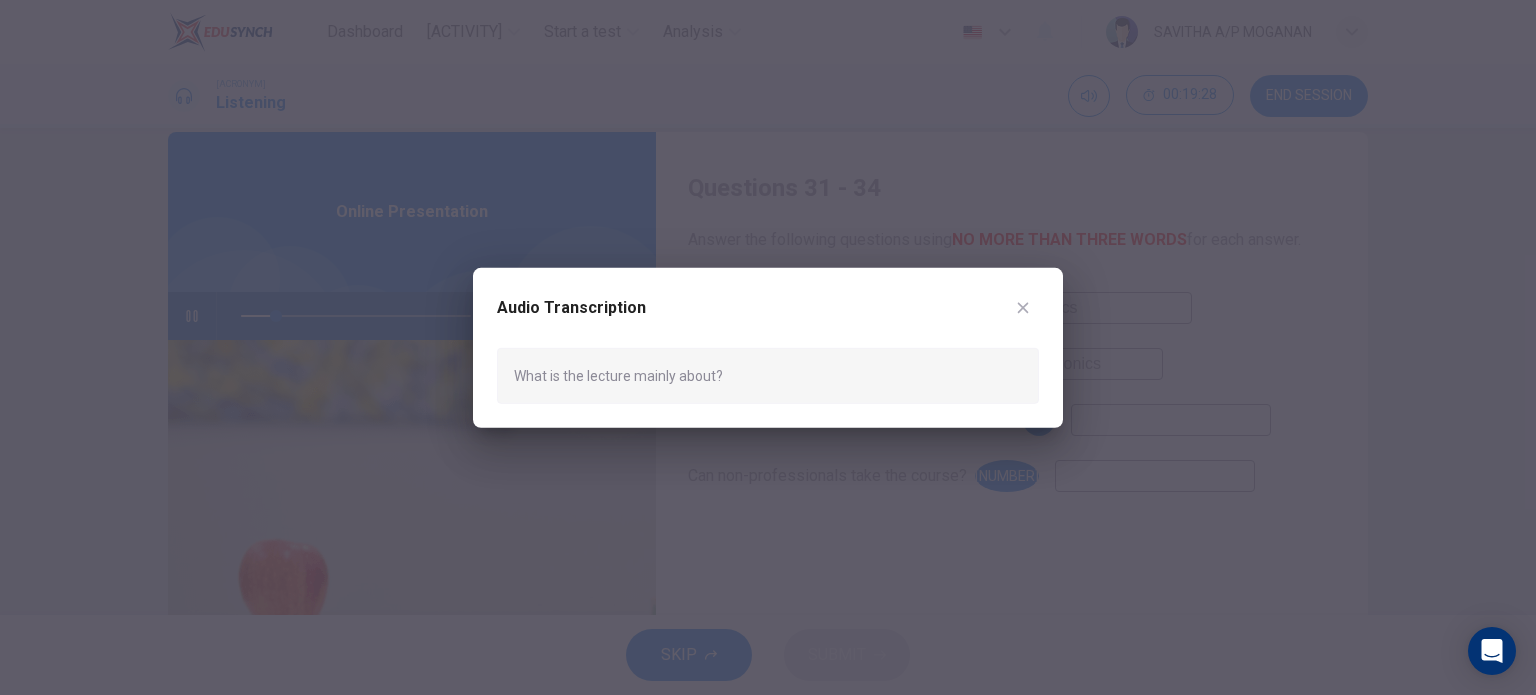 scroll, scrollTop: 92, scrollLeft: 0, axis: vertical 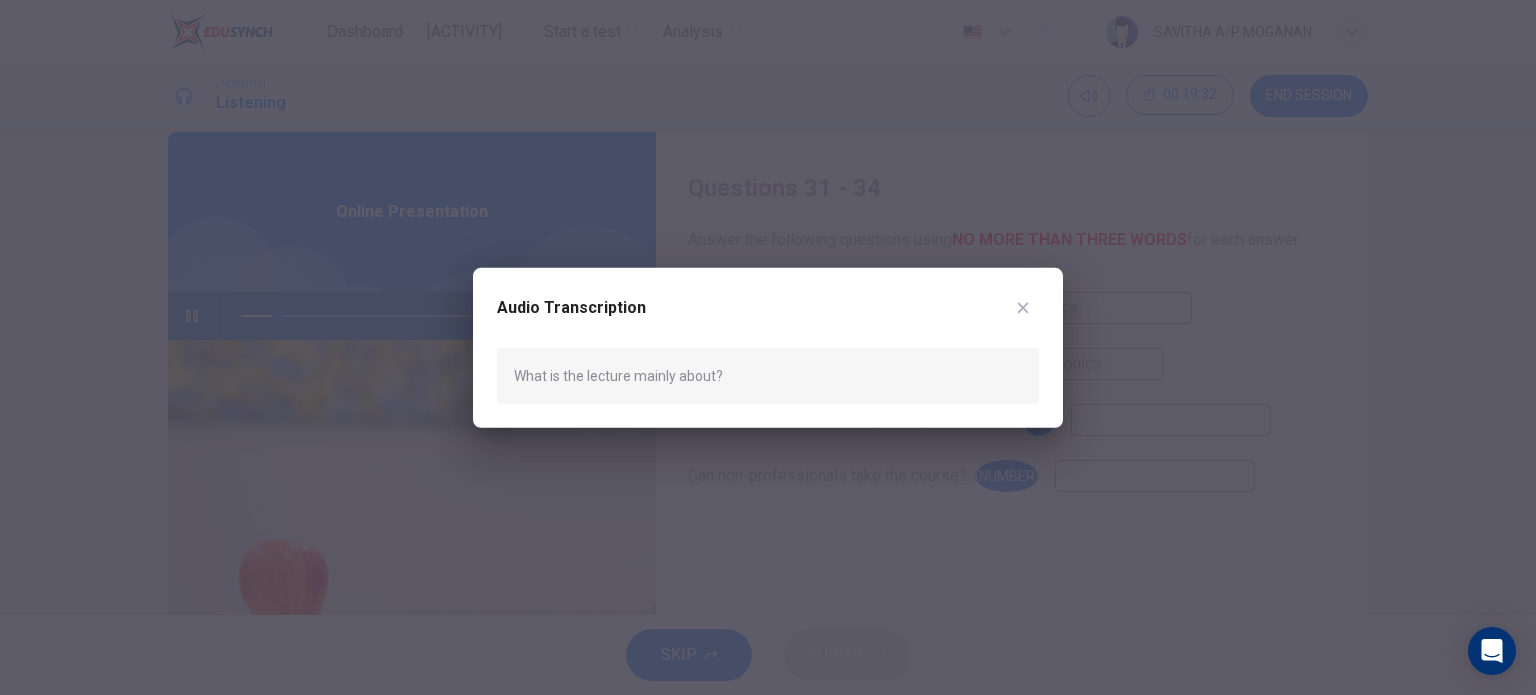 click at bounding box center (768, 347) 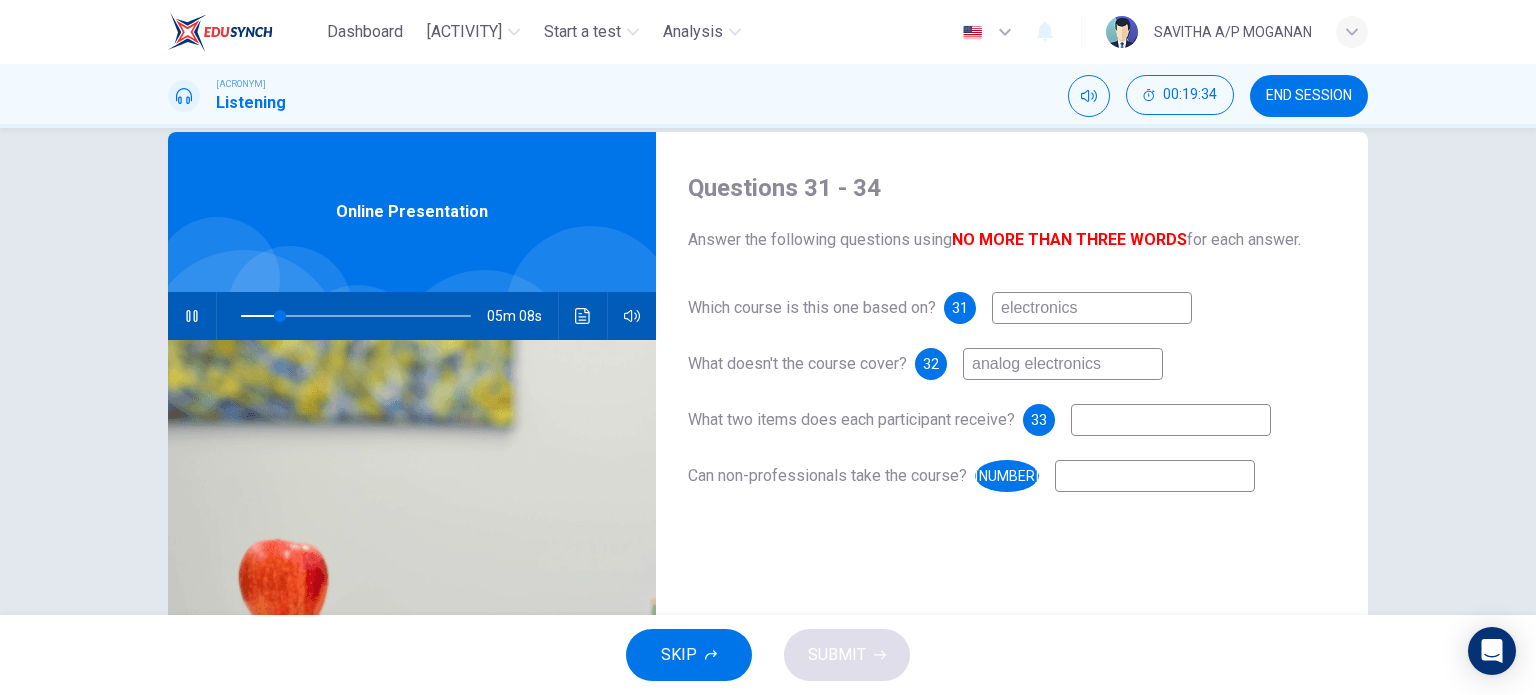 drag, startPoint x: 1019, startPoint y: 364, endPoint x: 961, endPoint y: 368, distance: 58.137768 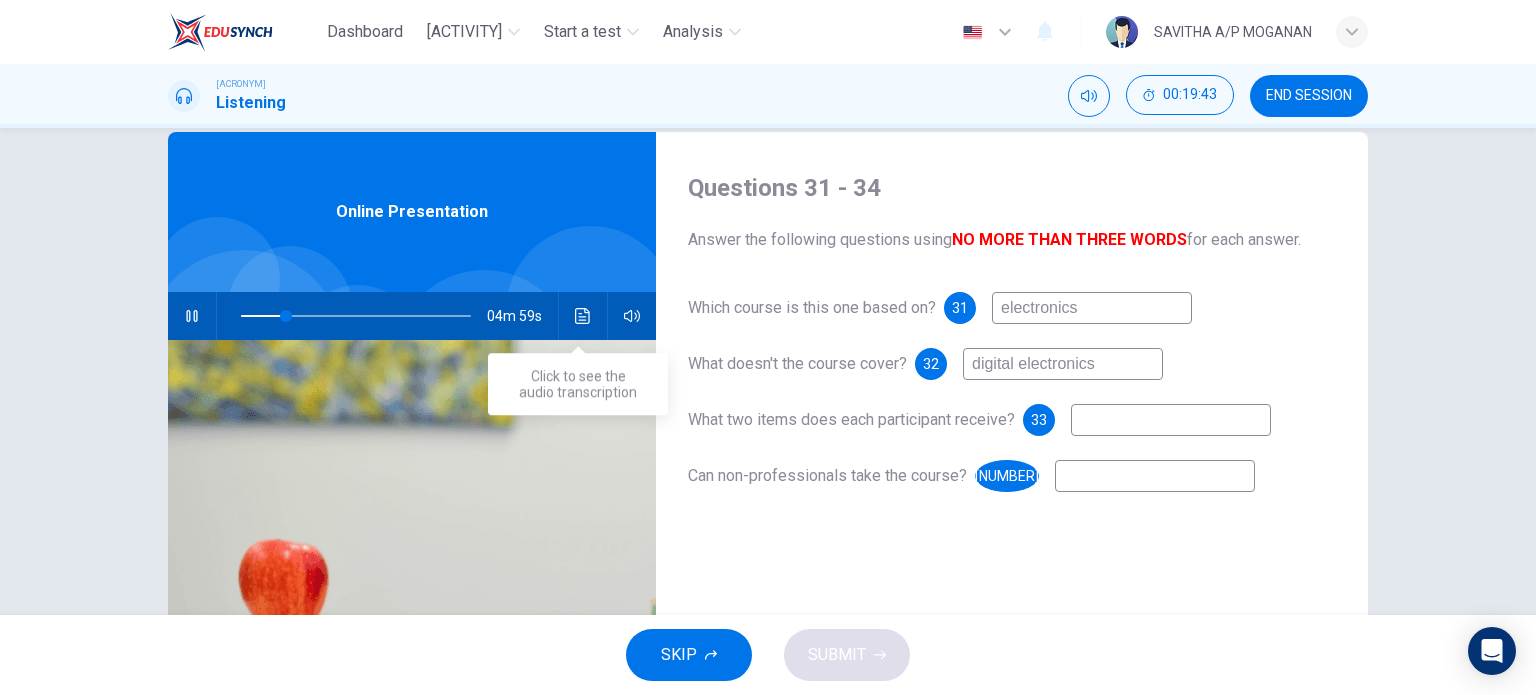 type on "digital electronics" 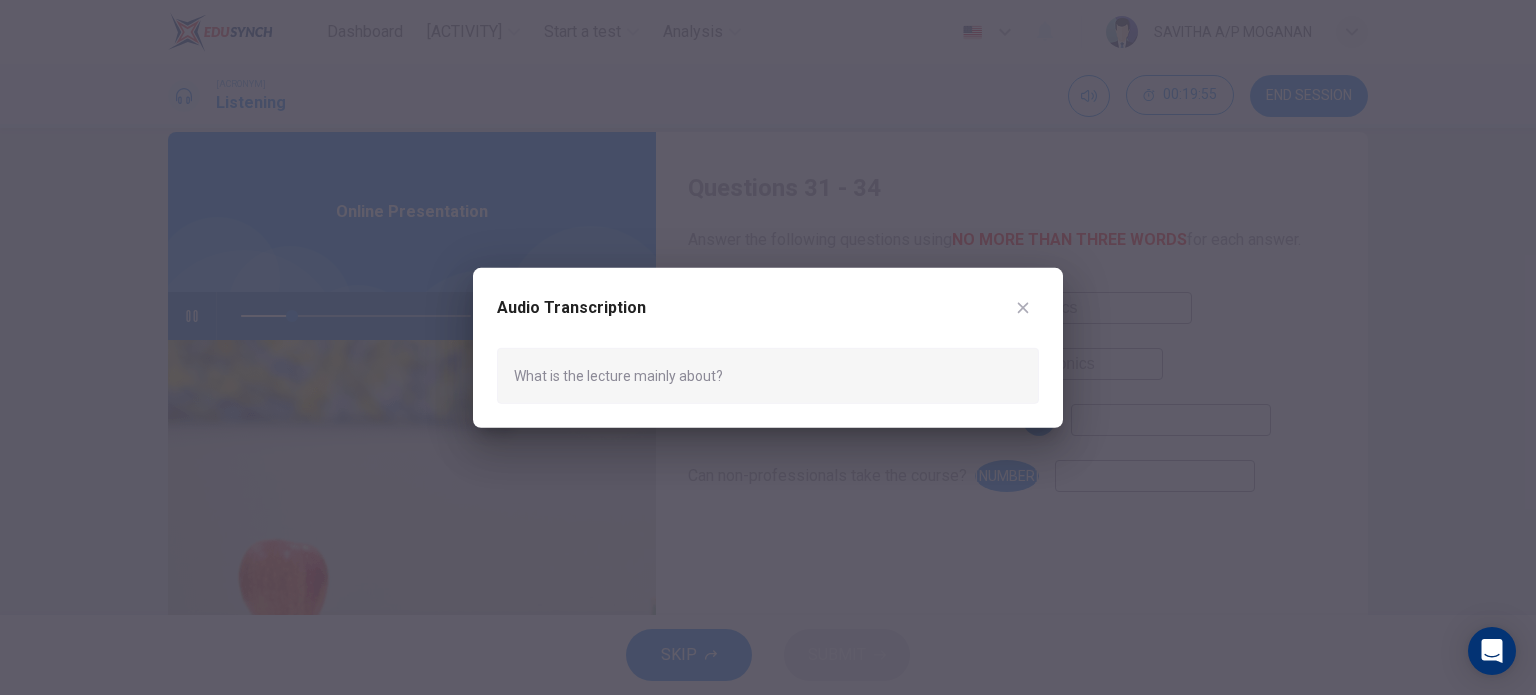 scroll, scrollTop: 211, scrollLeft: 0, axis: vertical 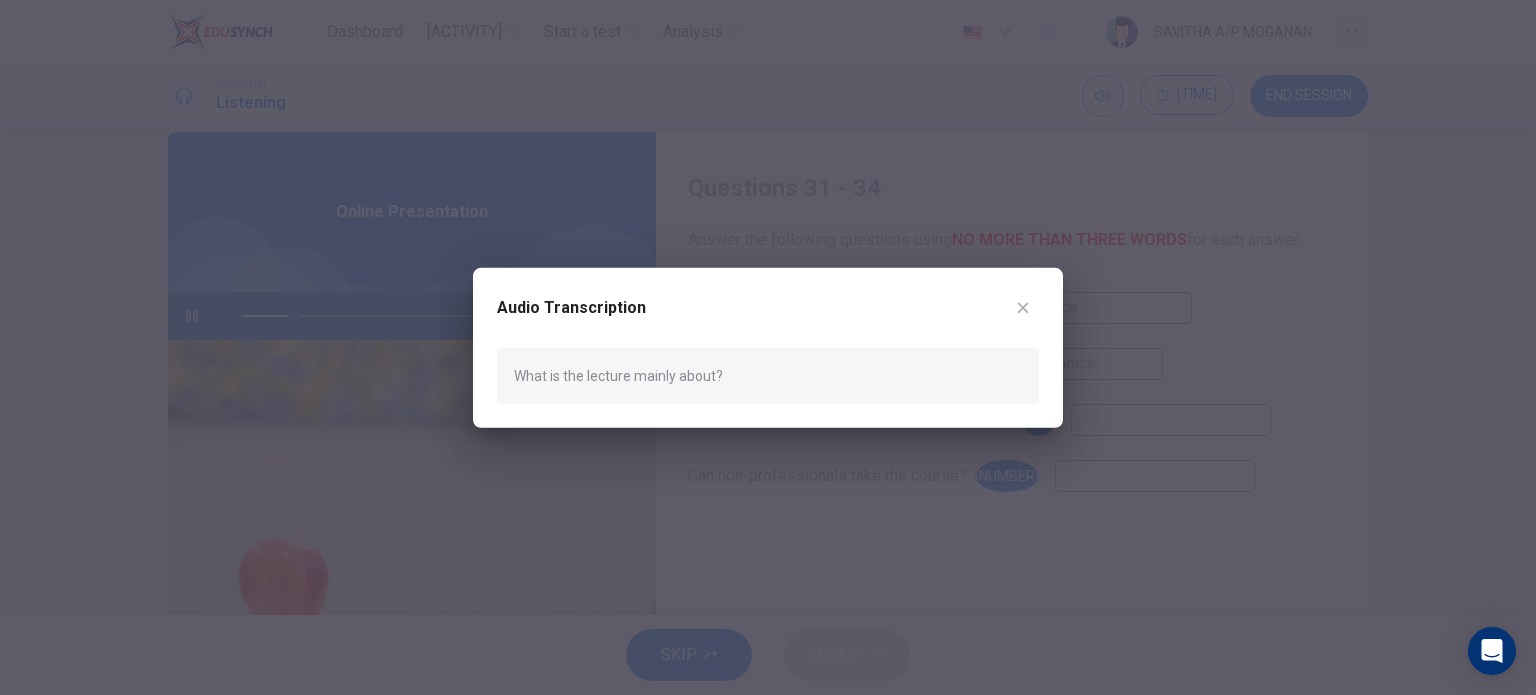 drag, startPoint x: 696, startPoint y: 407, endPoint x: 768, endPoint y: 409, distance: 72.02777 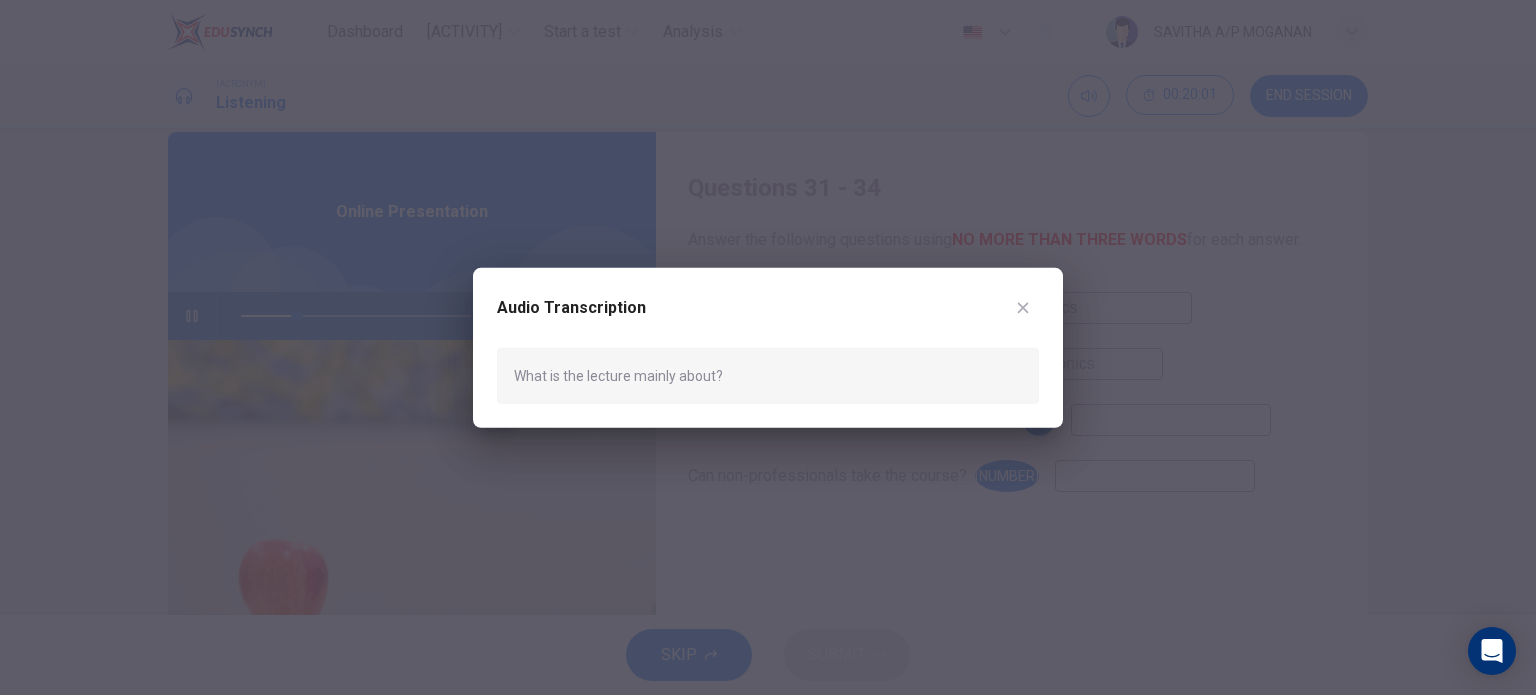 click at bounding box center (768, 347) 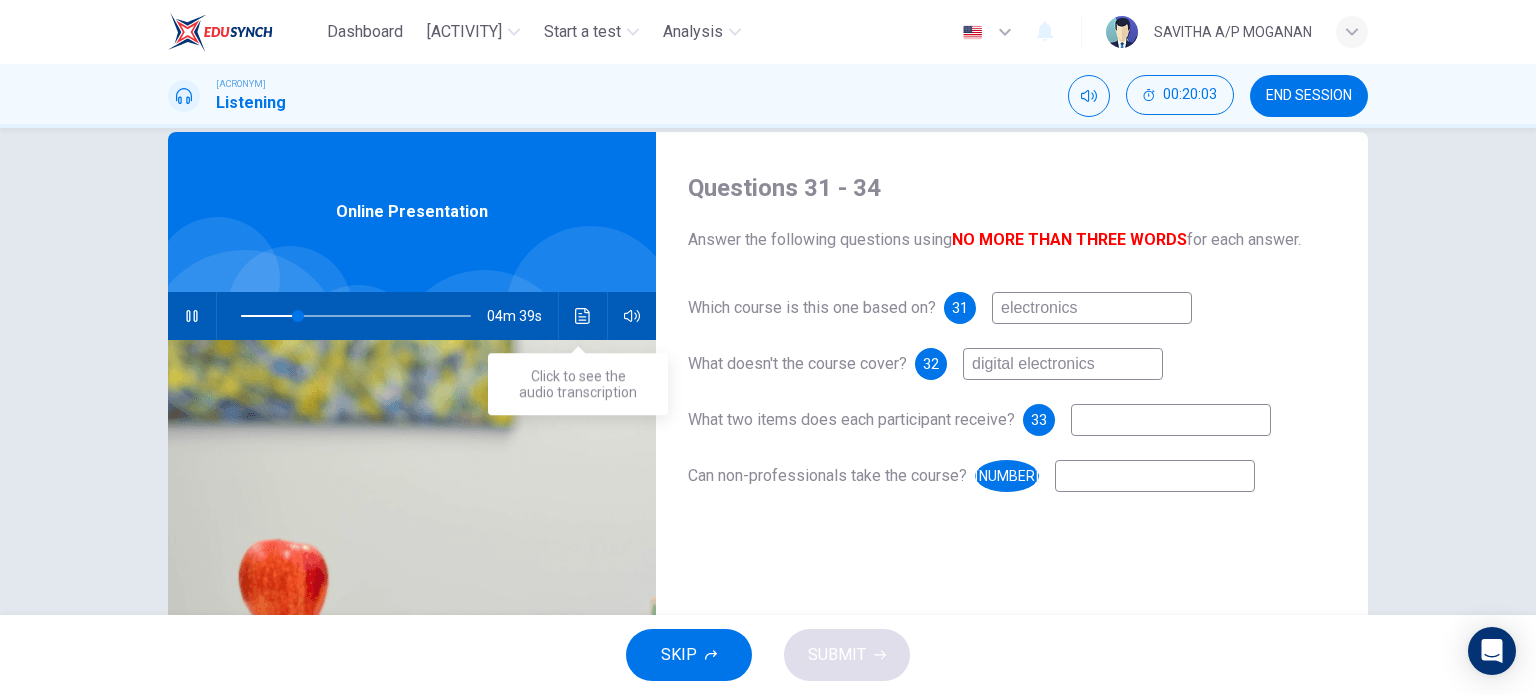 click at bounding box center [582, 316] 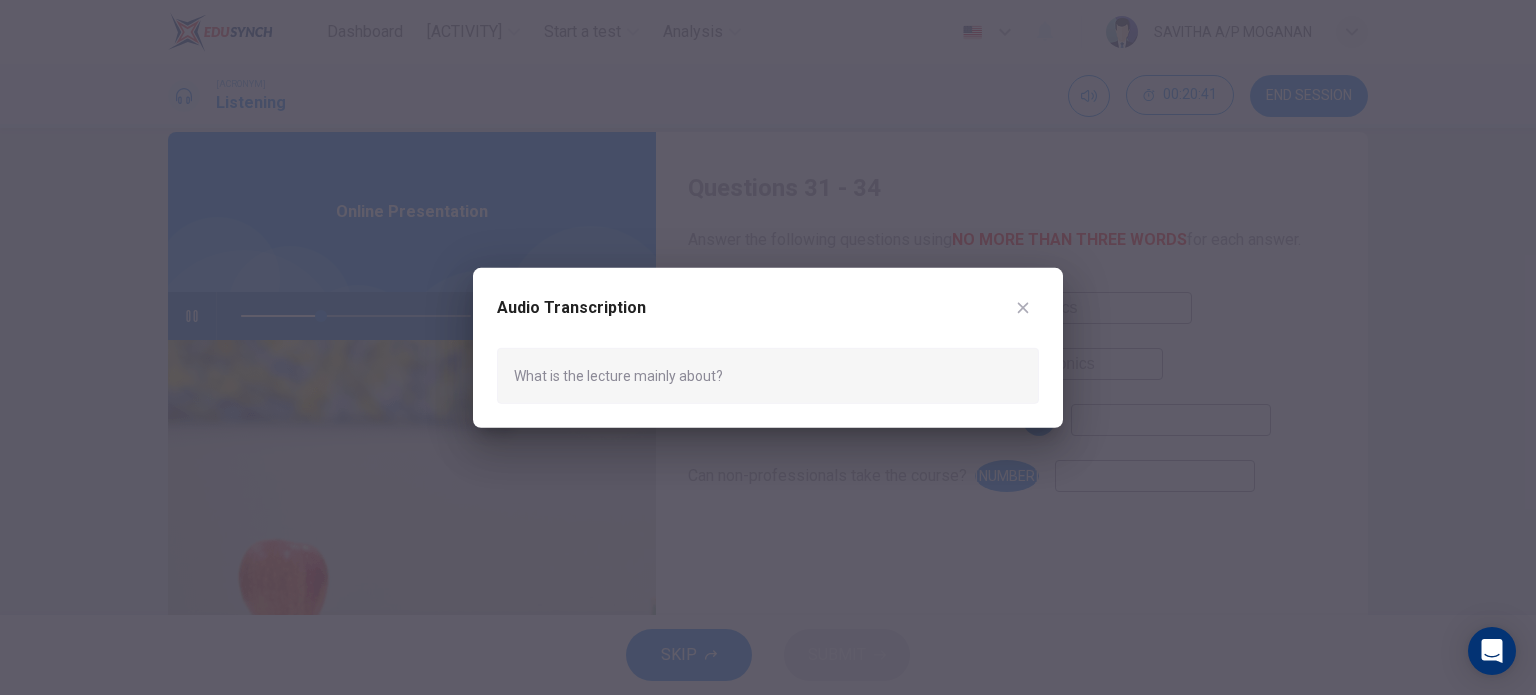 scroll, scrollTop: 404, scrollLeft: 0, axis: vertical 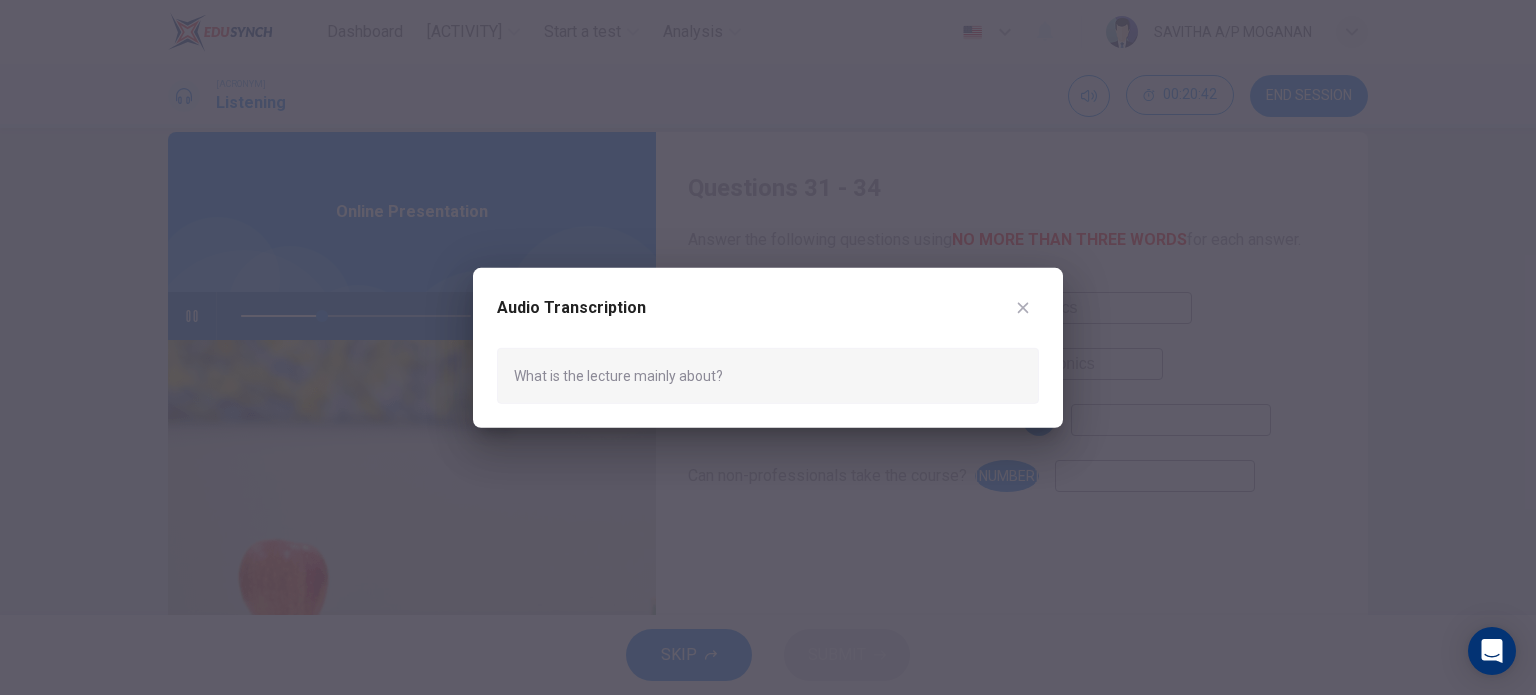click at bounding box center (768, 347) 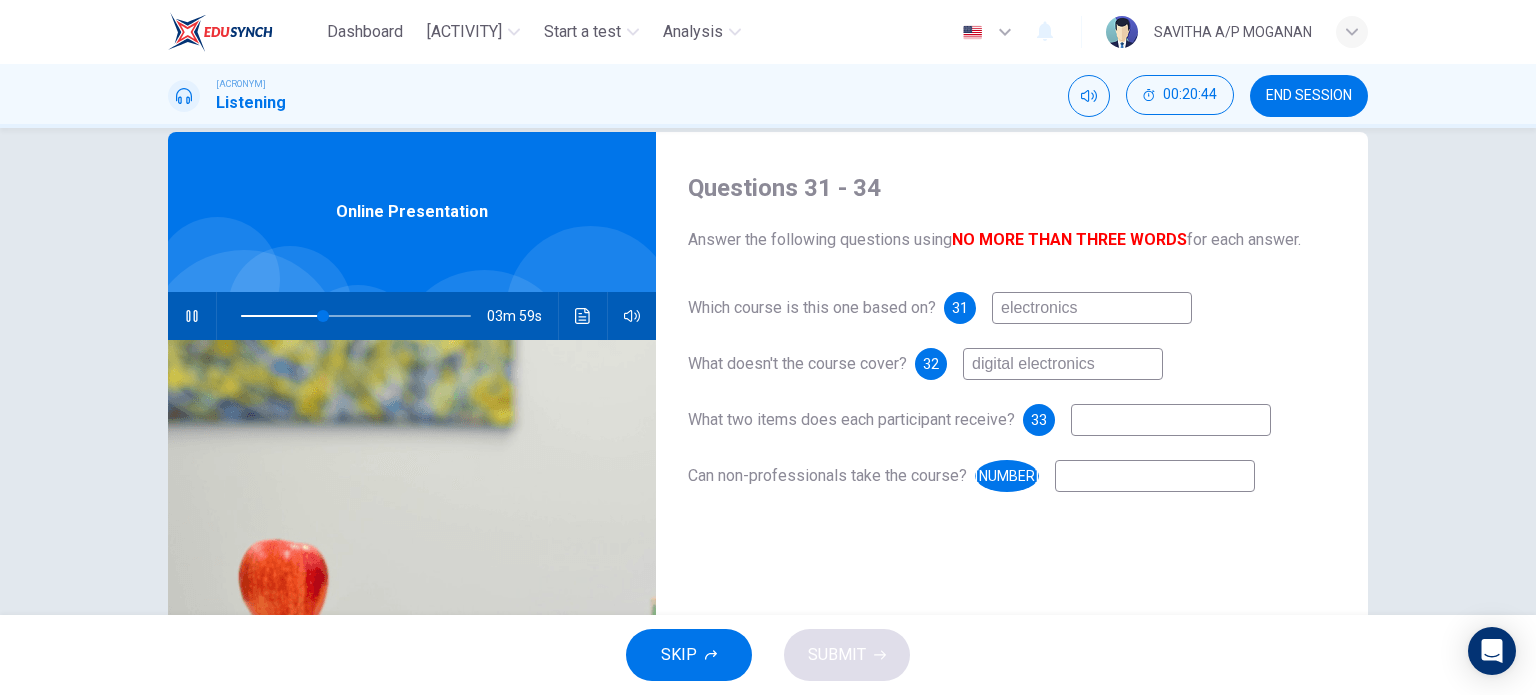 click at bounding box center (1092, 308) 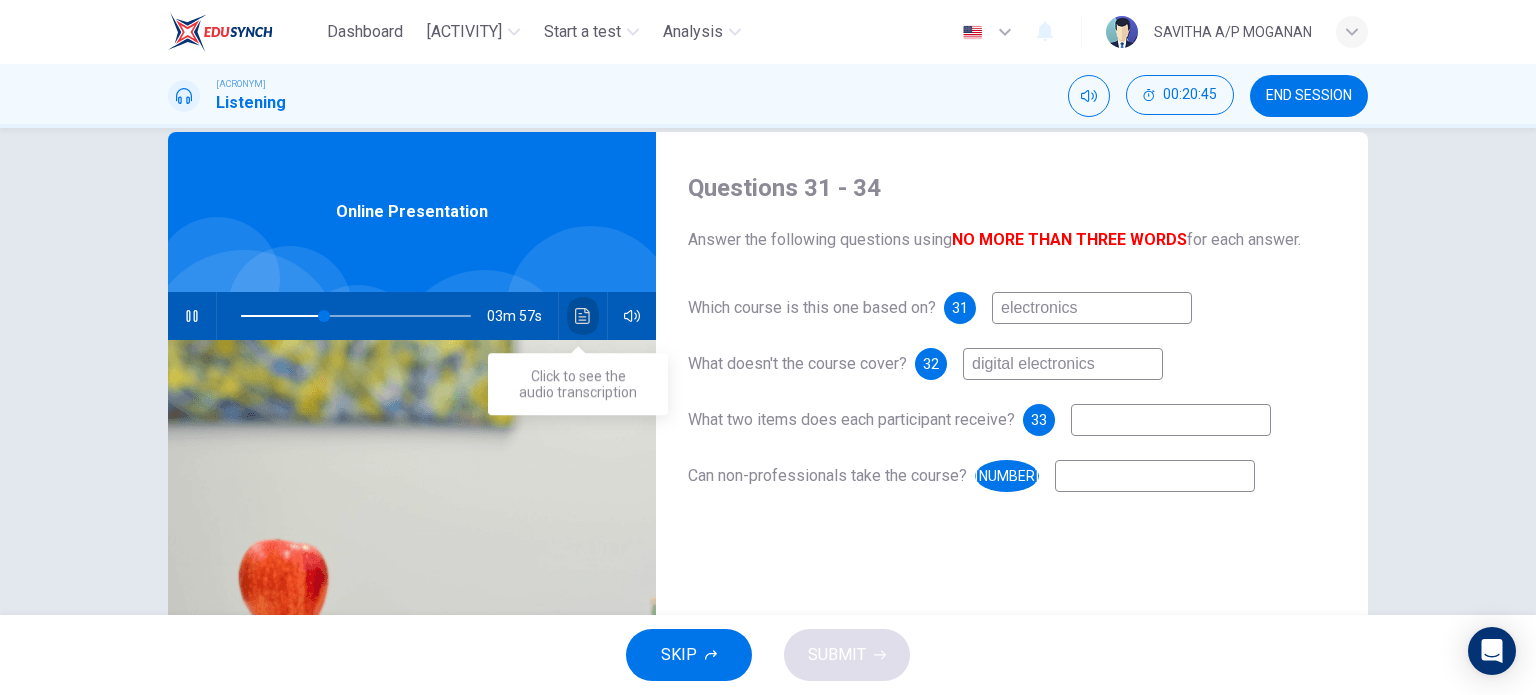 click at bounding box center [583, 316] 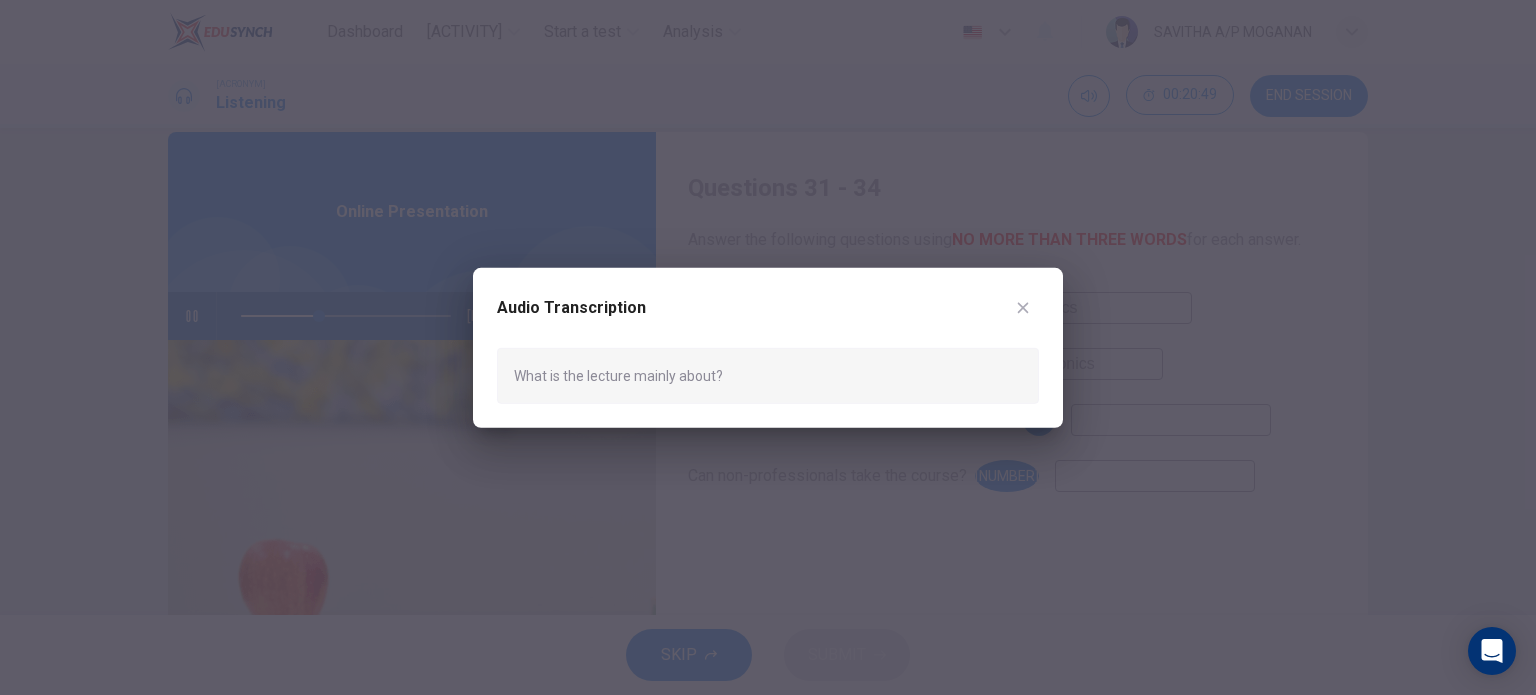 scroll, scrollTop: 454, scrollLeft: 0, axis: vertical 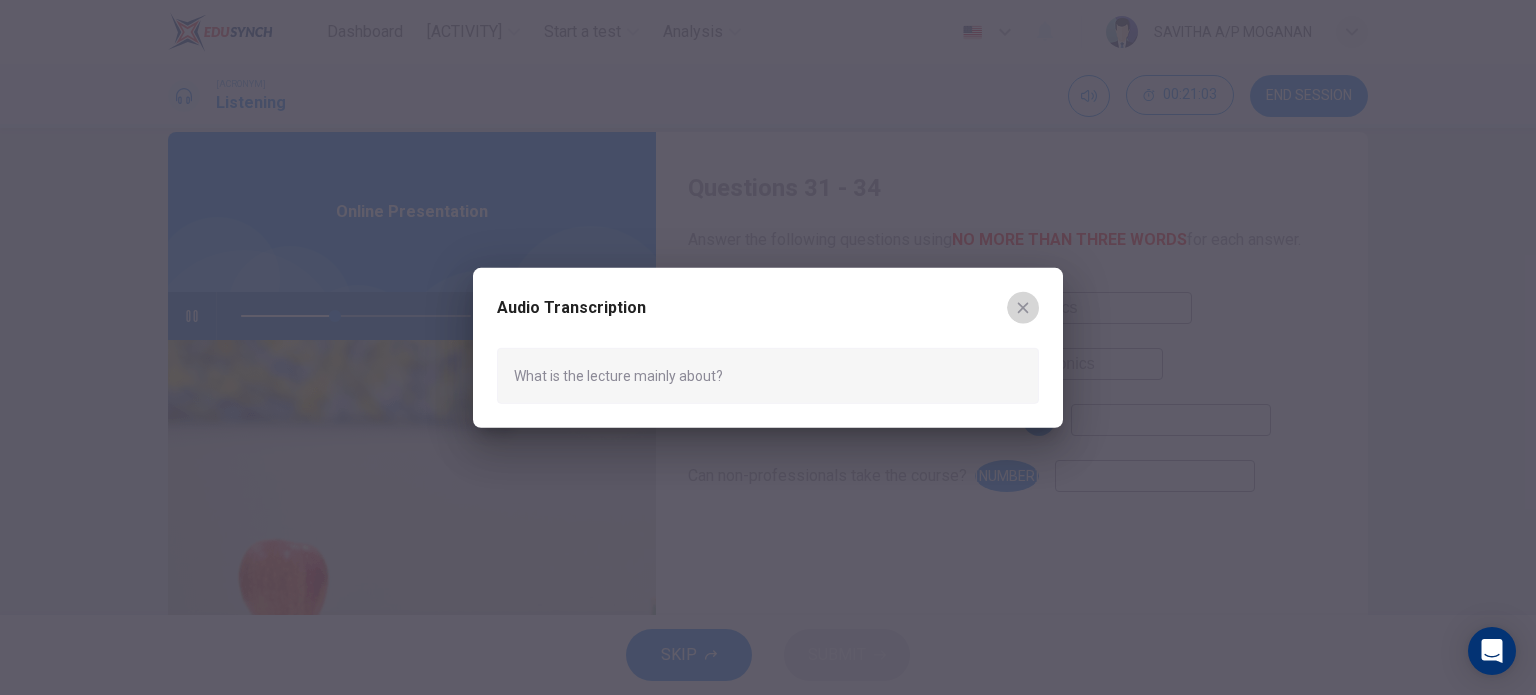 click at bounding box center (1023, 307) 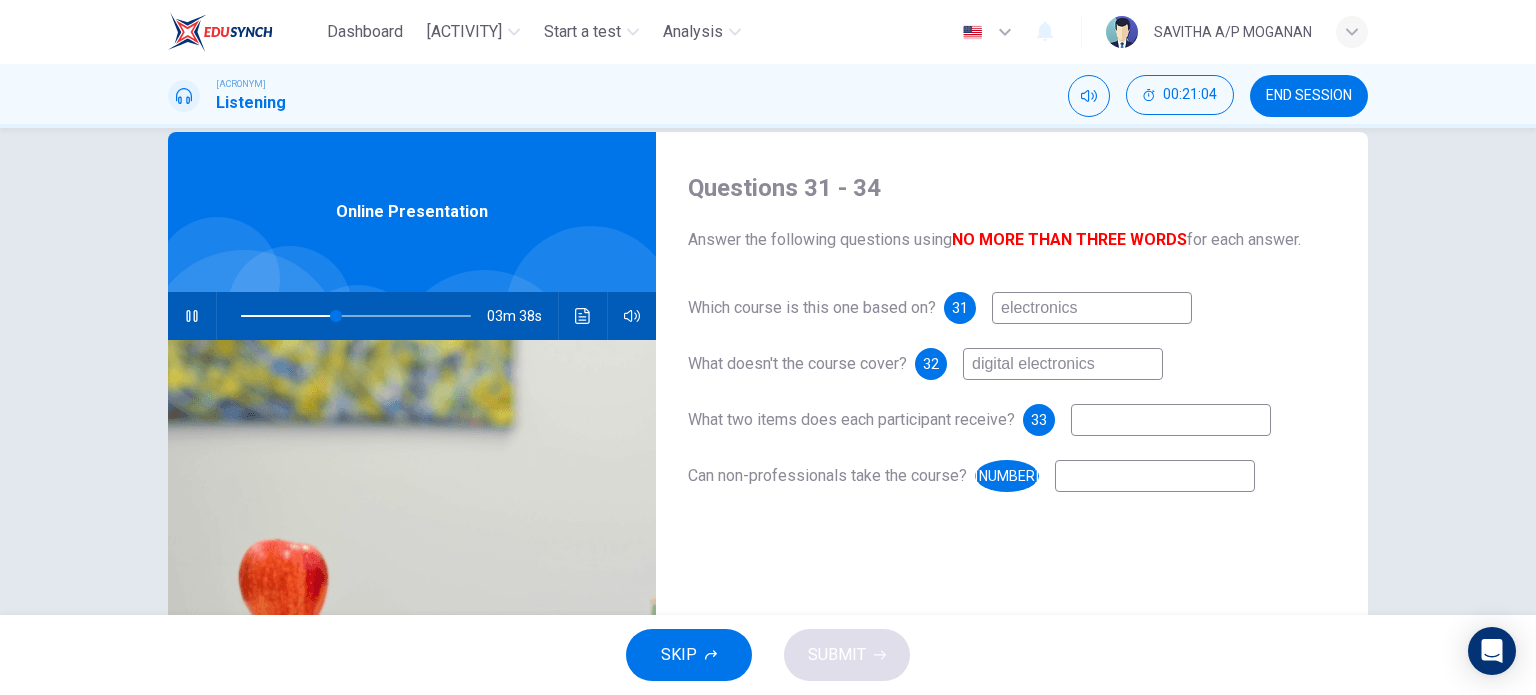 click at bounding box center [1092, 308] 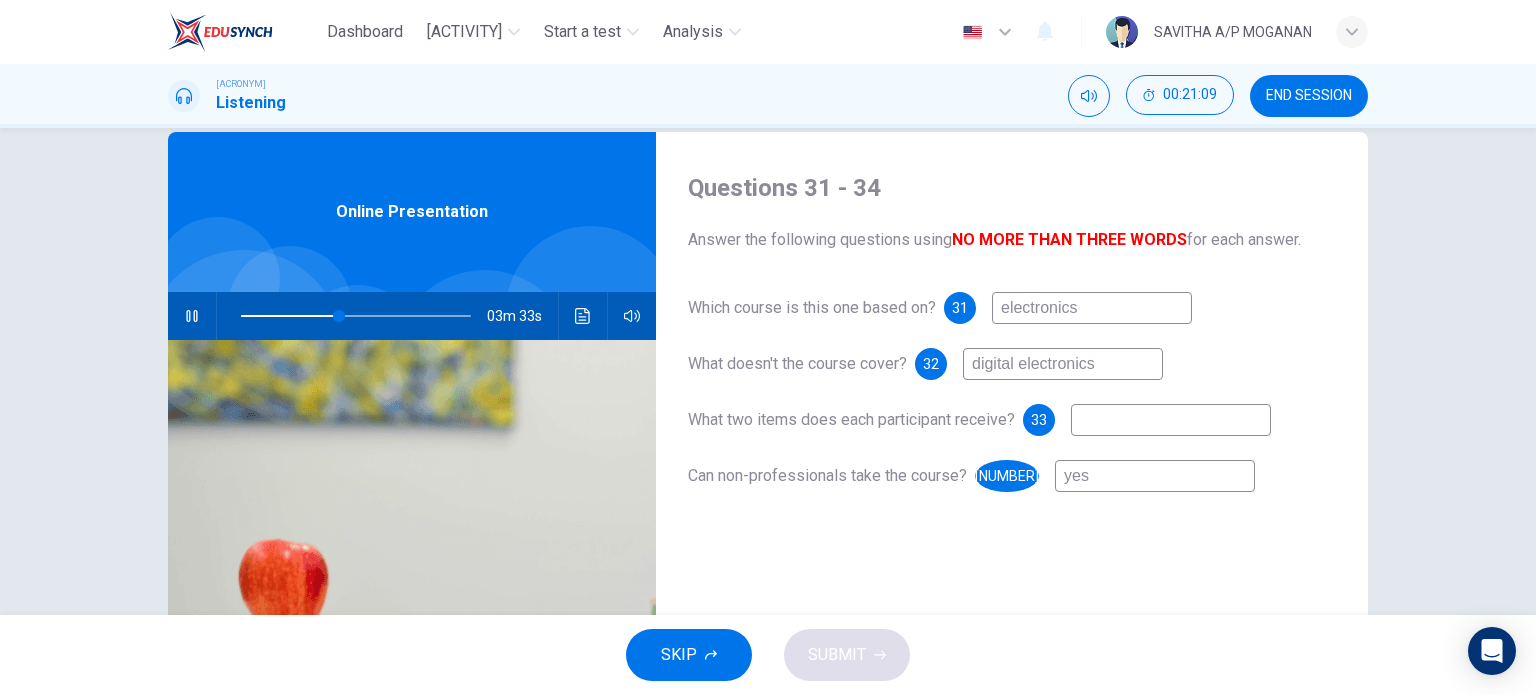 type on "yes" 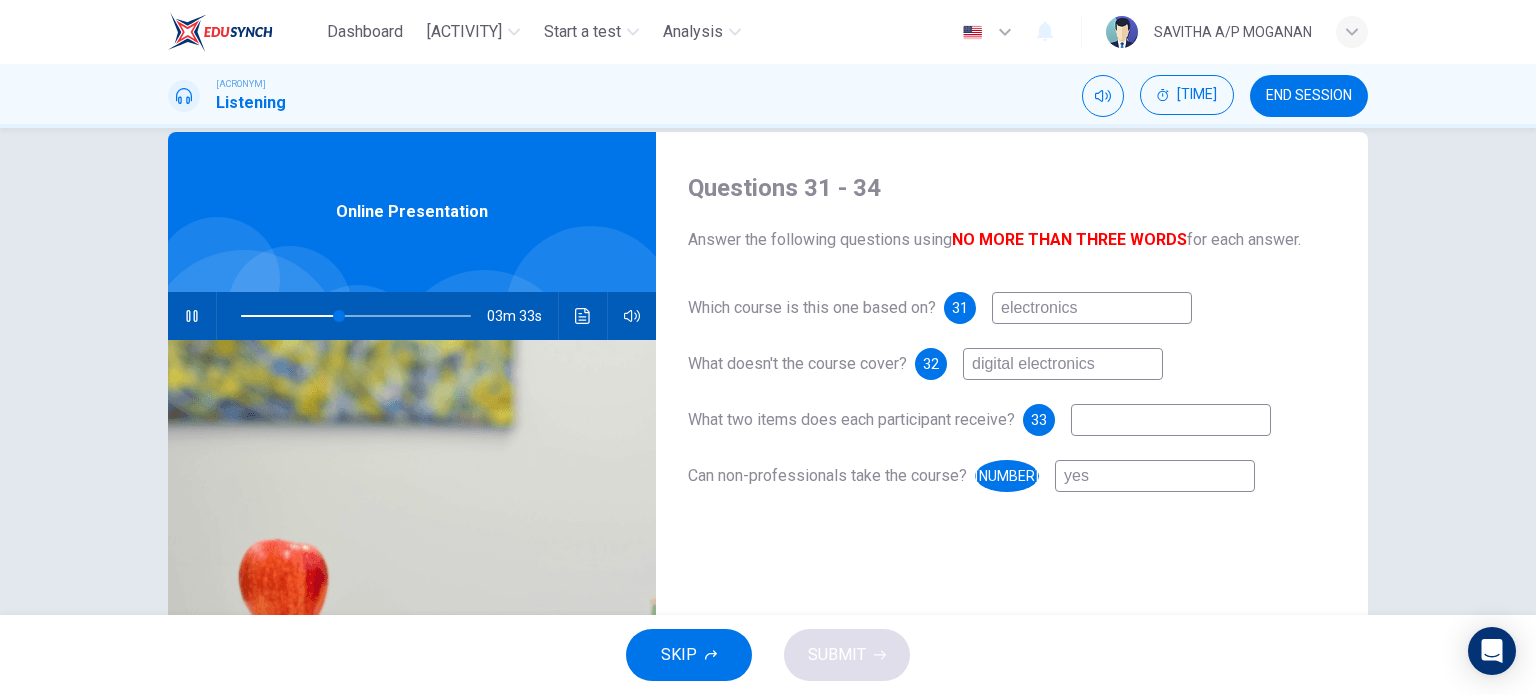 click at bounding box center [1092, 308] 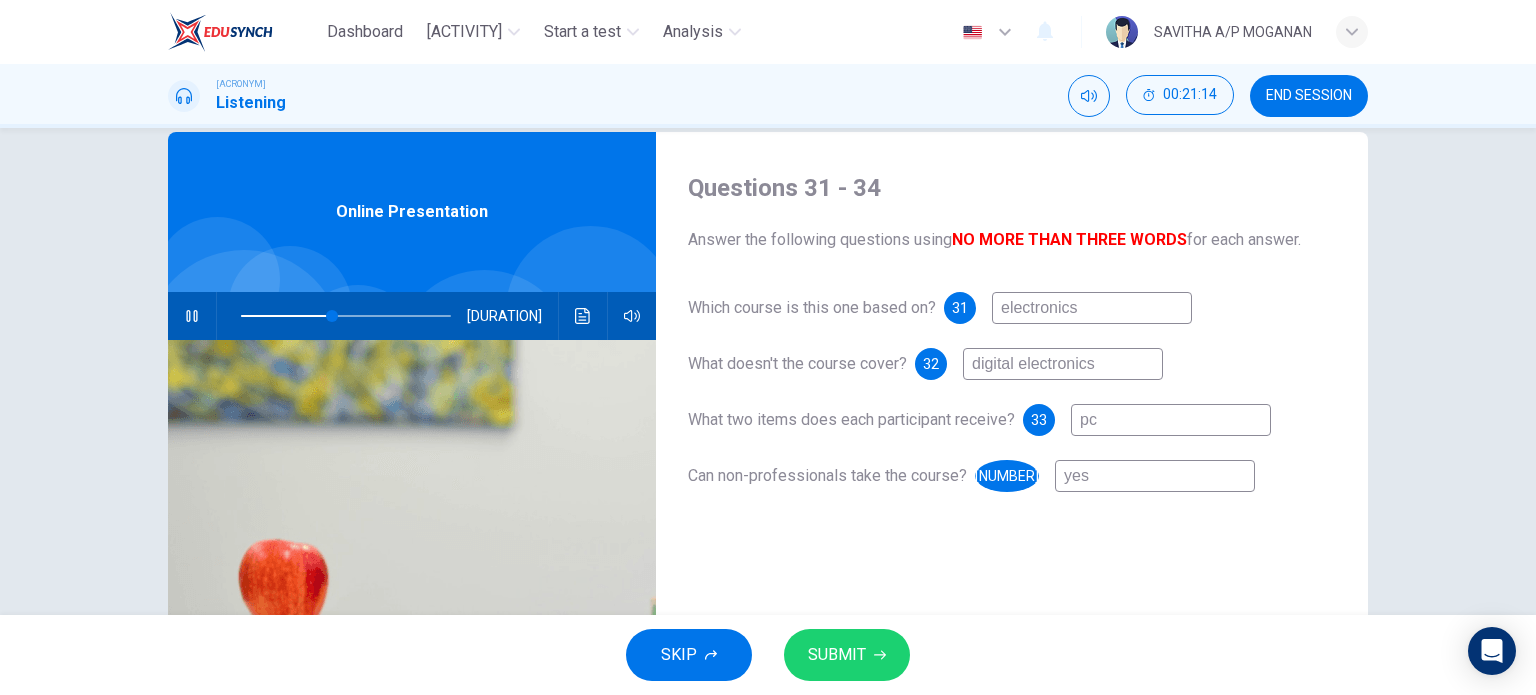 type on "pc" 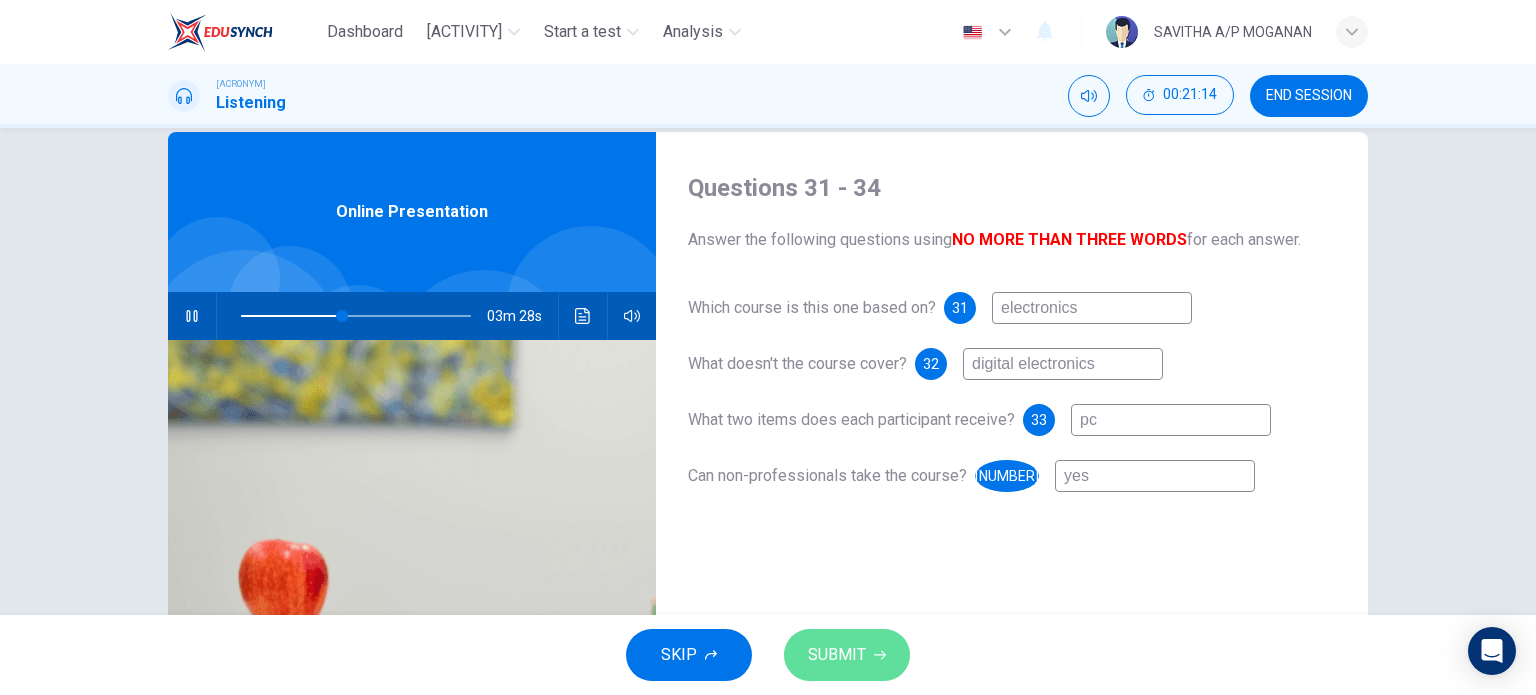 click on "SUBMIT" at bounding box center [837, 655] 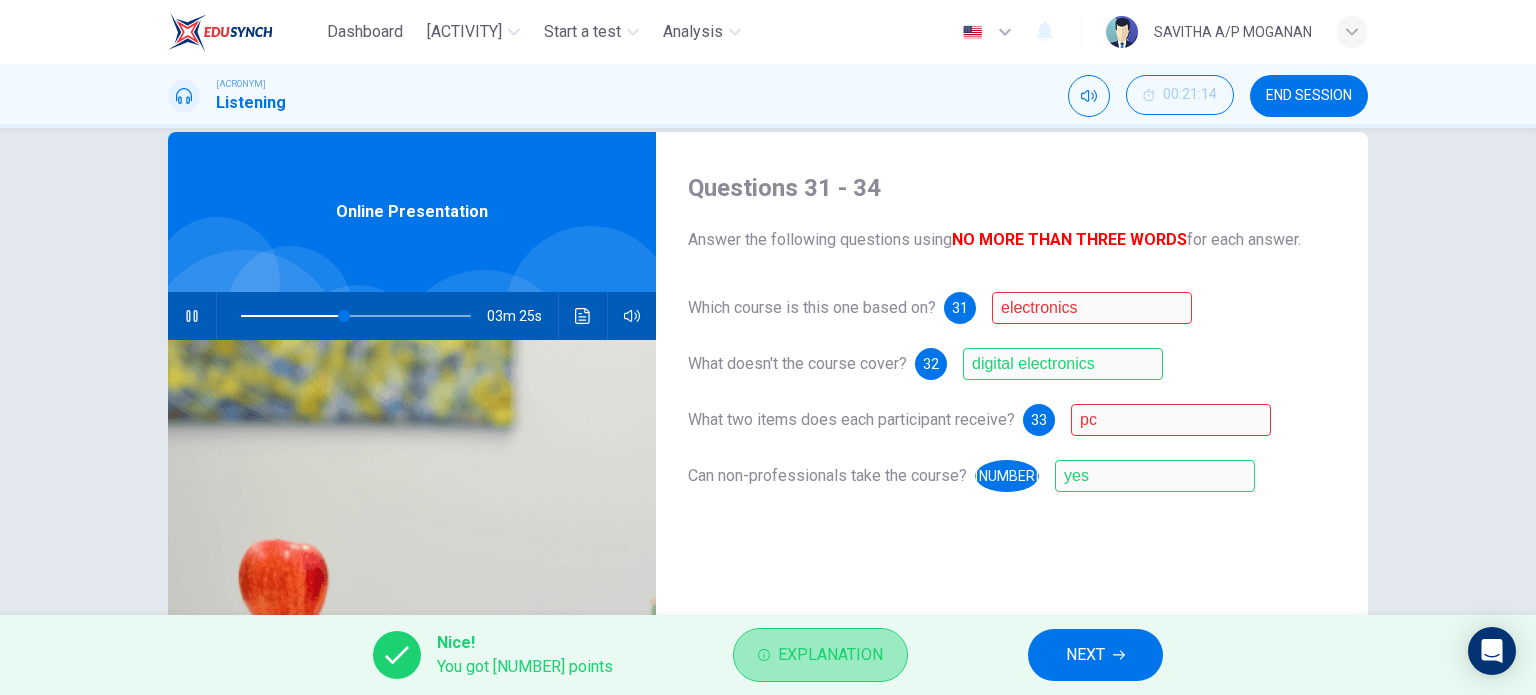 click on "Explanation" at bounding box center [830, 655] 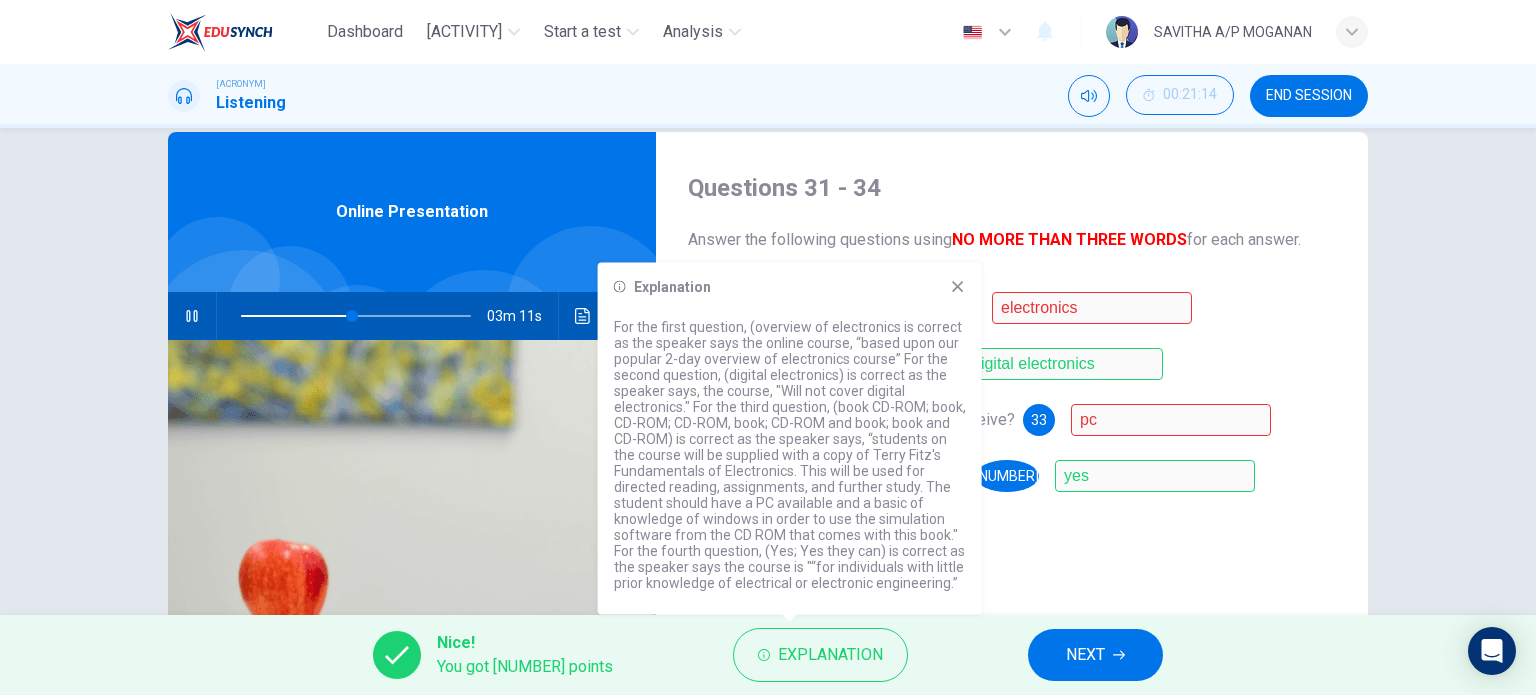 click on "NEXT" at bounding box center (1085, 655) 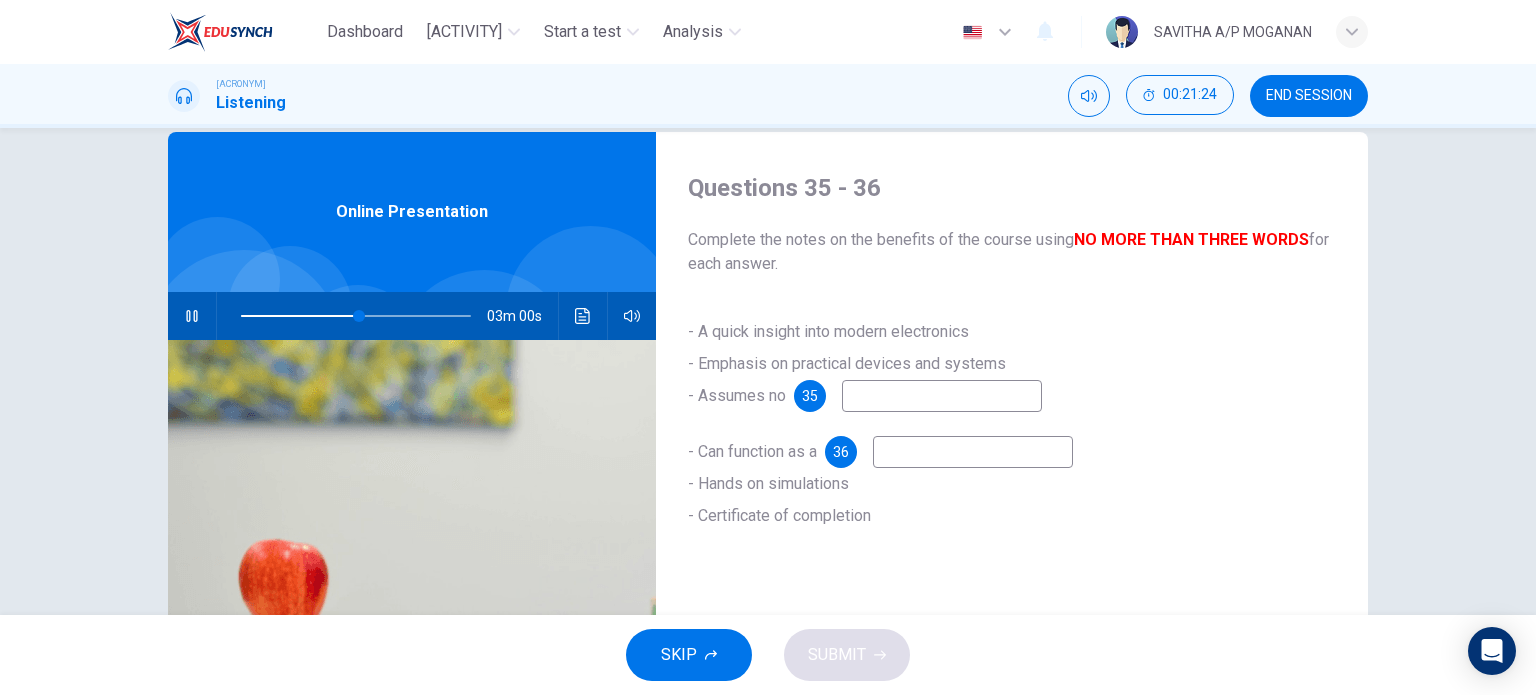 click at bounding box center [942, 396] 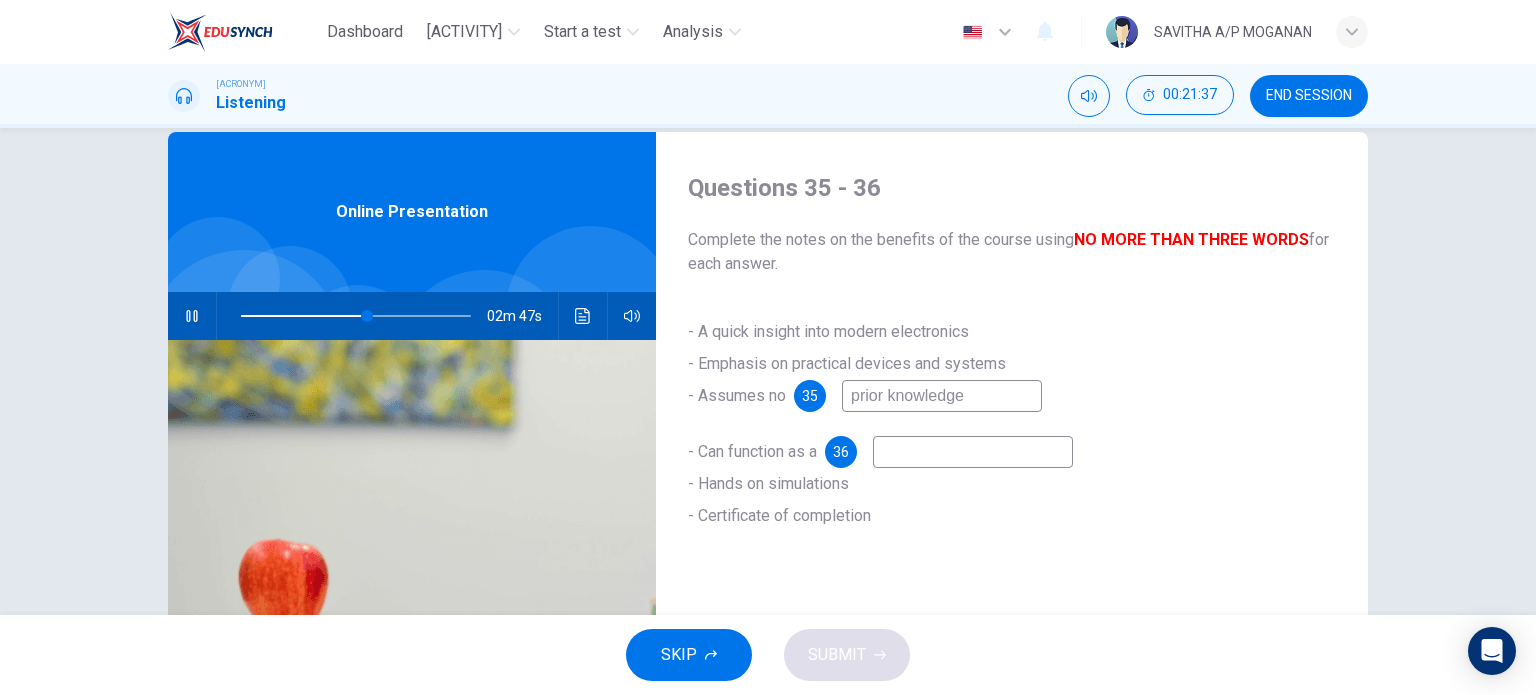 type on "prior knowledge" 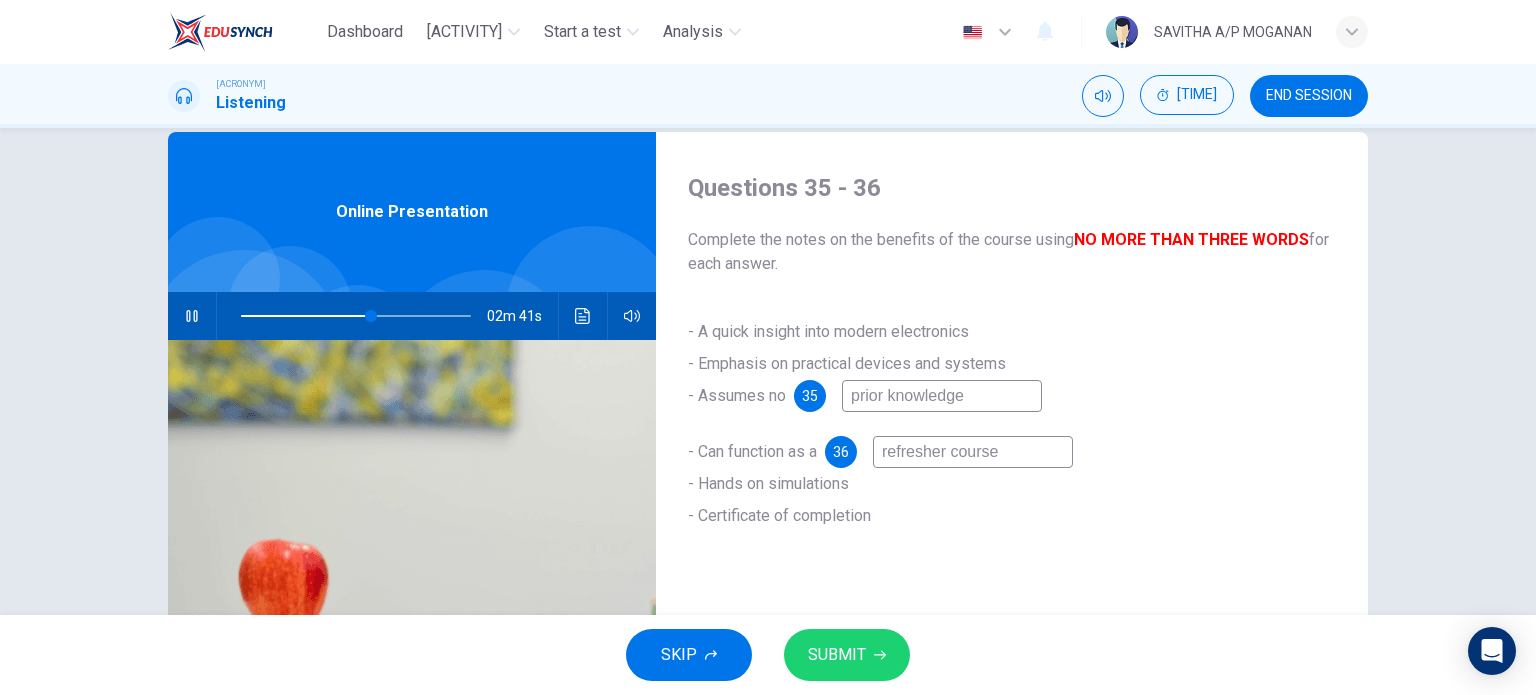 type on "refresher course" 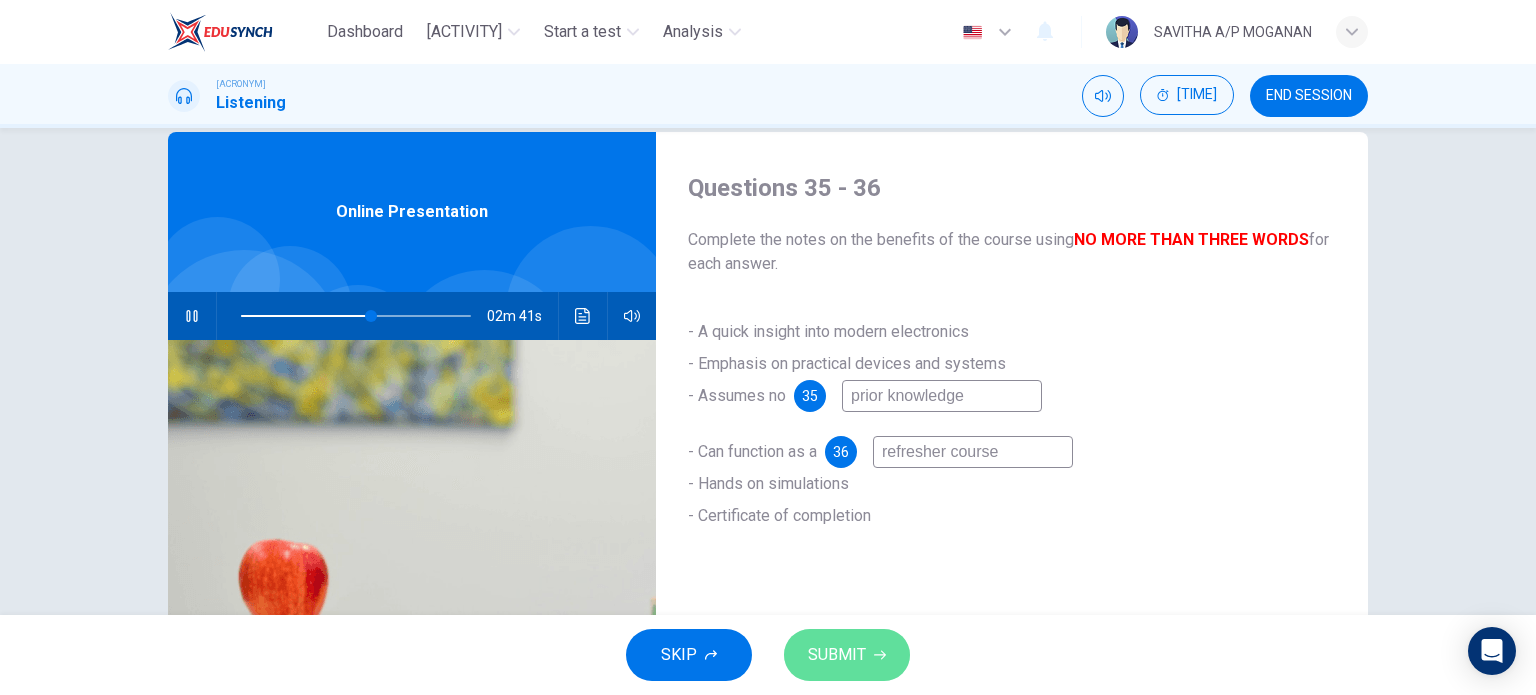 click on "SUBMIT" at bounding box center [837, 655] 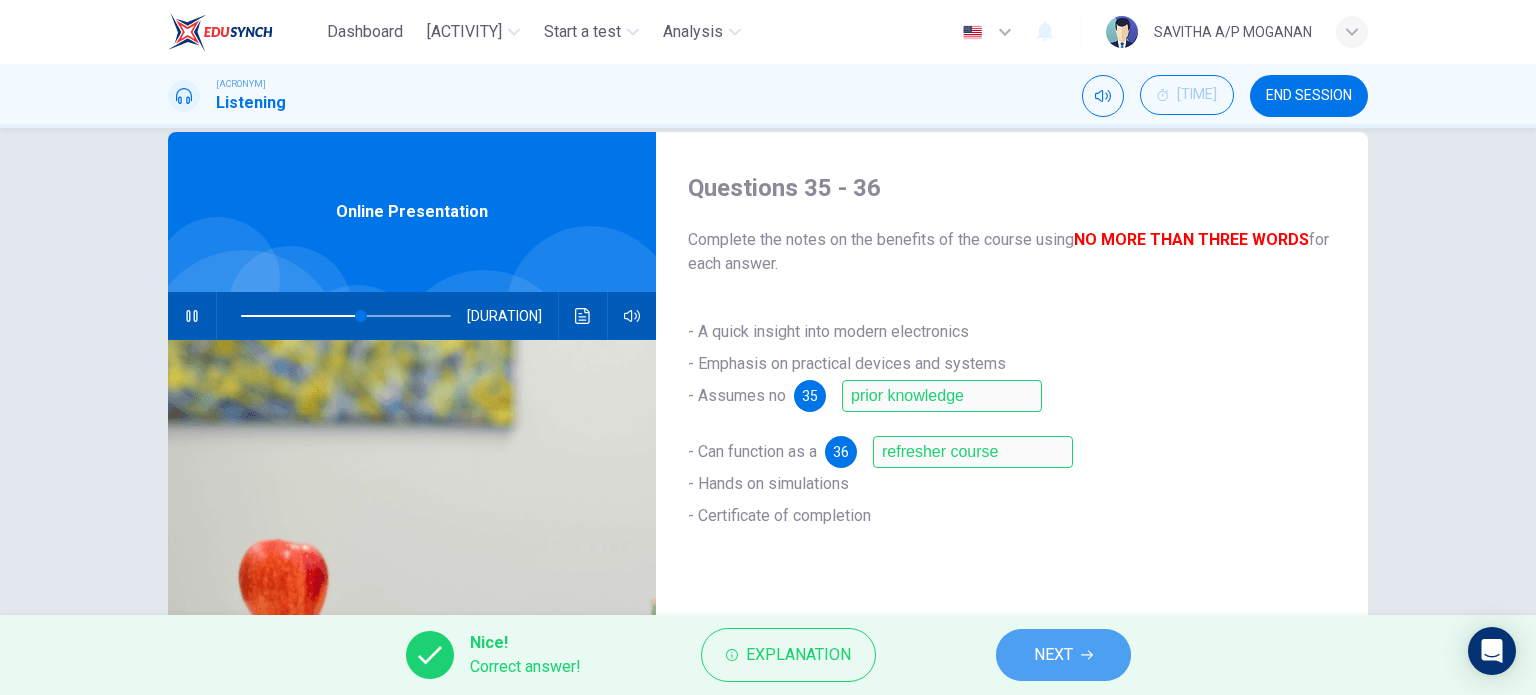 click on "NEXT" at bounding box center (1053, 655) 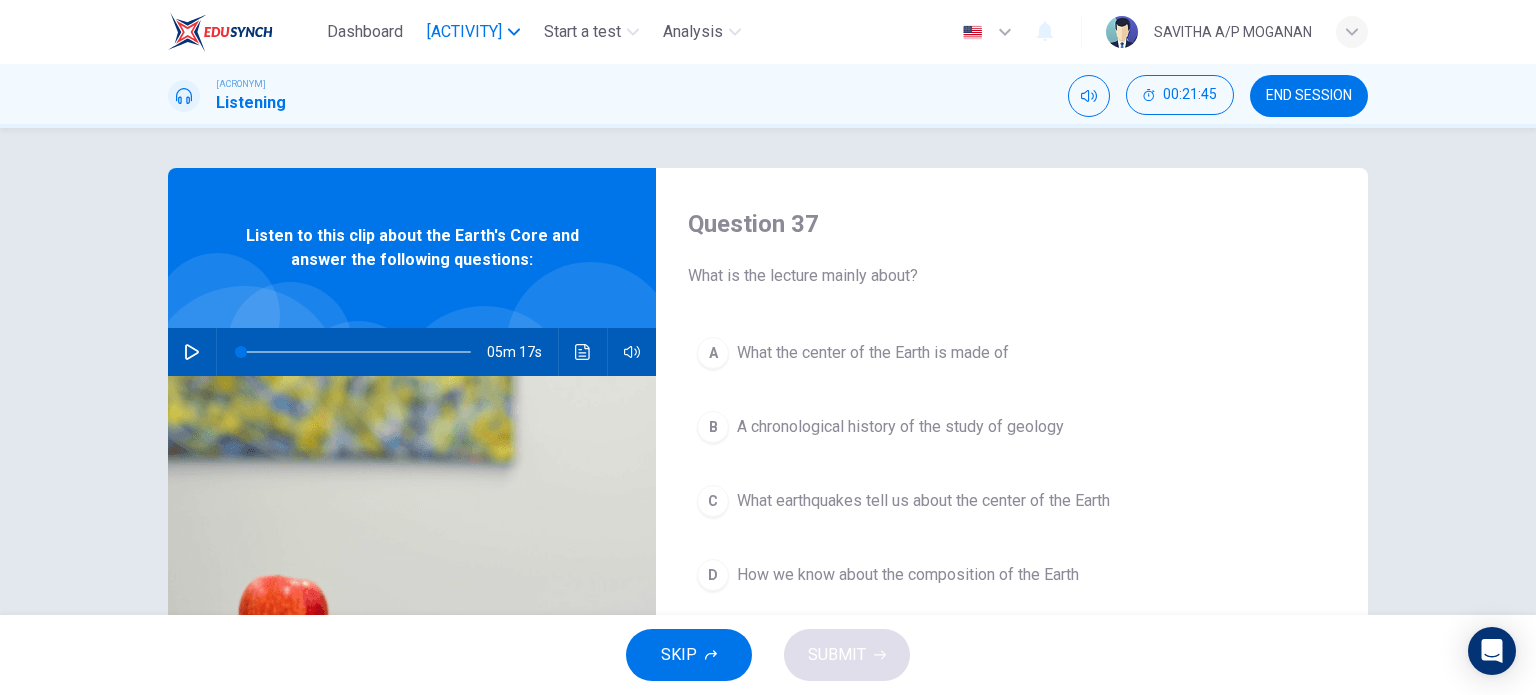 click on "Practice" at bounding box center (464, 32) 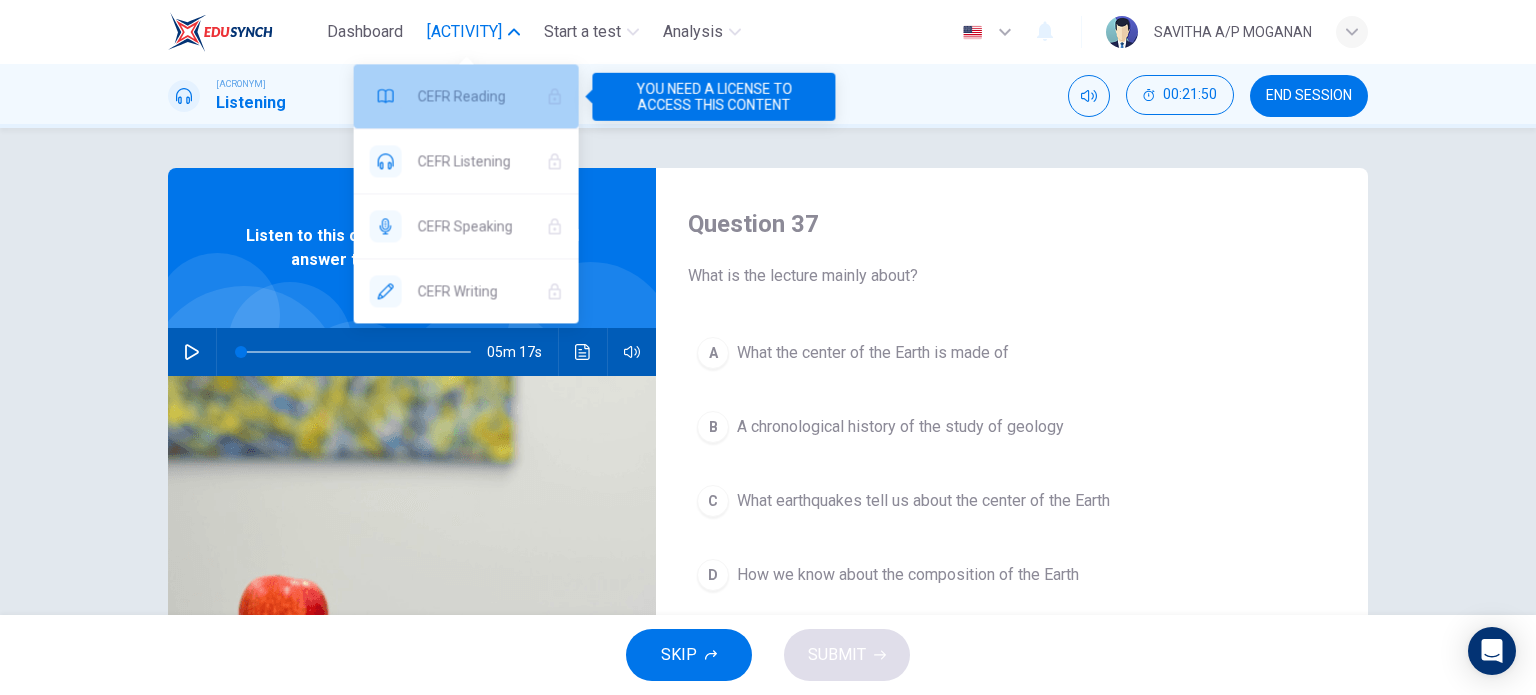 click on "CEFR Reading" at bounding box center [474, 96] 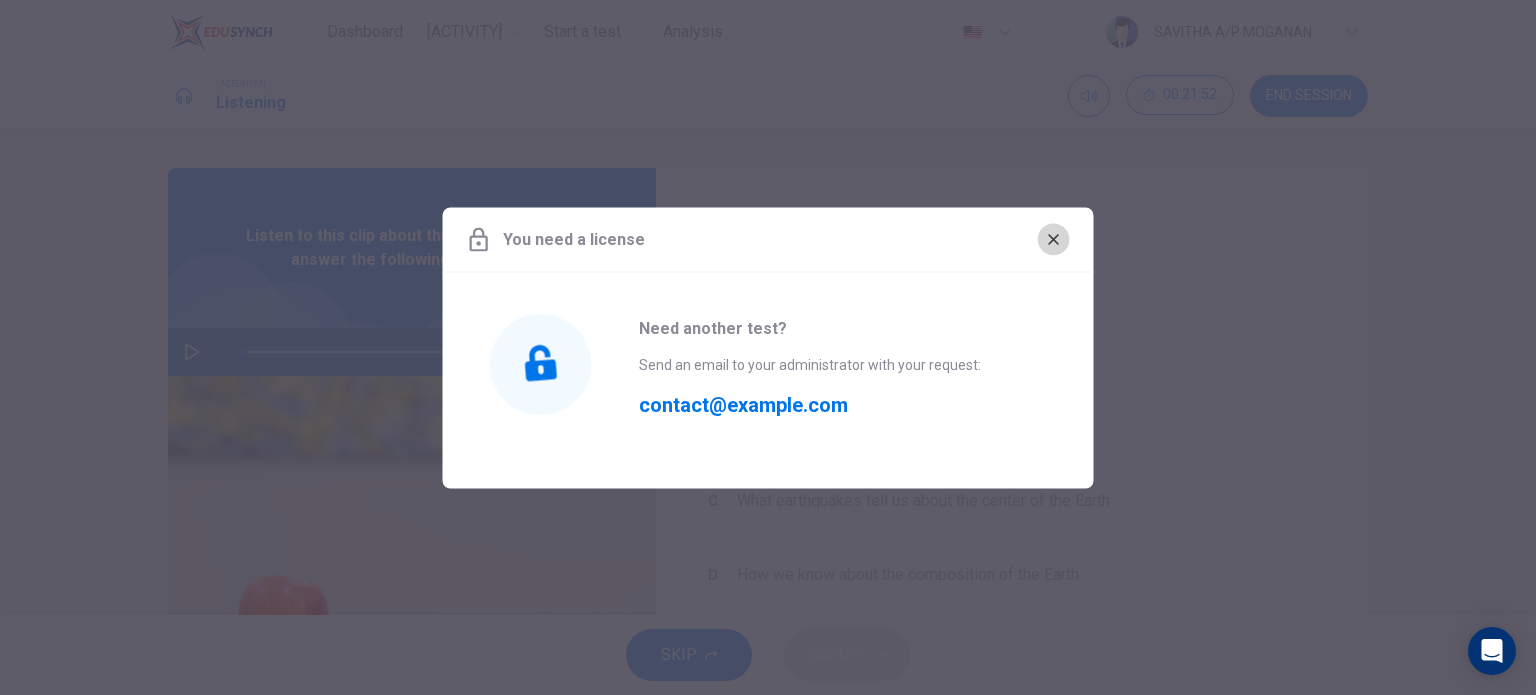 click at bounding box center (1054, 239) 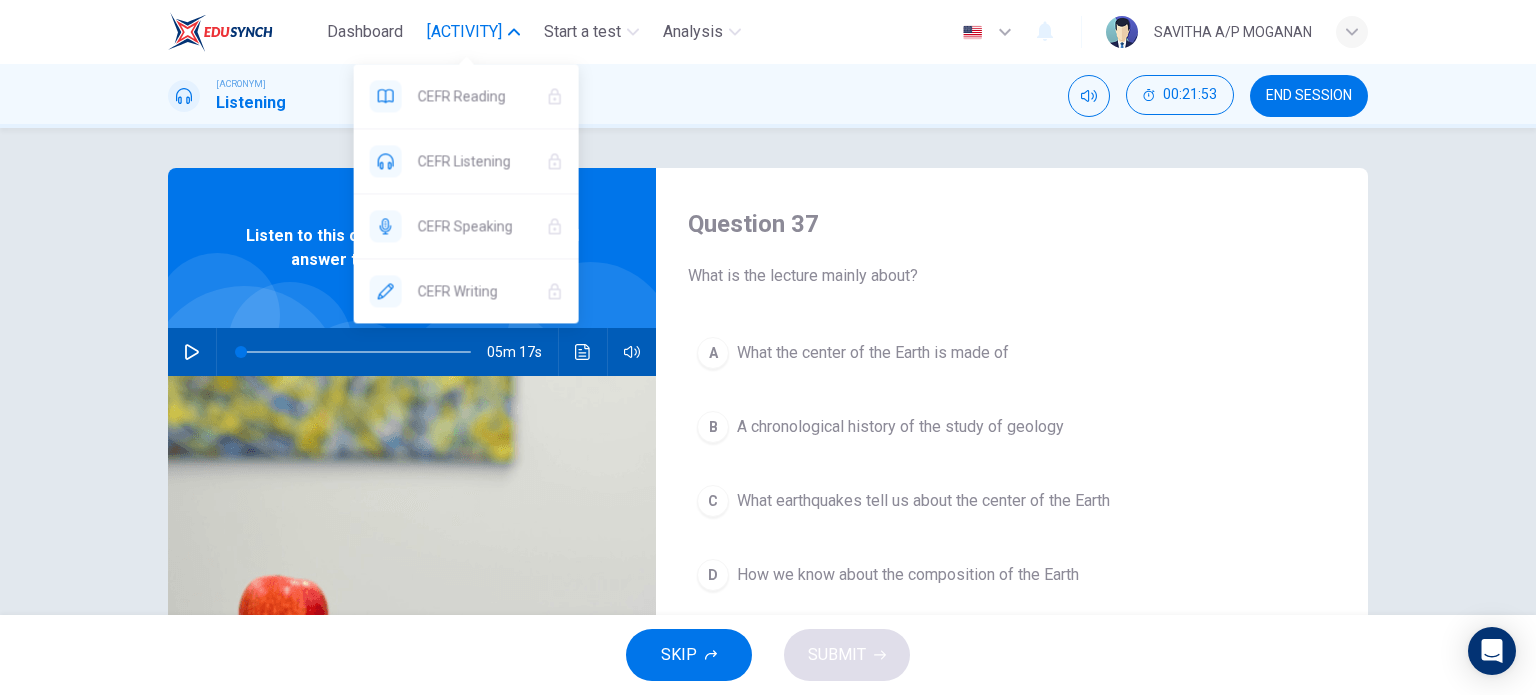 click on "Practice" at bounding box center (464, 32) 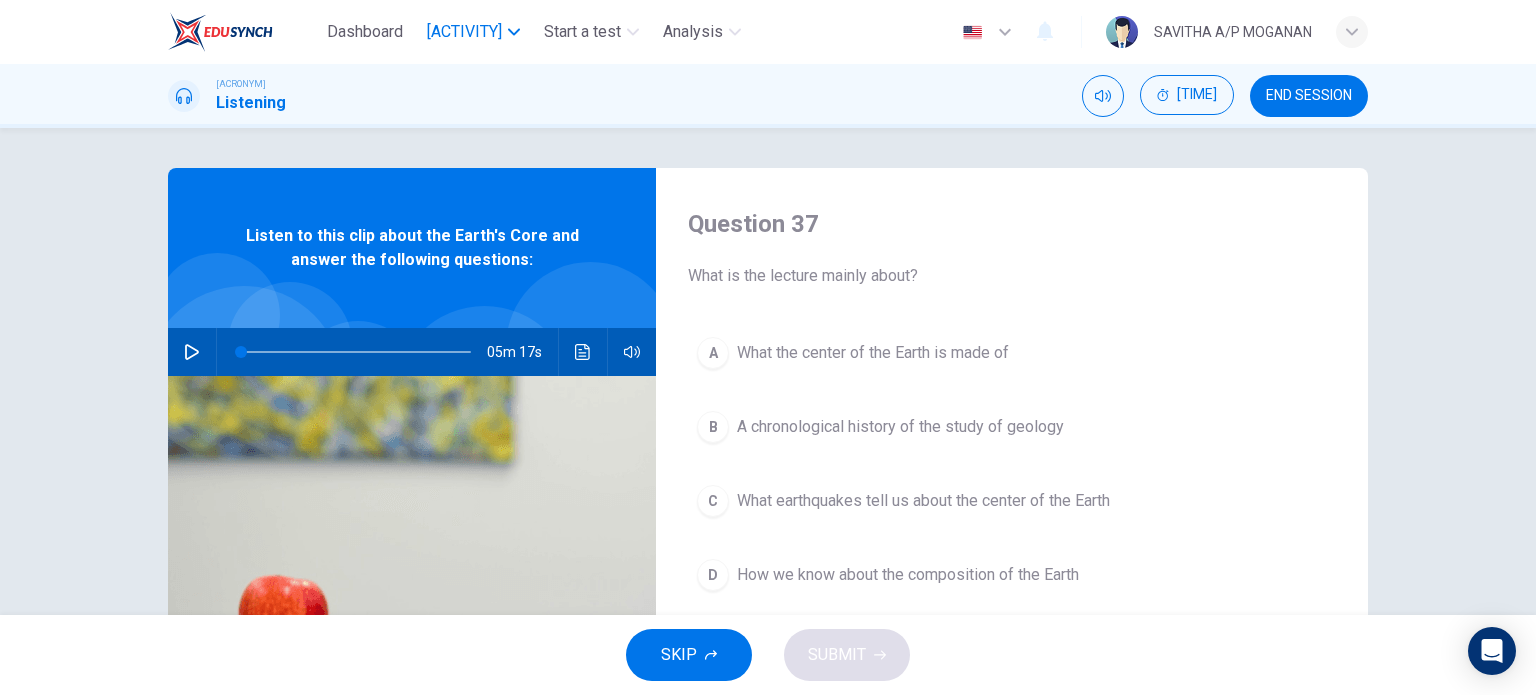 click on "Practice" at bounding box center [464, 32] 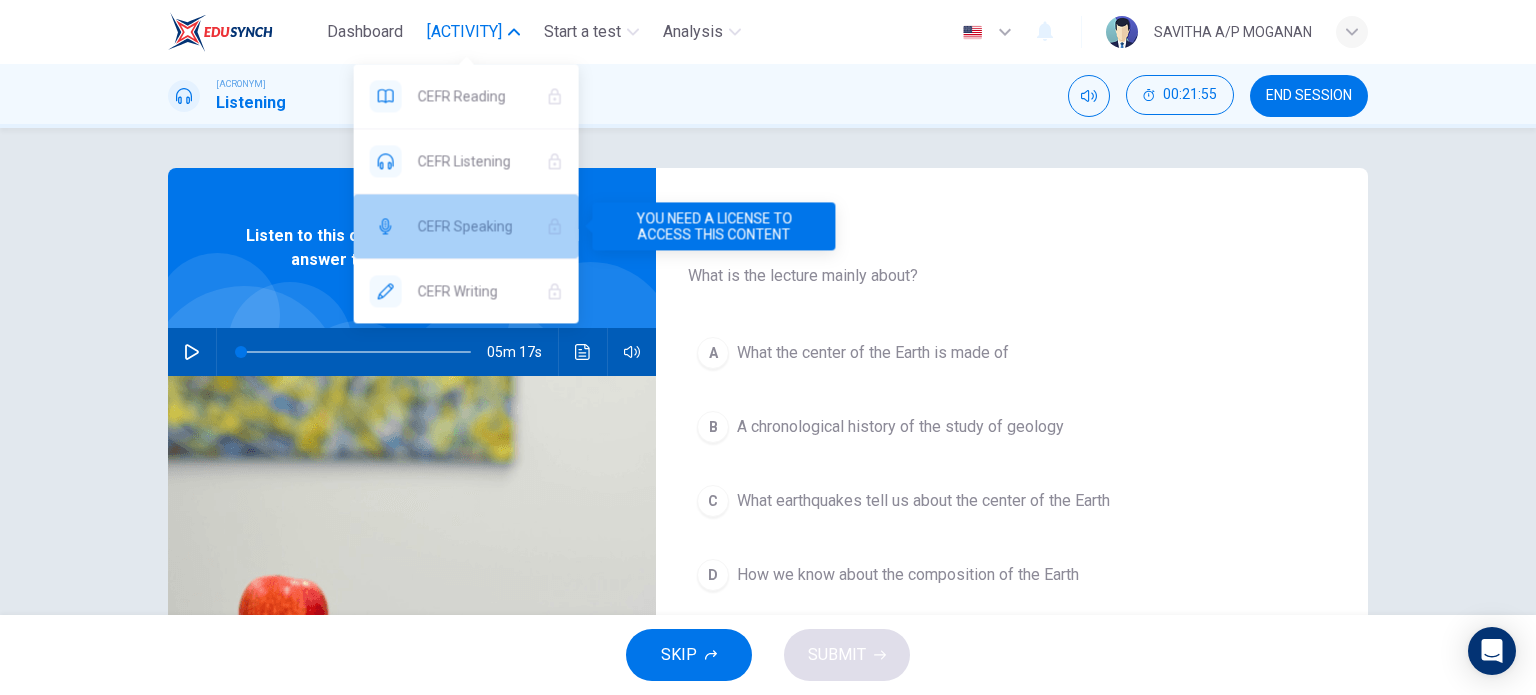 click on "CEFR Speaking" at bounding box center (474, 96) 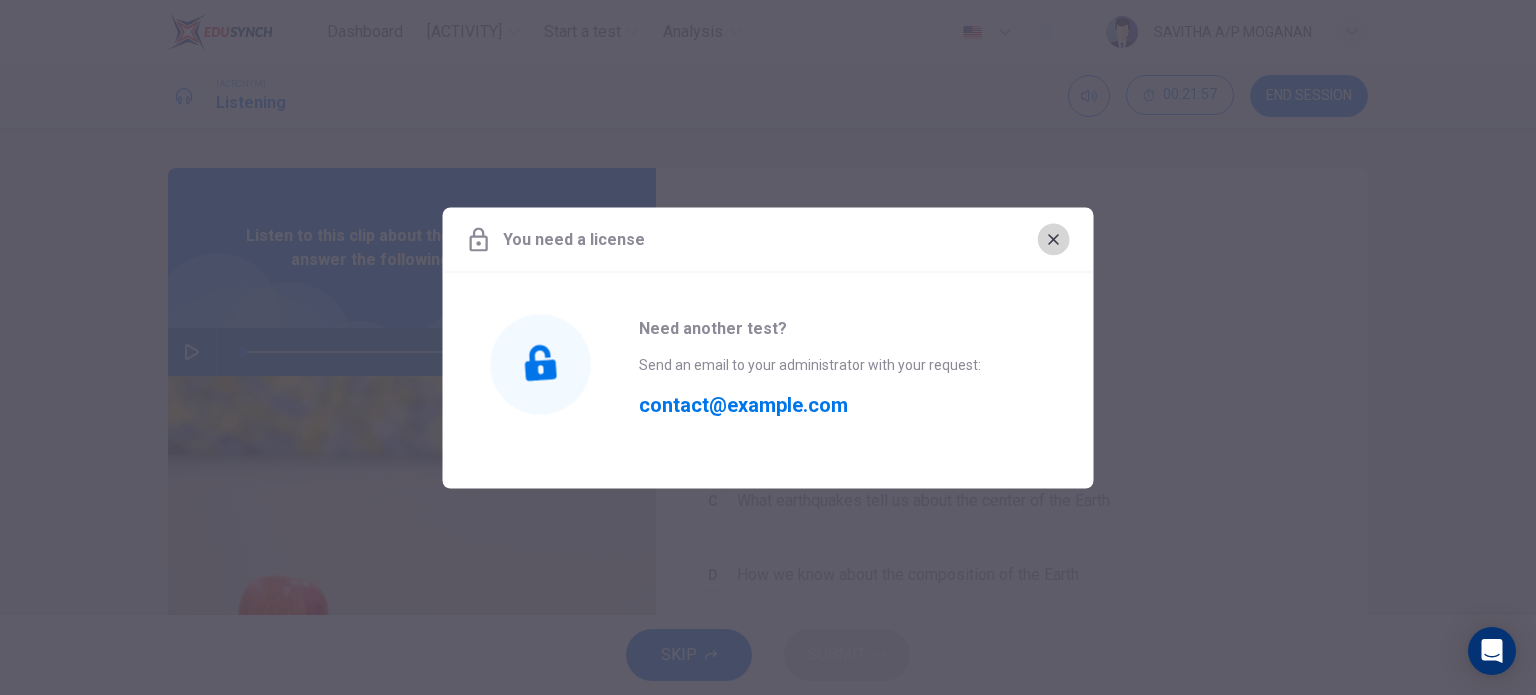click at bounding box center (1054, 239) 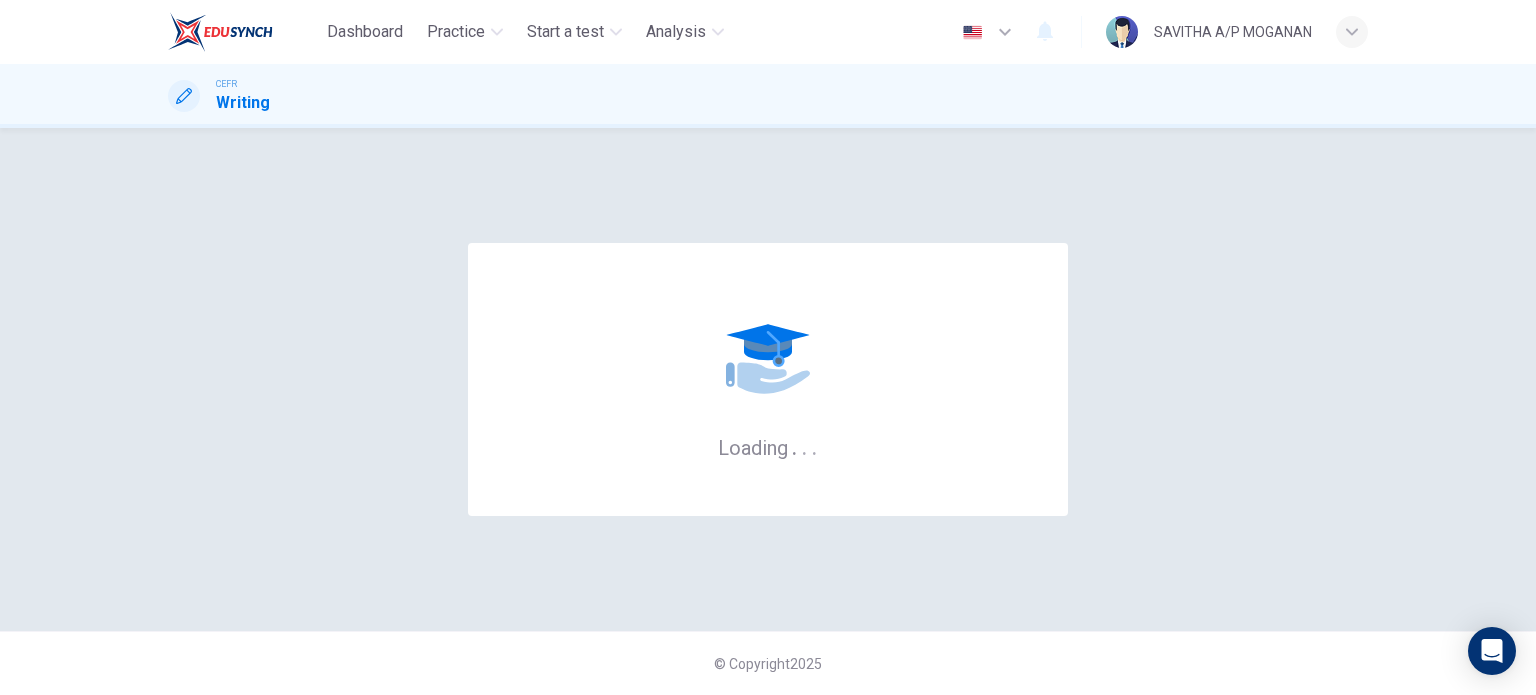 scroll, scrollTop: 0, scrollLeft: 0, axis: both 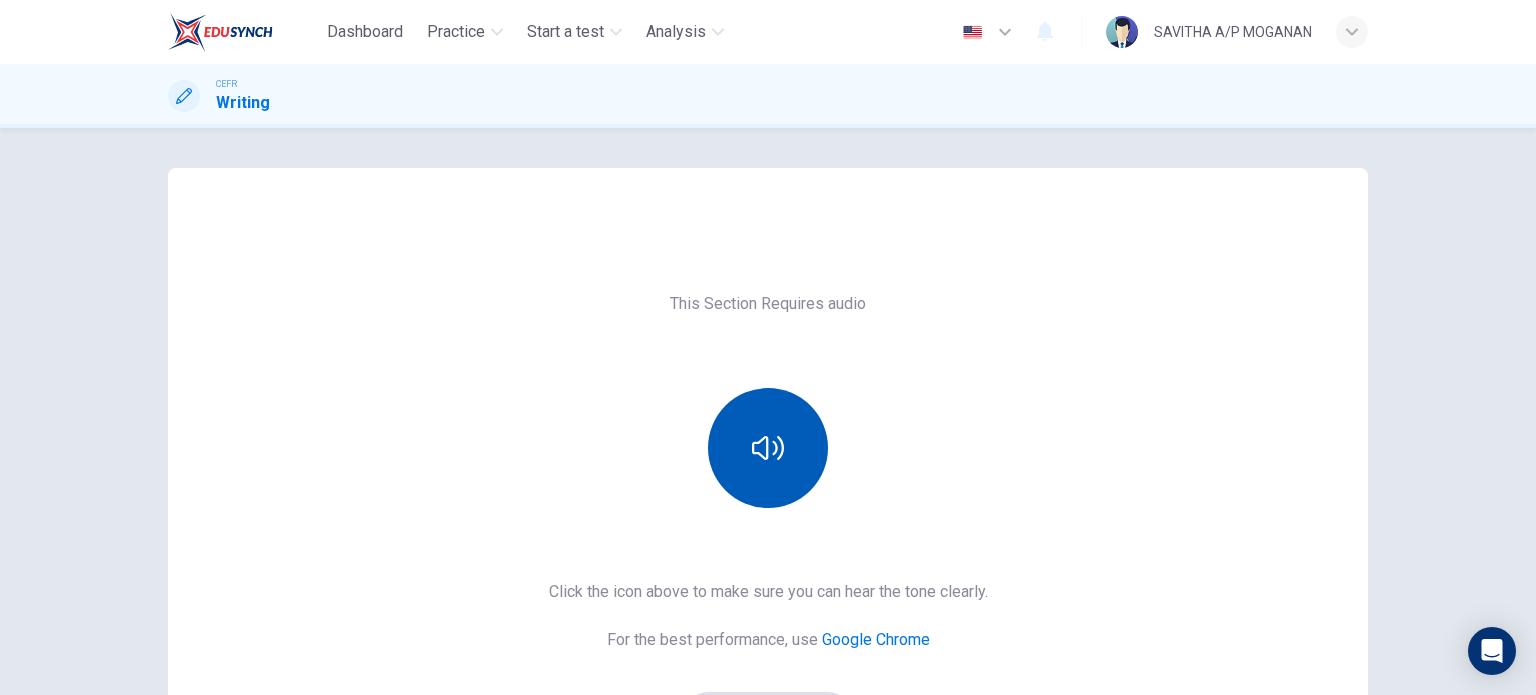 click at bounding box center [768, 448] 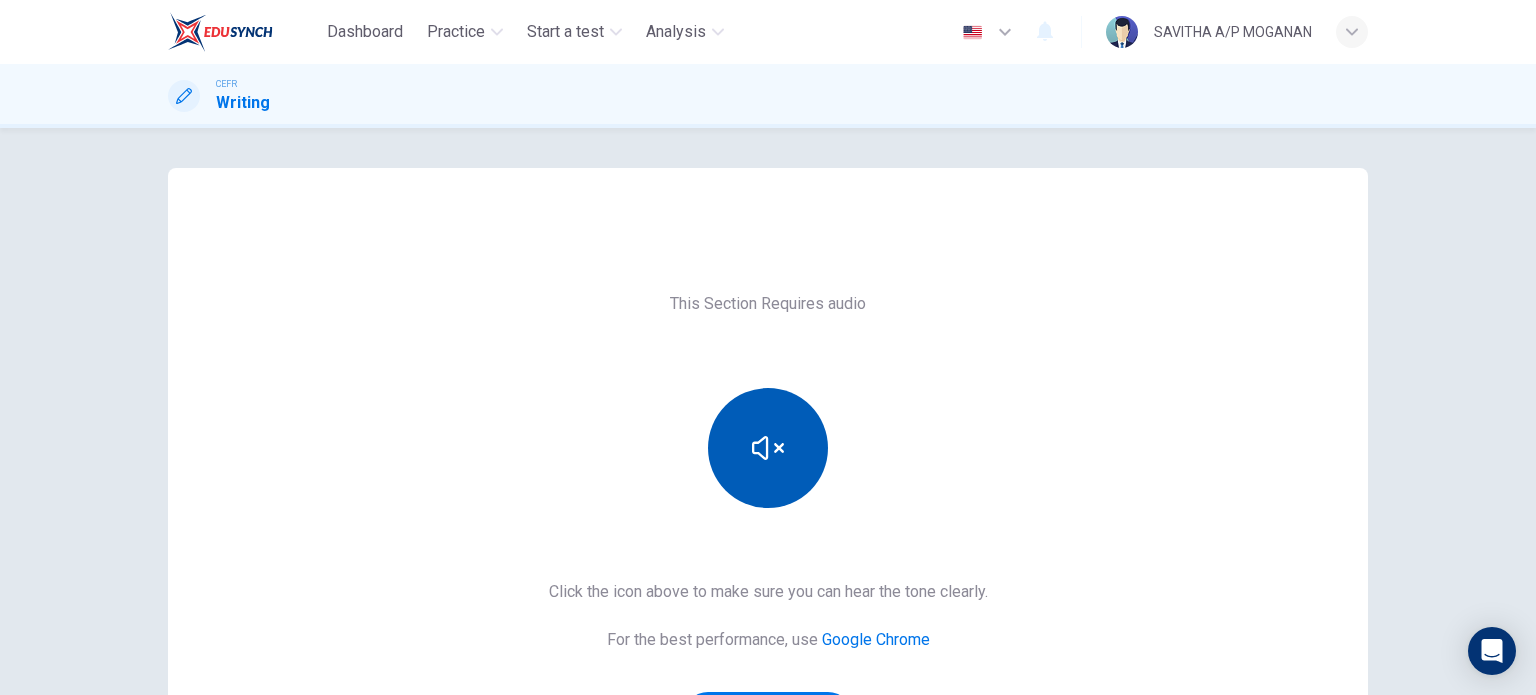 scroll, scrollTop: 179, scrollLeft: 0, axis: vertical 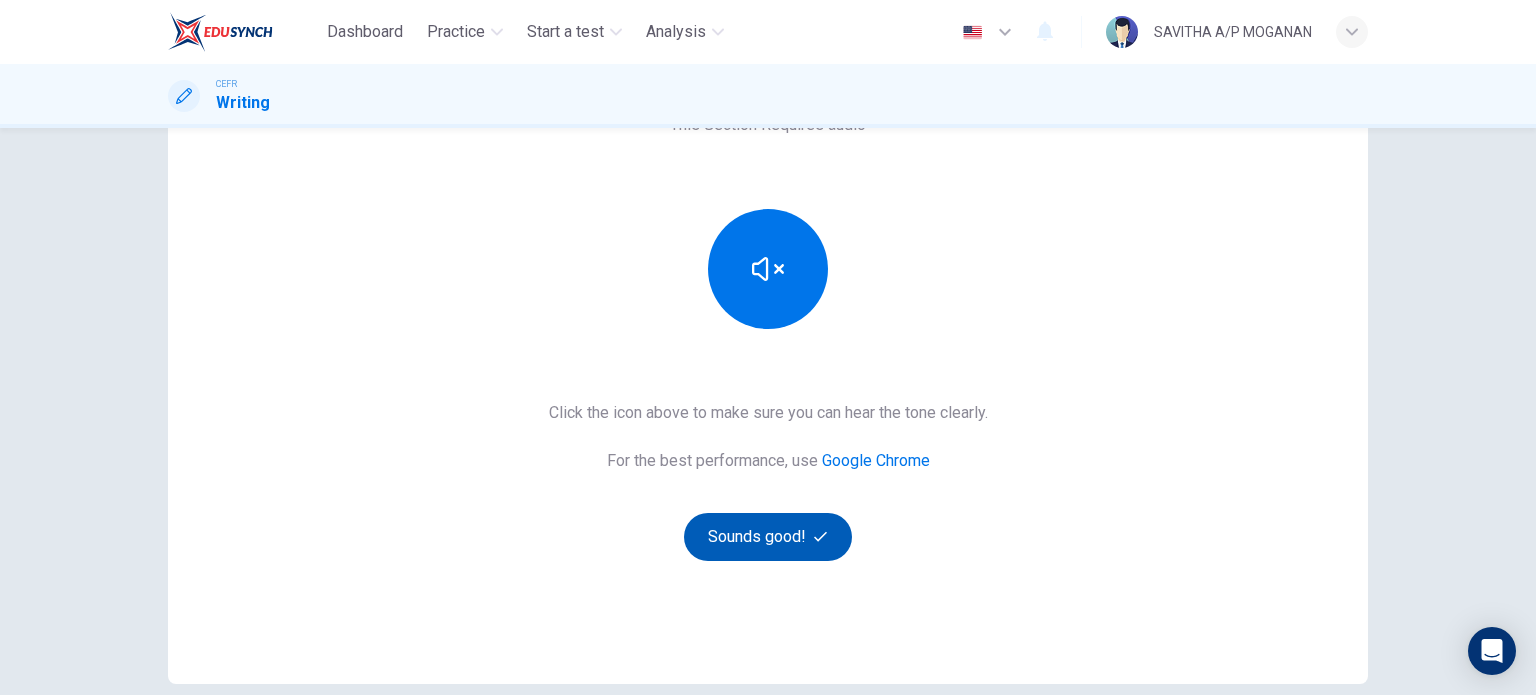 click on "Sounds good!" at bounding box center (768, 537) 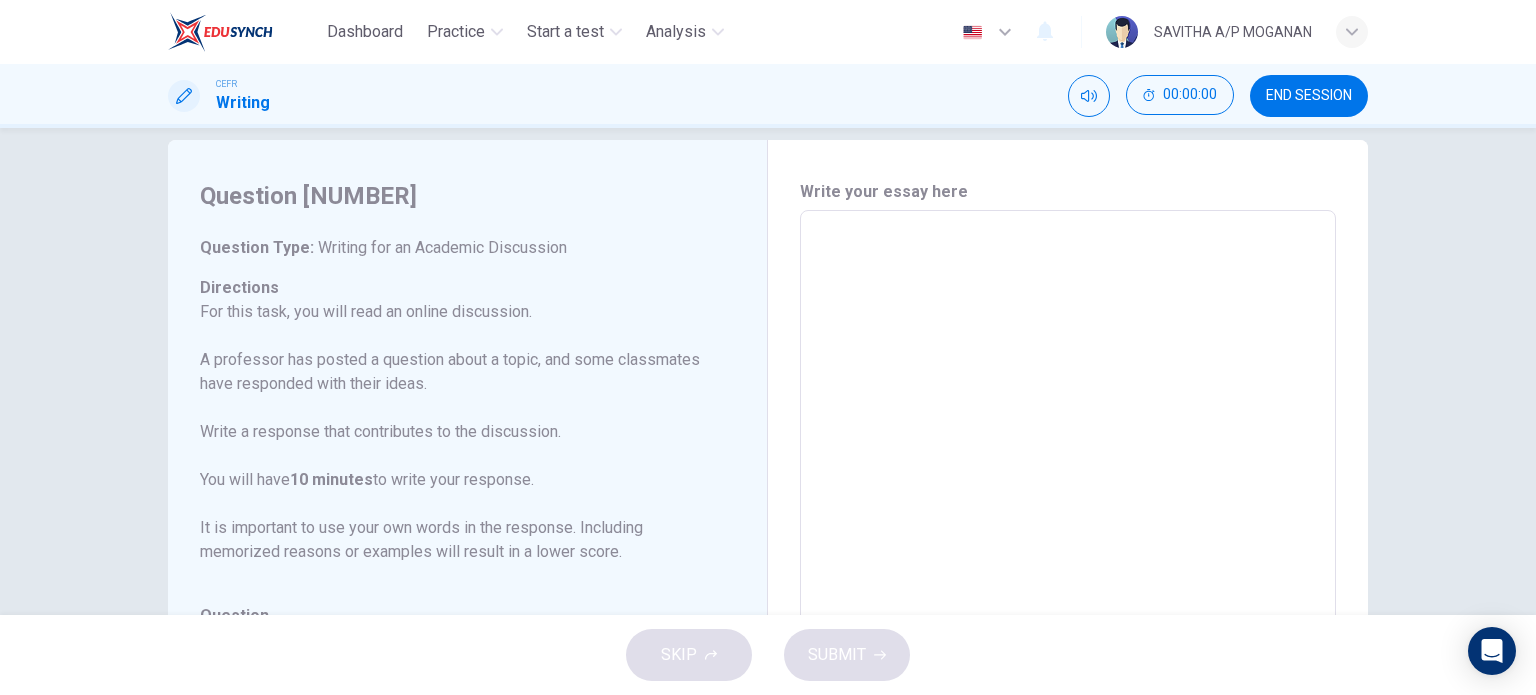 scroll, scrollTop: 0, scrollLeft: 0, axis: both 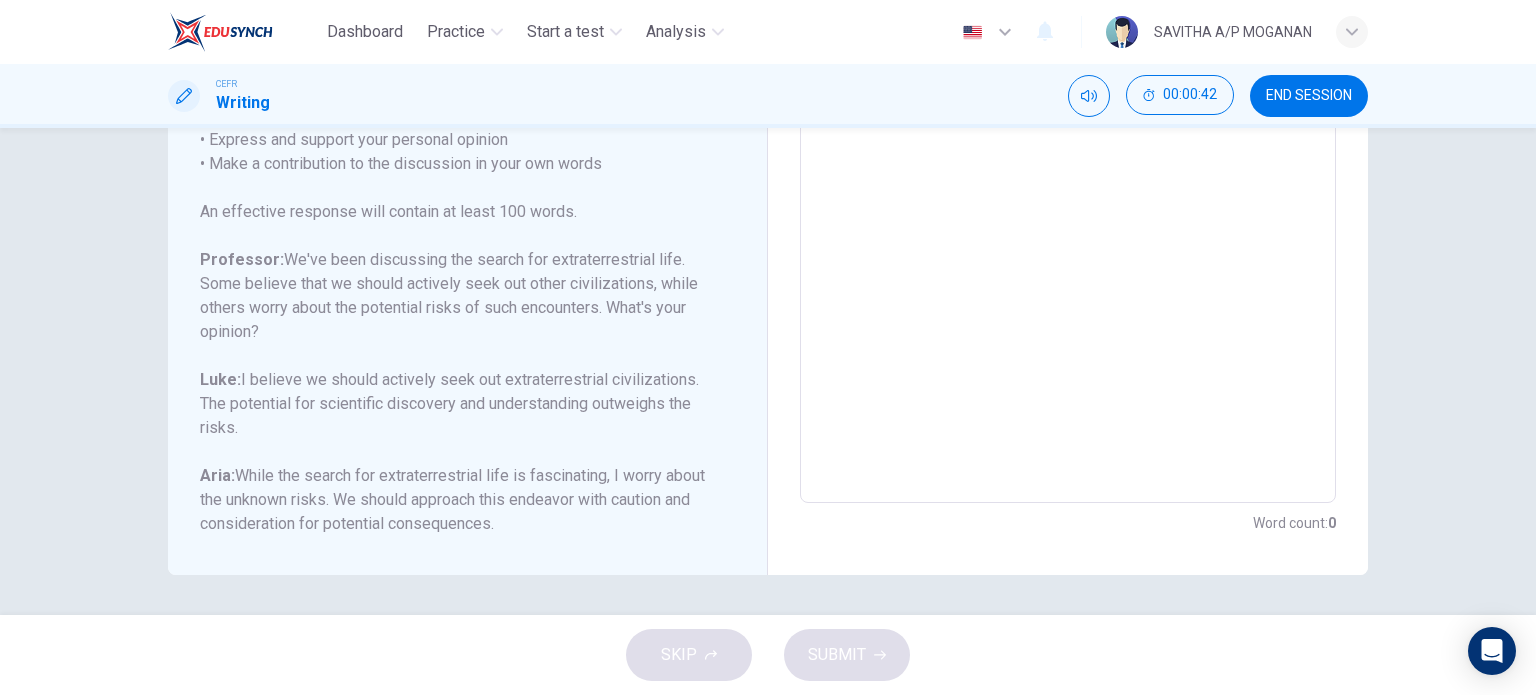 drag, startPoint x: 377, startPoint y: 475, endPoint x: 516, endPoint y: 496, distance: 140.57738 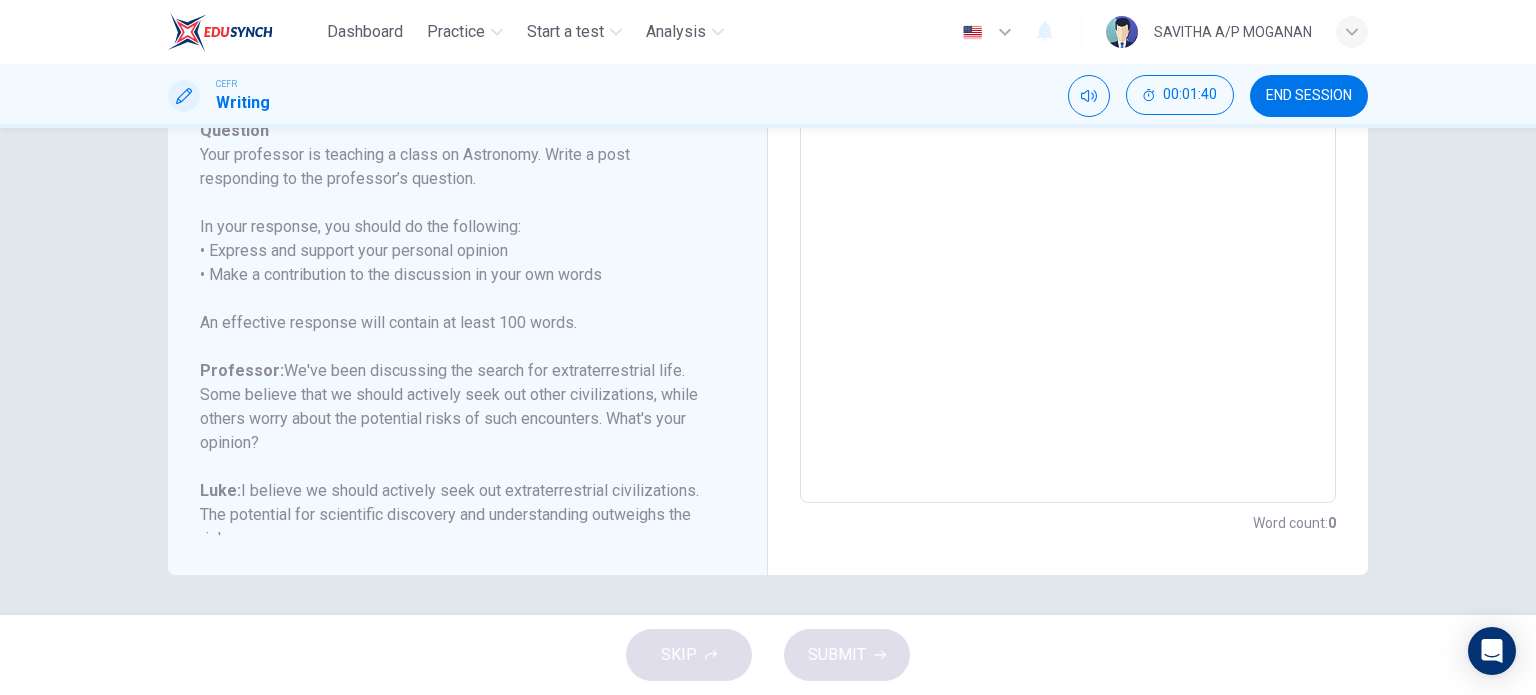 scroll, scrollTop: 114, scrollLeft: 0, axis: vertical 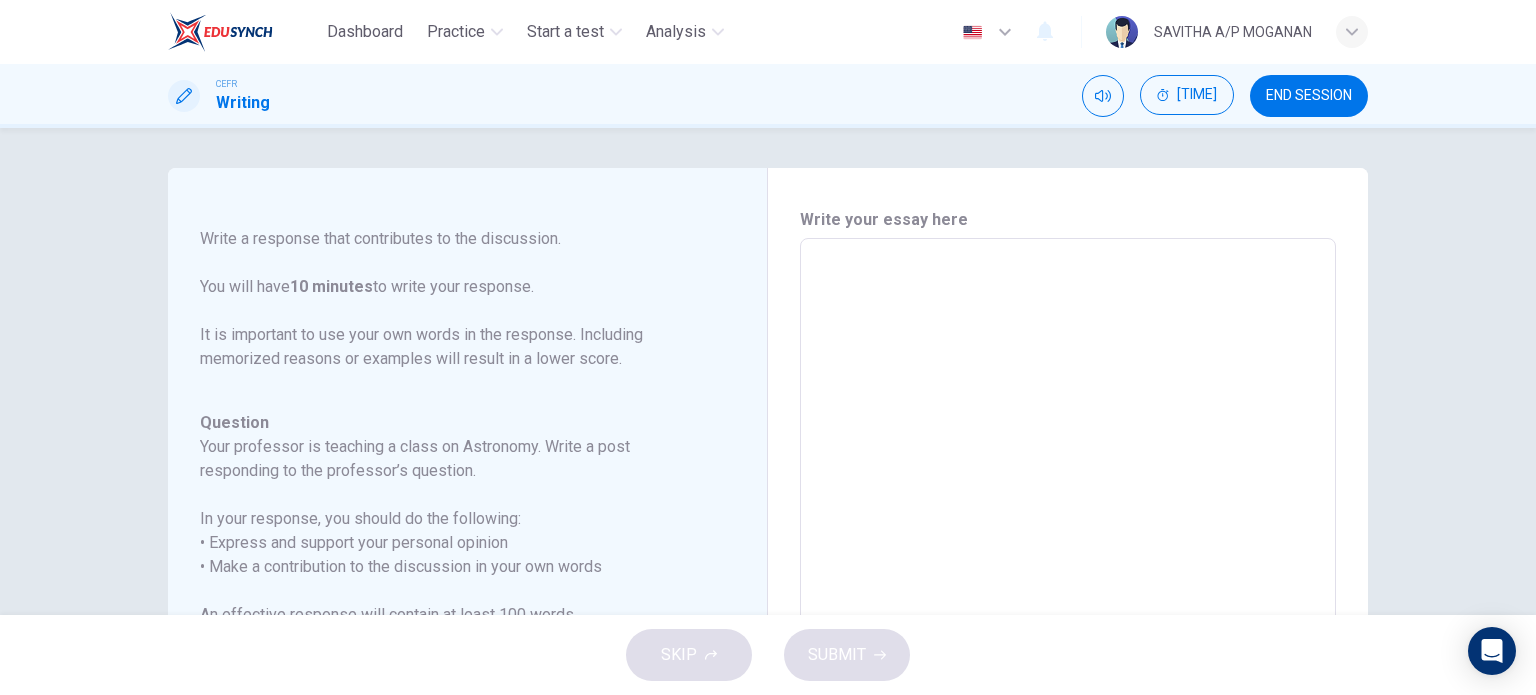 click at bounding box center (1068, 572) 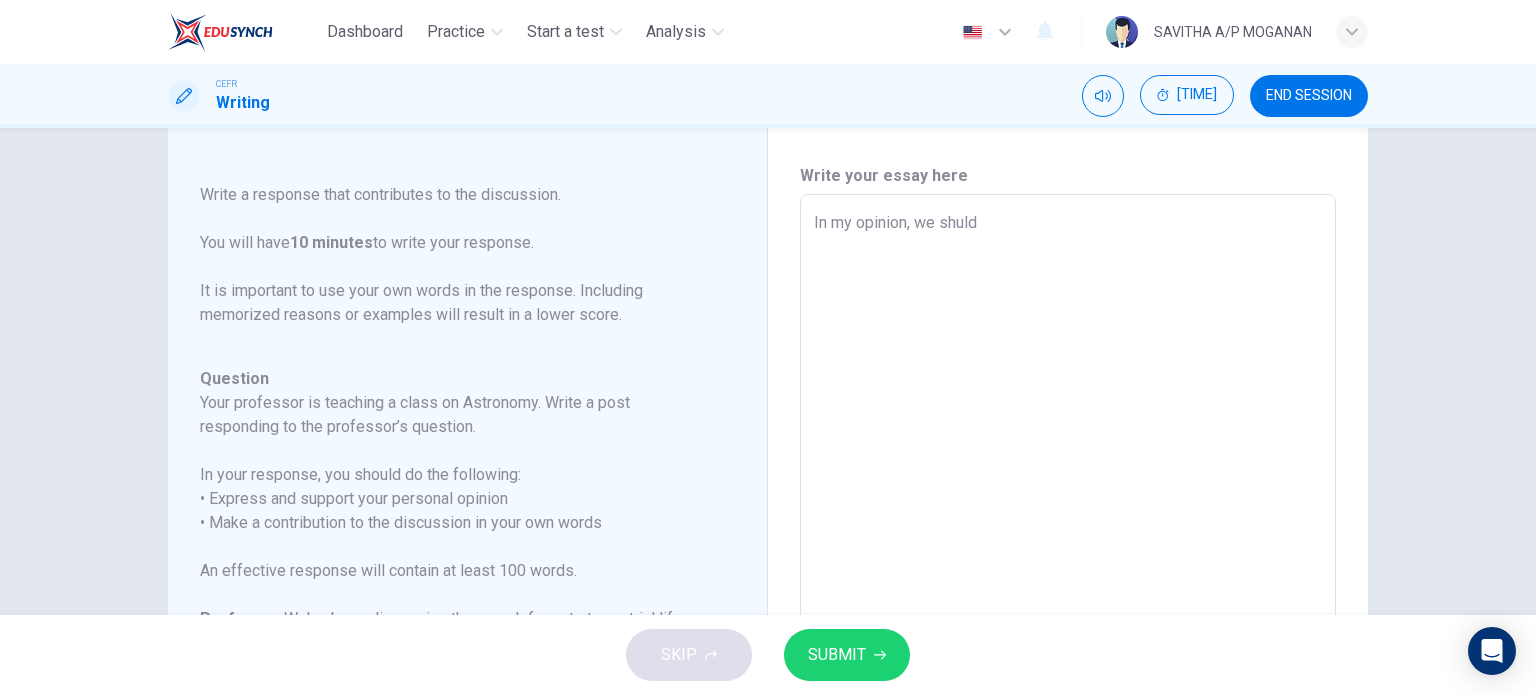 scroll, scrollTop: 60, scrollLeft: 0, axis: vertical 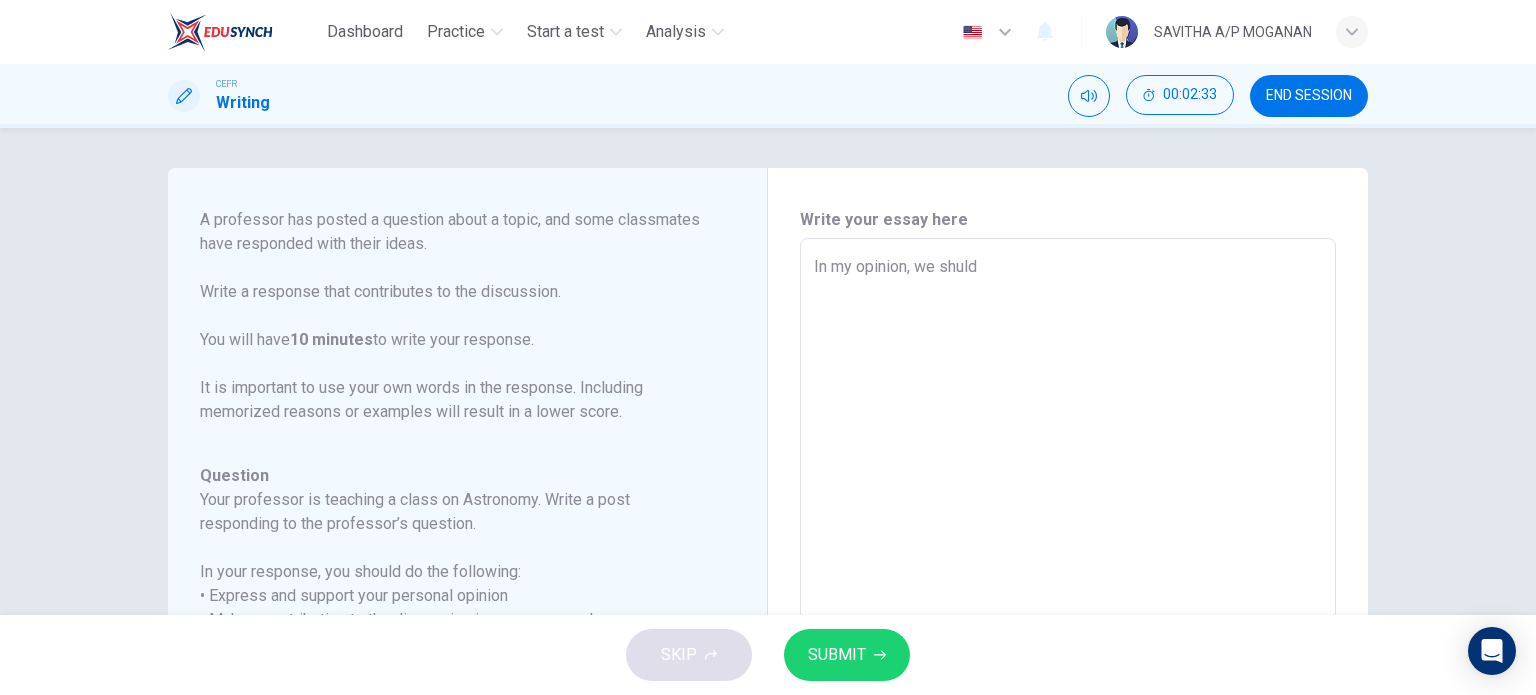 drag, startPoint x: 746, startPoint y: 414, endPoint x: 748, endPoint y: 507, distance: 93.0215 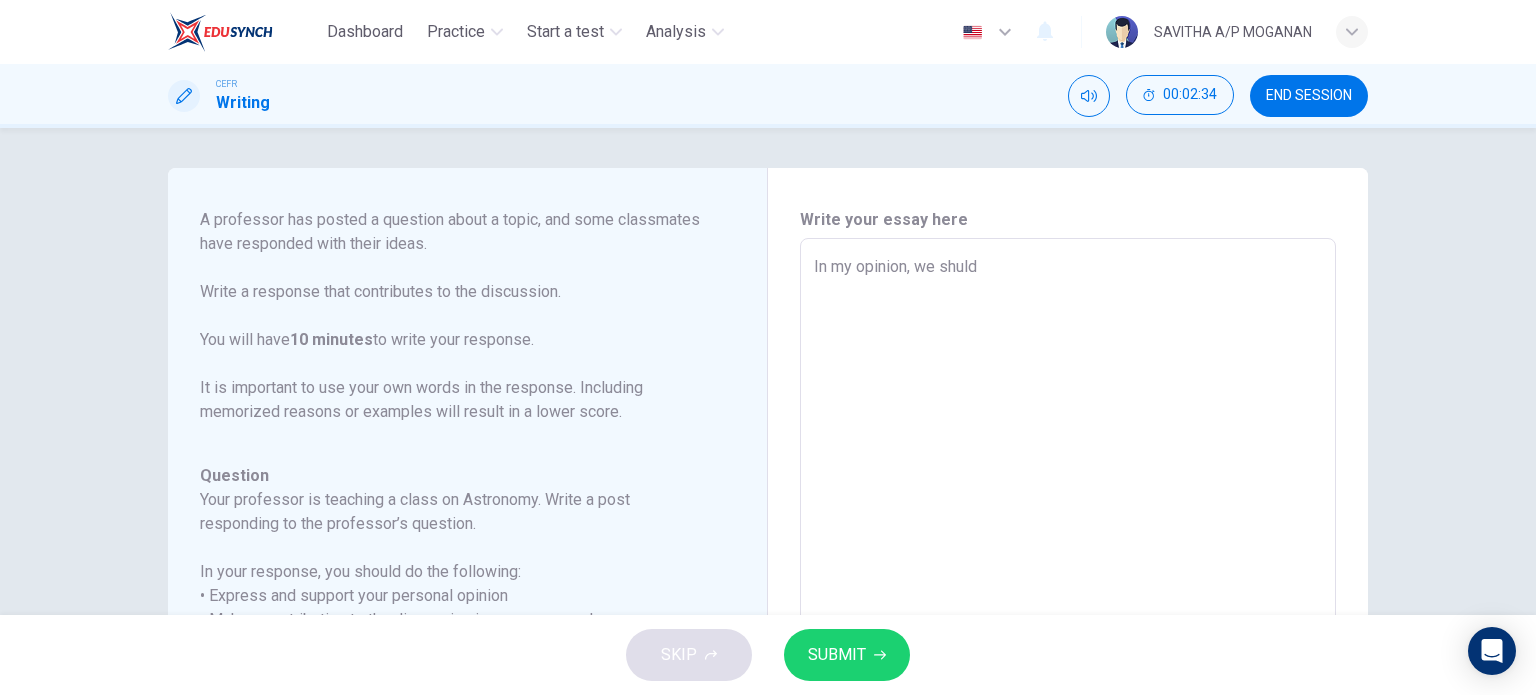 scroll, scrollTop: 221, scrollLeft: 0, axis: vertical 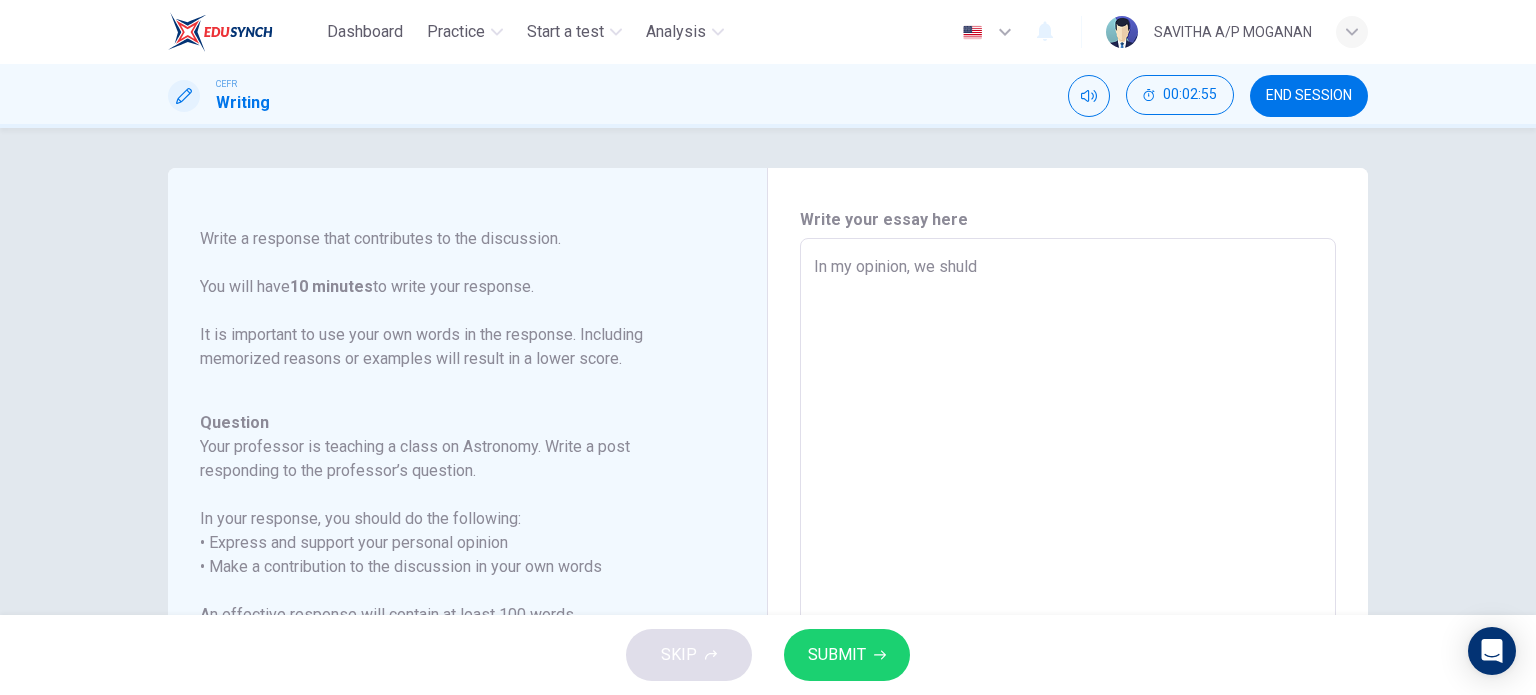 click on "In my opinion, we shuld" at bounding box center (1068, 572) 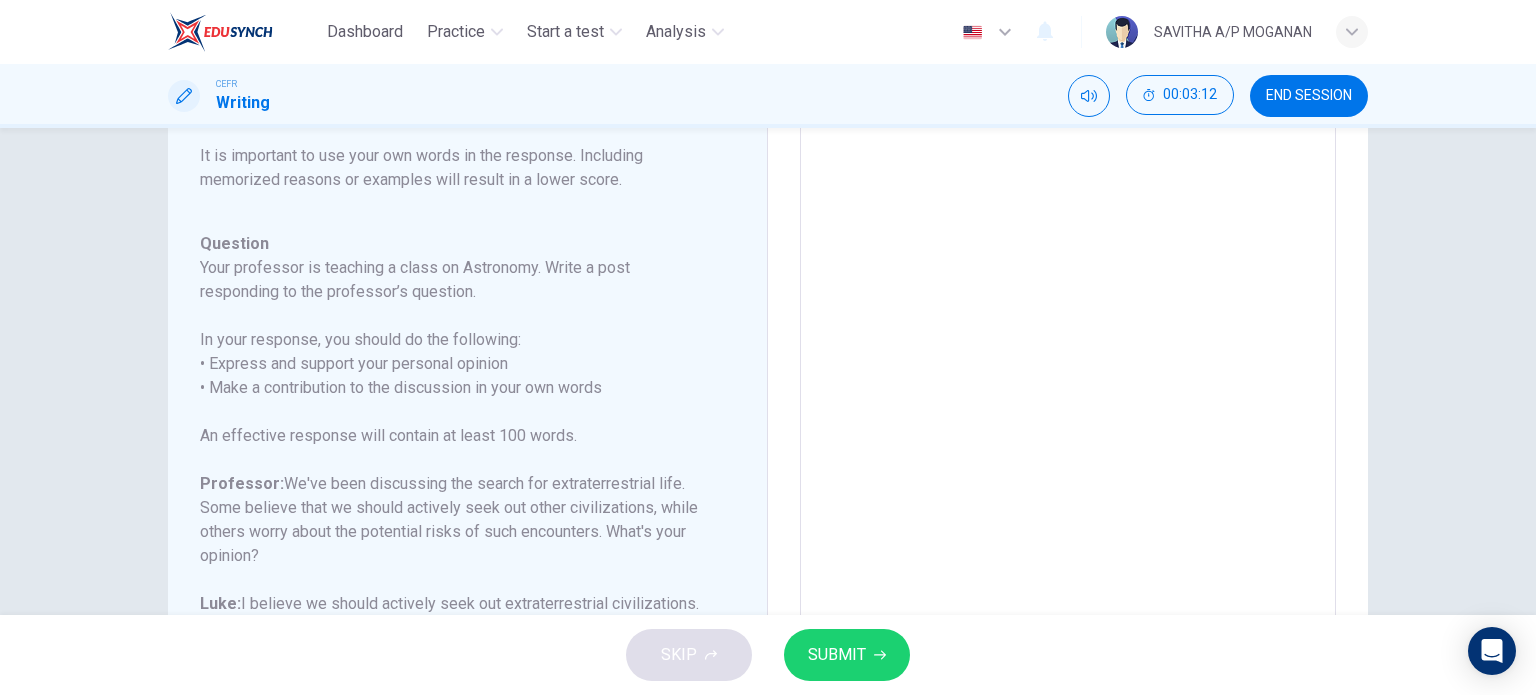 scroll, scrollTop: 0, scrollLeft: 0, axis: both 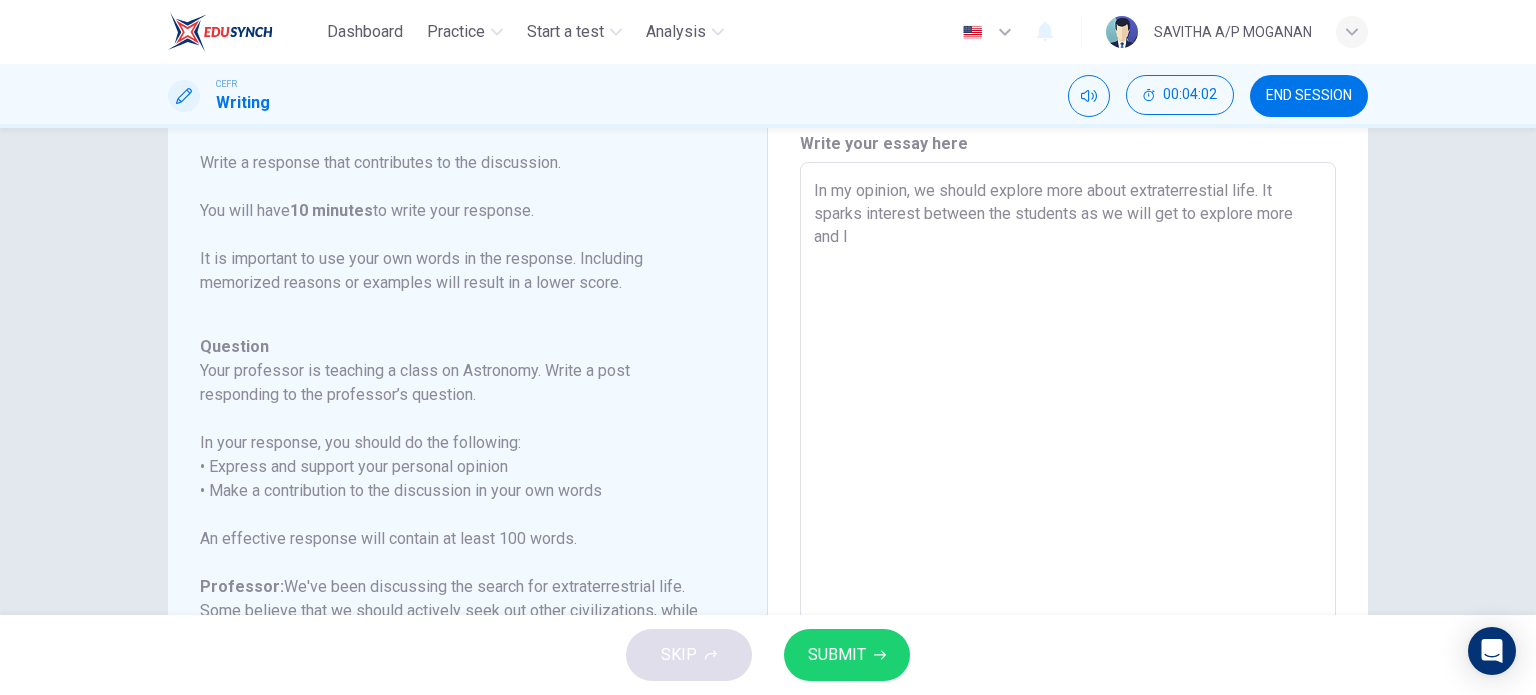 drag, startPoint x: 1195, startPoint y: 213, endPoint x: 1241, endPoint y: 220, distance: 46.52956 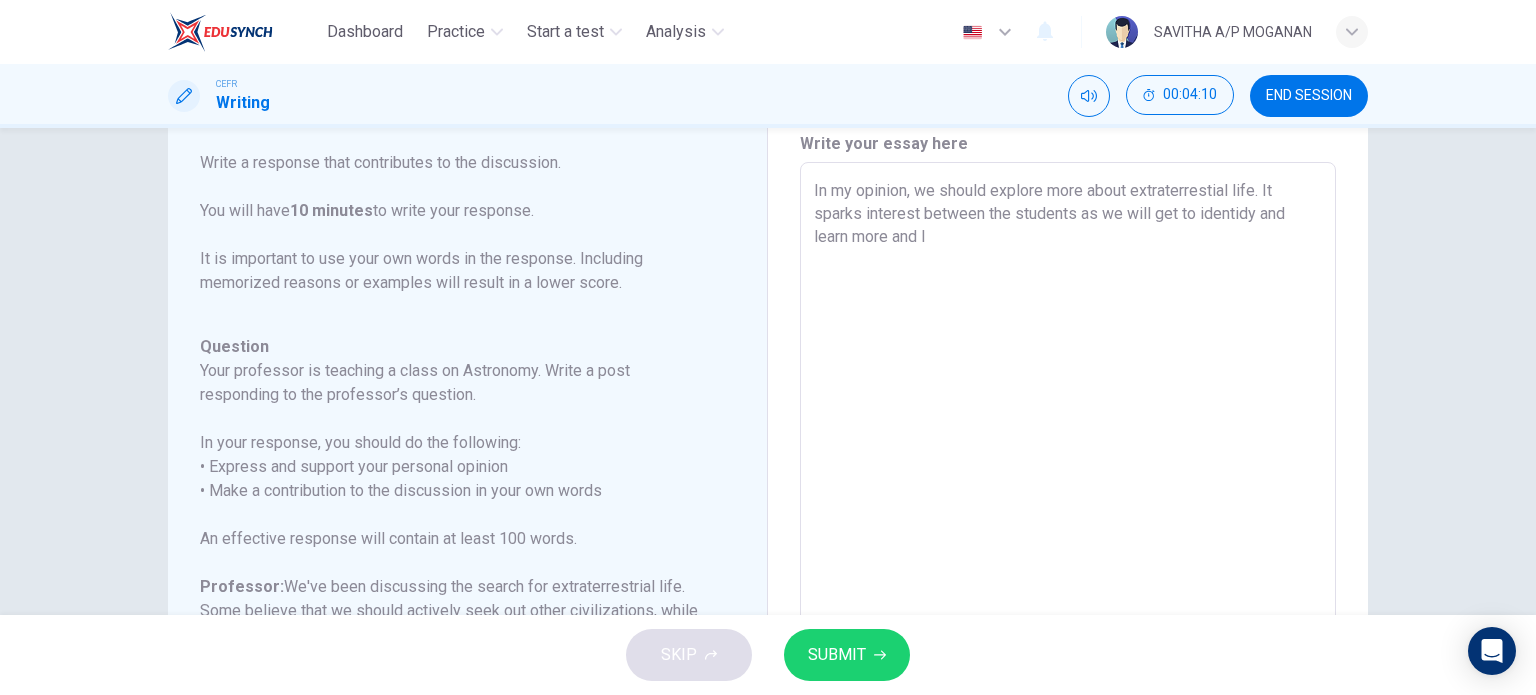 click on "In my opinion, we should explore more about extraterrestial life. It sparks interest between the students as we will get to identidy and learn more and l" at bounding box center (1068, 496) 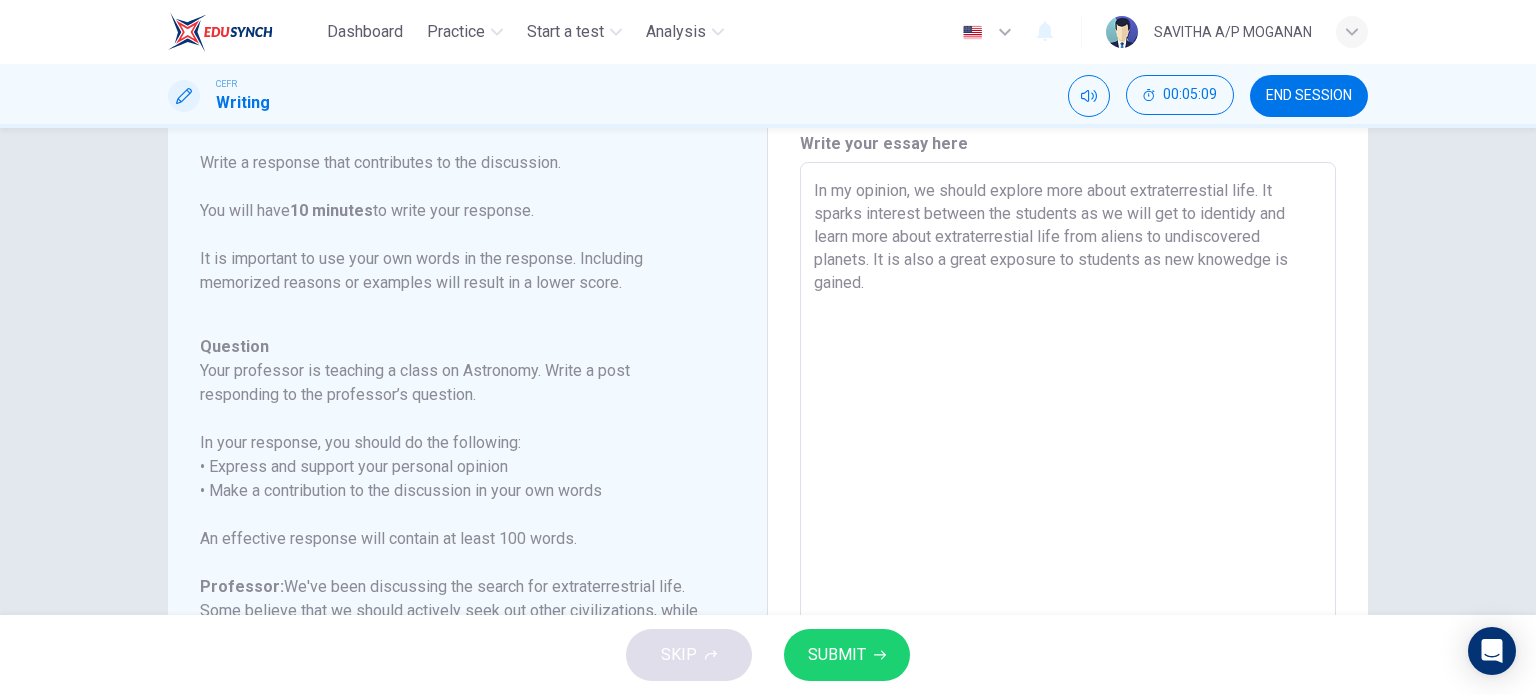 click on "In my opinion, we should explore more about extraterrestial life. It sparks interest between the students as we will get to identidy and learn more about extraterrestial life from aliens to undiscovered planets. It is also a great exposure to students as new knowedge is gained." at bounding box center [1068, 496] 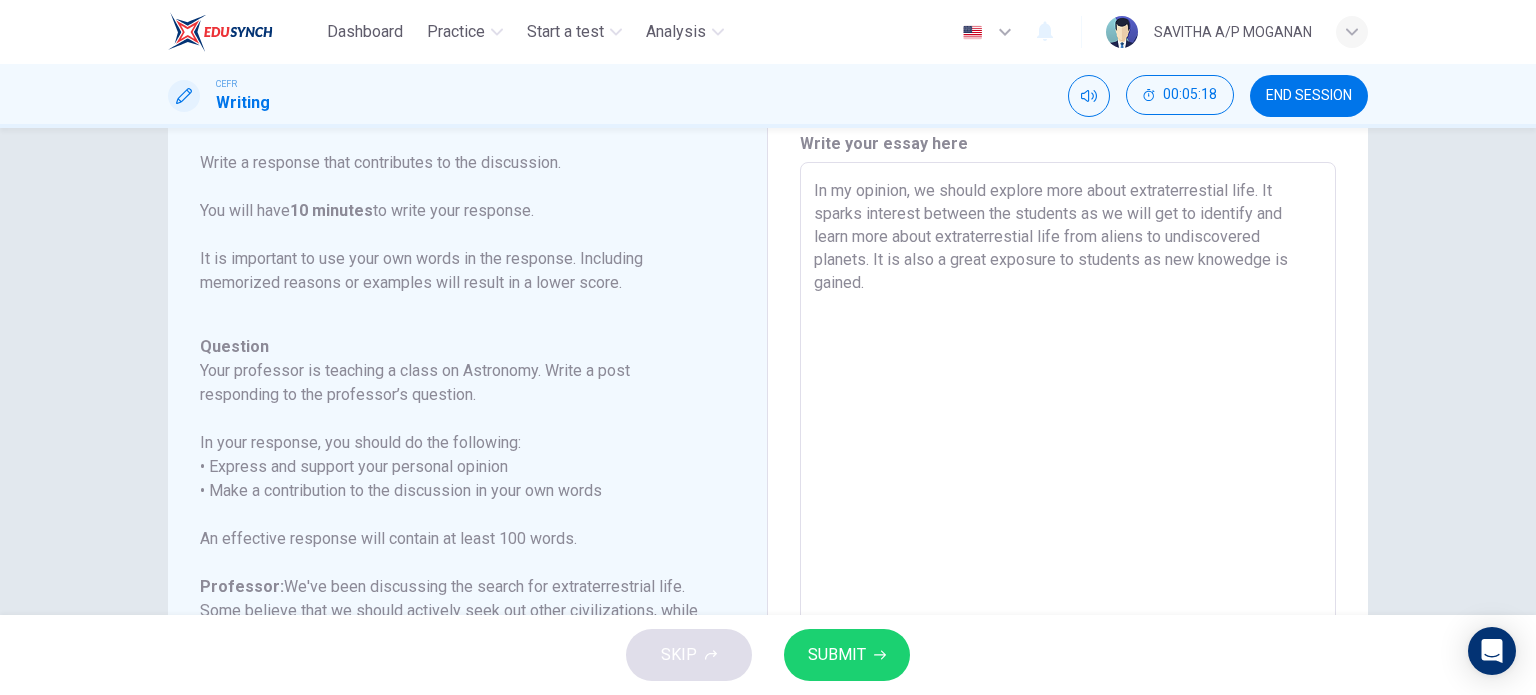 click on "In my opinion, we should explore more about extraterrestial life. It sparks interest between the students as we will get to identify and learn more about extraterrestial life from aliens to undiscovered planets. It is also a great exposure to students as new knowedge is gained." at bounding box center (1068, 496) 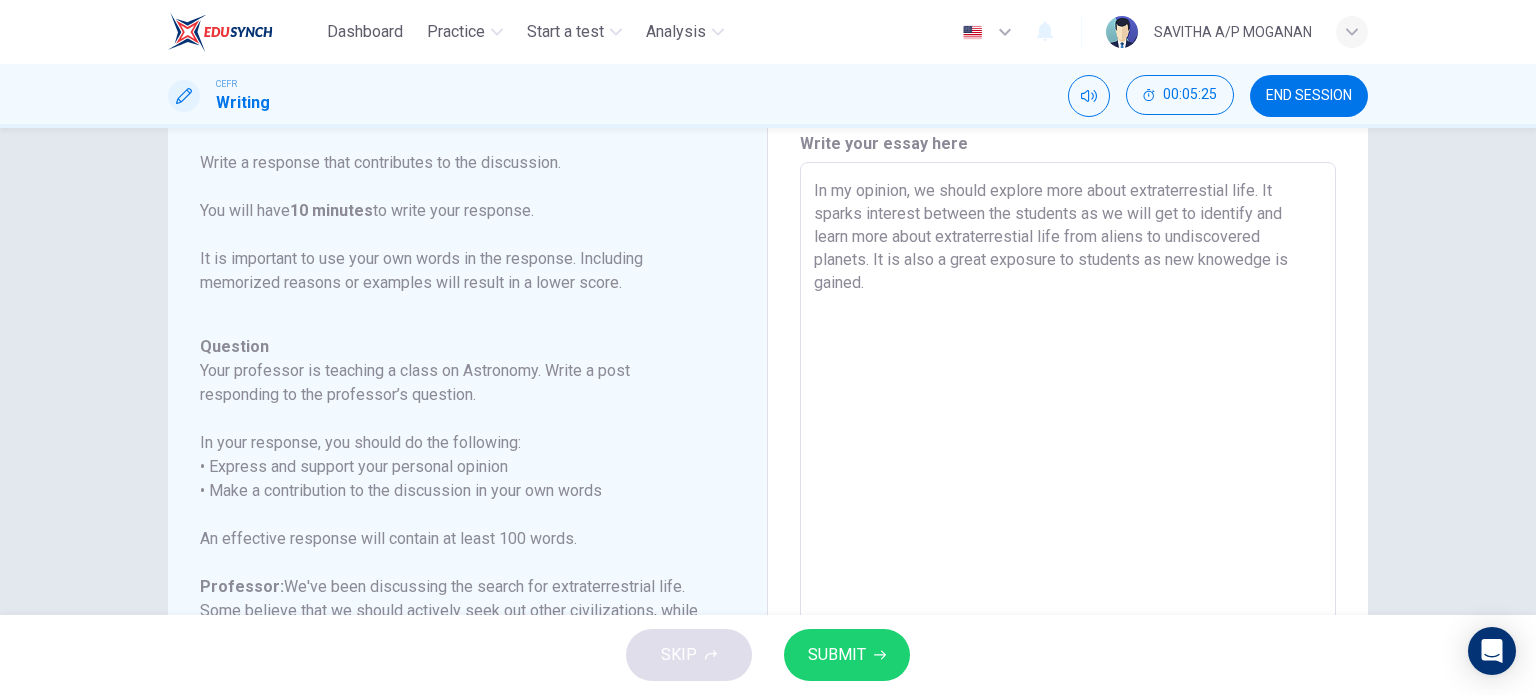 type on "In my opinion, we should explore more about extraterrestial life. It sparks interest between the students as we will get to identify and learn more about extraterrestial life from aliens to undiscovered planets. It is also a great exposure to students as new knowedge is gained." 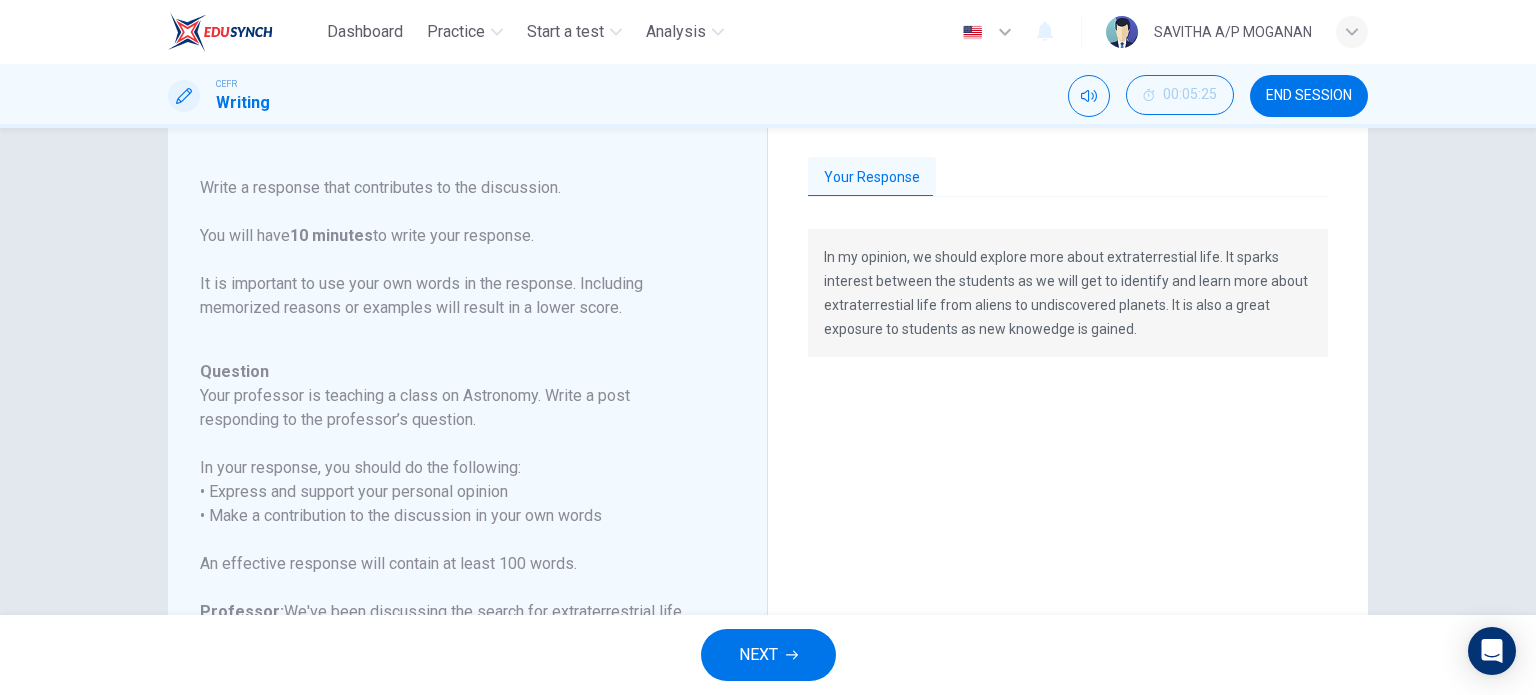 scroll, scrollTop: 0, scrollLeft: 0, axis: both 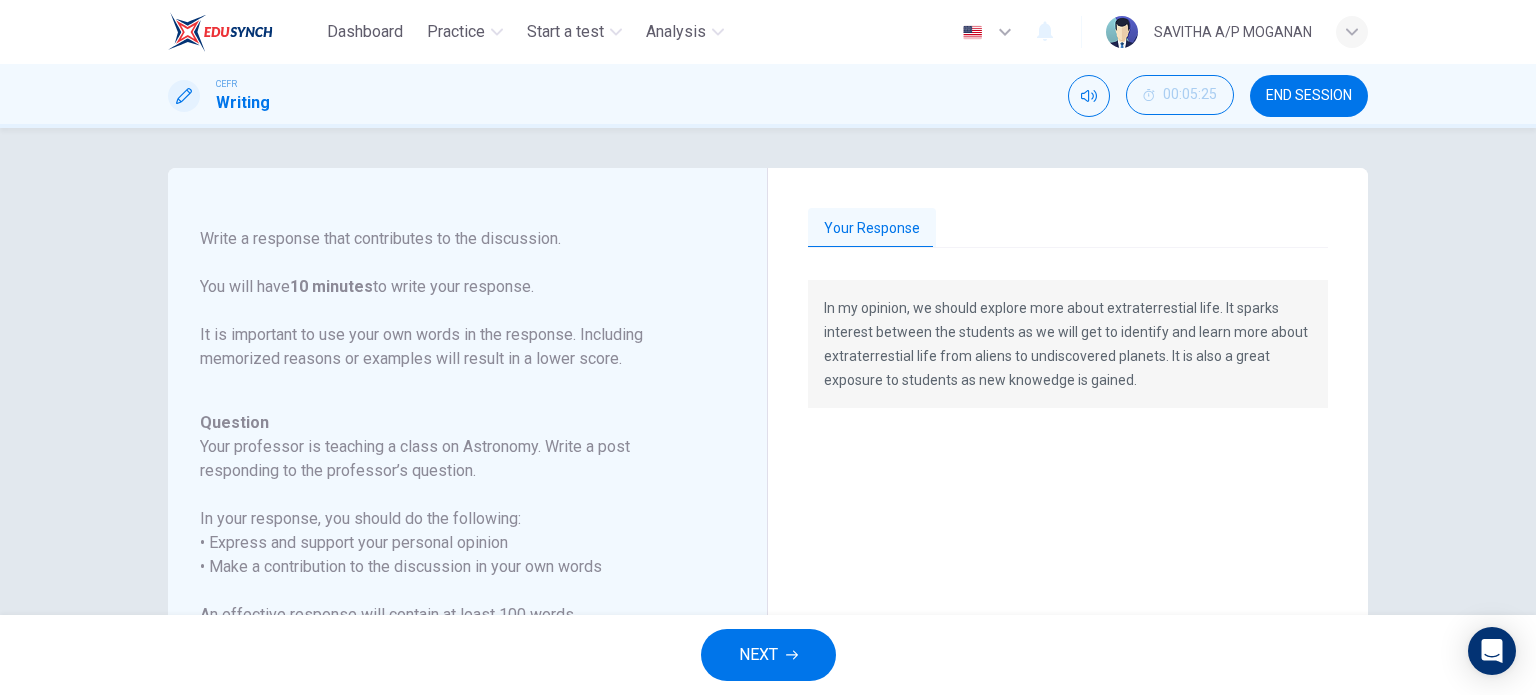 click on "Your Response" at bounding box center (1068, 229) 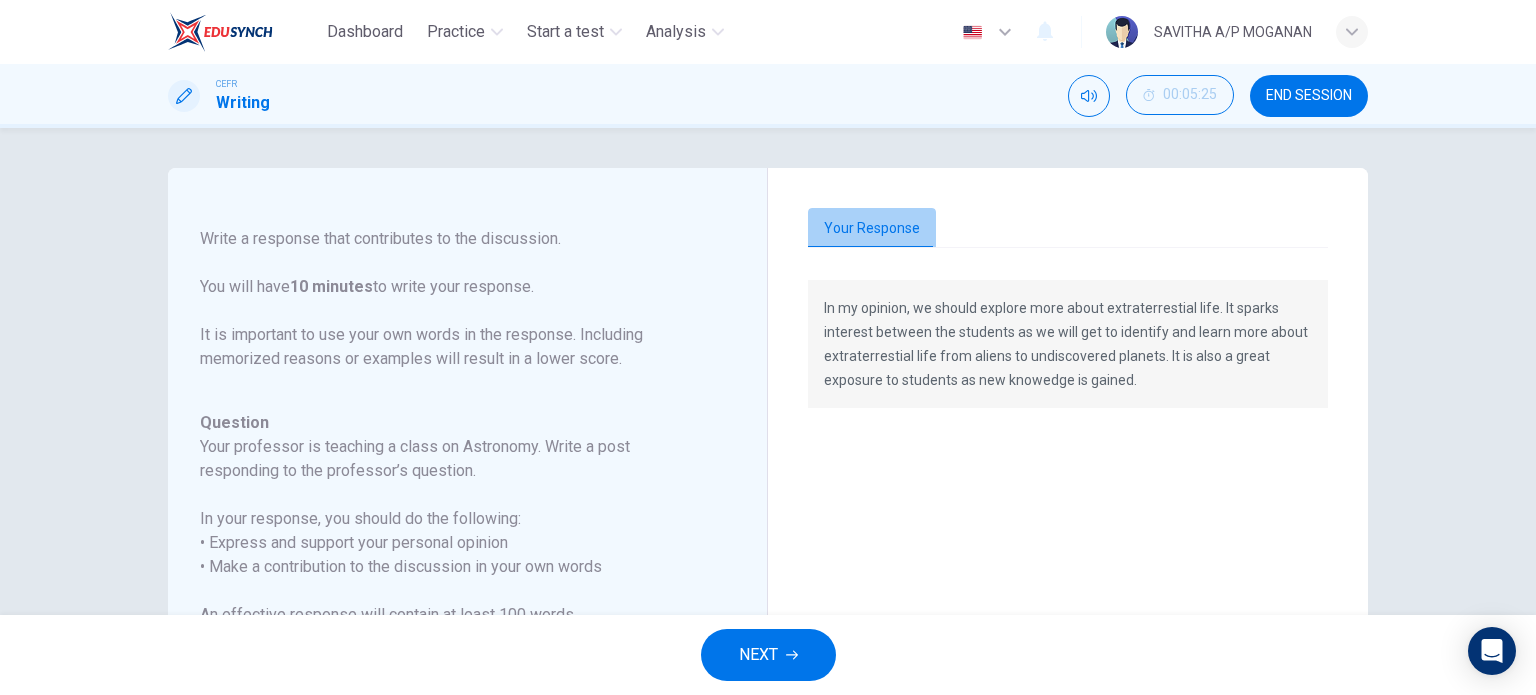 click on "Your Response" at bounding box center (872, 229) 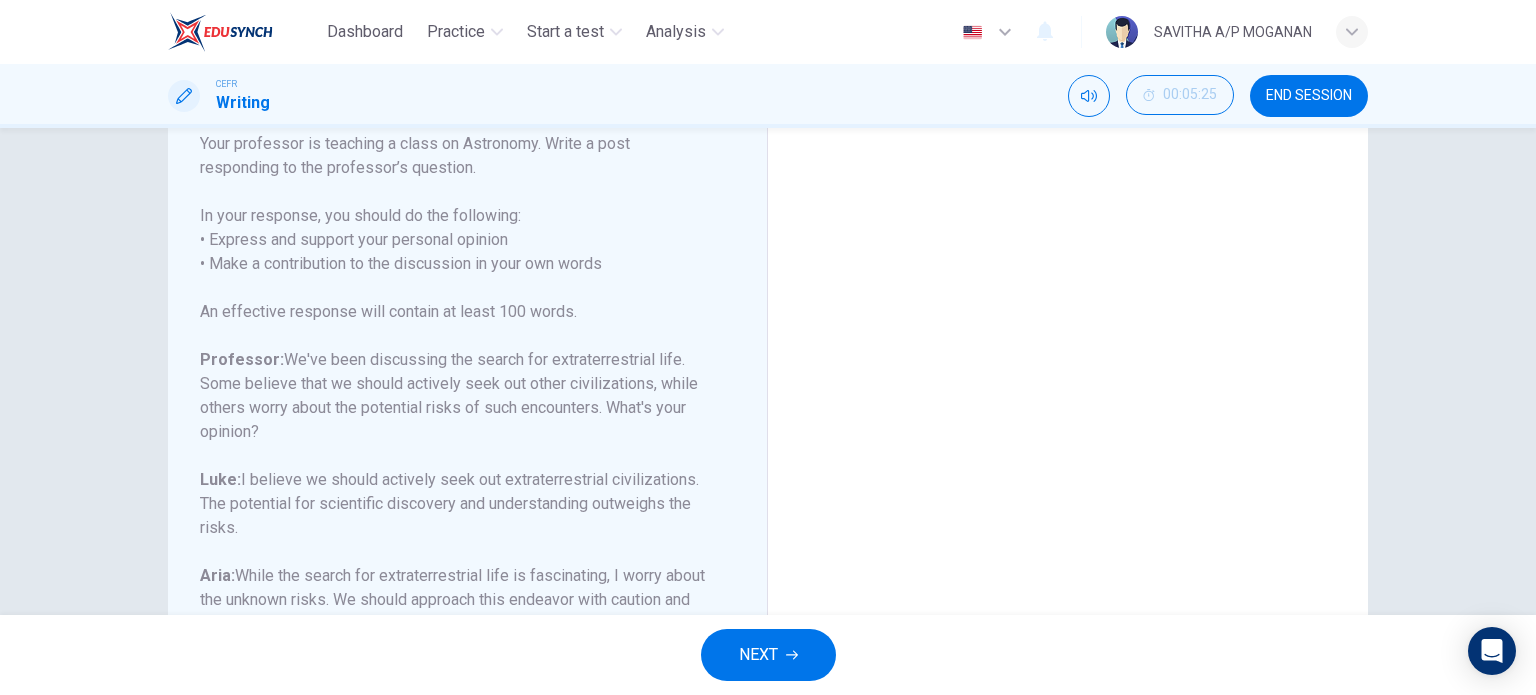scroll, scrollTop: 403, scrollLeft: 0, axis: vertical 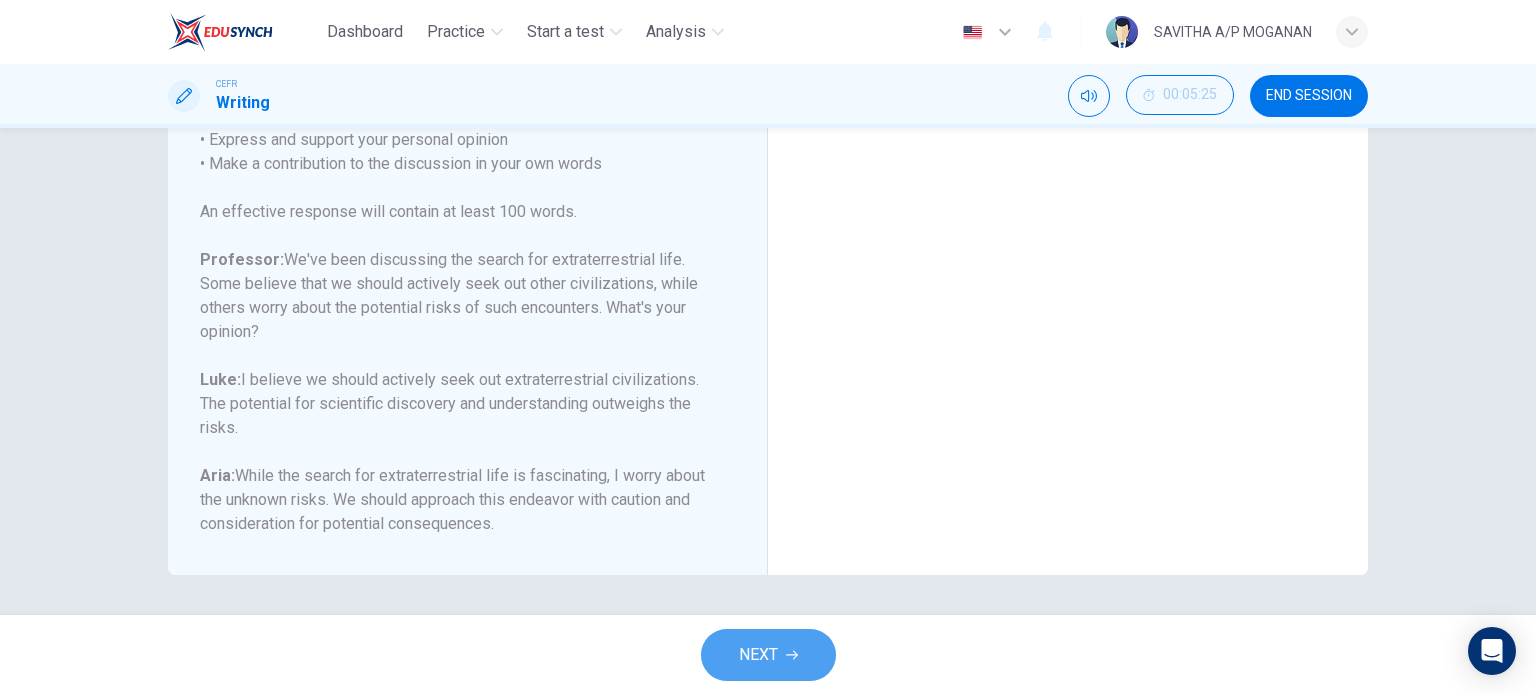 click on "NEXT" at bounding box center (758, 655) 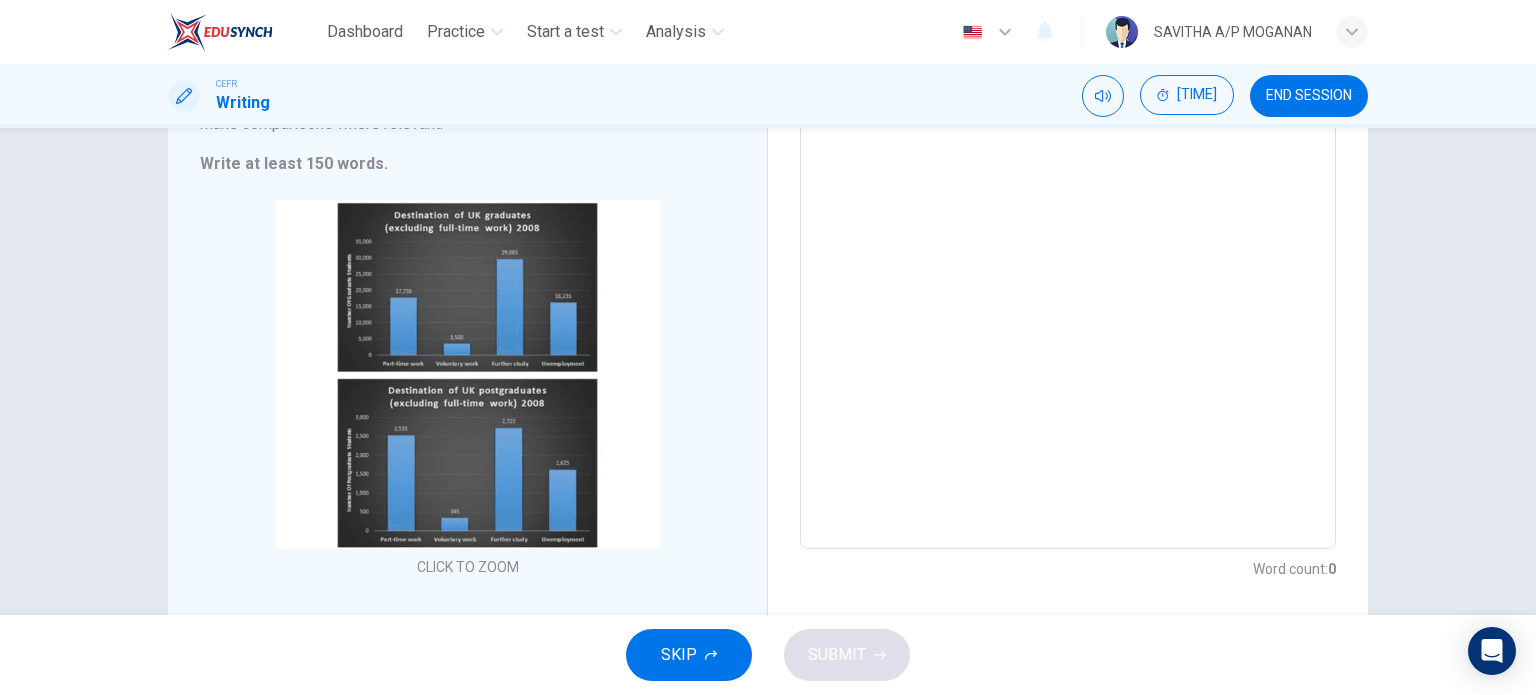 scroll, scrollTop: 325, scrollLeft: 0, axis: vertical 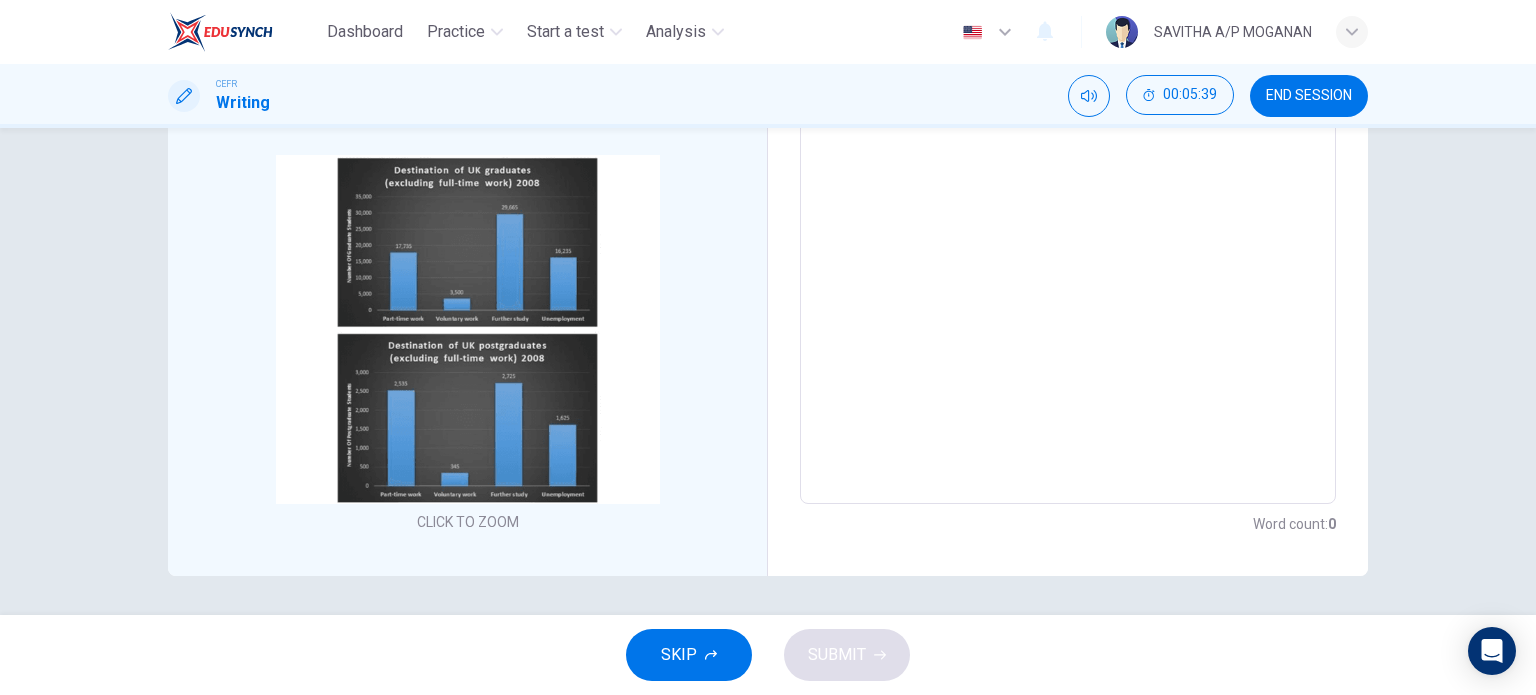 click at bounding box center (1068, 209) 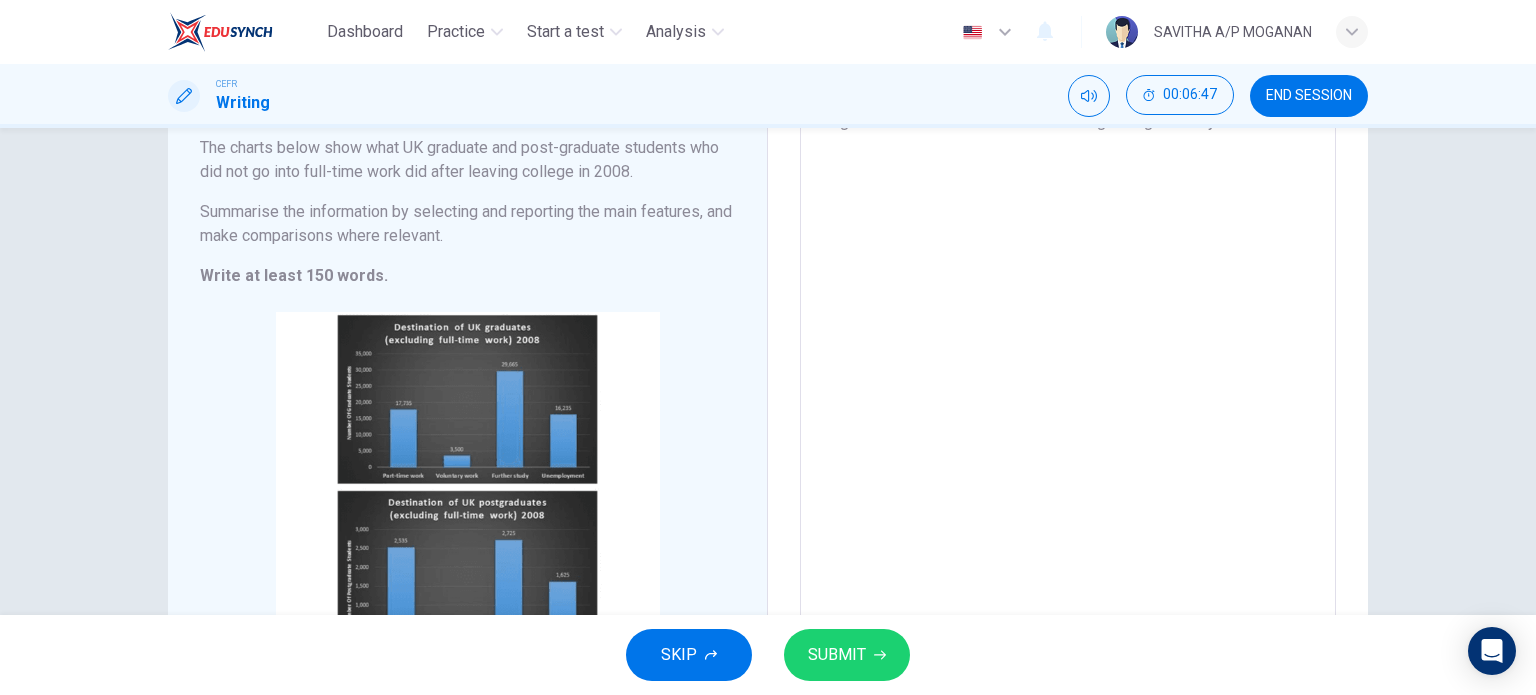 scroll, scrollTop: 168, scrollLeft: 0, axis: vertical 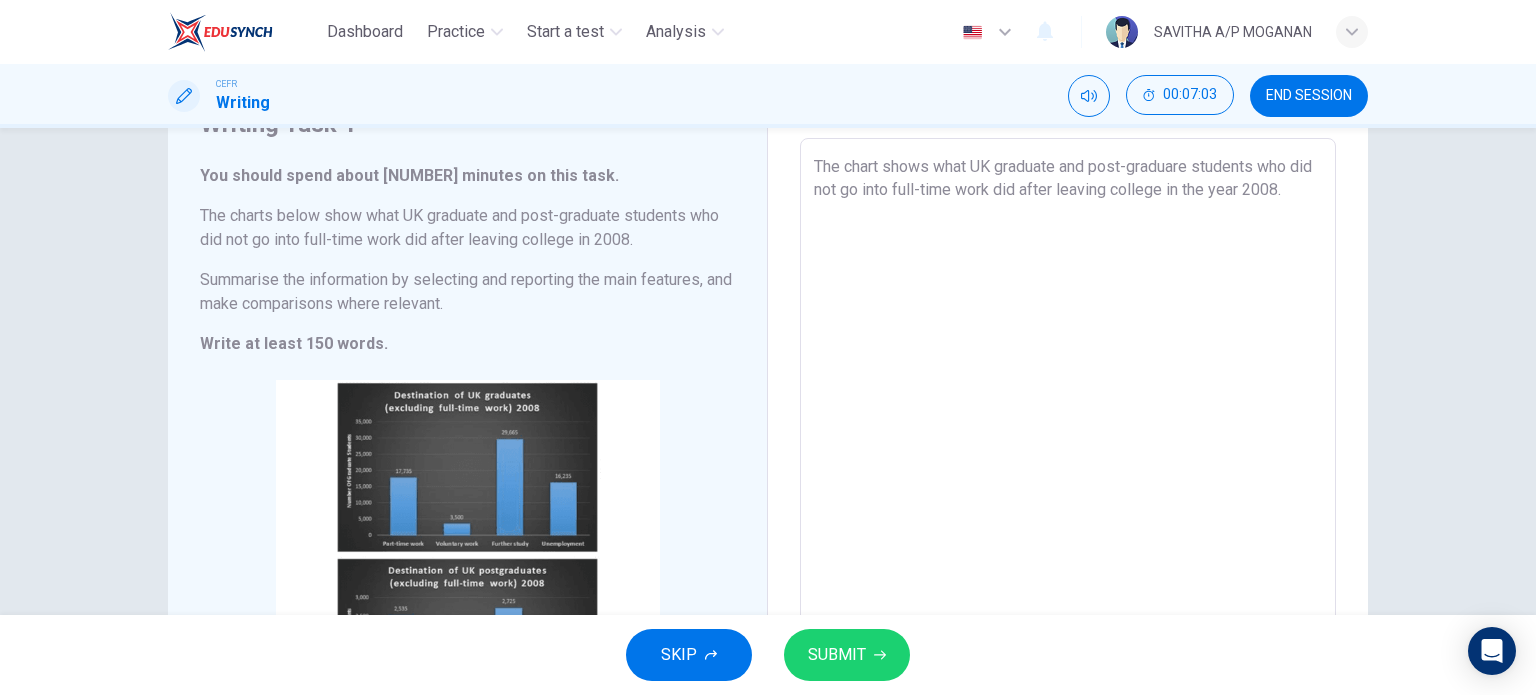 click on "The chart shows what UK graduate and post-graduare students who did not go into full-time work did after leaving college in the year 2008." at bounding box center [1068, 434] 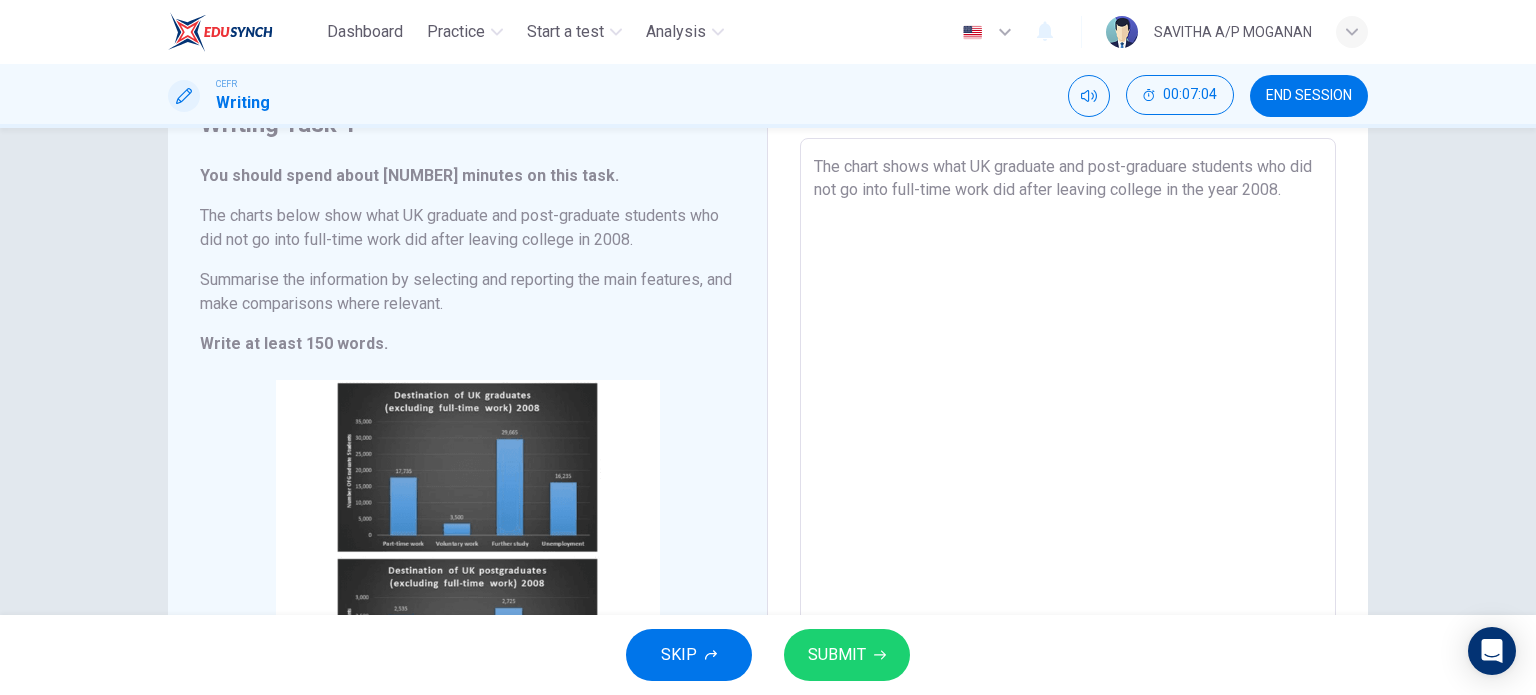 click on "The chart shows what UK graduate and post-graduare students who did not go into full-time work did after leaving college in the year 2008." at bounding box center [1068, 434] 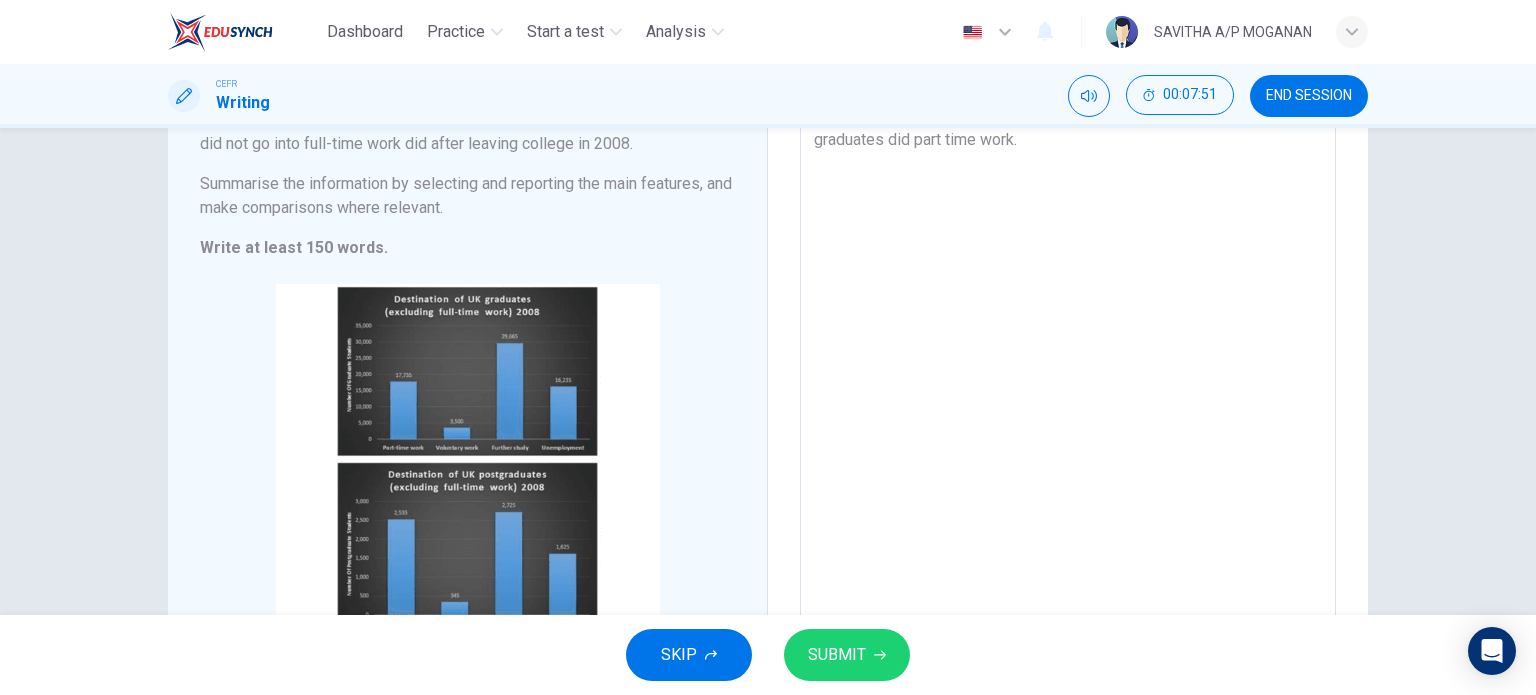 scroll, scrollTop: 196, scrollLeft: 0, axis: vertical 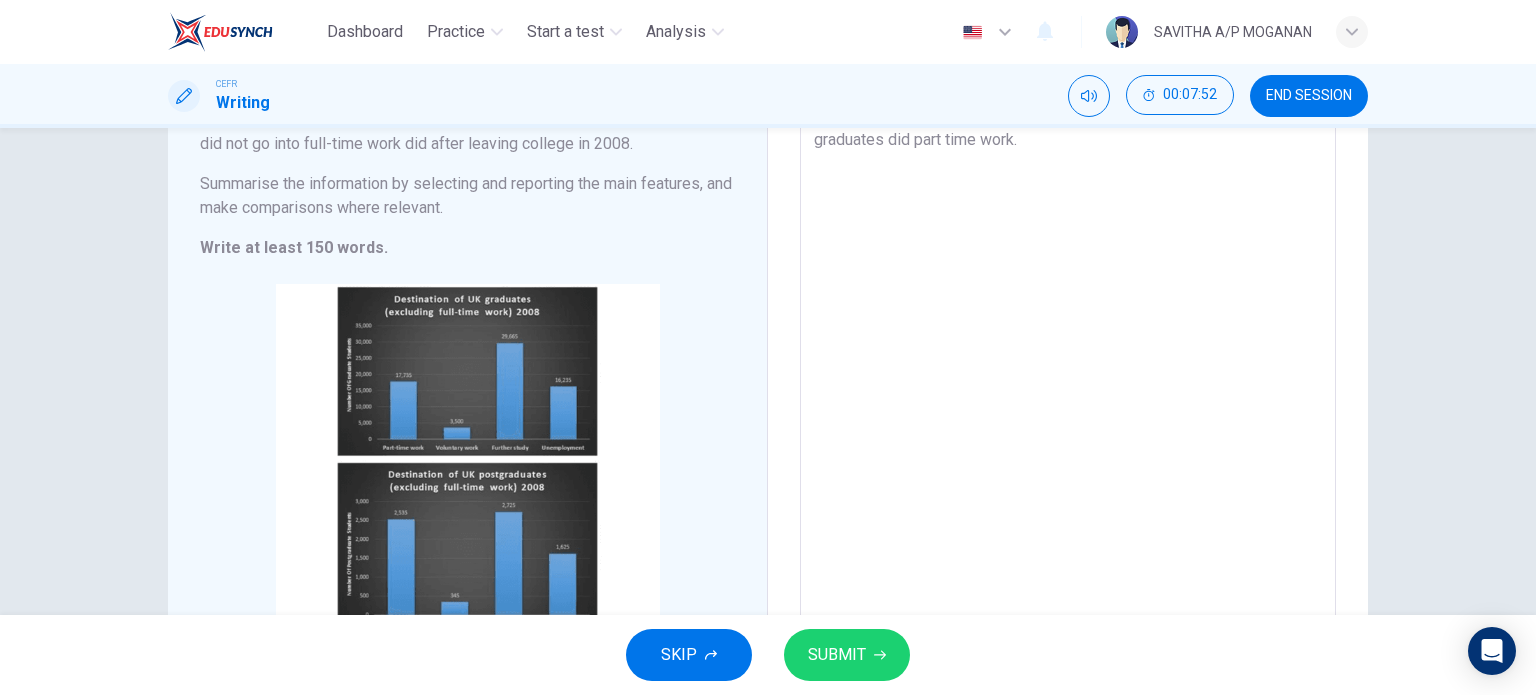 type on "The chart shows what UK graduate and post-graduare students who did not go into full-time work did after leaving college in the year [YEAR].  [NUMBER] graduates did part time work while [NUMBER] post graduates did part time work." 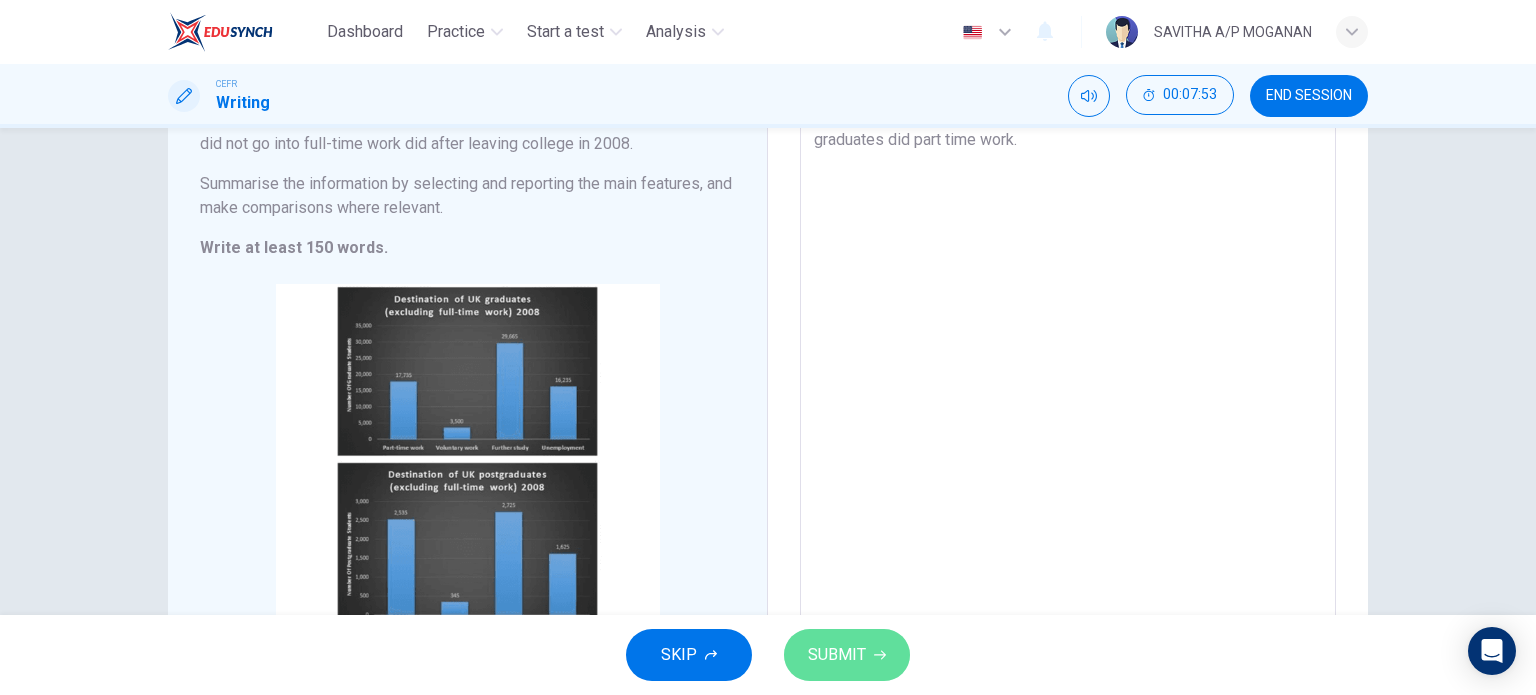 click on "SUBMIT" at bounding box center (837, 655) 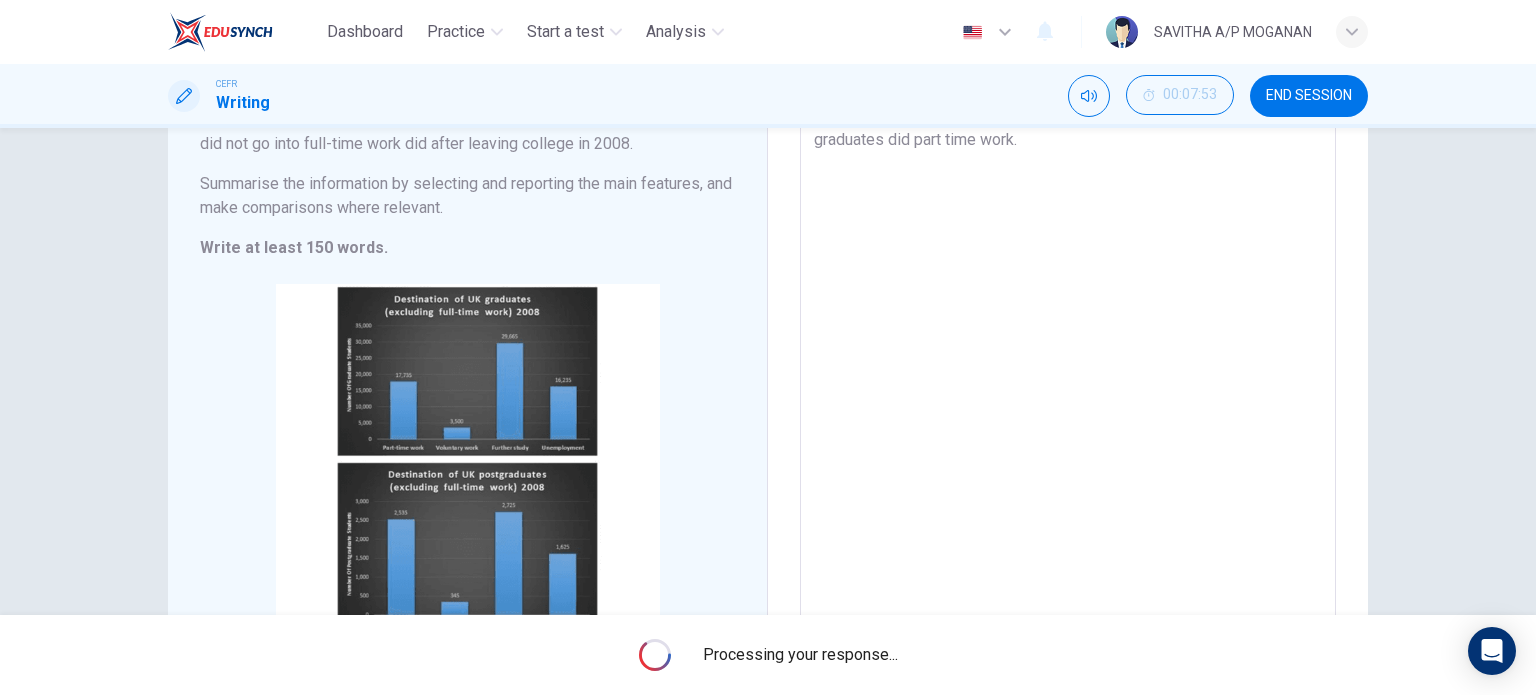 scroll, scrollTop: 0, scrollLeft: 0, axis: both 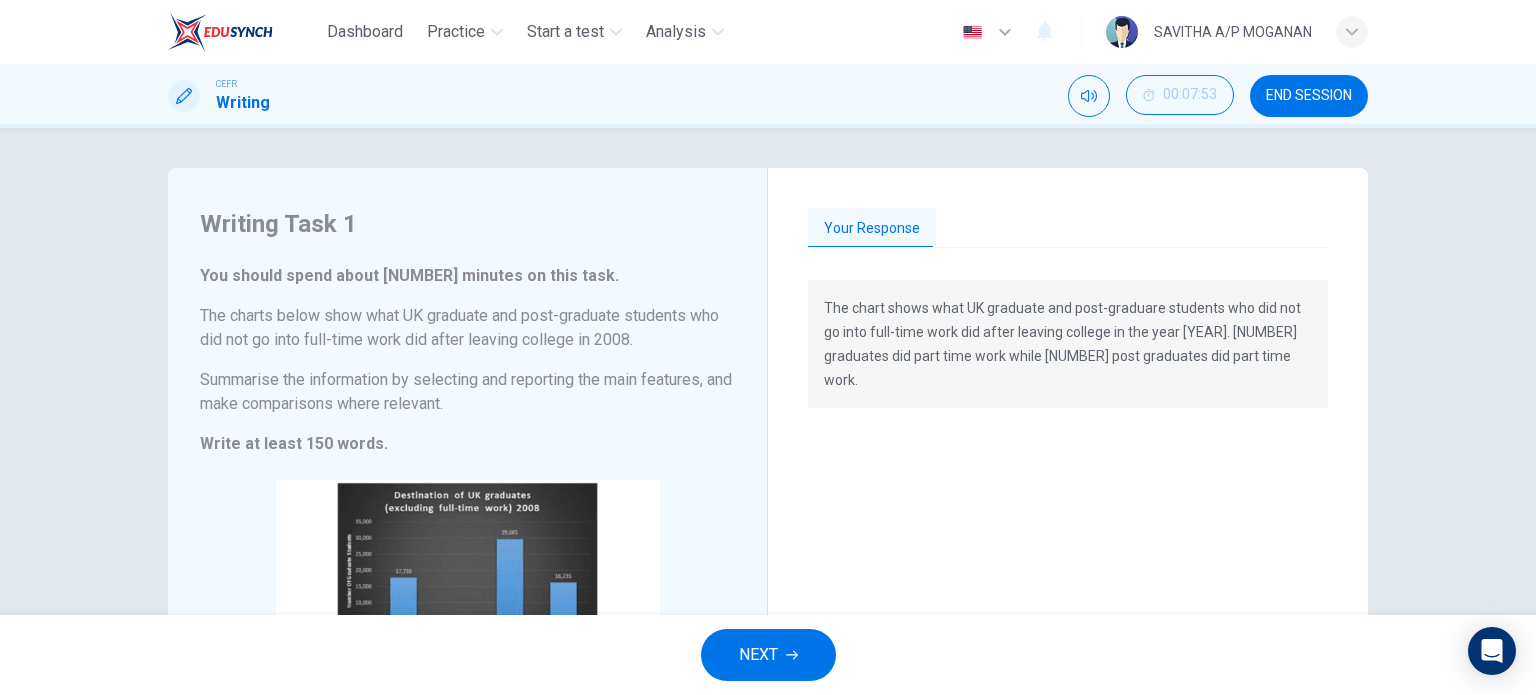 click on "Your Response" at bounding box center [1068, 229] 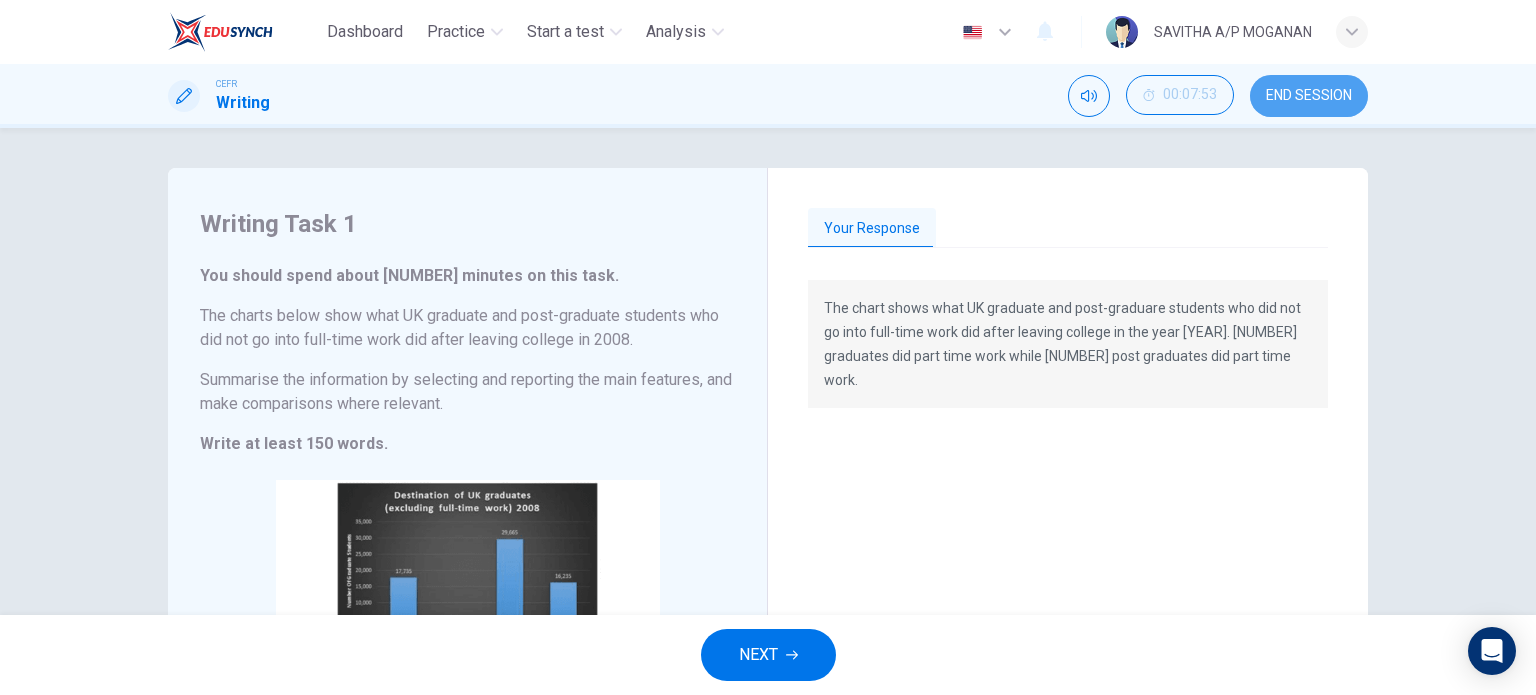 click on "END SESSION" at bounding box center [1309, 96] 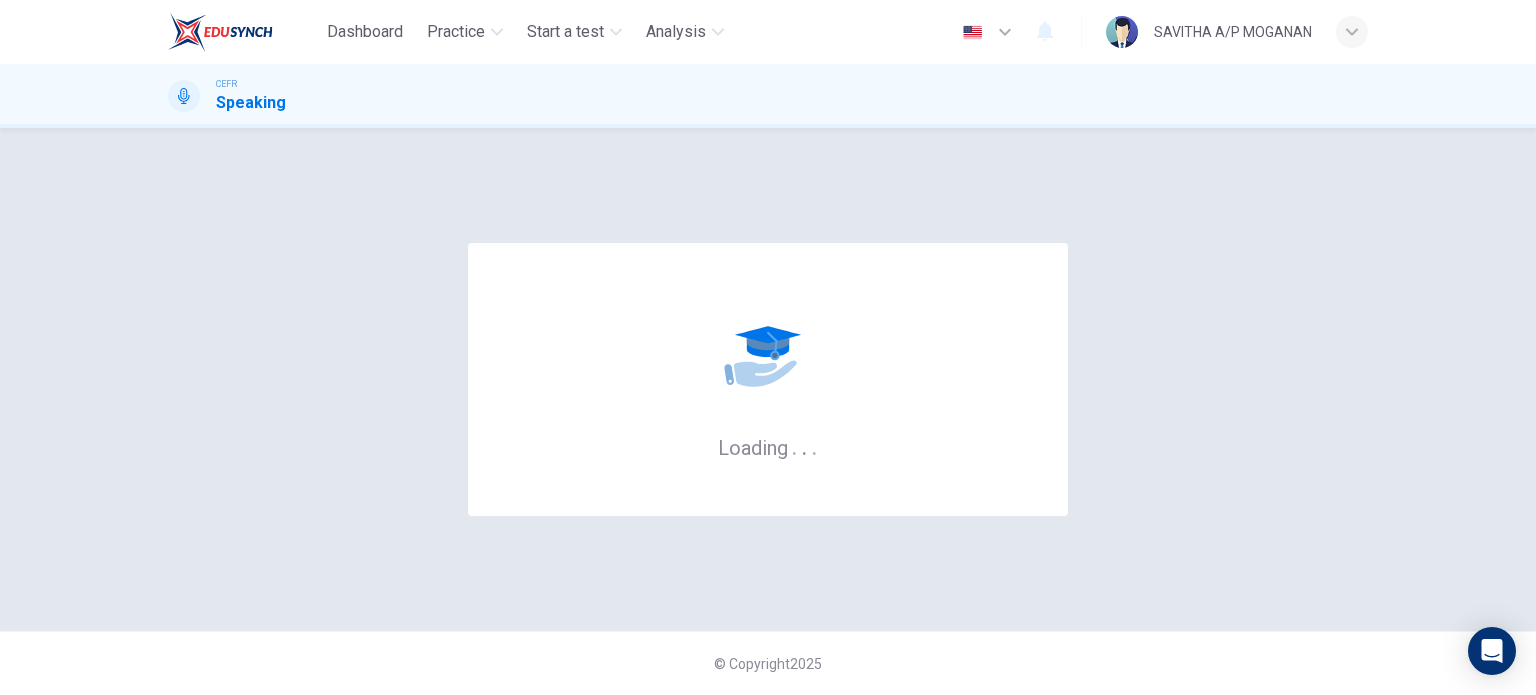 scroll, scrollTop: 0, scrollLeft: 0, axis: both 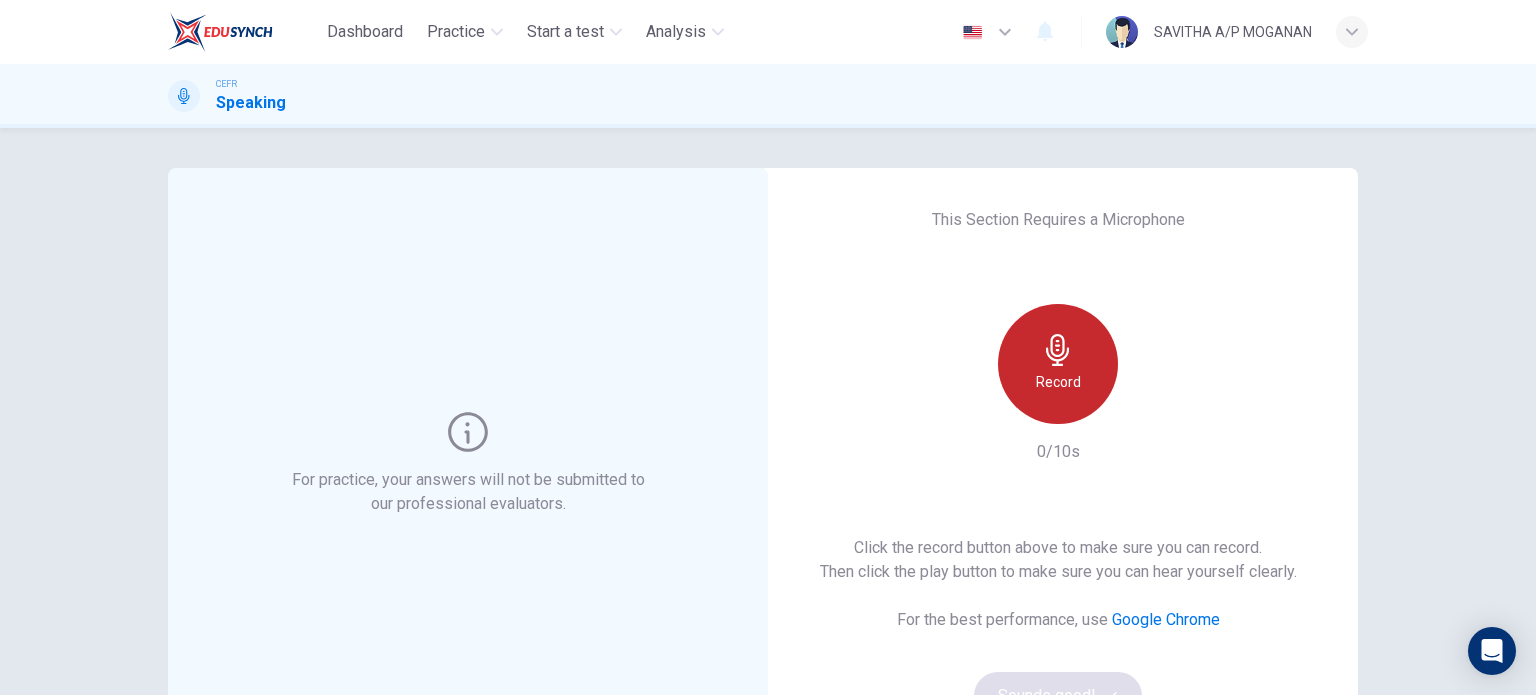 click on "Record" at bounding box center (1058, 382) 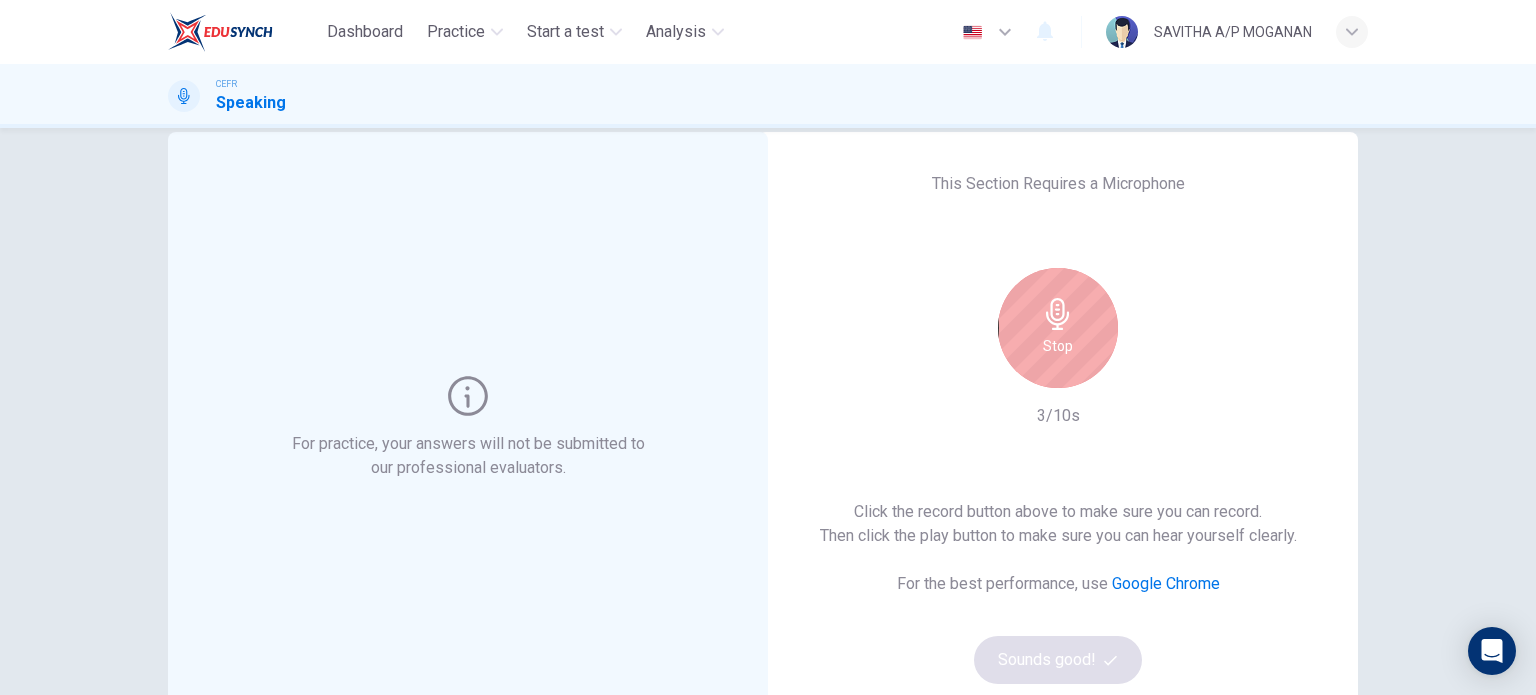 scroll, scrollTop: 15, scrollLeft: 0, axis: vertical 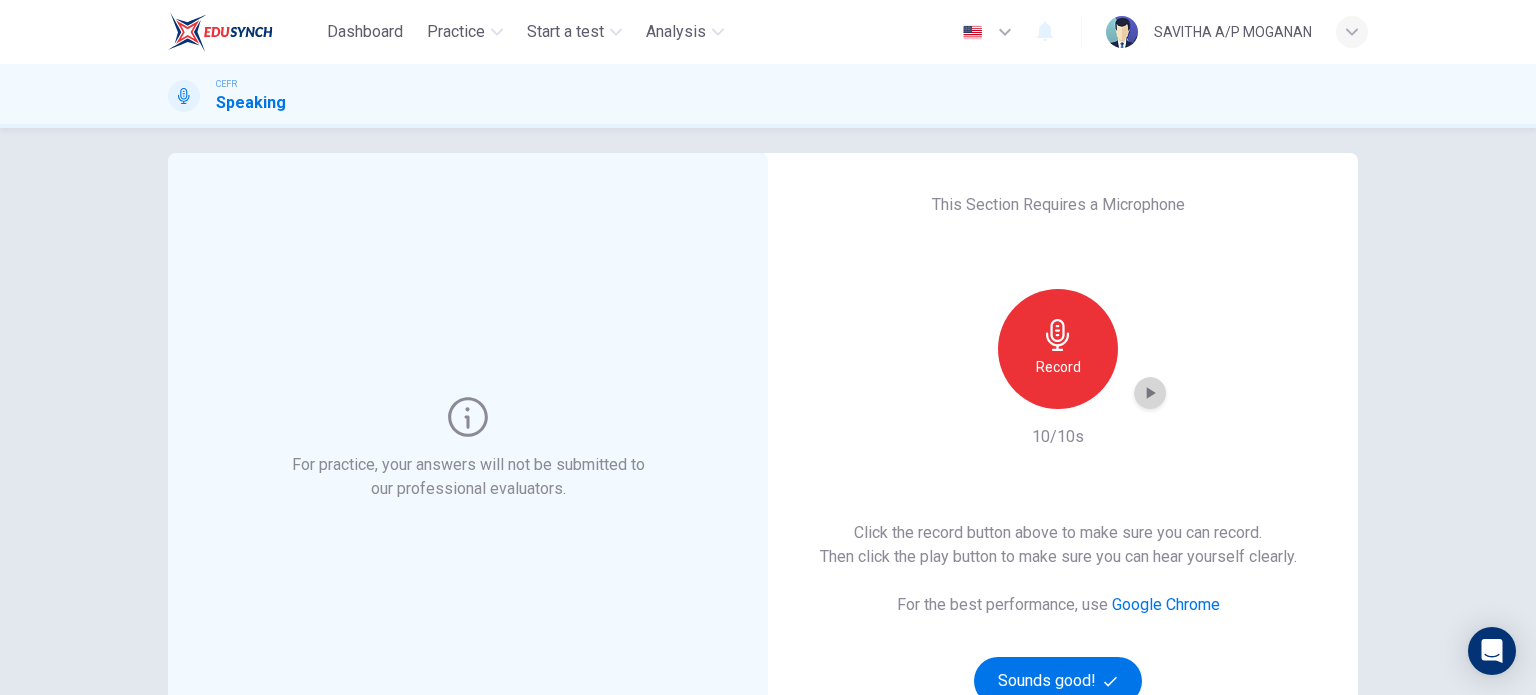 click at bounding box center (1150, 393) 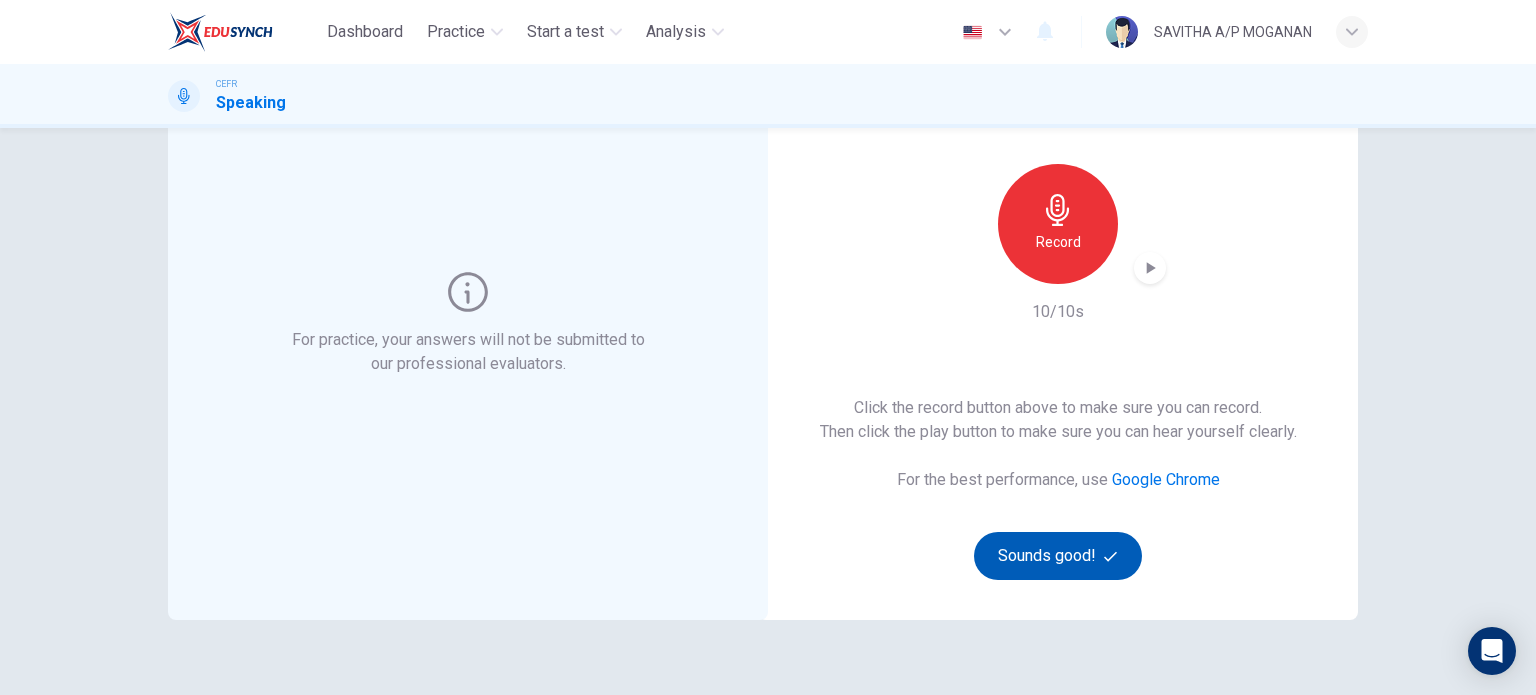 scroll, scrollTop: 142, scrollLeft: 0, axis: vertical 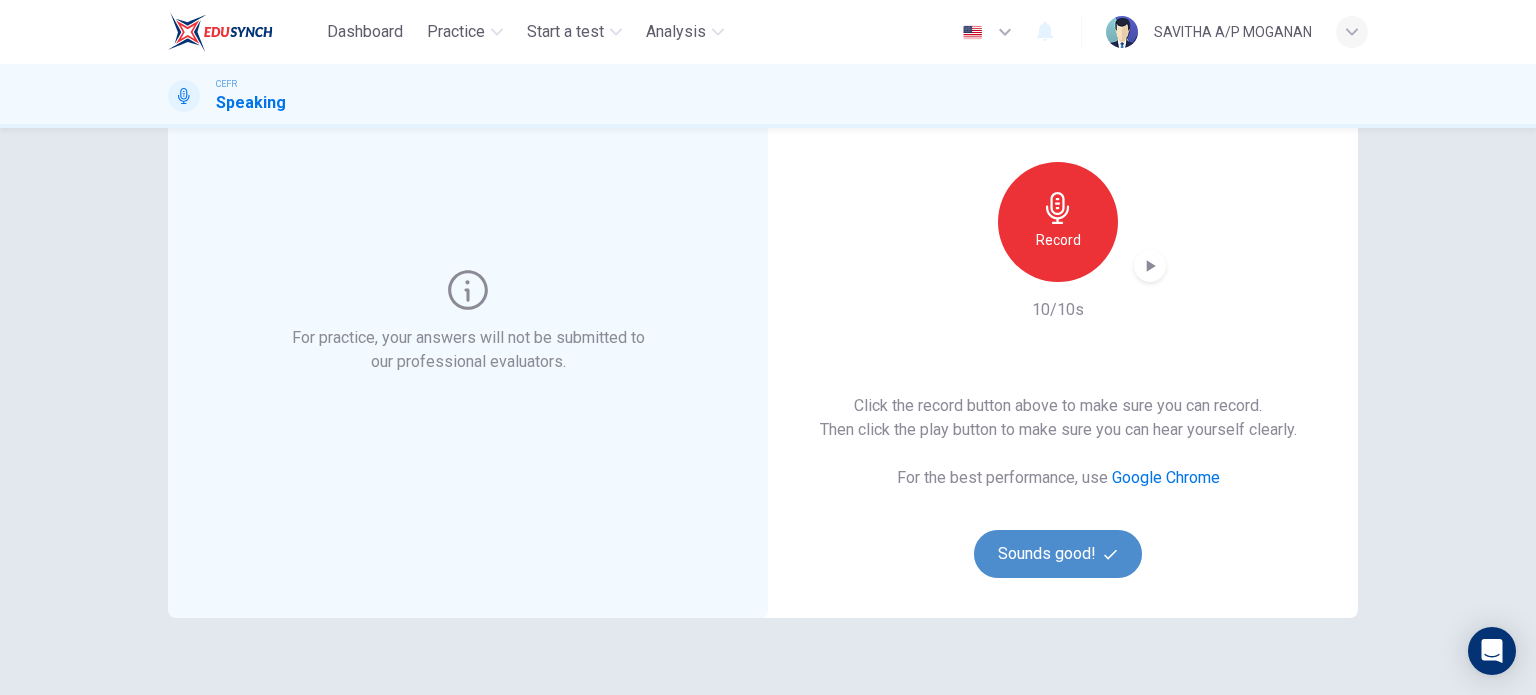 click on "Sounds good!" at bounding box center (1058, 554) 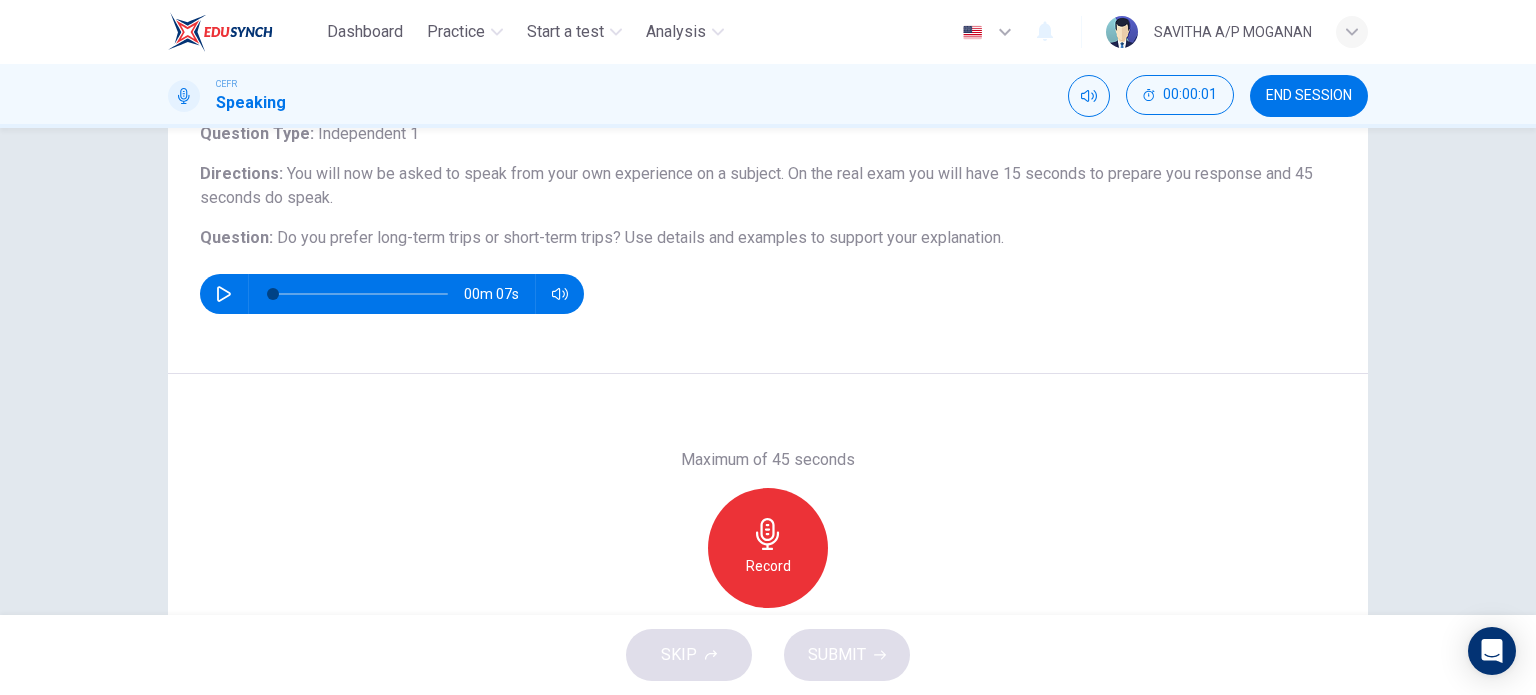 scroll, scrollTop: 106, scrollLeft: 0, axis: vertical 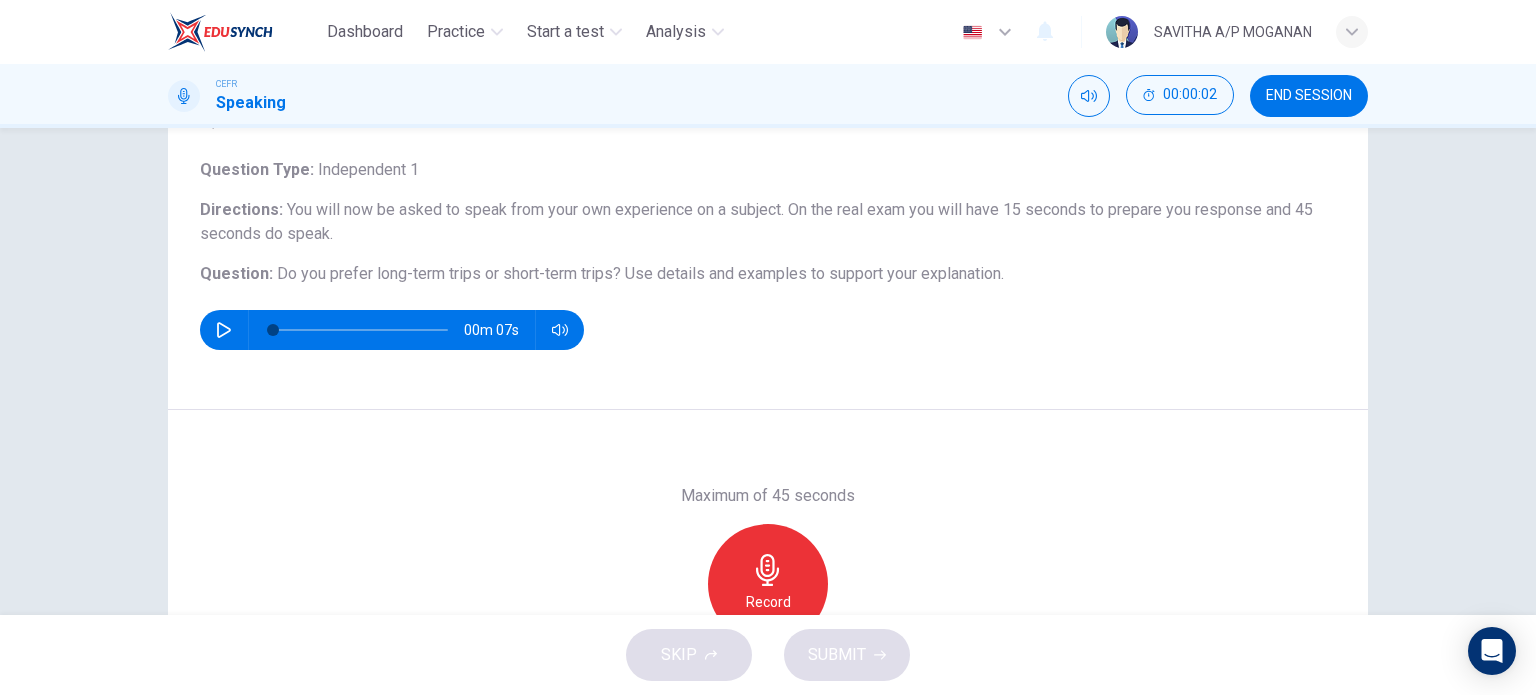 click at bounding box center [224, 330] 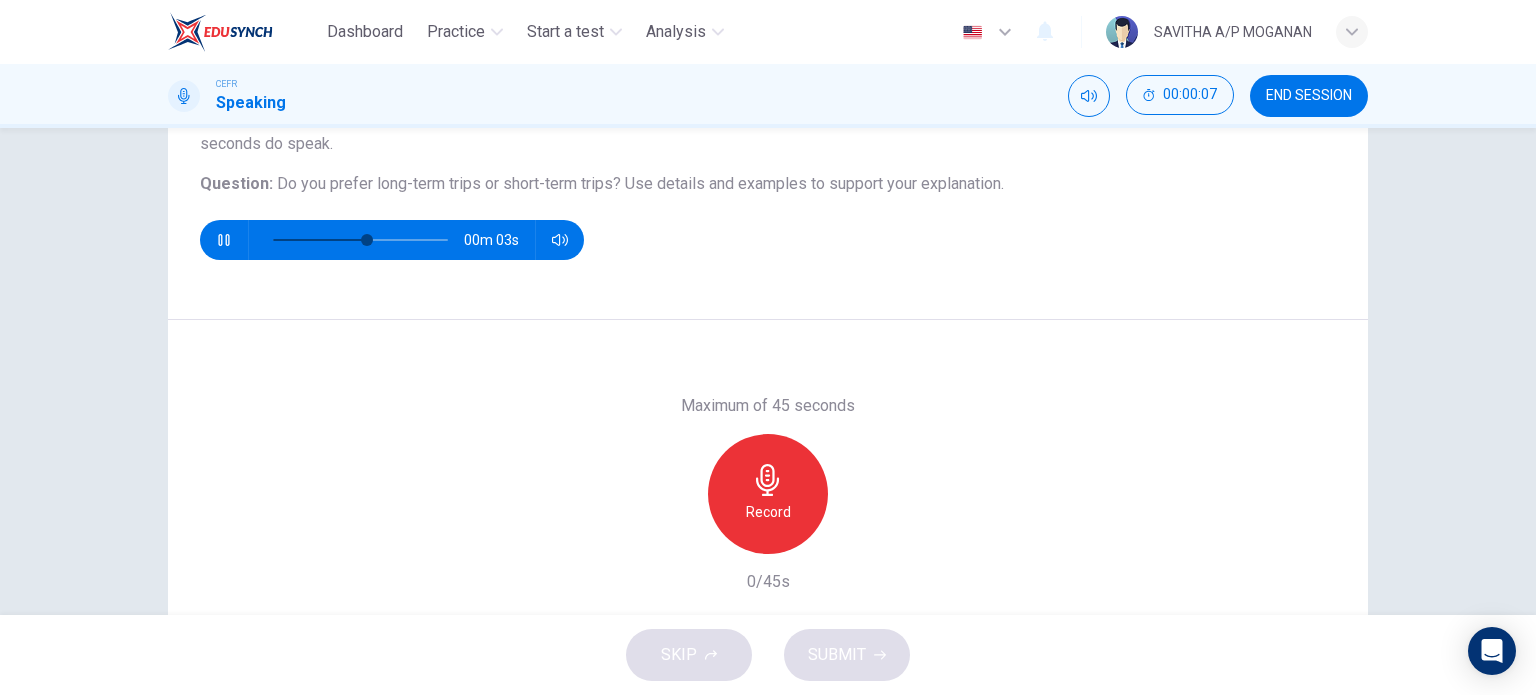 scroll, scrollTop: 196, scrollLeft: 0, axis: vertical 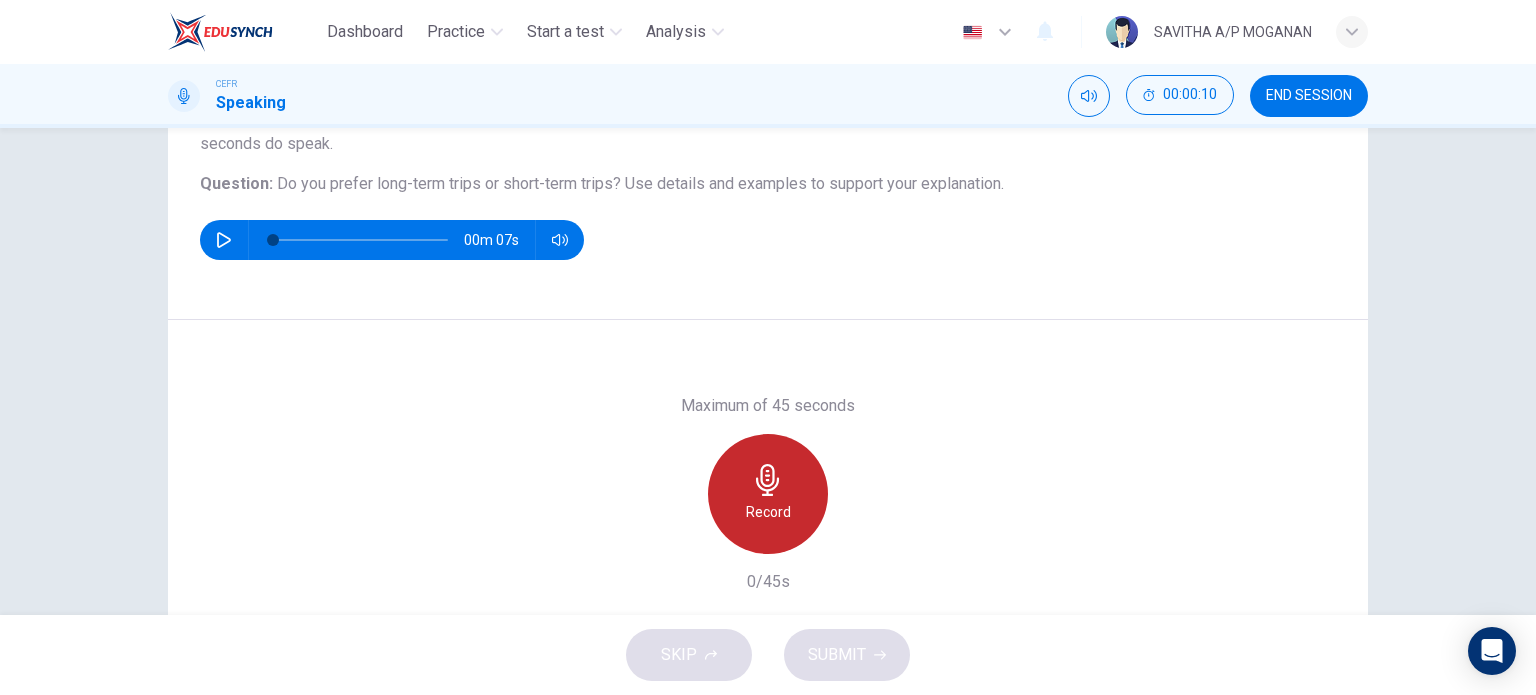 click on "Record" at bounding box center [768, 494] 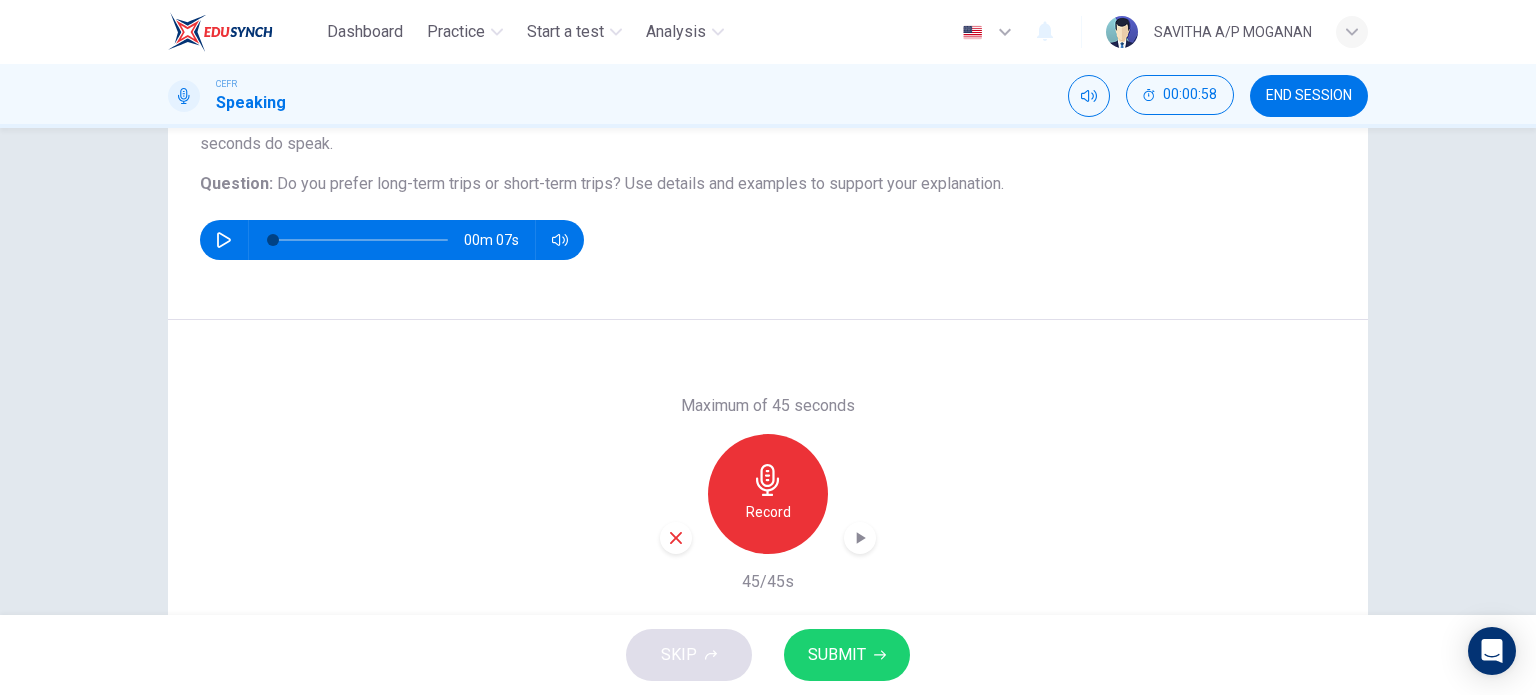 click at bounding box center (860, 538) 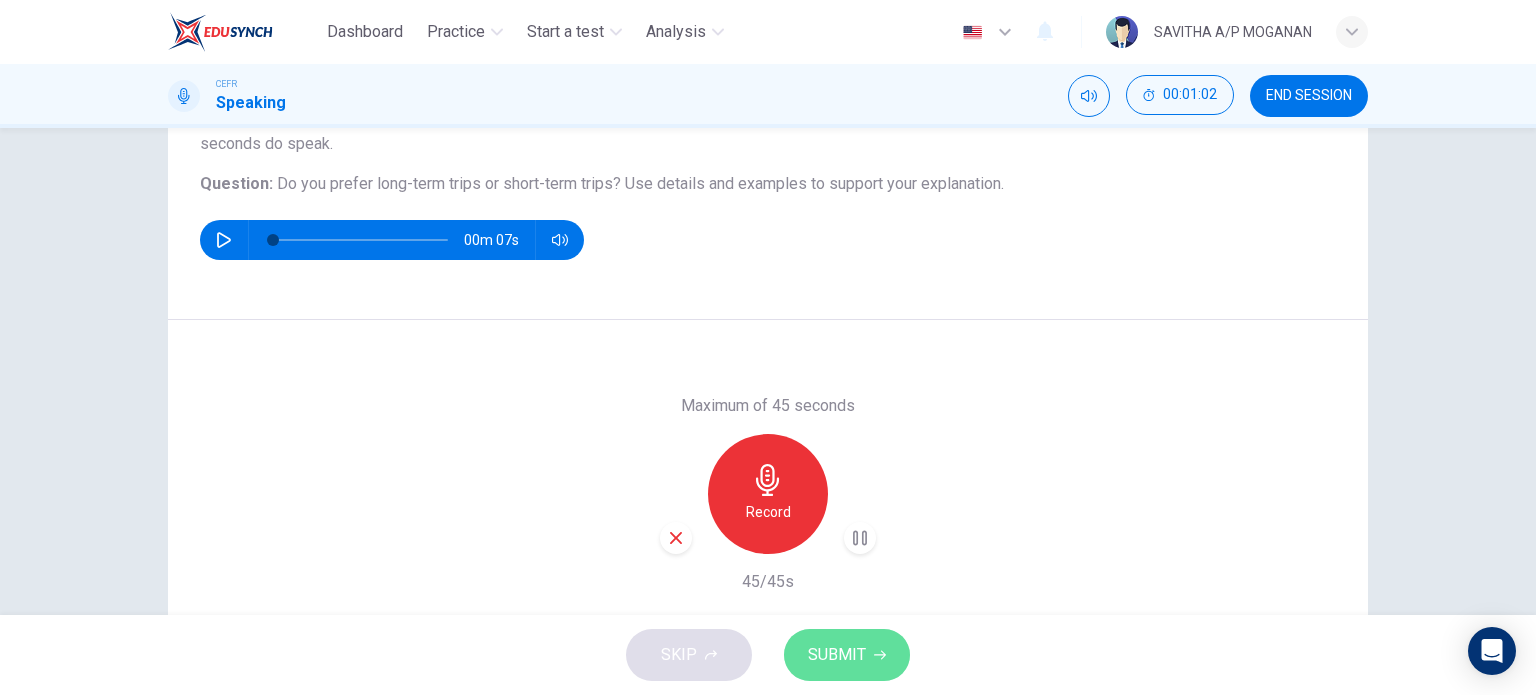 click on "SUBMIT" at bounding box center [837, 655] 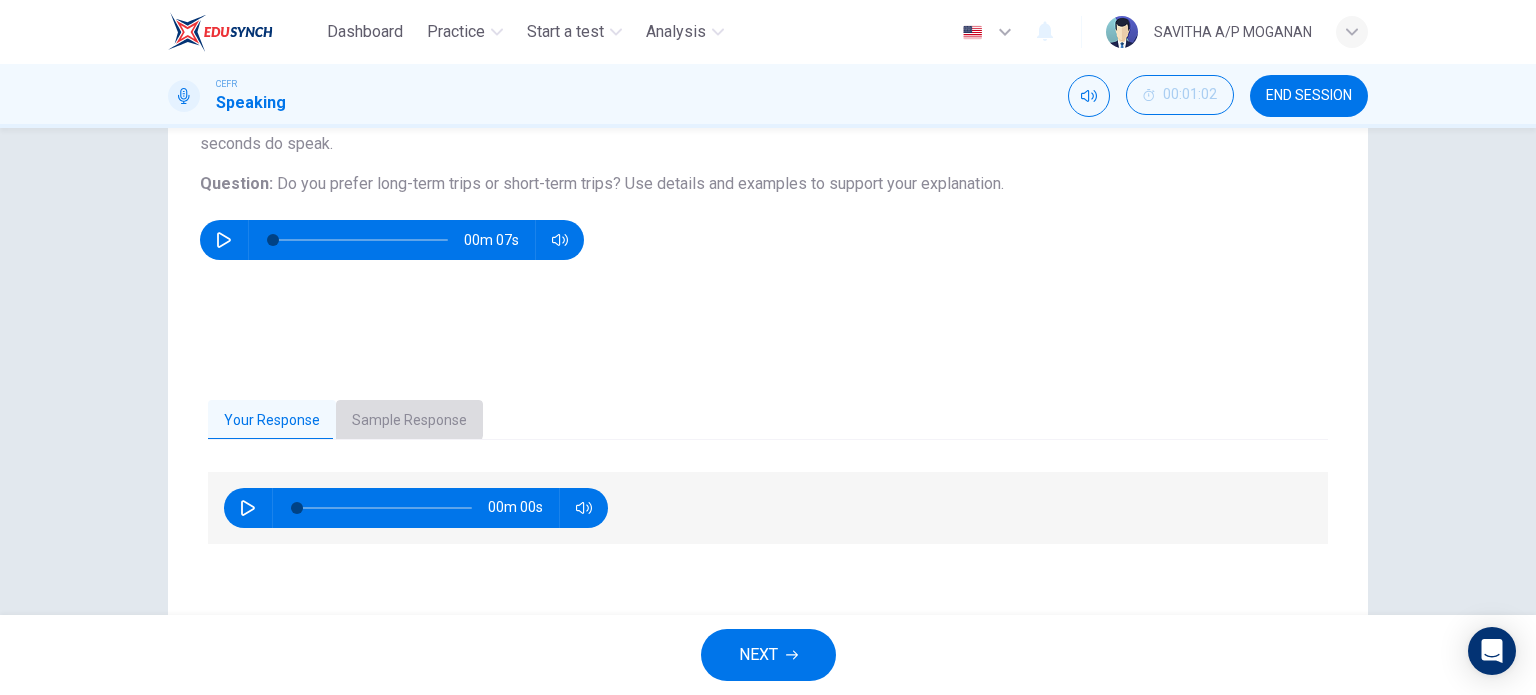 click on "Sample Response" at bounding box center [409, 421] 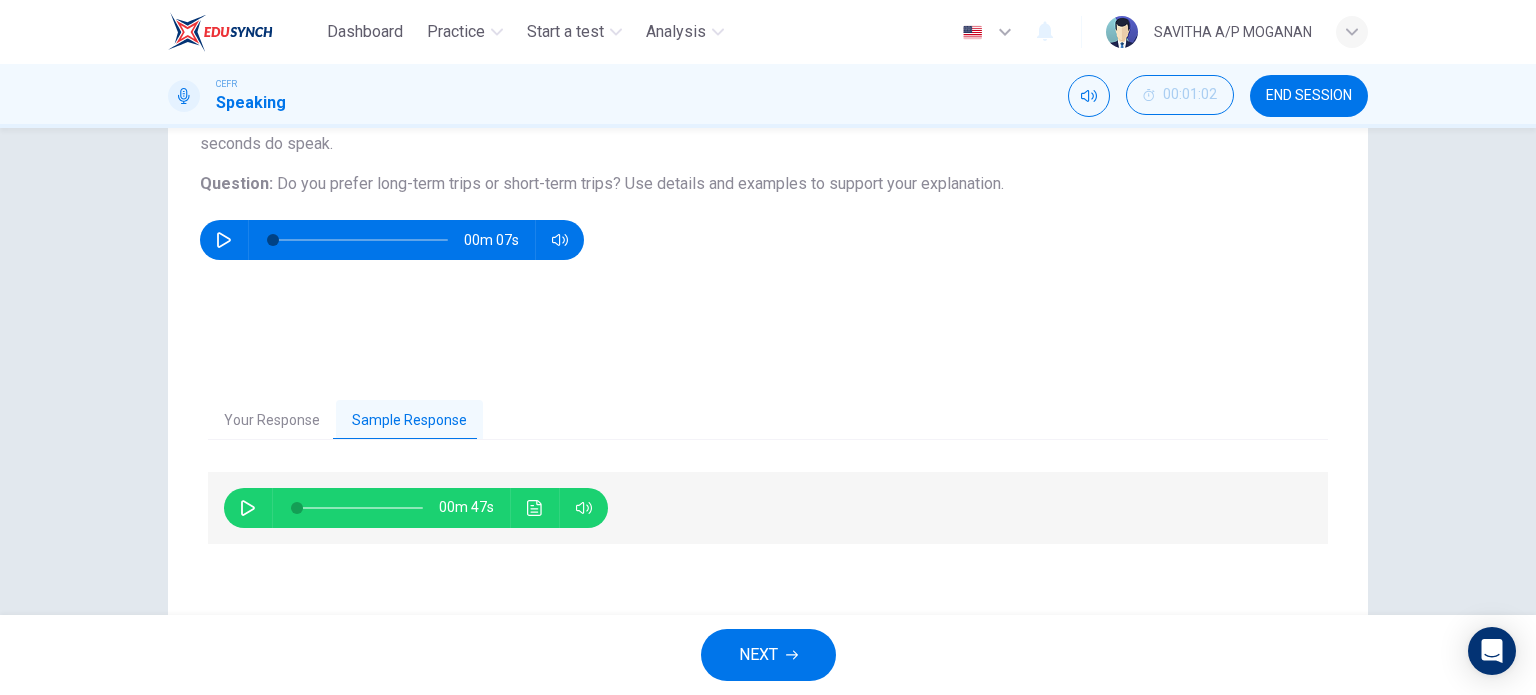 click at bounding box center [248, 508] 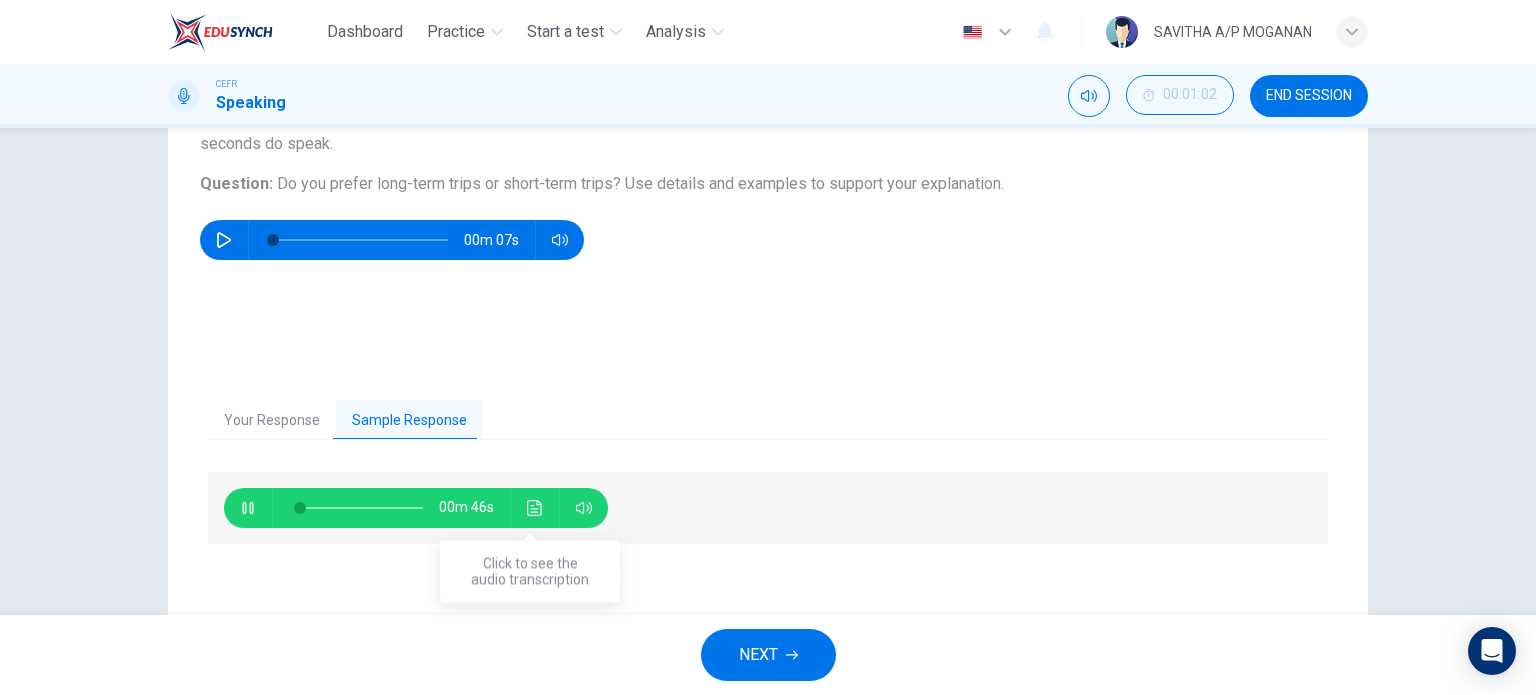 click at bounding box center (535, 508) 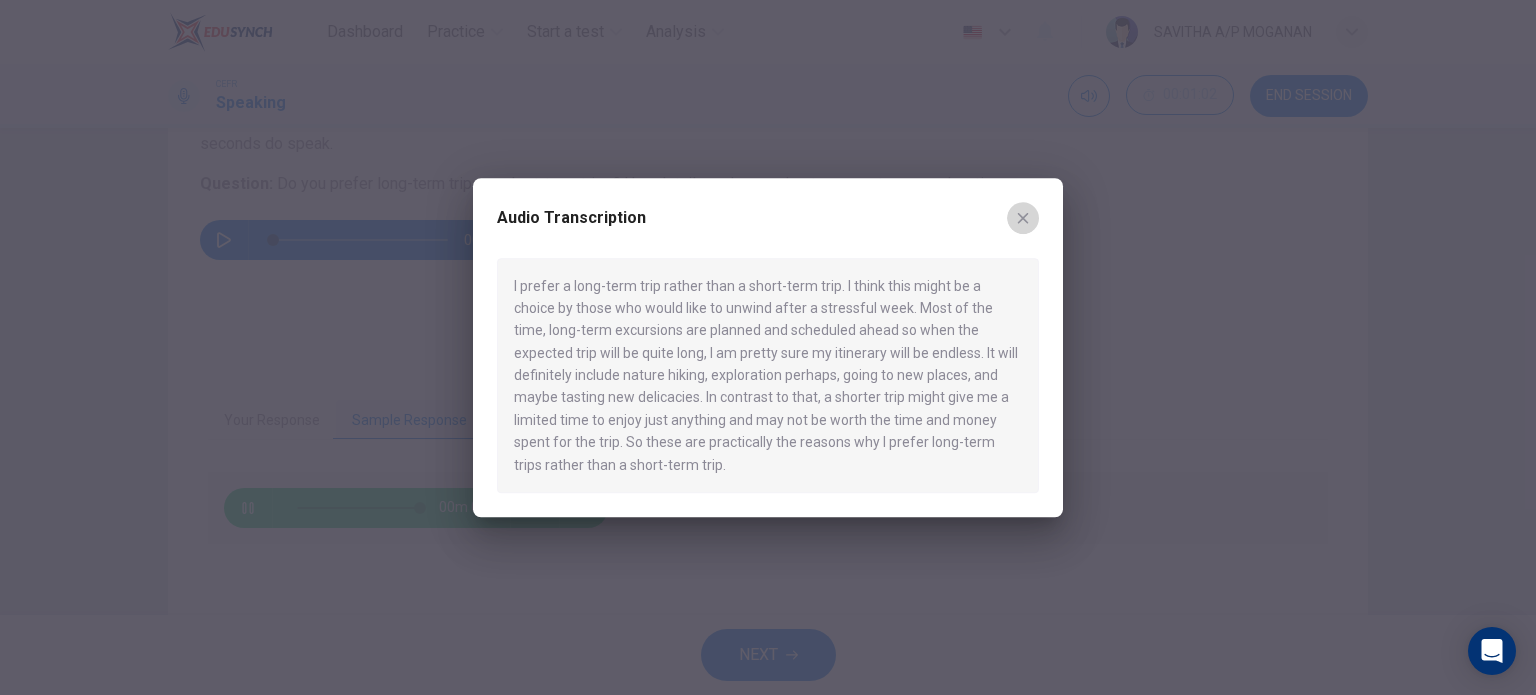 click at bounding box center (1023, 218) 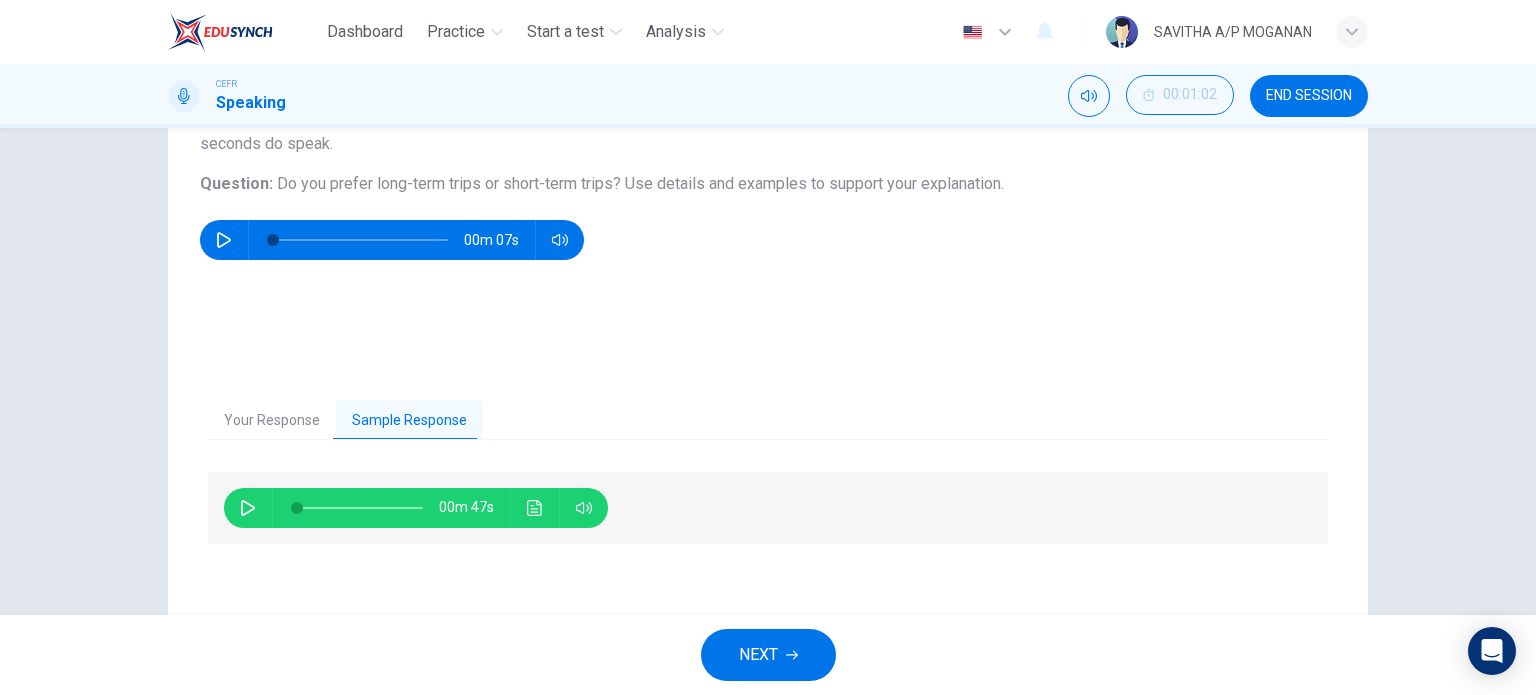 click on "NEXT" at bounding box center (758, 655) 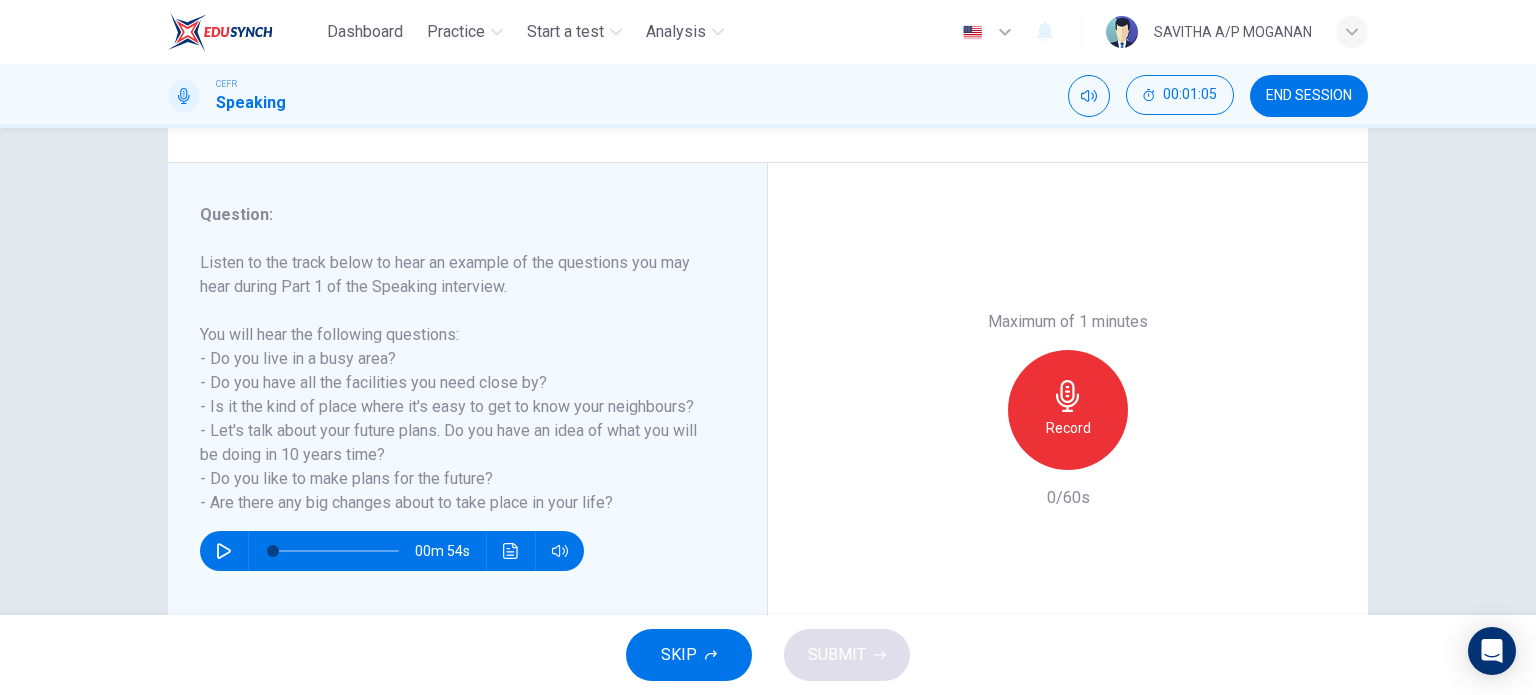 scroll, scrollTop: 207, scrollLeft: 0, axis: vertical 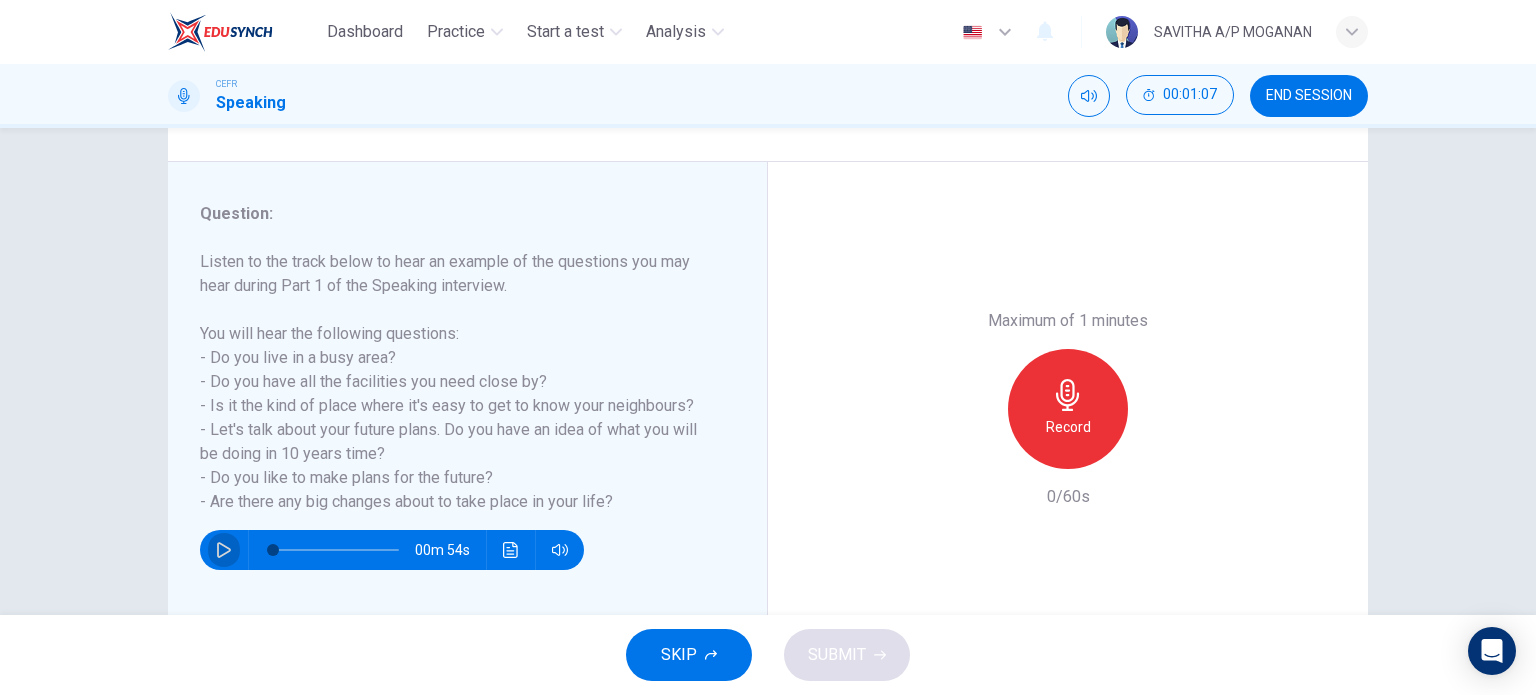 click at bounding box center [224, 550] 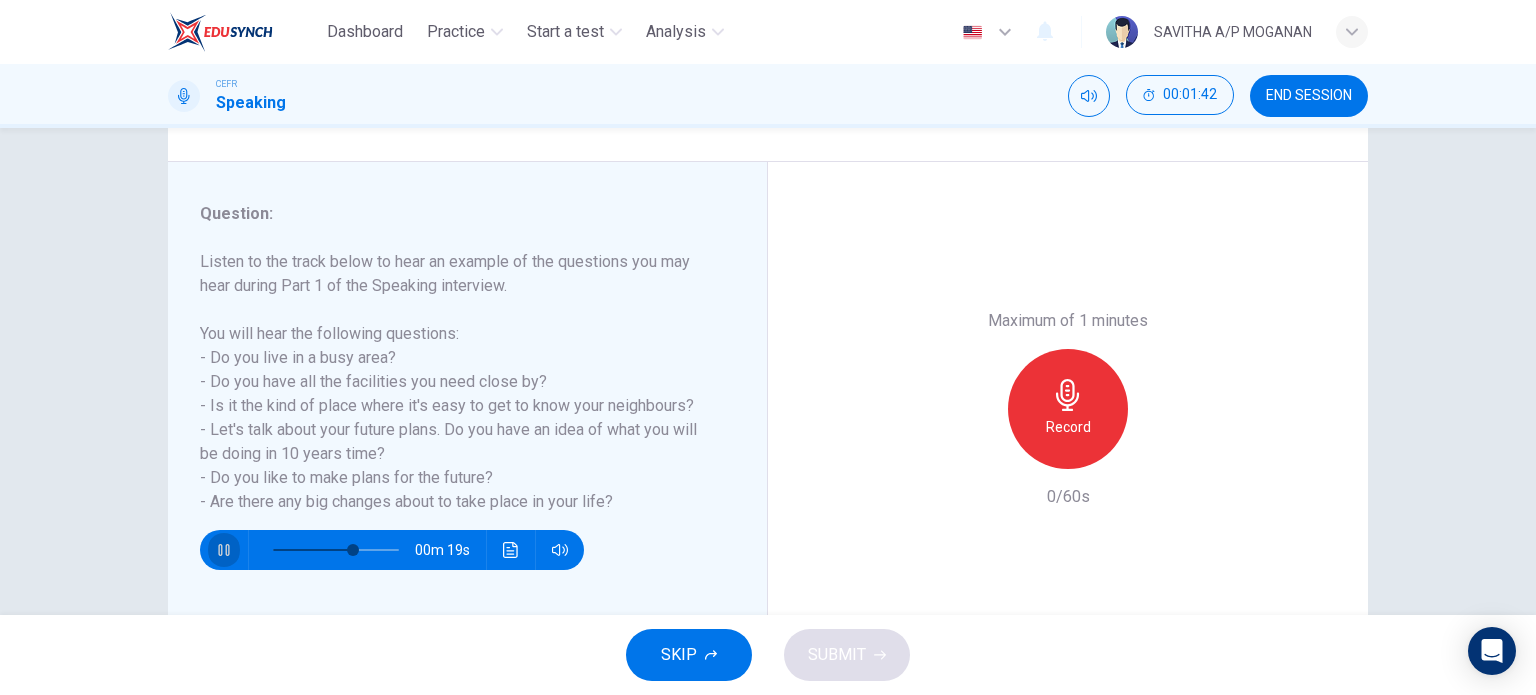 click at bounding box center (224, 550) 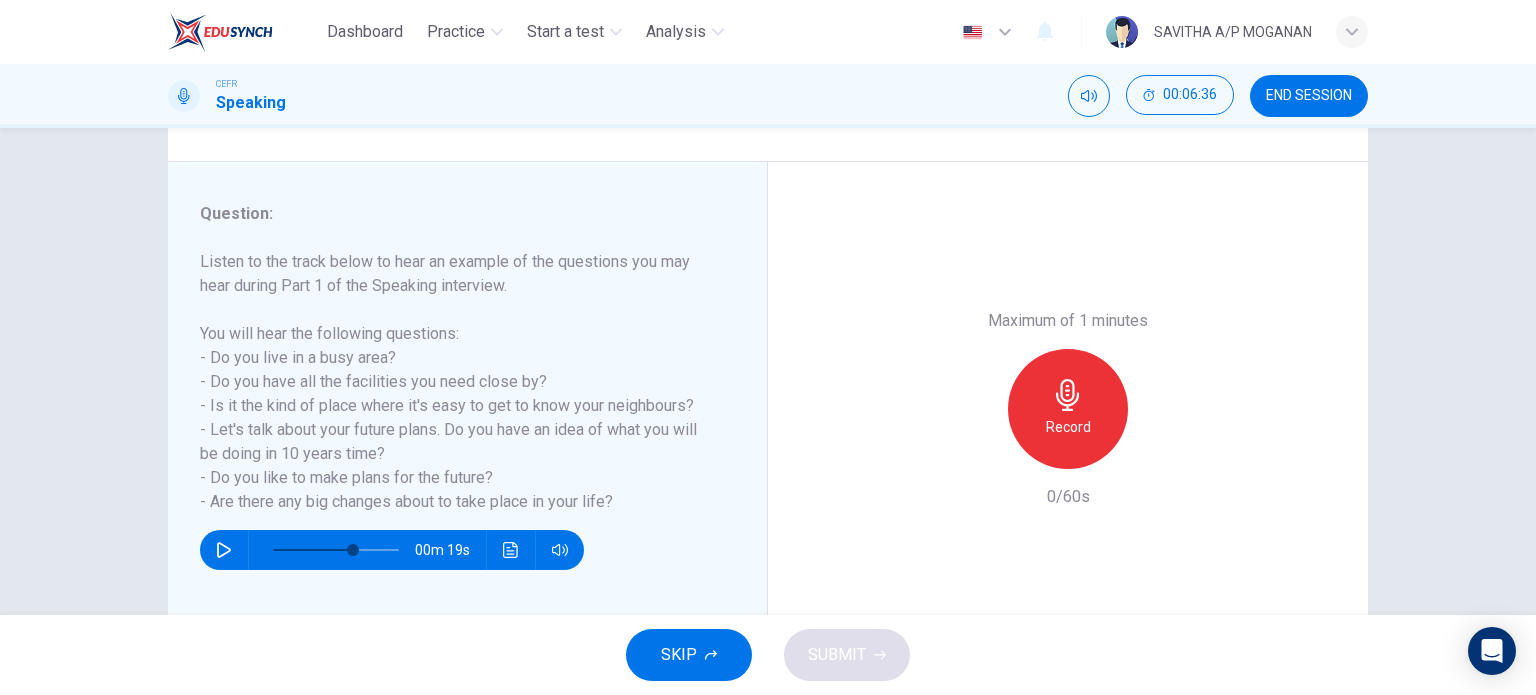 click on "Record" at bounding box center (1068, 427) 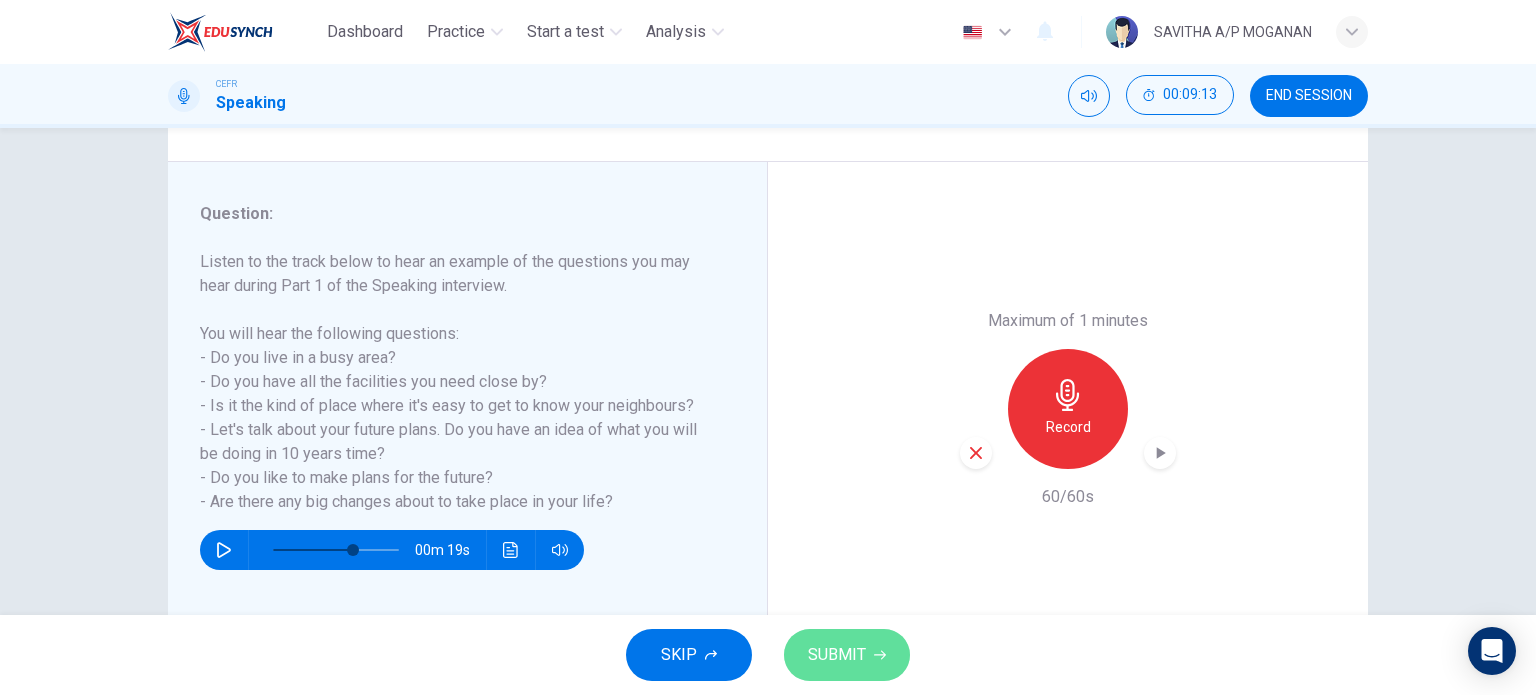 click on "SUBMIT" at bounding box center [837, 655] 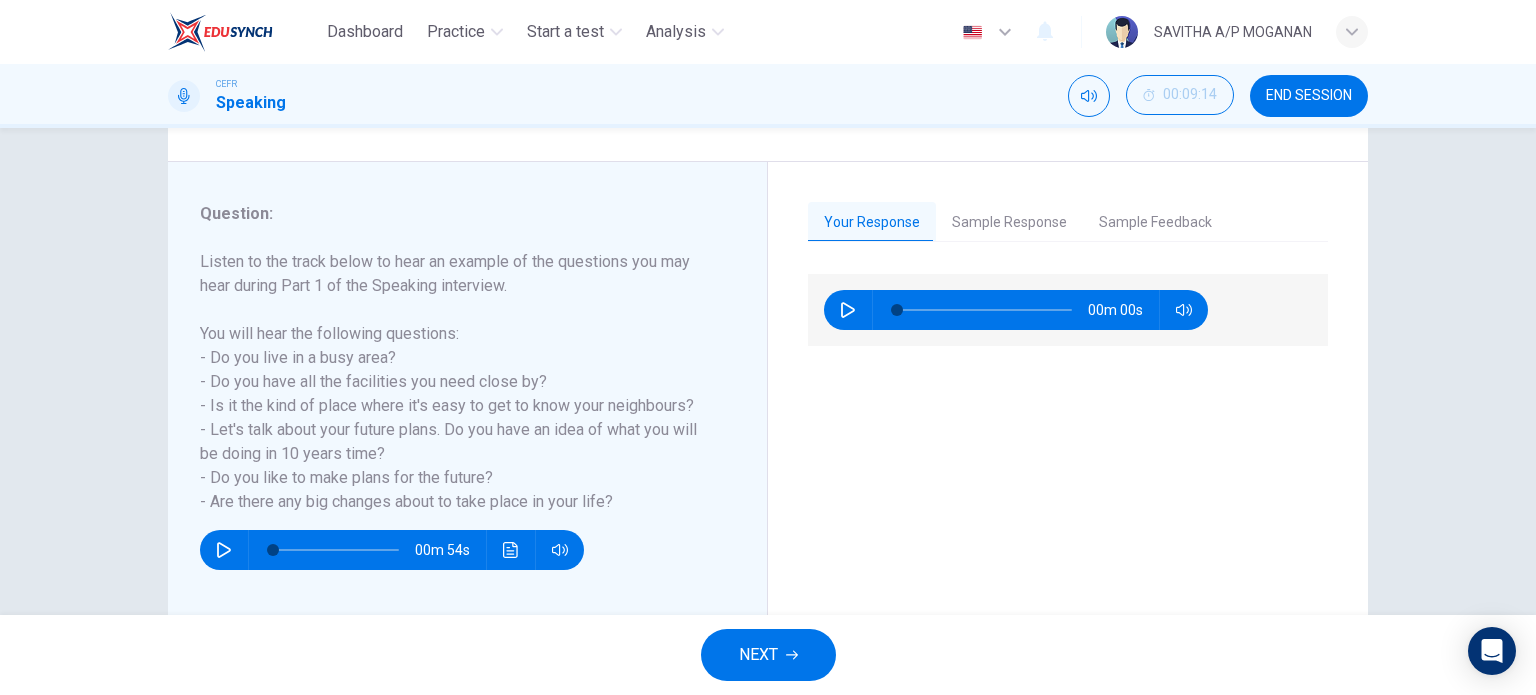 click on "Sample Response" at bounding box center (1009, 223) 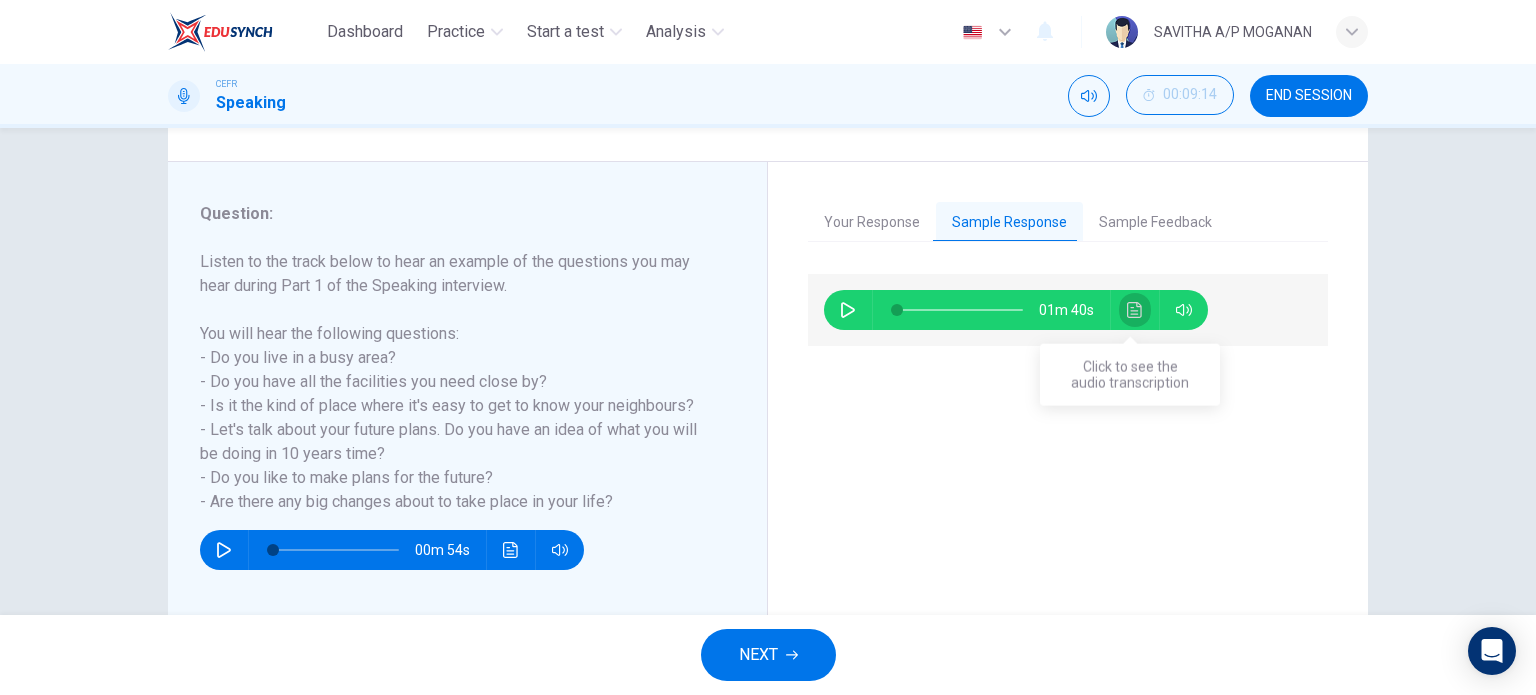 click at bounding box center [1135, 310] 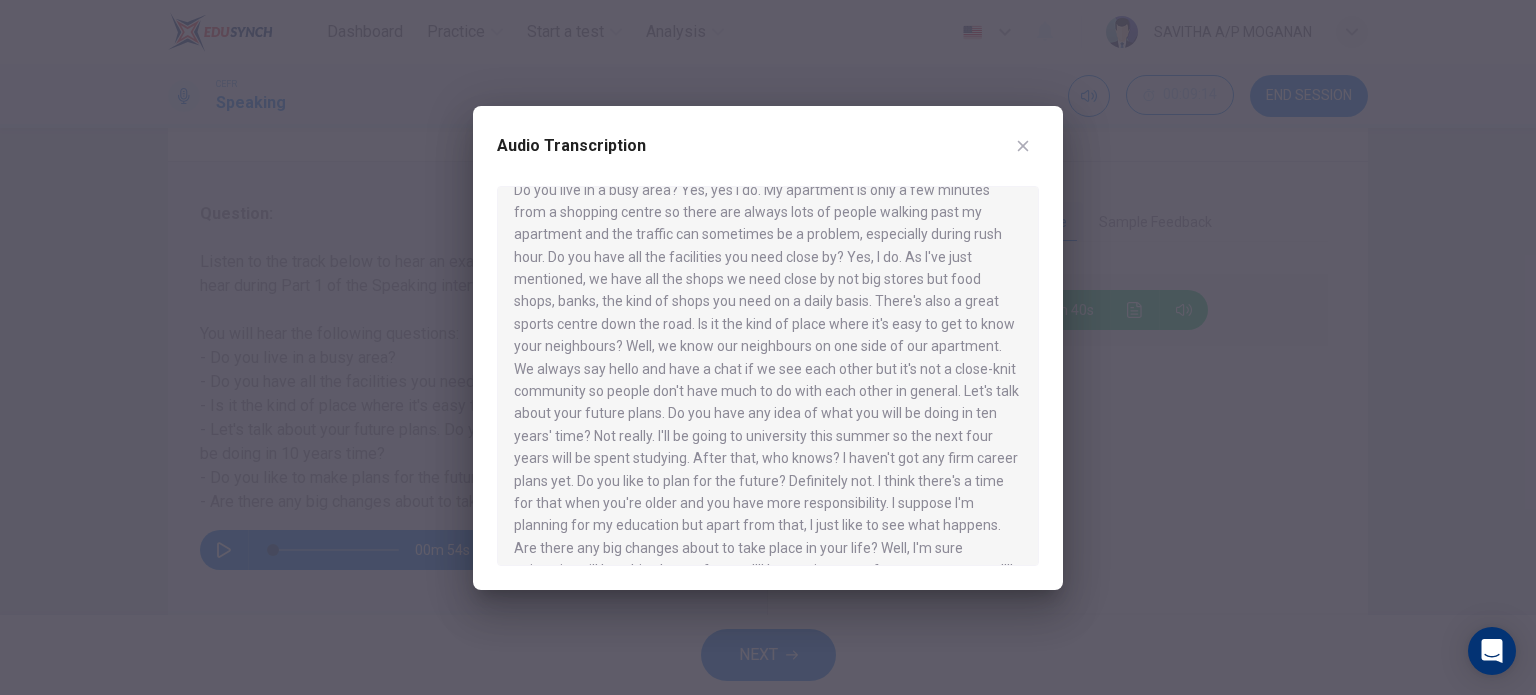 scroll, scrollTop: 124, scrollLeft: 0, axis: vertical 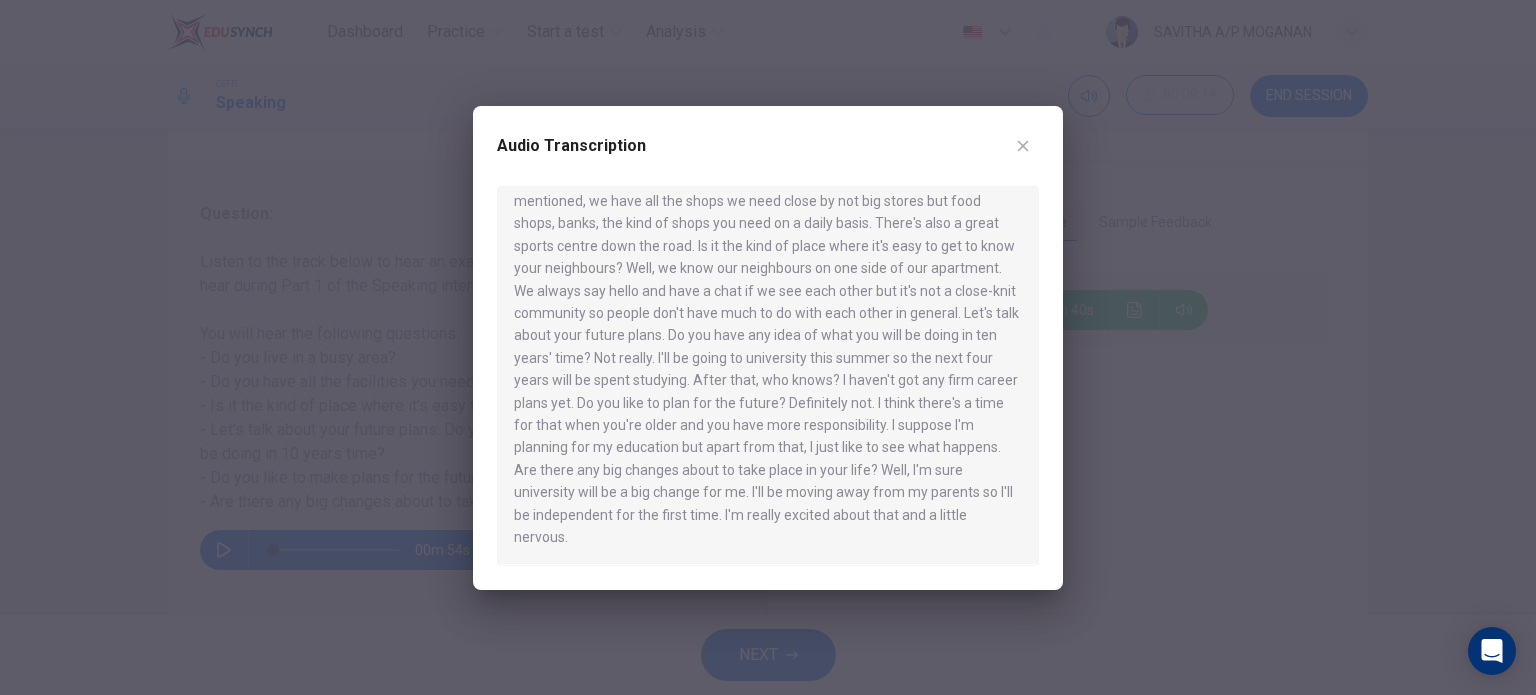 click at bounding box center [768, 347] 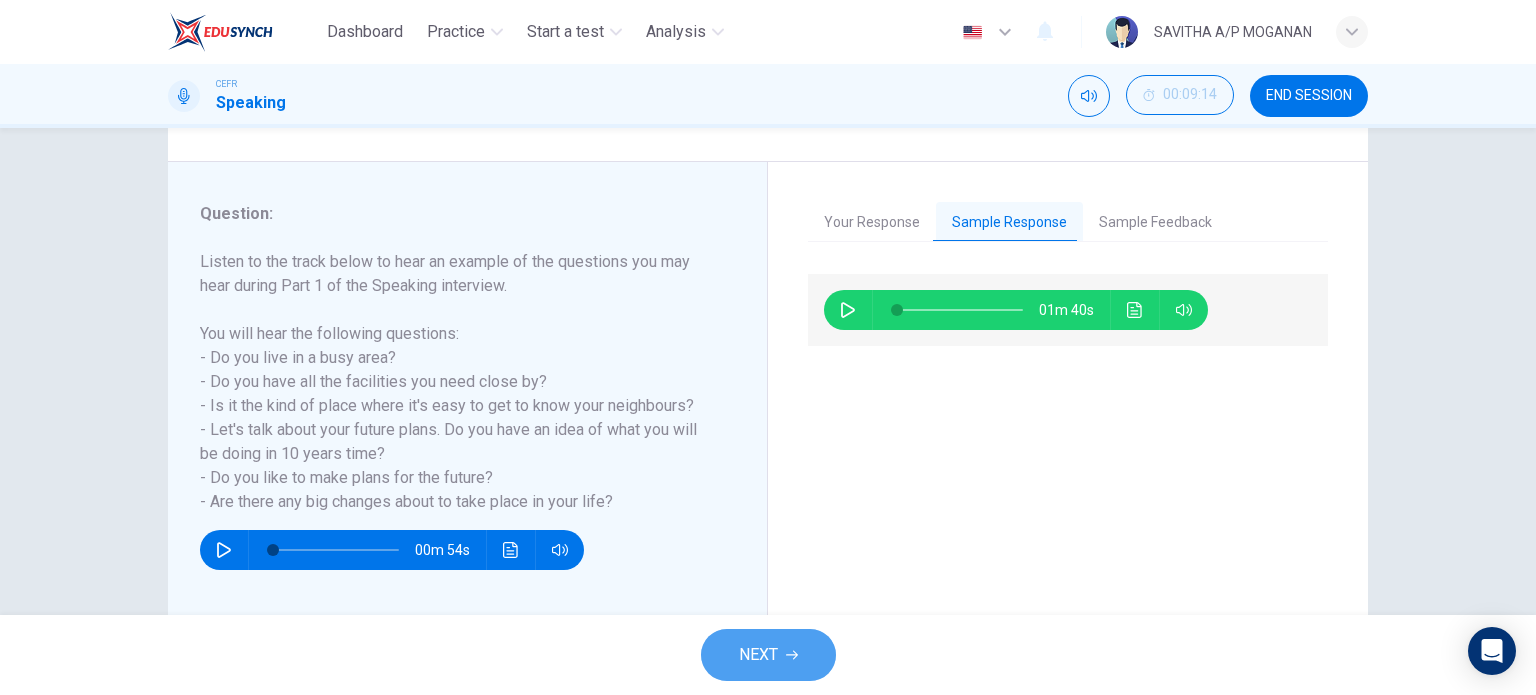 click on "NEXT" at bounding box center (758, 655) 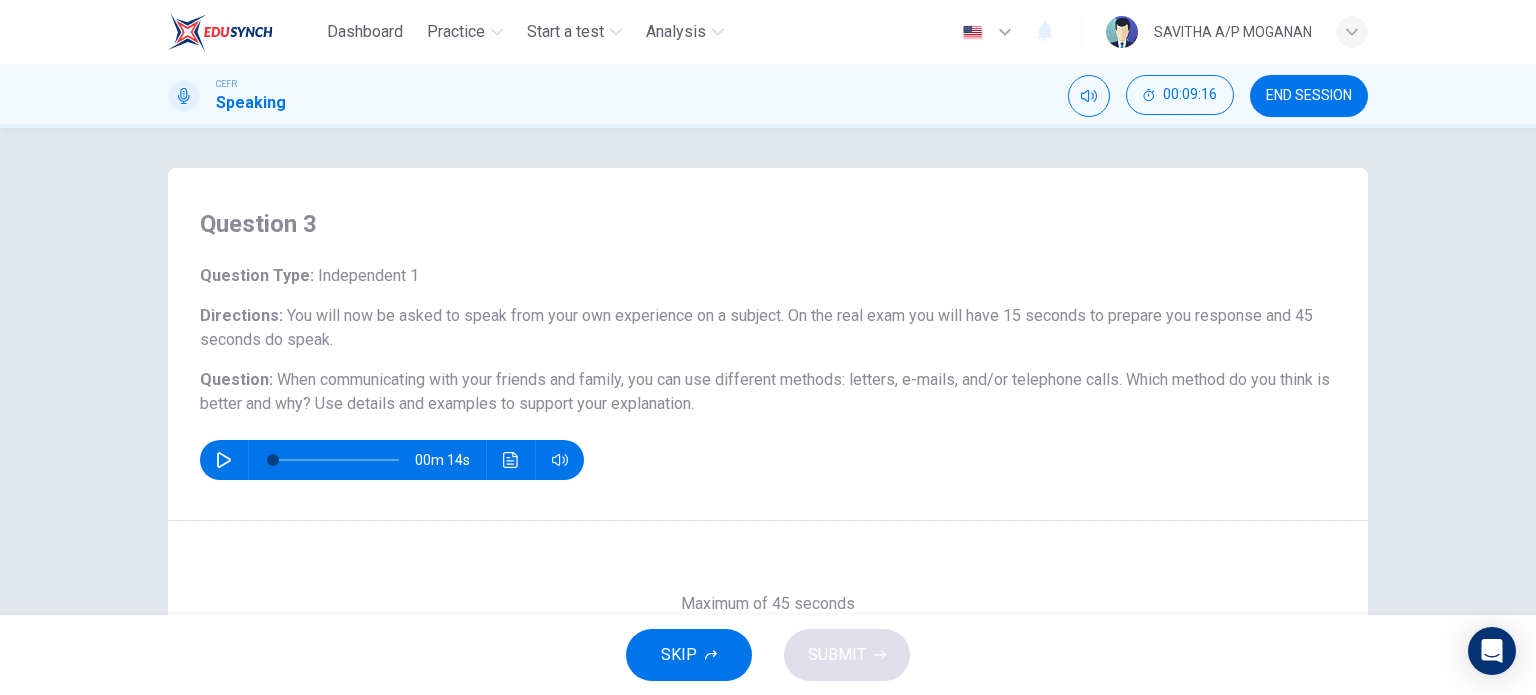 click at bounding box center (224, 460) 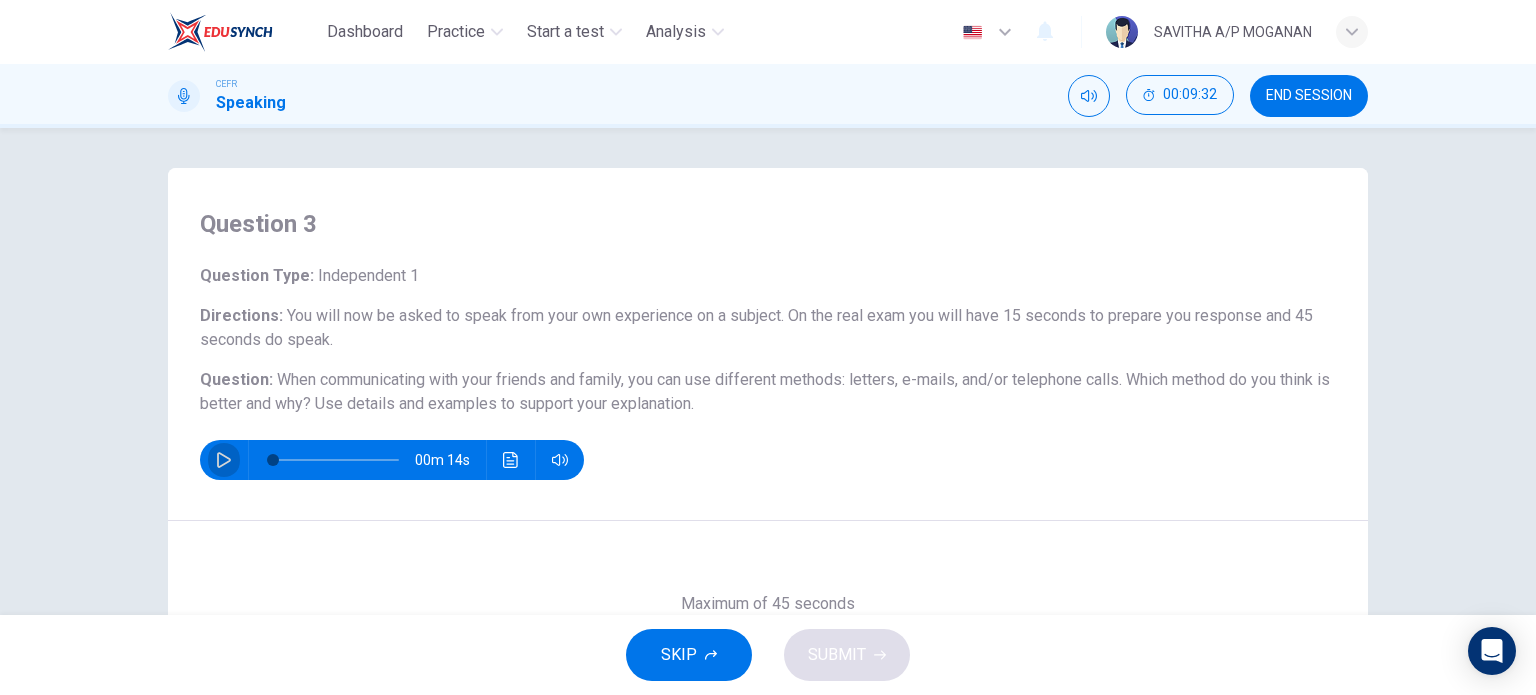 click at bounding box center [224, 460] 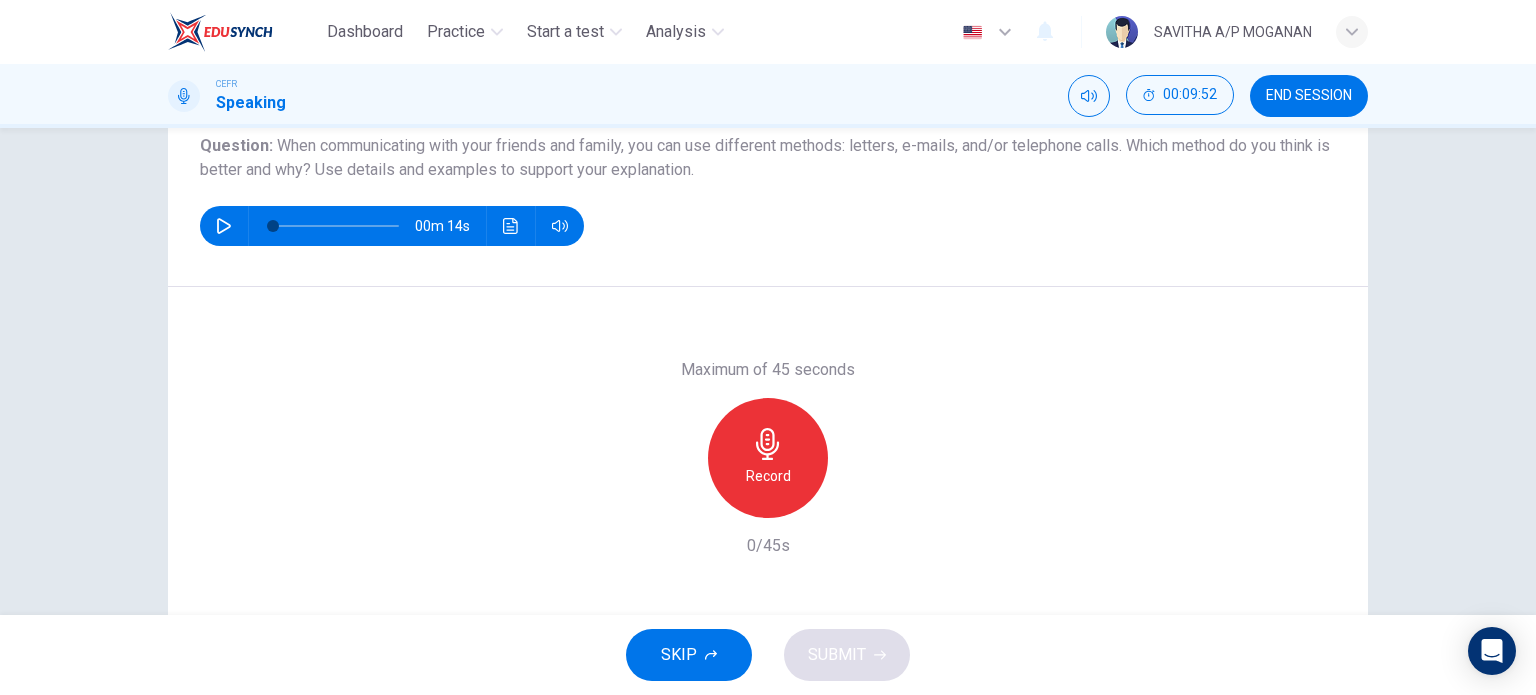 scroll, scrollTop: 232, scrollLeft: 0, axis: vertical 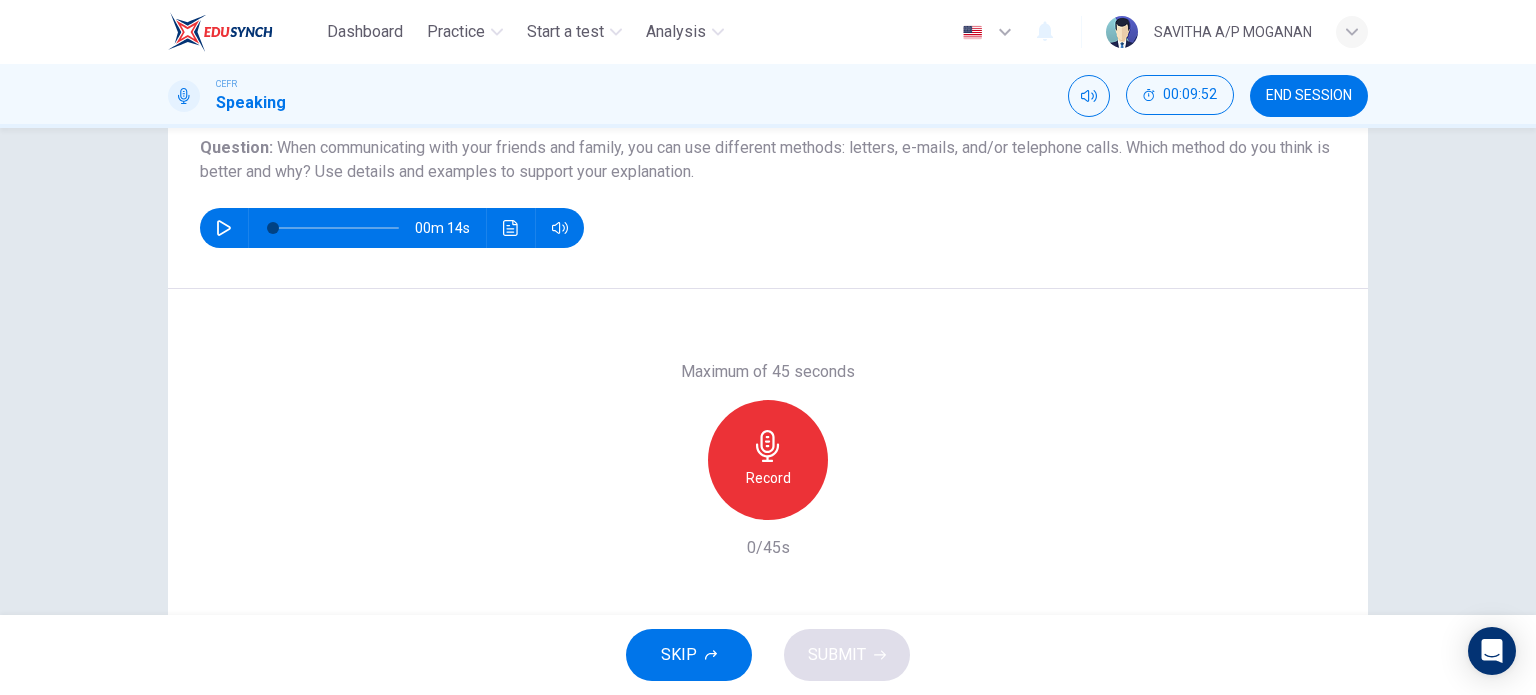 click on "Record" at bounding box center [768, 460] 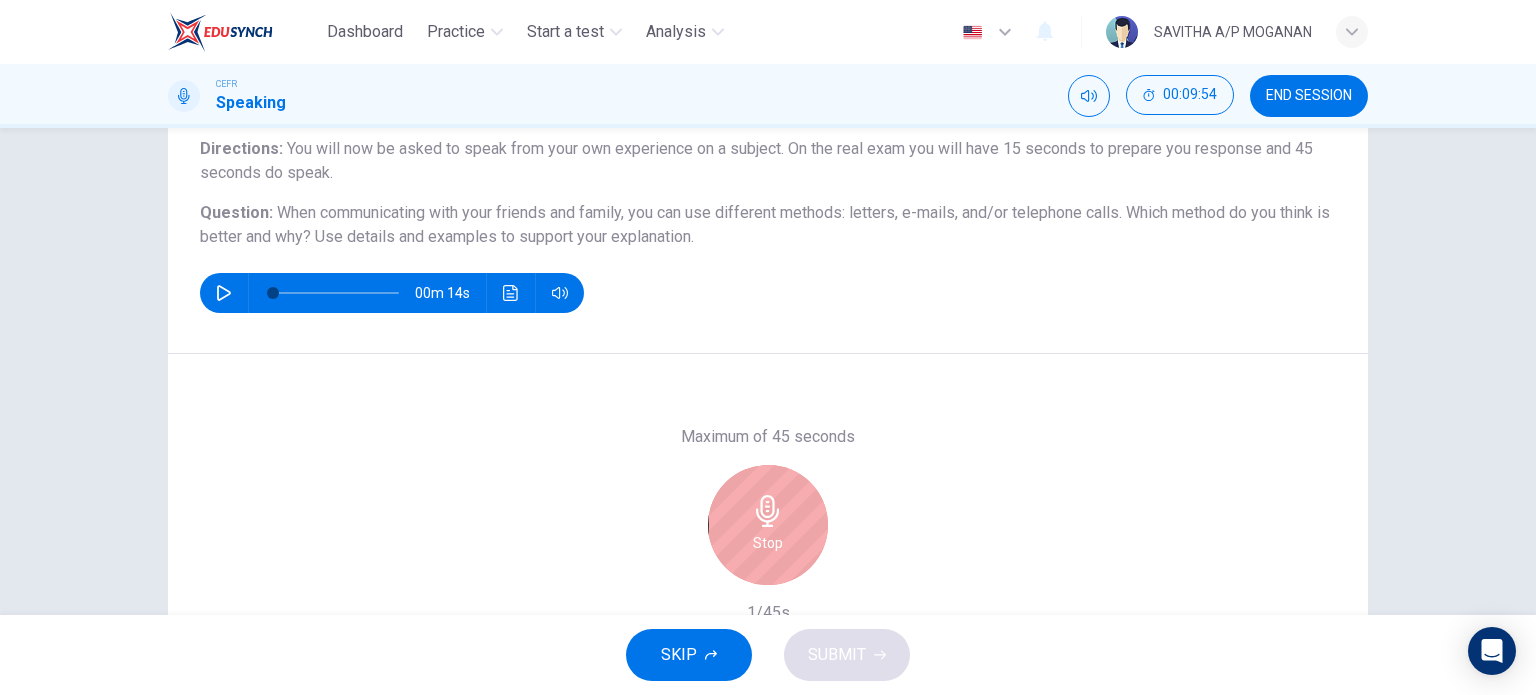 scroll, scrollTop: 162, scrollLeft: 0, axis: vertical 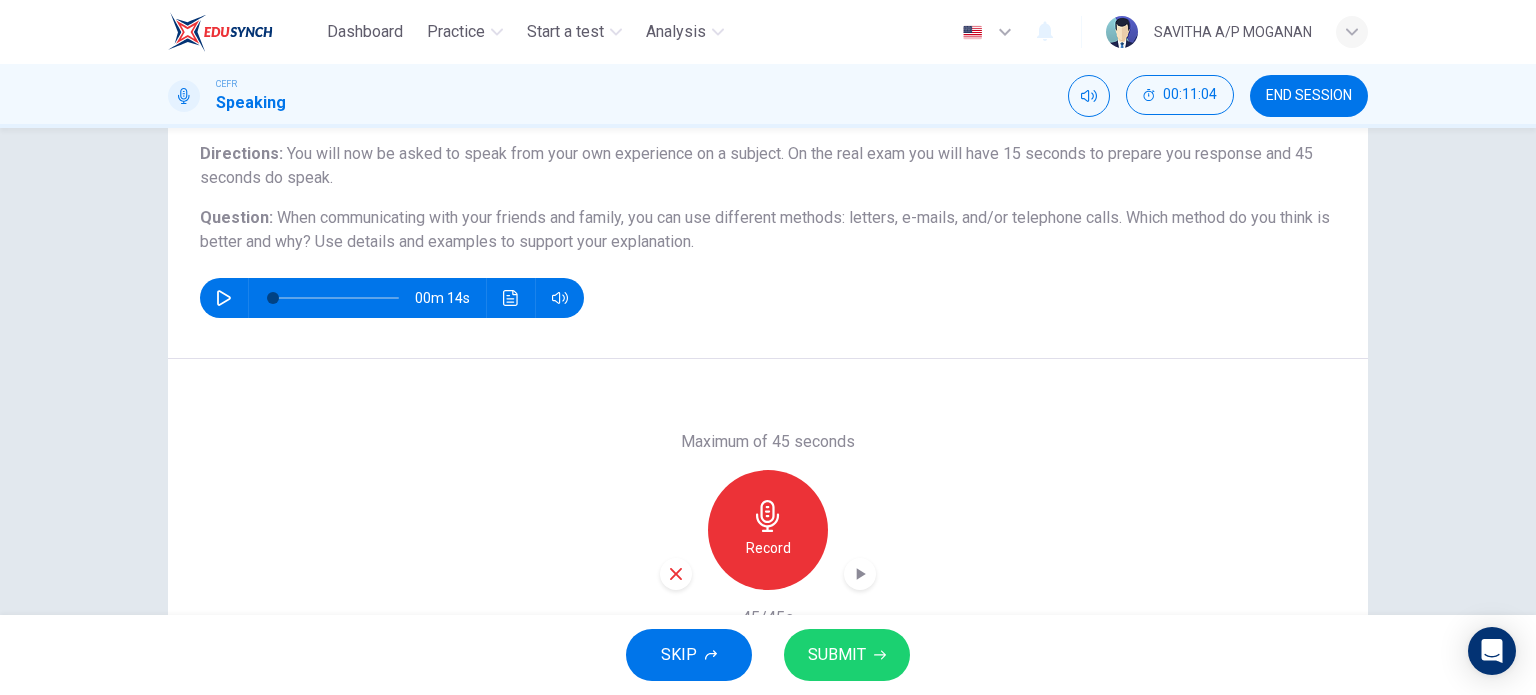 click on "SKIP SUBMIT" at bounding box center (768, 655) 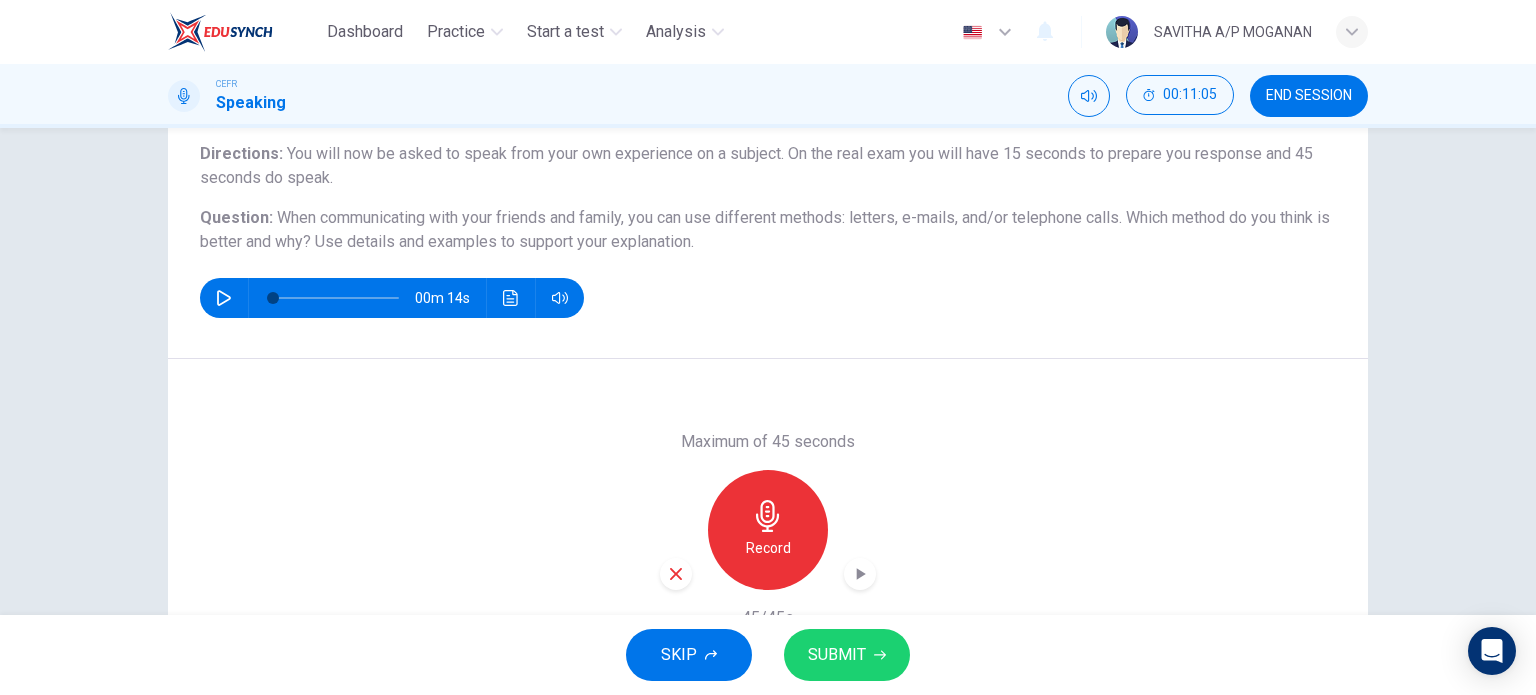 click on "SUBMIT" at bounding box center (837, 655) 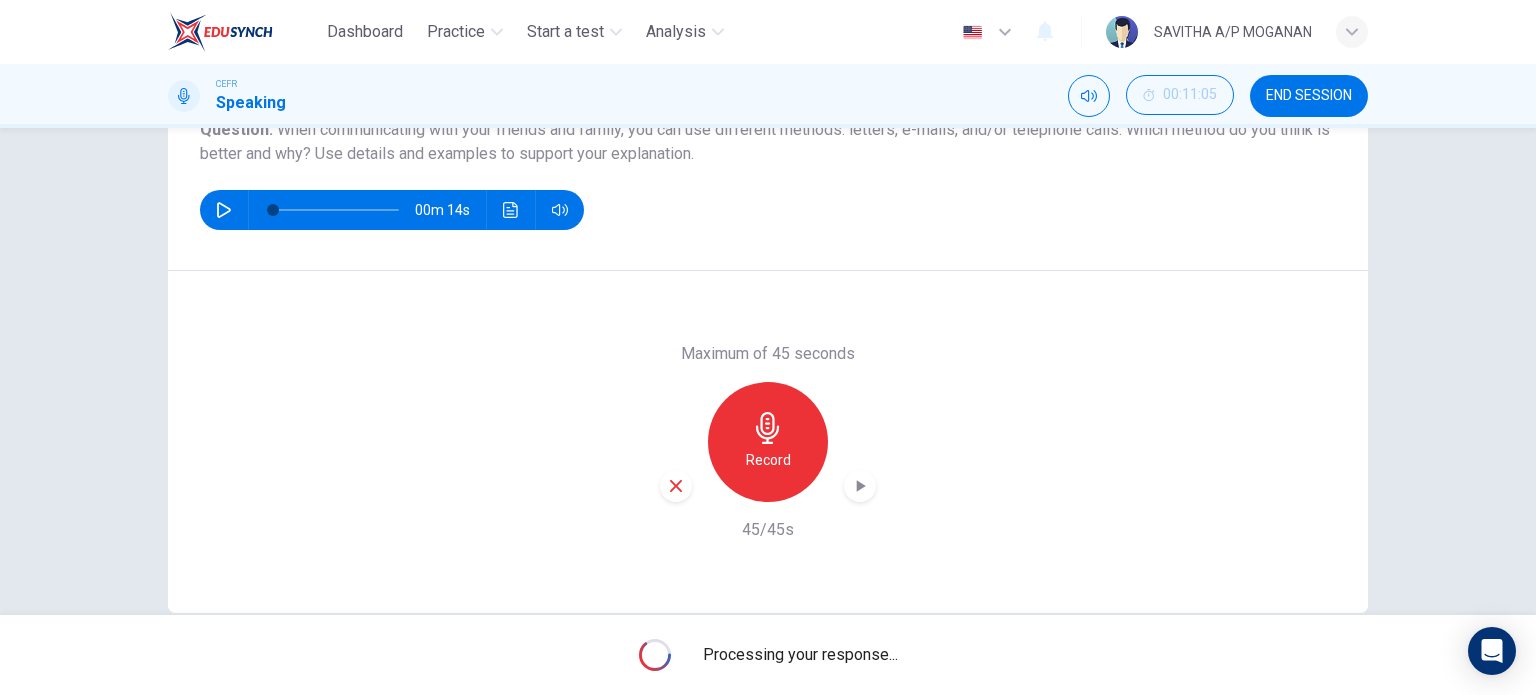 scroll, scrollTop: 252, scrollLeft: 0, axis: vertical 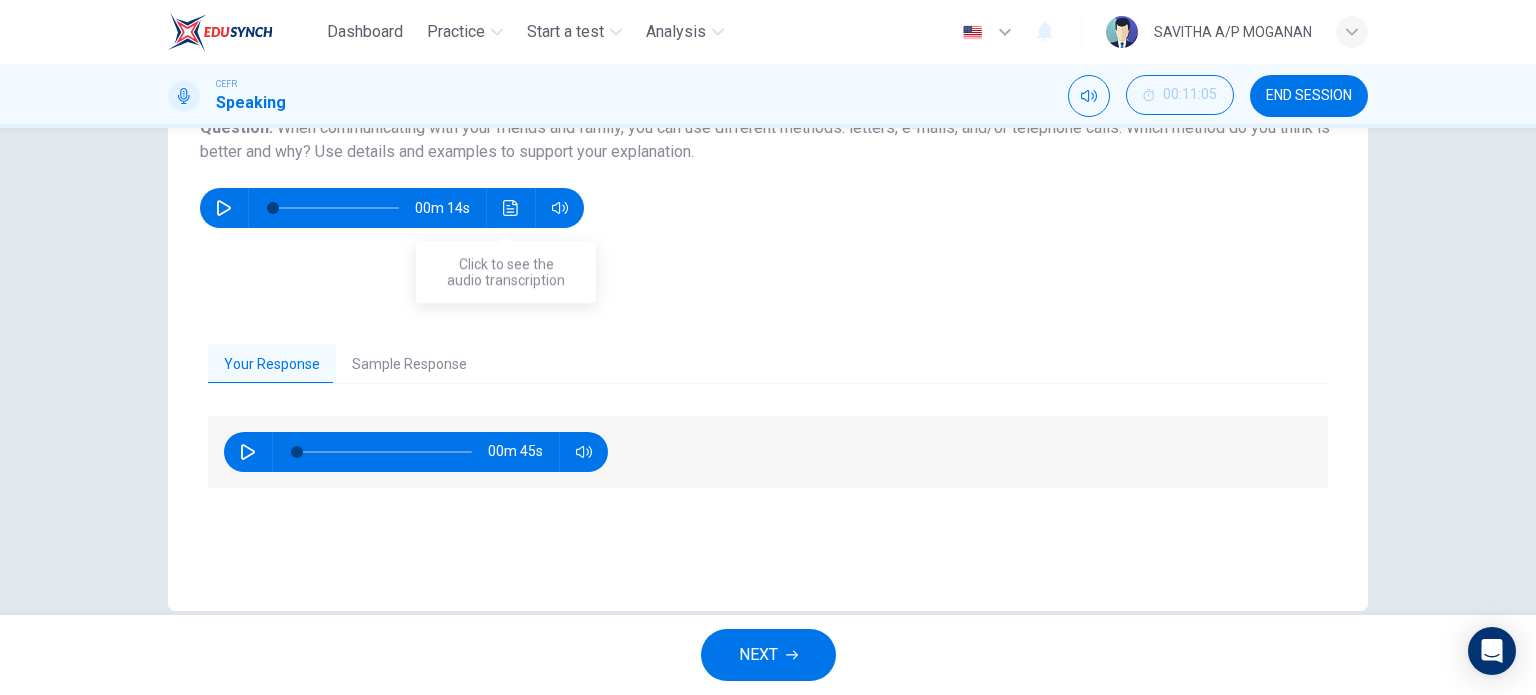 click at bounding box center [511, 208] 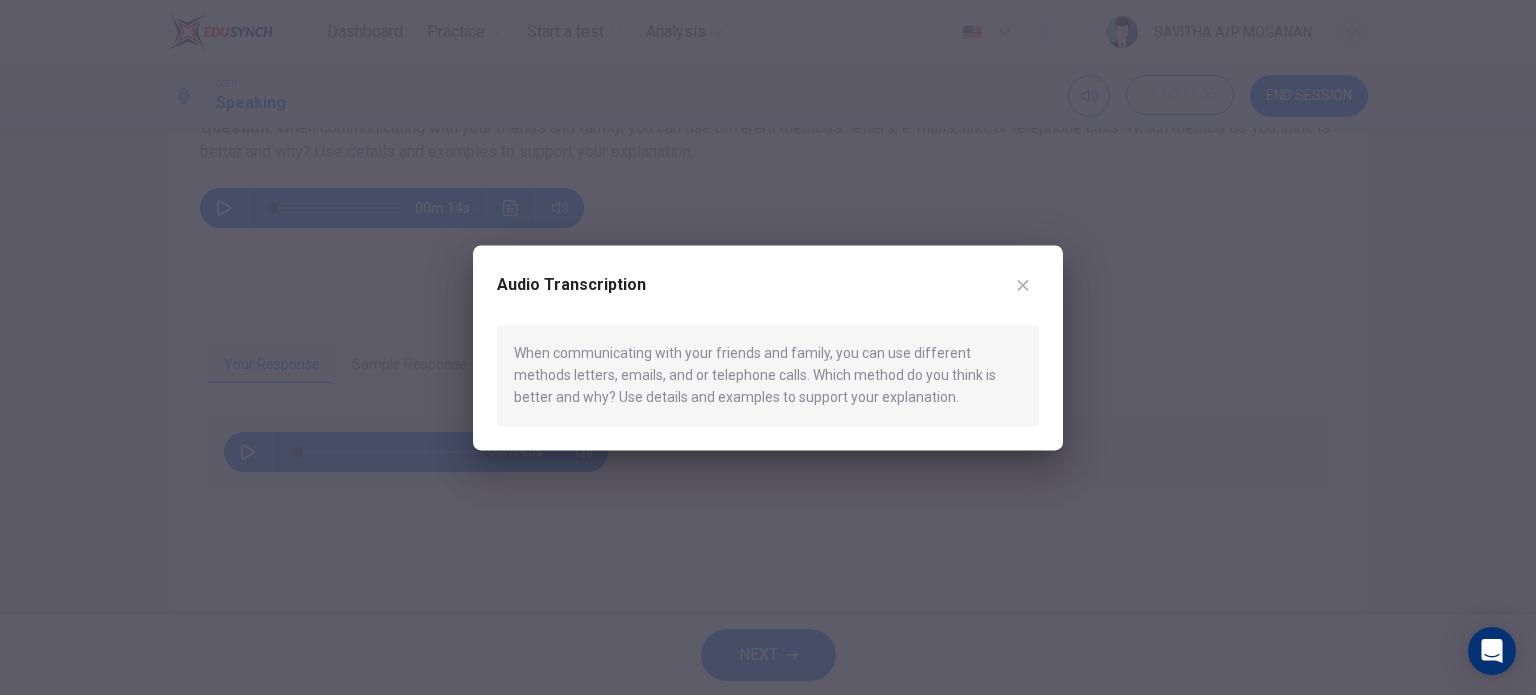 click at bounding box center [768, 347] 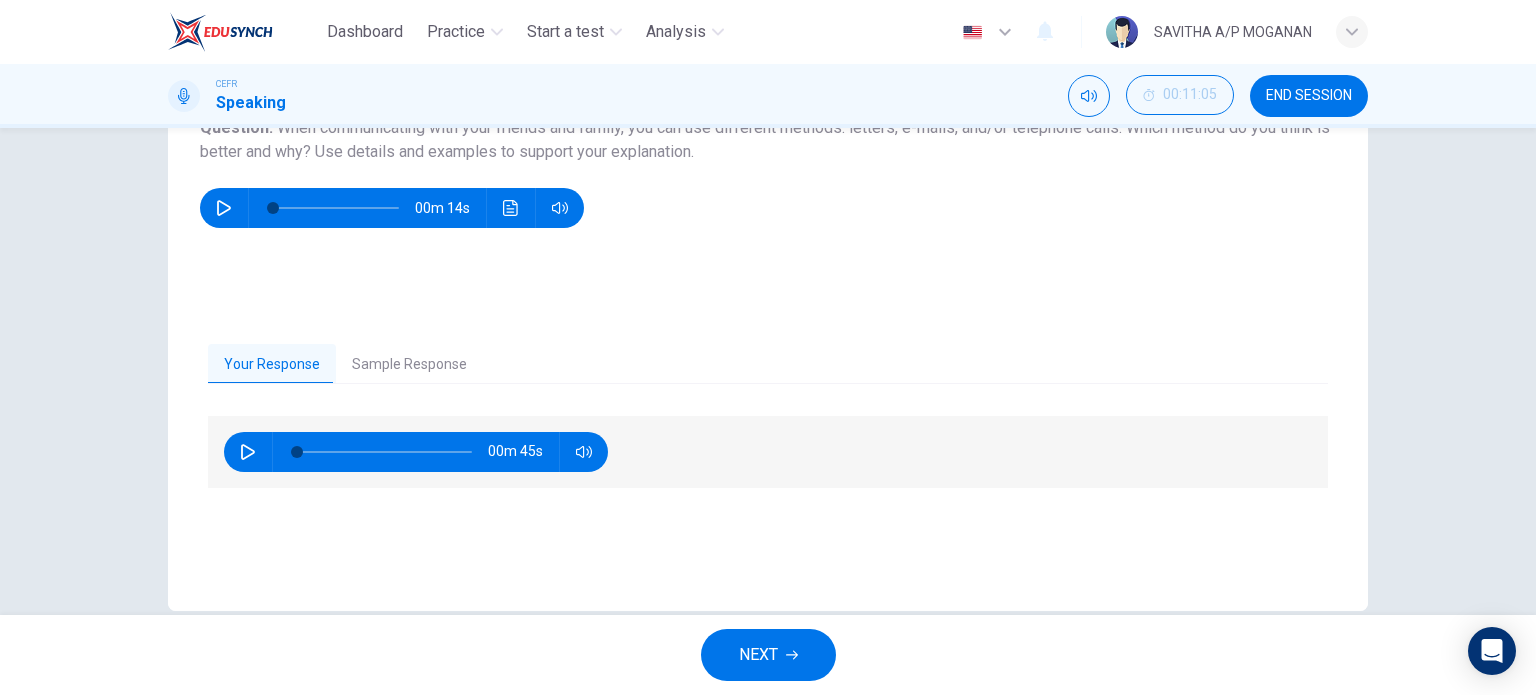click on "Sample Response" at bounding box center [409, 365] 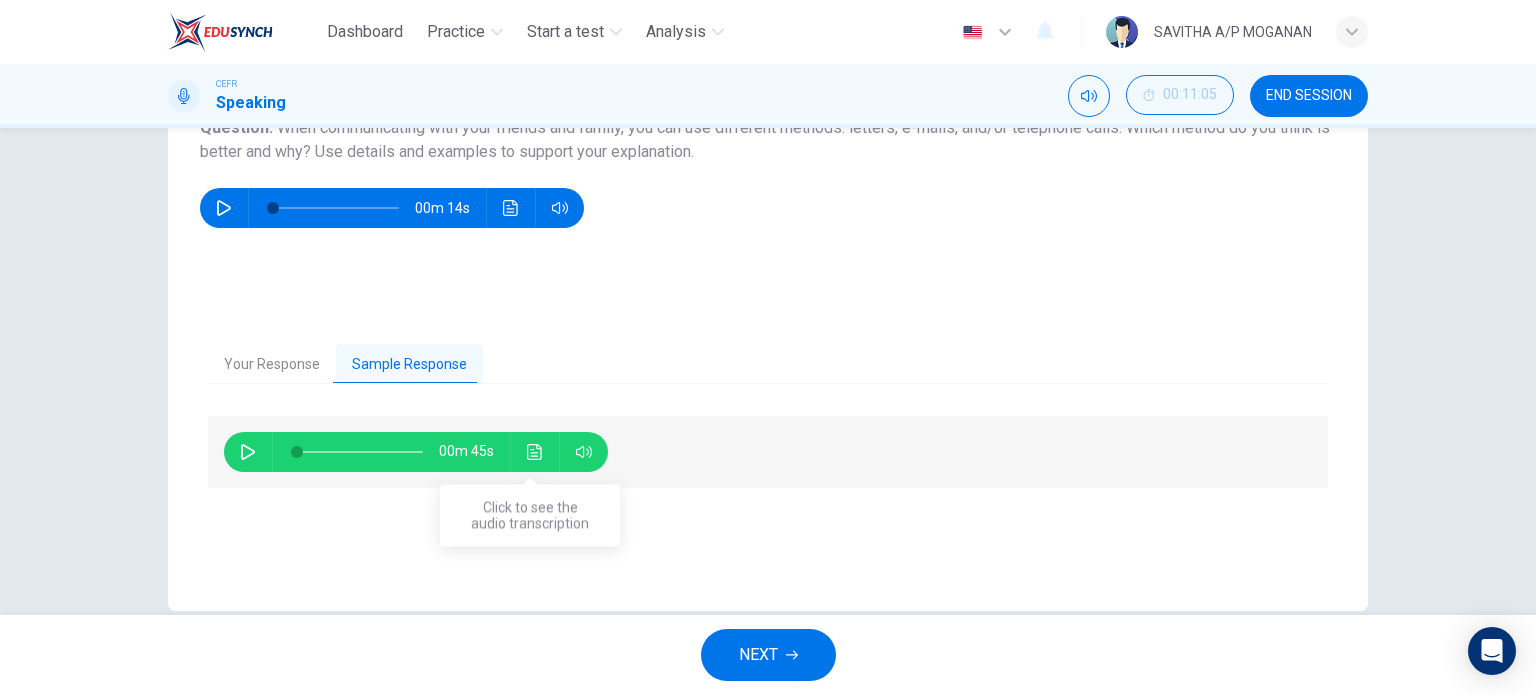 click at bounding box center (535, 452) 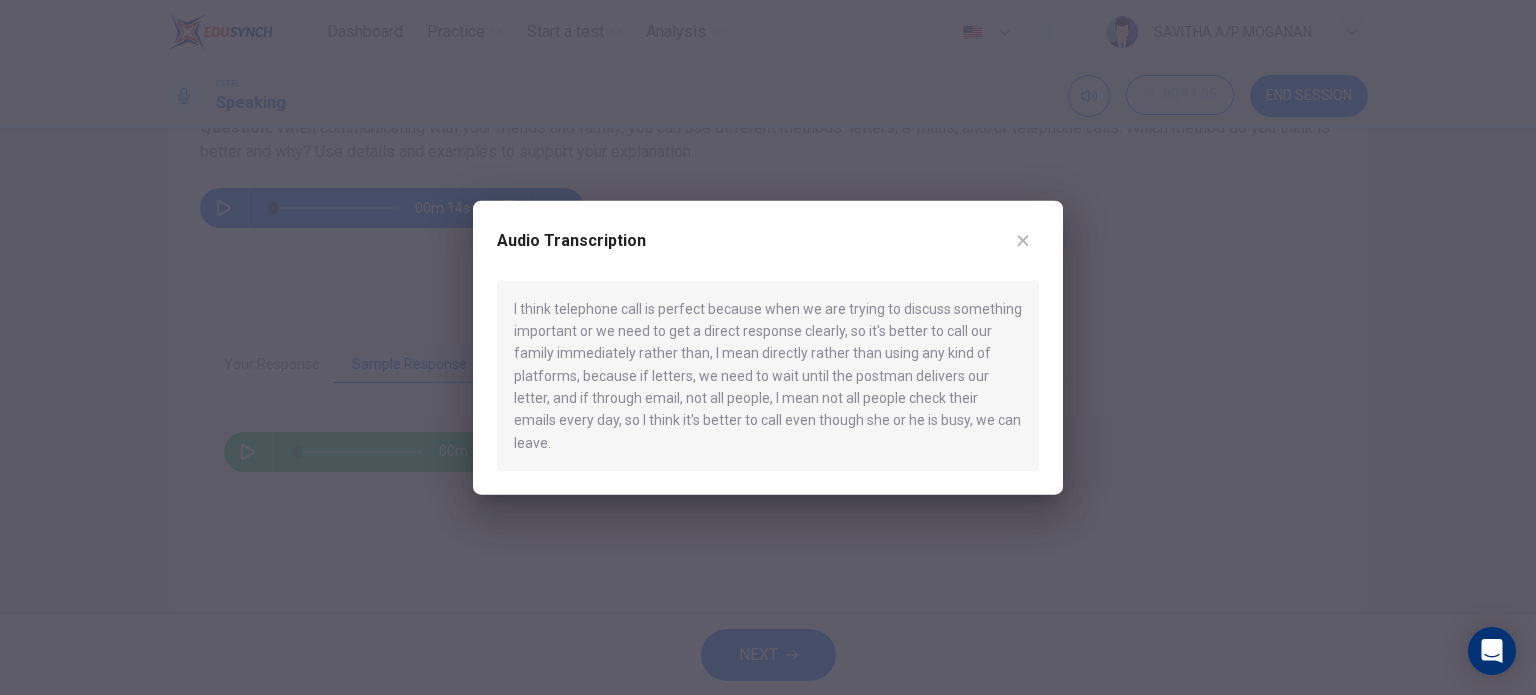 click at bounding box center (768, 347) 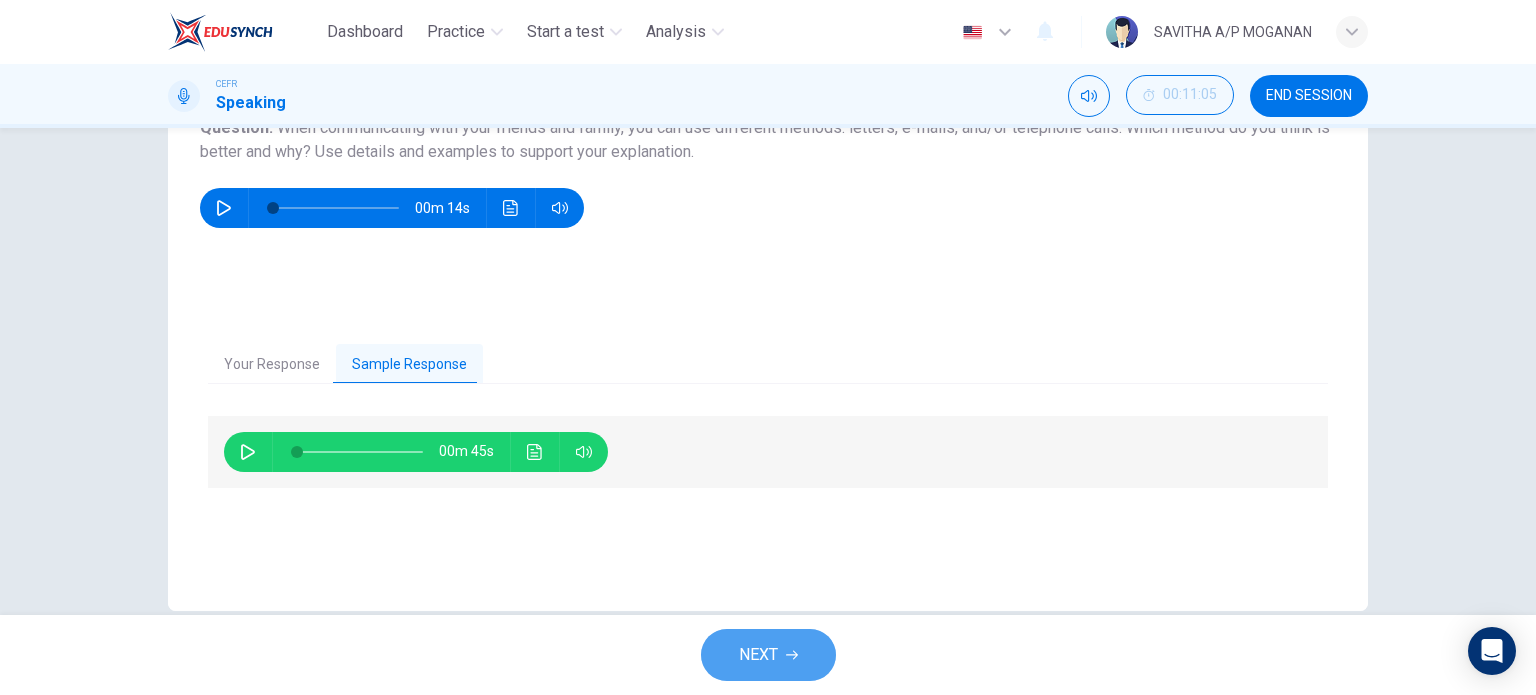click on "NEXT" at bounding box center [758, 655] 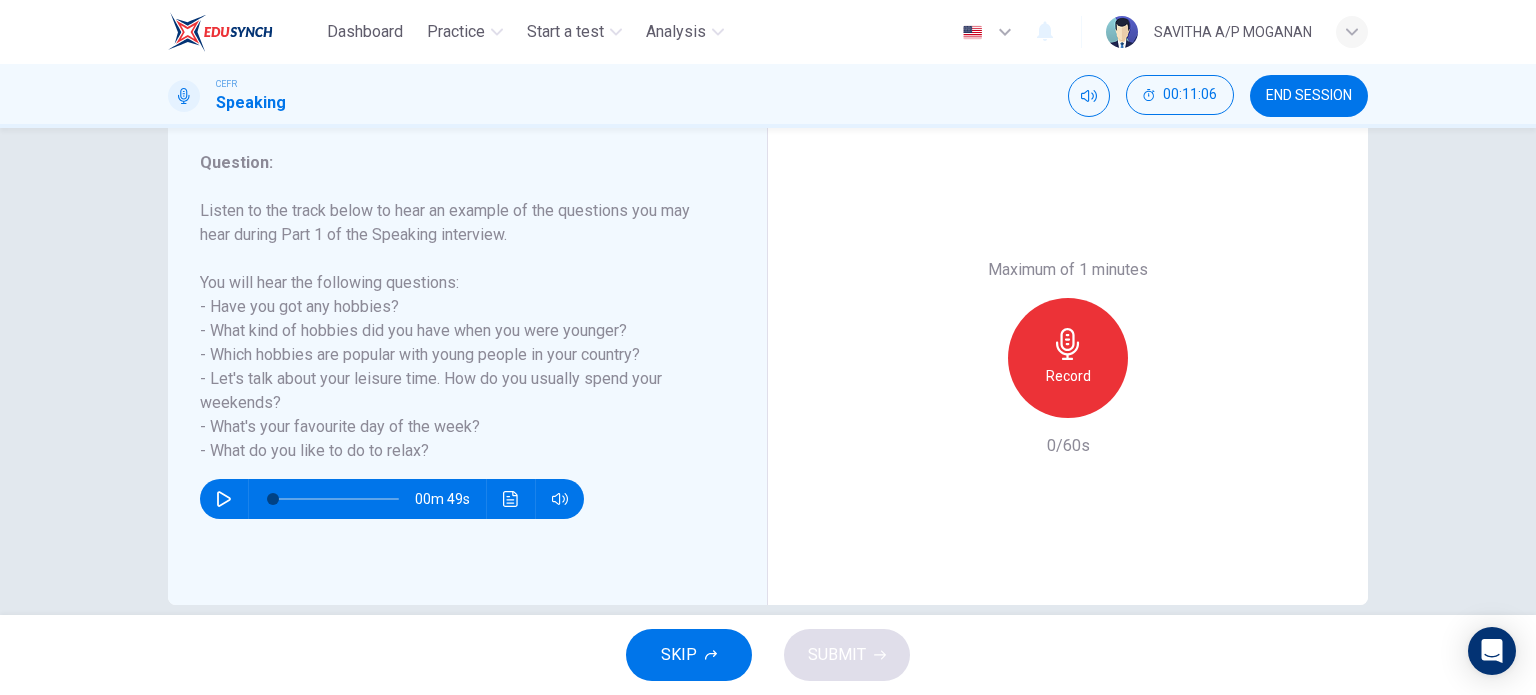 scroll, scrollTop: 288, scrollLeft: 0, axis: vertical 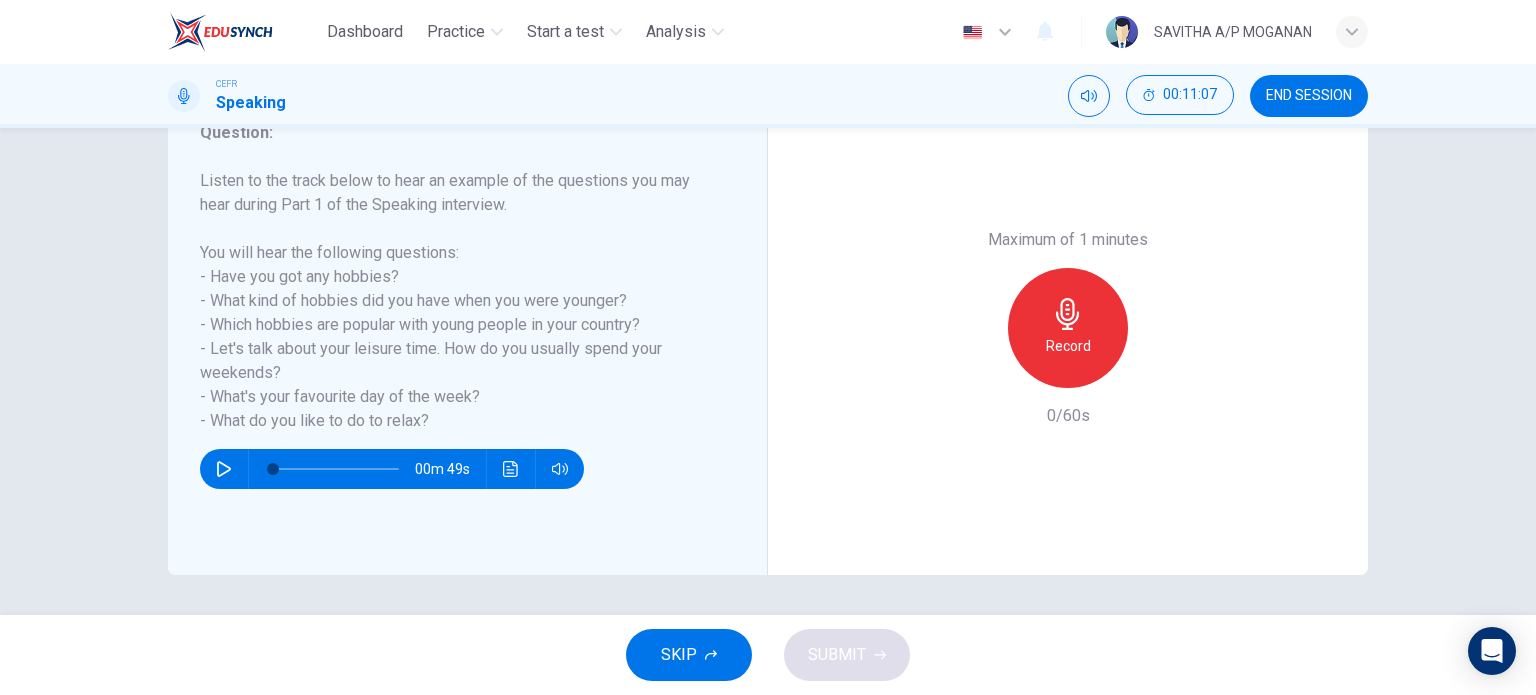 click at bounding box center [224, 469] 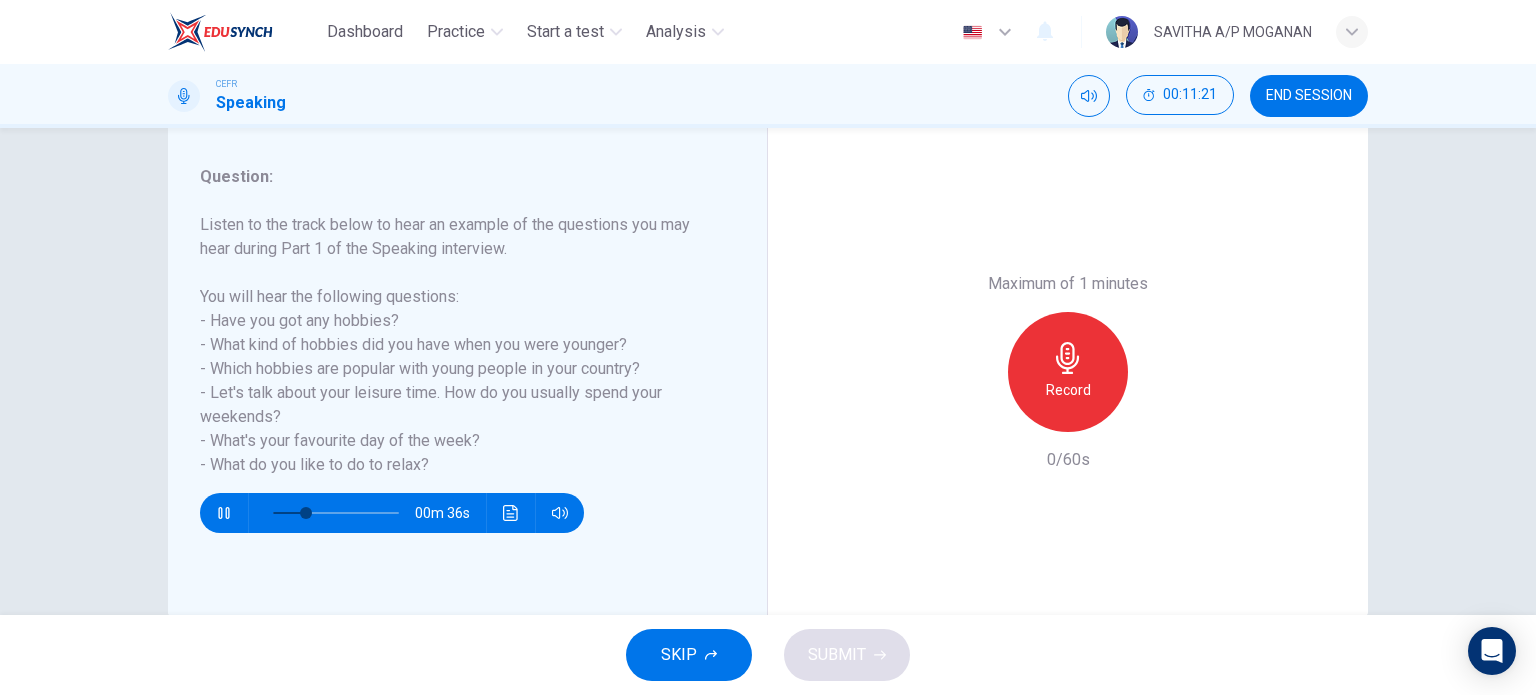 scroll, scrollTop: 240, scrollLeft: 0, axis: vertical 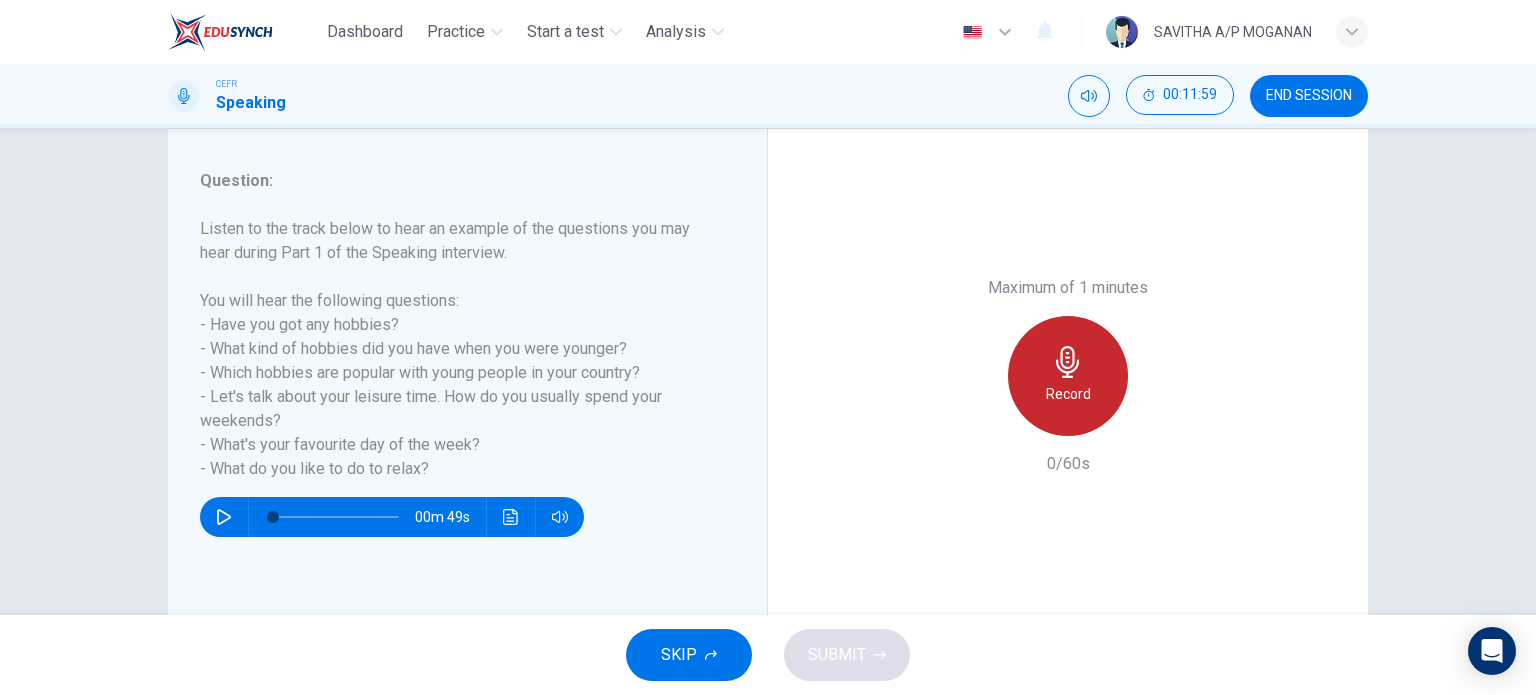 click at bounding box center [1067, 362] 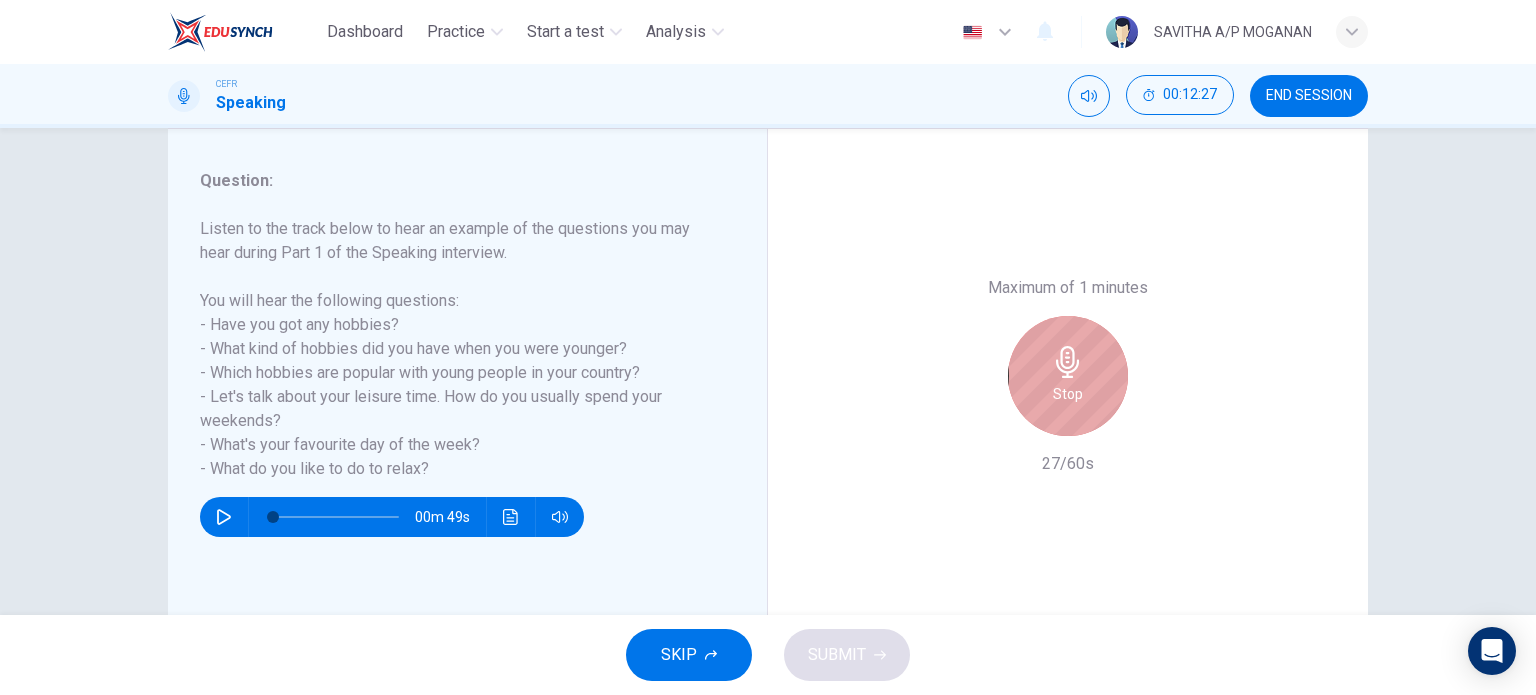 click at bounding box center [1067, 362] 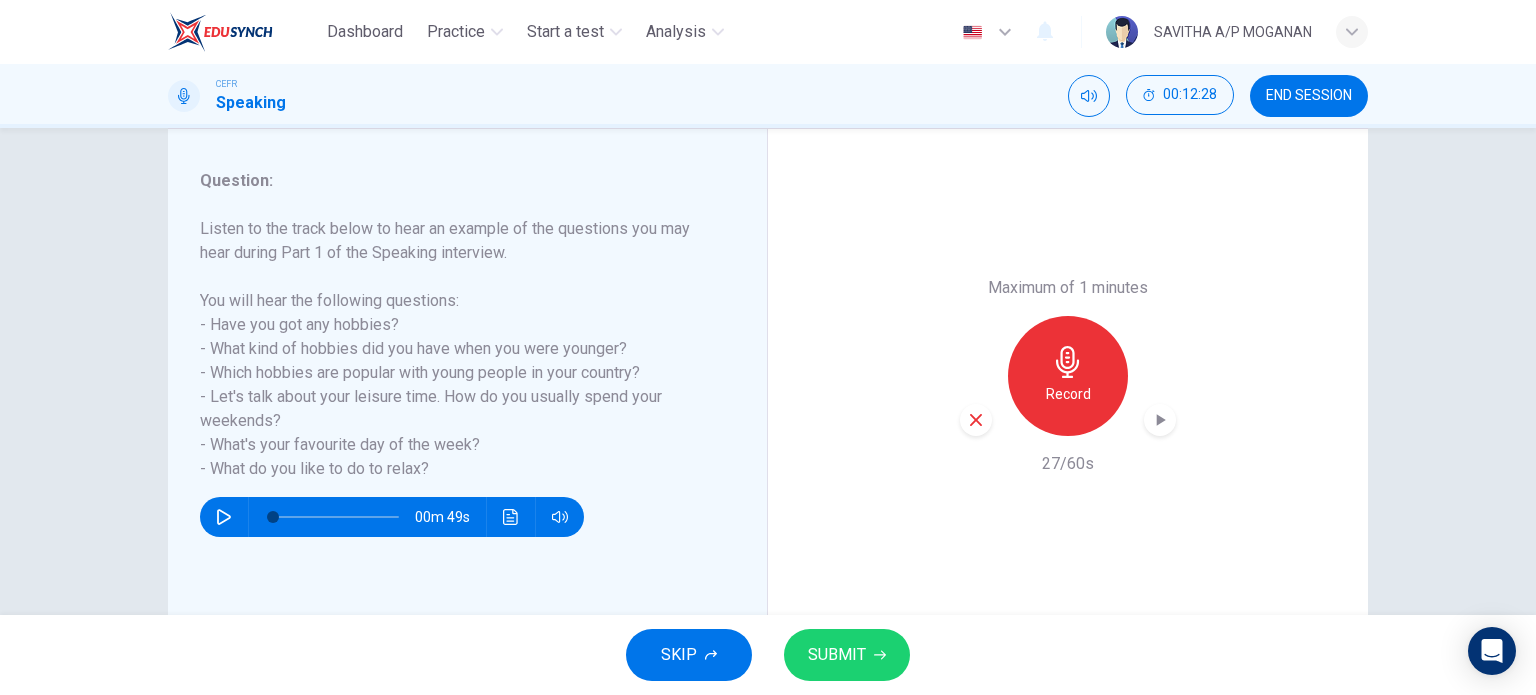 click at bounding box center [976, 420] 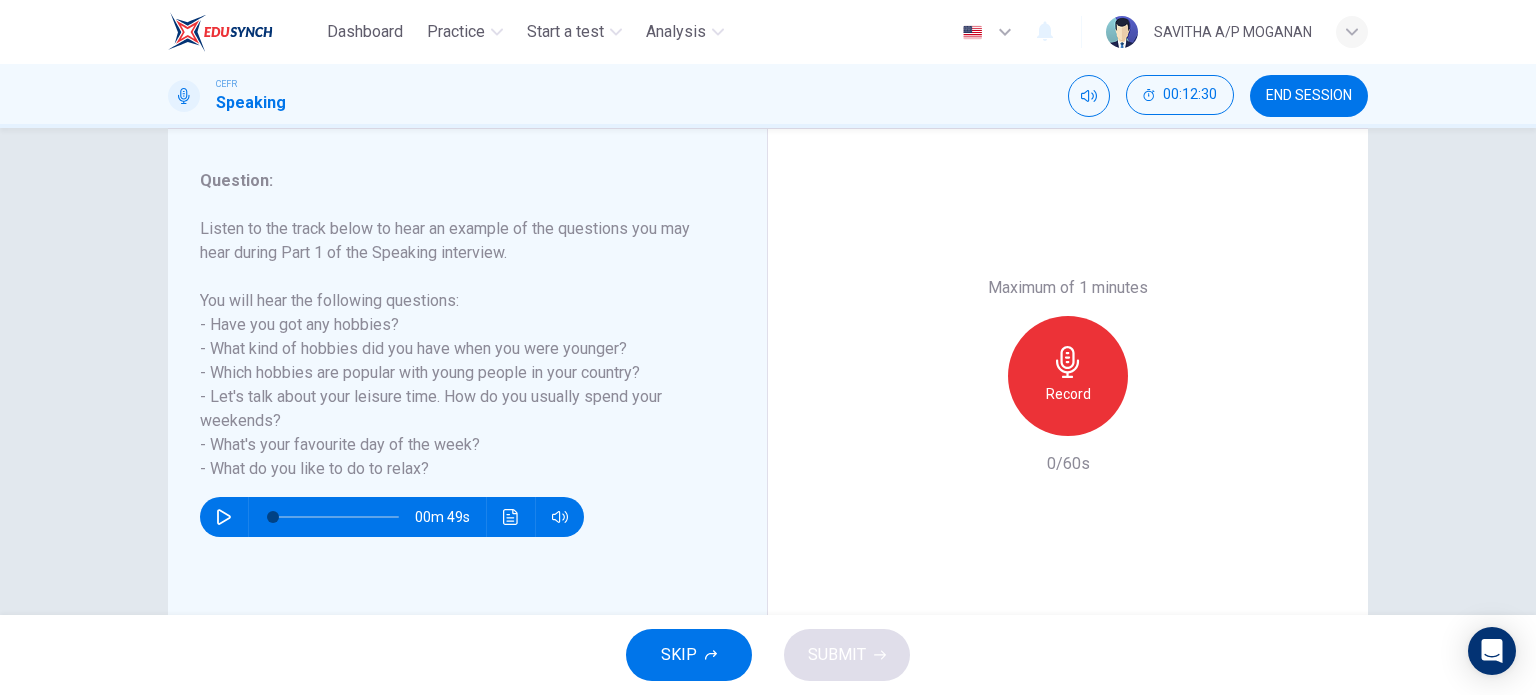 click at bounding box center [1068, 362] 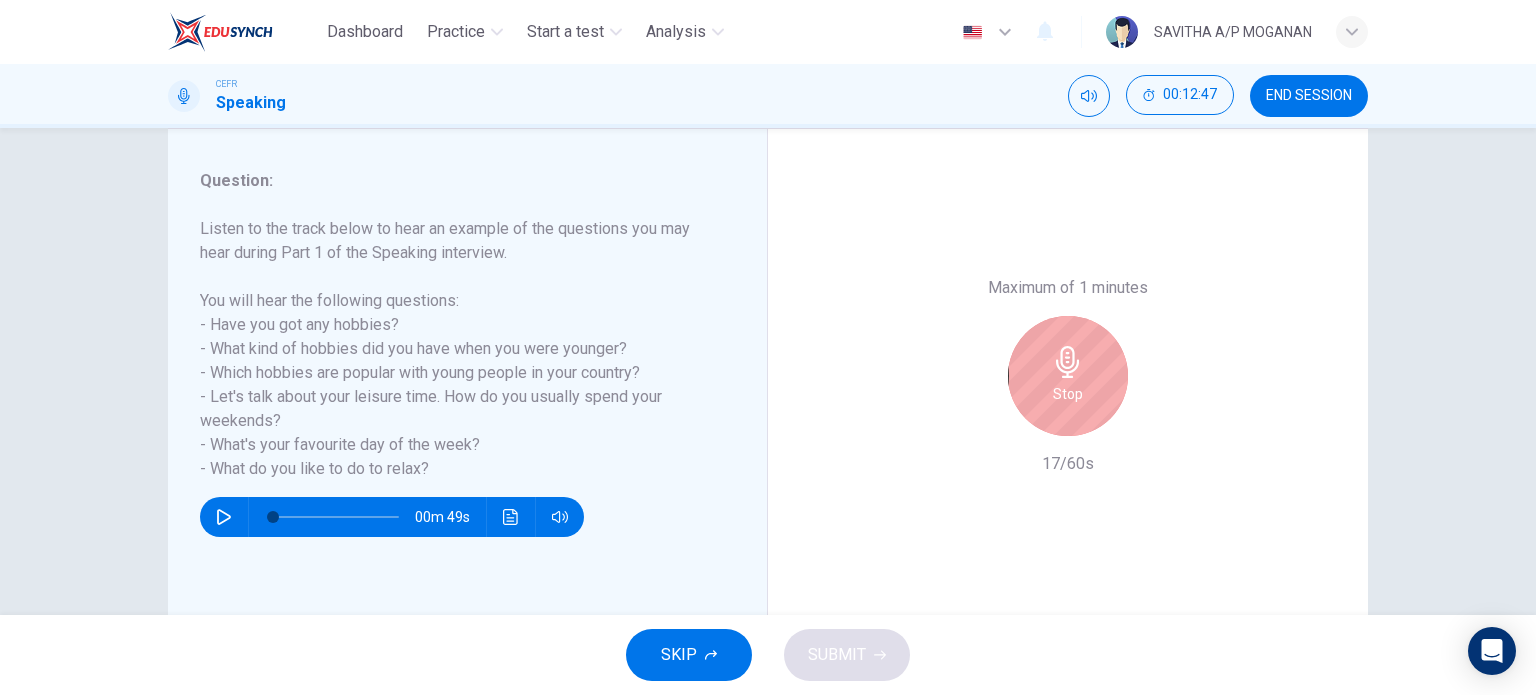 click at bounding box center (1068, 362) 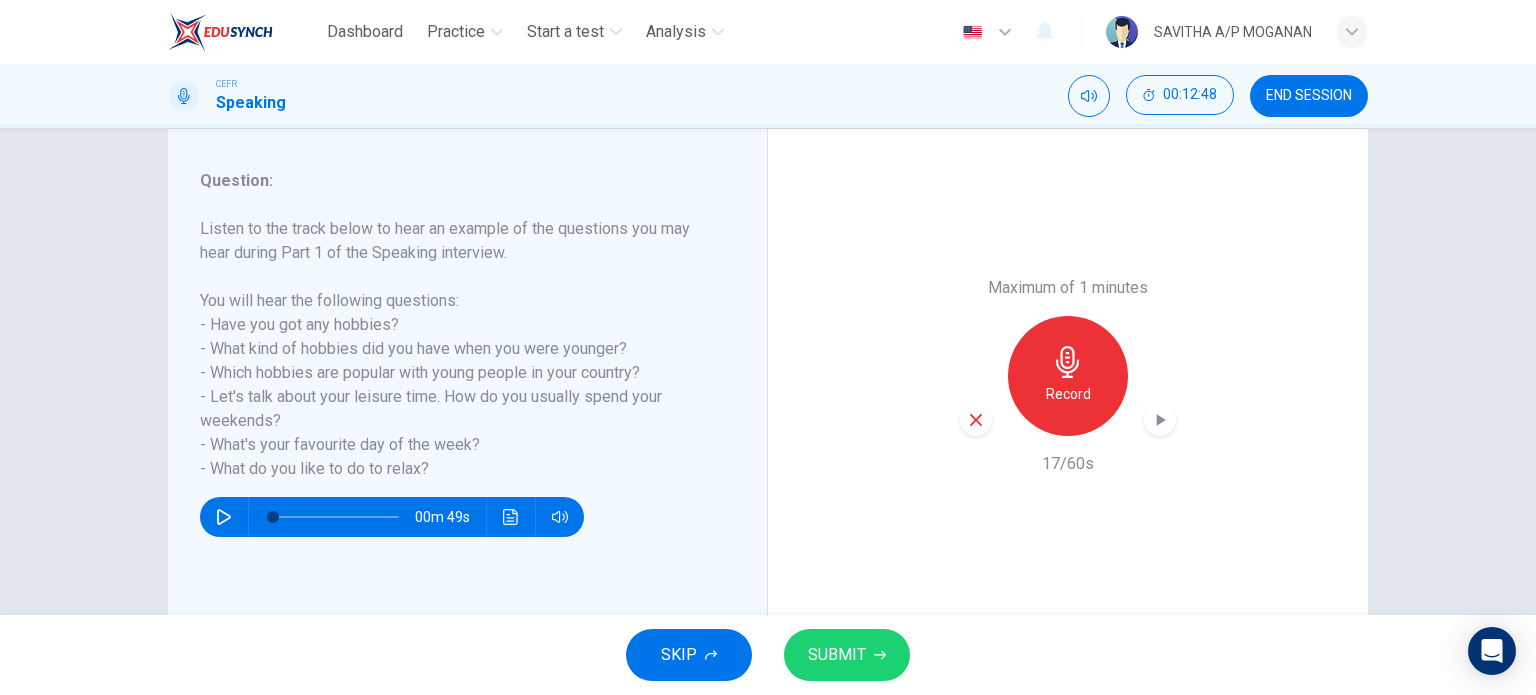 click at bounding box center (976, 420) 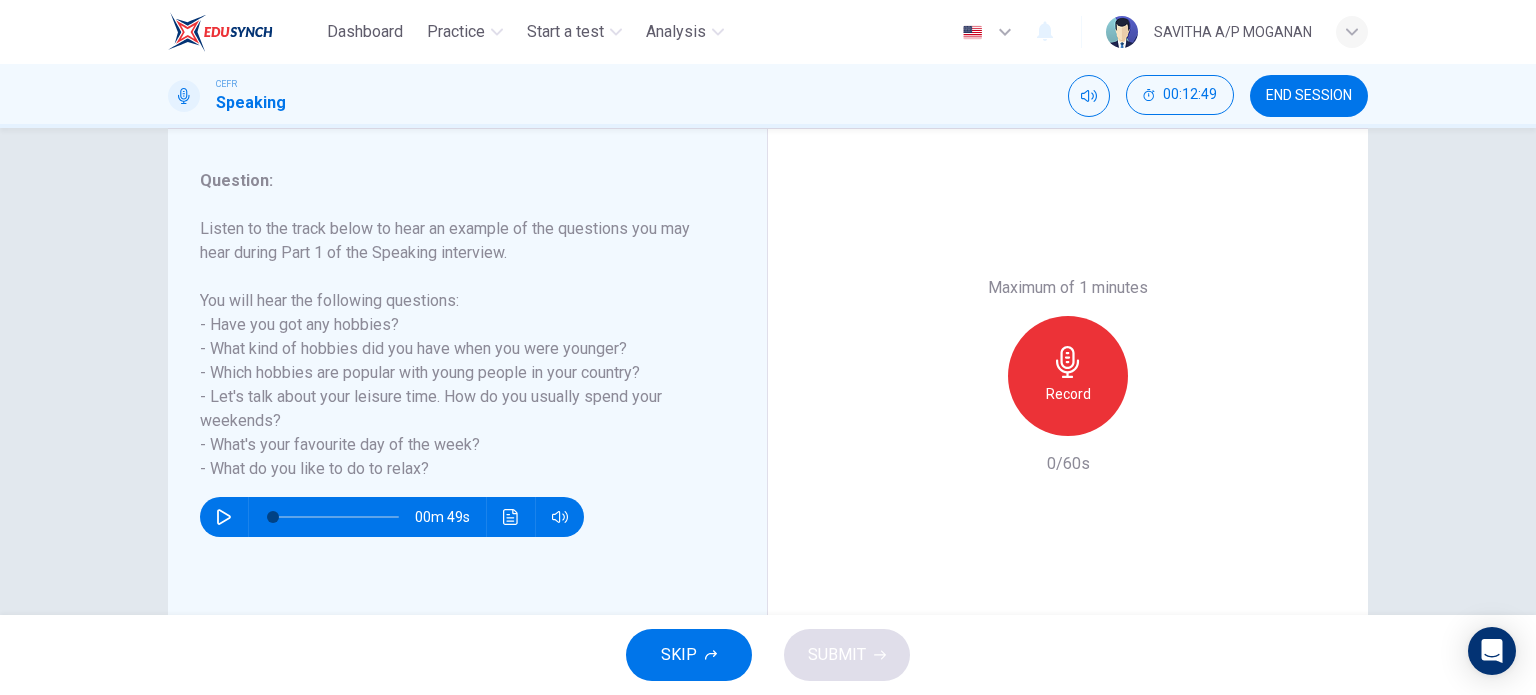 click on "Record" at bounding box center [1068, 394] 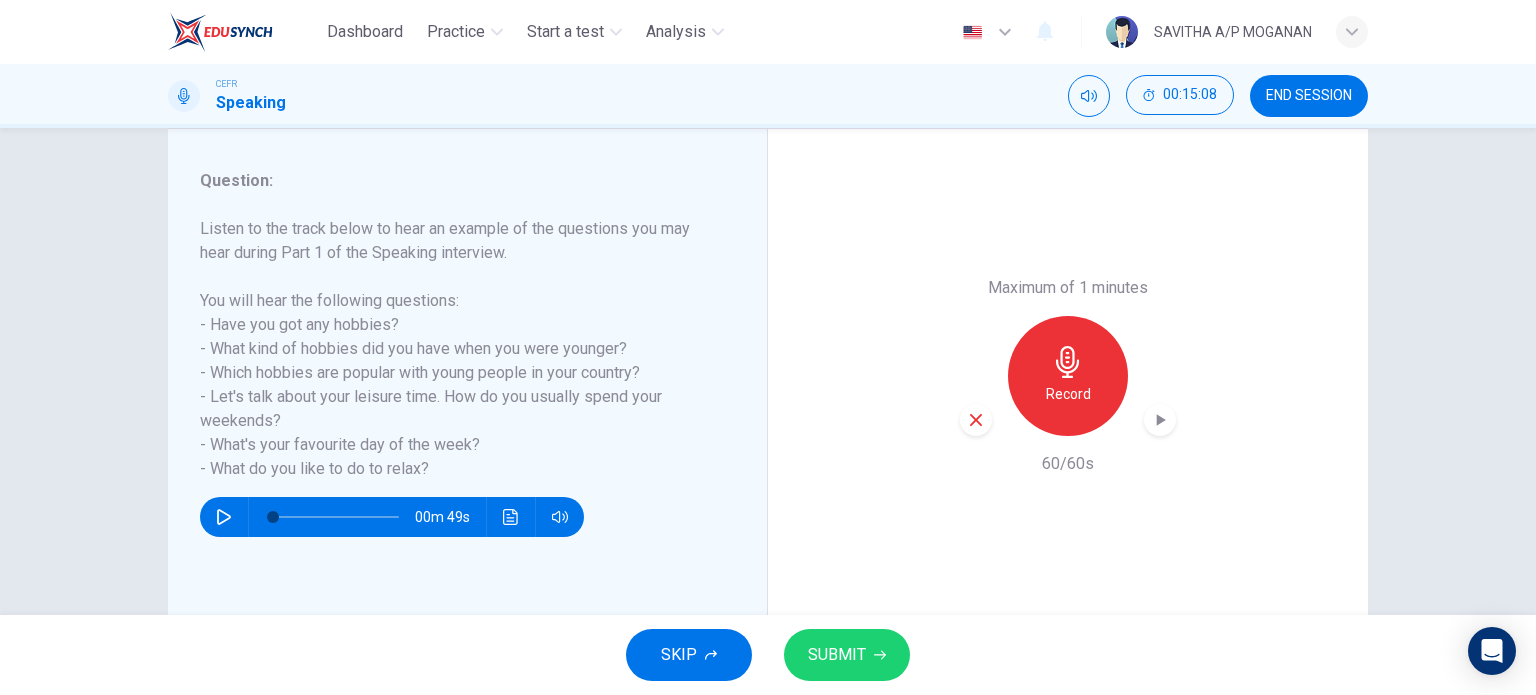 click on "SUBMIT" at bounding box center [837, 655] 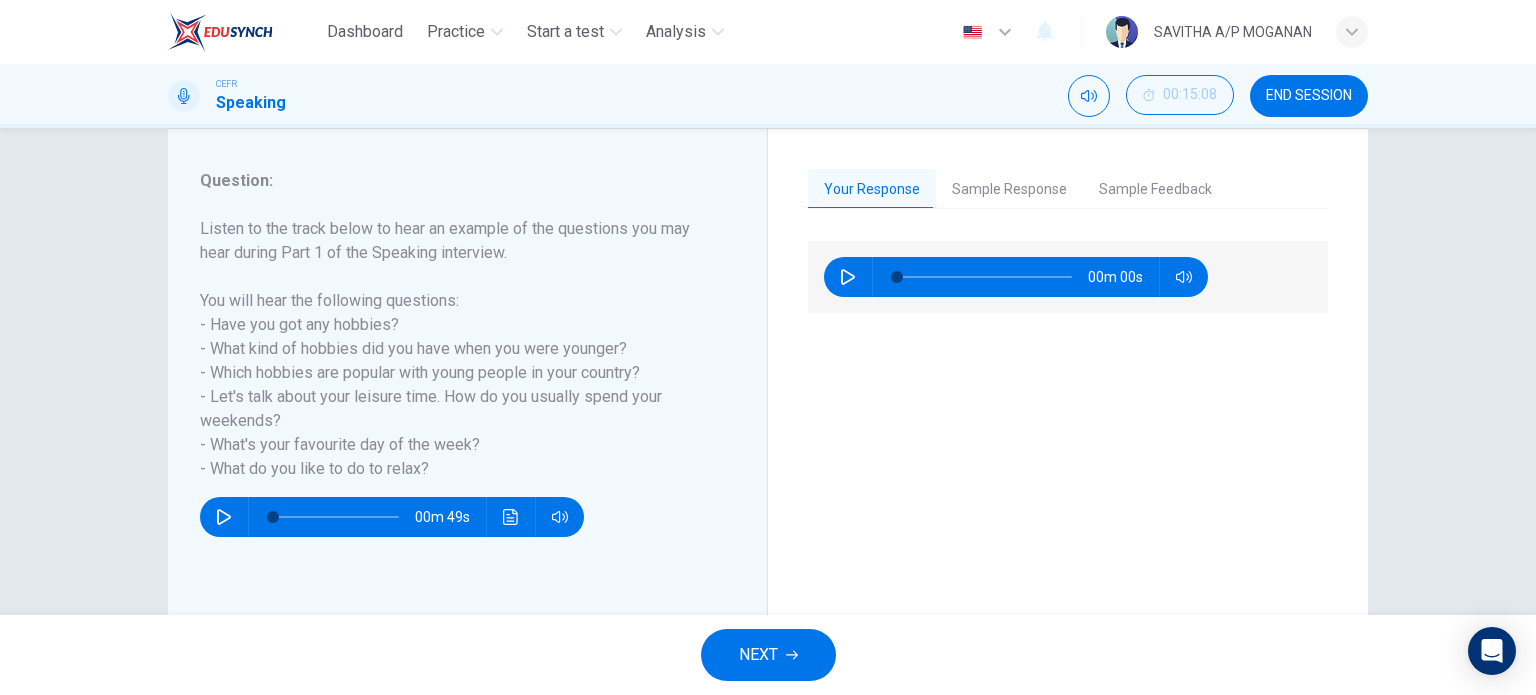 click on "Sample Response" at bounding box center (1009, 190) 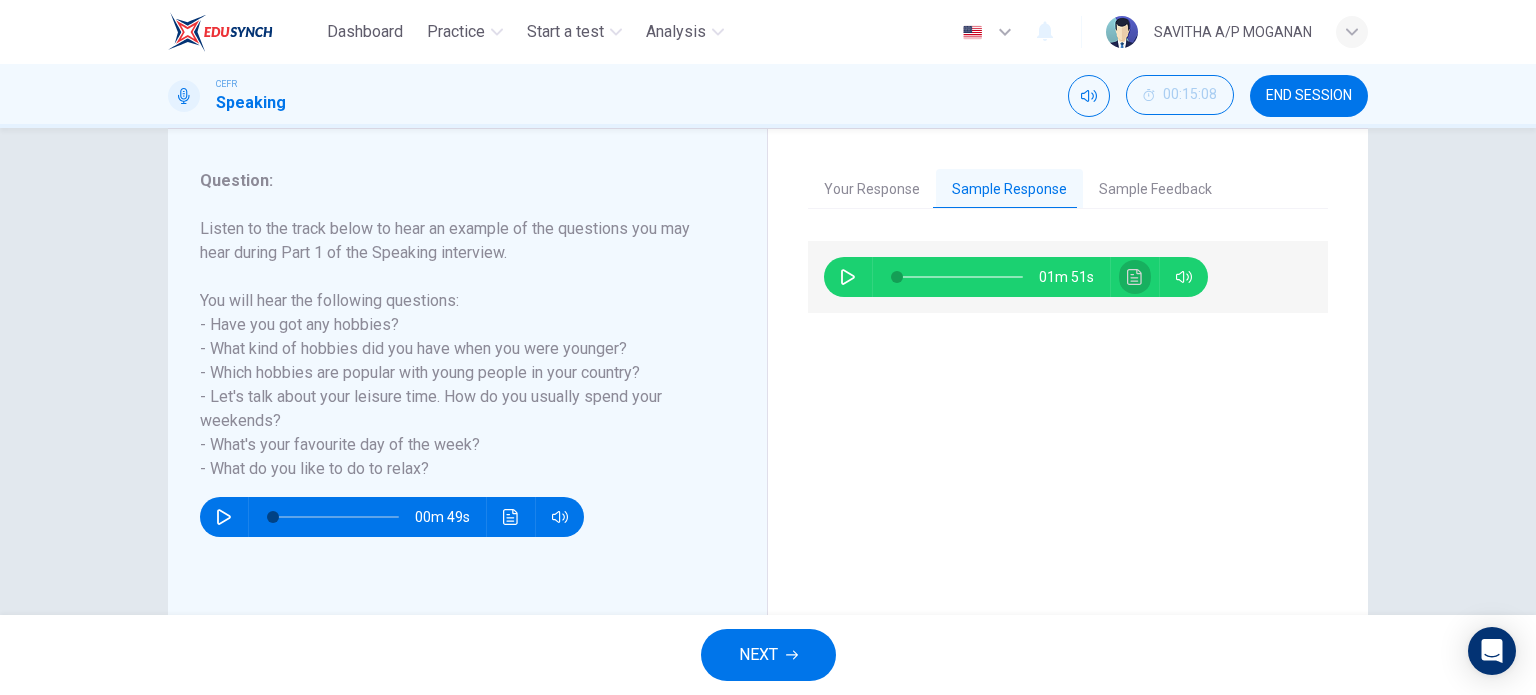 click at bounding box center [1134, 277] 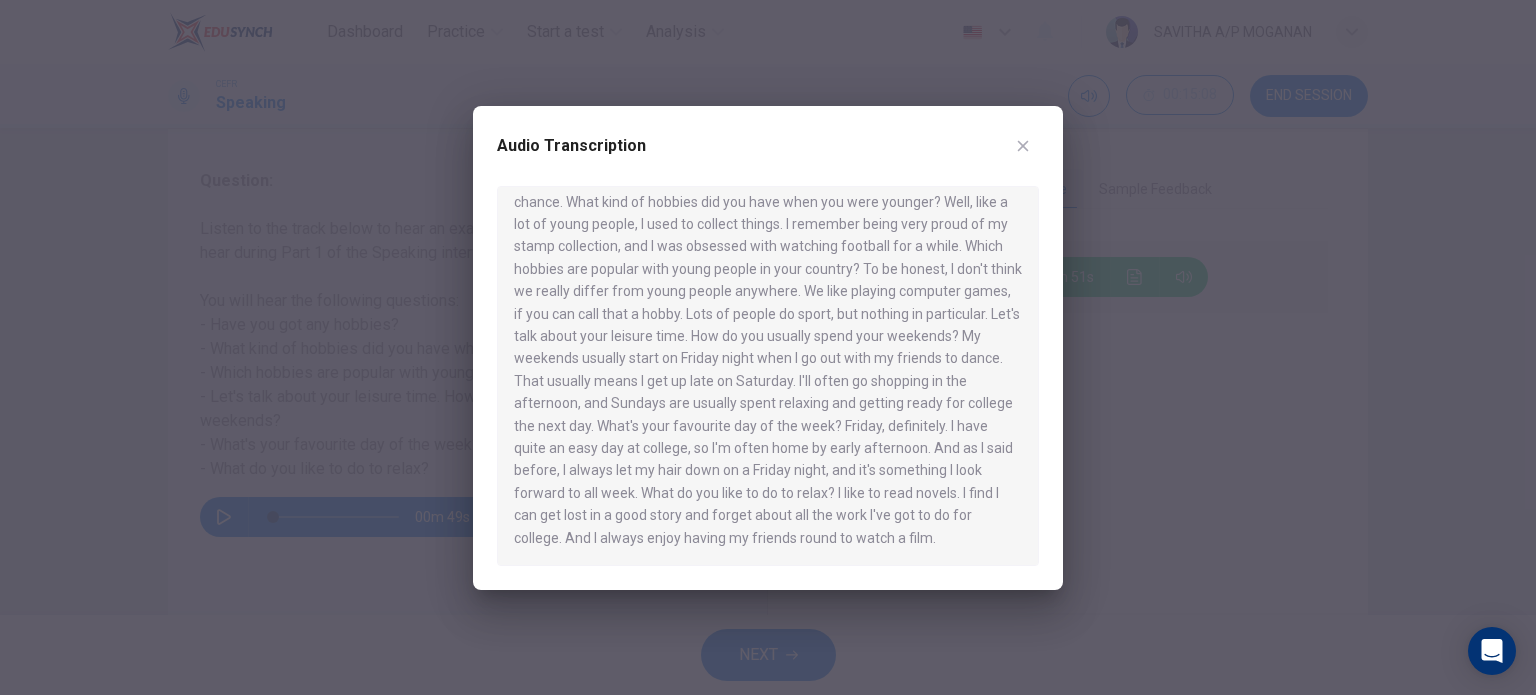 scroll, scrollTop: 101, scrollLeft: 0, axis: vertical 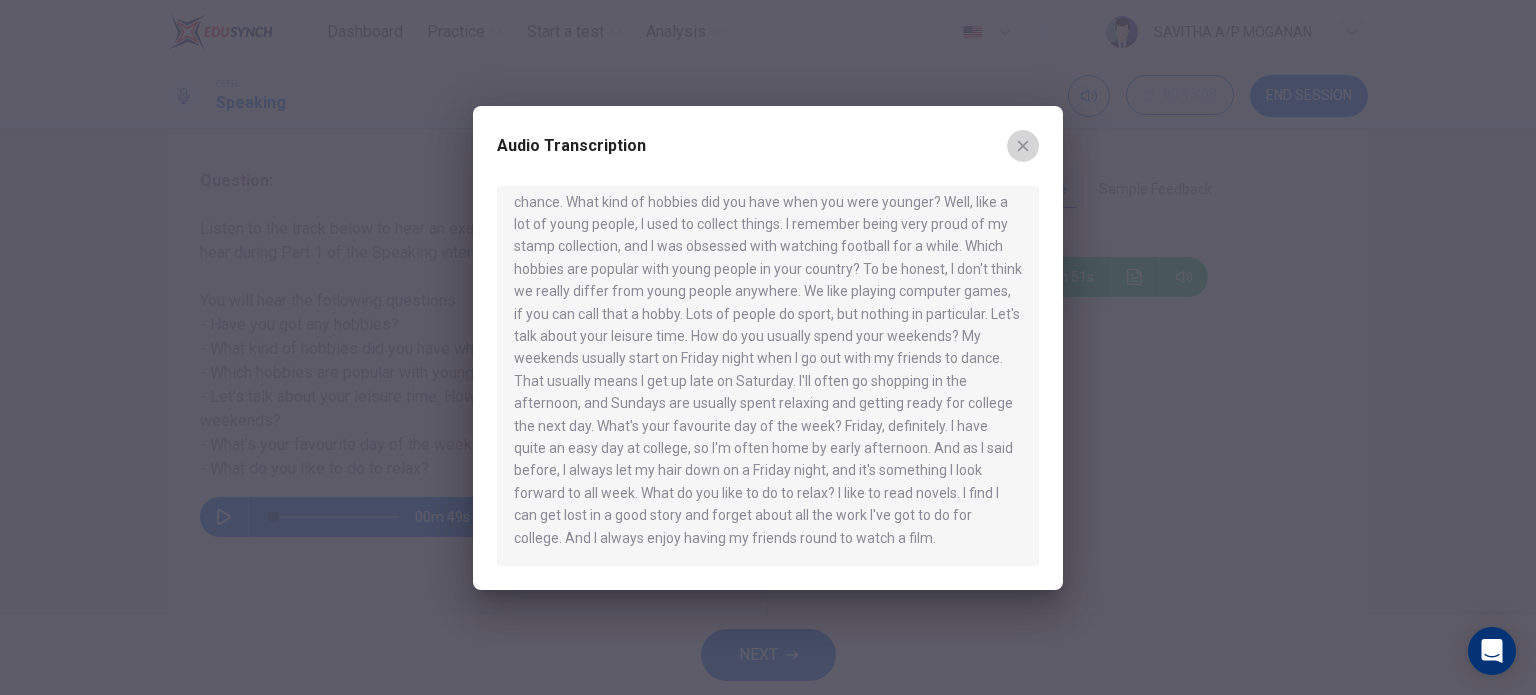 click at bounding box center [1023, 146] 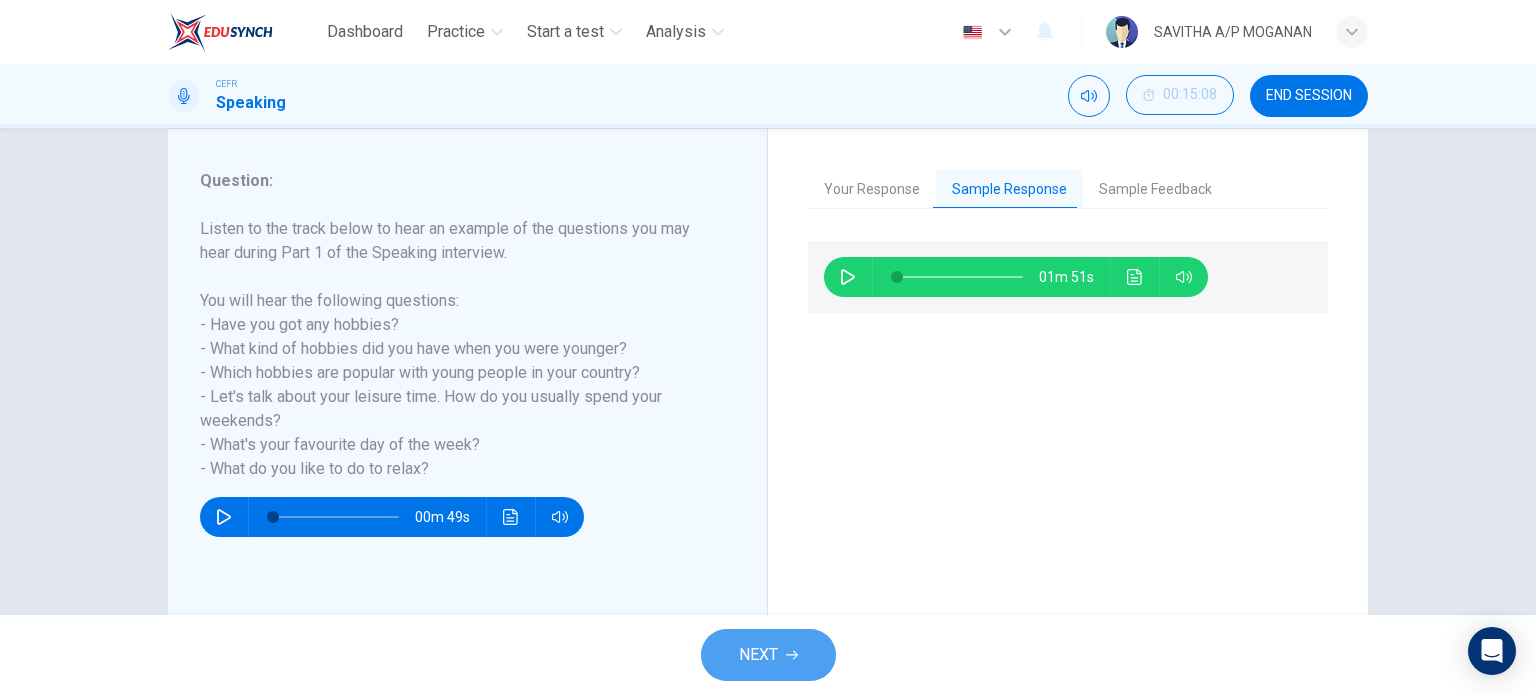 click on "NEXT" at bounding box center [768, 655] 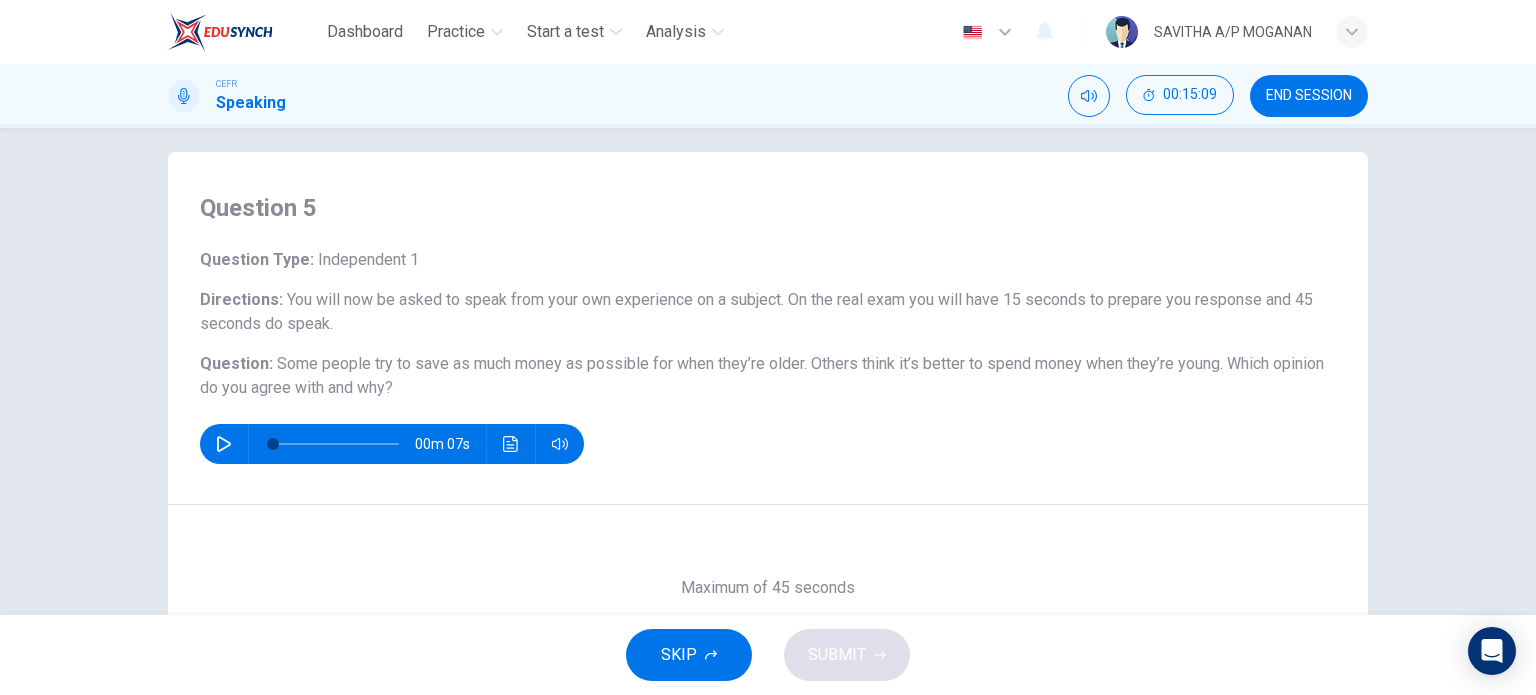 scroll, scrollTop: 30, scrollLeft: 0, axis: vertical 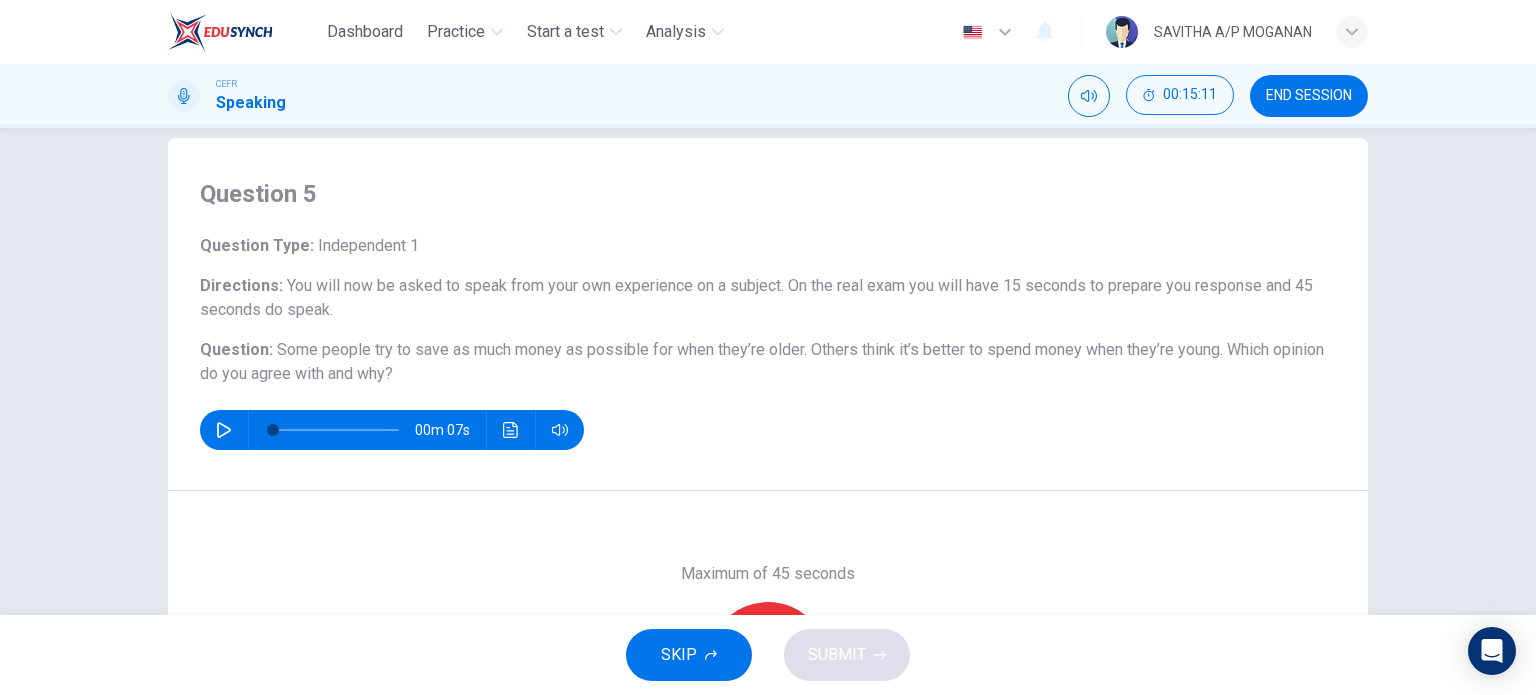 click at bounding box center [224, 430] 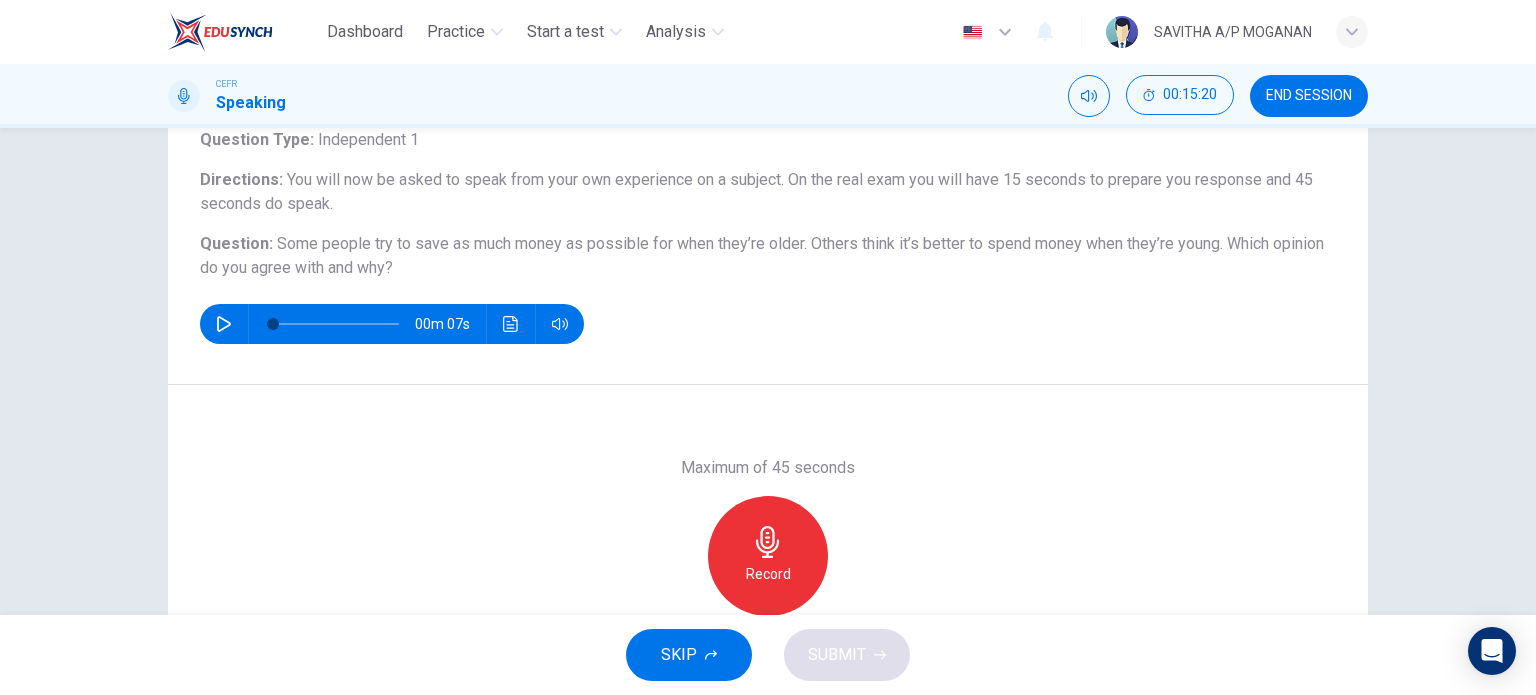 scroll, scrollTop: 138, scrollLeft: 0, axis: vertical 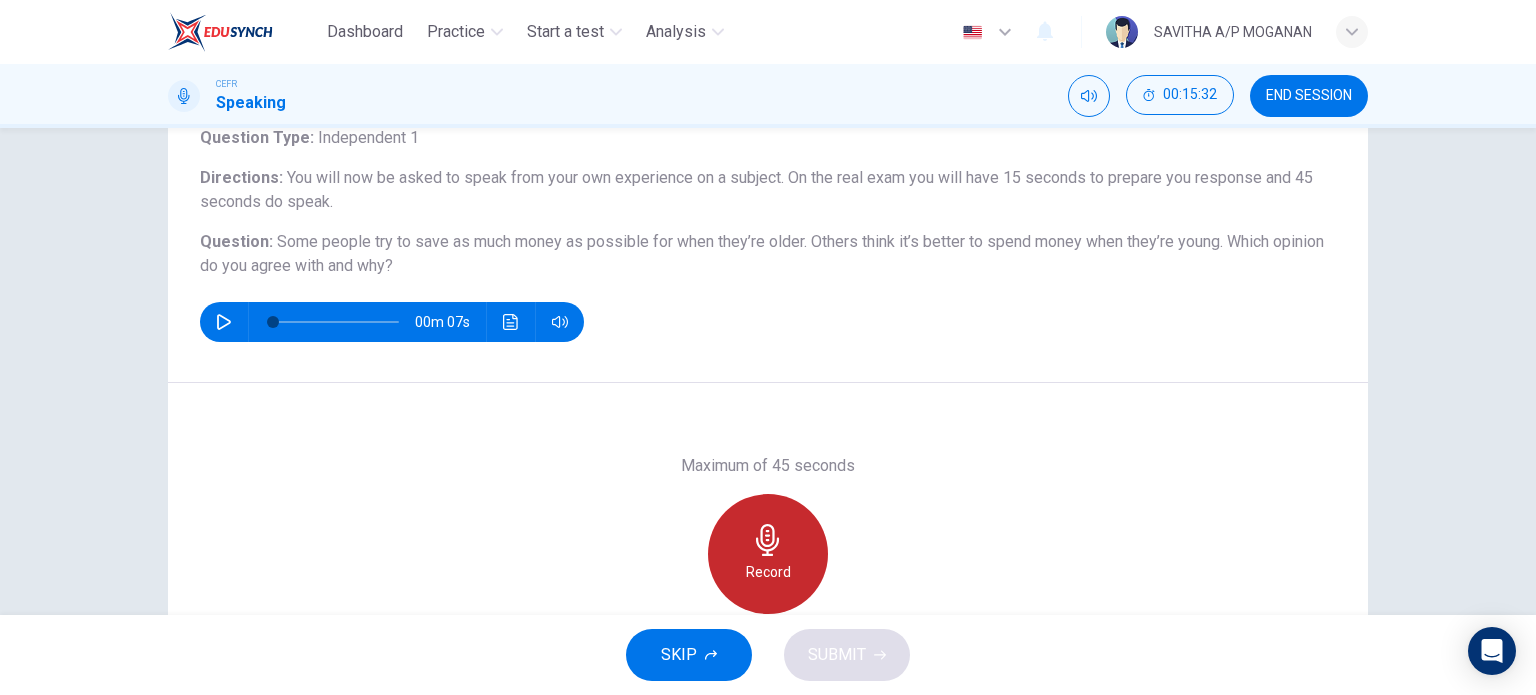 click at bounding box center (768, 540) 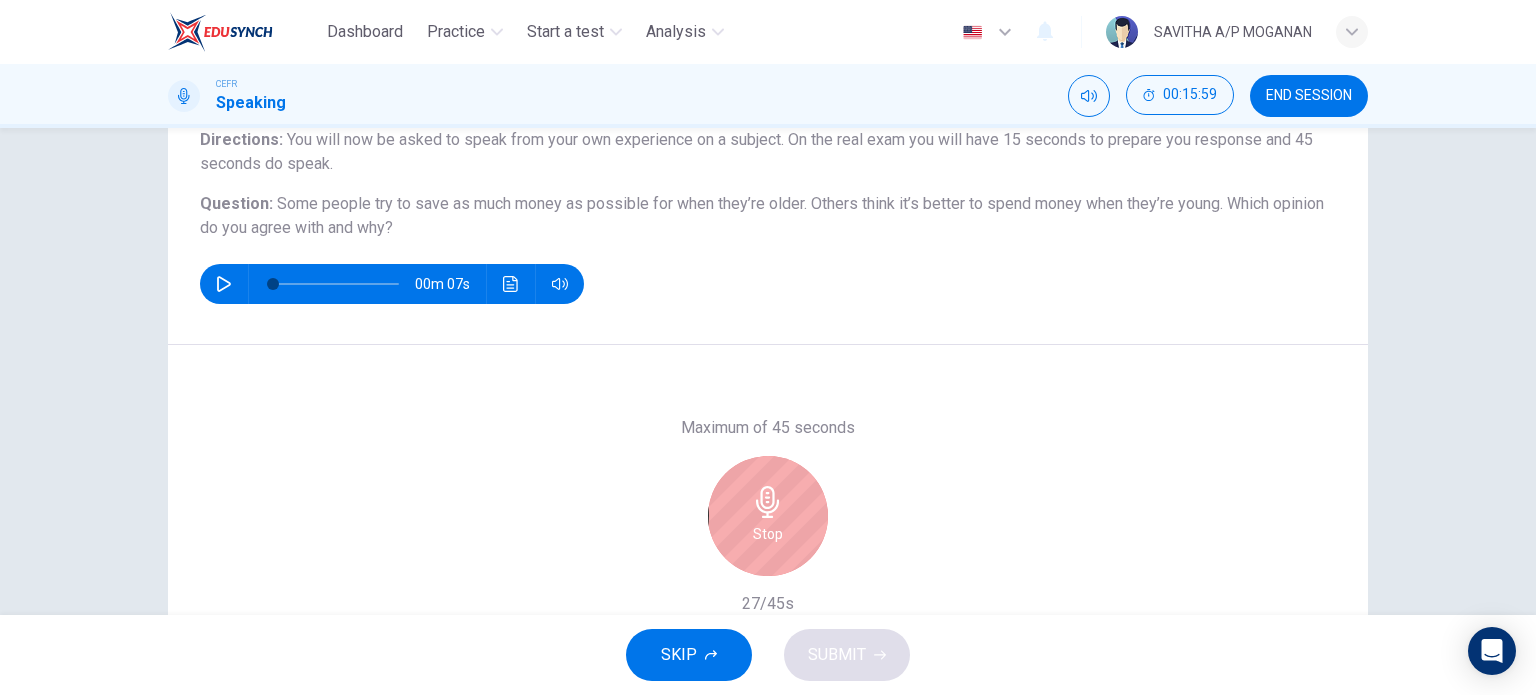 scroll, scrollTop: 172, scrollLeft: 0, axis: vertical 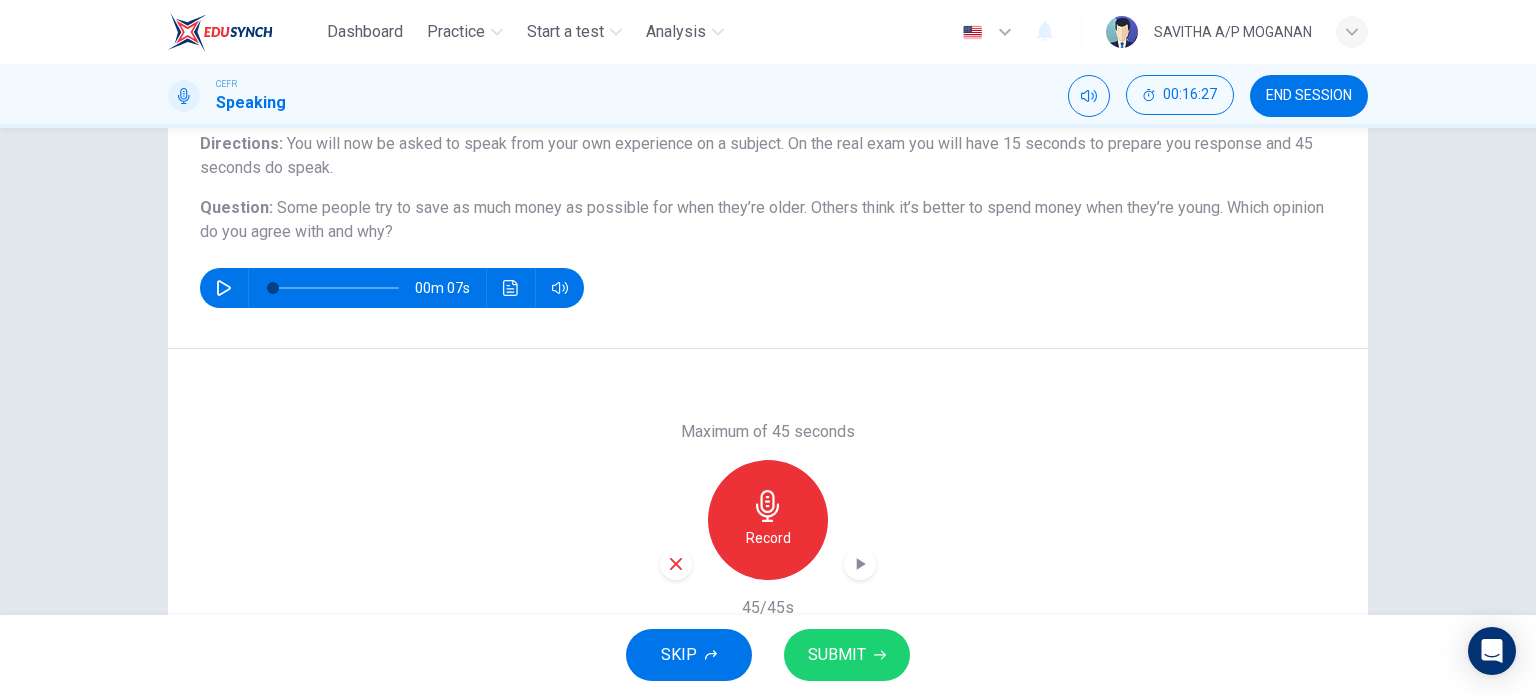 click on "SUBMIT" at bounding box center (837, 655) 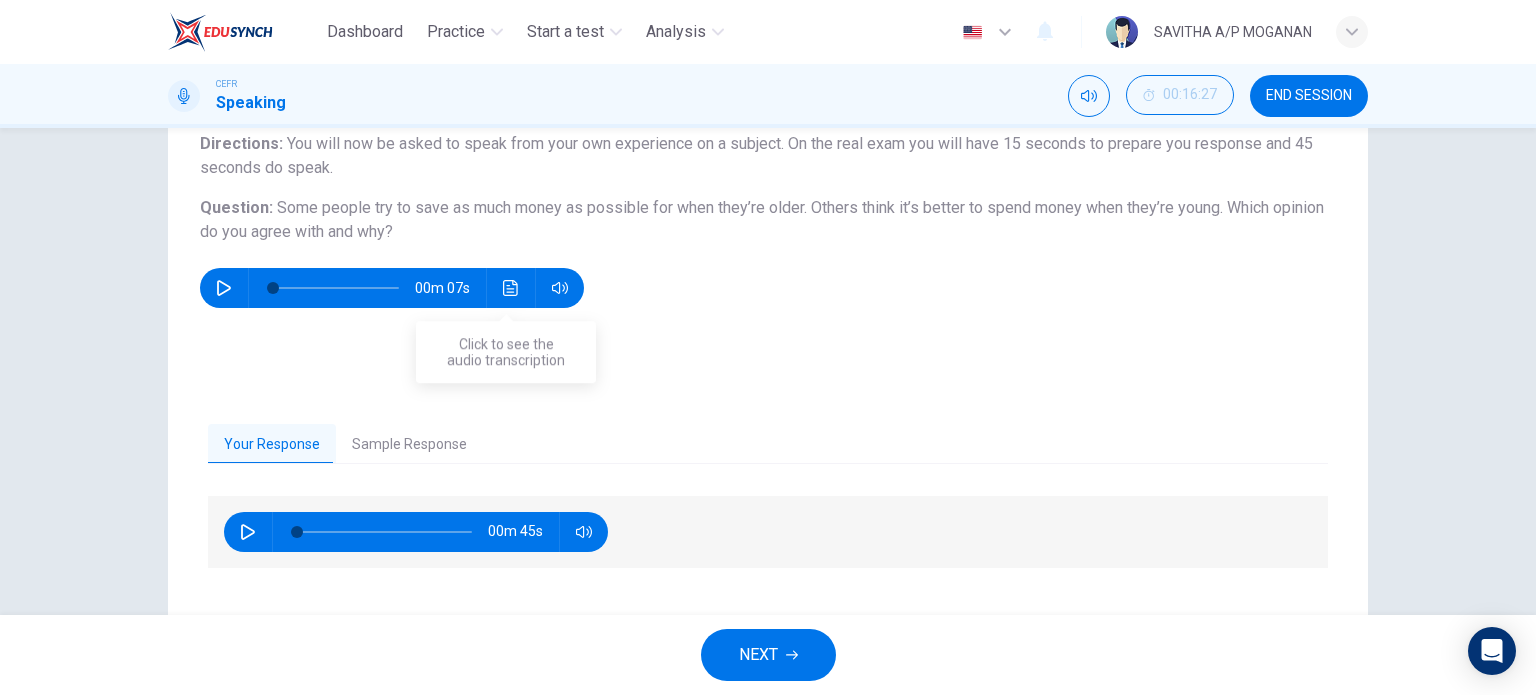 click on "Sample Response" at bounding box center (409, 445) 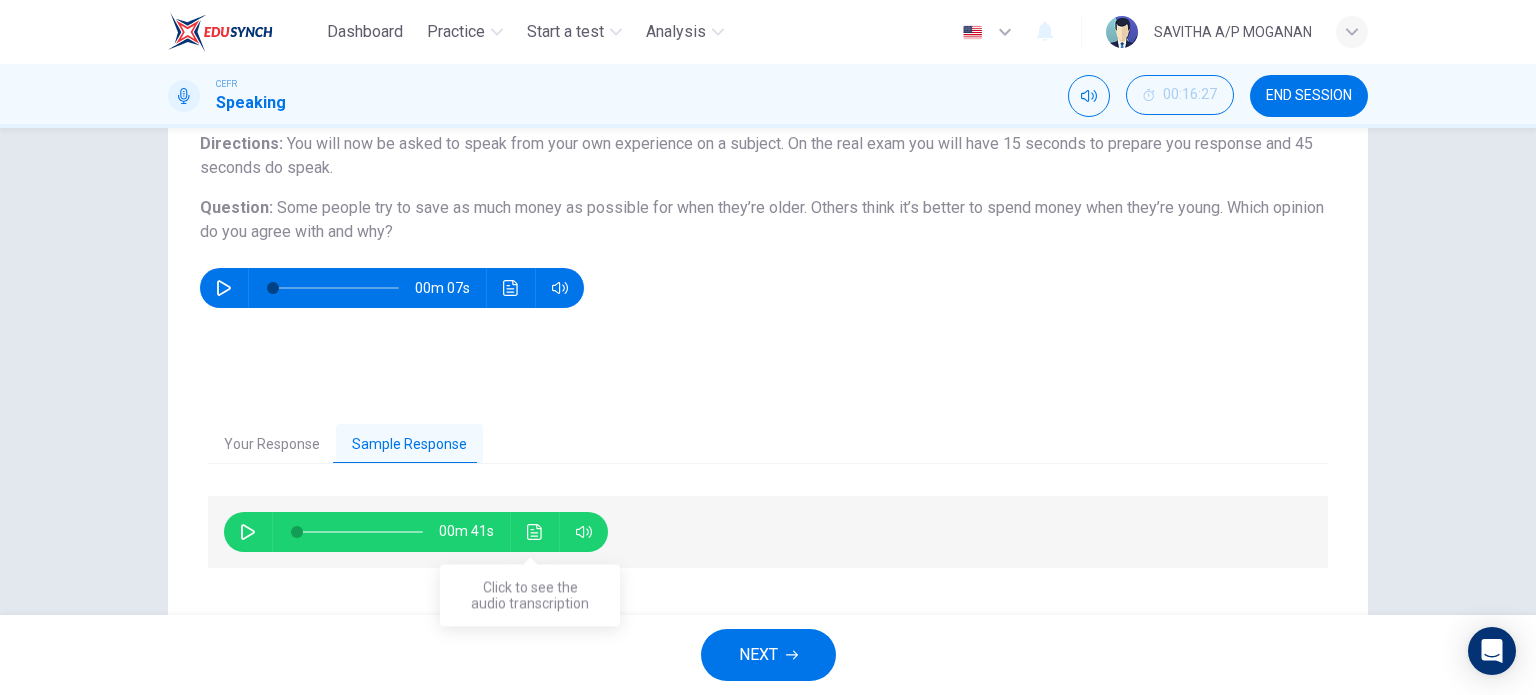 click at bounding box center (535, 532) 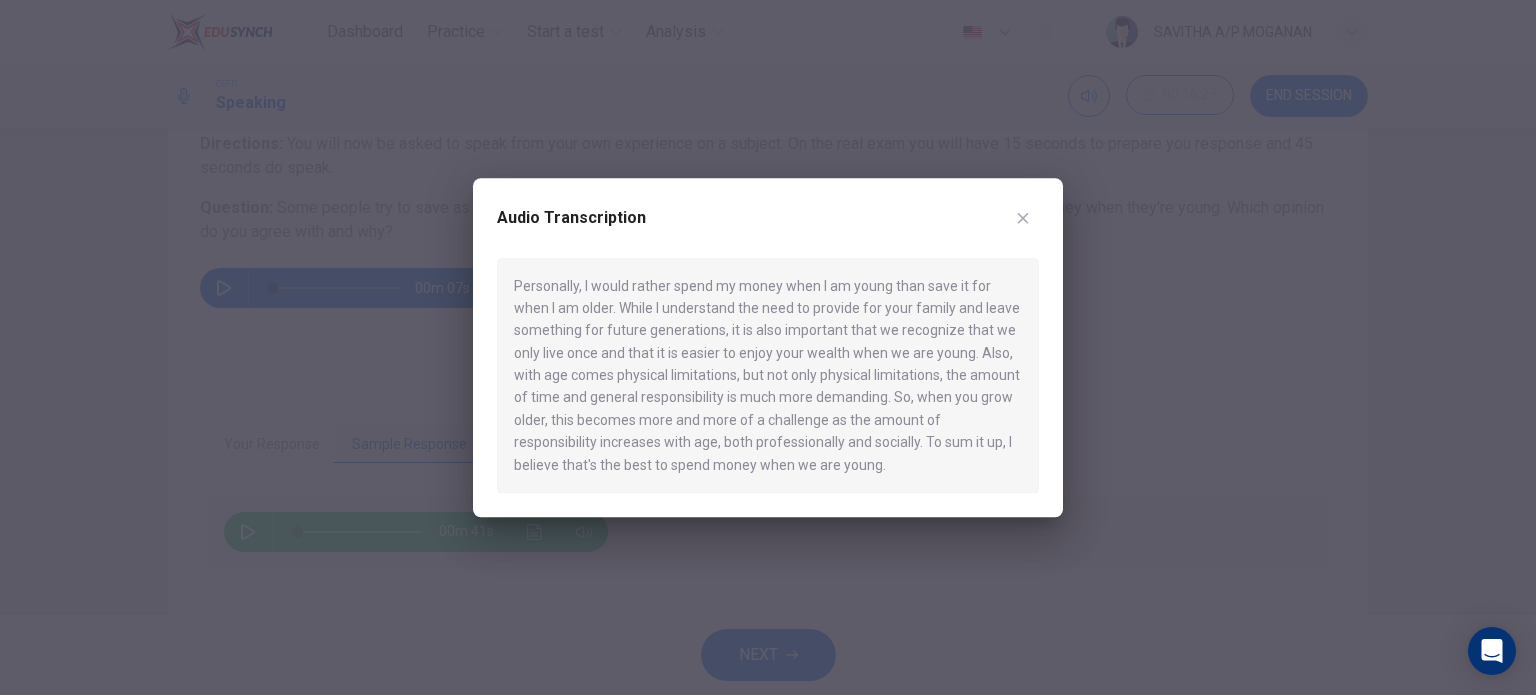 click at bounding box center (768, 347) 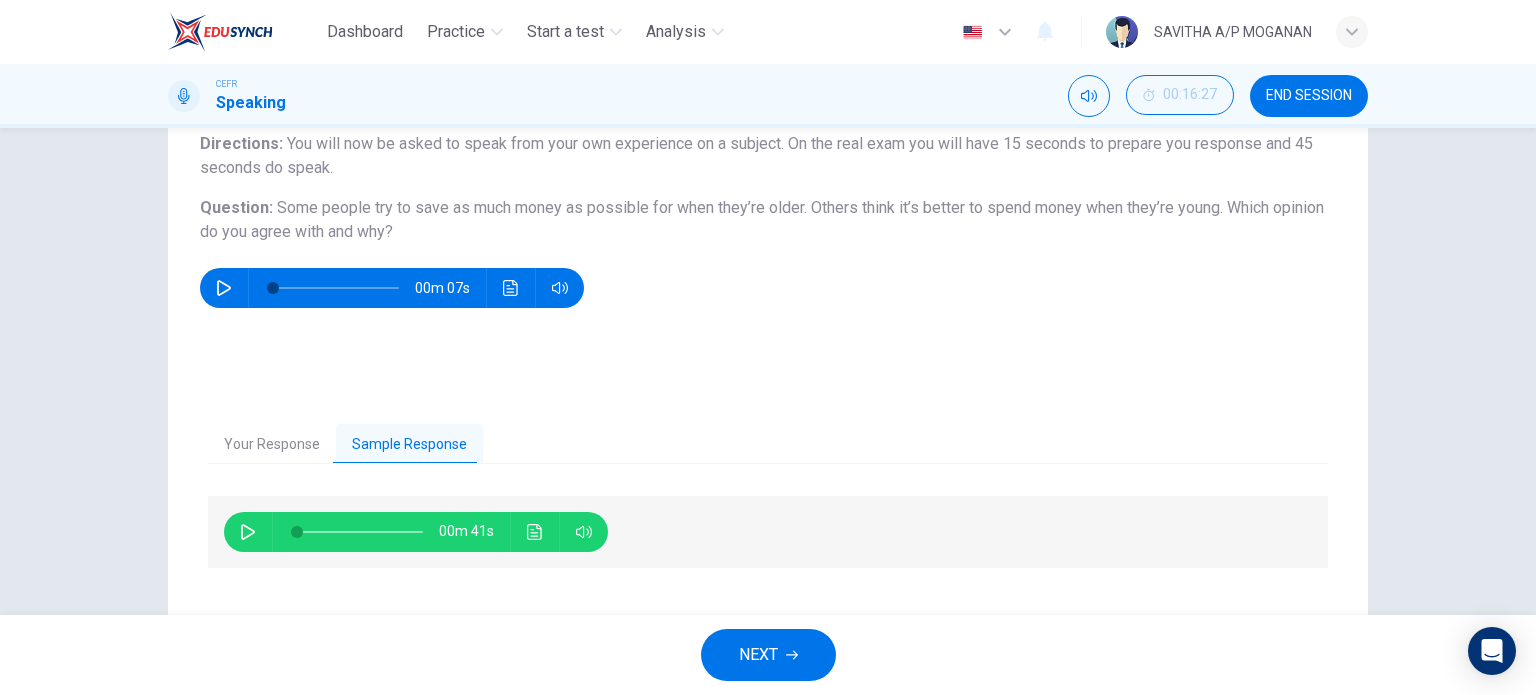 click on "NEXT" at bounding box center (758, 655) 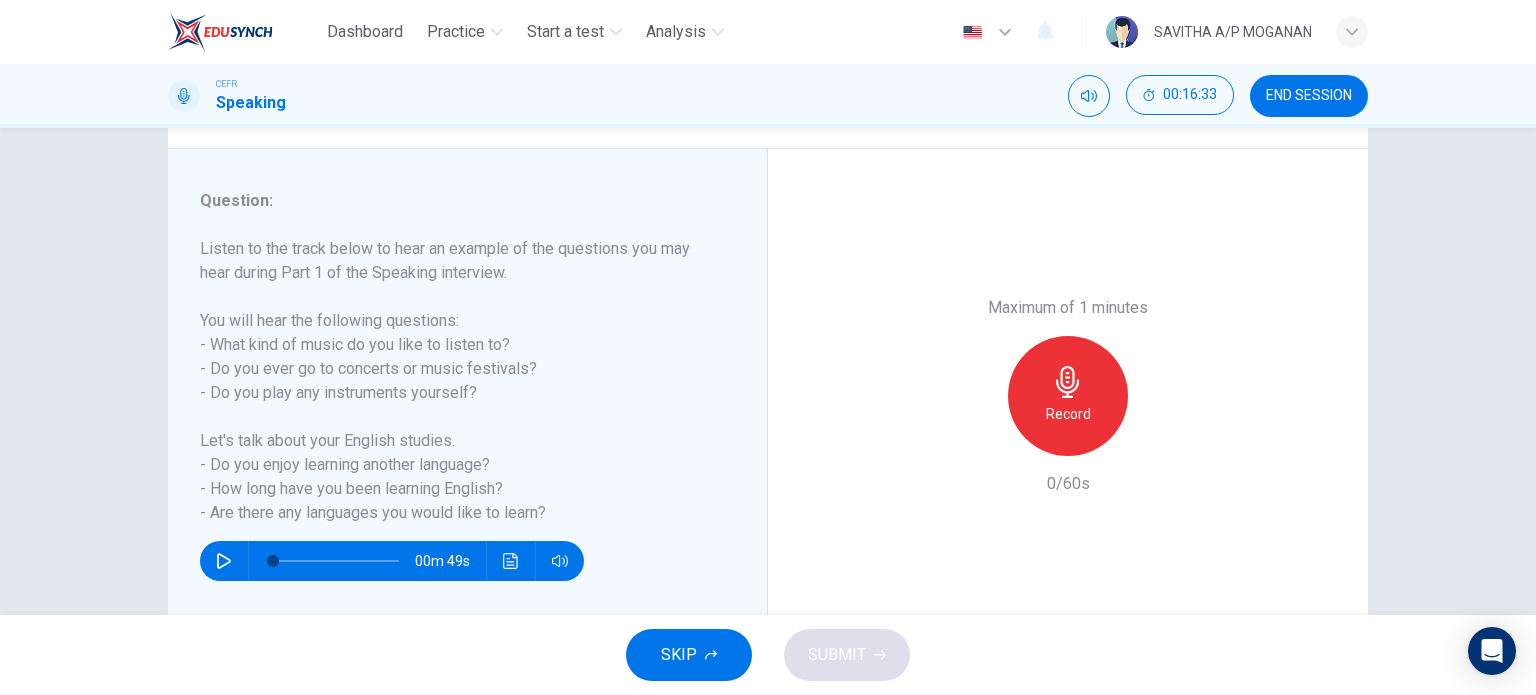 scroll, scrollTop: 222, scrollLeft: 0, axis: vertical 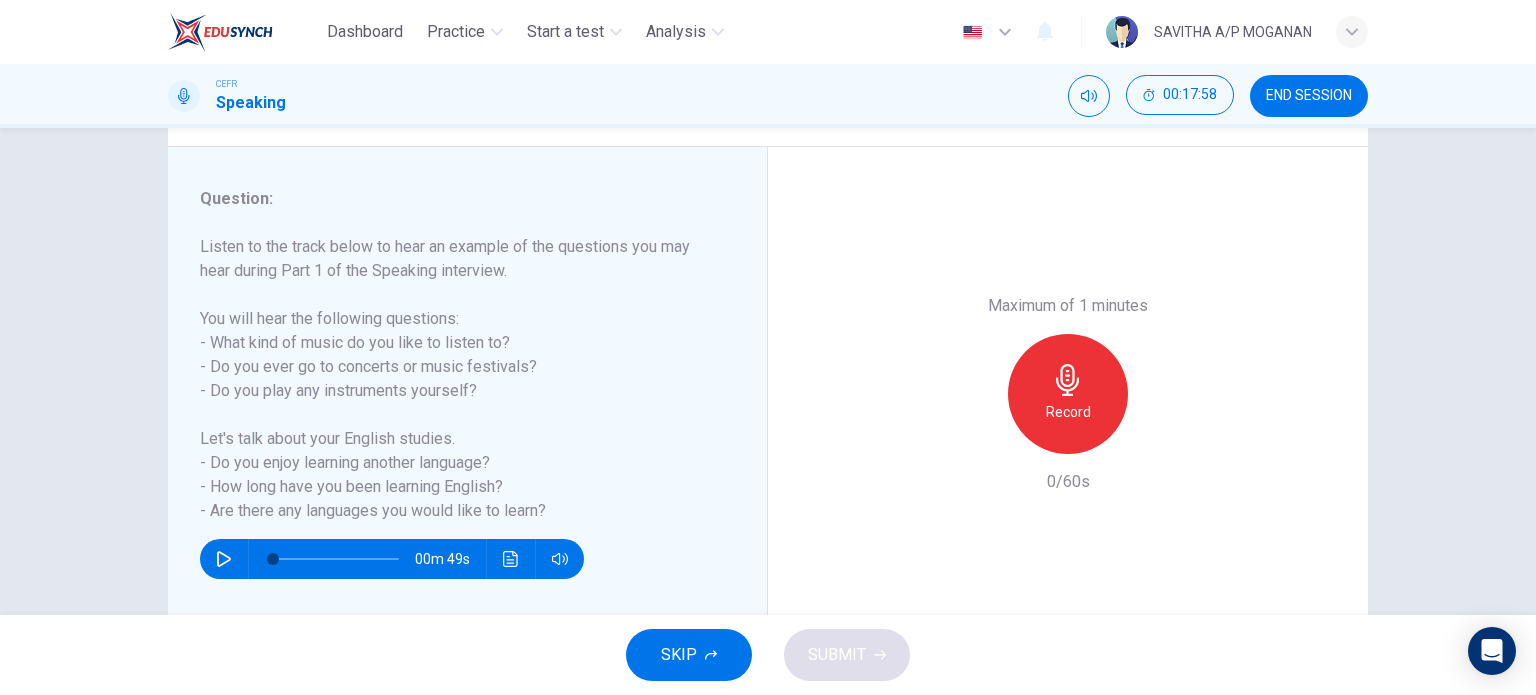 click on "Record" at bounding box center (1068, 412) 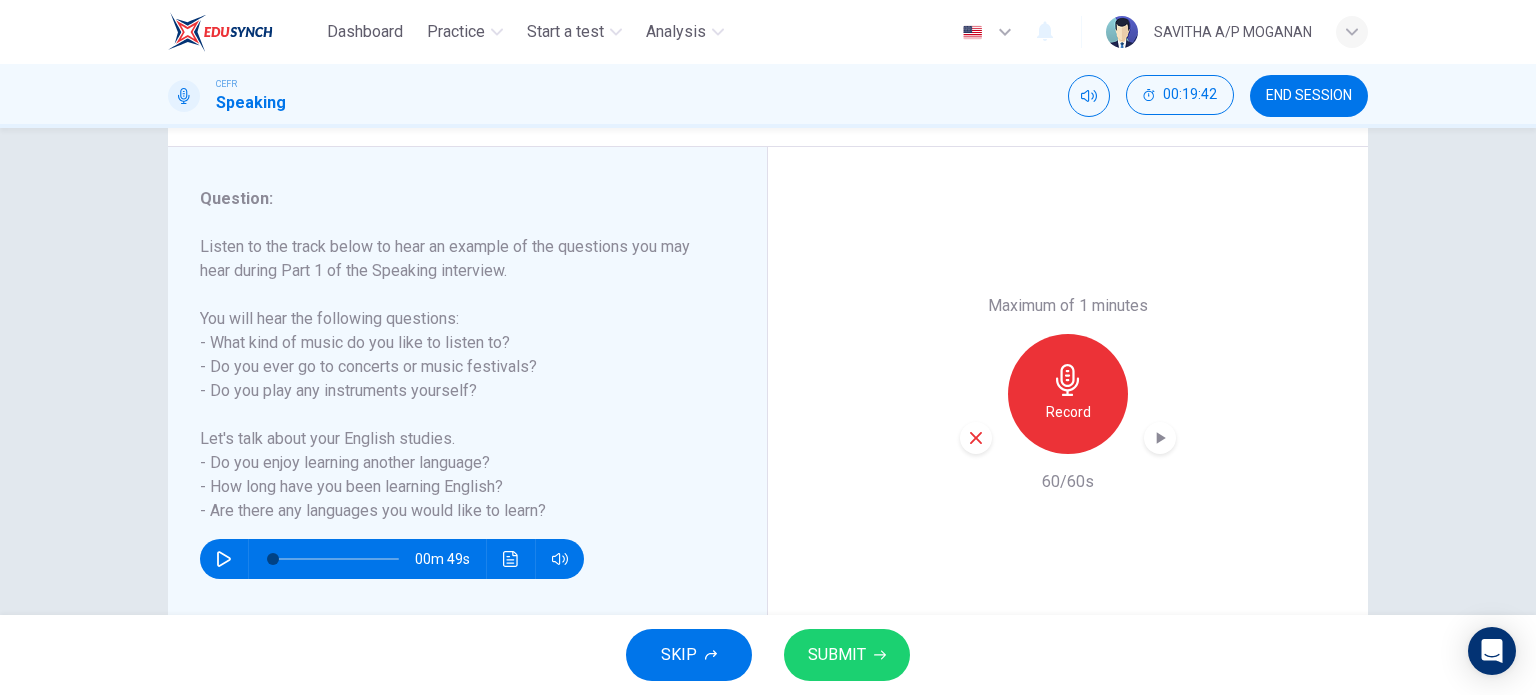 click on "SUBMIT" at bounding box center [837, 655] 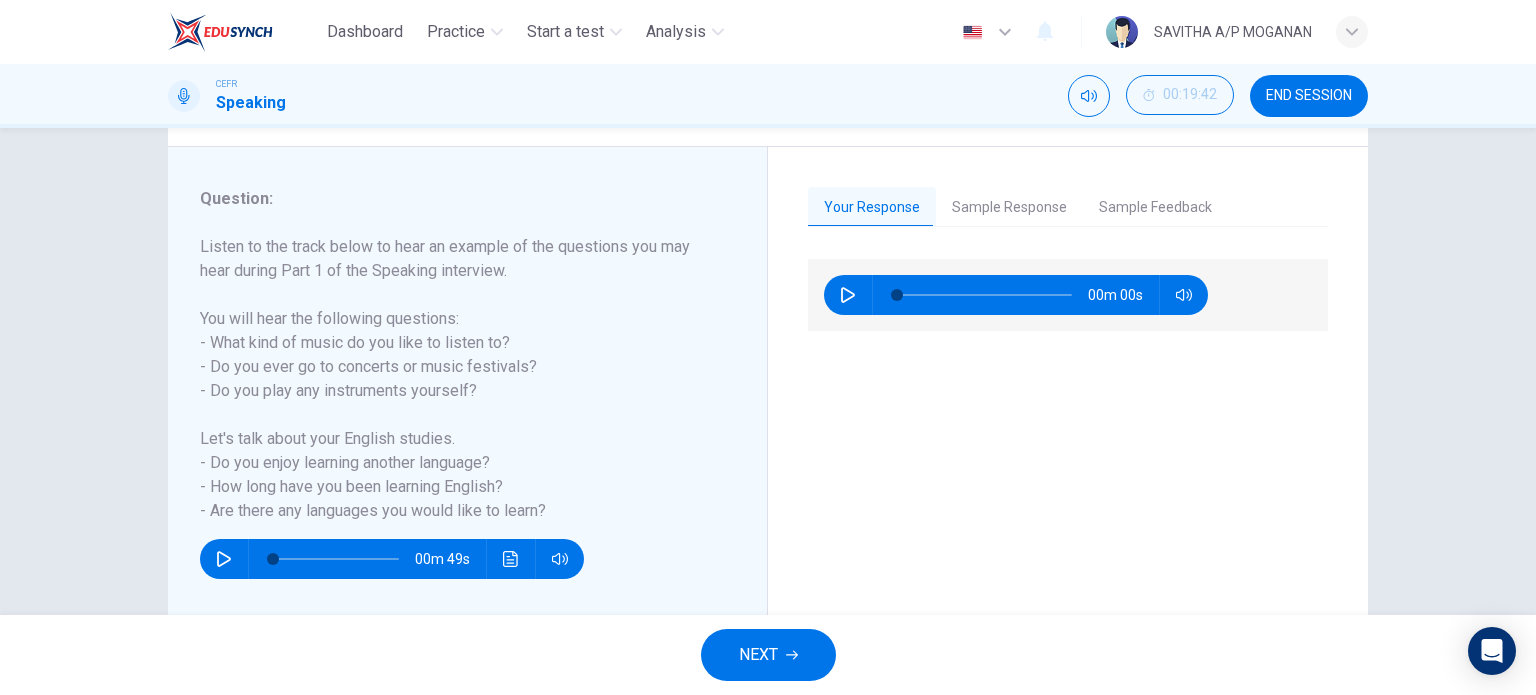 click on "Sample Response" at bounding box center [1009, 208] 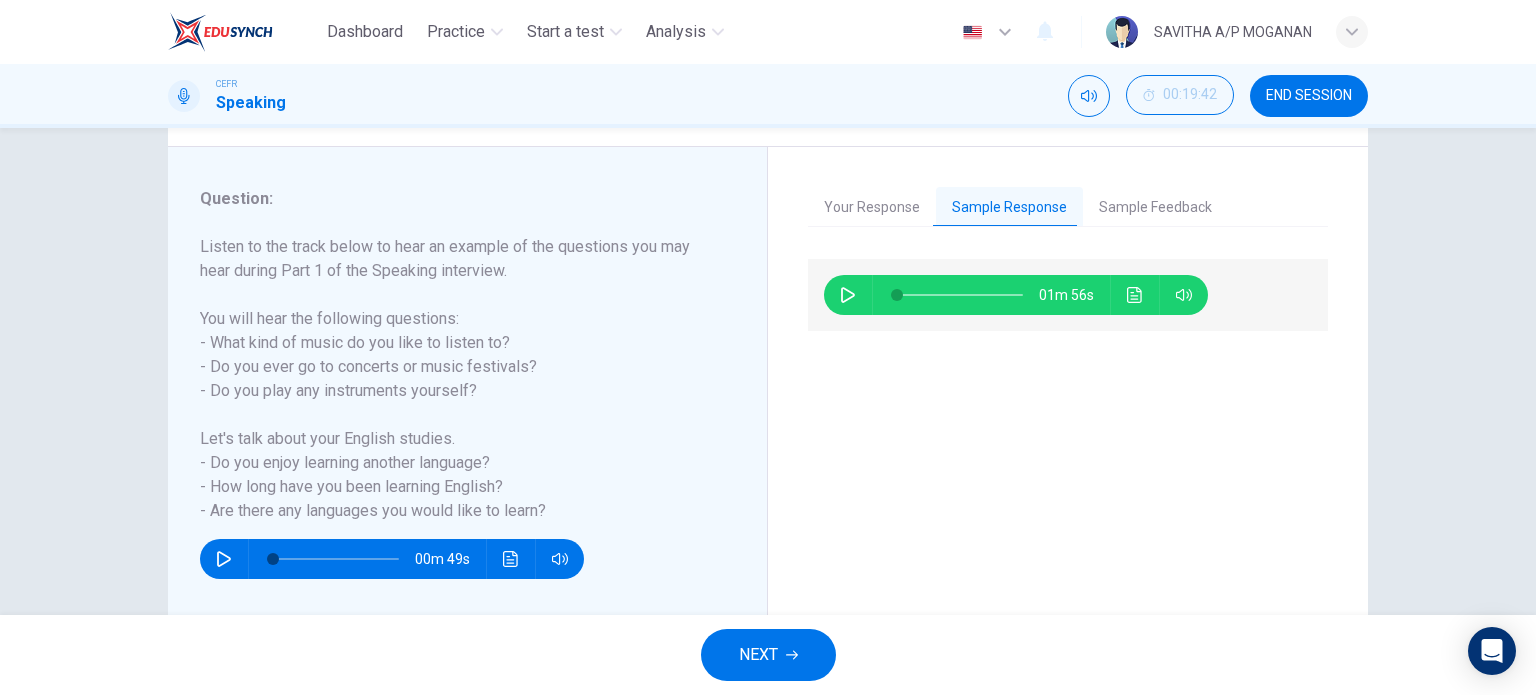 click on "Sample Feedback" at bounding box center (1155, 208) 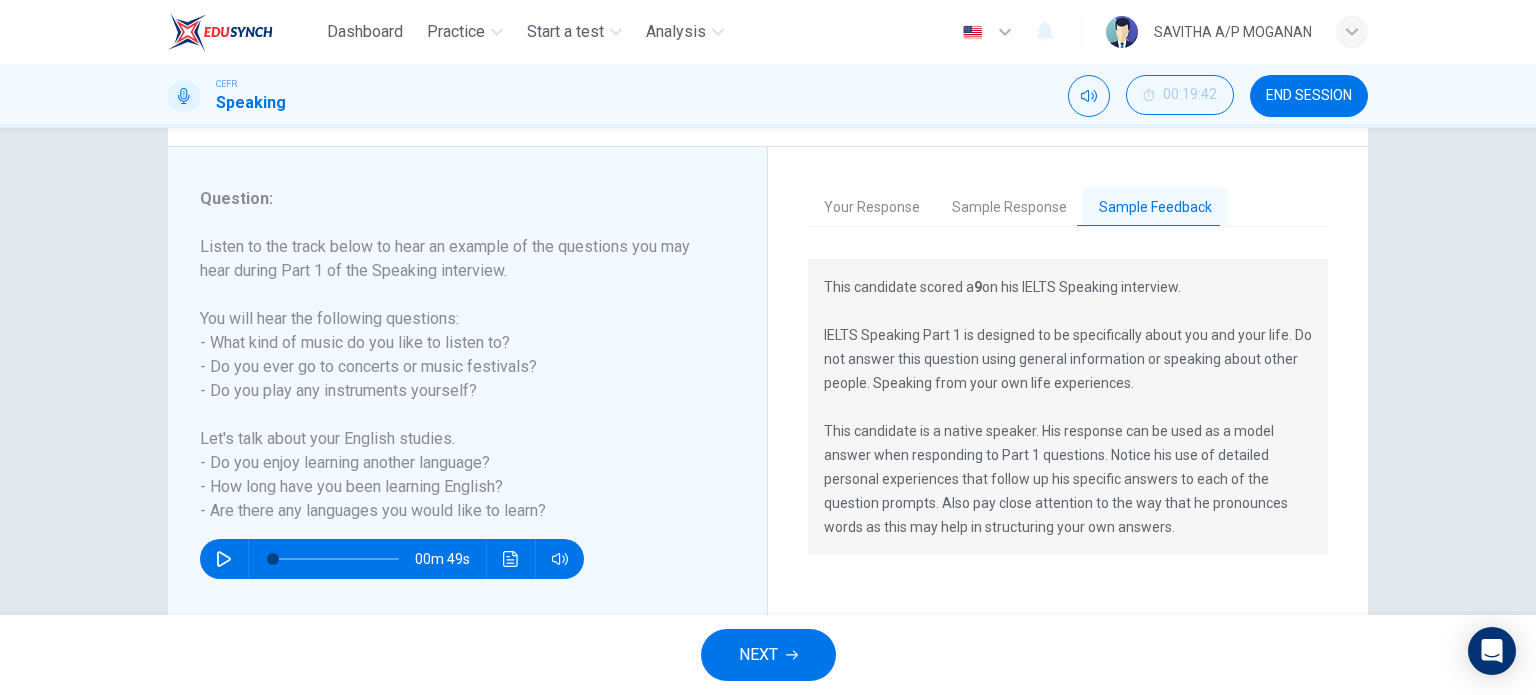 scroll, scrollTop: 224, scrollLeft: 0, axis: vertical 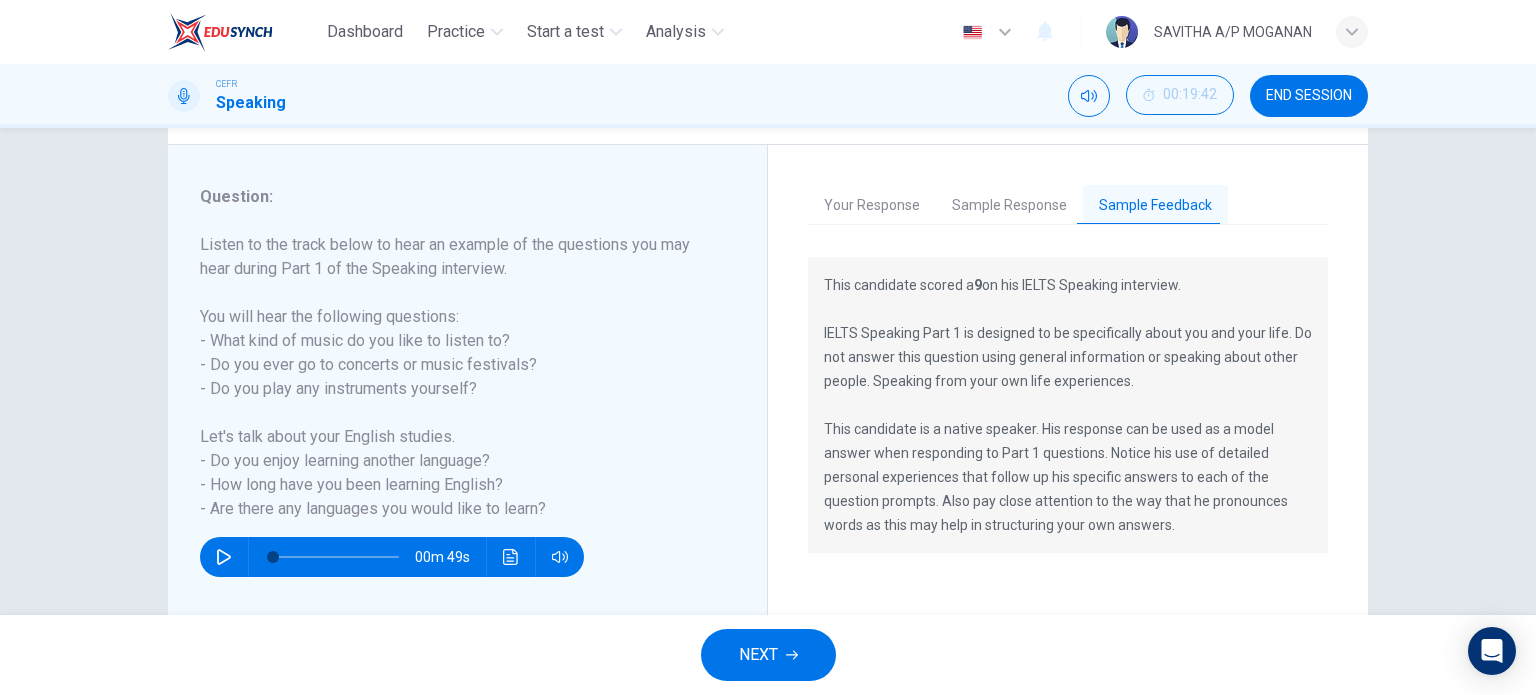 click on "Sample Response" at bounding box center (1009, 206) 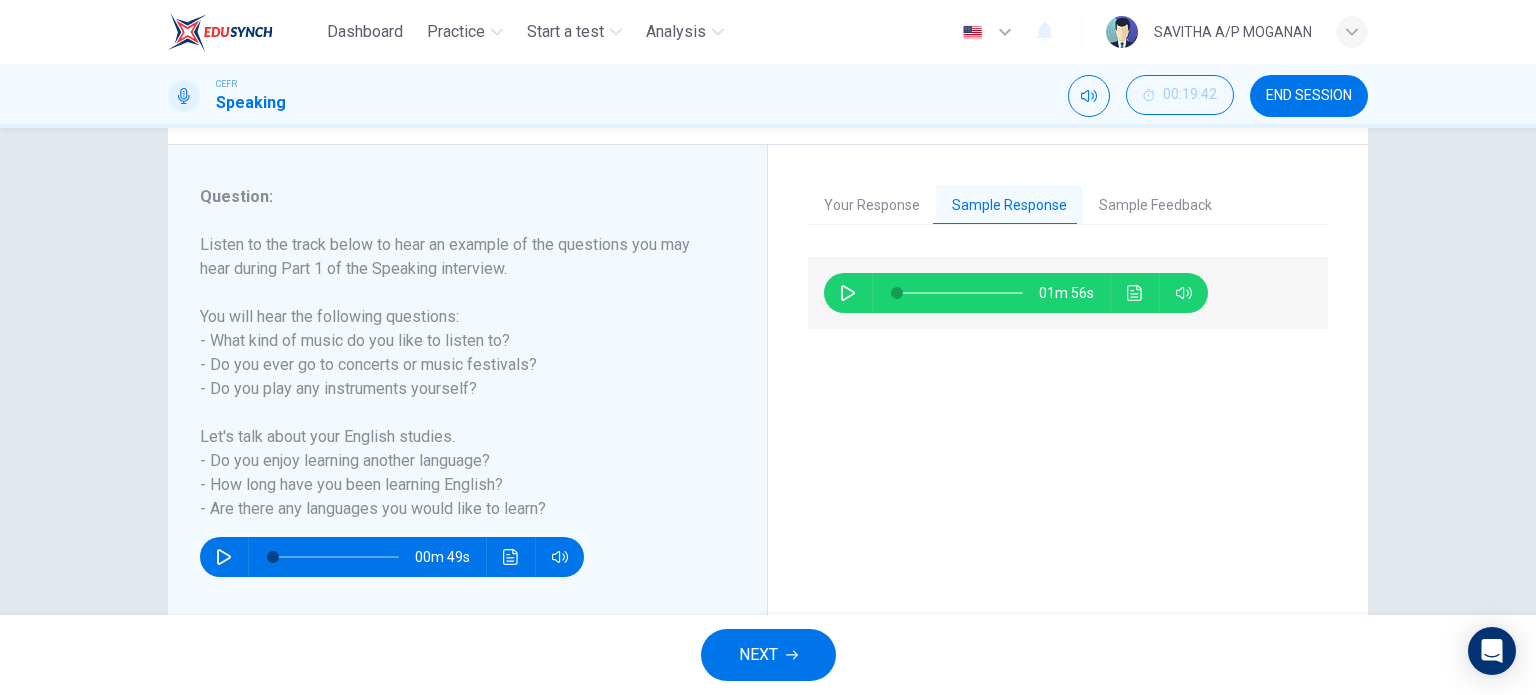 click at bounding box center [1134, 293] 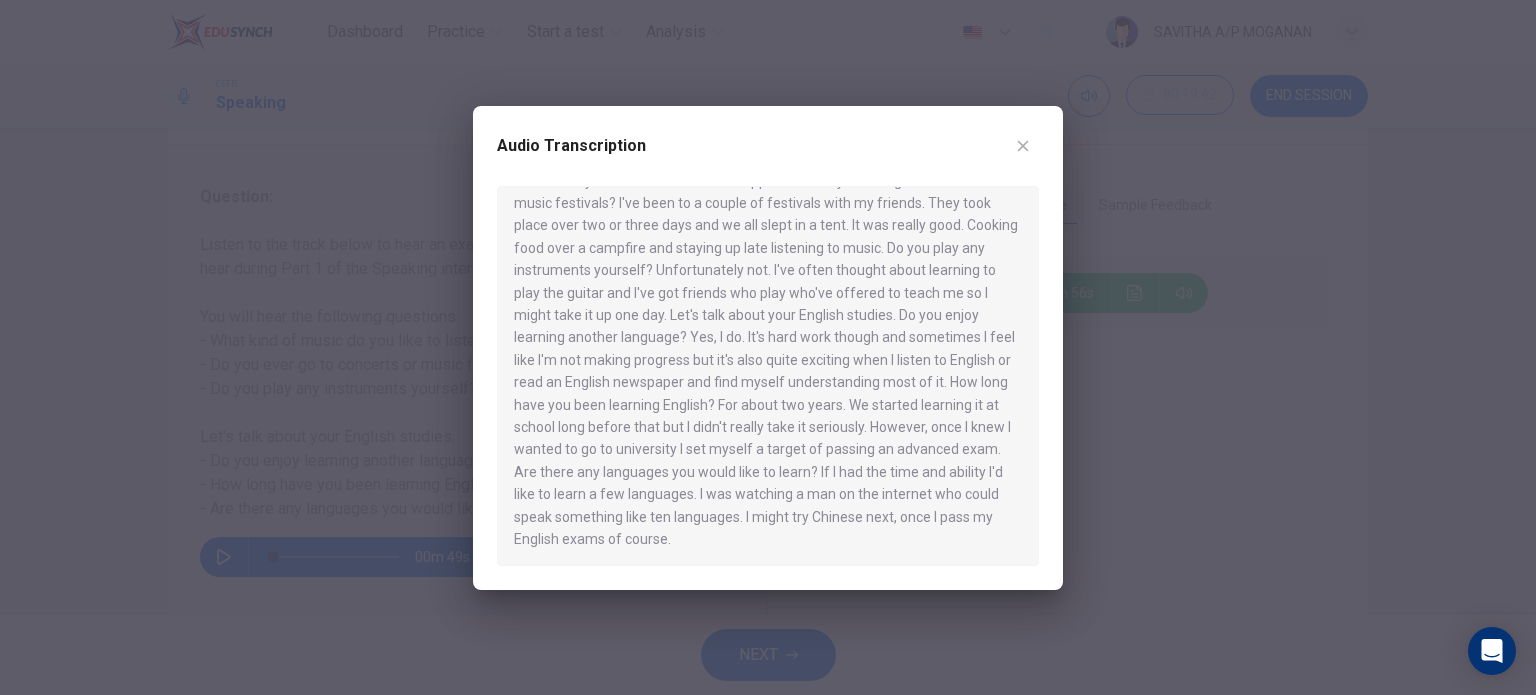 scroll, scrollTop: 101, scrollLeft: 0, axis: vertical 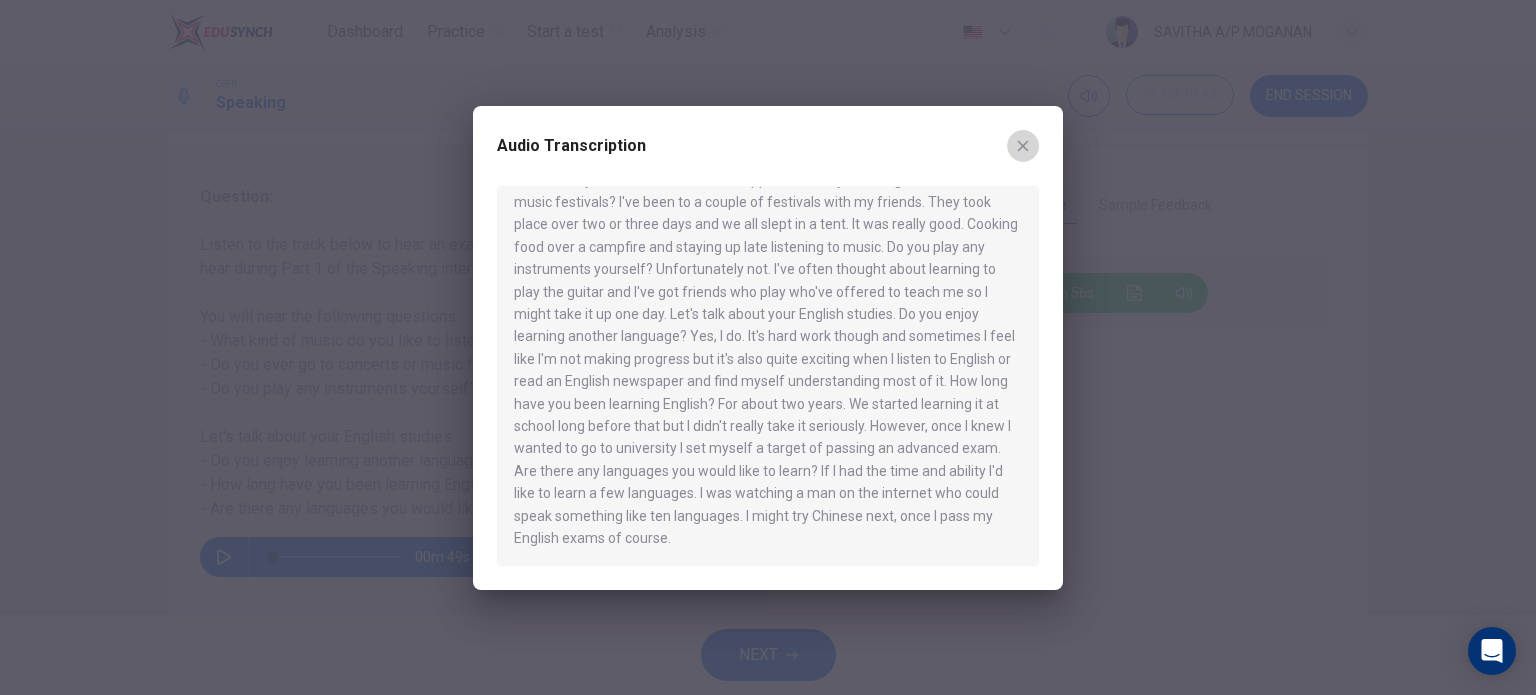 click at bounding box center [1023, 146] 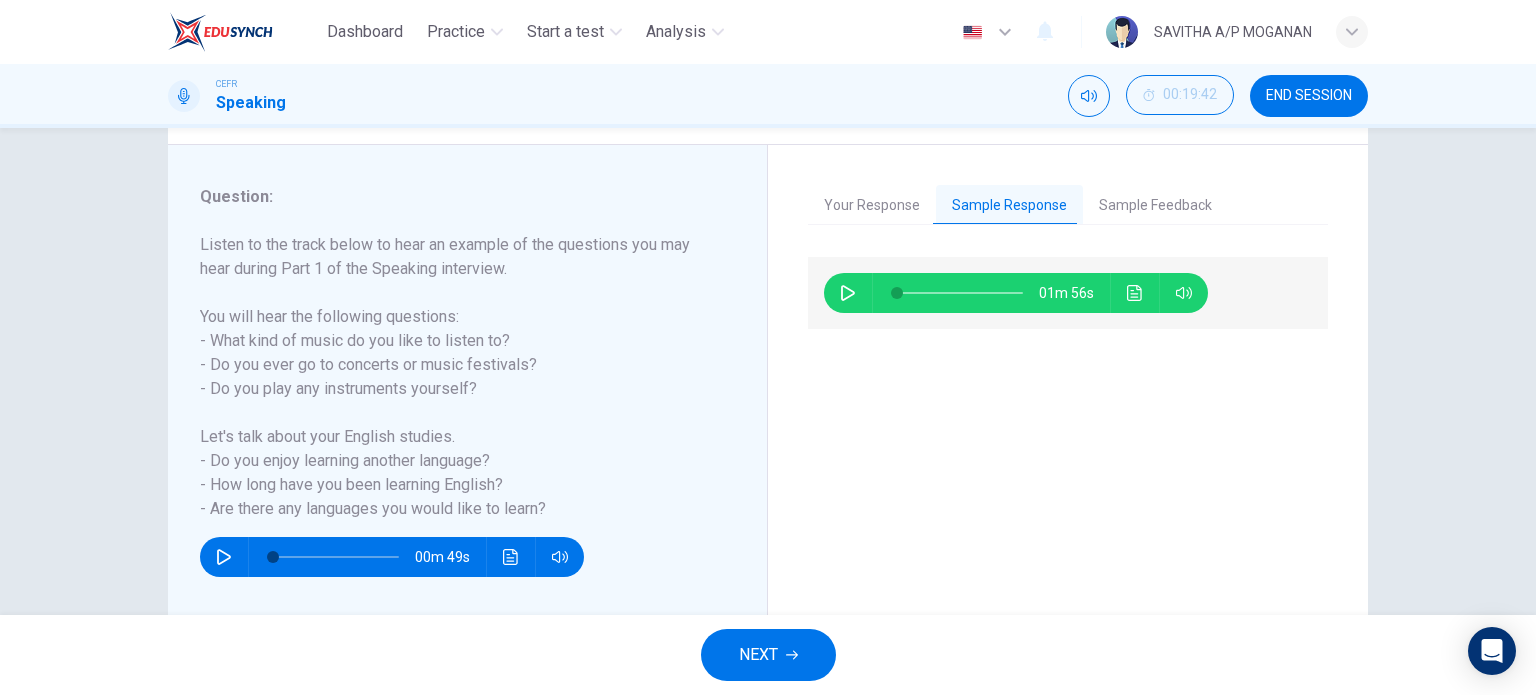 click on "END SESSION" at bounding box center (1309, 96) 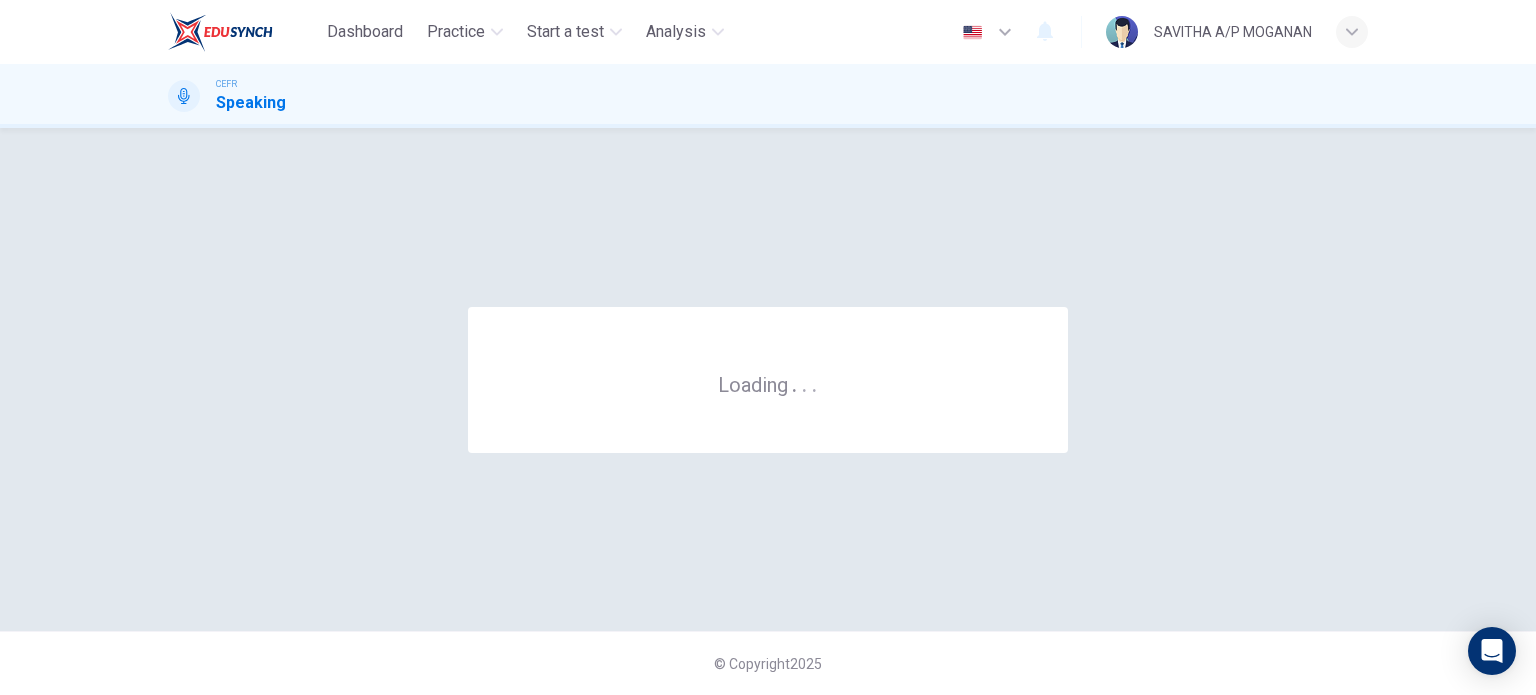 scroll, scrollTop: 0, scrollLeft: 0, axis: both 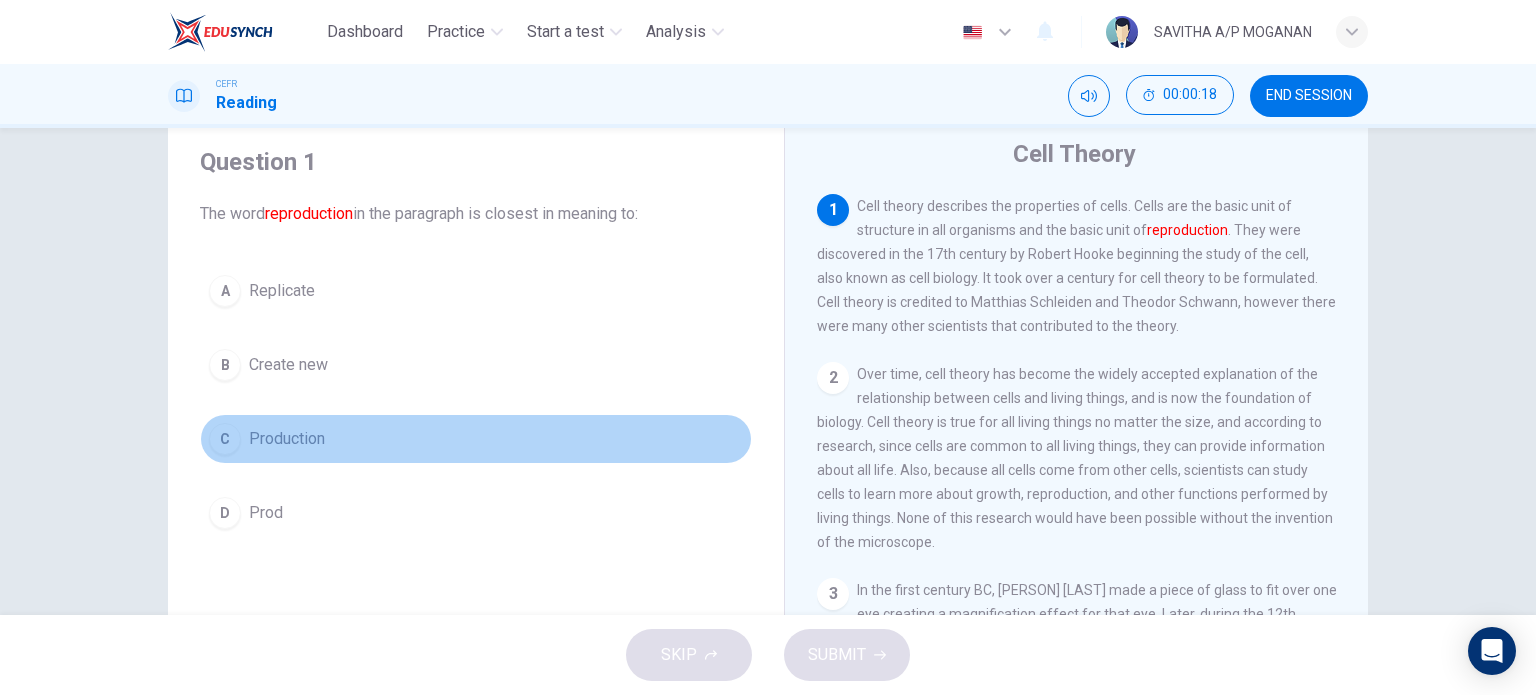 click on "C" at bounding box center [225, 291] 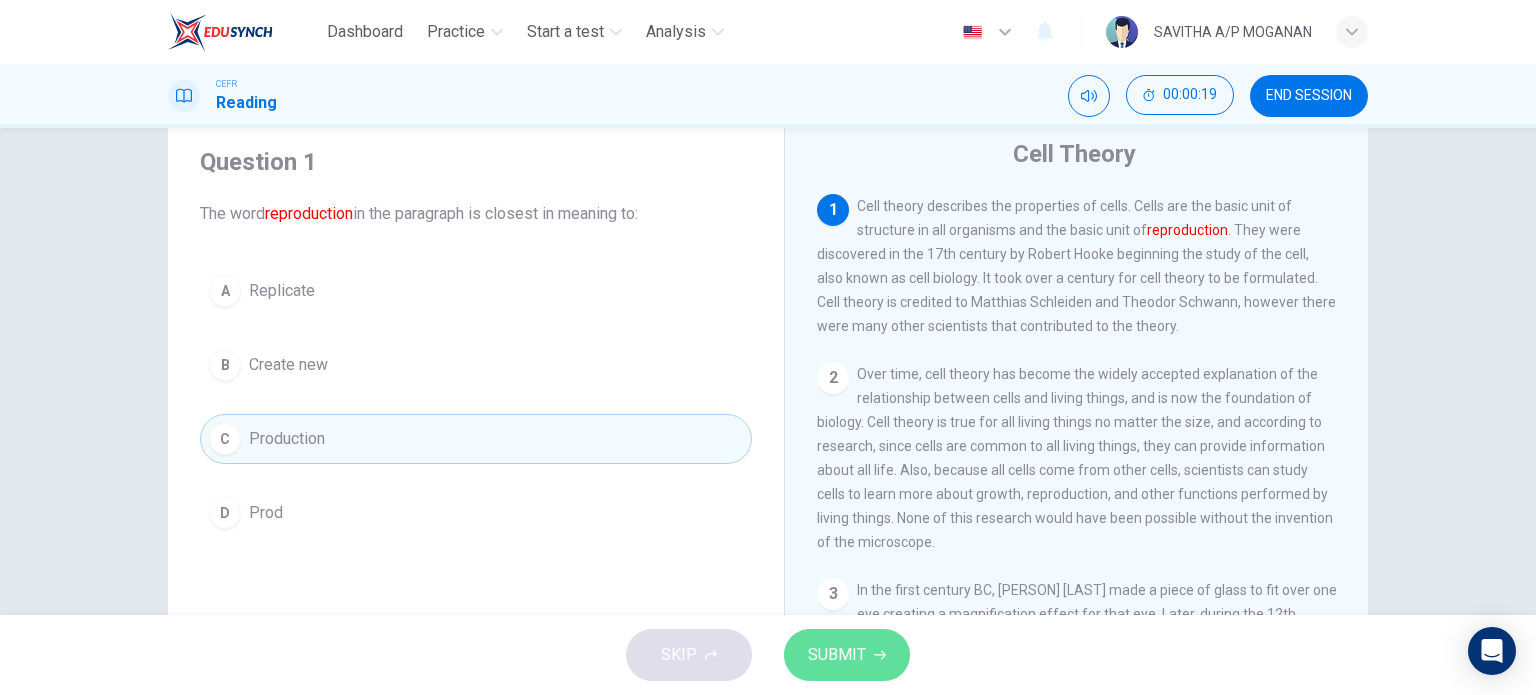 click on "SUBMIT" at bounding box center (837, 655) 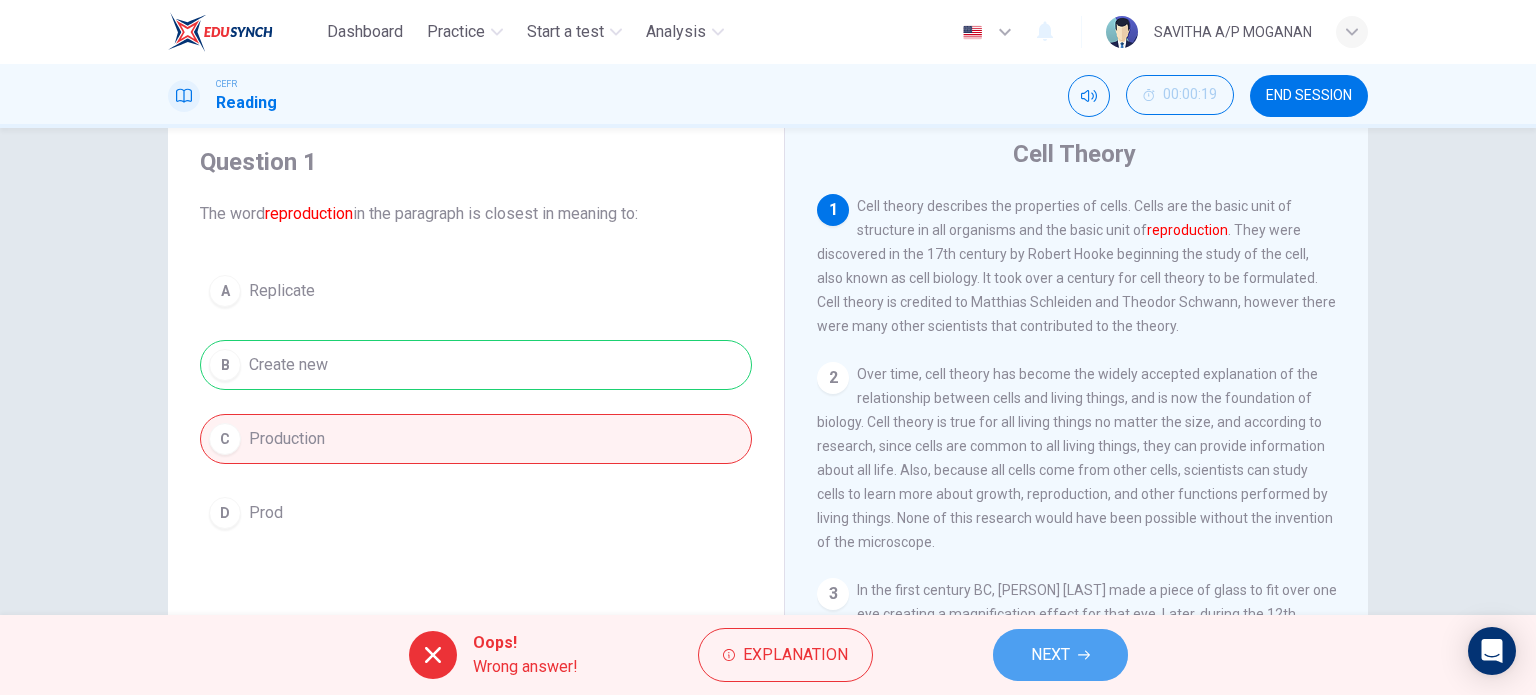 click on "NEXT" at bounding box center (1050, 655) 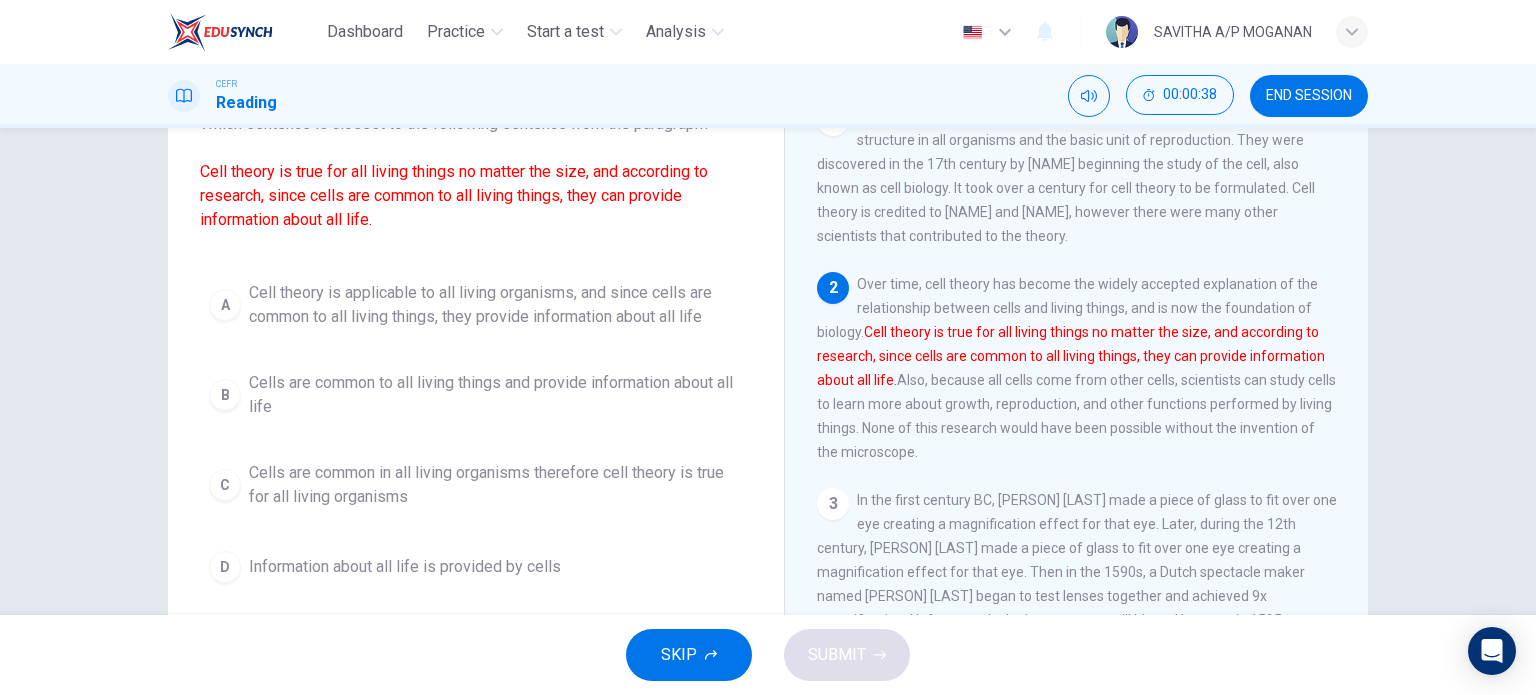 scroll, scrollTop: 154, scrollLeft: 0, axis: vertical 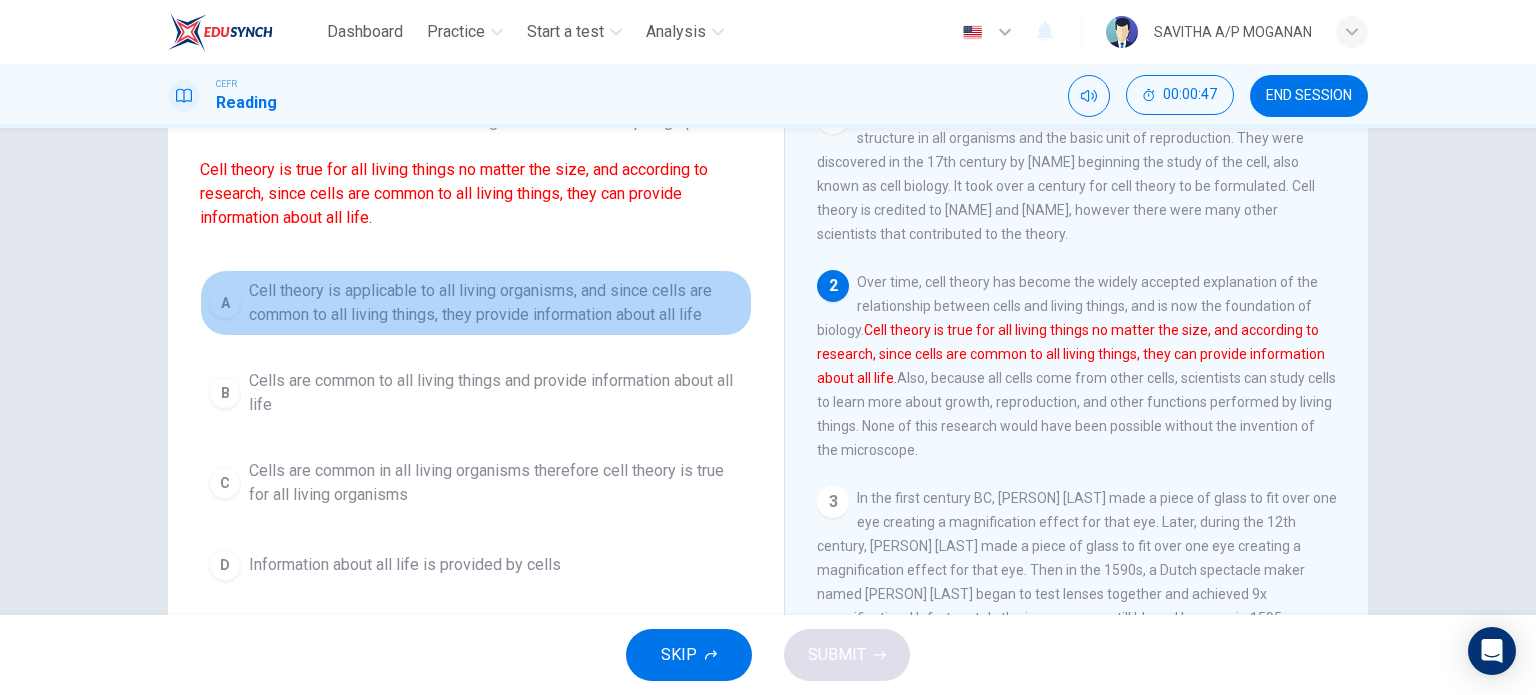 click on "Cell theory is applicable to all living organisms, and since cells are common to all living things, they provide information about all life" at bounding box center (496, 303) 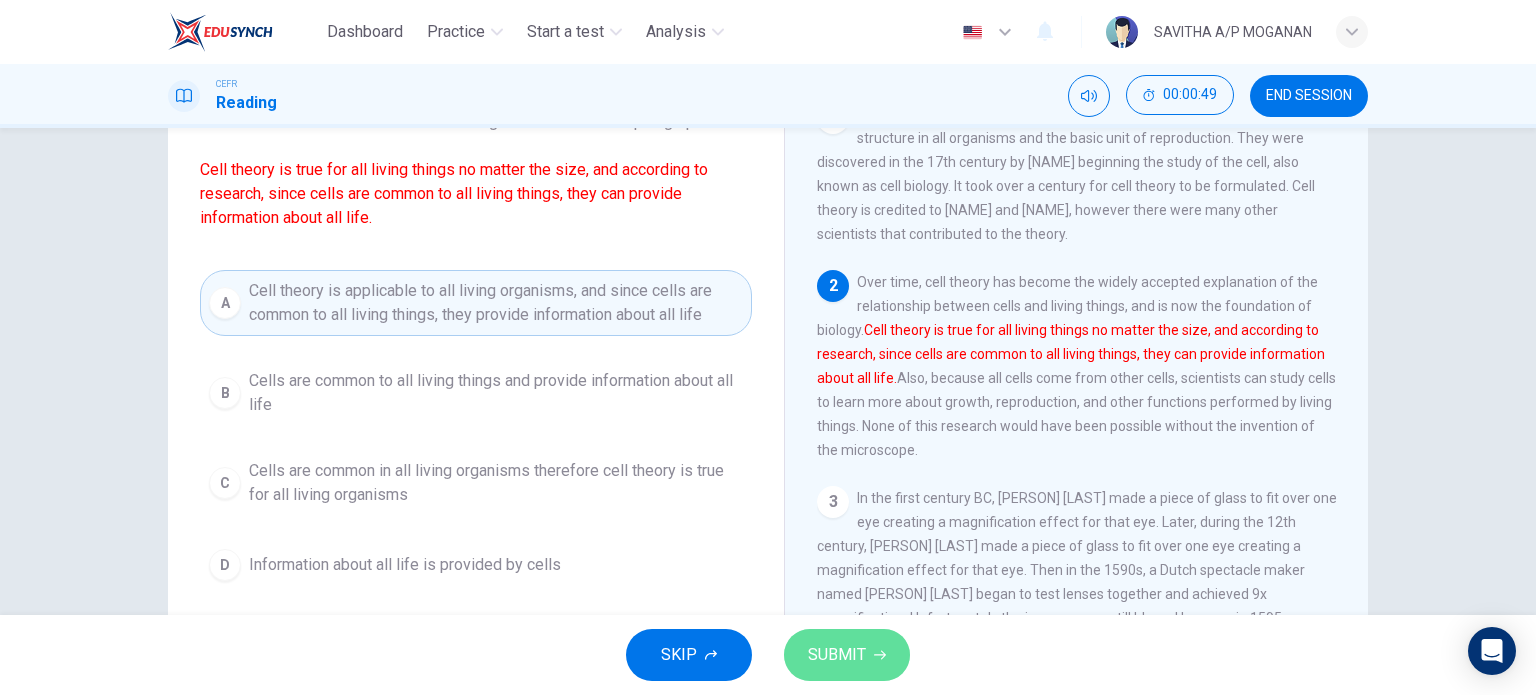 click on "SUBMIT" at bounding box center [847, 655] 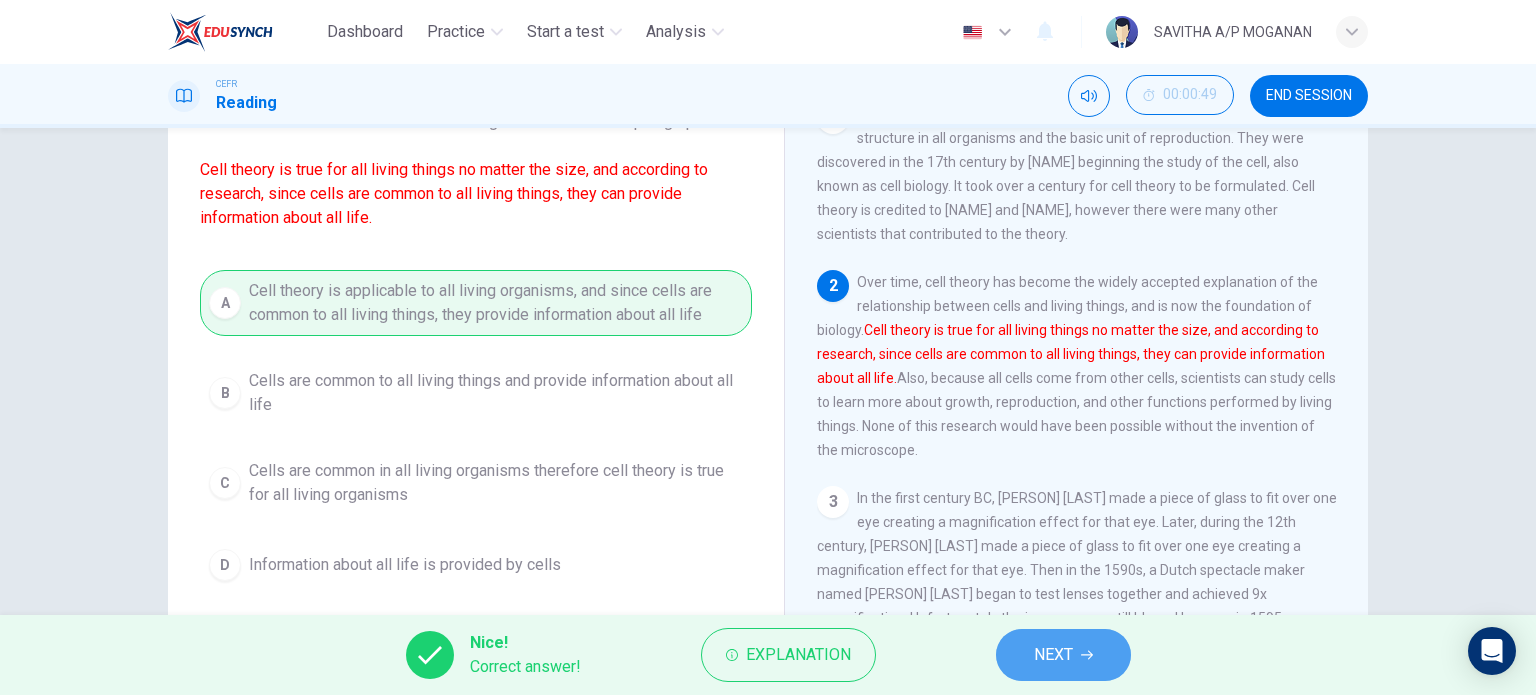 click on "NEXT" at bounding box center [1053, 655] 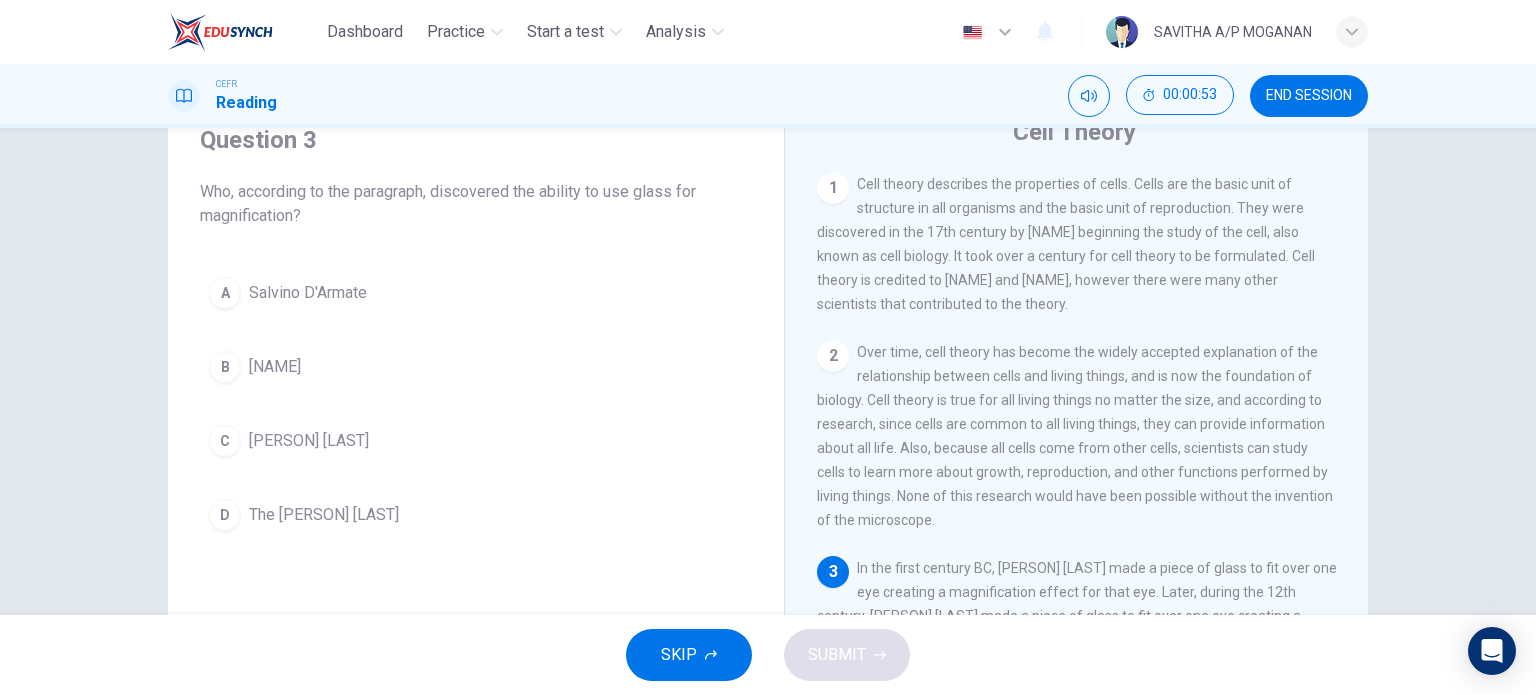 scroll, scrollTop: 72, scrollLeft: 0, axis: vertical 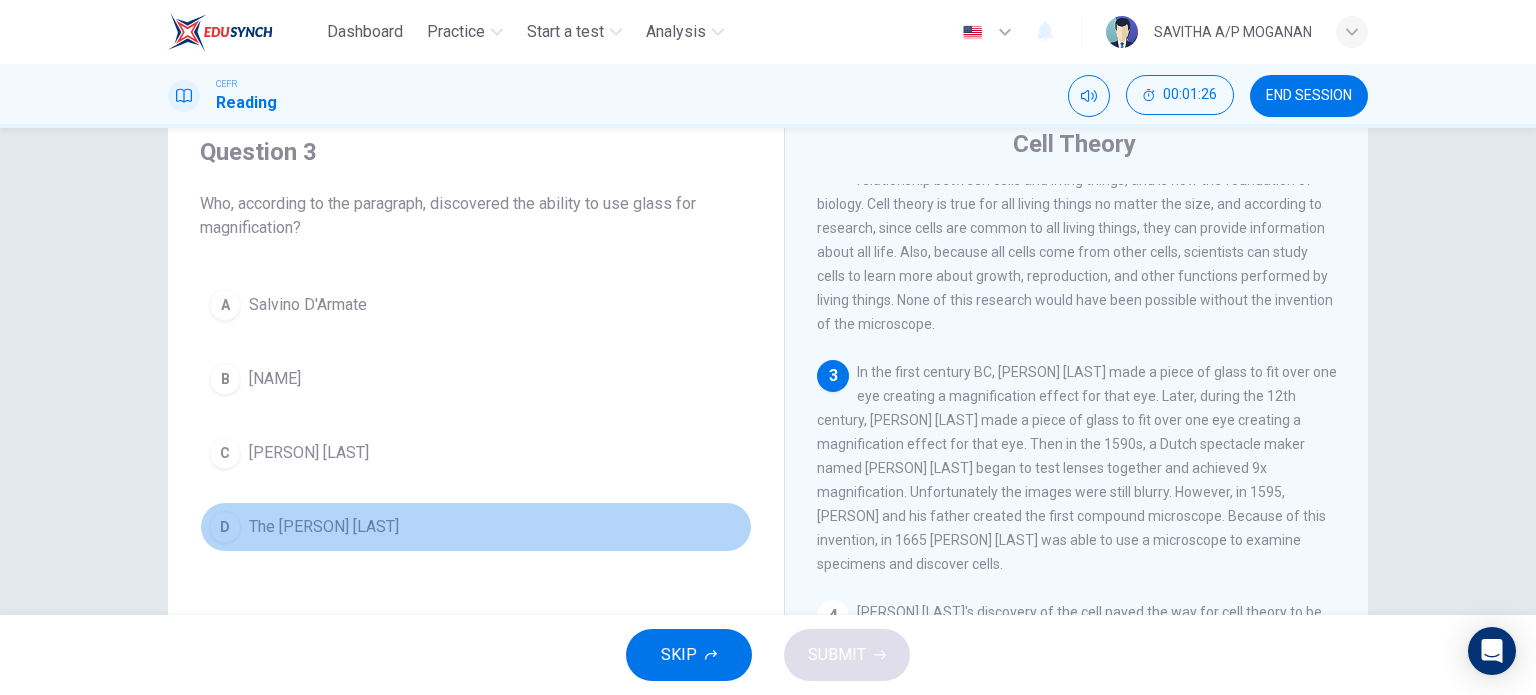 click on "D" at bounding box center (225, 305) 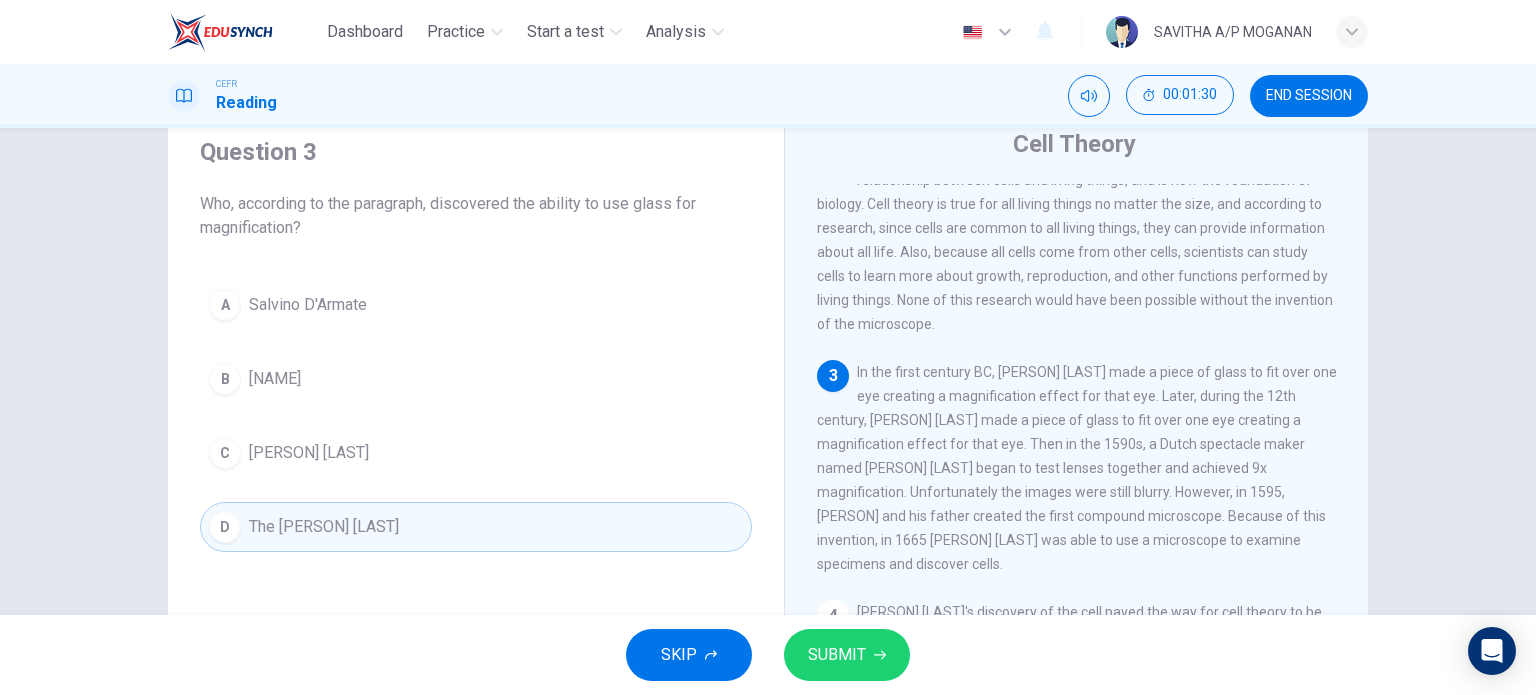 click on "SUBMIT" at bounding box center (847, 655) 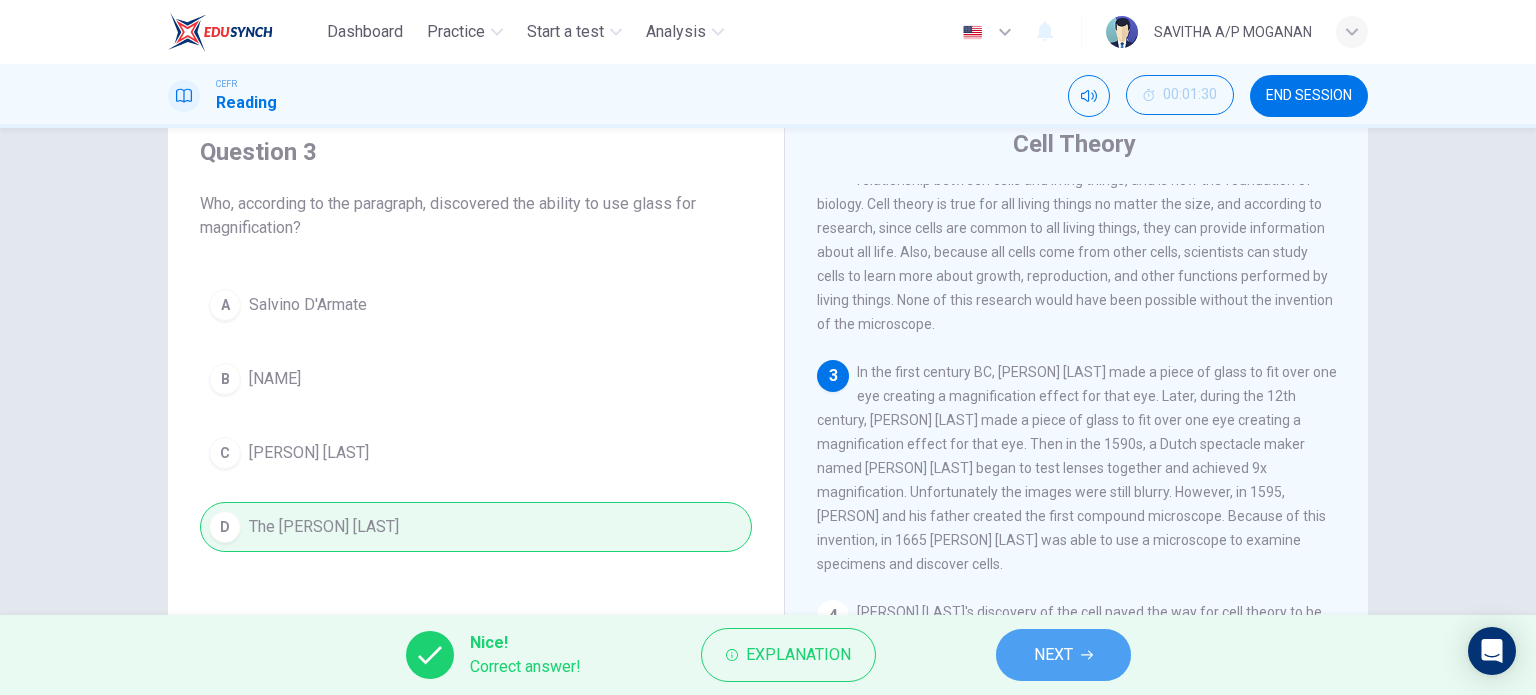 click on "NEXT" at bounding box center [1063, 655] 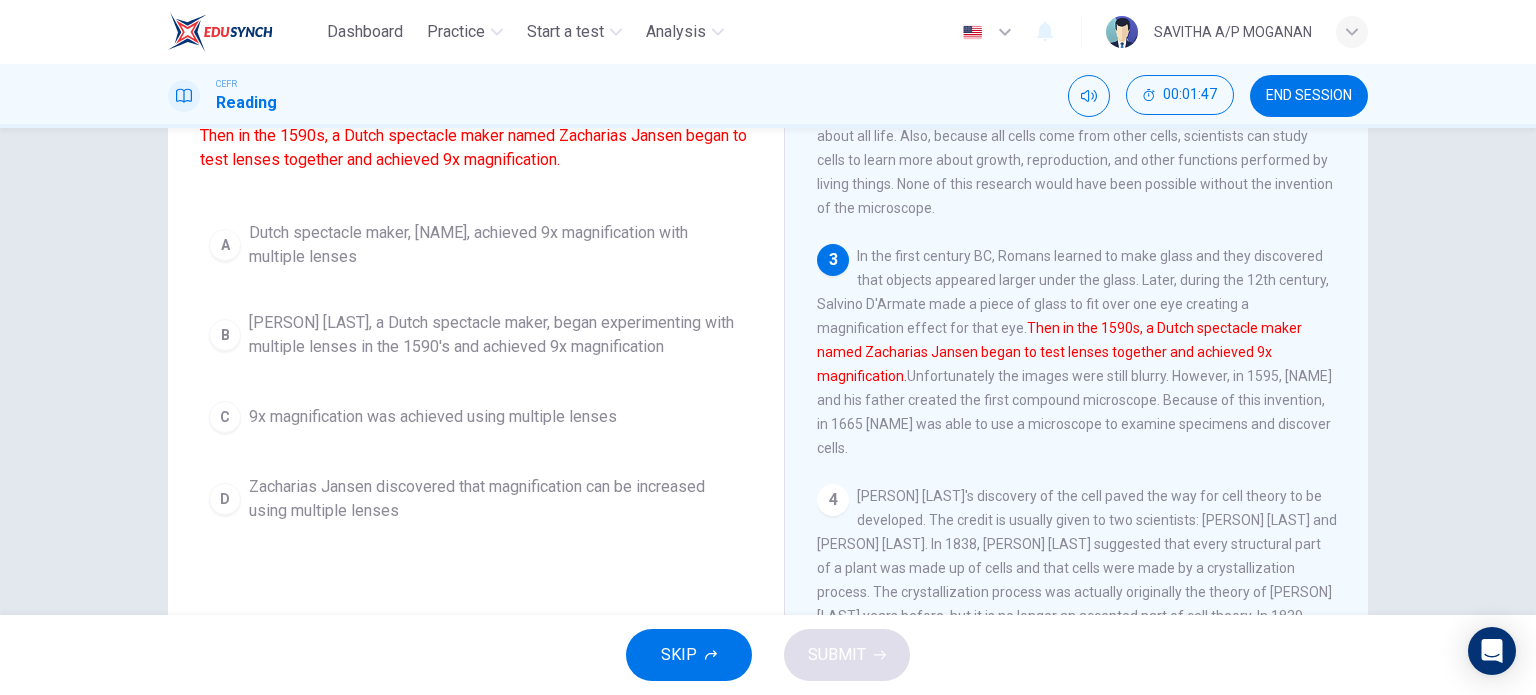scroll, scrollTop: 191, scrollLeft: 0, axis: vertical 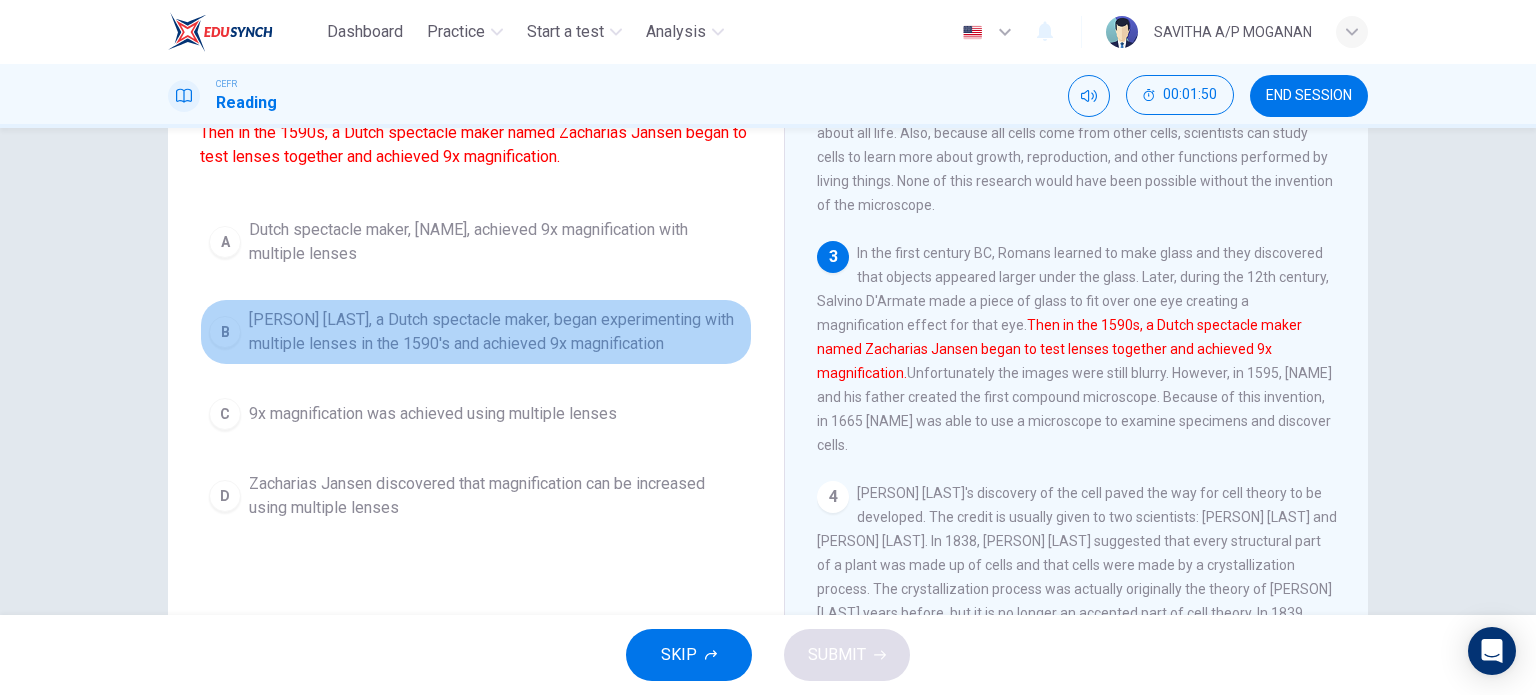 click on "Zacharias Jansen, a Dutch spectacle maker, began experimenting with multiple lenses in the 1590's and achieved 9x magnification" at bounding box center [496, 242] 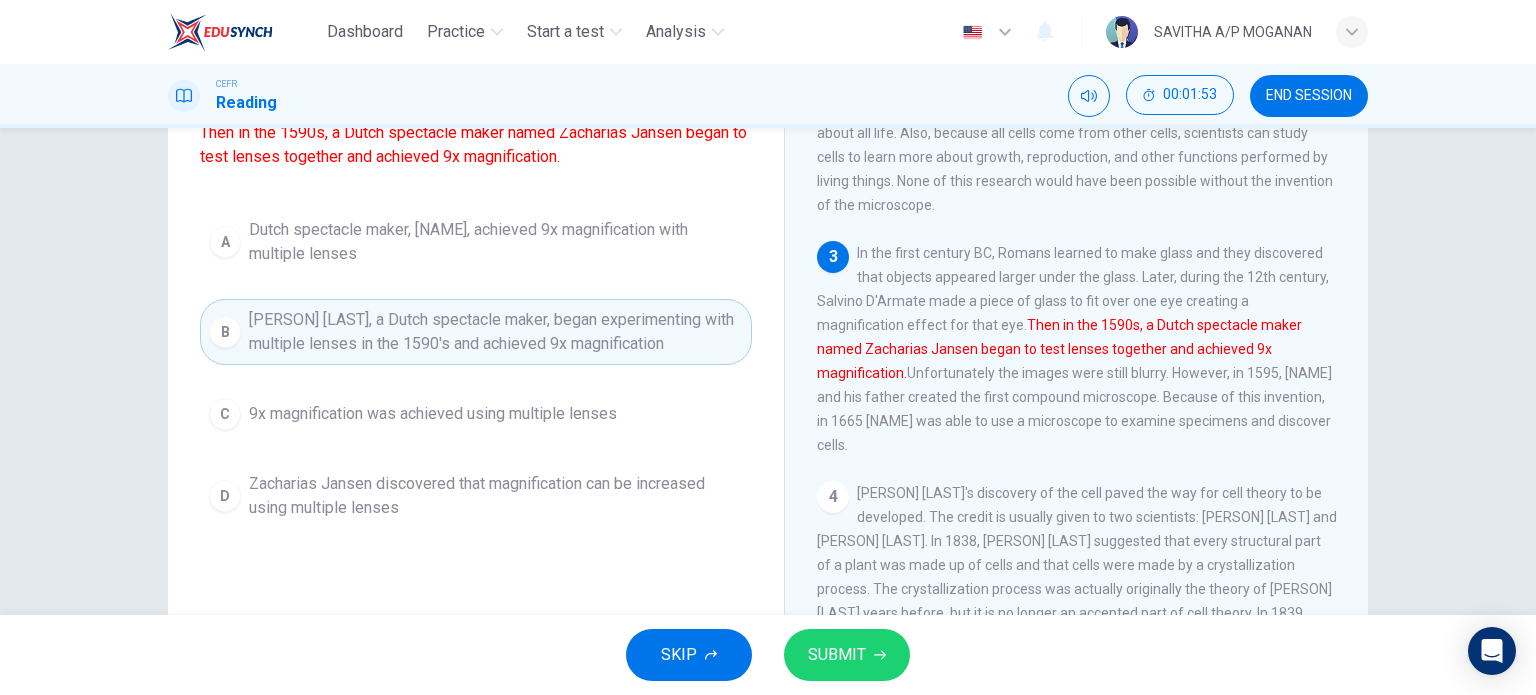 click on "SUBMIT" at bounding box center (837, 655) 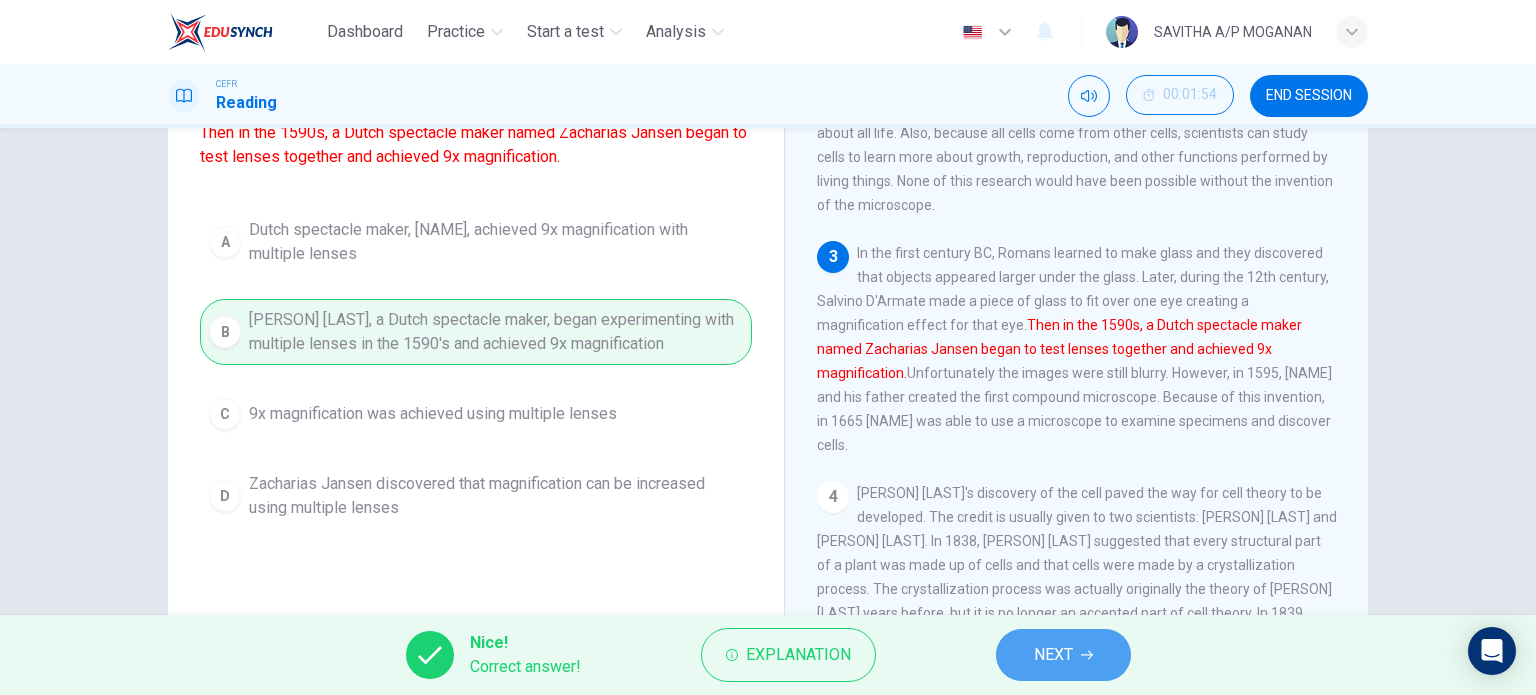 click on "NEXT" at bounding box center (1053, 655) 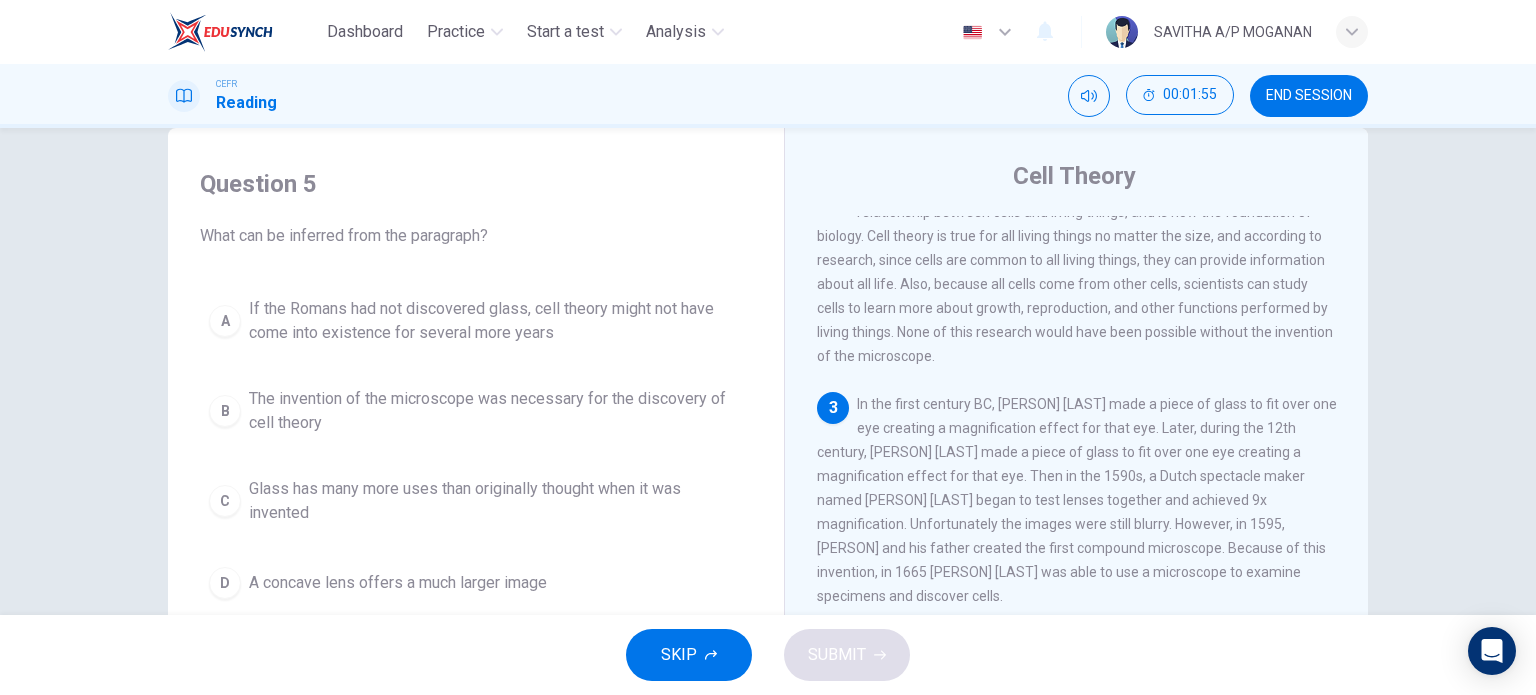 scroll, scrollTop: 35, scrollLeft: 0, axis: vertical 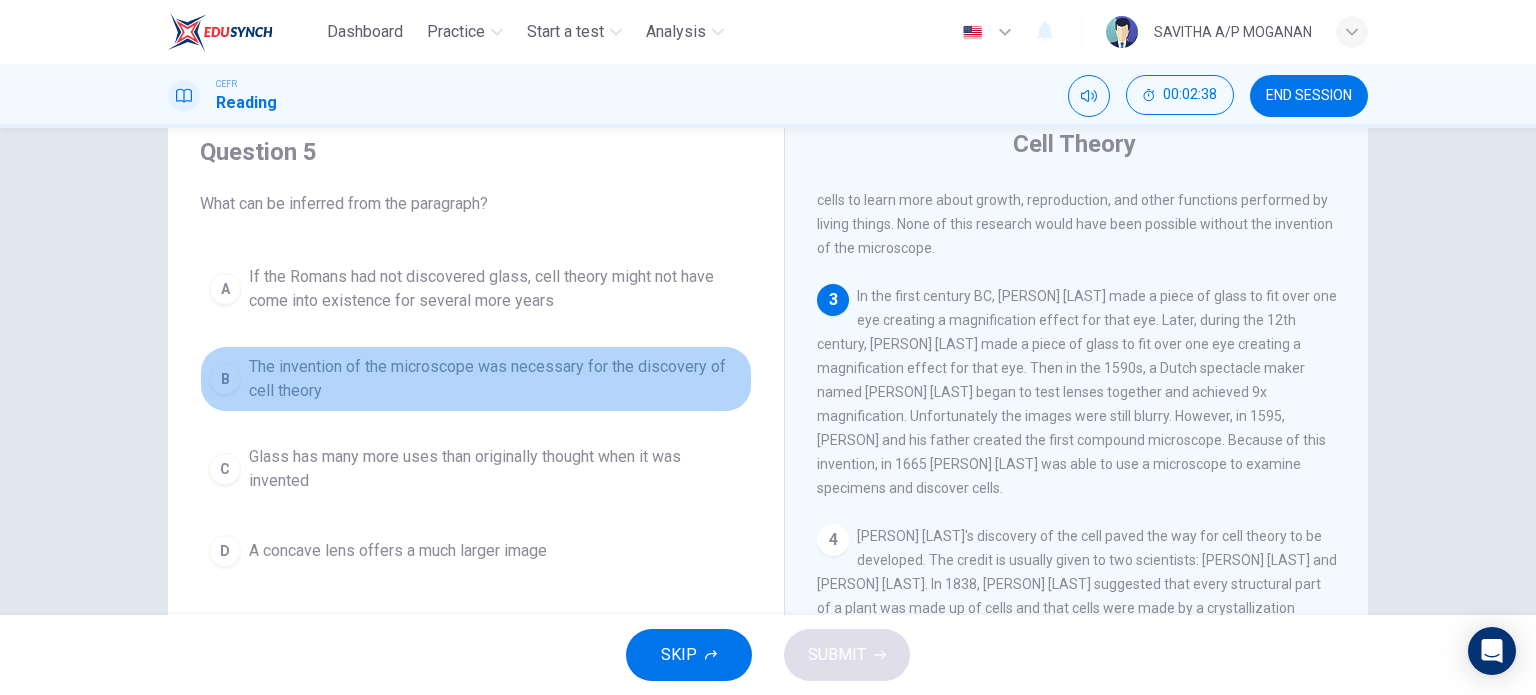 click on "The invention of the microscope was necessary for the discovery of cell theory" at bounding box center [496, 289] 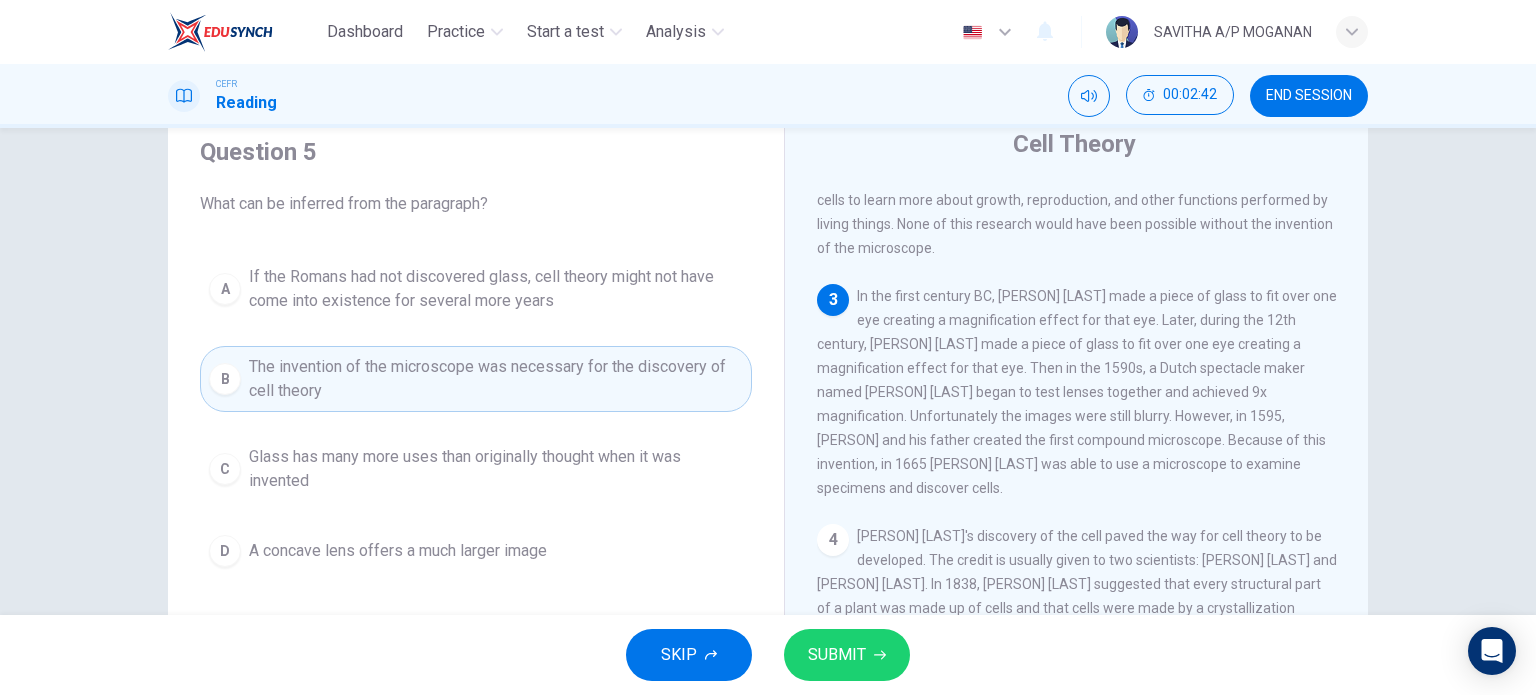 click on "SUBMIT" at bounding box center (837, 655) 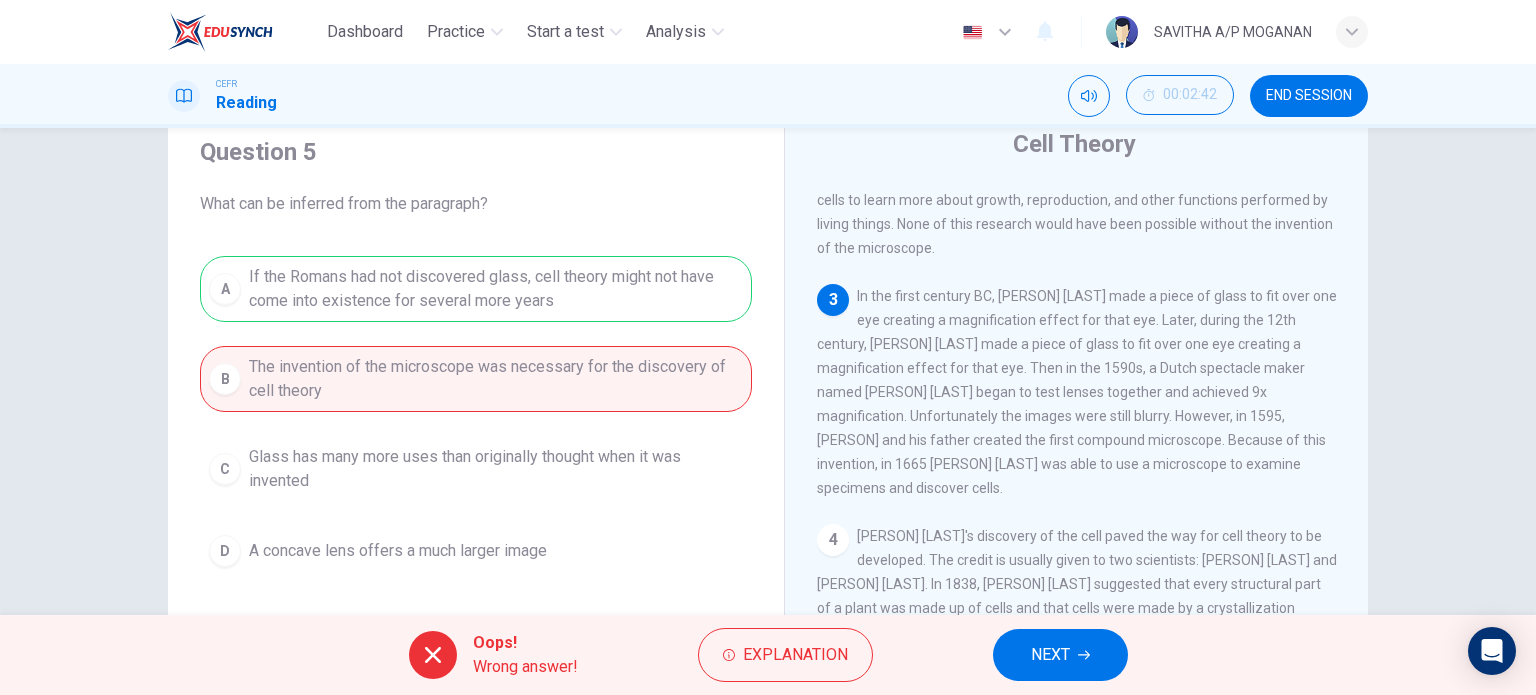 click on "NEXT" at bounding box center (1050, 655) 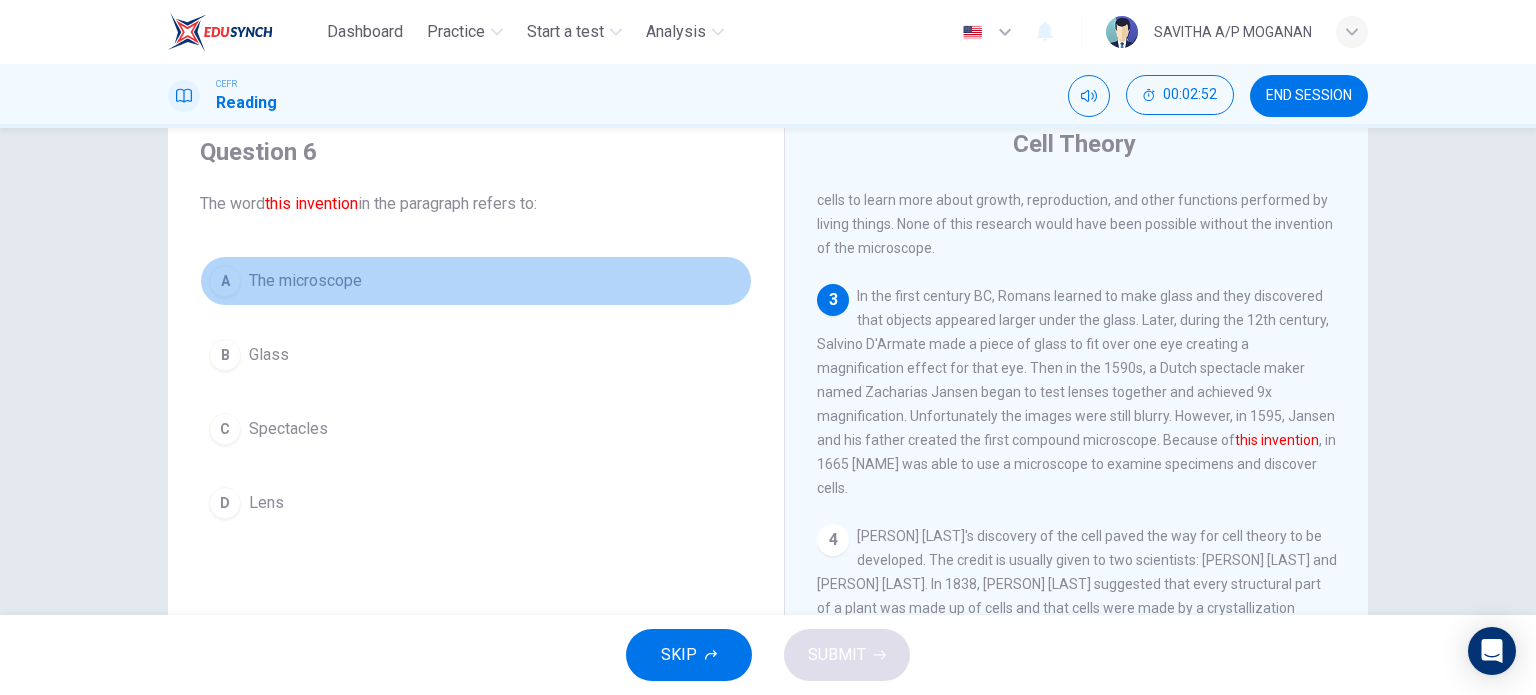 click on "The microscope" at bounding box center [305, 281] 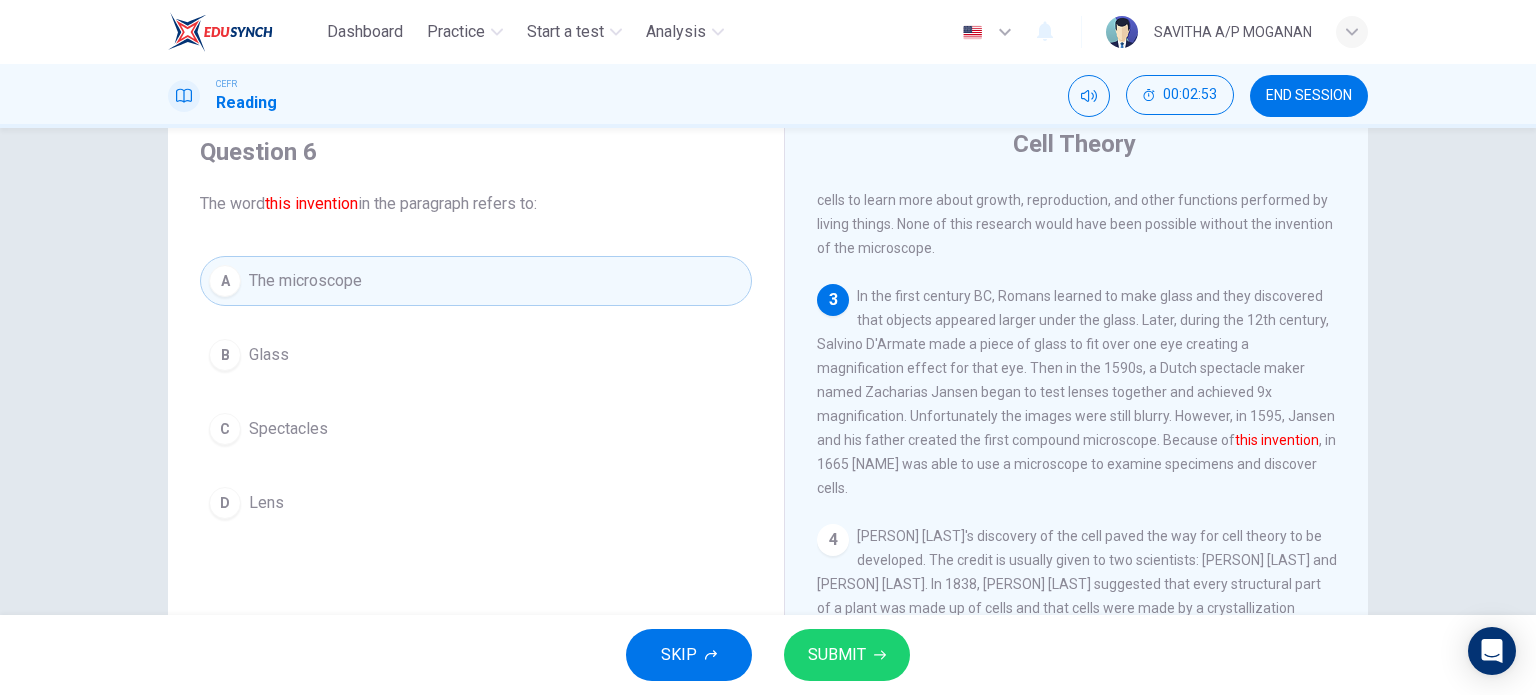 click on "SUBMIT" at bounding box center (837, 655) 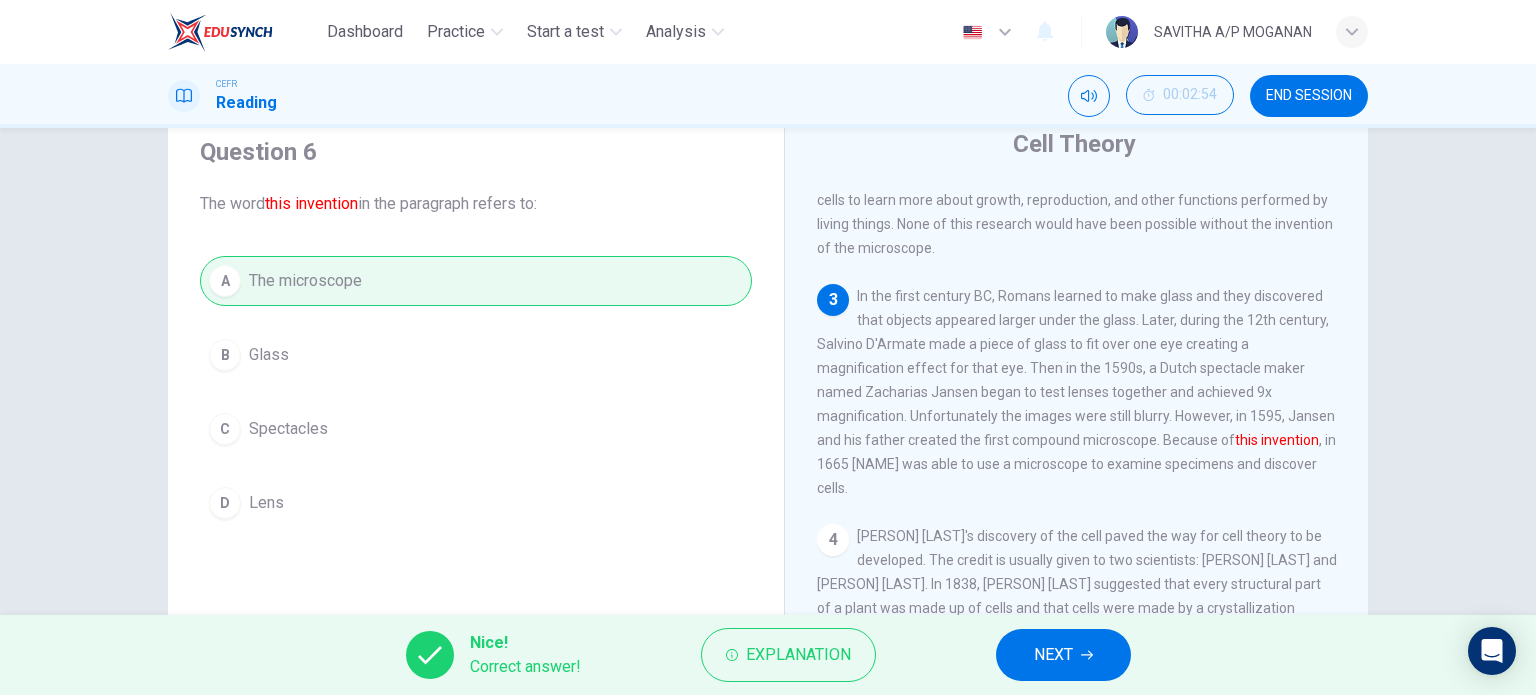 click on "NEXT" at bounding box center (1053, 655) 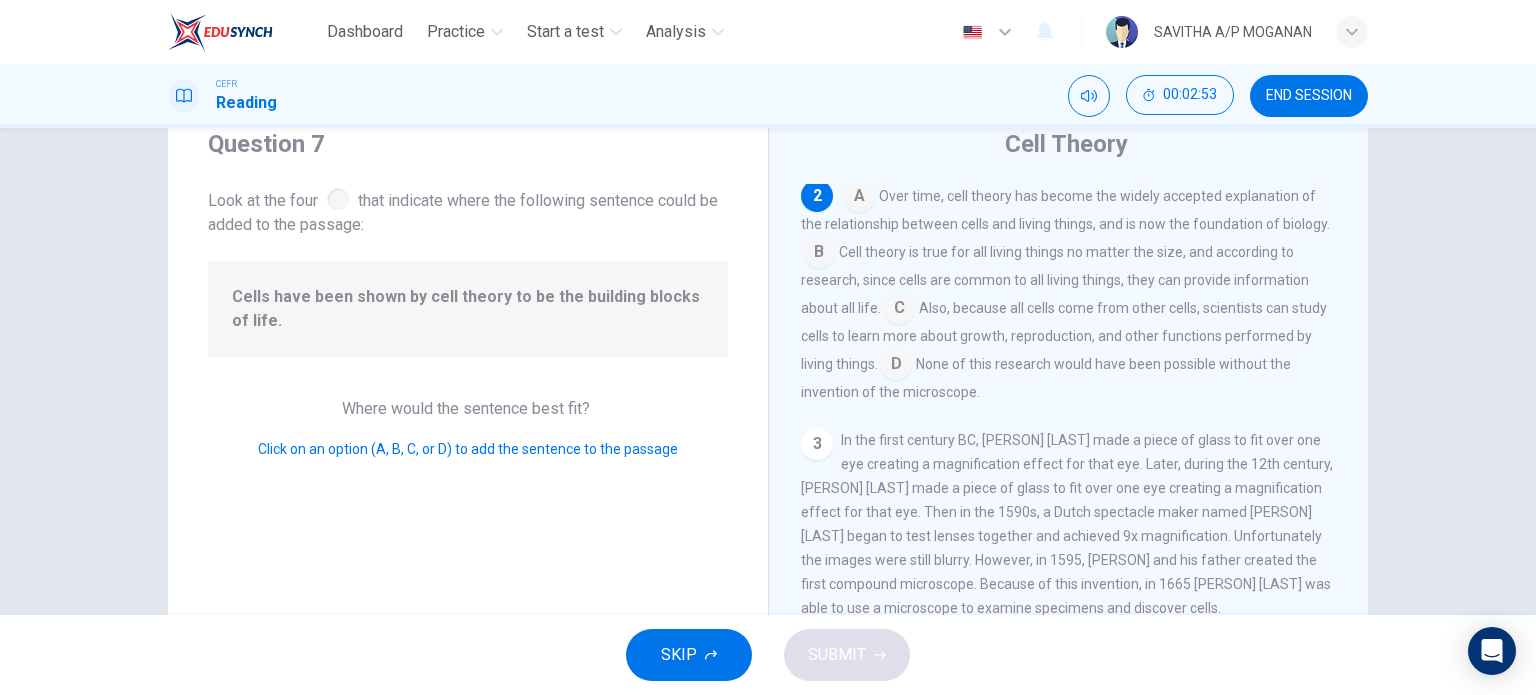 scroll, scrollTop: 172, scrollLeft: 0, axis: vertical 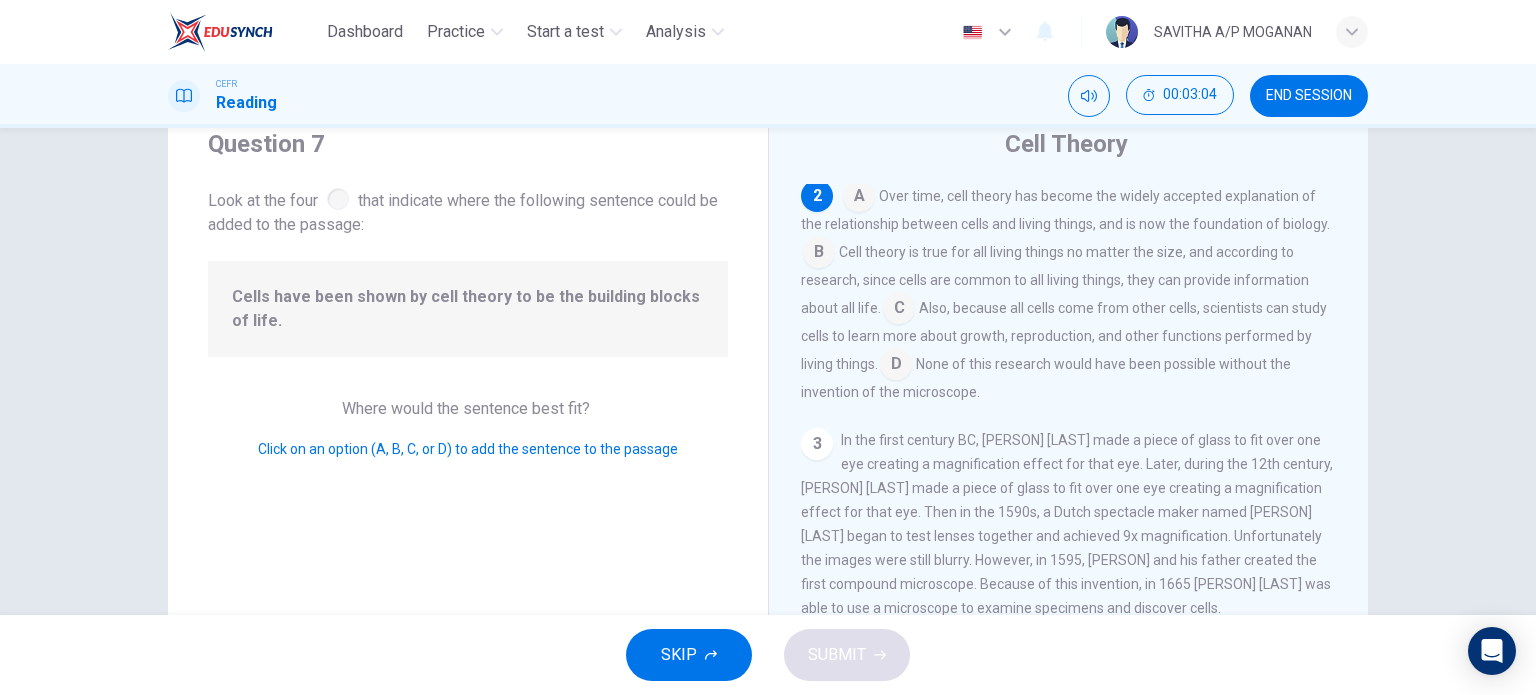 click at bounding box center (859, 198) 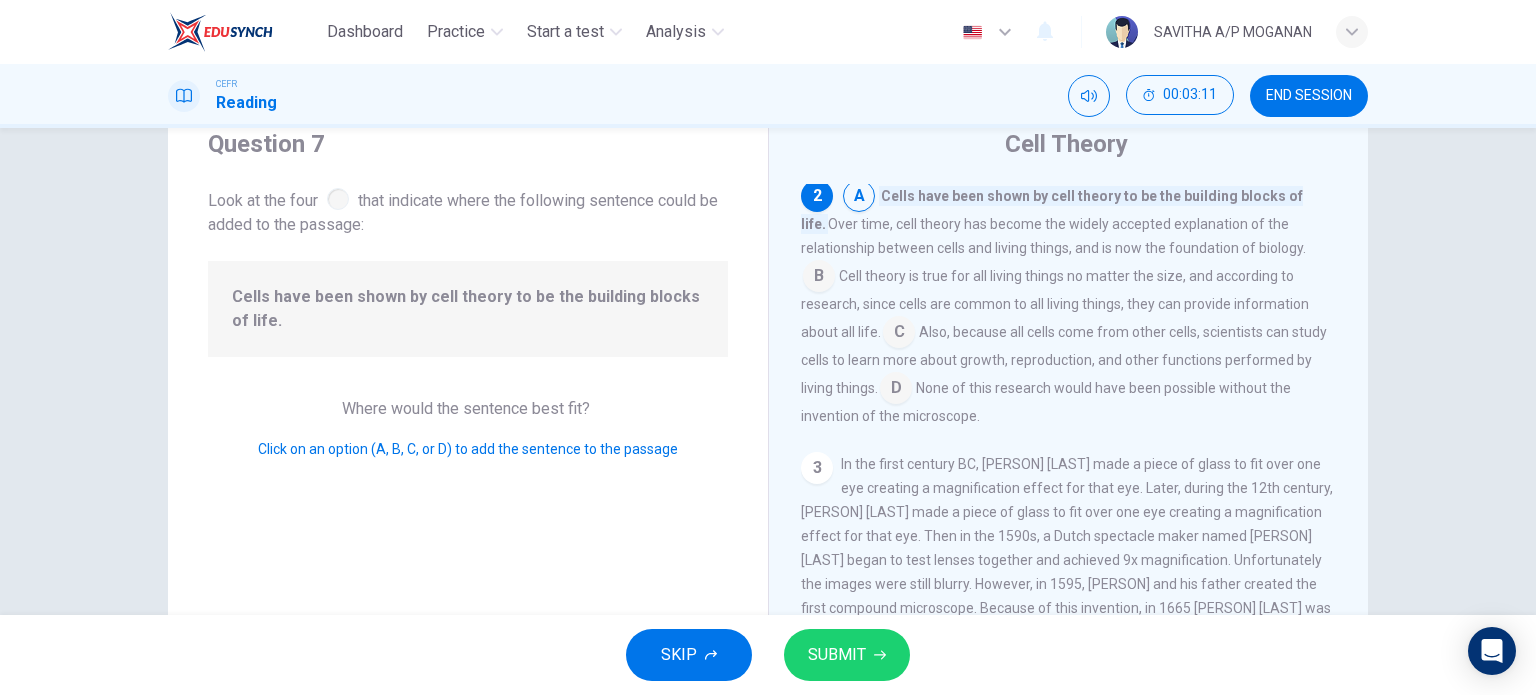 click at bounding box center [859, 198] 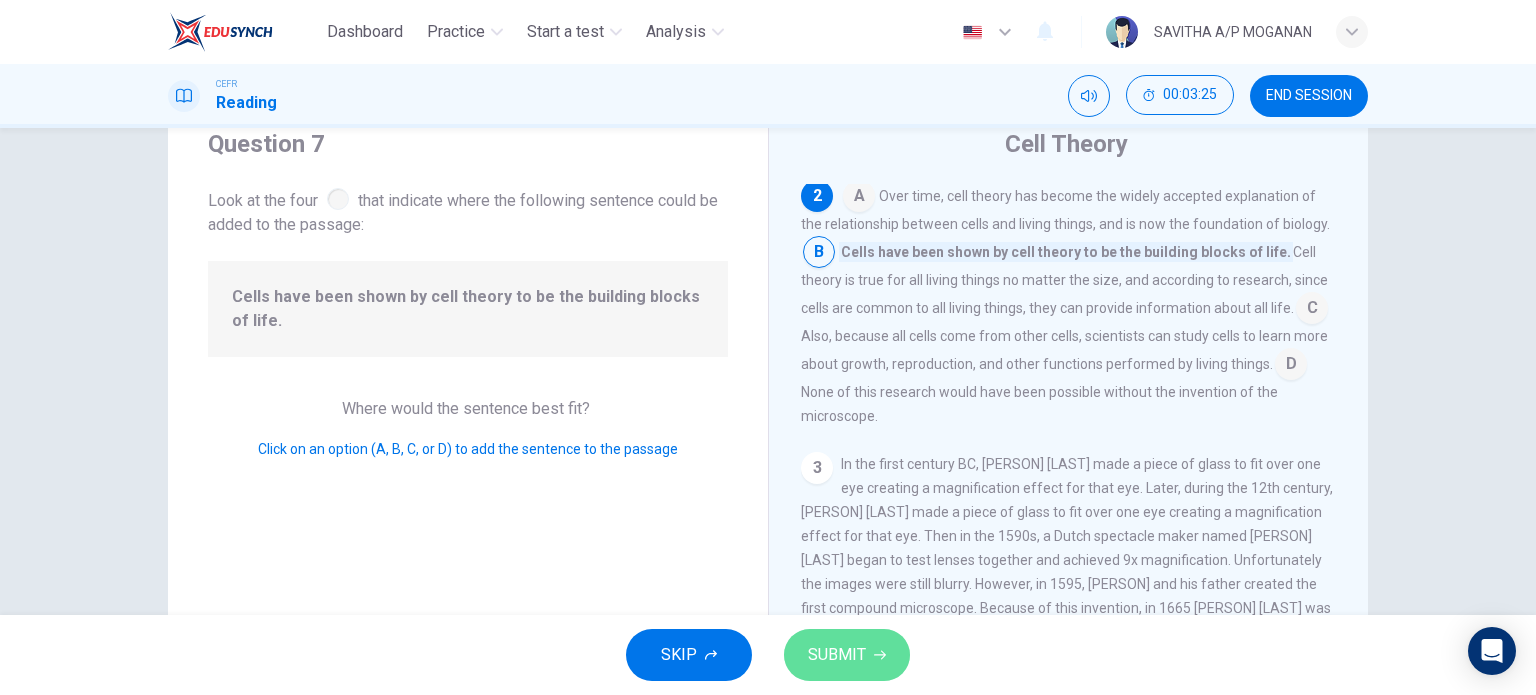 click on "SUBMIT" at bounding box center (837, 655) 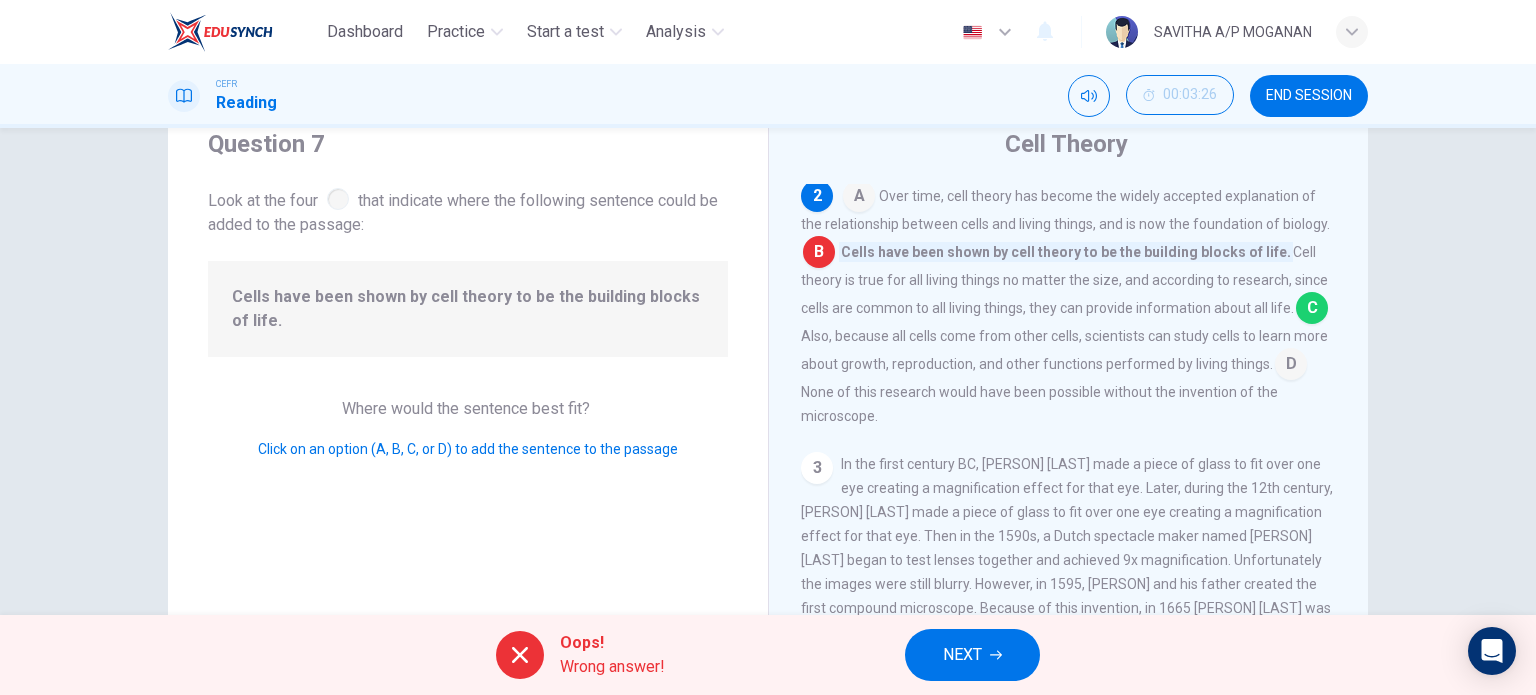 click on "NEXT" at bounding box center [962, 655] 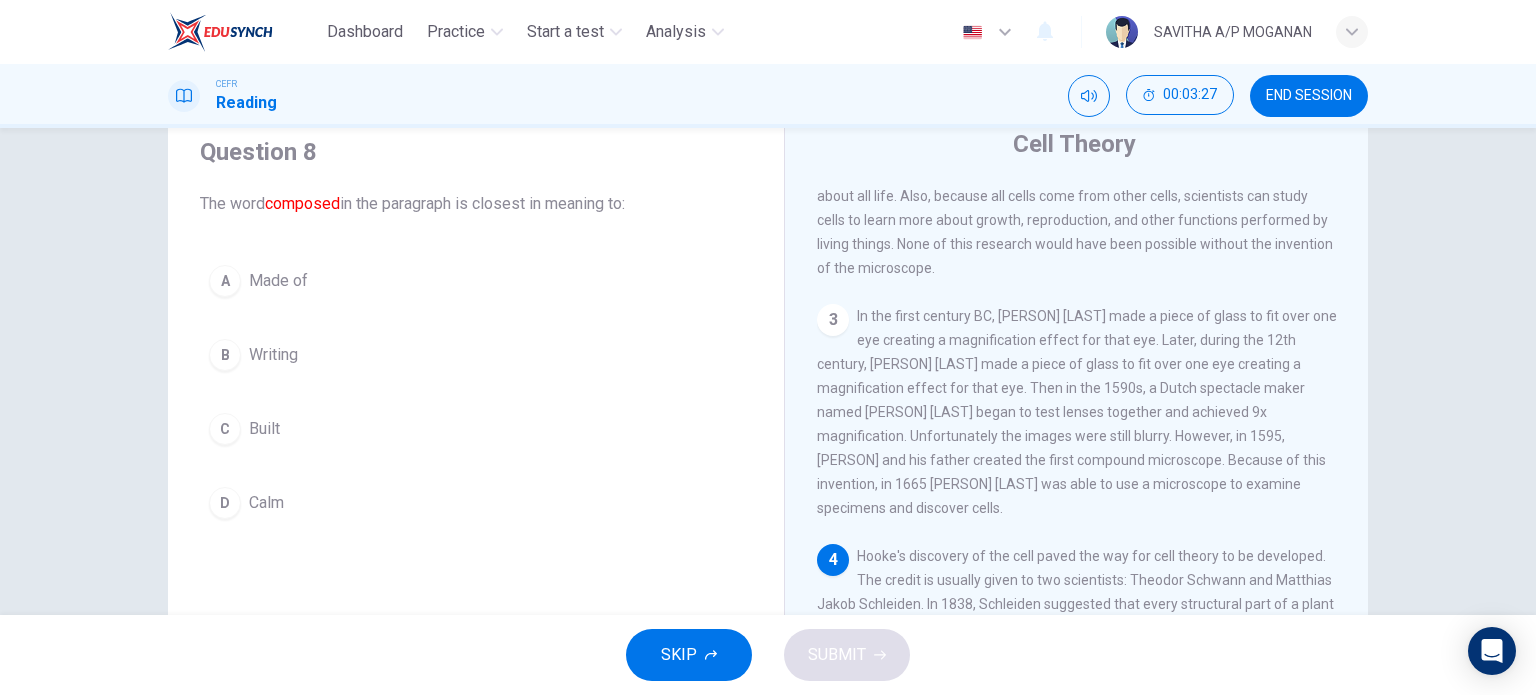 scroll, scrollTop: 332, scrollLeft: 0, axis: vertical 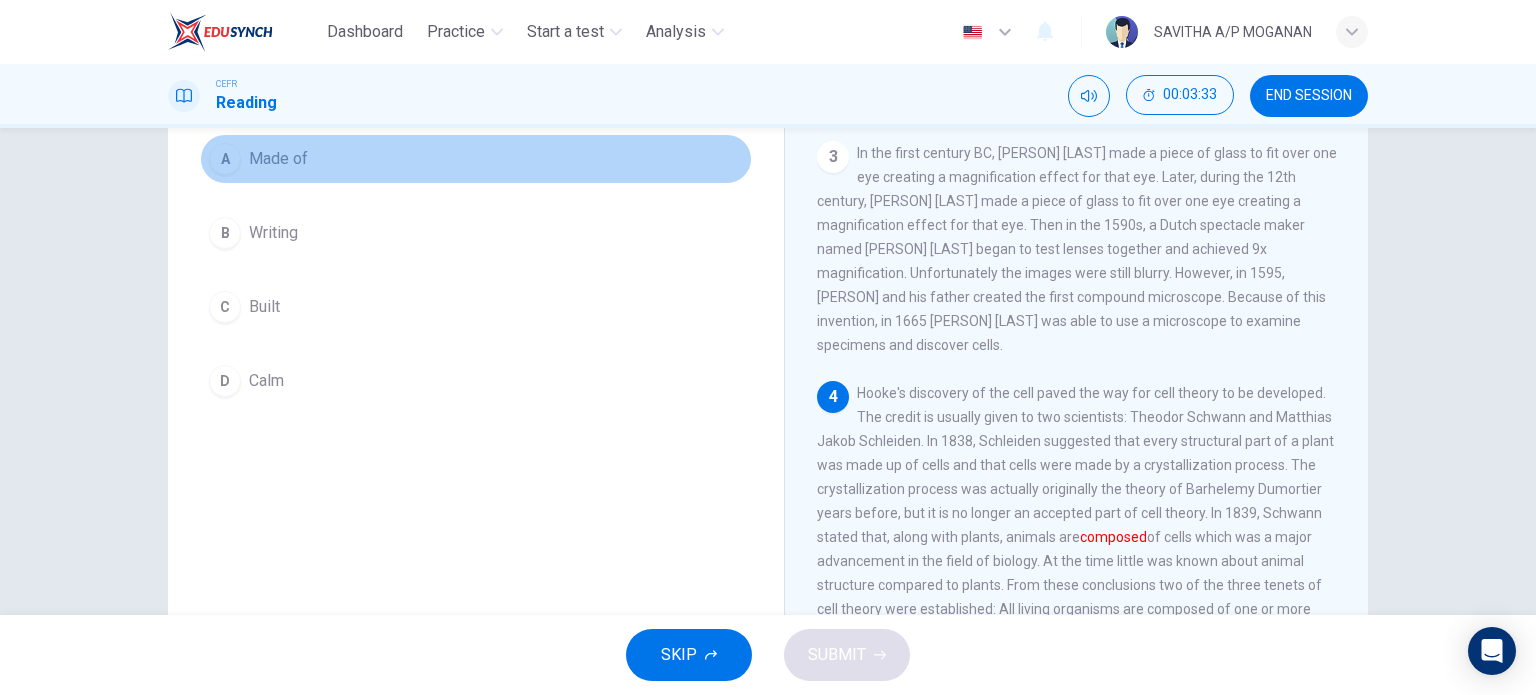 click on "A Made of" at bounding box center [476, 159] 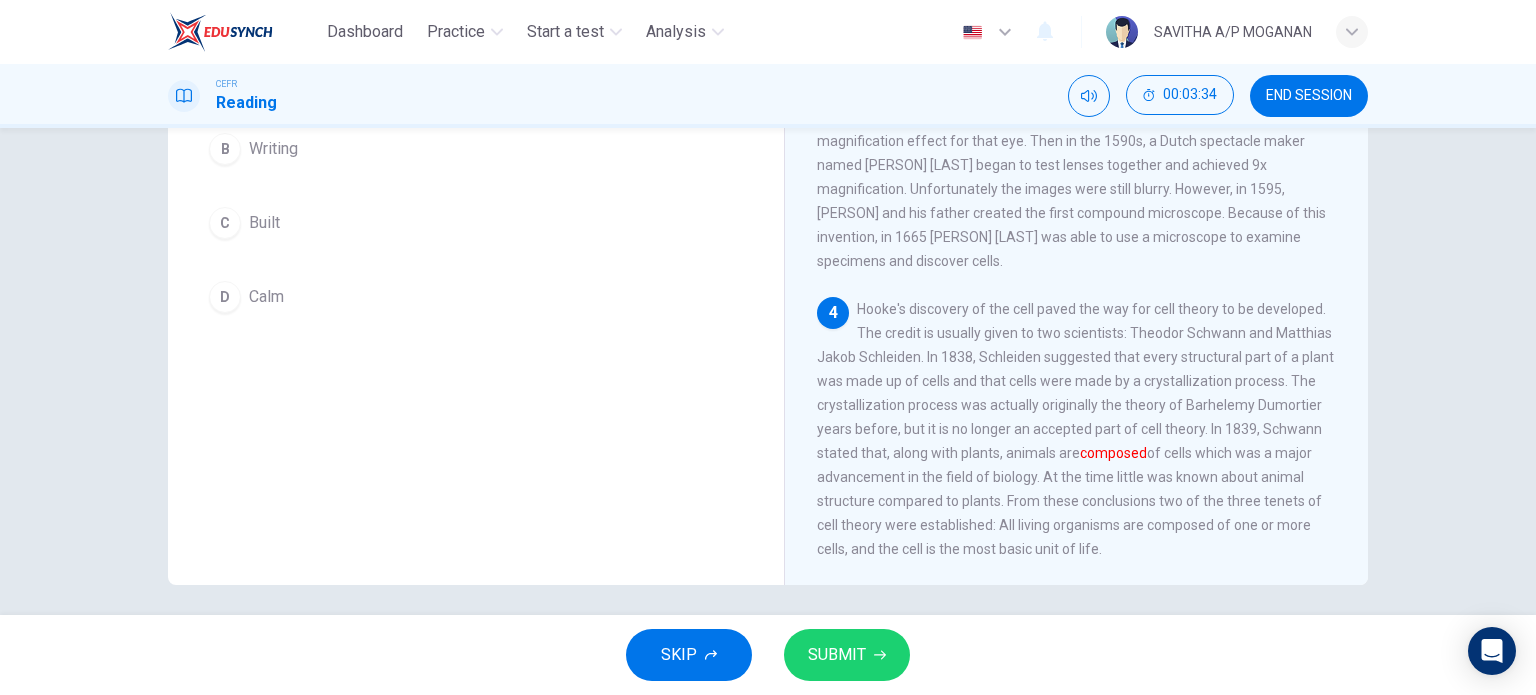 scroll, scrollTop: 288, scrollLeft: 0, axis: vertical 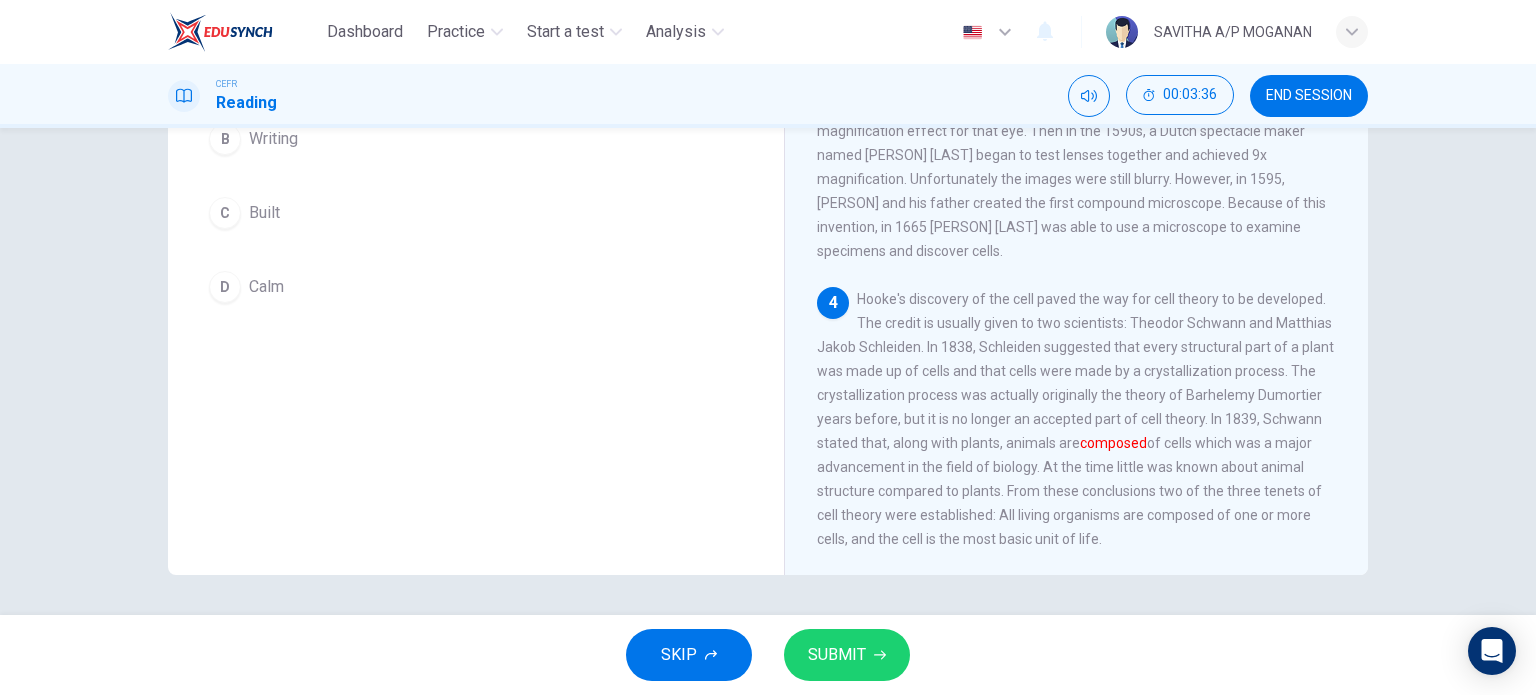 click on "SUBMIT" at bounding box center [847, 655] 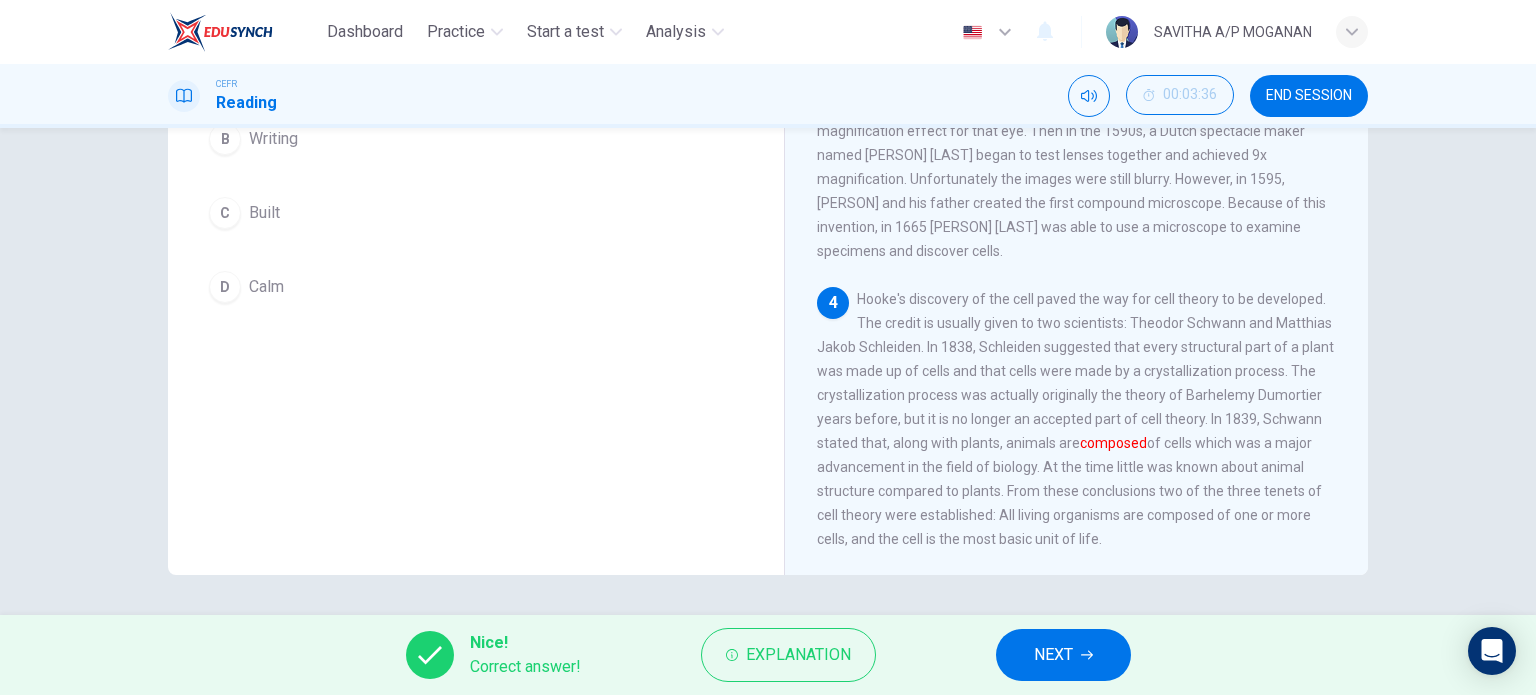 scroll, scrollTop: 20, scrollLeft: 0, axis: vertical 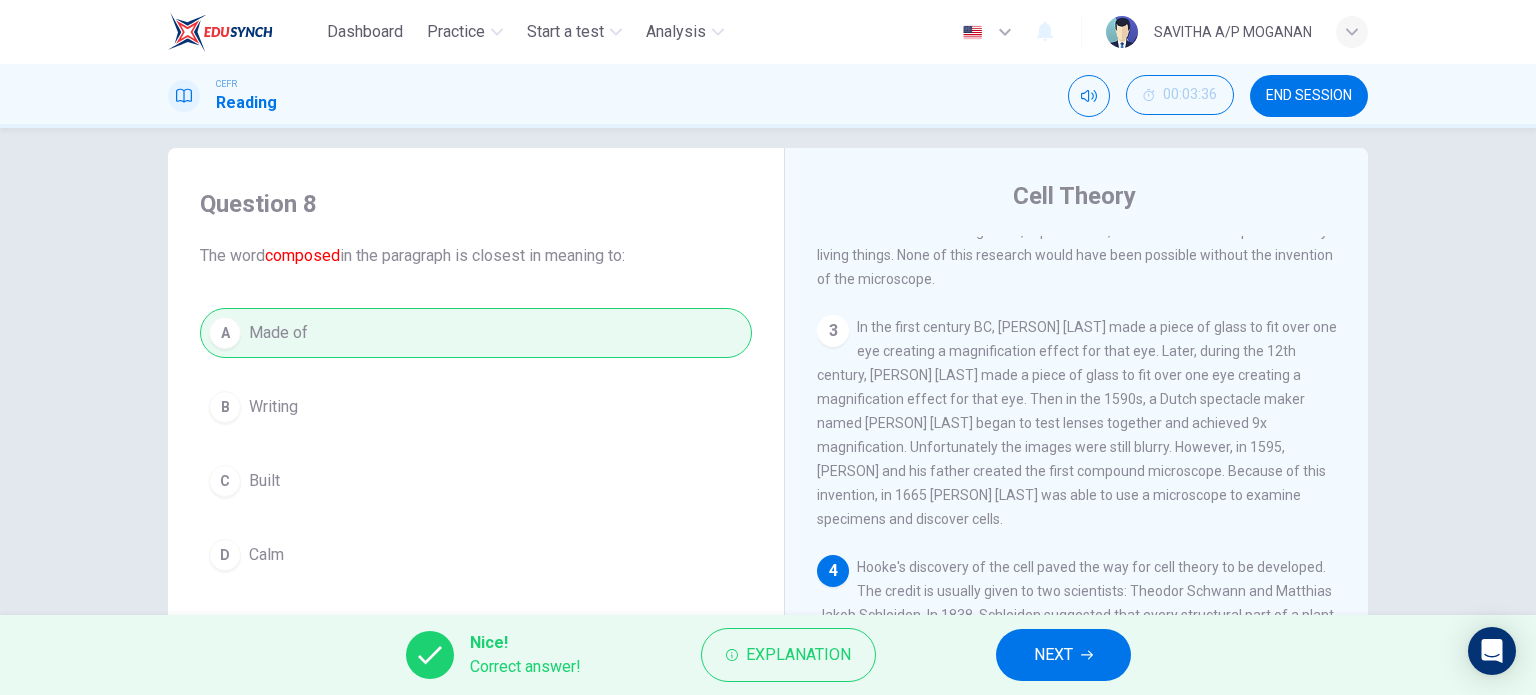 click on "NEXT" at bounding box center [1053, 655] 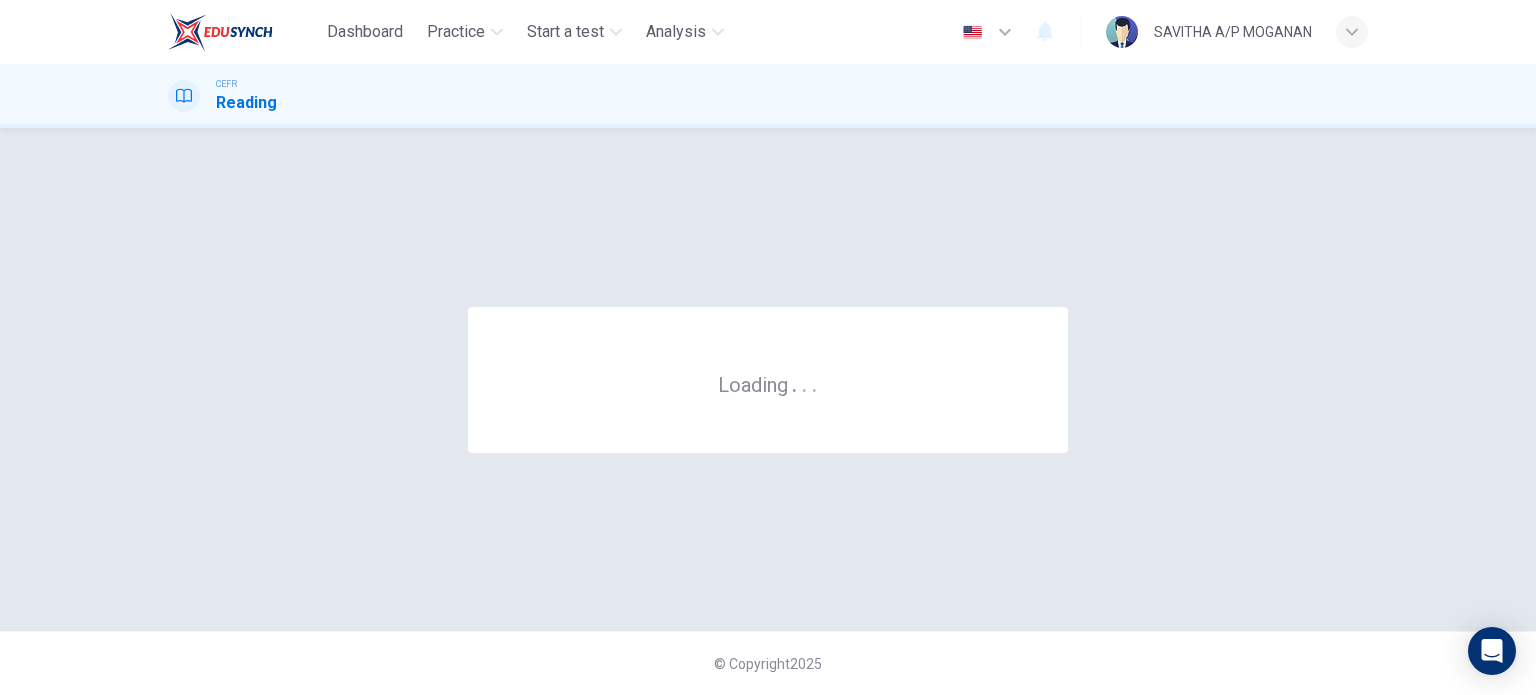 scroll, scrollTop: 0, scrollLeft: 0, axis: both 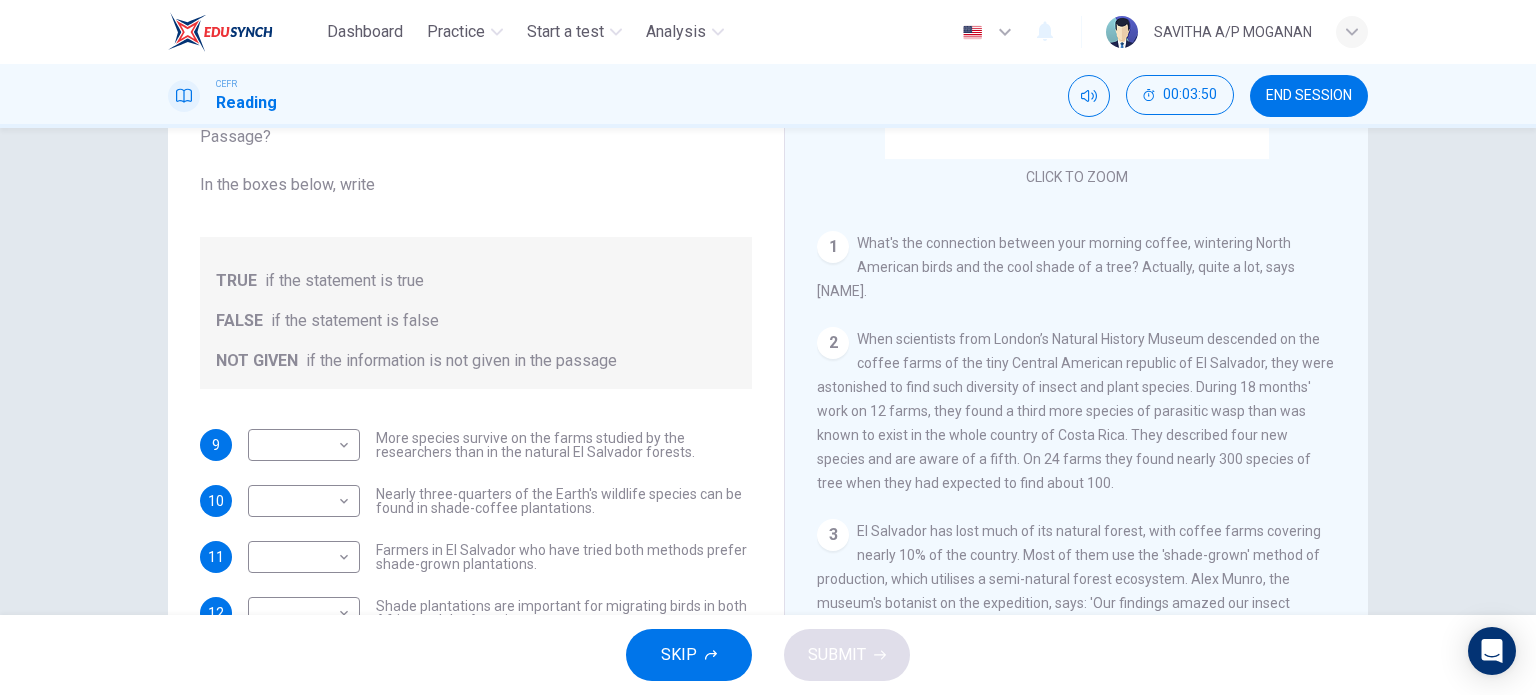 click on "[NUMBER]" at bounding box center [216, 445] 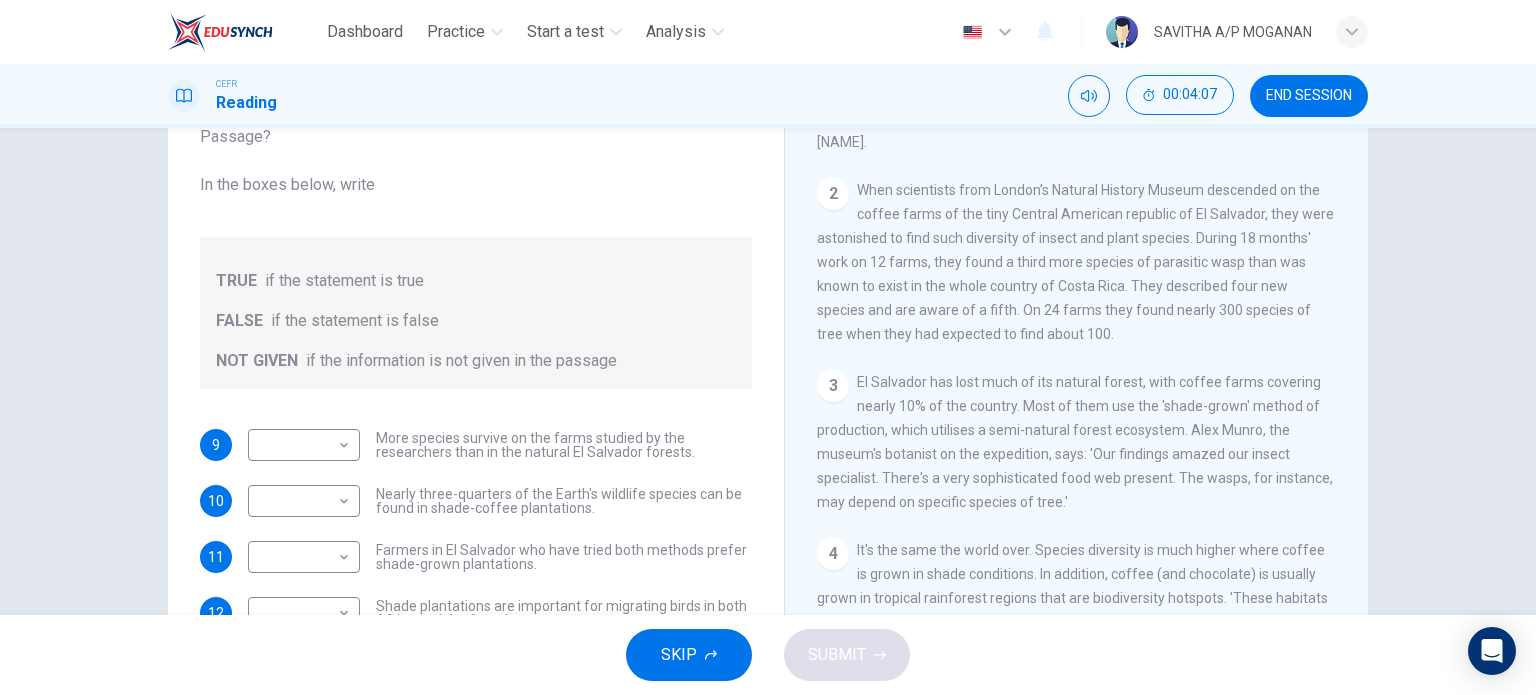 scroll, scrollTop: 456, scrollLeft: 0, axis: vertical 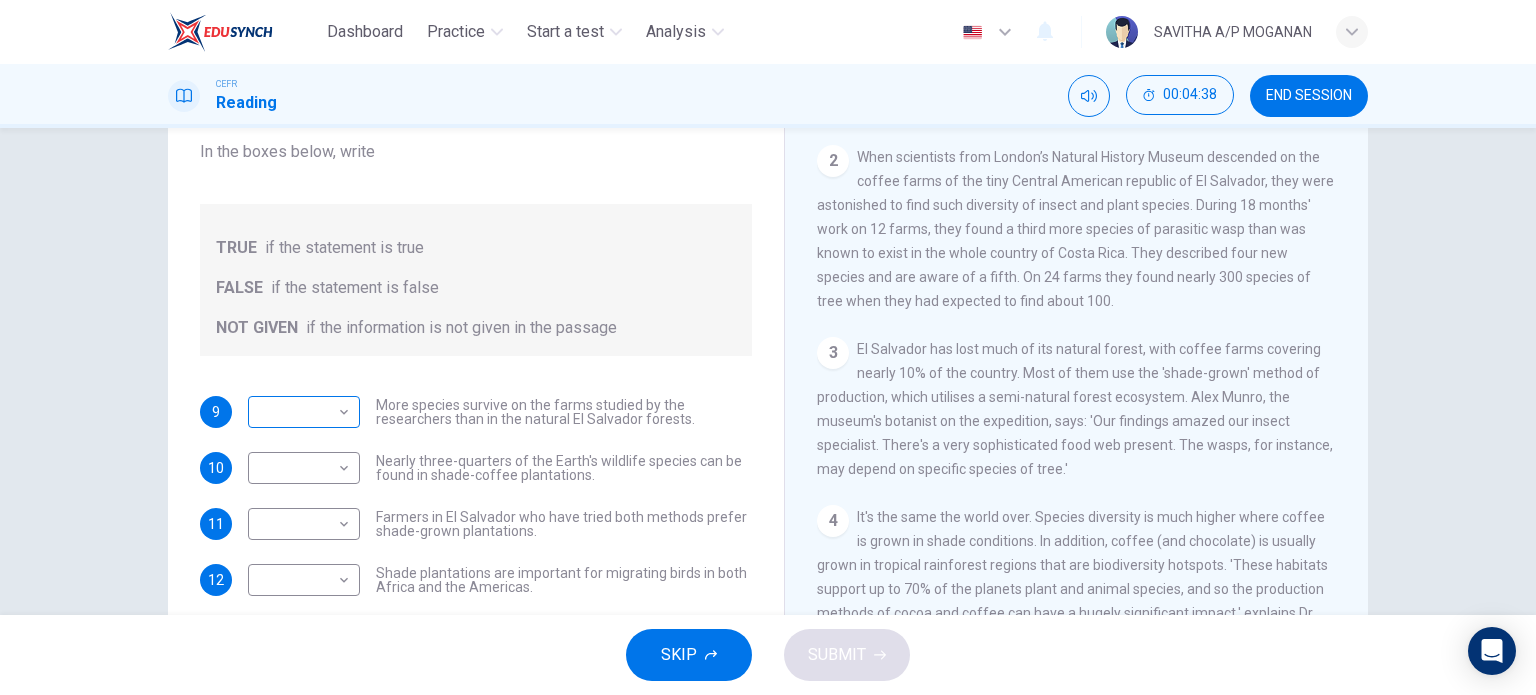 click on "Dashboard Practice Start a test Analysis English en ​ SAVITHA A/P MOGANAN CEFR Reading 00:04:38 END SESSION Questions 9 - 13 Do the following statements agree with the information given in the Reading
Passage?
In the boxes below, write TRUE if the statement is true FALSE if the statement is false NOT GIVEN if the information is not given in the passage 9 ​ ​ More species survive on the farms studied by the researchers than in the natural El Salvador forests. 10 ​ ​ Nearly three-quarters of the Earth's wildlife species can be found in shade-coffee plantations. 11 ​ ​ Farmers in El Salvador who have tried both methods prefer shade-grown plantations. 12 ​ ​ Shade plantations are important for migrating birds in both Africa and the Americas. 13 ​ ​ Full-sun cultivation can increase the costs of farming. Natural Coffee and Cocoa CLICK TO ZOOM Click to Zoom 1 2 3 4 5 6 7 8 9 10 11 12 SKIP SUBMIT EduSynch - Online Language Proficiency Testing
Dashboard Practice Start a test Analysis" at bounding box center (768, 347) 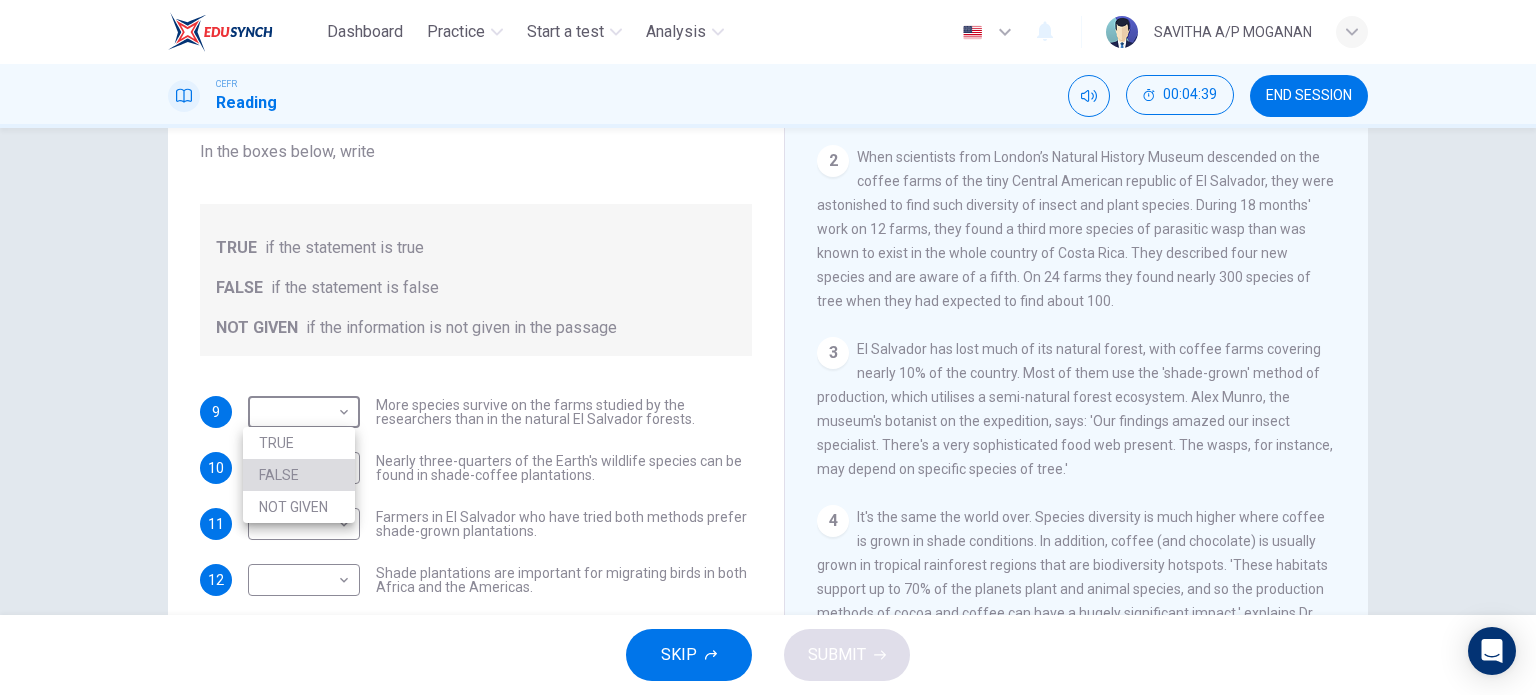 click on "FALSE" at bounding box center [299, 475] 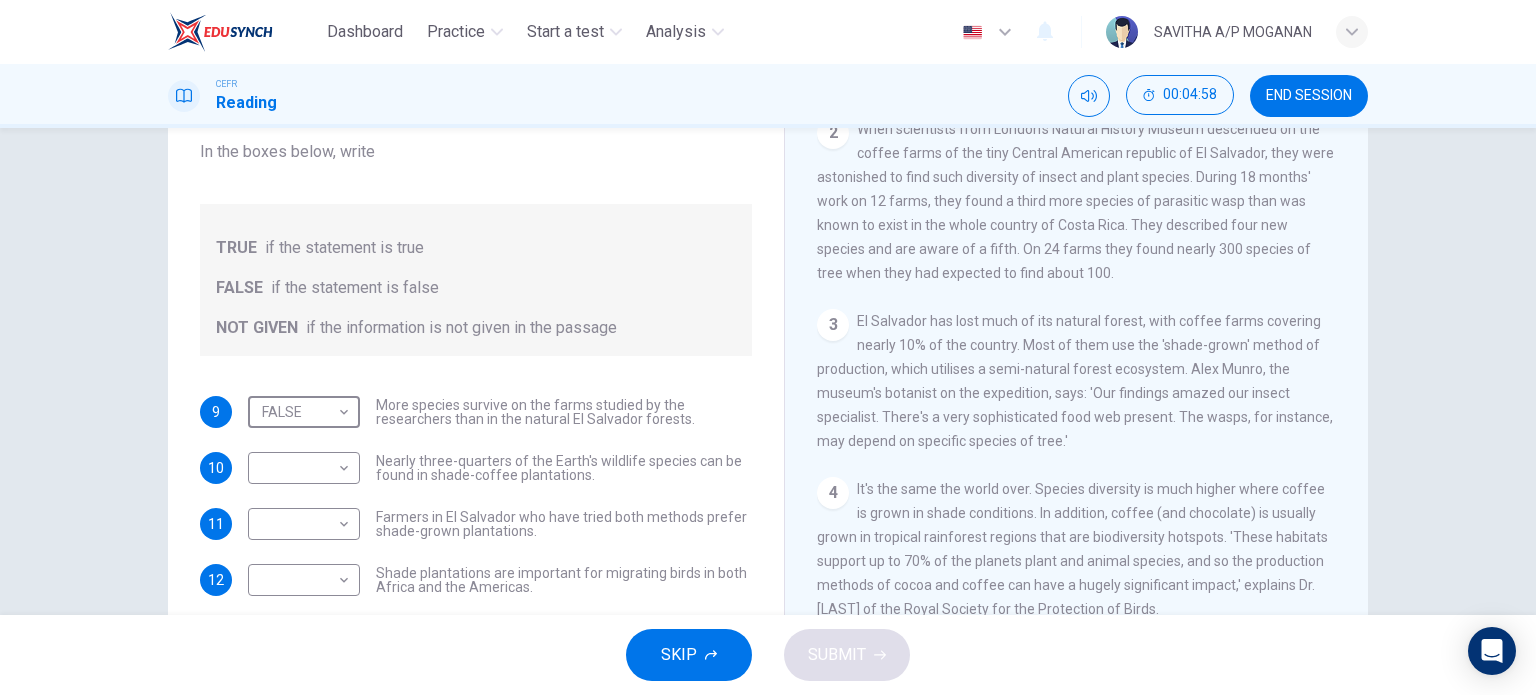 scroll, scrollTop: 484, scrollLeft: 0, axis: vertical 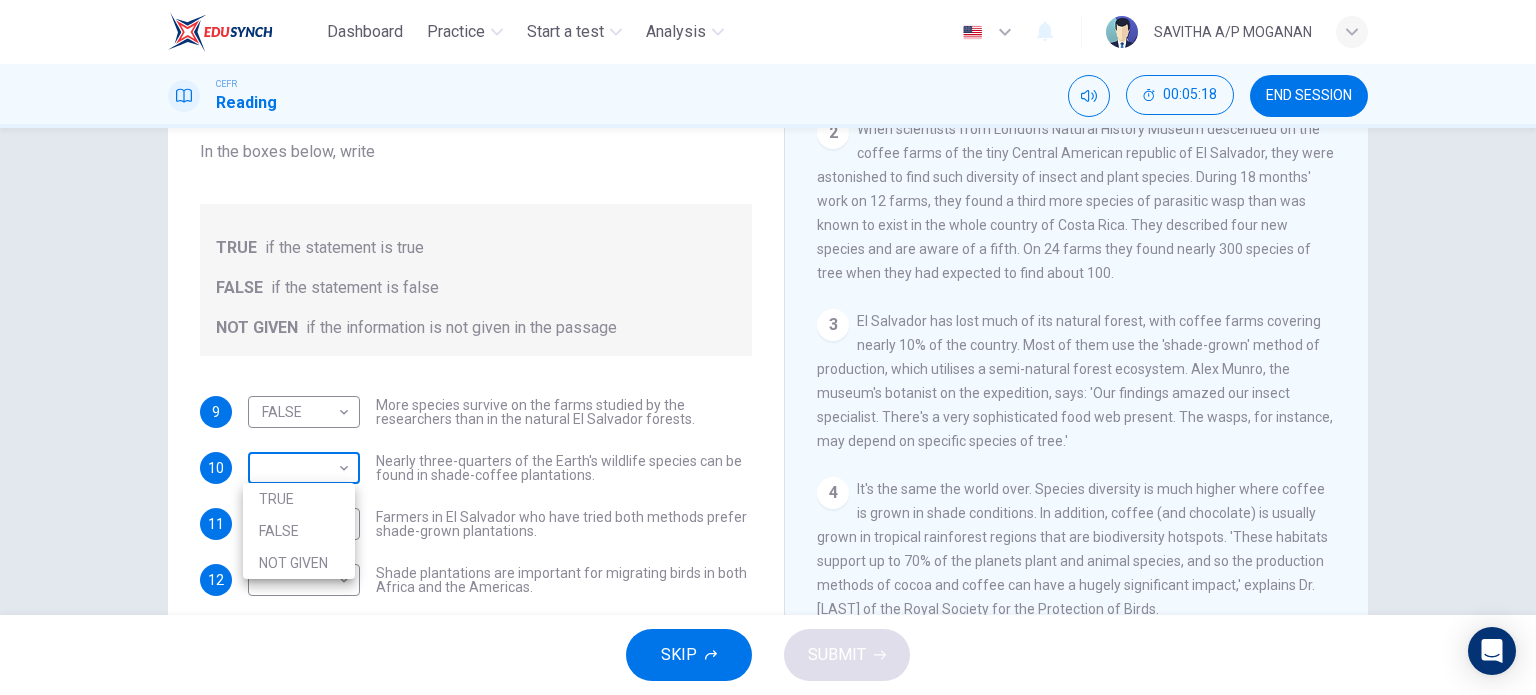click on "Dashboard Practice Start a test Analysis English en ​ SAVITHA A/P MOGANAN CEFR Reading 00:05:18 END SESSION Questions 9 - 13 Do the following statements agree with the information given in the Reading
Passage?
In the boxes below, write TRUE if the statement is true FALSE if the statement is false NOT GIVEN if the information is not given in the passage 9 FALSE FALSE ​ More species survive on the farms studied by the researchers than in the natural El Salvador forests. 10 ​ ​ Nearly three-quarters of the Earth's wildlife species can be found in shade-coffee plantations. 11 ​ ​ Farmers in El Salvador who have tried both methods prefer shade-grown plantations. 12 ​ ​ Shade plantations are important for migrating birds in both Africa and the Americas. 13 ​ ​ Full-sun cultivation can increase the costs of farming. Natural Coffee and Cocoa CLICK TO ZOOM Click to Zoom 1 2 3 4 5 6 7 8 9 10 11 12 SKIP SUBMIT EduSynch - Online Language Proficiency Testing
Dashboard Practice Start a test" at bounding box center (768, 347) 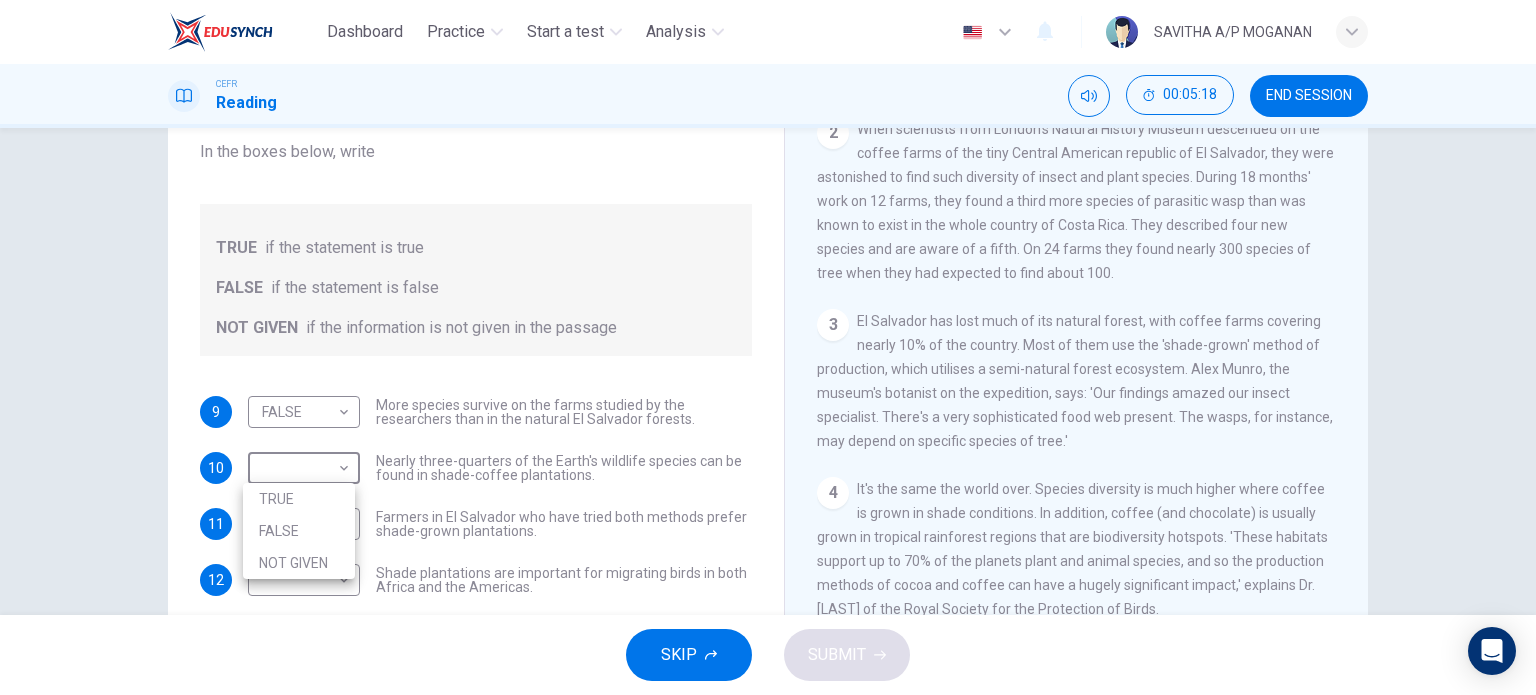 click on "TRUE" at bounding box center (299, 499) 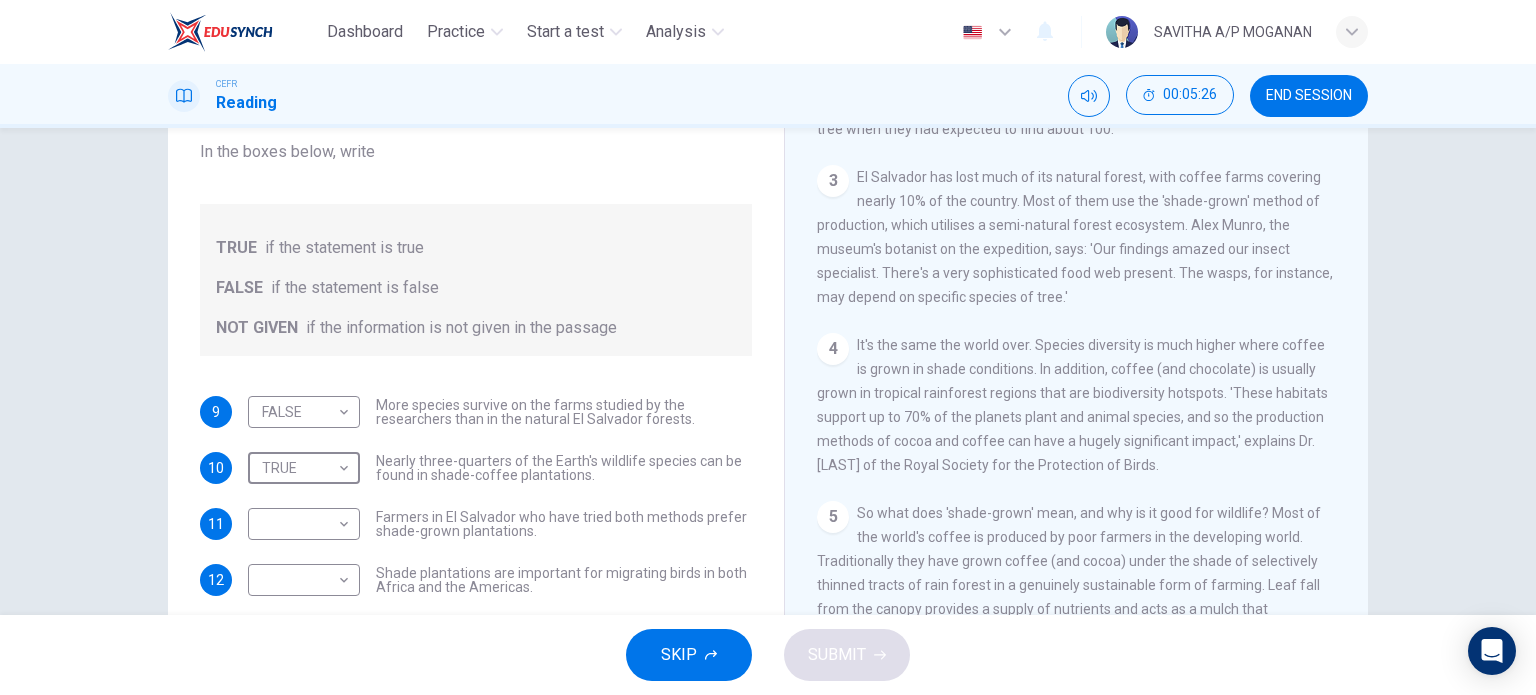 scroll, scrollTop: 628, scrollLeft: 0, axis: vertical 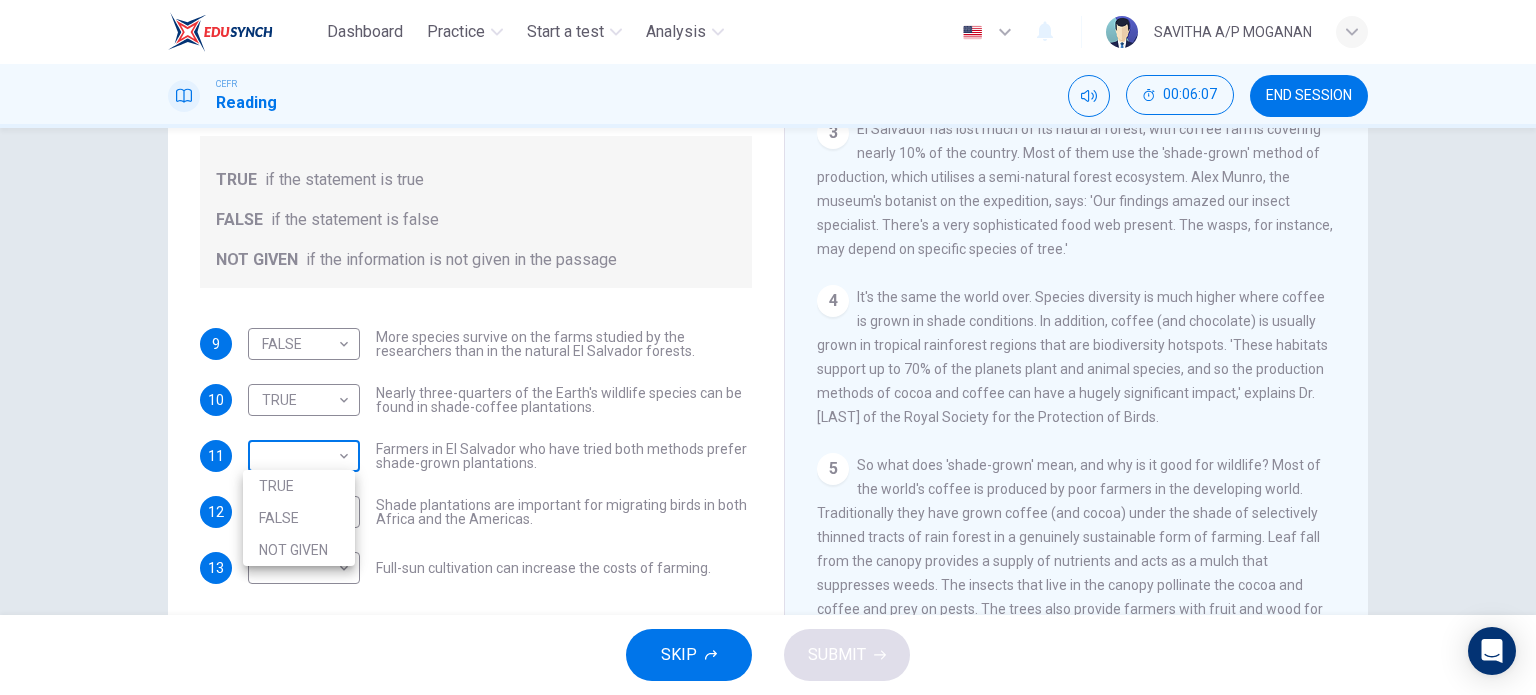 click on "Dashboard Practice Start a test Analysis English en ​ SAVITHA A/P MOGANAN CEFR Reading 00:06:07 END SESSION Questions 9 - 13 Do the following statements agree with the information given in the Reading
Passage?
In the boxes below, write TRUE if the statement is true FALSE if the statement is false NOT GIVEN if the information is not given in the passage 9 FALSE FALSE ​ More species survive on the farms studied by the researchers than in the natural El Salvador forests. 10 TRUE TRUE ​ Nearly three-quarters of the Earth's wildlife species can be found in shade-coffee plantations. 11 ​ ​ Farmers in El Salvador who have tried both methods prefer shade-grown plantations. 12 ​ ​ Shade plantations are important for migrating birds in both Africa and the Americas. 13 ​ ​ Full-sun cultivation can increase the costs of farming. Natural Coffee and Cocoa CLICK TO ZOOM Click to Zoom 1 2 3 4 5 6 7 8 9 10 11 12 SKIP SUBMIT EduSynch - Online Language Proficiency Testing
Dashboard Practice Analysis" at bounding box center (768, 347) 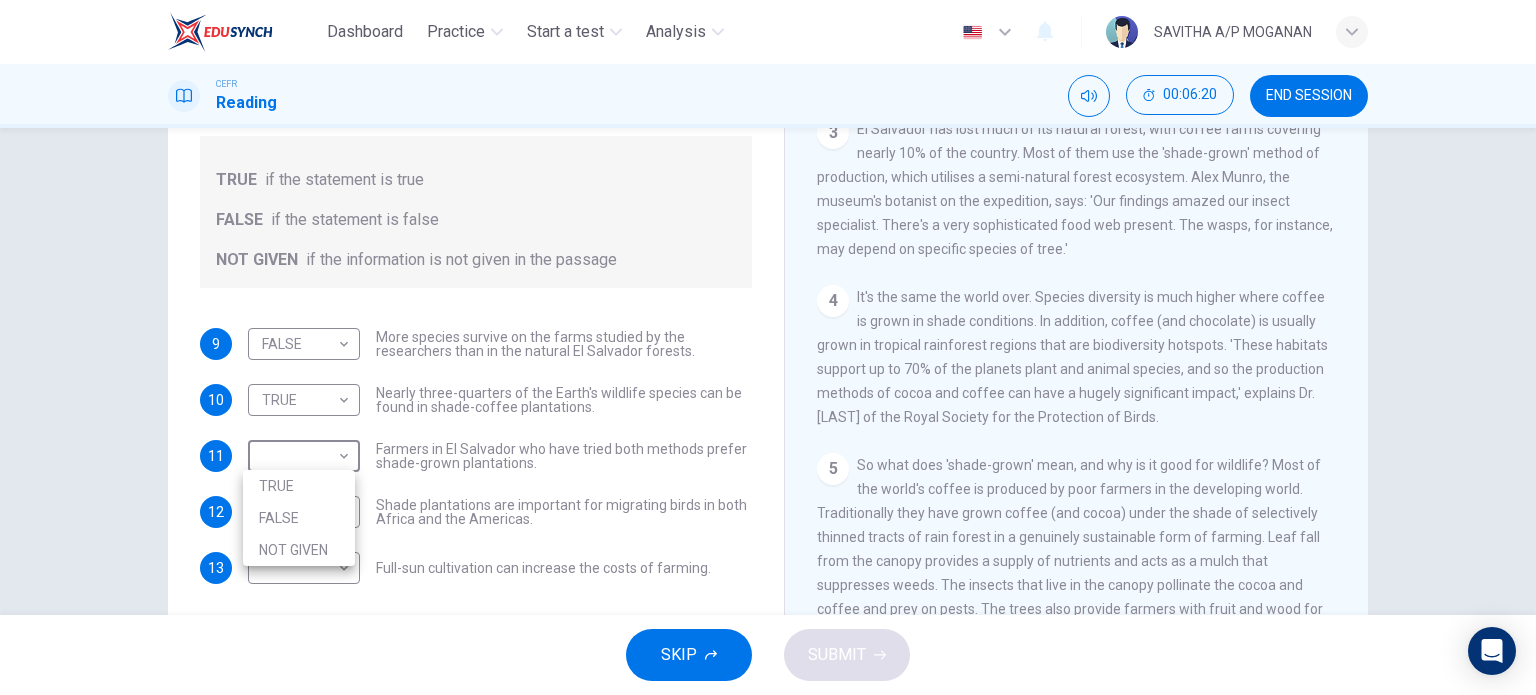 drag, startPoint x: 1360, startPoint y: 250, endPoint x: 1348, endPoint y: 456, distance: 206.34921 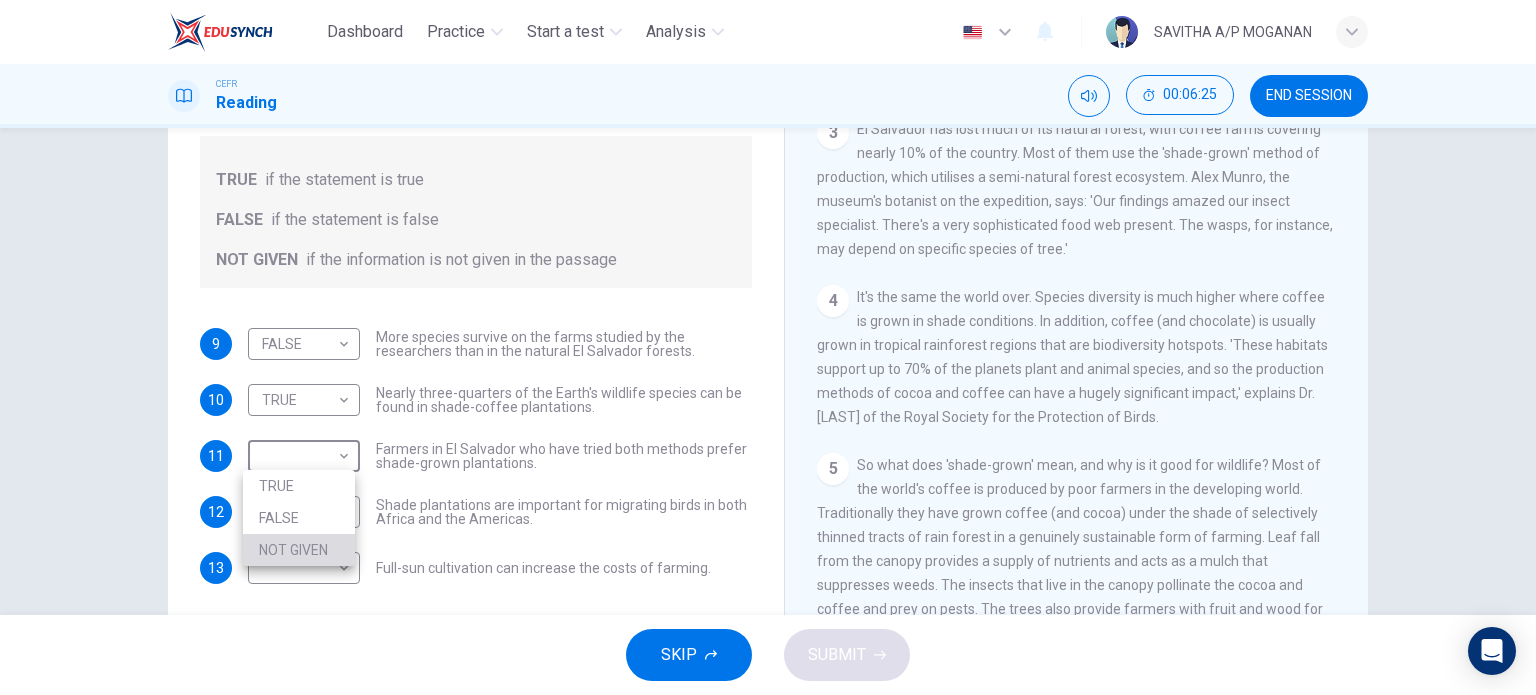 click on "NOT GIVEN" at bounding box center (299, 550) 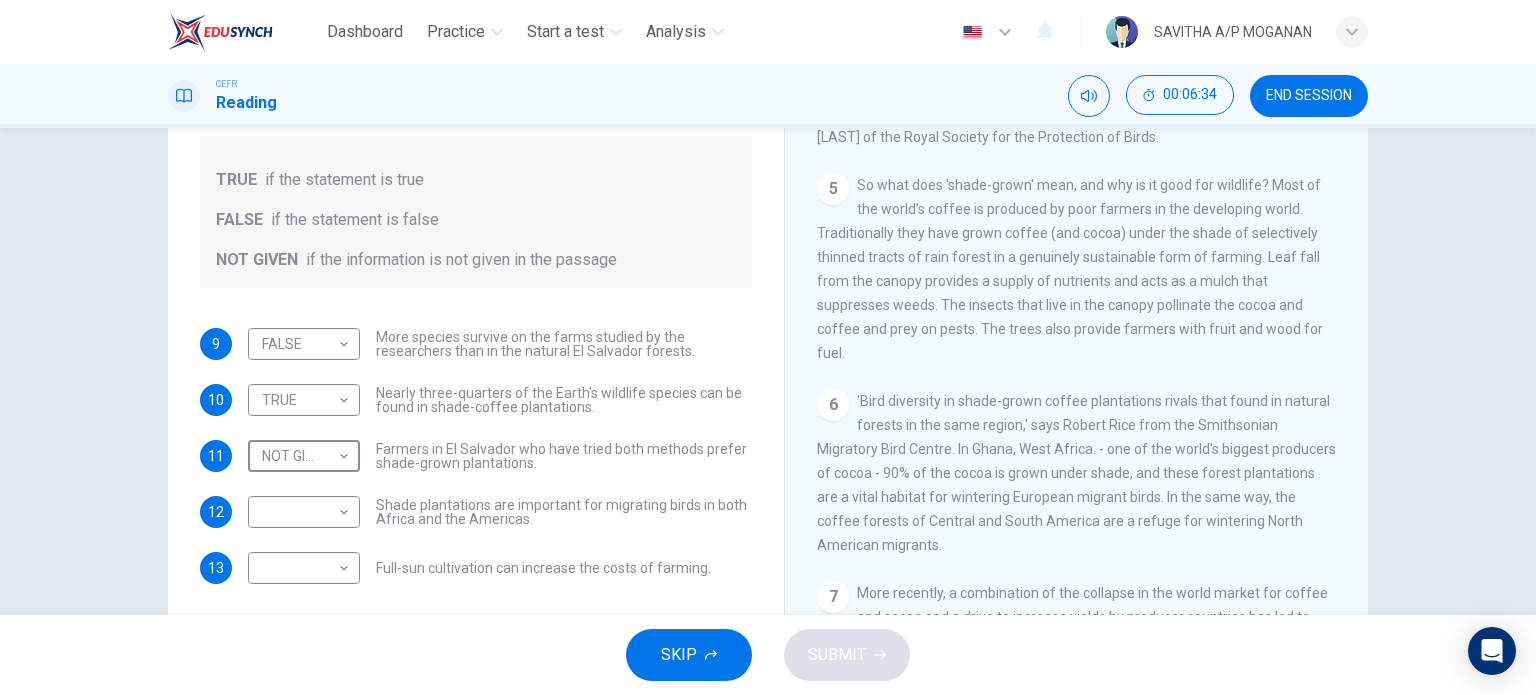scroll, scrollTop: 896, scrollLeft: 0, axis: vertical 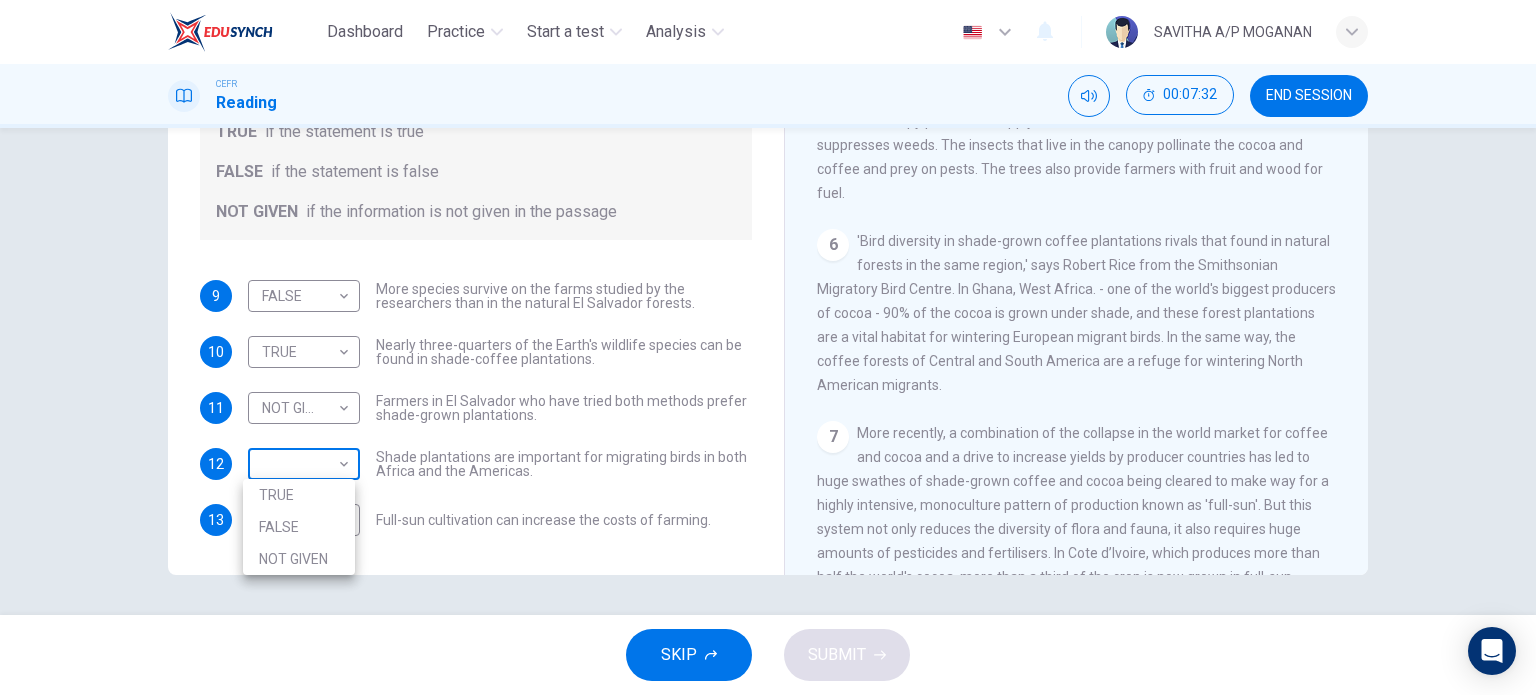 click on "Dashboard Practice Start a test Analysis English en ​ SAVITHA A/P MOGANAN CEFR Reading 00:07:32 END SESSION Questions 9 - 13 Do the following statements agree with the information given in the Reading
Passage?
In the boxes below, write TRUE if the statement is true FALSE if the statement is false NOT GIVEN if the information is not given in the passage 9 FALSE FALSE ​ More species survive on the farms studied by the researchers than in the natural El Salvador forests. 10 TRUE TRUE ​ Nearly three-quarters of the Earth's wildlife species can be found in shade-coffee plantations. 11 NOT GIVEN NOT GIVEN ​ Farmers in El Salvador who have tried both methods prefer shade-grown plantations. 12 ​ ​ Shade plantations are important for migrating birds in both Africa and the Americas. 13 ​ ​ Full-sun cultivation can increase the costs of farming. Natural Coffee and Cocoa CLICK TO ZOOM Click to Zoom 1 2 3 4 5 6 7 8 9 10 11 12 SKIP SUBMIT EduSynch - Online Language Proficiency Testing
Dashboard" at bounding box center [768, 347] 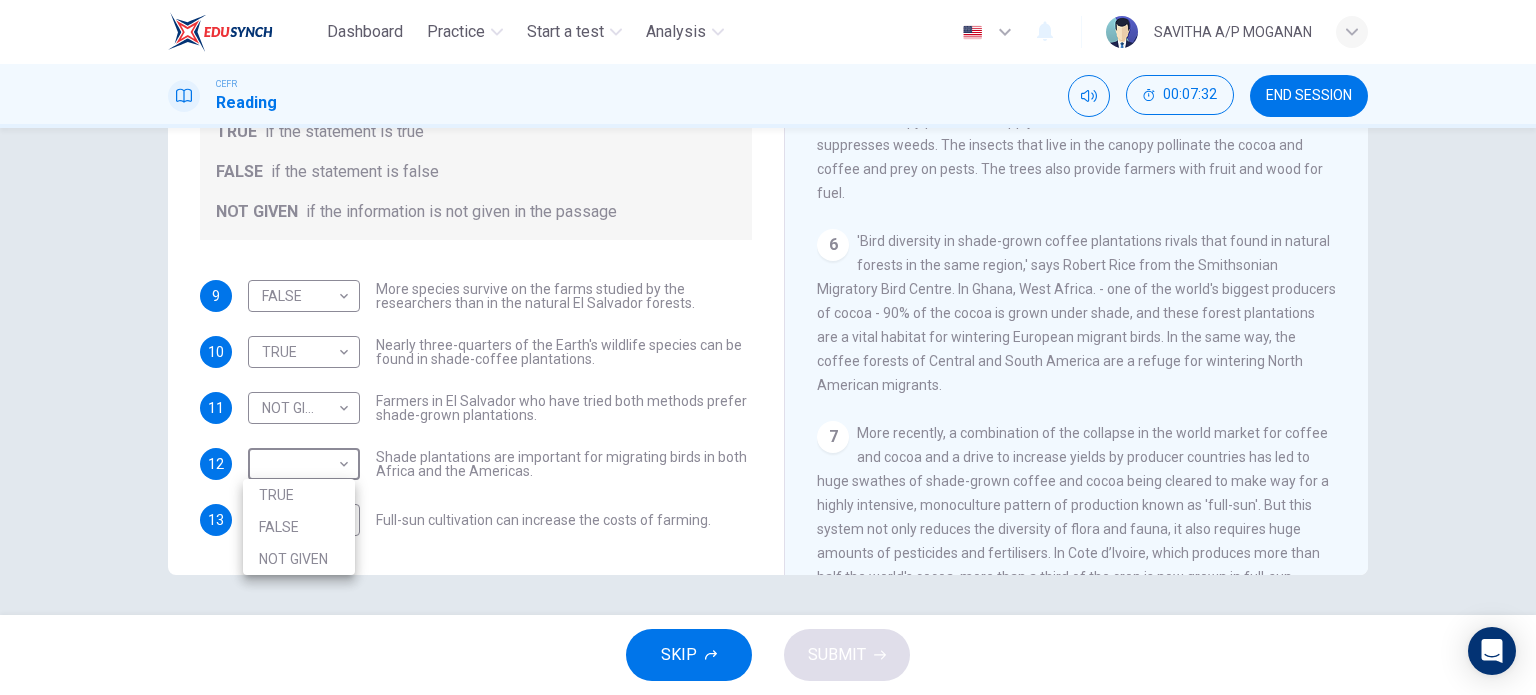 click on "TRUE" at bounding box center [299, 495] 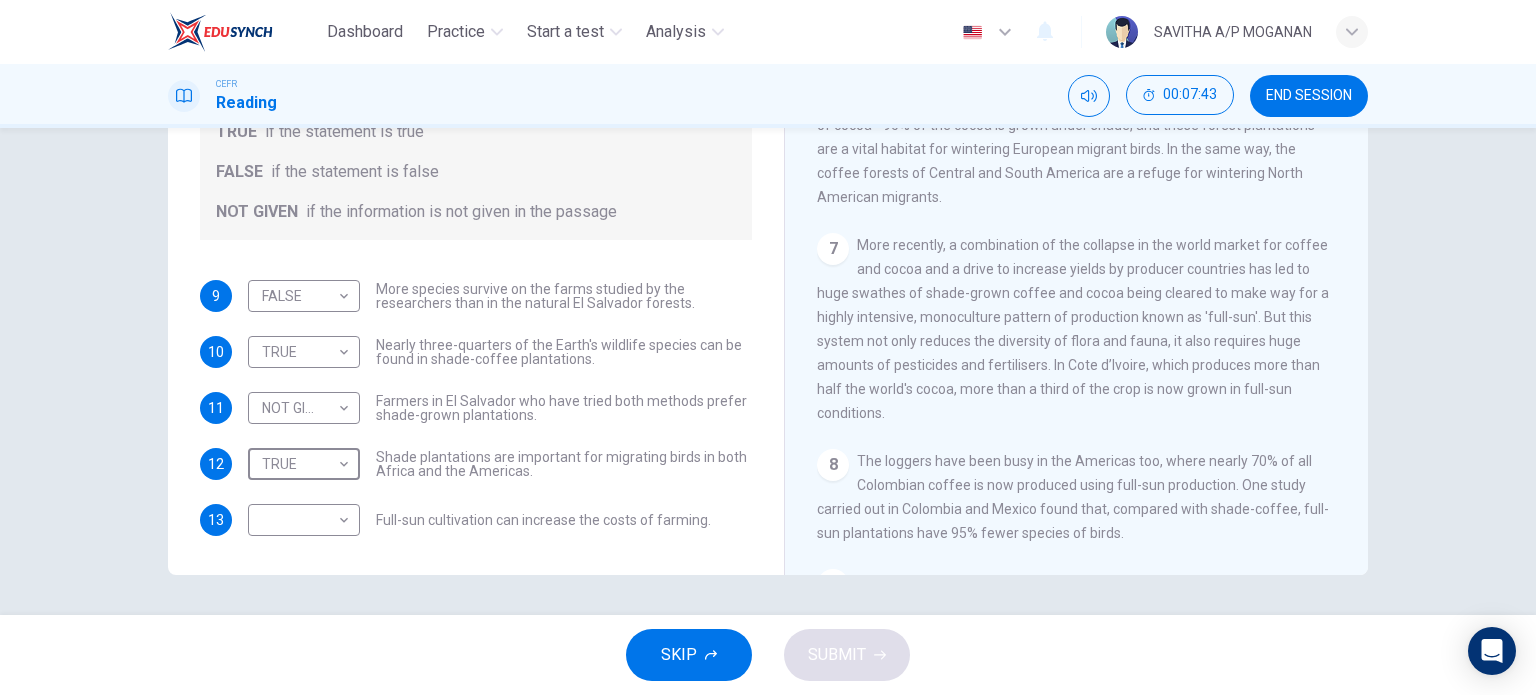 scroll, scrollTop: 1192, scrollLeft: 0, axis: vertical 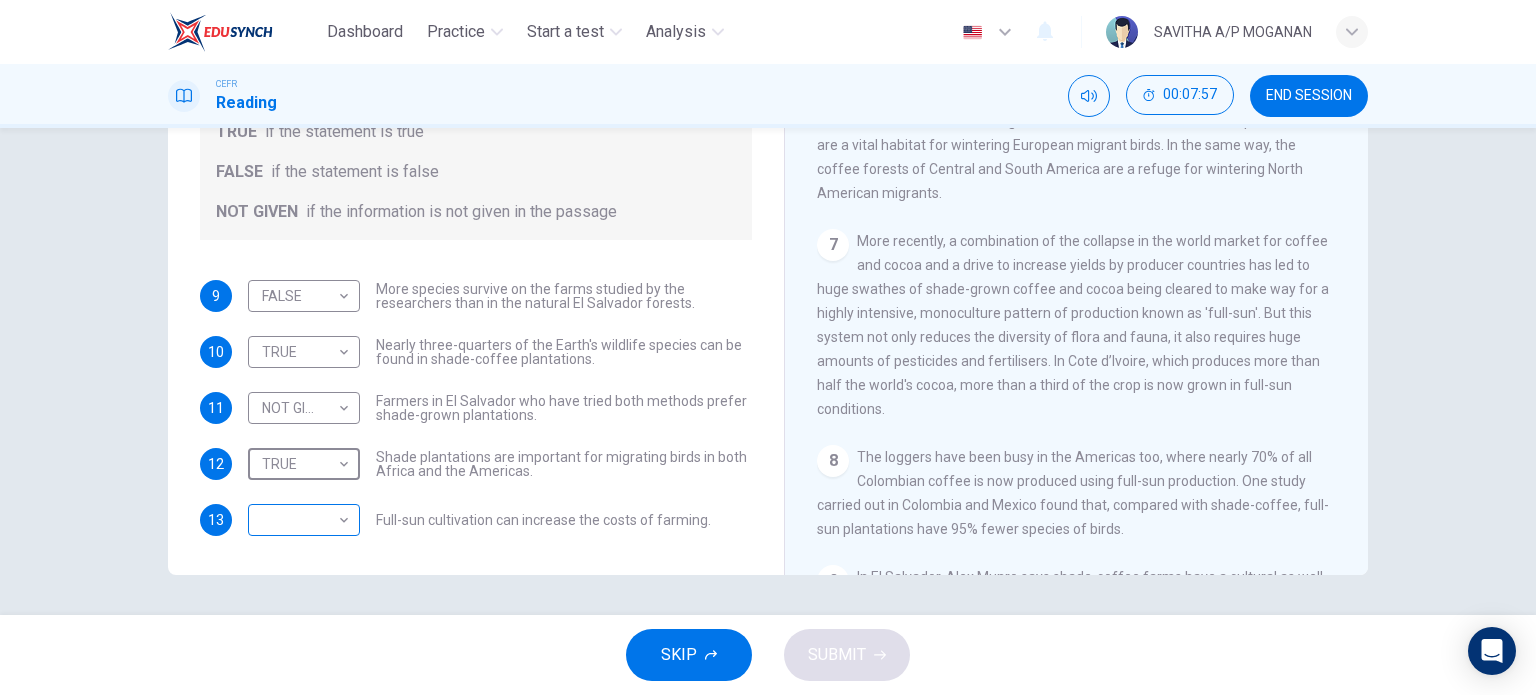 click on "Dashboard Practice Start a test Analysis English en ​ SAVITHA A/P MOGANAN CEFR Reading 00:07:57 END SESSION Questions 9 - 13 Do the following statements agree with the information given in the Reading
Passage?
In the boxes below, write TRUE if the statement is true FALSE if the statement is false NOT GIVEN if the information is not given in the passage 9 FALSE FALSE ​ More species survive on the farms studied by the researchers than in the natural El Salvador forests. 10 TRUE TRUE ​ Nearly three-quarters of the Earth's wildlife species can be found in shade-coffee plantations. 11 NOT GIVEN NOT GIVEN ​ Farmers in El Salvador who have tried both methods prefer shade-grown plantations. 12 TRUE TRUE ​ Shade plantations are important for migrating birds in both Africa and the Americas. 13 ​ ​ Full-sun cultivation can increase the costs of farming. Natural Coffee and Cocoa CLICK TO ZOOM Click to Zoom 1 2 3 4 5 6 7 8 9 10 11 12 SKIP SUBMIT EduSynch - Online Language Proficiency Testing
2025" at bounding box center (768, 347) 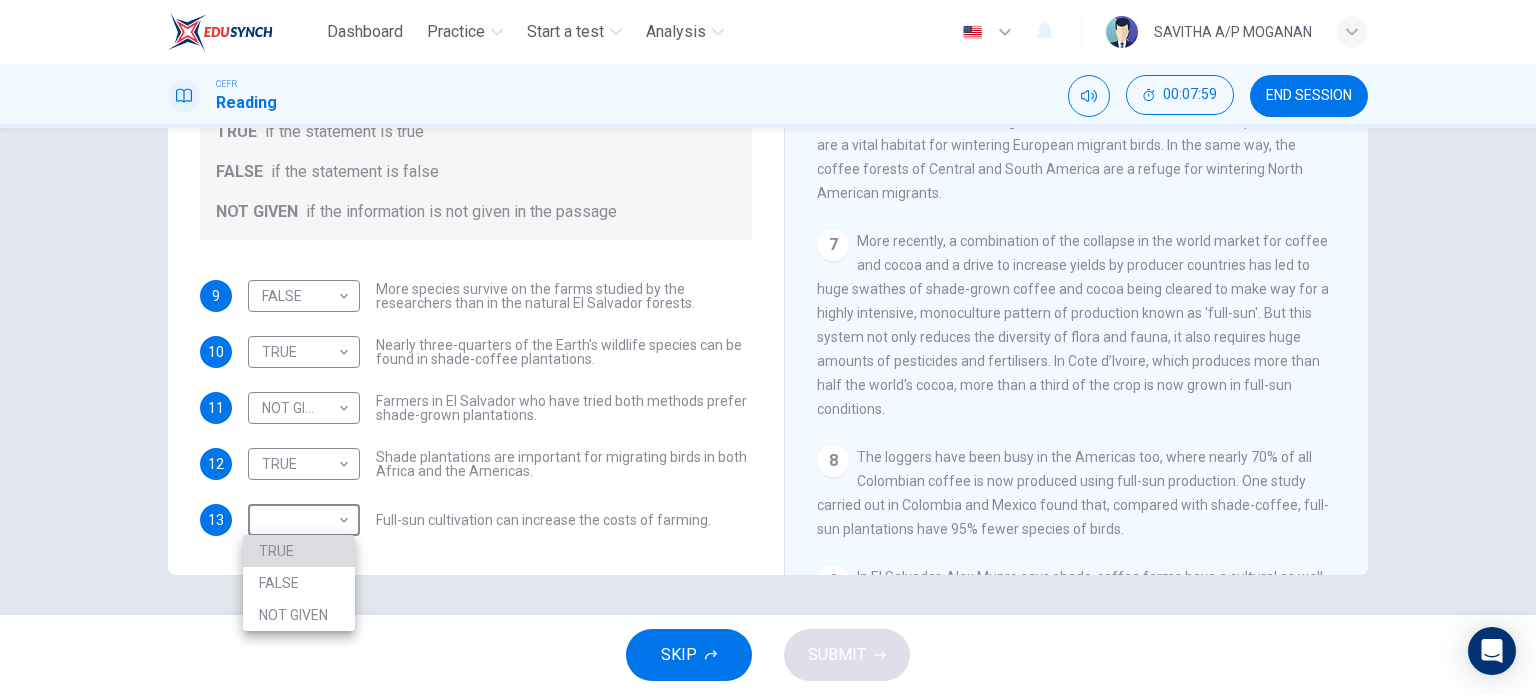 click on "TRUE" at bounding box center (299, 551) 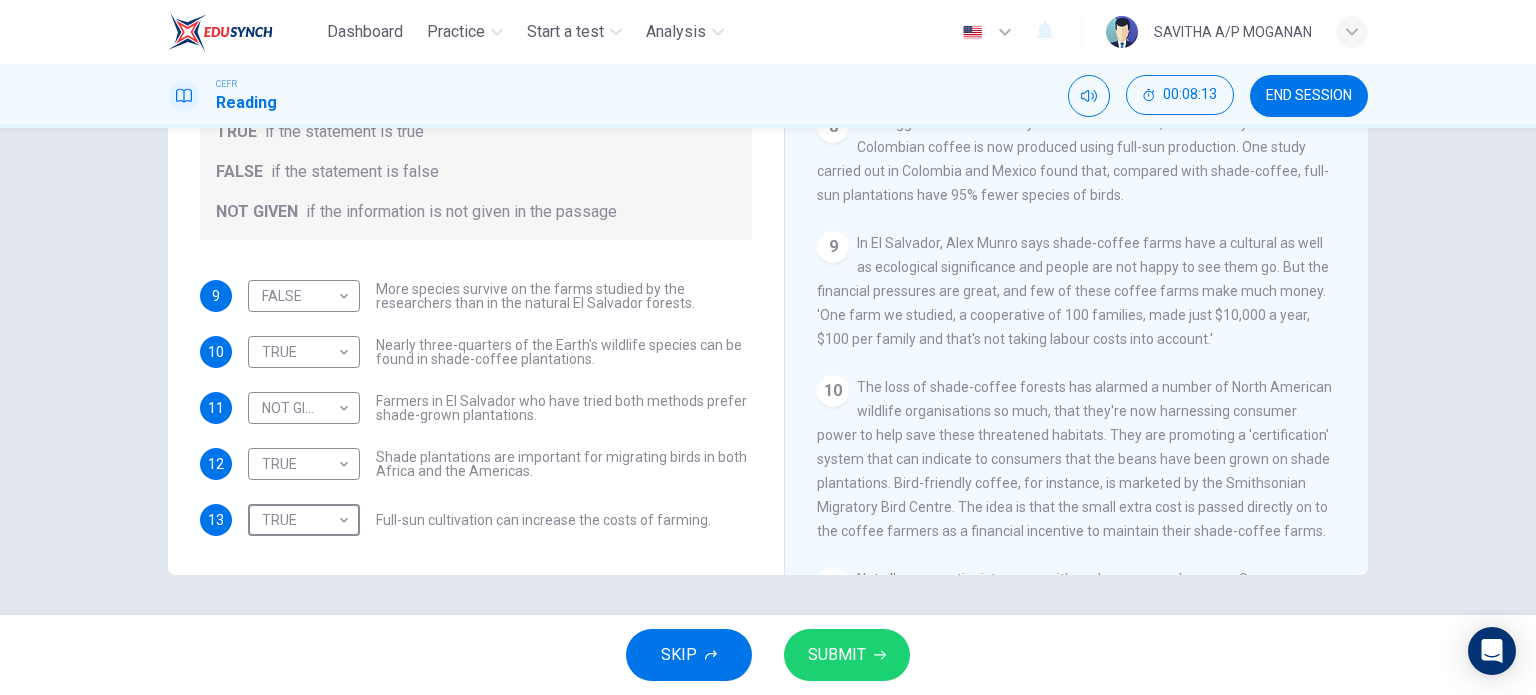 scroll, scrollTop: 1528, scrollLeft: 0, axis: vertical 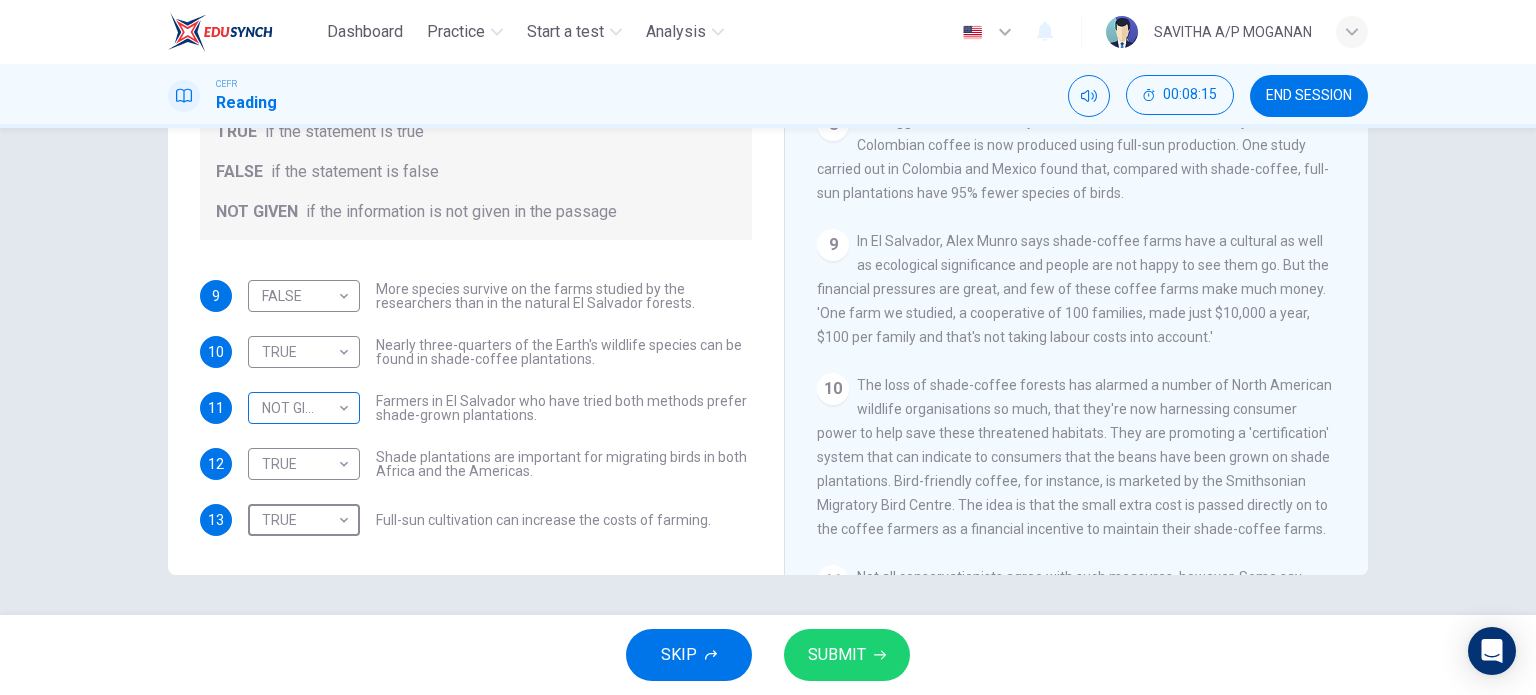 click on "Dashboard Practice Start a test Analysis English en ​ SAVITHA A/P MOGANAN CEFR Reading 00:08:15 END SESSION Questions 9 - 13 Do the following statements agree with the information given in the Reading
Passage?
In the boxes below, write TRUE if the statement is true FALSE if the statement is false NOT GIVEN if the information is not given in the passage 9 FALSE FALSE ​ More species survive on the farms studied by the researchers than in the natural El Salvador forests. 10 TRUE TRUE ​ Nearly three-quarters of the Earth's wildlife species can be found in shade-coffee plantations. 11 NOT GIVEN NOT GIVEN ​ Farmers in El Salvador who have tried both methods prefer shade-grown plantations. 12 TRUE TRUE ​ Shade plantations are important for migrating birds in both Africa and the Americas. 13 TRUE TRUE ​ Full-sun cultivation can increase the costs of farming. Natural Coffee and Cocoa CLICK TO ZOOM Click to Zoom 1 2 3 4 5 6 7 8 9 10 11 12 SKIP SUBMIT EduSynch - Online Language Proficiency Testing" at bounding box center (768, 347) 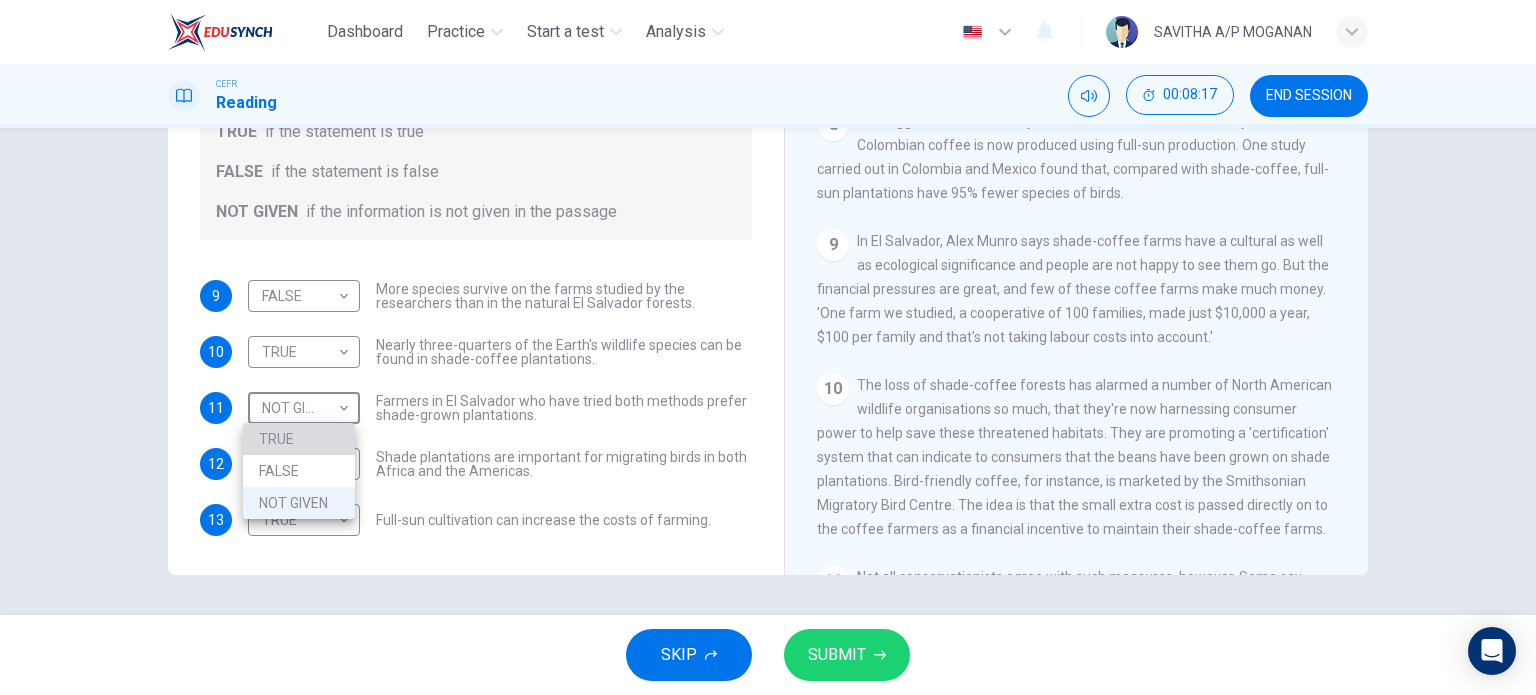 click on "TRUE" at bounding box center [299, 439] 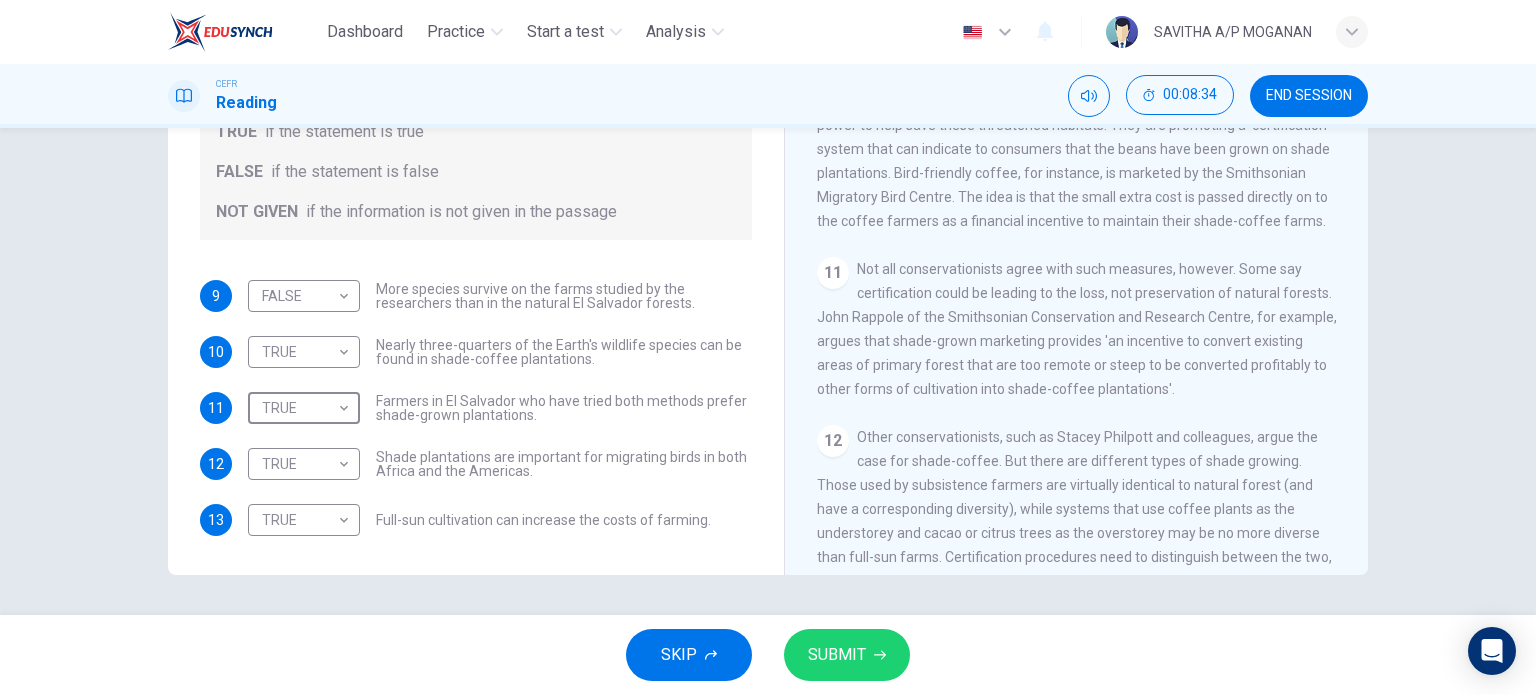 scroll, scrollTop: 1961, scrollLeft: 0, axis: vertical 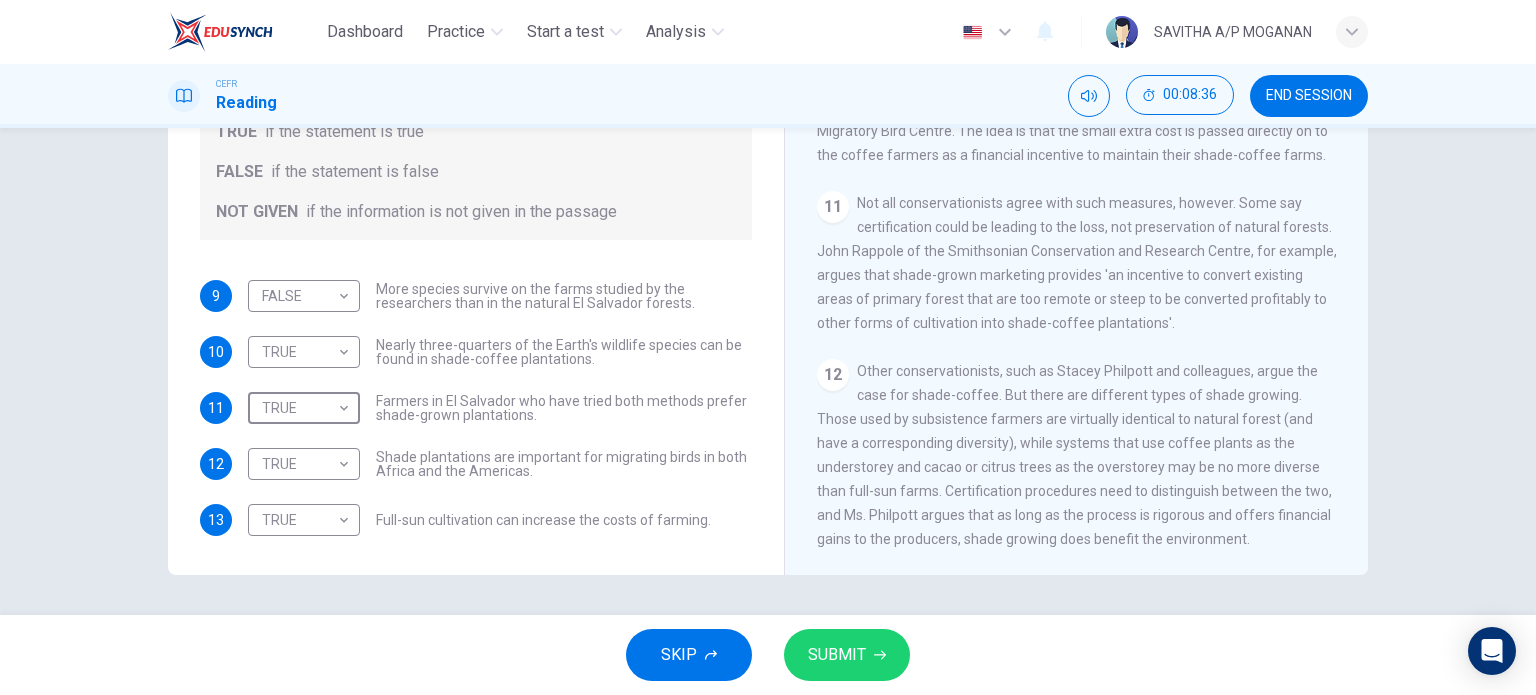 click at bounding box center (880, 655) 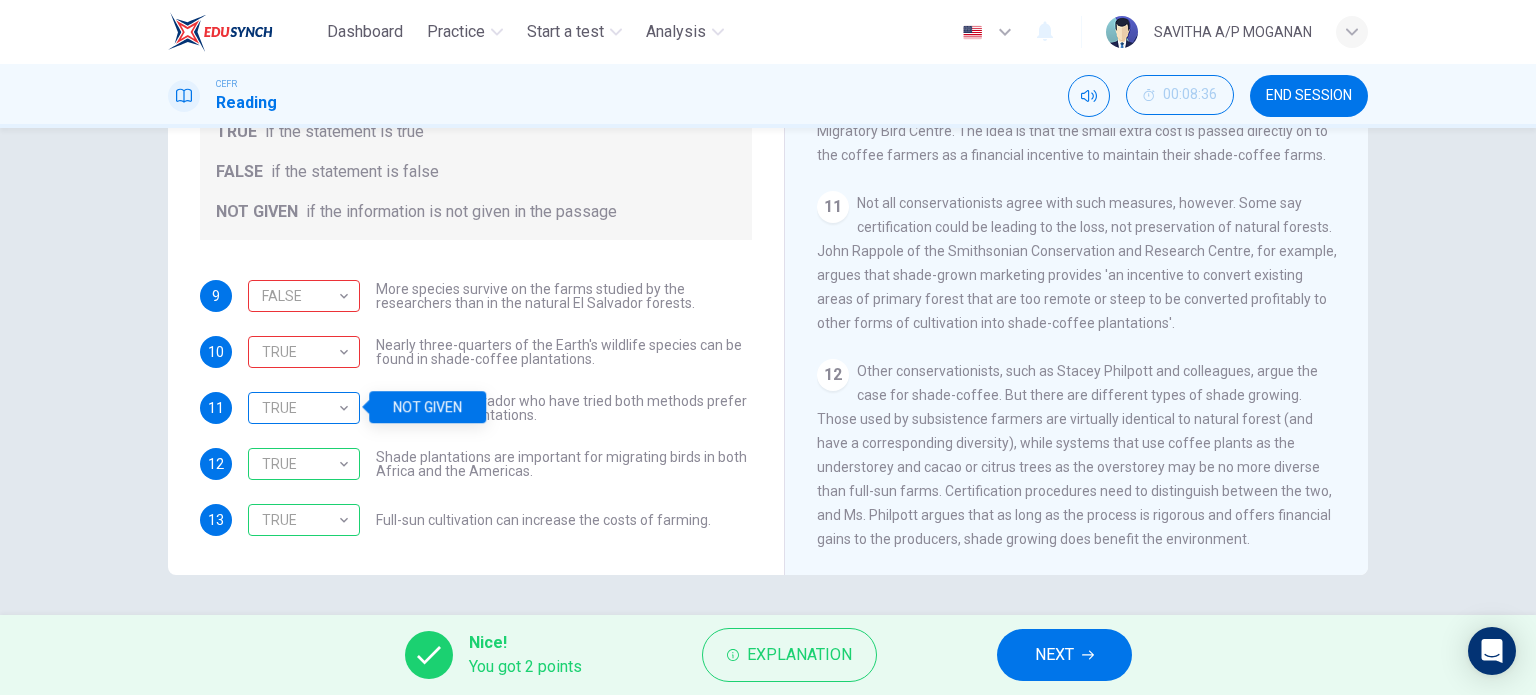 click on "TRUE" at bounding box center [300, 296] 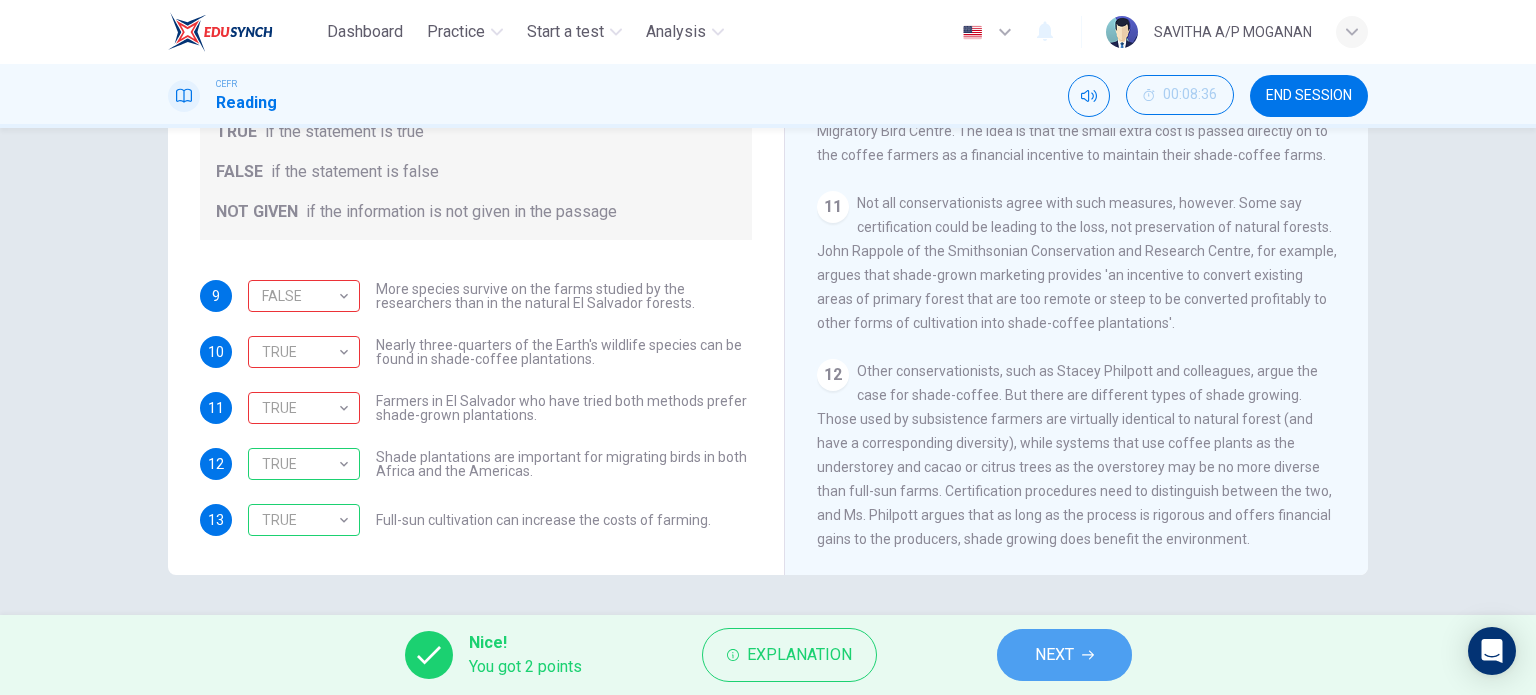 click on "NEXT" at bounding box center (1054, 655) 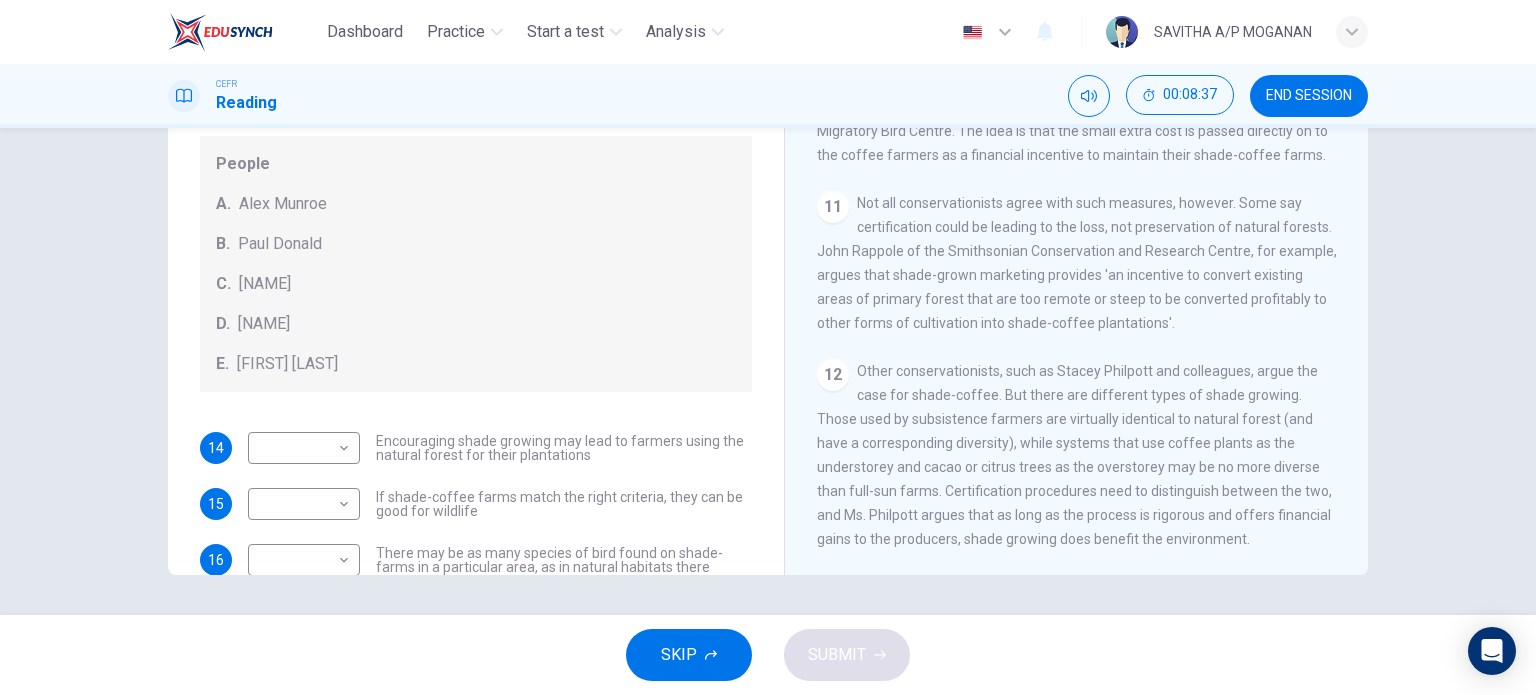 scroll, scrollTop: 0, scrollLeft: 0, axis: both 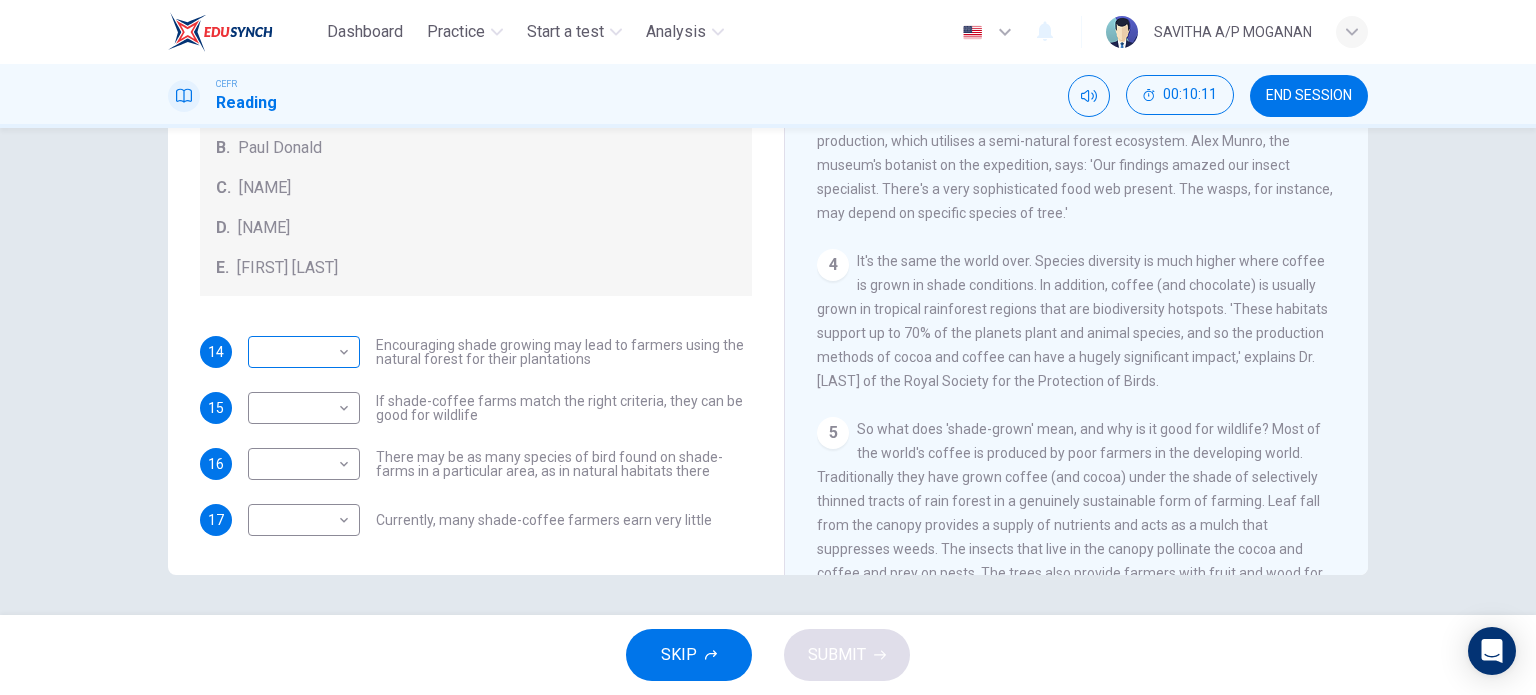 click on "Dashboard Practice Start a test Analysis English en ​ SAVITHA A/P MOGANAN CEFR Reading 00:10:11 END SESSION Questions 14 - 17 Look at the following opinions and the list of people below.
Match each opinion to the person credited with it.
Write the correct letter  A-E  in the boxes below.
NB  You can write any letter  more than once . People A. Alex Munroe B. Paul Donald C. Robert Rice D. John Rappole E. Stacey Philpott 14 ​ ​ Encouraging shade growing may lead to farmers using the natural forest for their plantations 15 ​ ​ If shade-coffee farms match the right criteria, they can be good for wildlife 16 ​ ​ There may be as many species of bird found on shade-farms in a particular area, as in natural habitats there 17 ​ ​ Currently, many shade-coffee farmers earn very little Natural Coffee and Cocoa CLICK TO ZOOM Click to Zoom 1 What's the connection between your morning coffee, wintering North American birds and the cool shade of a tree? Actually, quite a lot, says Simon Birch. 2 3 4 5 6" at bounding box center [768, 347] 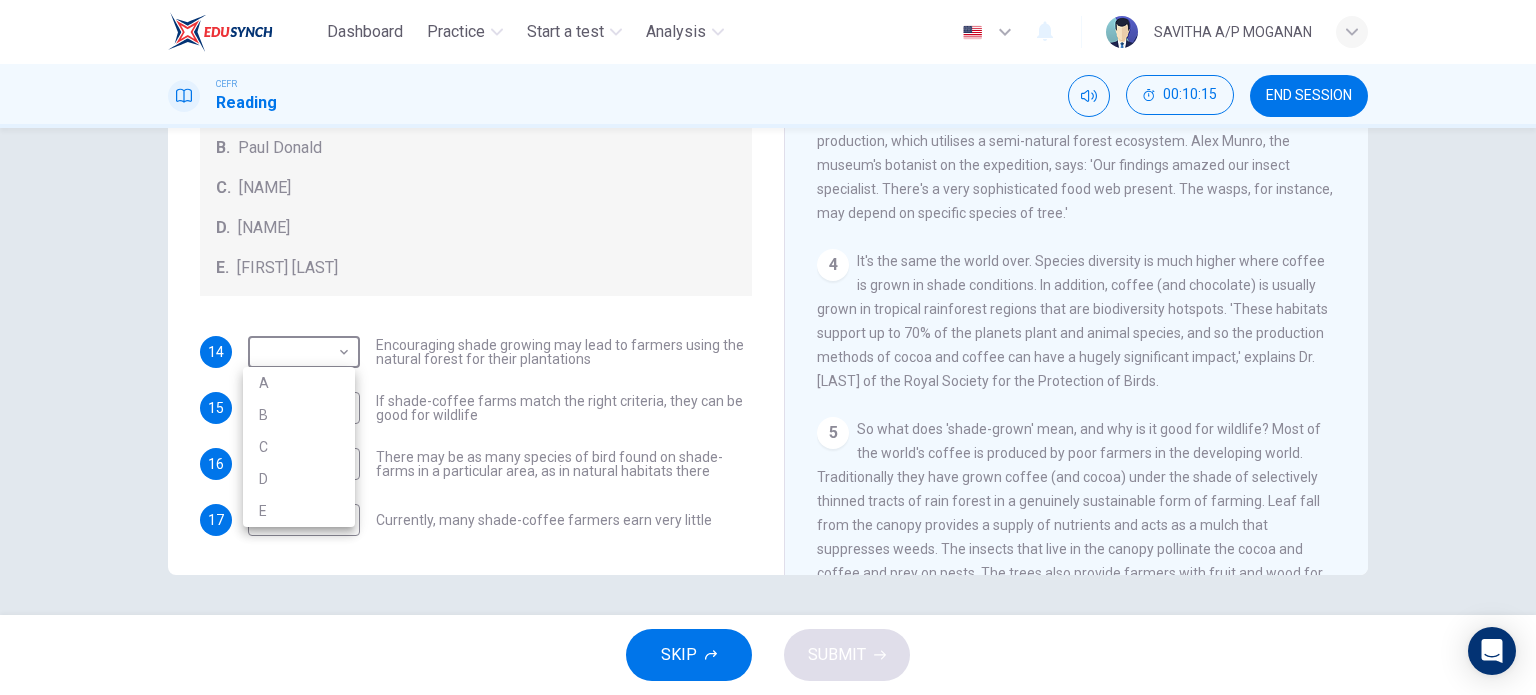 click on "B" at bounding box center [299, 415] 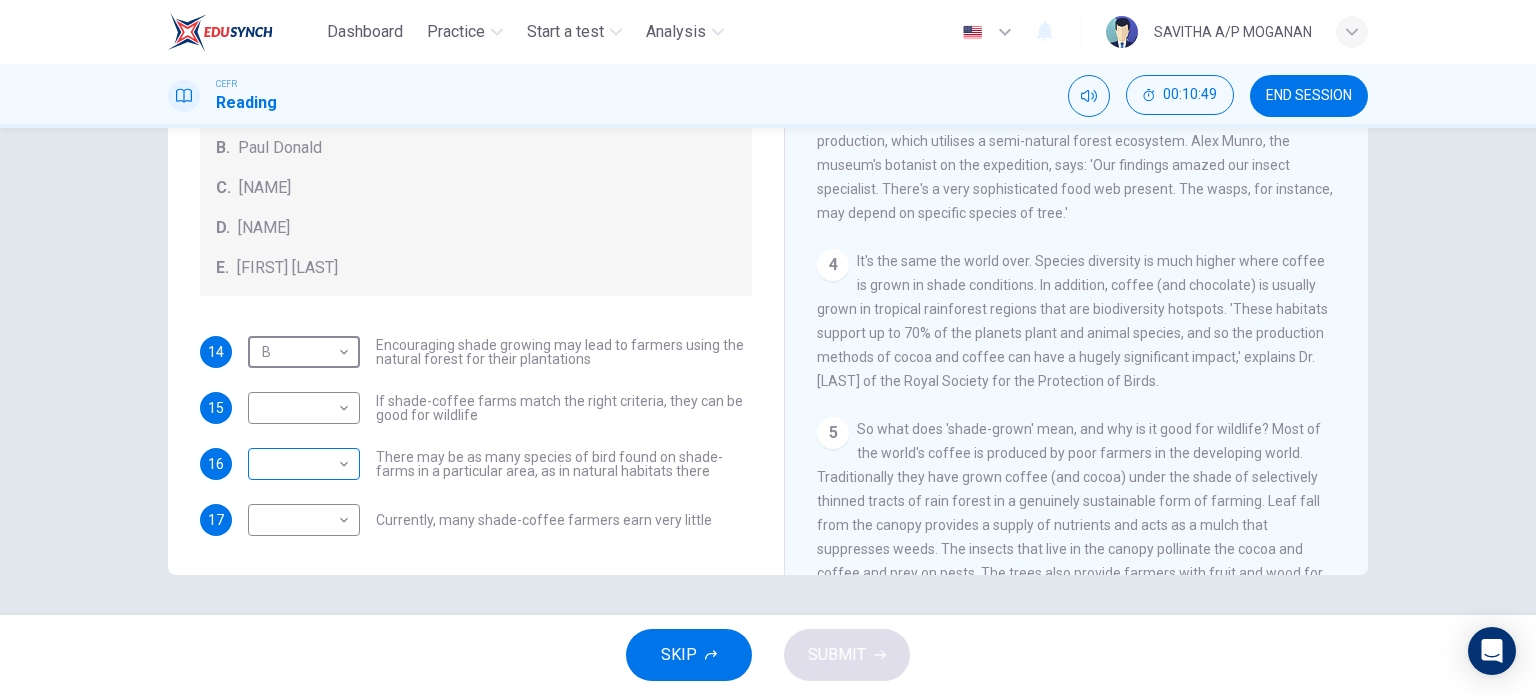 click on "Dashboard Practice Start a test Analysis English en ​ SAVITHA A/P MOGANAN CEFR Reading 00:10:49 END SESSION Questions 14 - 17 Look at the following opinions and the list of people below.
Match each opinion to the person credited with it.
Write the correct letter  A-E  in the boxes below.
NB  You can write any letter  more than once . People A. Alex Munroe B. Paul Donald C. Robert Rice D. John Rappole E. Stacey Philpott 14 B B ​ Encouraging shade growing may lead to farmers using the natural forest for their plantations 15 ​ ​ If shade-coffee farms match the right criteria, they can be good for wildlife 16 ​ ​ There may be as many species of bird found on shade-farms in a particular area, as in natural habitats there 17 ​ ​ Currently, many shade-coffee farmers earn very little Natural Coffee and Cocoa CLICK TO ZOOM Click to Zoom 1 What's the connection between your morning coffee, wintering North American birds and the cool shade of a tree? Actually, quite a lot, says Simon Birch. 2 3 4 5 6" at bounding box center [768, 347] 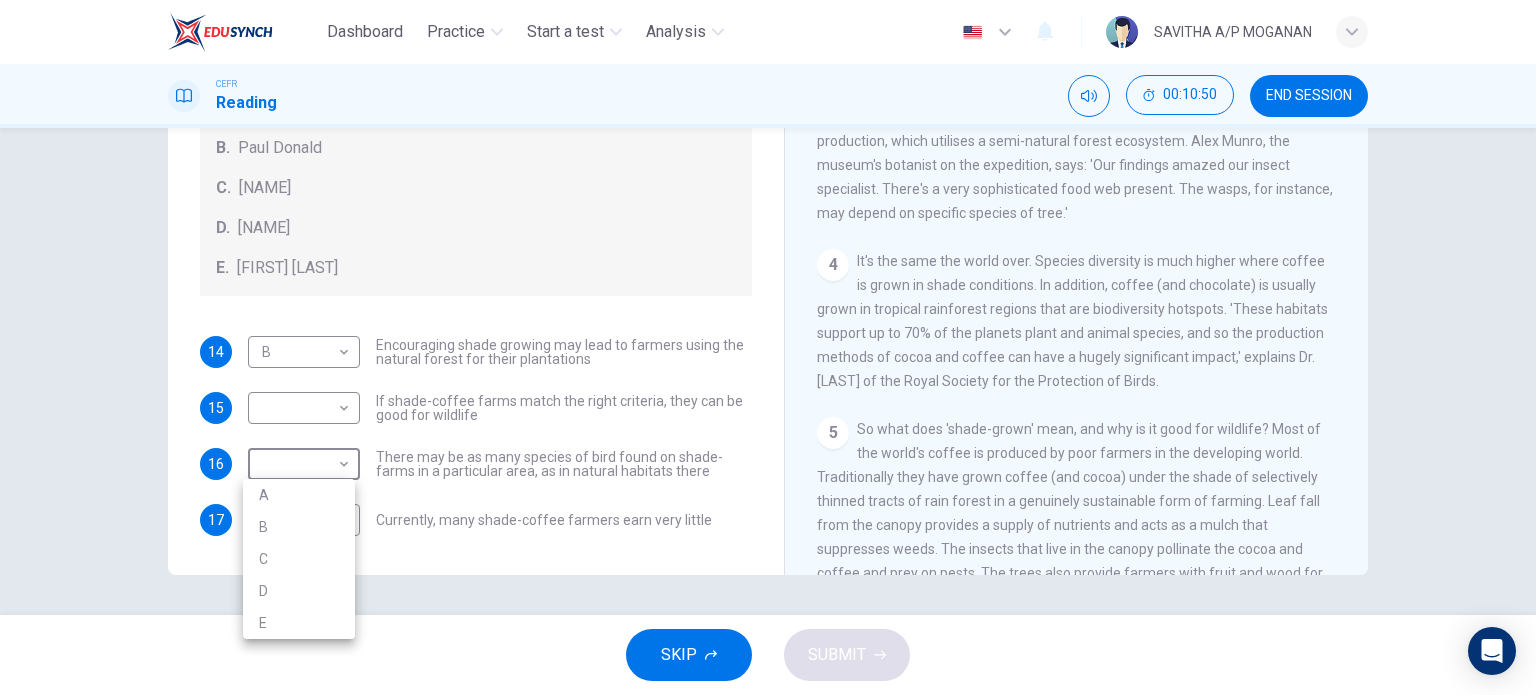 click on "B" at bounding box center [299, 527] 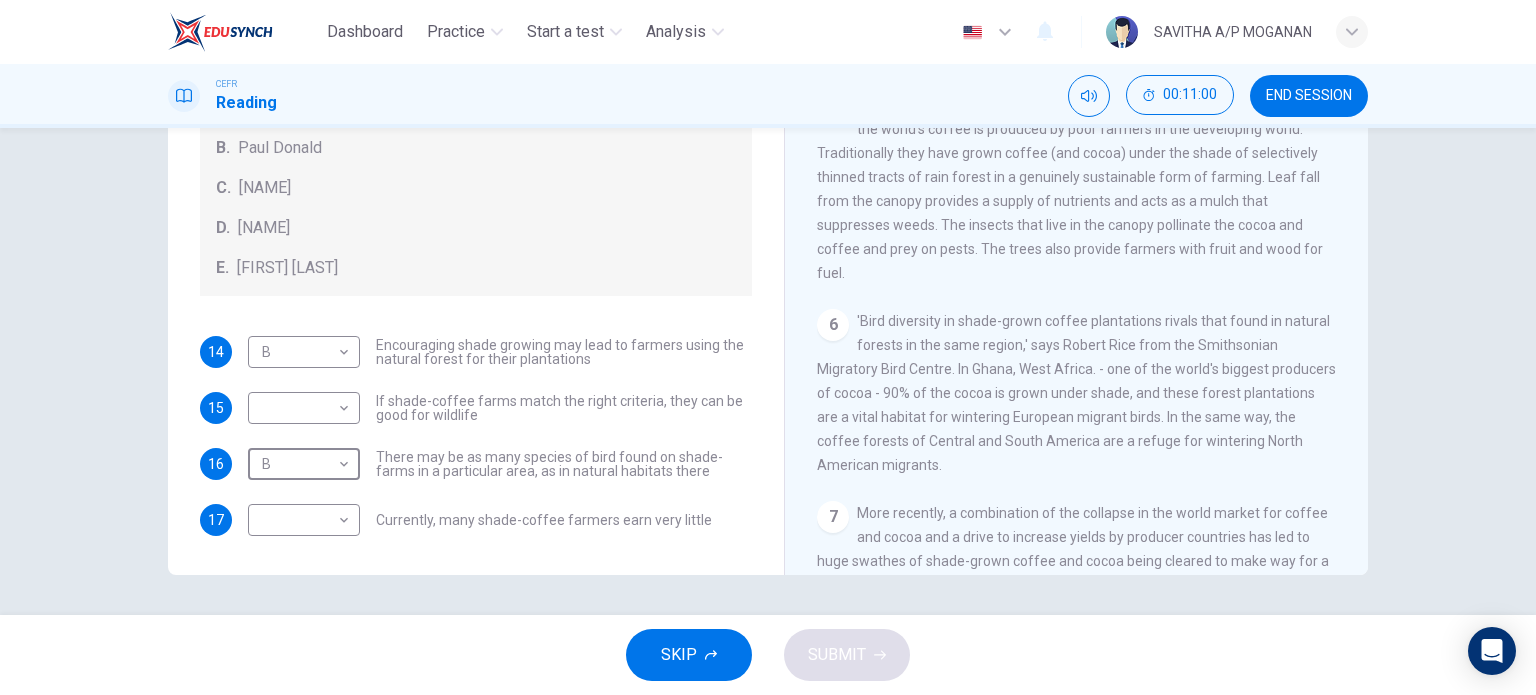 scroll, scrollTop: 924, scrollLeft: 0, axis: vertical 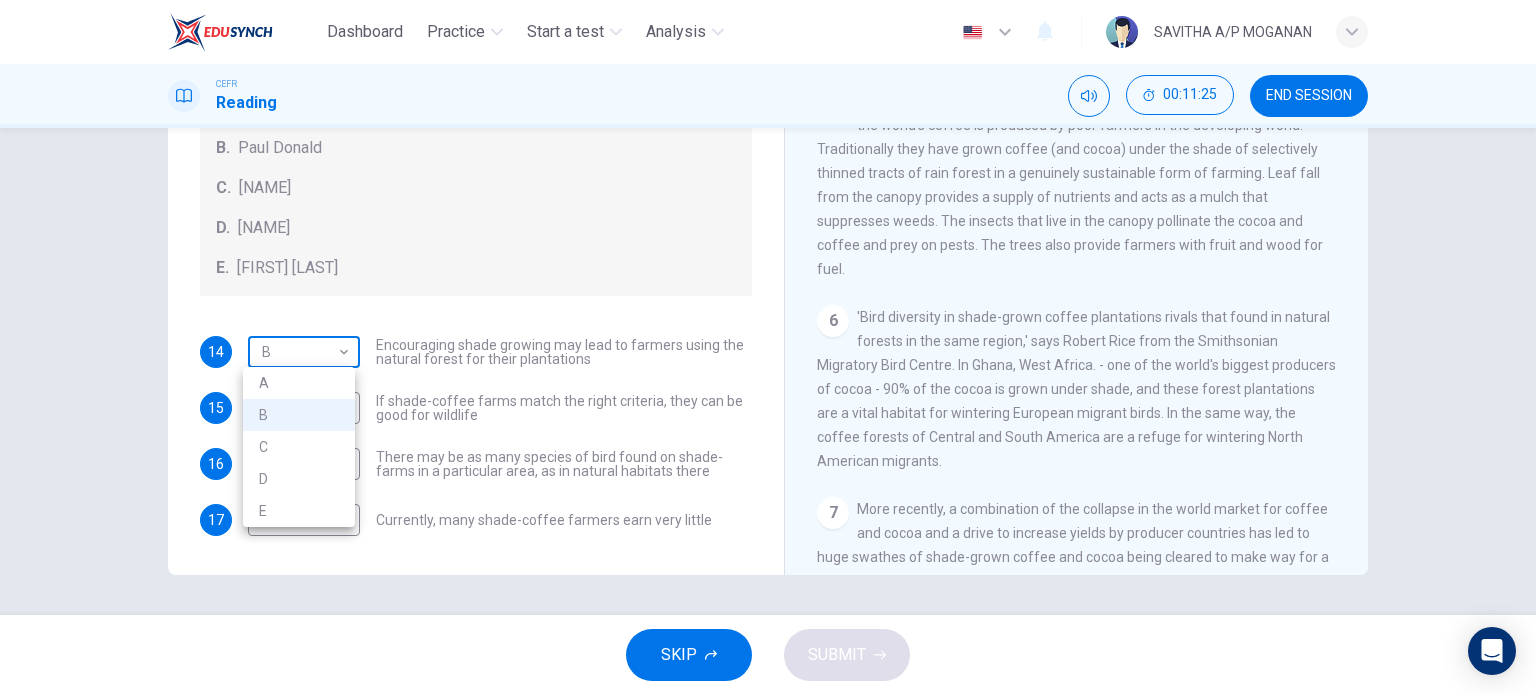 click on "Dashboard Practice Start a test Analysis English en ​ SAVITHA A/P MOGANAN CEFR Reading 00:11:25 END SESSION Questions 14 - 17 Look at the following opinions and the list of people below.
Match each opinion to the person credited with it.
Write the correct letter  A-E  in the boxes below.
NB  You can write any letter  more than once . People A. Alex Munroe B. Paul Donald C. Robert Rice D. John Rappole E. Stacey Philpott 14 B B ​ Encouraging shade growing may lead to farmers using the natural forest for their plantations 15 ​ ​ If shade-coffee farms match the right criteria, they can be good for wildlife 16 B B ​ There may be as many species of bird found on shade-farms in a particular area, as in natural habitats there 17 ​ ​ Currently, many shade-coffee farmers earn very little Natural Coffee and Cocoa CLICK TO ZOOM Click to Zoom 1 What's the connection between your morning coffee, wintering North American birds and the cool shade of a tree? Actually, quite a lot, says Simon Birch. 2 3 4 5 6" at bounding box center [768, 347] 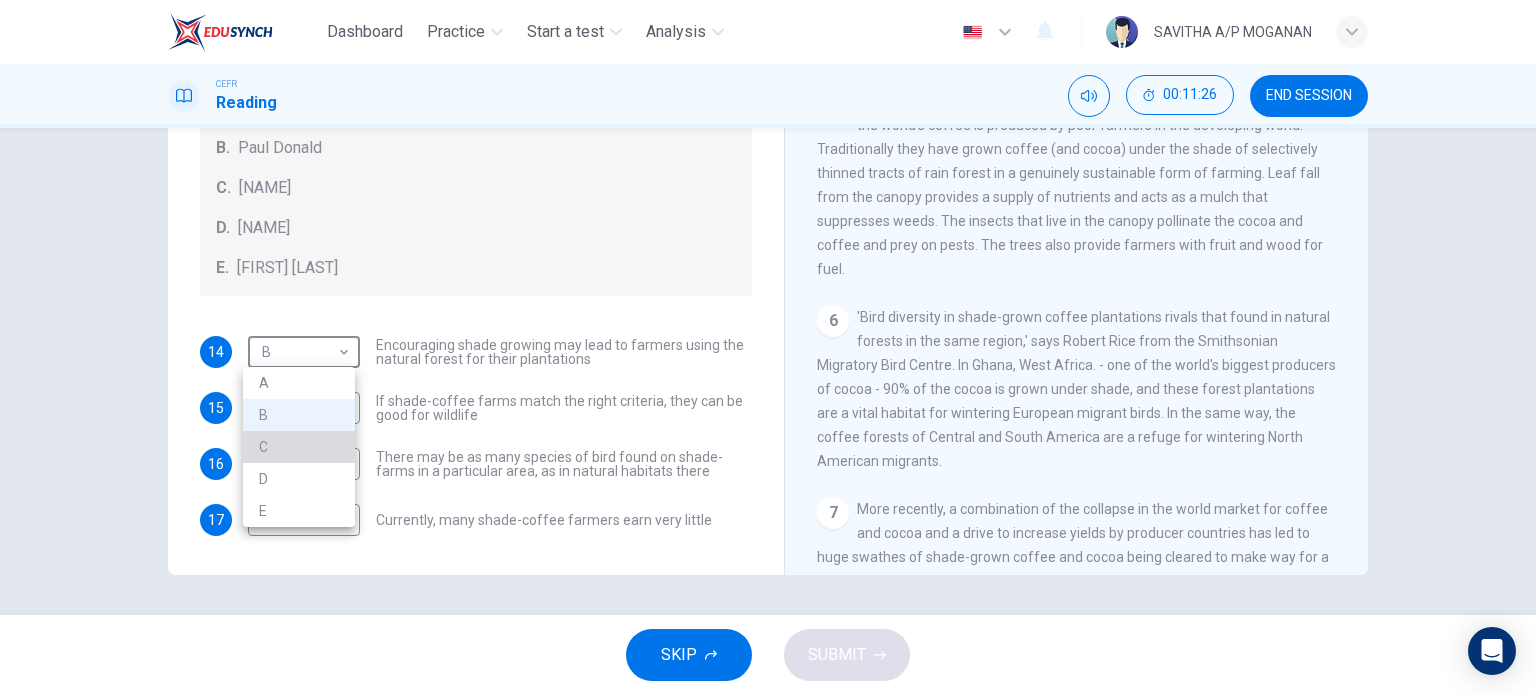click on "C" at bounding box center [299, 447] 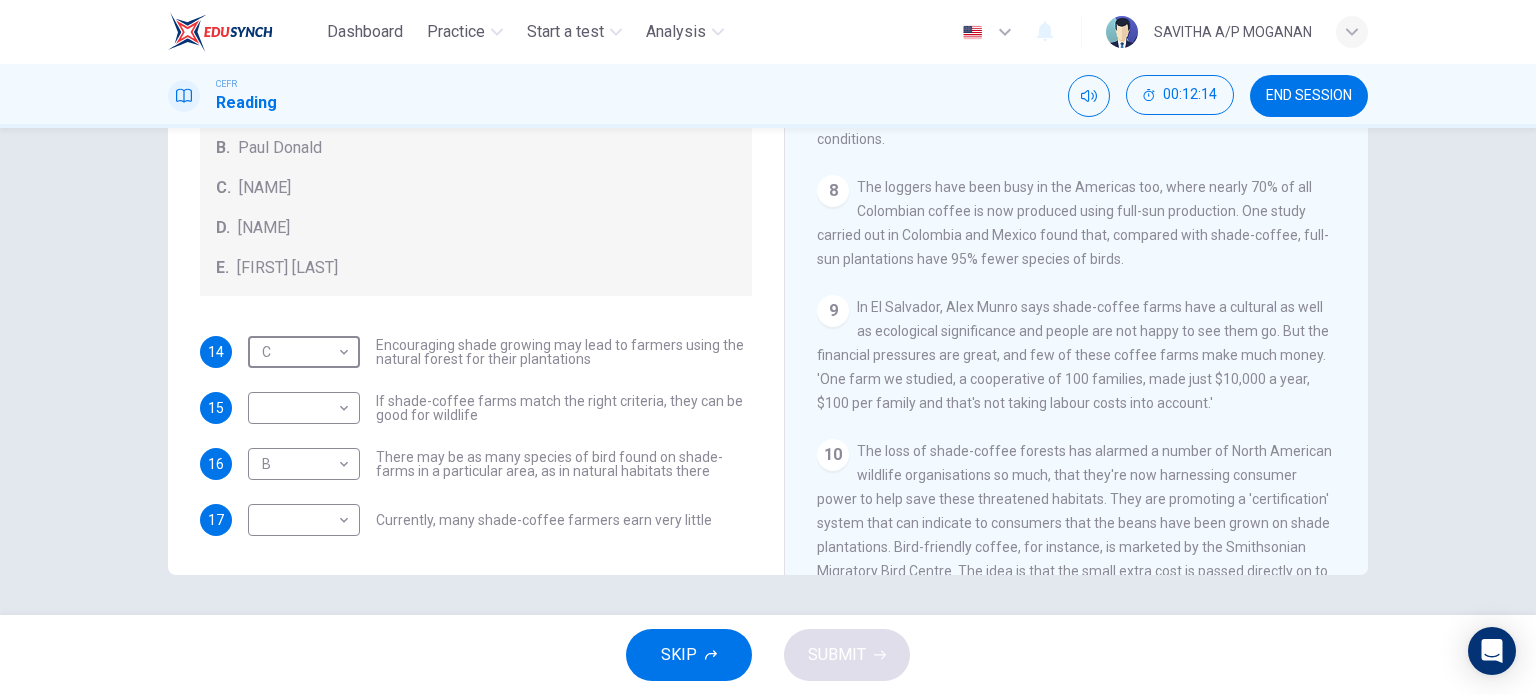 scroll, scrollTop: 1400, scrollLeft: 0, axis: vertical 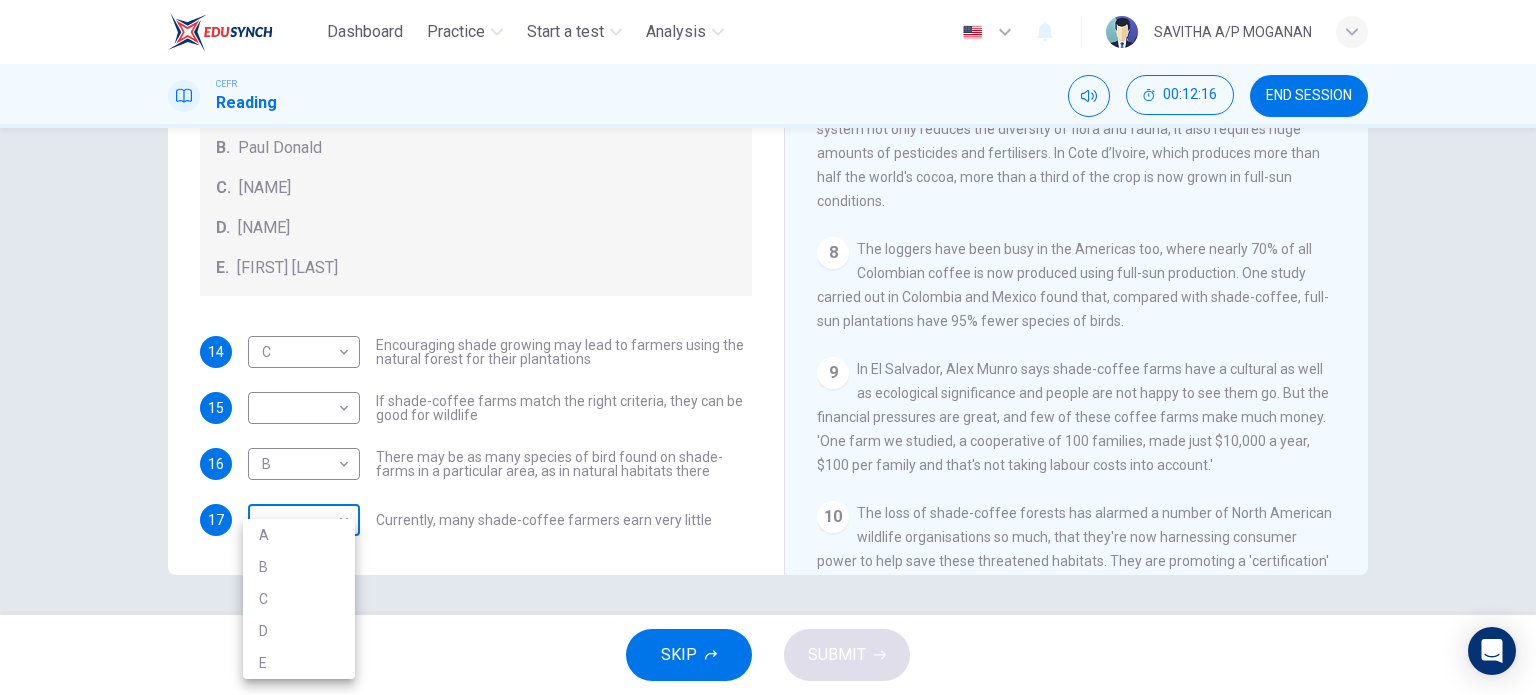 click on "Dashboard Practice Start a test Analysis English en ​ SAVITHA A/P MOGANAN CEFR Reading 00:12:16 END SESSION Questions 14 - 17 Look at the following opinions and the list of people below.
Match each opinion to the person credited with it.
Write the correct letter  A-E  in the boxes below.
NB  You can write any letter  more than once . People A. Alex Munroe B. Paul Donald C. Robert Rice D. John Rappole E. Stacey Philpott 14 C C ​ Encouraging shade growing may lead to farmers using the natural forest for their plantations 15 ​ ​ If shade-coffee farms match the right criteria, they can be good for wildlife 16 B B ​ There may be as many species of bird found on shade-farms in a particular area, as in natural habitats there 17 ​ ​ Currently, many shade-coffee farmers earn very little Natural Coffee and Cocoa CLICK TO ZOOM Click to Zoom 1 What's the connection between your morning coffee, wintering North American birds and the cool shade of a tree? Actually, quite a lot, says Simon Birch. 2 3 4 5 6" at bounding box center (768, 347) 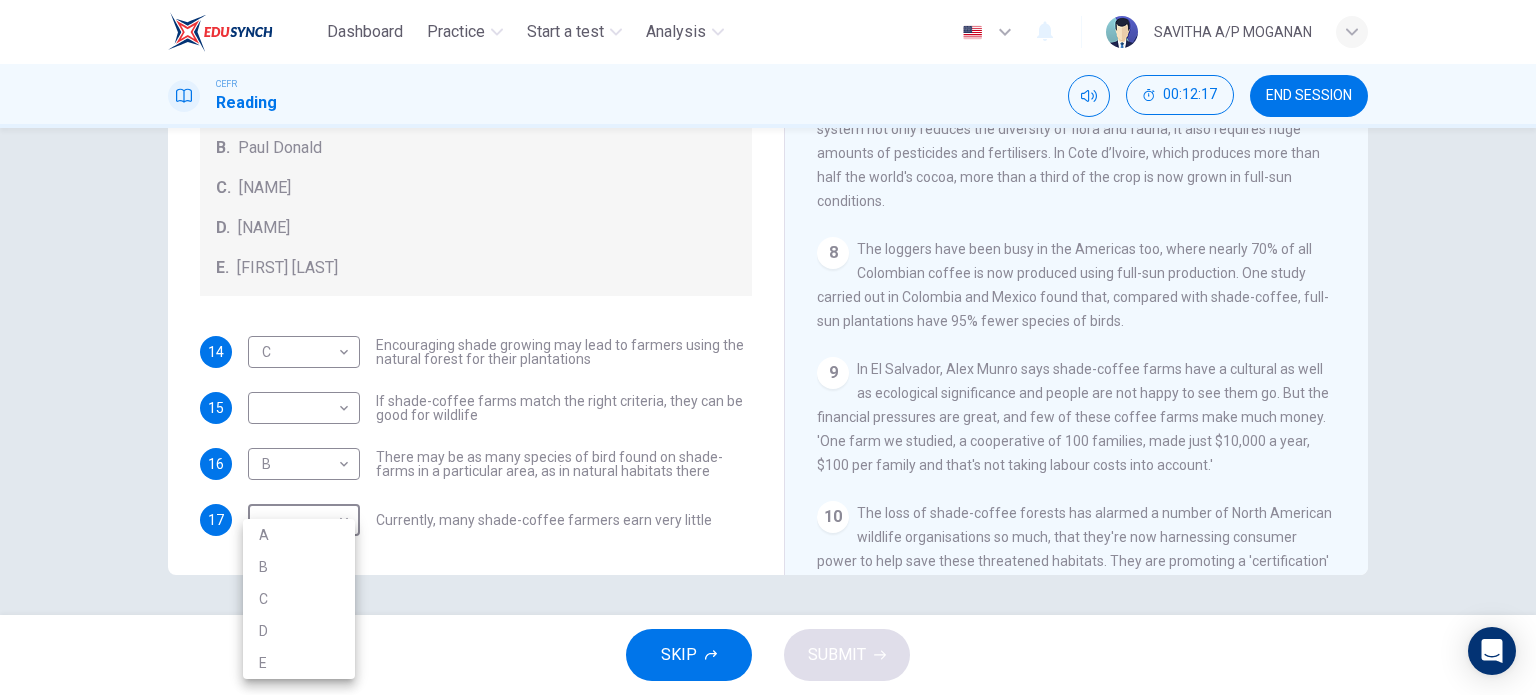 click on "A" at bounding box center (299, 535) 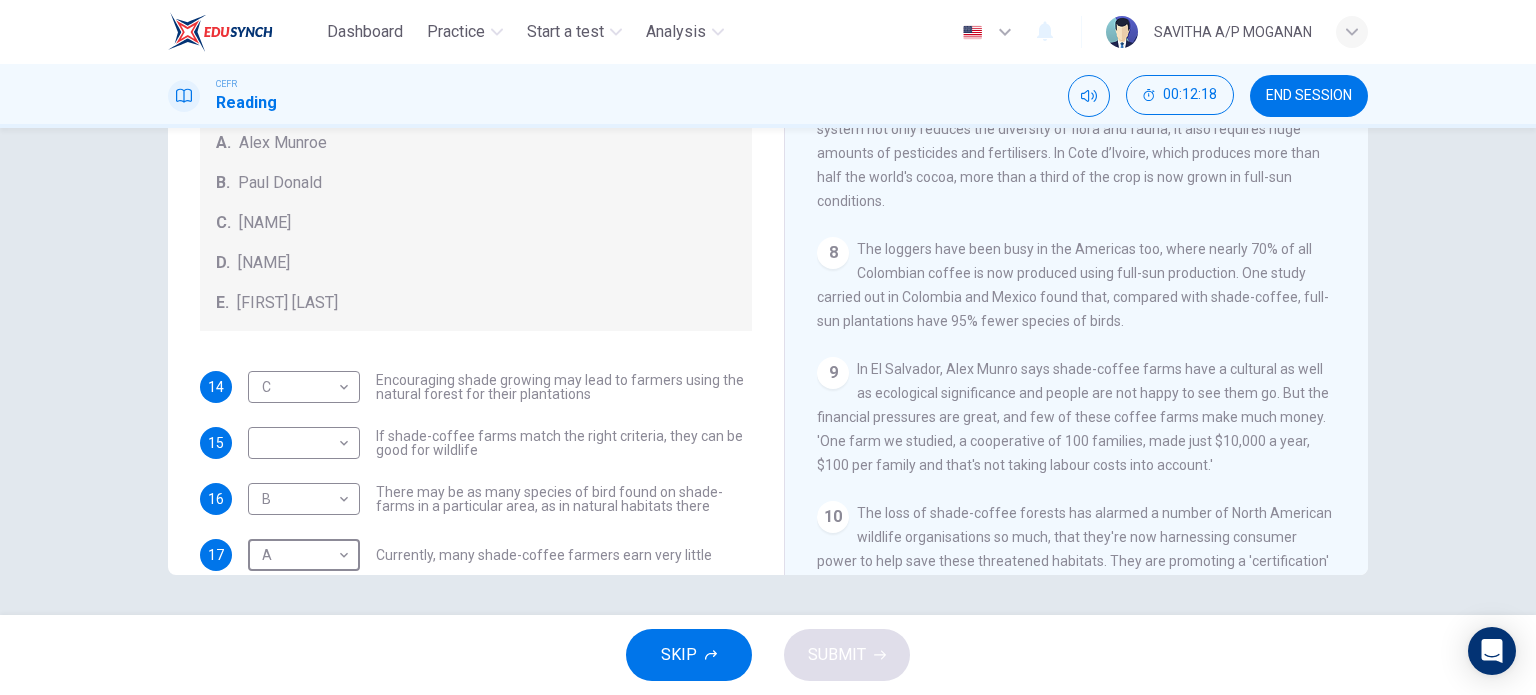 scroll, scrollTop: 80, scrollLeft: 0, axis: vertical 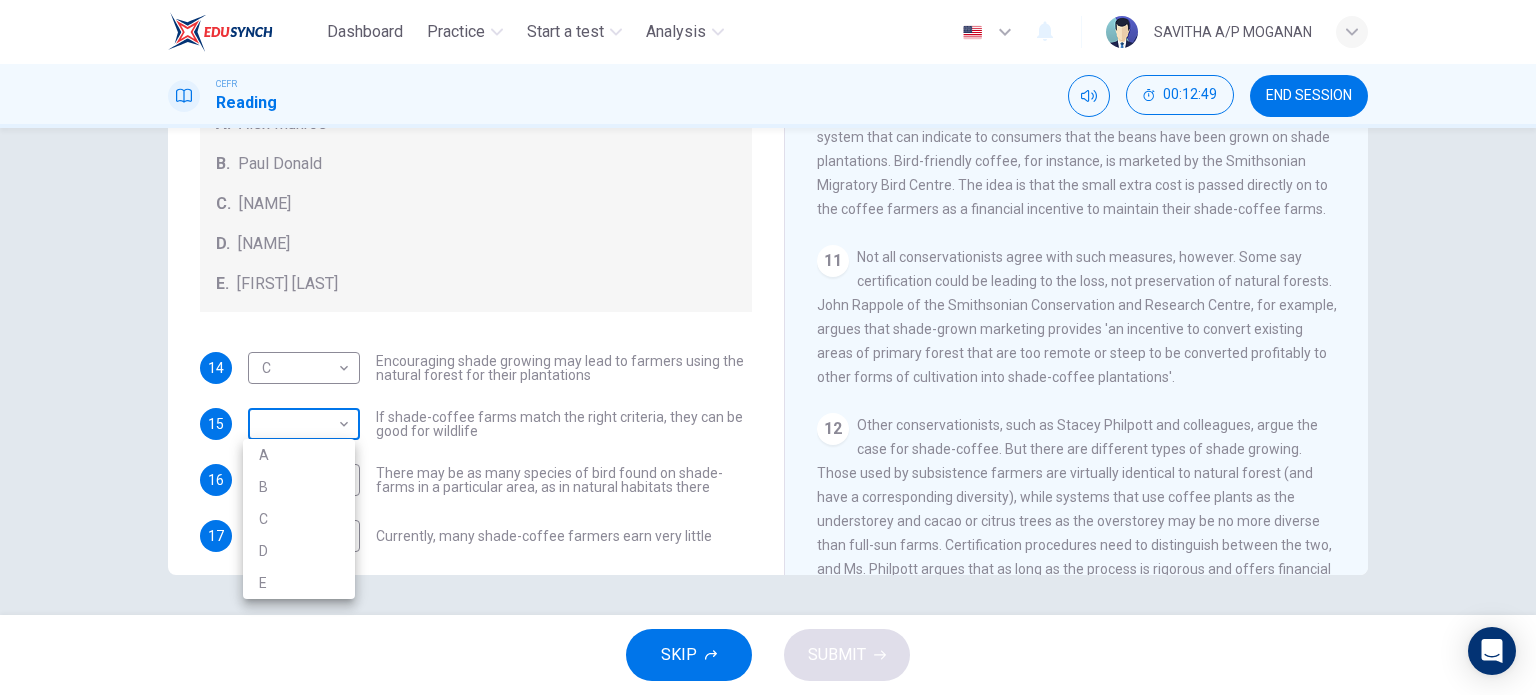 click on "Dashboard Practice Start a test Analysis English en ​ SAVITHA A/P MOGANAN CEFR Reading 00:12:49 END SESSION Questions 14 - 17 Look at the following opinions and the list of people below.
Match each opinion to the person credited with it.
Write the correct letter  A-E  in the boxes below.
NB  You can write any letter  more than once . People A. Alex Munroe B. Paul Donald C. Robert Rice D. John Rappole E. Stacey Philpott 14 C C ​ Encouraging shade growing may lead to farmers using the natural forest for their plantations 15 ​ ​ If shade-coffee farms match the right criteria, they can be good for wildlife 16 B B ​ There may be as many species of bird found on shade-farms in a particular area, as in natural habitats there 17 A A ​ Currently, many shade-coffee farmers earn very little Natural Coffee and Cocoa CLICK TO ZOOM Click to Zoom 1 What's the connection between your morning coffee, wintering North American birds and the cool shade of a tree? Actually, quite a lot, says Simon Birch. 2 3 4 5 6" at bounding box center [768, 347] 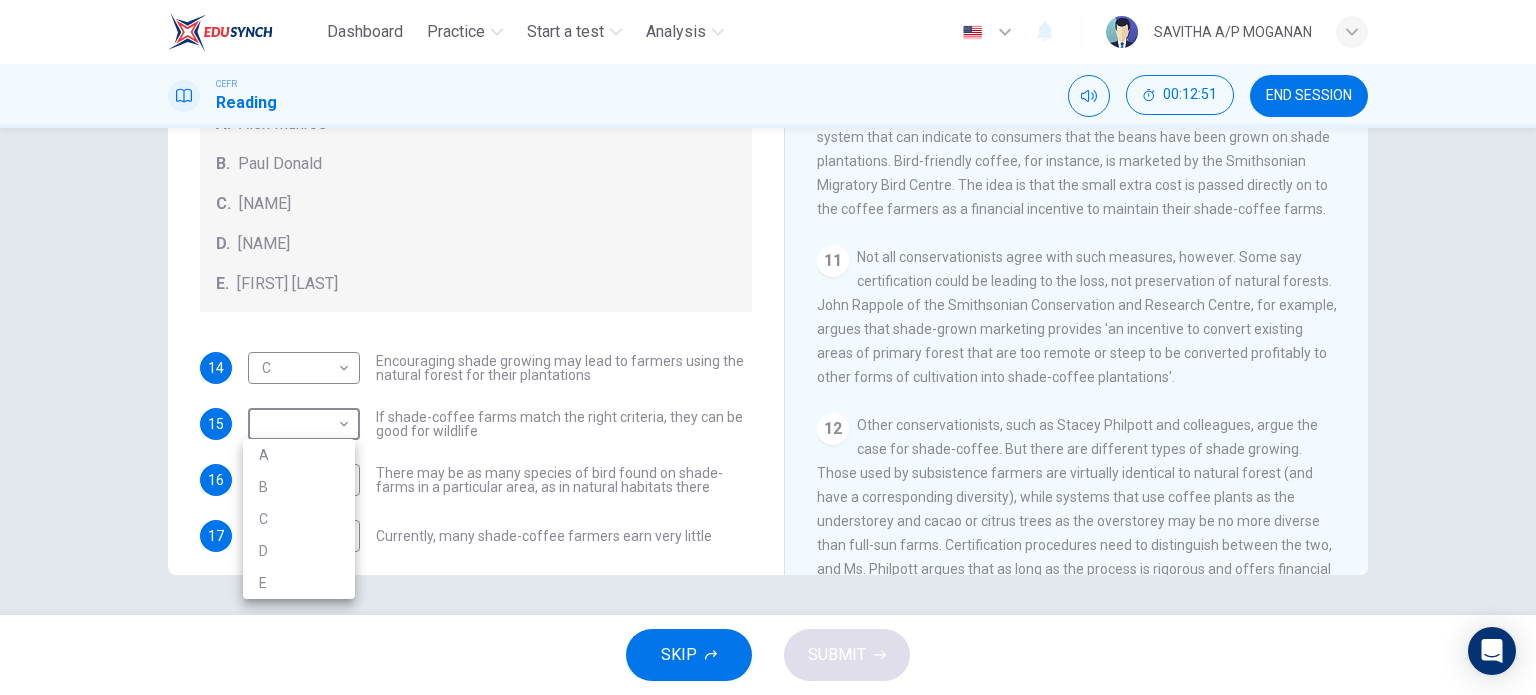 click on "D" at bounding box center (299, 551) 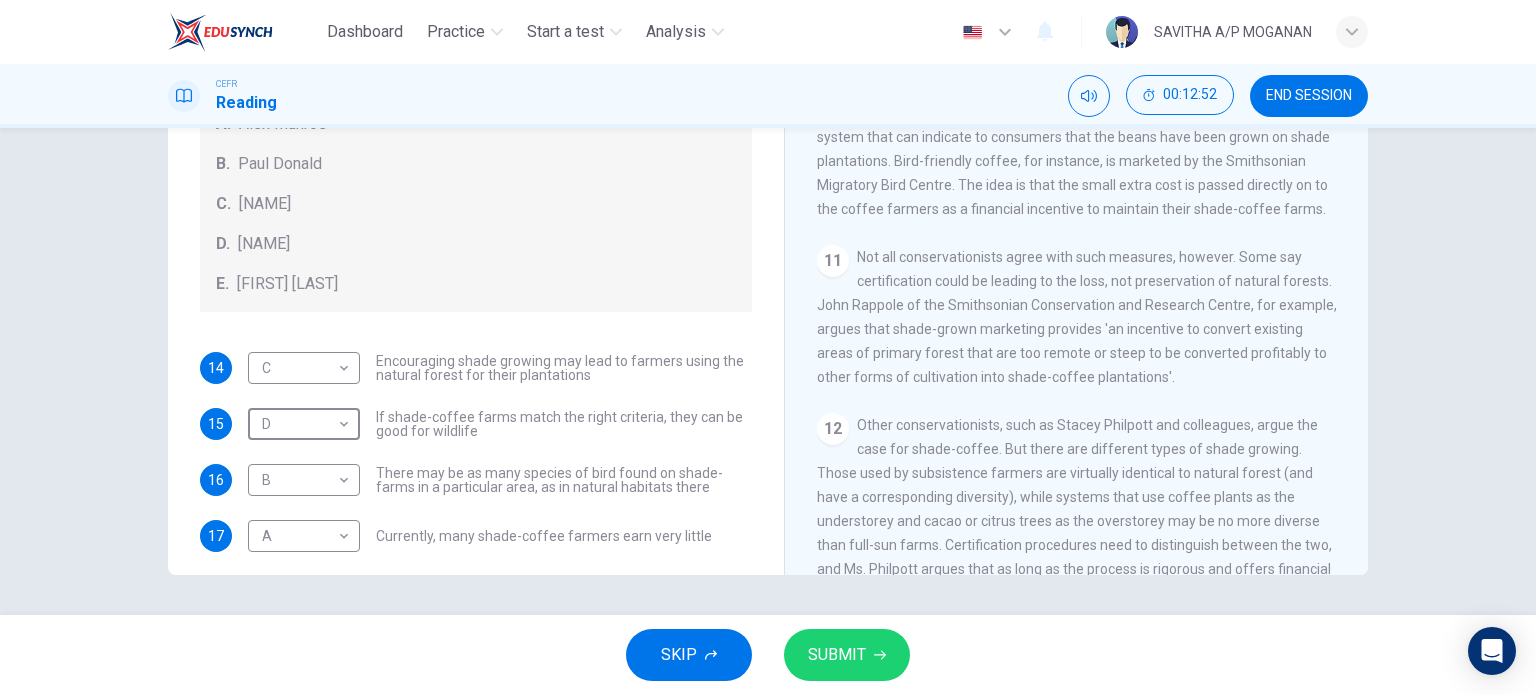 click on "SUBMIT" at bounding box center [837, 655] 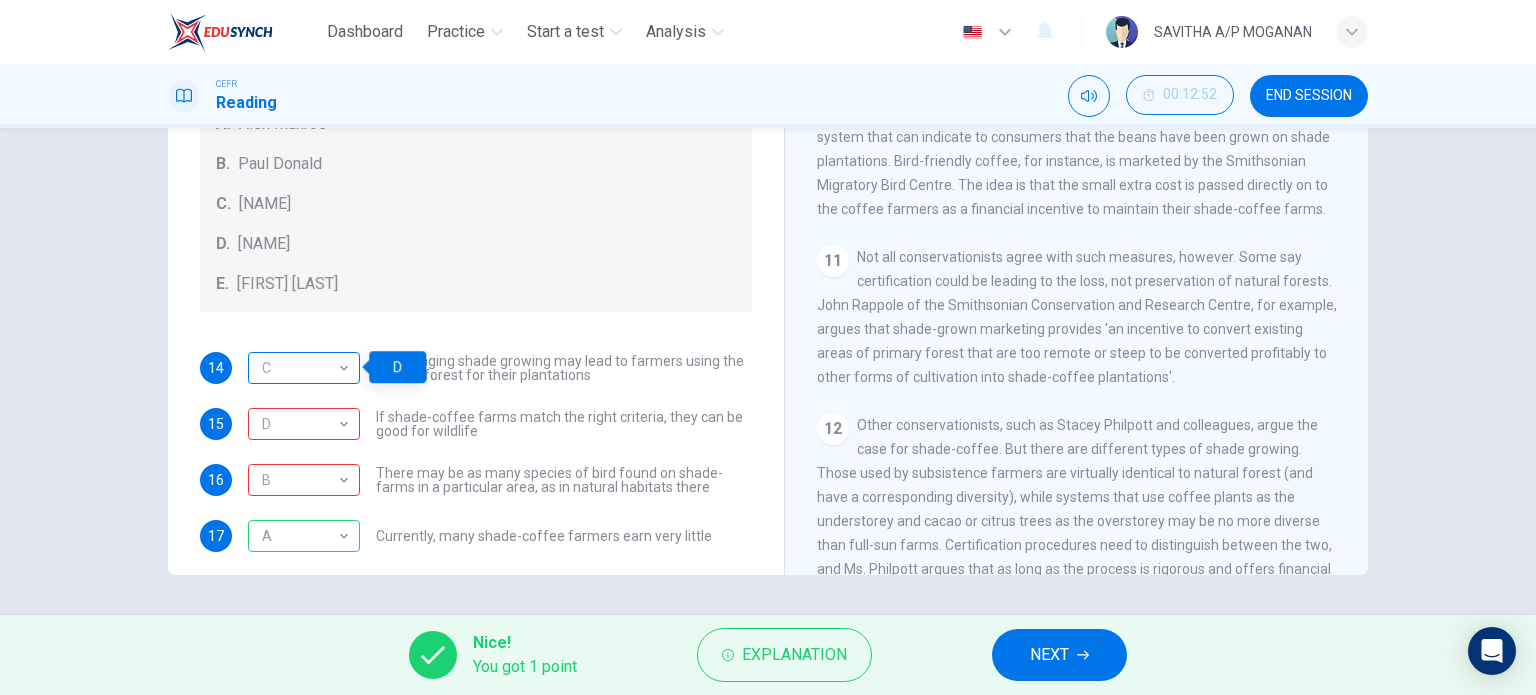 click on "C" at bounding box center (300, 368) 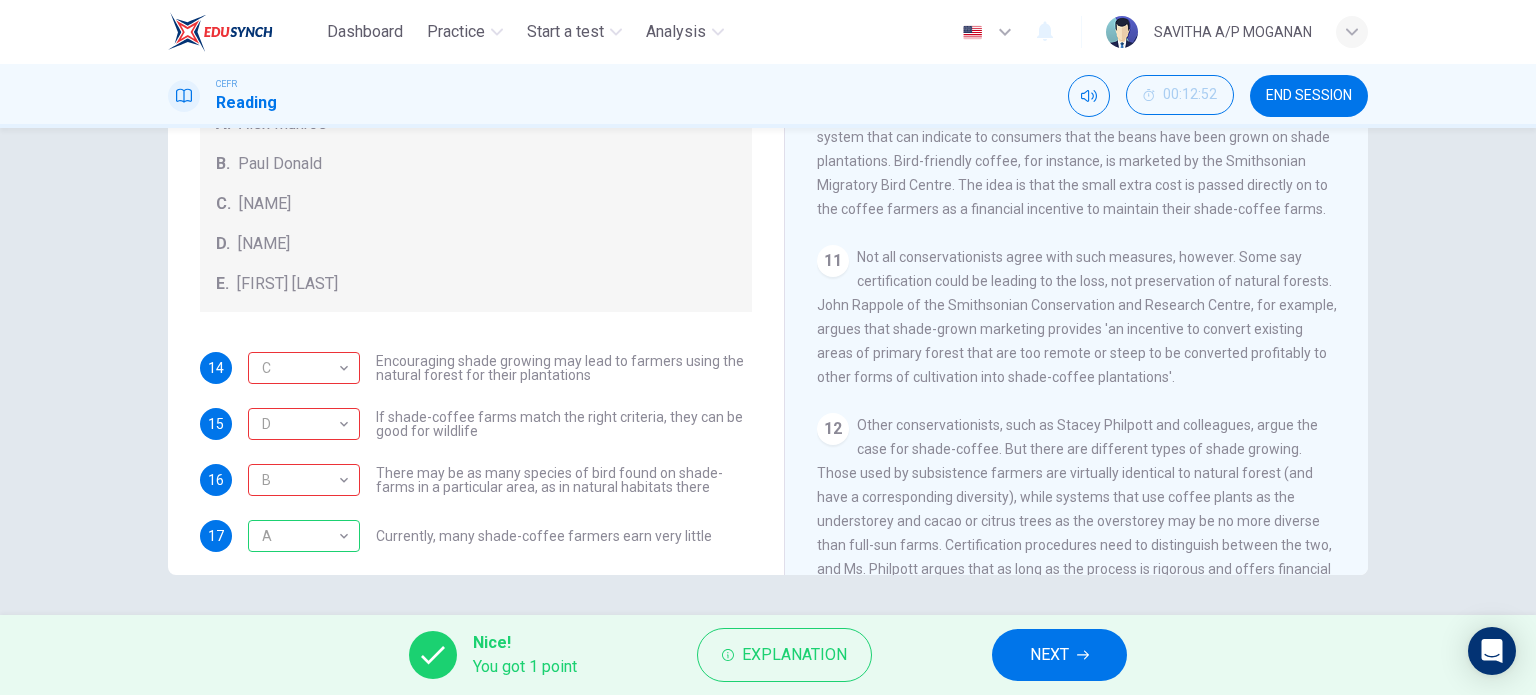 click on "NEXT" at bounding box center [1049, 655] 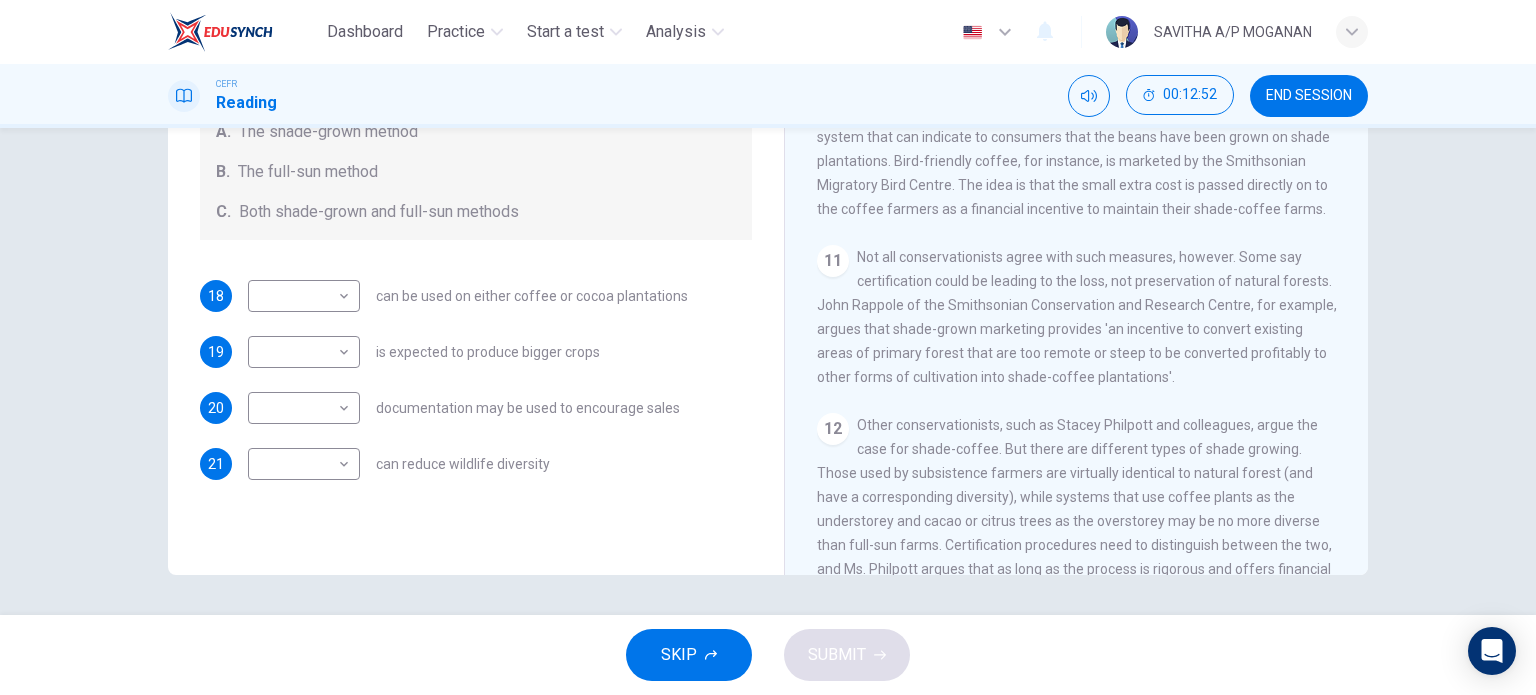 scroll, scrollTop: 0, scrollLeft: 0, axis: both 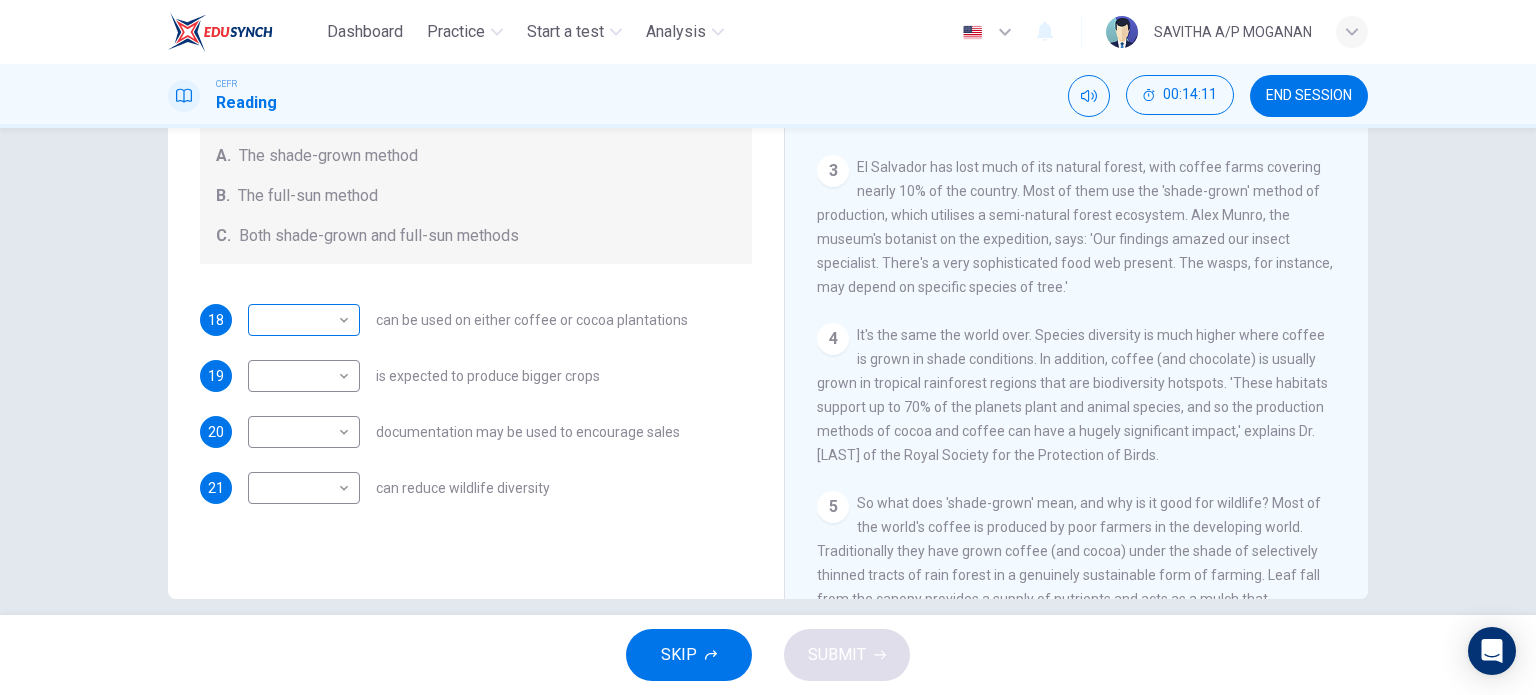 click on "Dashboard Practice Start a test Analysis English en ​ SAVITHA A/P MOGANAN CEFR Reading 00:14:11 END SESSION Questions 18 - 21 Classify the features described below as applying to growing coffee.
Write the correct letter  A-C  in the boxes below. A. The shade-grown method B. The full-sun method C. Both shade-grown and full-sun methods 18 ​ ​ can be used on either coffee or cocoa plantations 19 ​ ​ is expected to produce bigger crops 20 ​ ​ documentation may be used to encourage sales 21 ​ ​ can reduce wildlife diversity Natural Coffee and Cocoa CLICK TO ZOOM Click to Zoom 1 What's the connection between your morning coffee, wintering North American birds and the cool shade of a tree? Actually, quite a lot, says Simon Birch. 2 3 4 5 6 7 8 9 10 11 12 SKIP SUBMIT EduSynch - Online Language Proficiency Testing
Dashboard Practice Start a test Analysis Notifications © Copyright  2025" at bounding box center [768, 347] 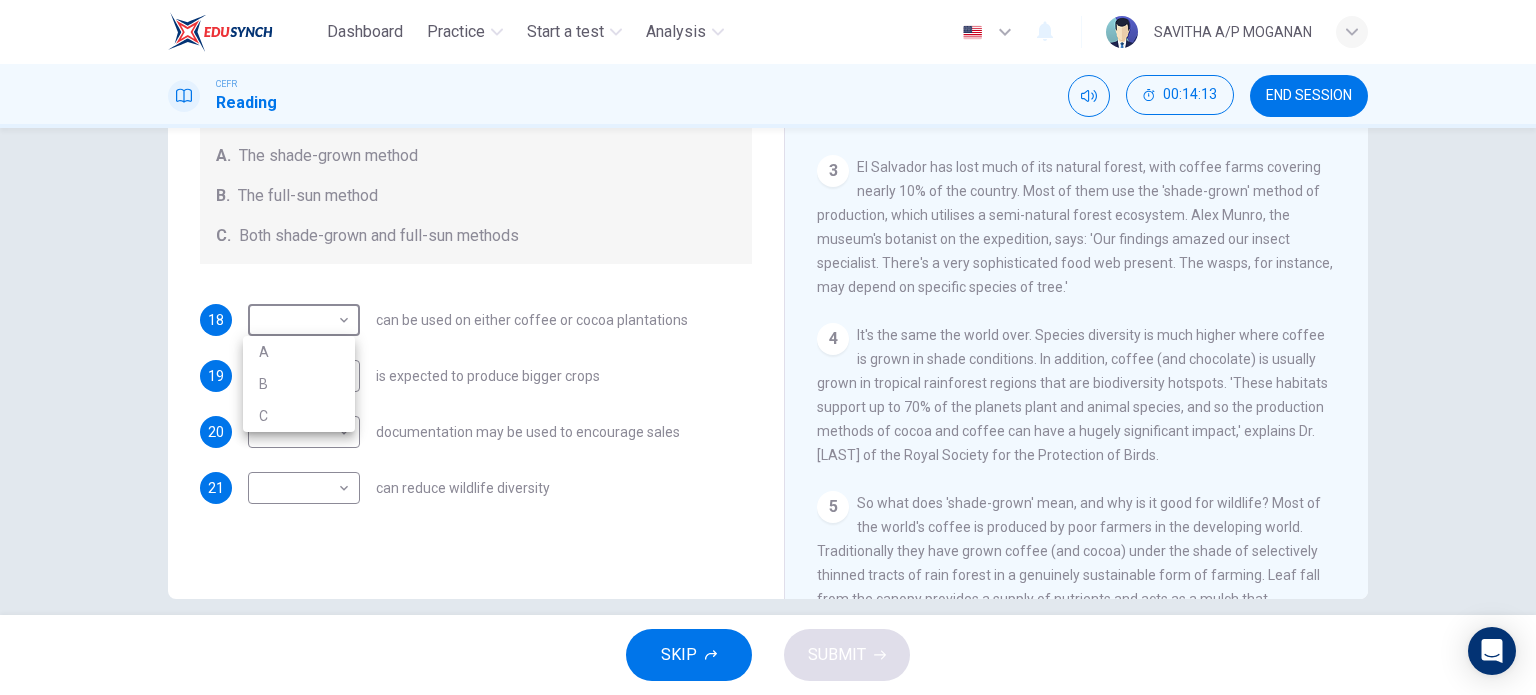 click on "A" at bounding box center [299, 352] 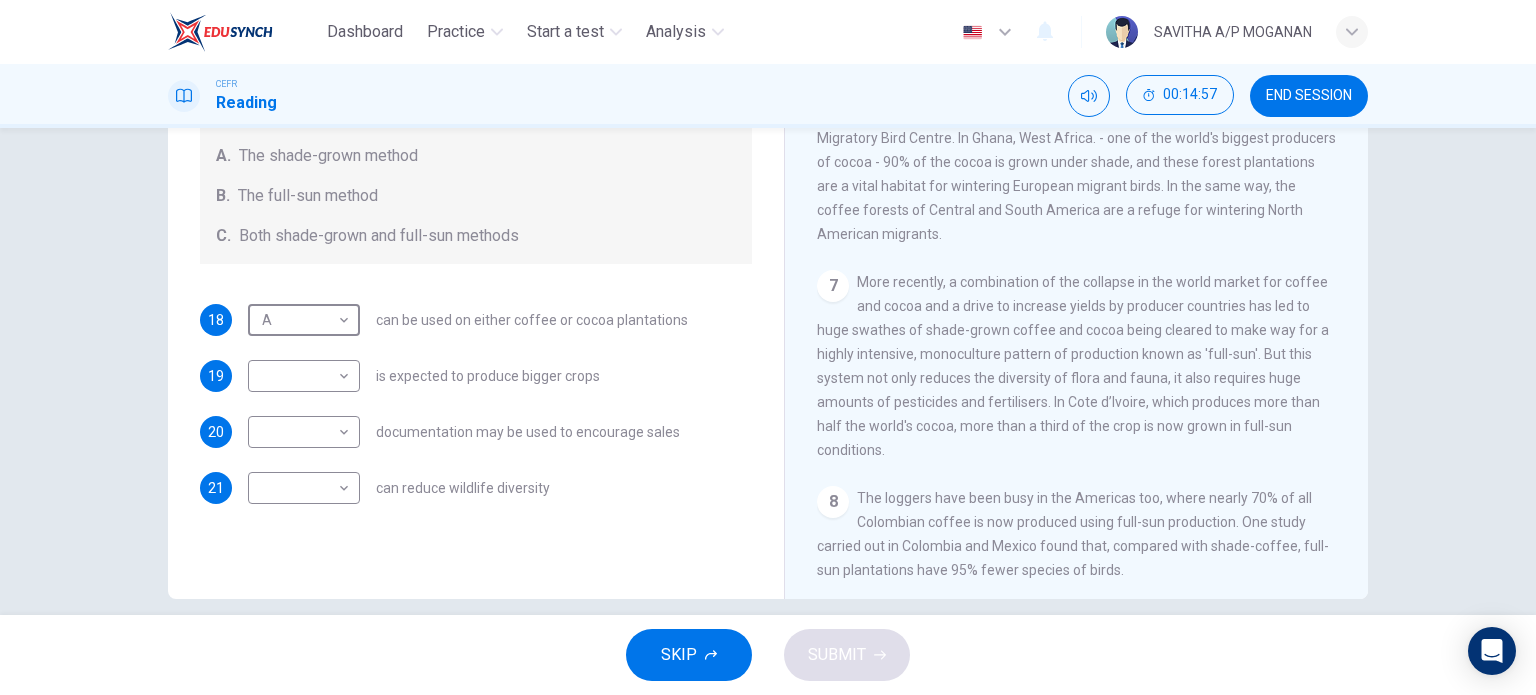scroll, scrollTop: 1178, scrollLeft: 0, axis: vertical 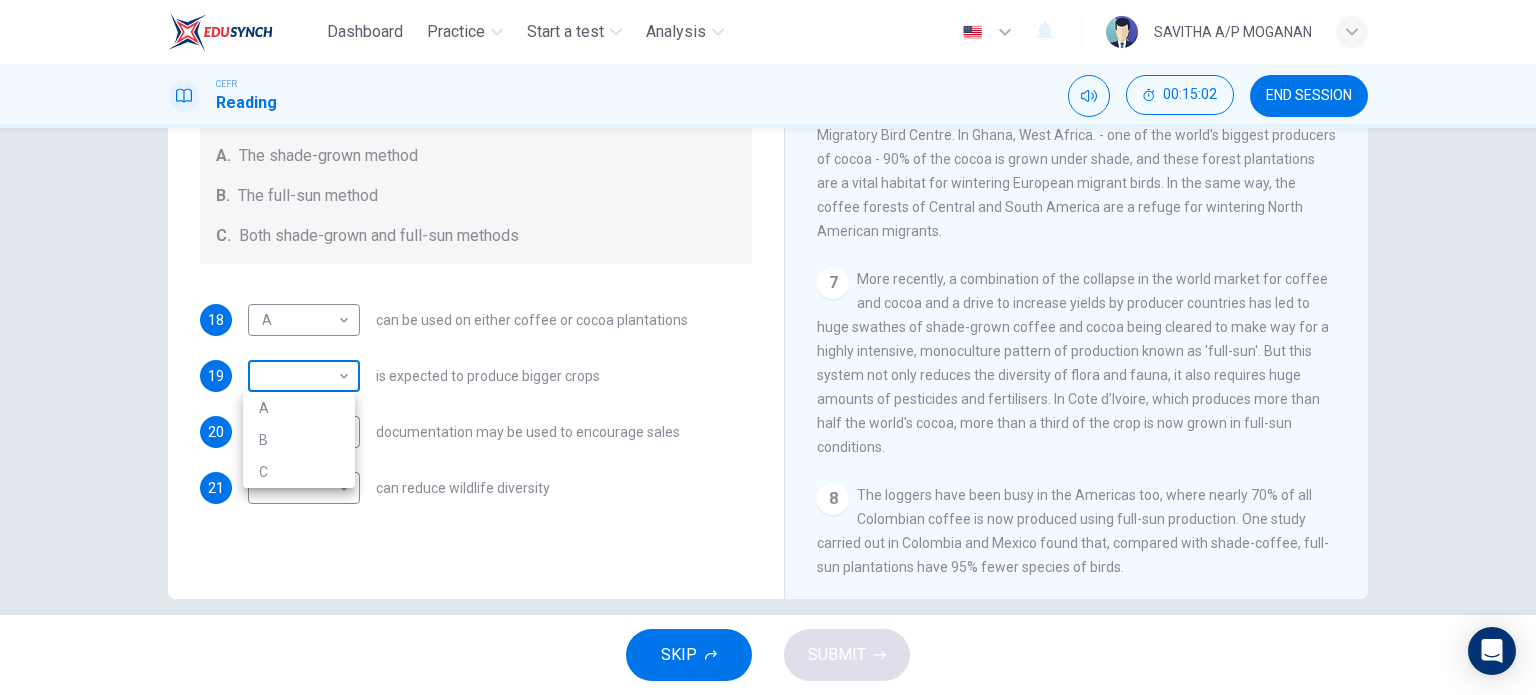 click on "Dashboard Practice Start a test Analysis English en ​ SAVITHA A/P MOGANAN CEFR Reading 00:15:02 END SESSION Questions 18 - 21 Classify the features described below as applying to growing coffee.
Write the correct letter  A-C  in the boxes below. A. The shade-grown method B. The full-sun method C. Both shade-grown and full-sun methods 18 A A ​ can be used on either coffee or cocoa plantations 19 ​ ​ is expected to produce bigger crops 20 ​ ​ documentation may be used to encourage sales 21 ​ ​ can reduce wildlife diversity Natural Coffee and Cocoa CLICK TO ZOOM Click to Zoom 1 What's the connection between your morning coffee, wintering North American birds and the cool shade of a tree? Actually, quite a lot, says Simon Birch. 2 3 4 5 6 7 8 9 10 11 12 SKIP SUBMIT EduSynch - Online Language Proficiency Testing
Dashboard Practice Start a test Analysis Notifications © Copyright  2025 A B C" at bounding box center (768, 347) 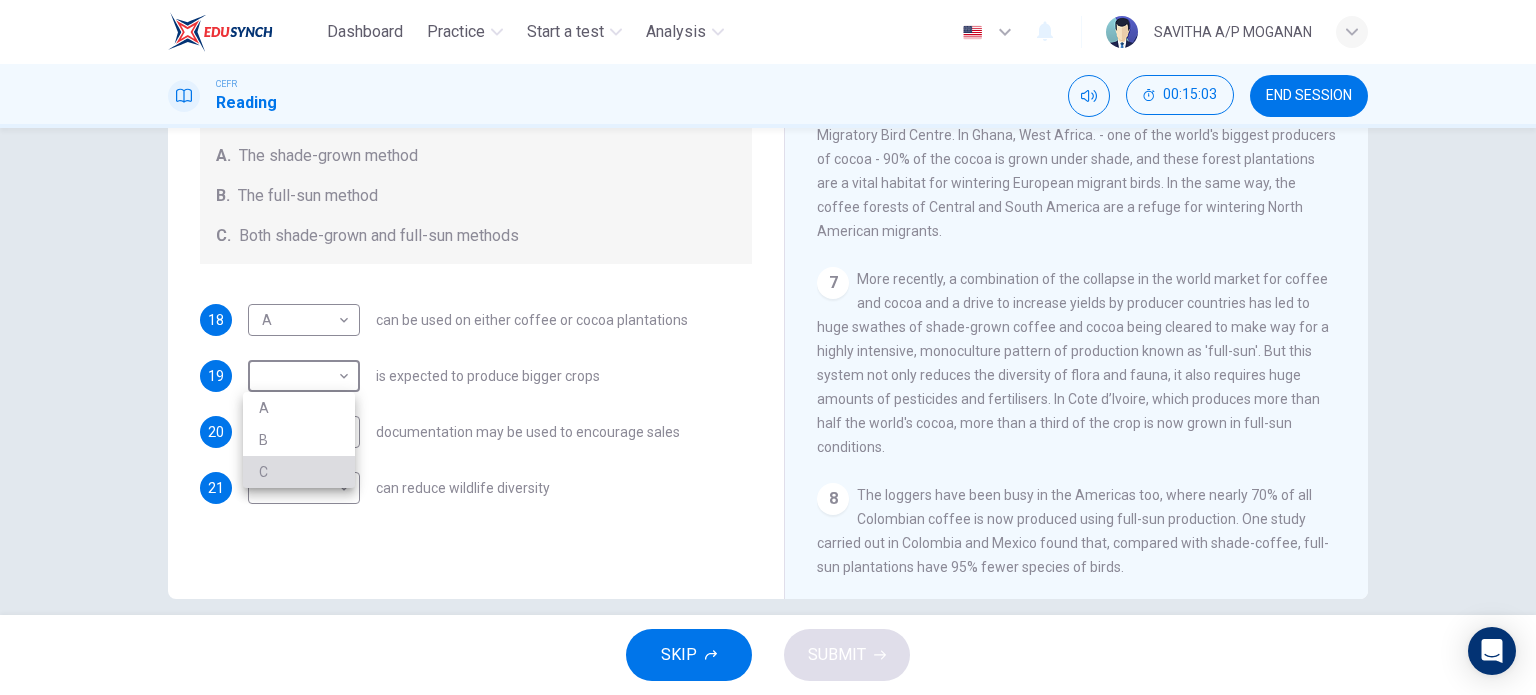 click on "C" at bounding box center (299, 472) 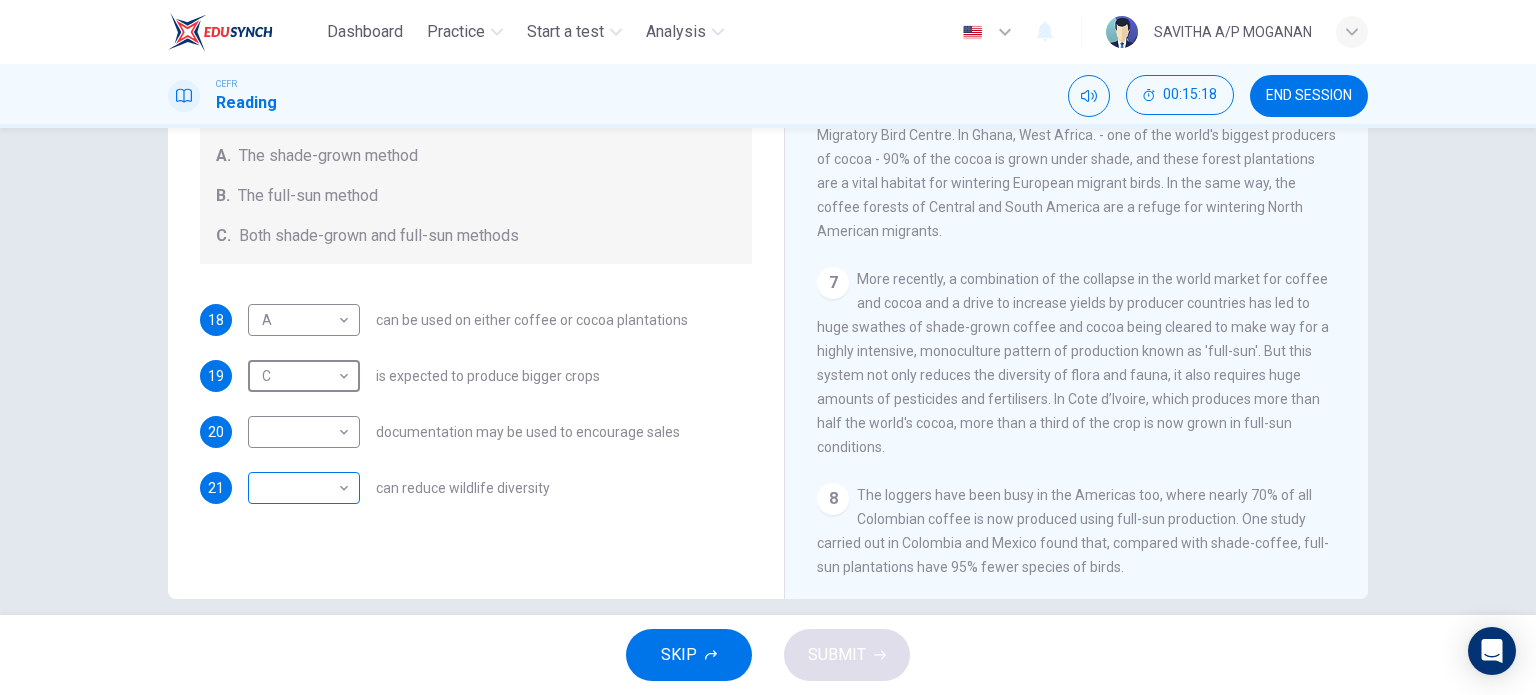 click on "Dashboard Practice Start a test Analysis English en ​ SAVITHA A/P MOGANAN CEFR Reading 00:15:18 END SESSION Questions 18 - 21 Classify the features described below as applying to growing coffee.
Write the correct letter  A-C  in the boxes below. A. The shade-grown method B. The full-sun method C. Both shade-grown and full-sun methods 18 A A ​ can be used on either coffee or cocoa plantations 19 C C ​ is expected to produce bigger crops 20 ​ ​ documentation may be used to encourage sales 21 ​ ​ can reduce wildlife diversity Natural Coffee and Cocoa CLICK TO ZOOM Click to Zoom 1 What's the connection between your morning coffee, wintering North American birds and the cool shade of a tree? Actually, quite a lot, says Simon Birch. 2 3 4 5 6 7 8 9 10 11 12 SKIP SUBMIT EduSynch - Online Language Proficiency Testing
Dashboard Practice Start a test Analysis Notifications © Copyright  2025" at bounding box center (768, 347) 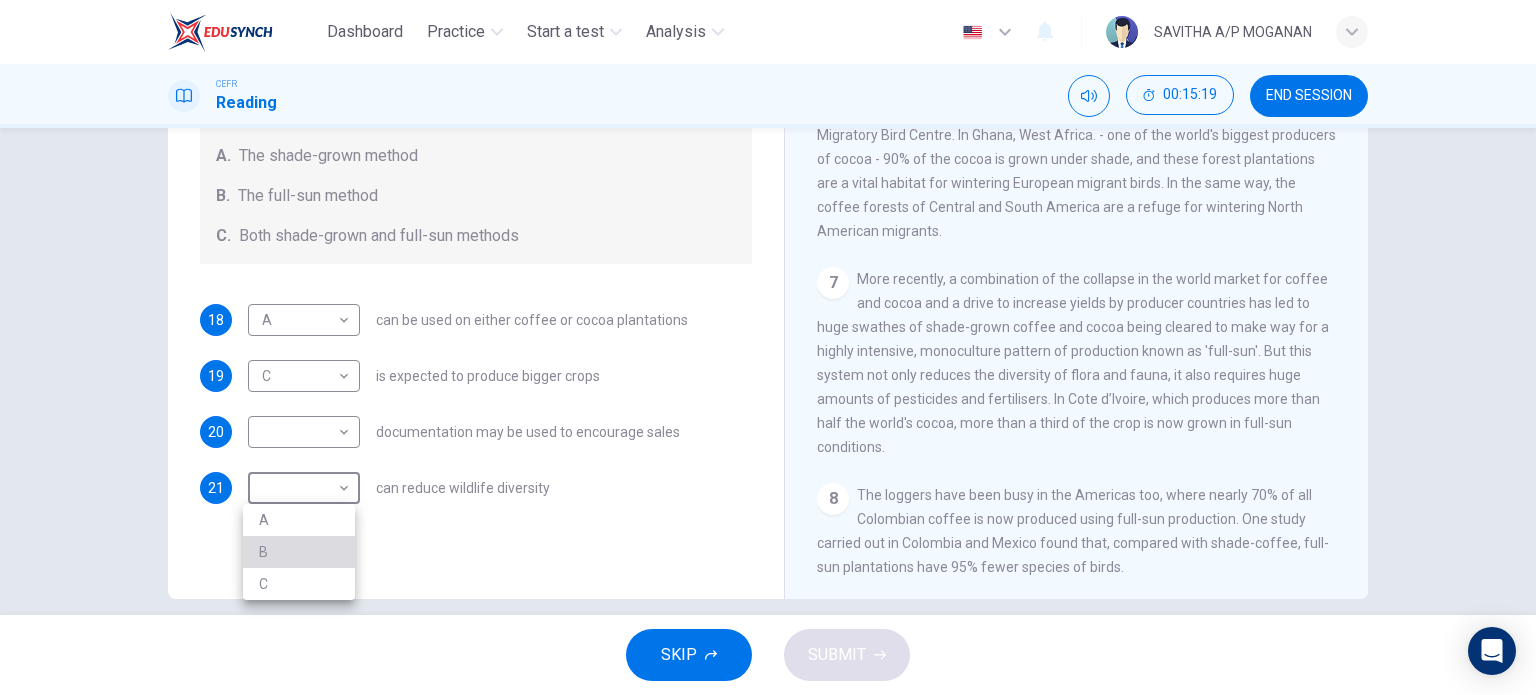 click on "B" at bounding box center (299, 552) 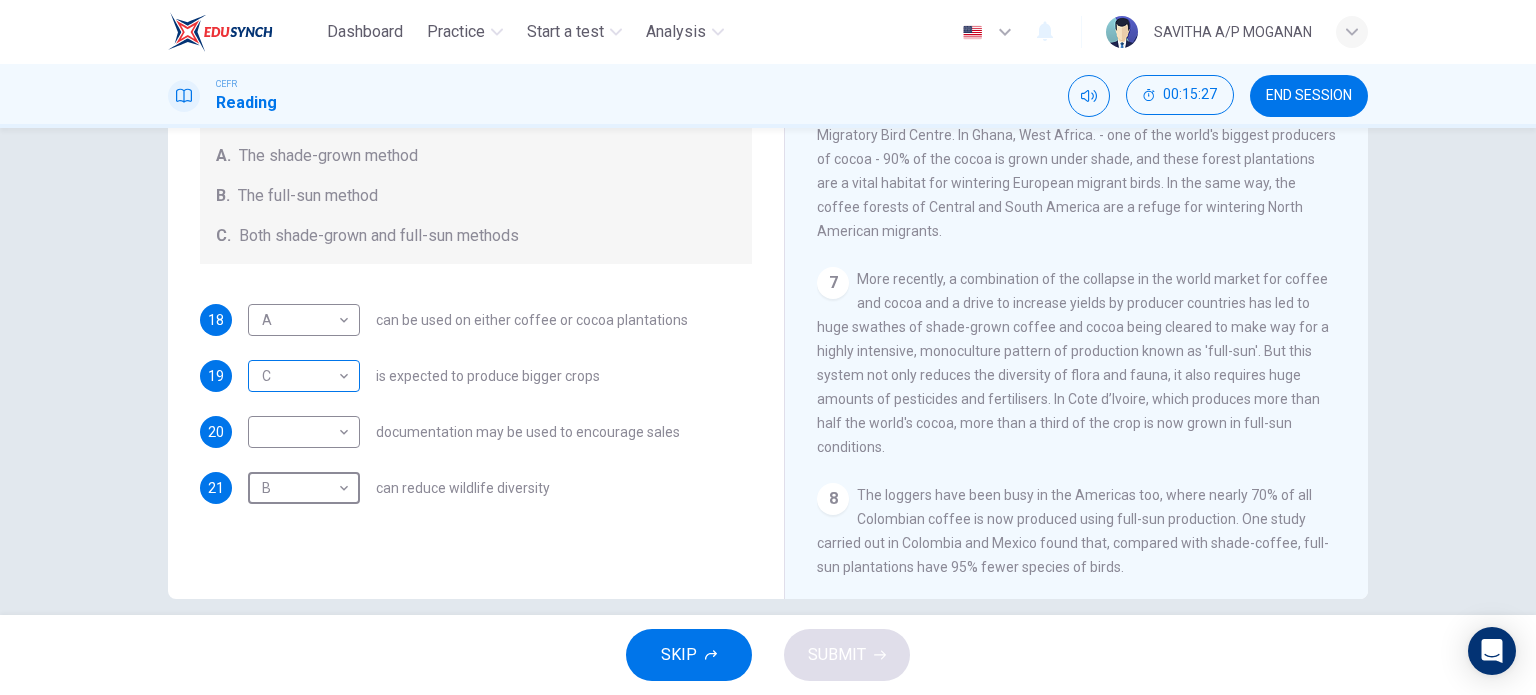 click on "Dashboard Practice Start a test Analysis English en ​ SAVITHA A/P MOGANAN CEFR Reading 00:15:27 END SESSION Questions 18 - 21 Classify the features described below as applying to growing coffee.
Write the correct letter  A-C  in the boxes below. A. The shade-grown method B. The full-sun method C. Both shade-grown and full-sun methods 18 A A ​ can be used on either coffee or cocoa plantations 19 C C ​ is expected to produce bigger crops 20 ​ ​ documentation may be used to encourage sales 21 B B ​ can reduce wildlife diversity Natural Coffee and Cocoa CLICK TO ZOOM Click to Zoom 1 What's the connection between your morning coffee, wintering North American birds and the cool shade of a tree? Actually, quite a lot, says Simon Birch. 2 3 4 5 6 7 8 9 10 11 12 SKIP SUBMIT EduSynch - Online Language Proficiency Testing
Dashboard Practice Start a test Analysis Notifications © Copyright  2025" at bounding box center (768, 347) 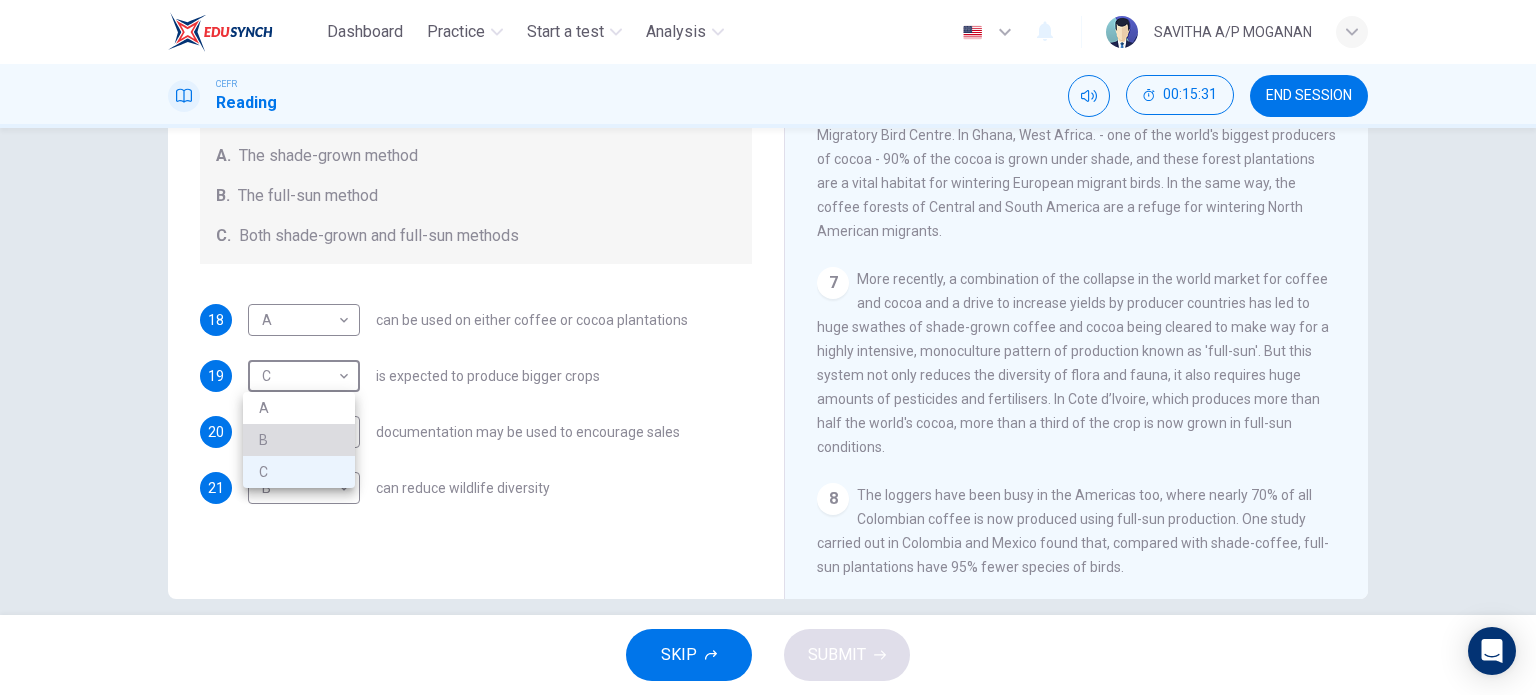click on "B" at bounding box center (299, 440) 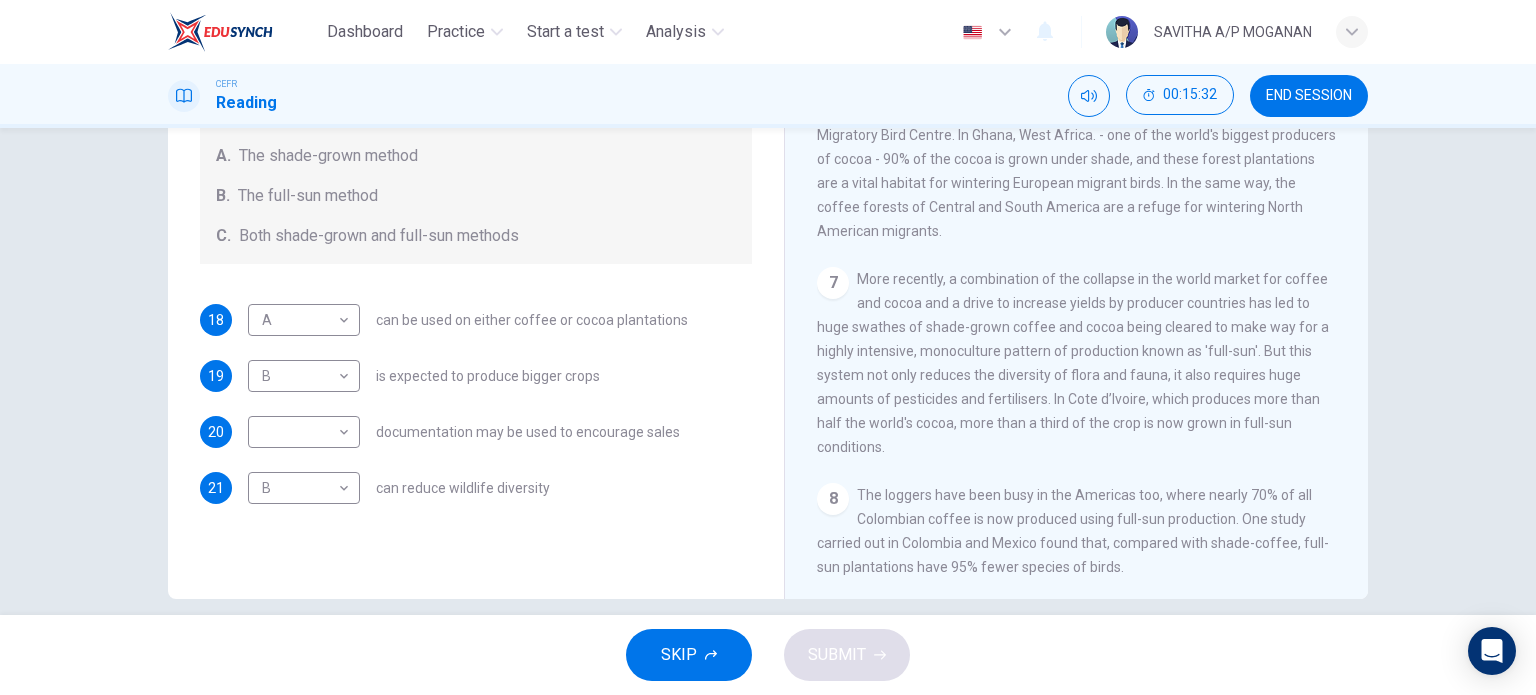 click on "Questions 18 - 21 Classify the features described below as applying to growing coffee.
Write the correct letter  A-C  in the boxes below. A. The shade-grown method B. The full-sun method C. Both shade-grown and full-sun methods 18 A A ​ can be used on either coffee or cocoa plantations 19 B B ​ is expected to produce bigger crops 20 ​ ​ documentation may be used to encourage sales 21 B B ​ can reduce wildlife diversity" at bounding box center (476, 261) 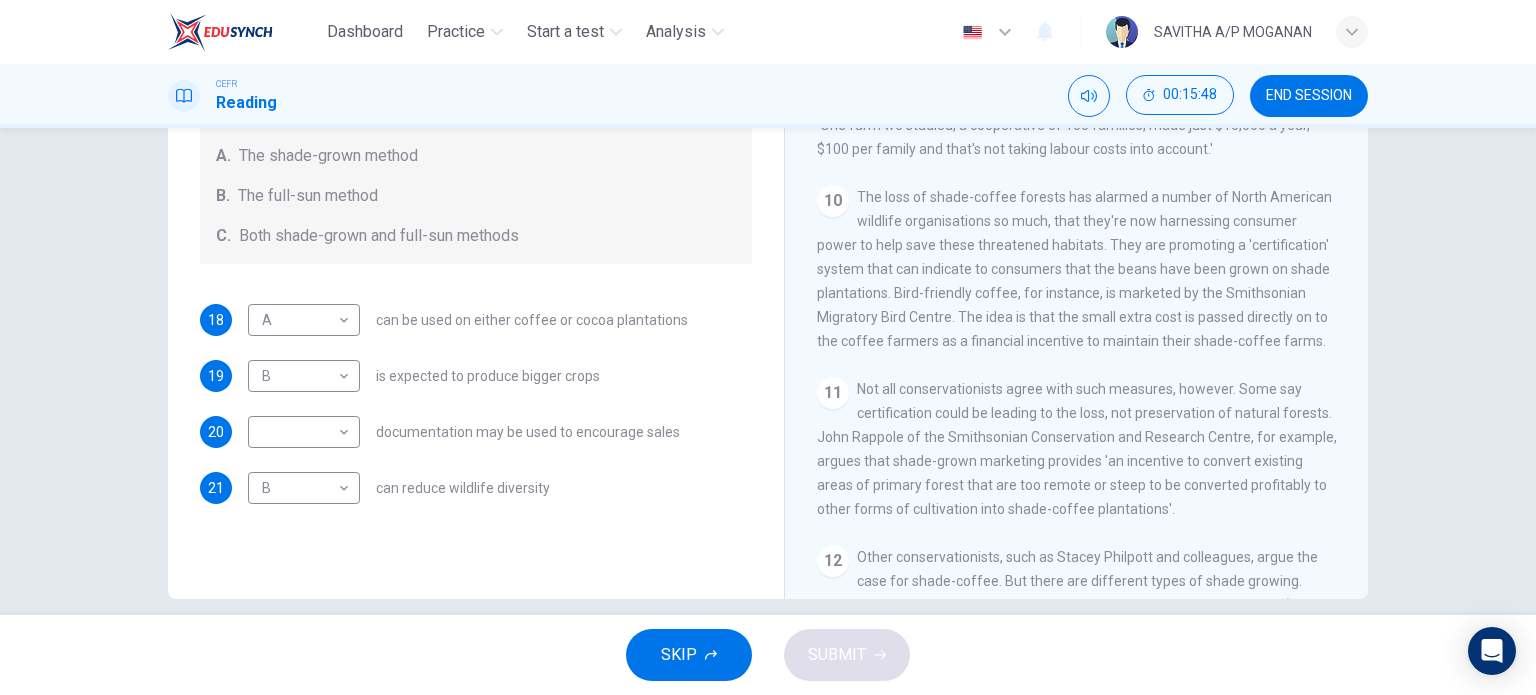 scroll, scrollTop: 1740, scrollLeft: 0, axis: vertical 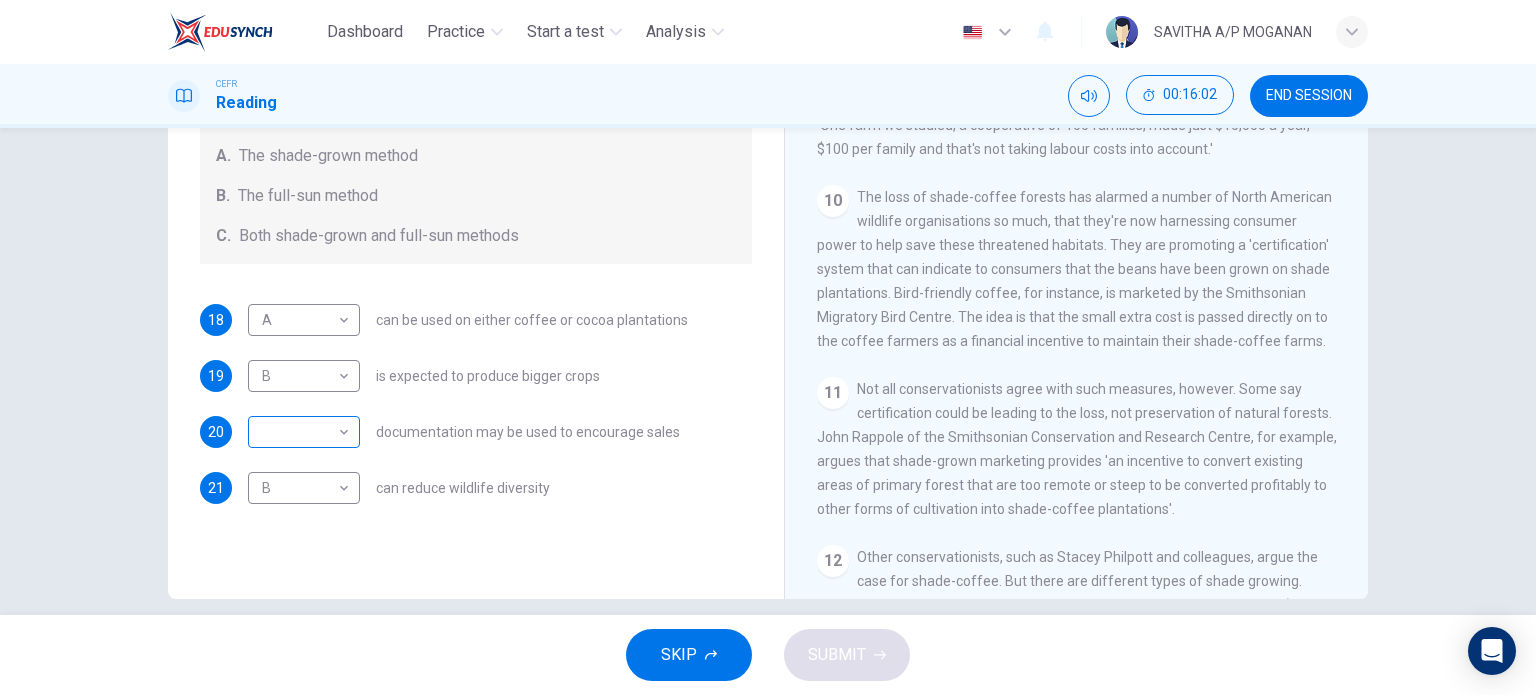 click on "Dashboard Practice Start a test Analysis English en ​ SAVITHA A/P MOGANAN CEFR Reading 00:16:02 END SESSION Questions 18 - 21 Classify the features described below as applying to growing coffee.
Write the correct letter  A-C  in the boxes below. A. The shade-grown method B. The full-sun method C. Both shade-grown and full-sun methods 18 A A ​ can be used on either coffee or cocoa plantations 19 B B ​ is expected to produce bigger crops 20 ​ ​ documentation may be used to encourage sales 21 B B ​ can reduce wildlife diversity Natural Coffee and Cocoa CLICK TO ZOOM Click to Zoom 1 What's the connection between your morning coffee, wintering North American birds and the cool shade of a tree? Actually, quite a lot, says Simon Birch. 2 3 4 5 6 7 8 9 10 11 12 SKIP SUBMIT EduSynch - Online Language Proficiency Testing
Dashboard Practice Start a test Analysis Notifications © Copyright  2025" at bounding box center [768, 347] 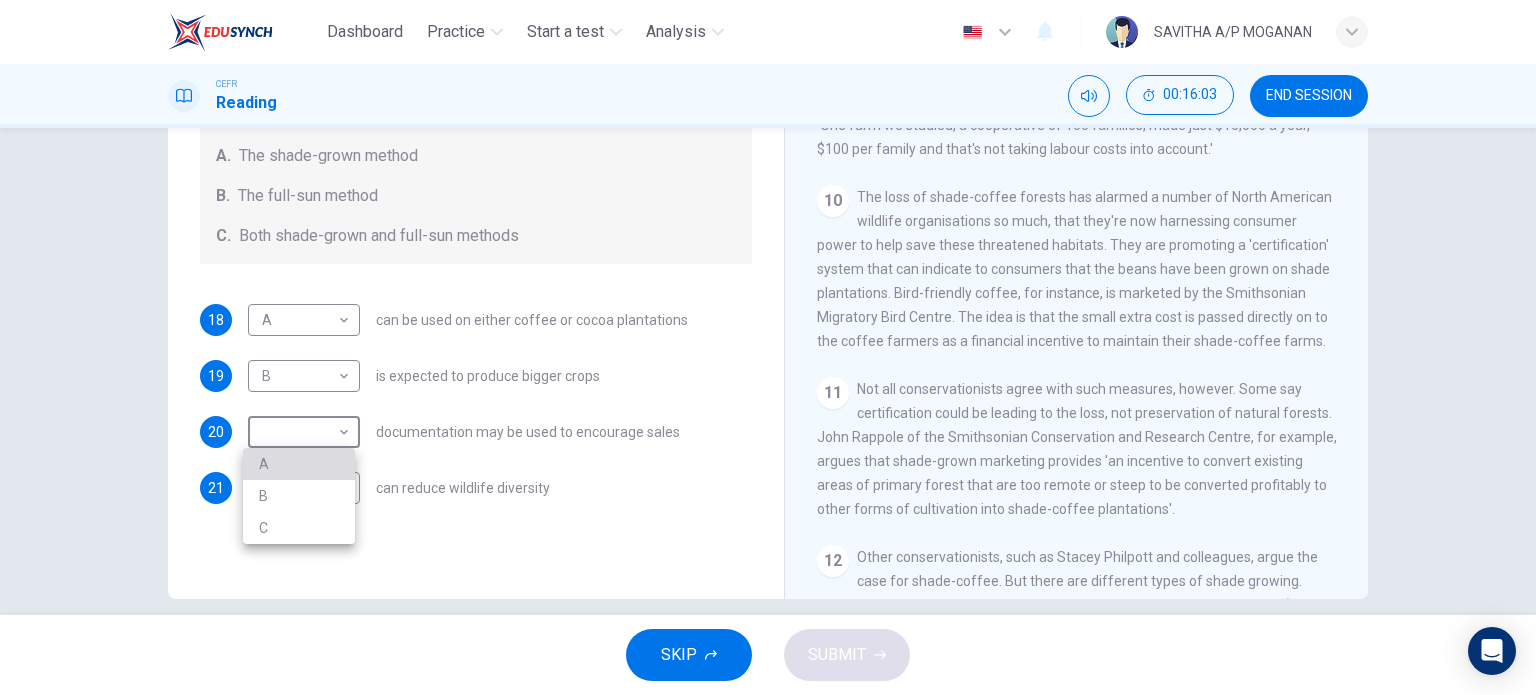click on "A" at bounding box center [299, 464] 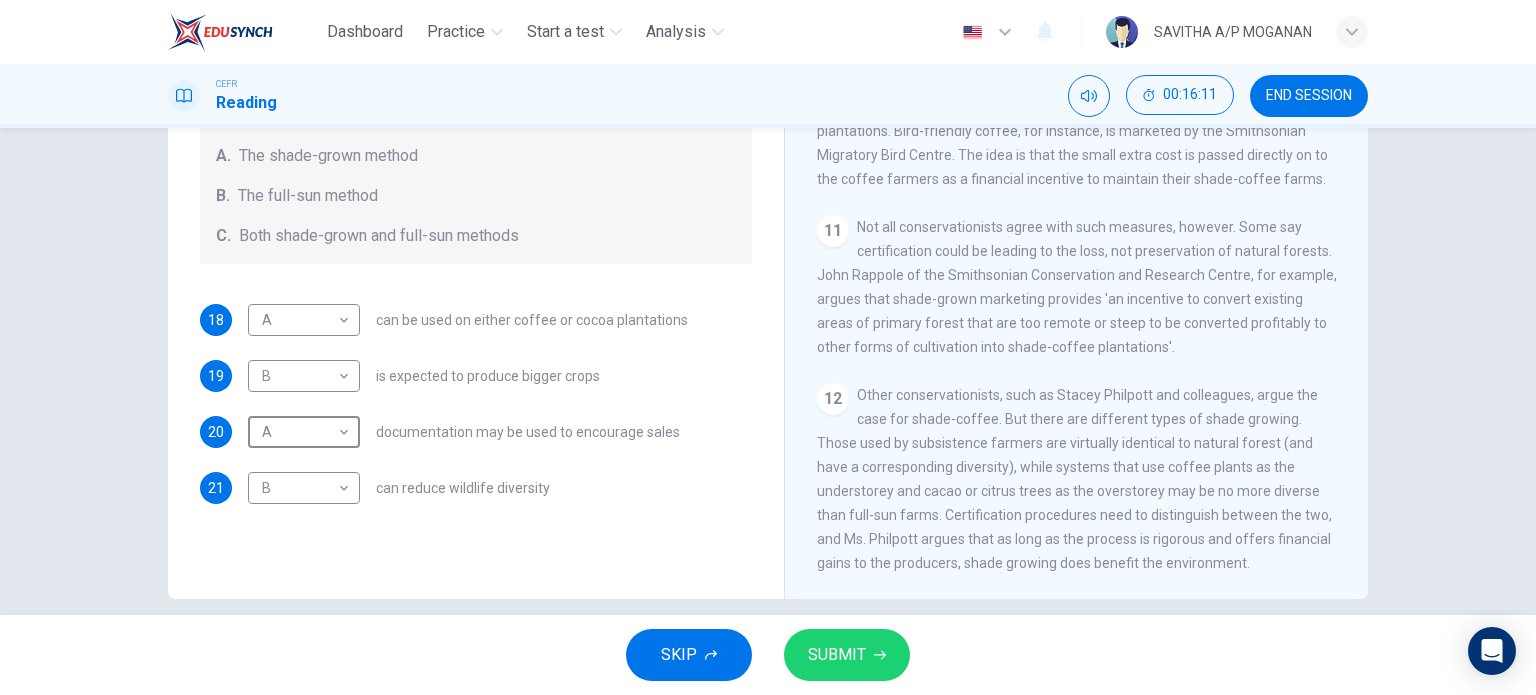 scroll, scrollTop: 1961, scrollLeft: 0, axis: vertical 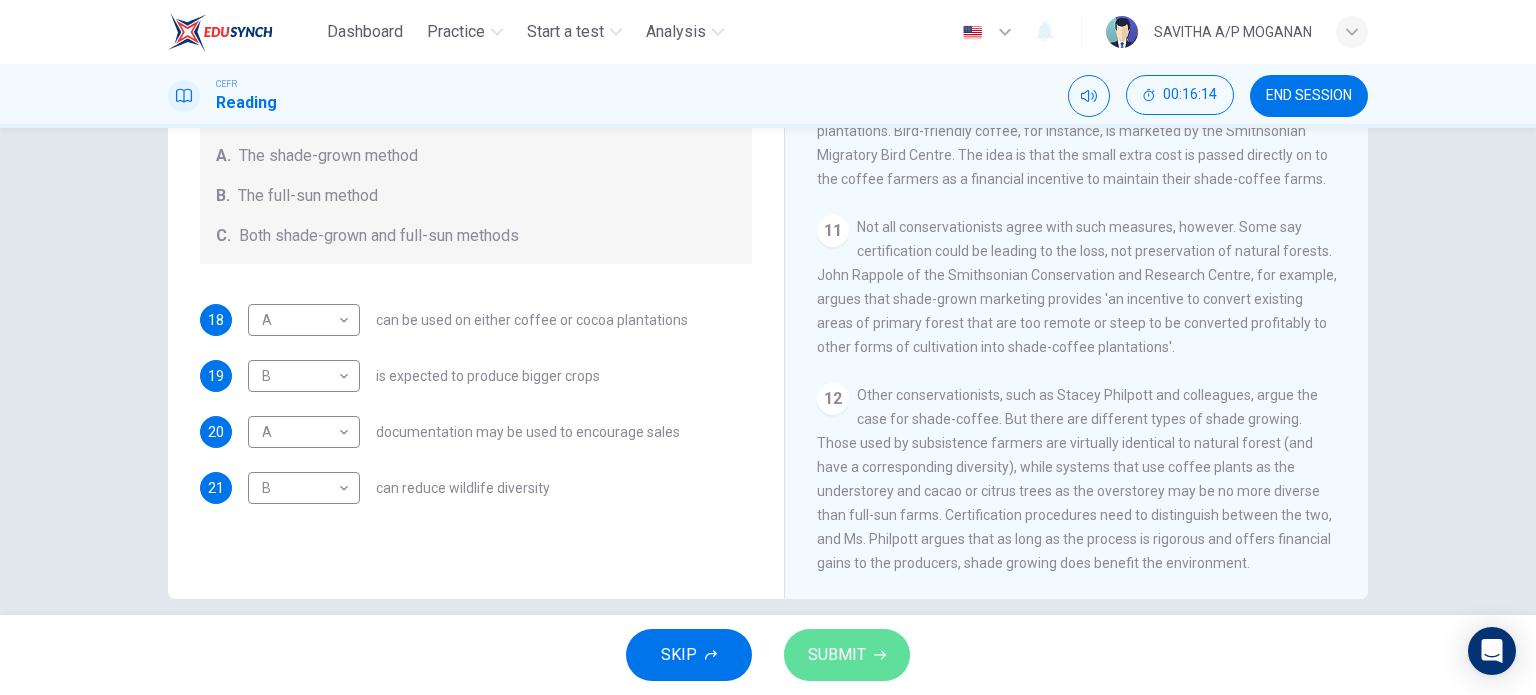 click on "SUBMIT" at bounding box center [847, 655] 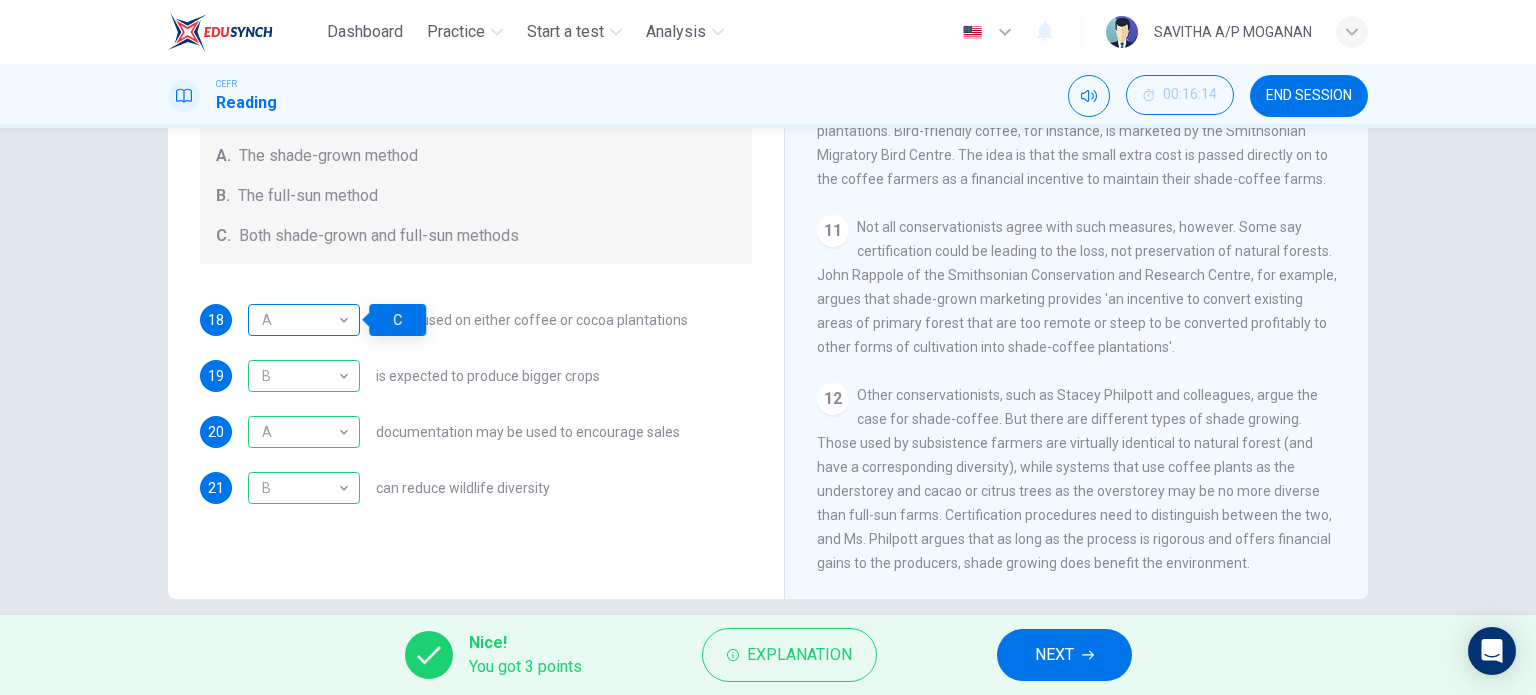 click on "A" at bounding box center [300, 320] 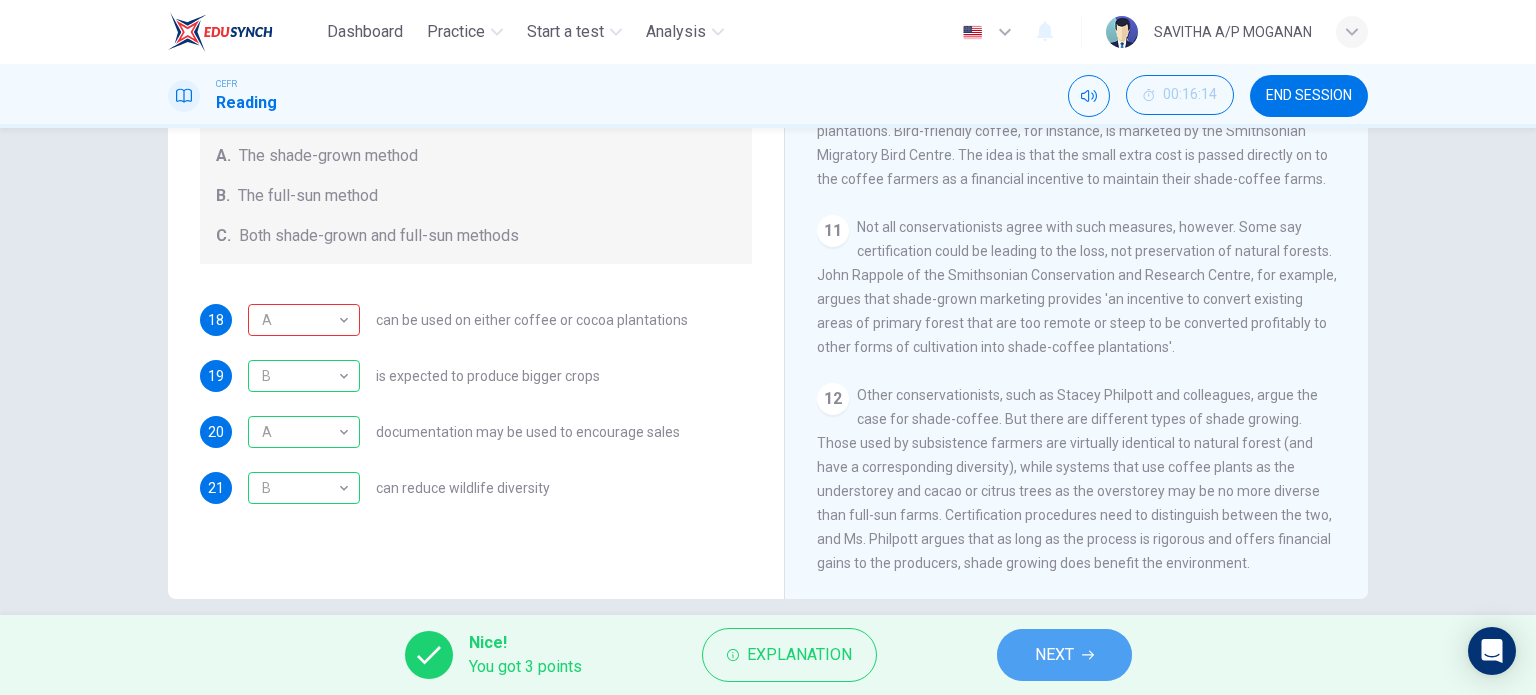 click on "NEXT" at bounding box center [1054, 655] 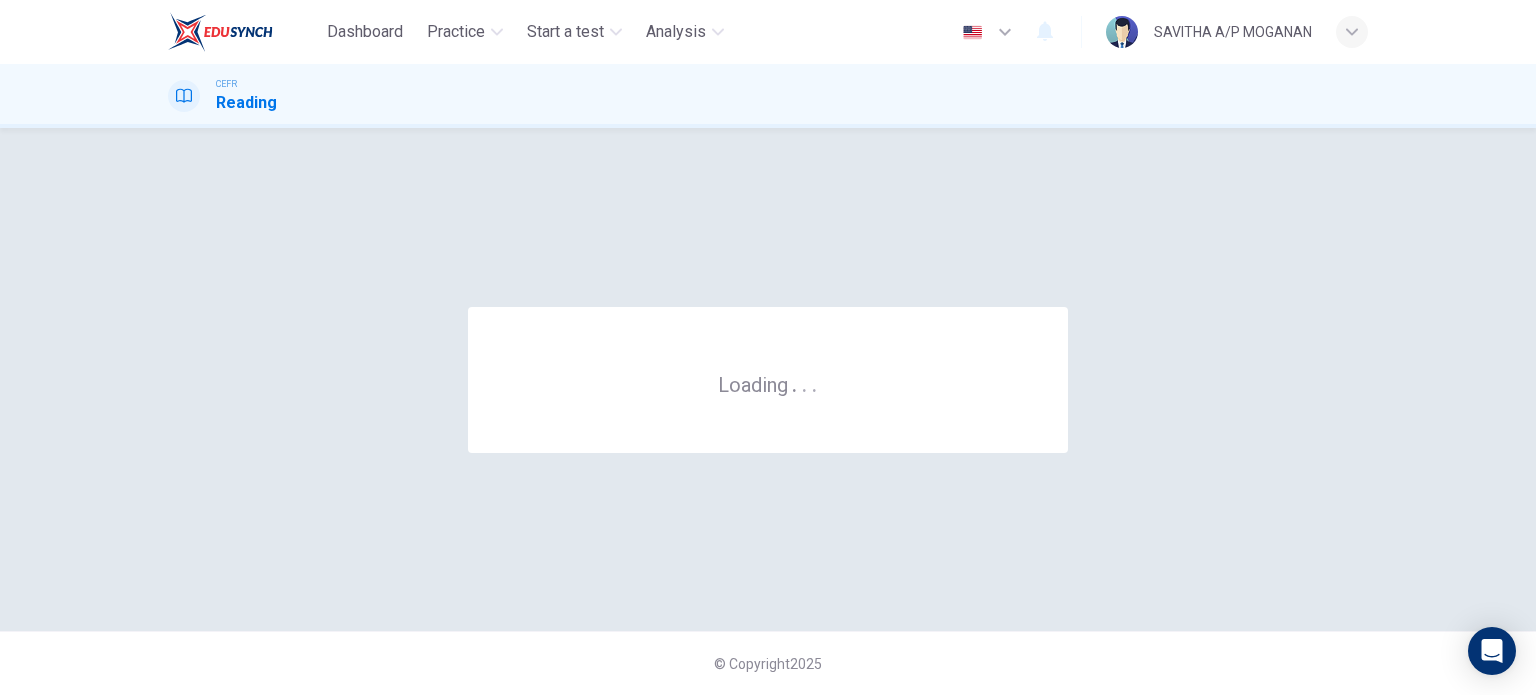 scroll, scrollTop: 0, scrollLeft: 0, axis: both 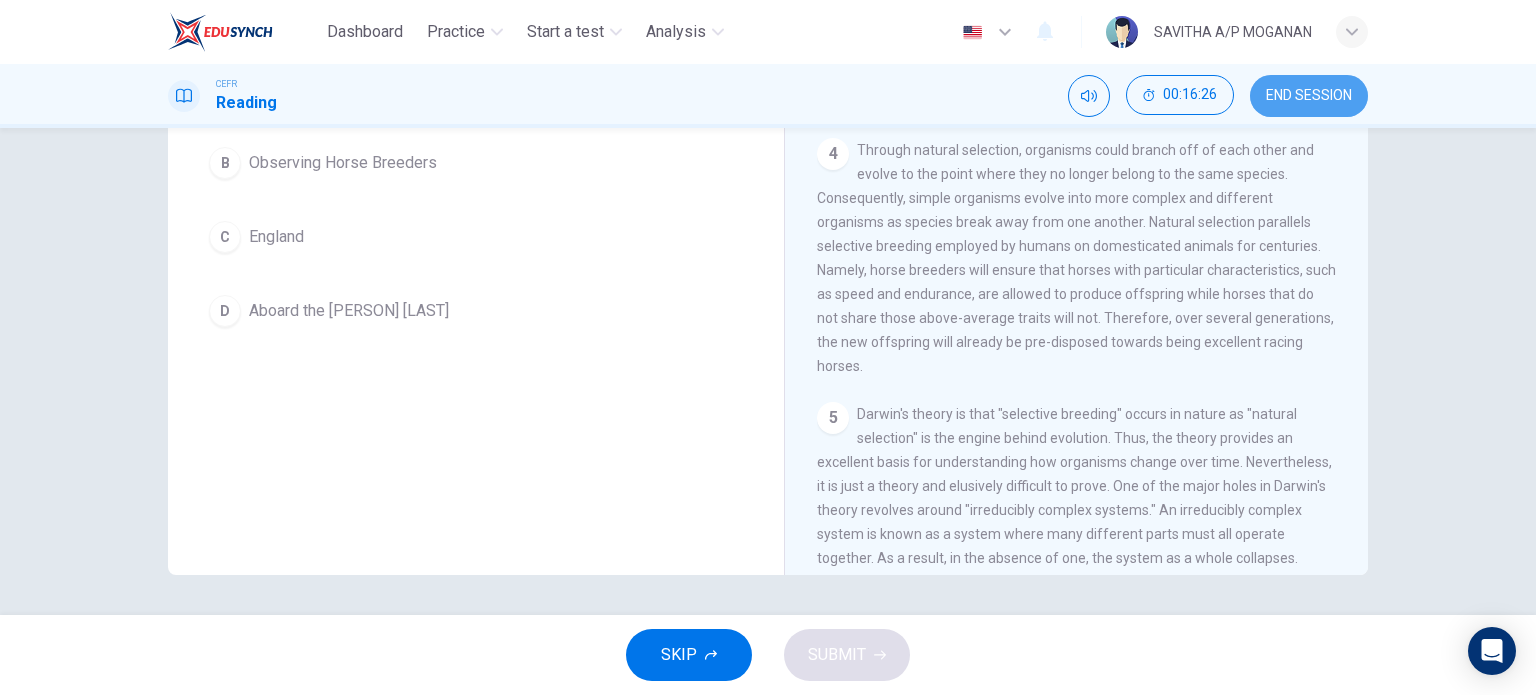 click on "END SESSION" at bounding box center (1309, 96) 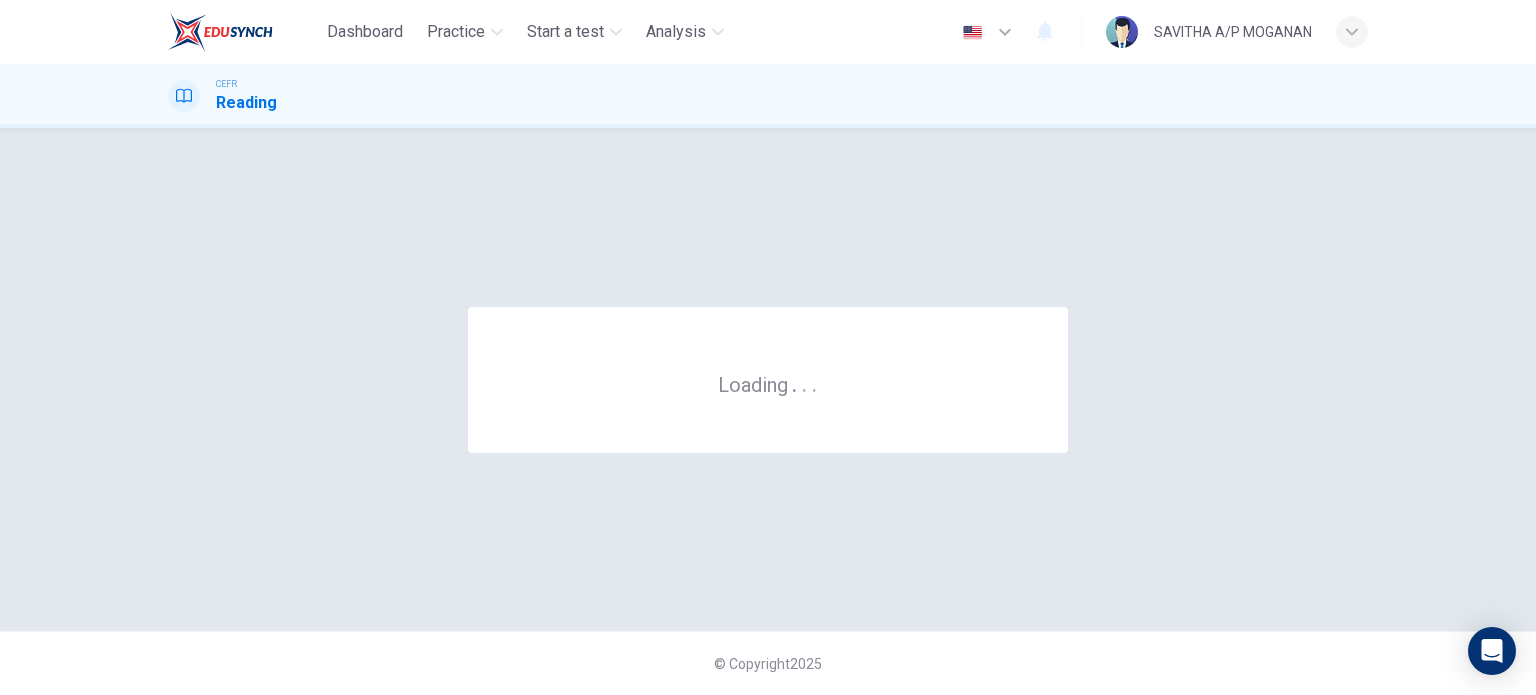 scroll, scrollTop: 0, scrollLeft: 0, axis: both 